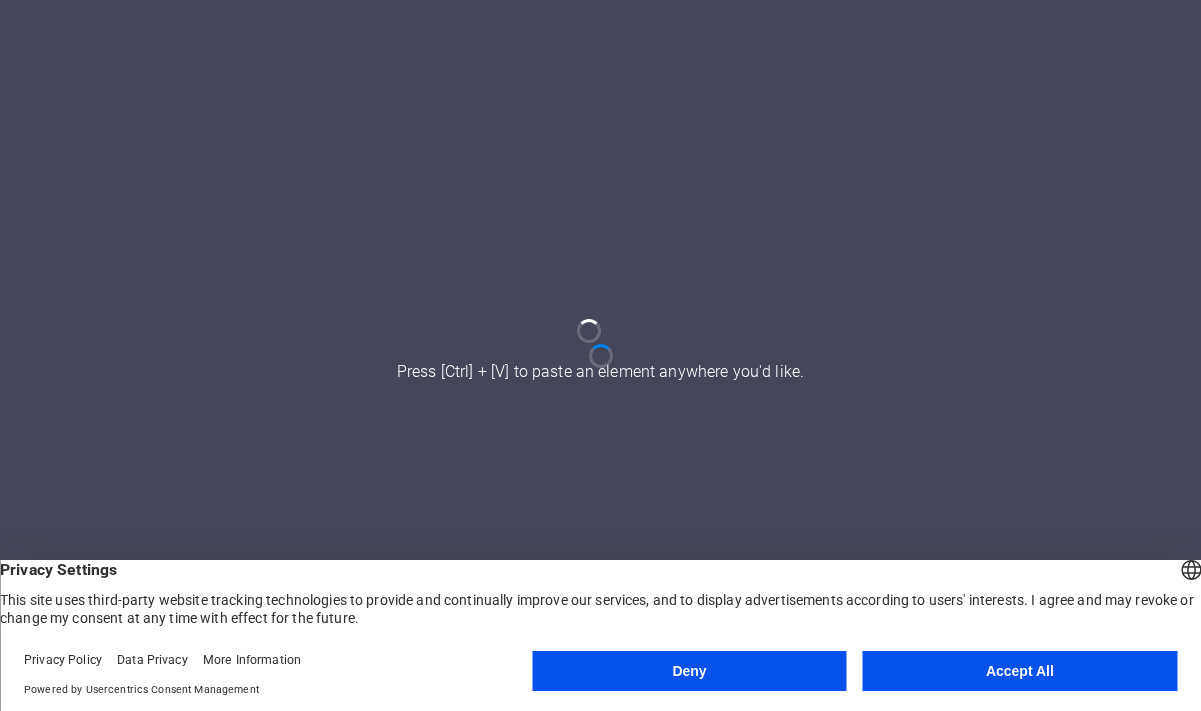 scroll, scrollTop: 0, scrollLeft: 0, axis: both 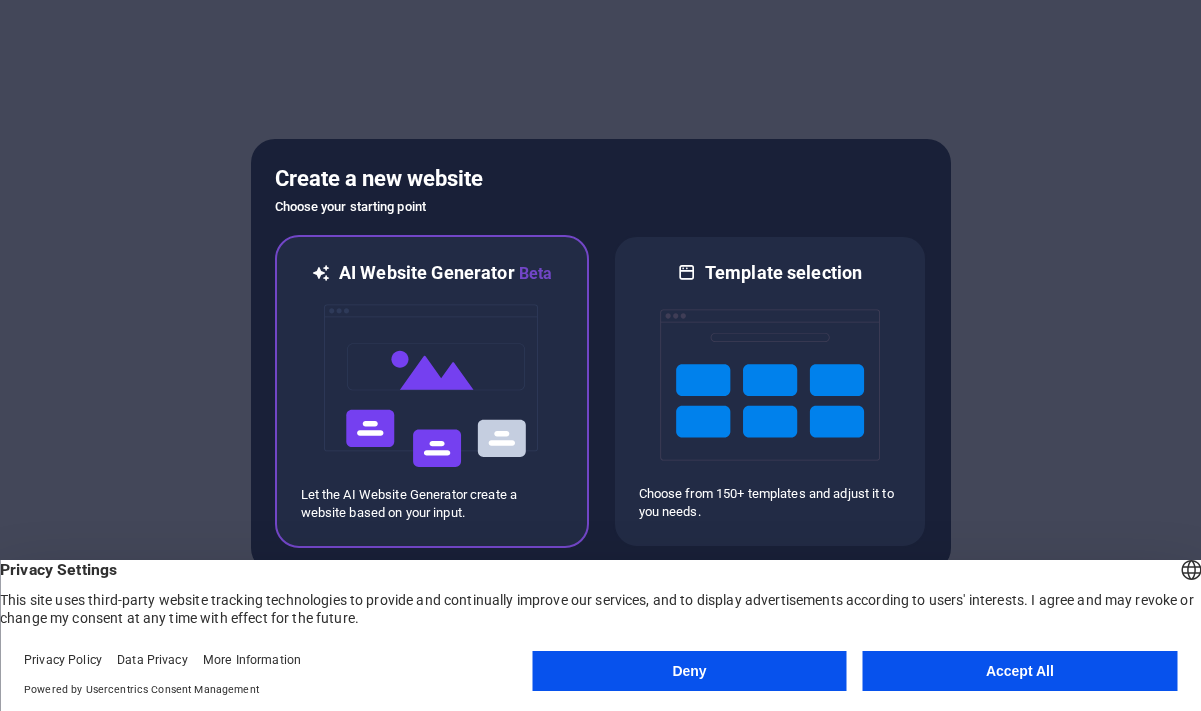 click at bounding box center [432, 386] 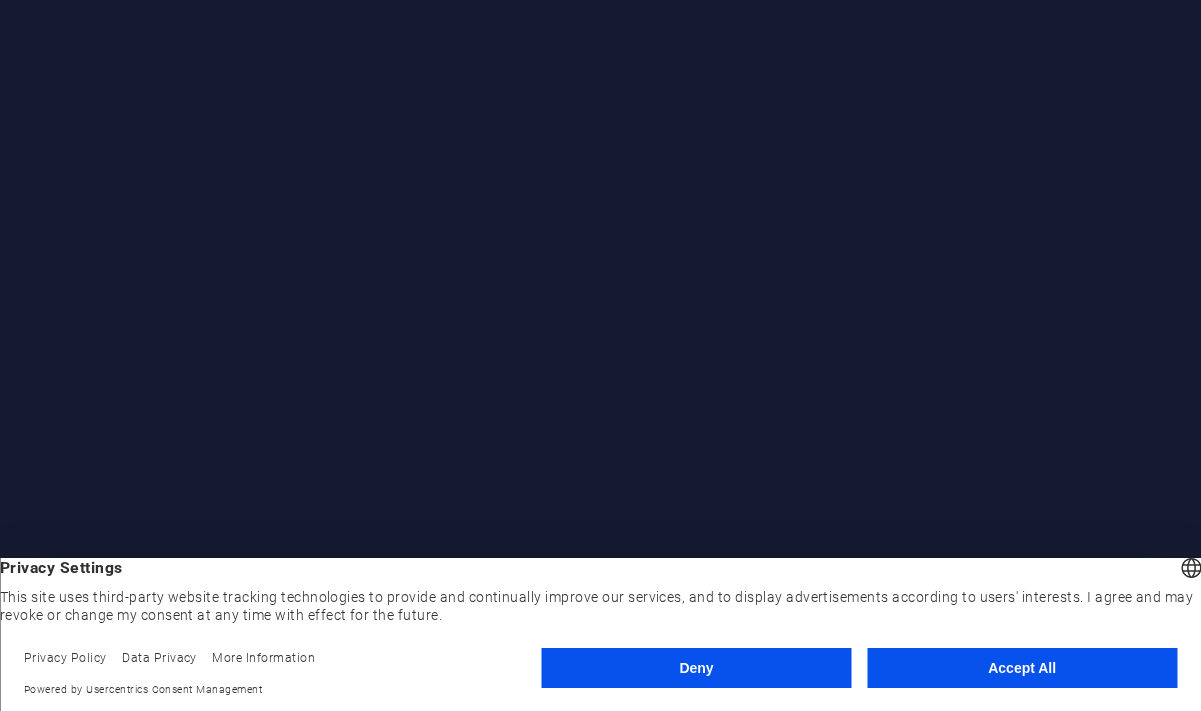 scroll, scrollTop: 0, scrollLeft: 0, axis: both 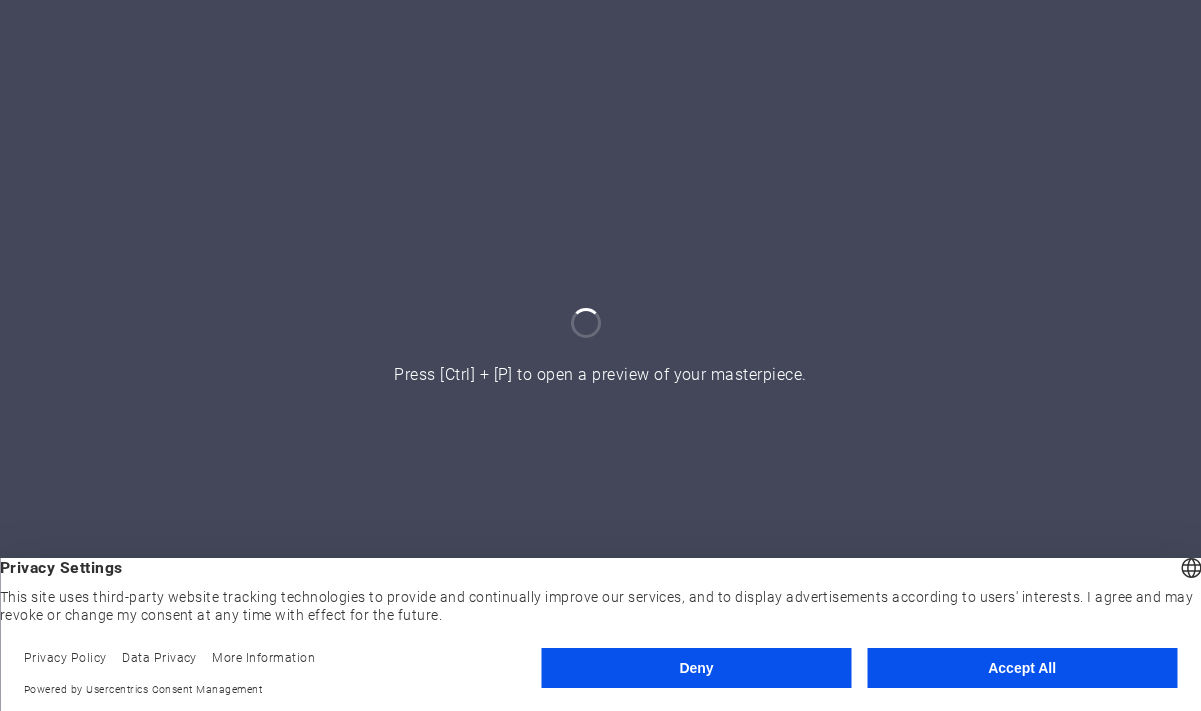 click on "Accept All" at bounding box center (1022, 668) 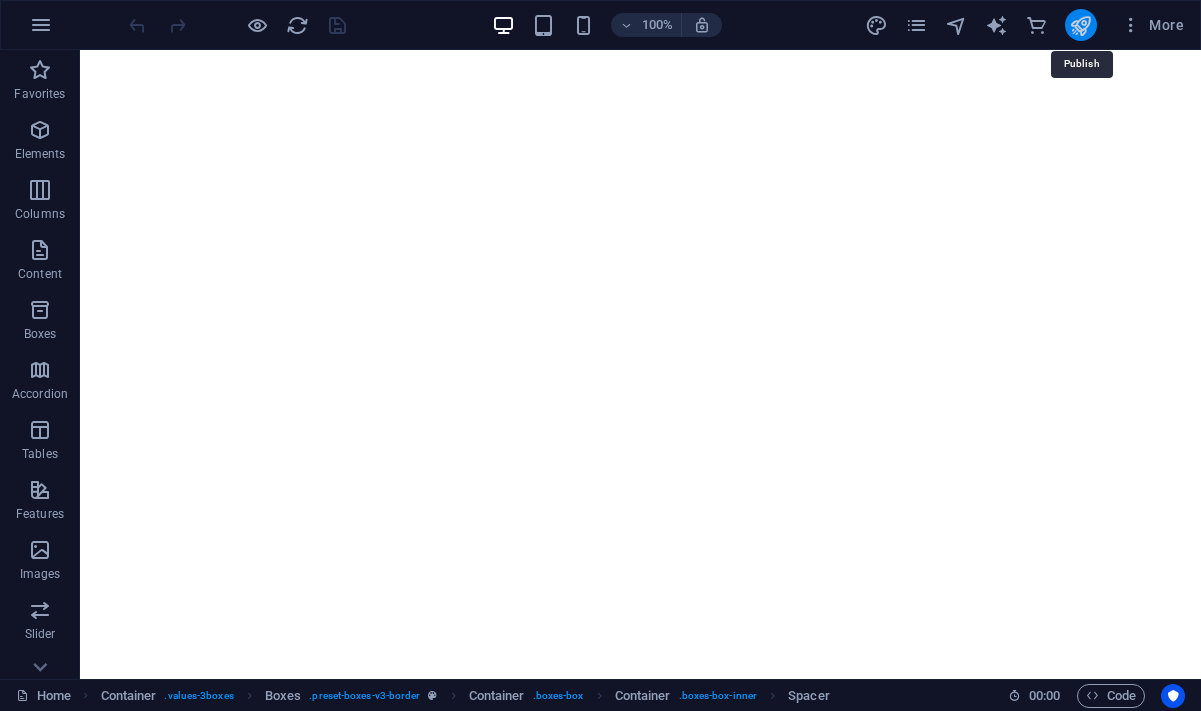 click at bounding box center [1080, 25] 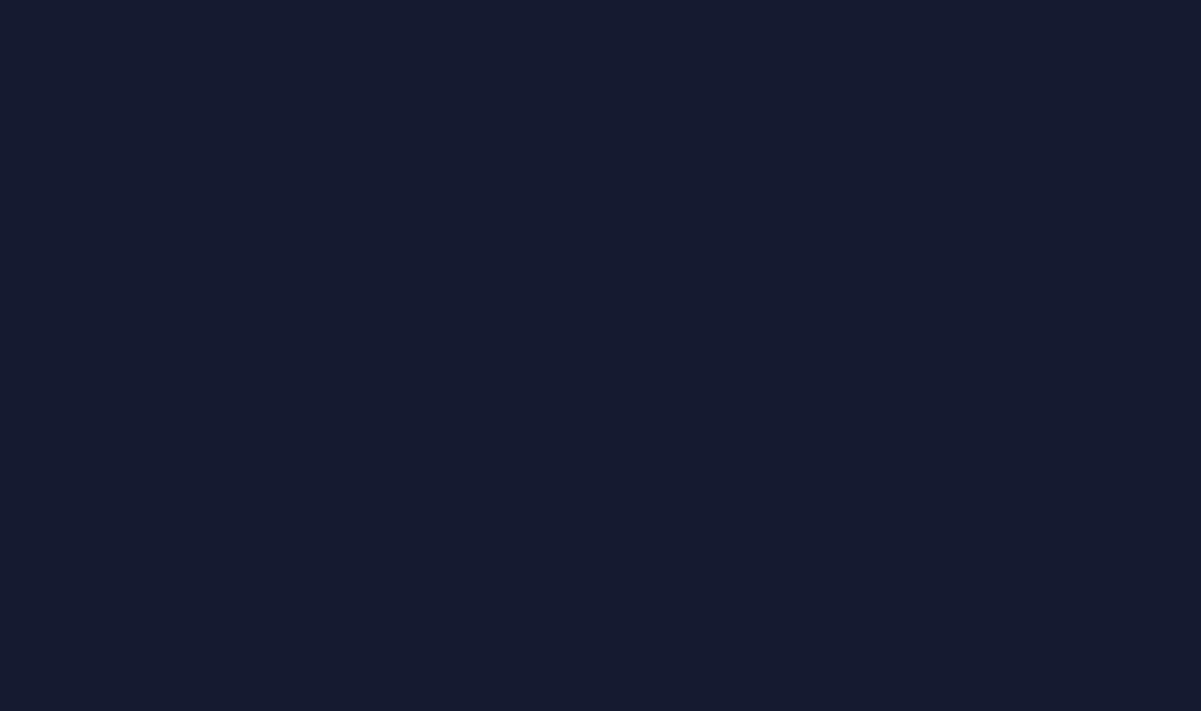scroll, scrollTop: 0, scrollLeft: 0, axis: both 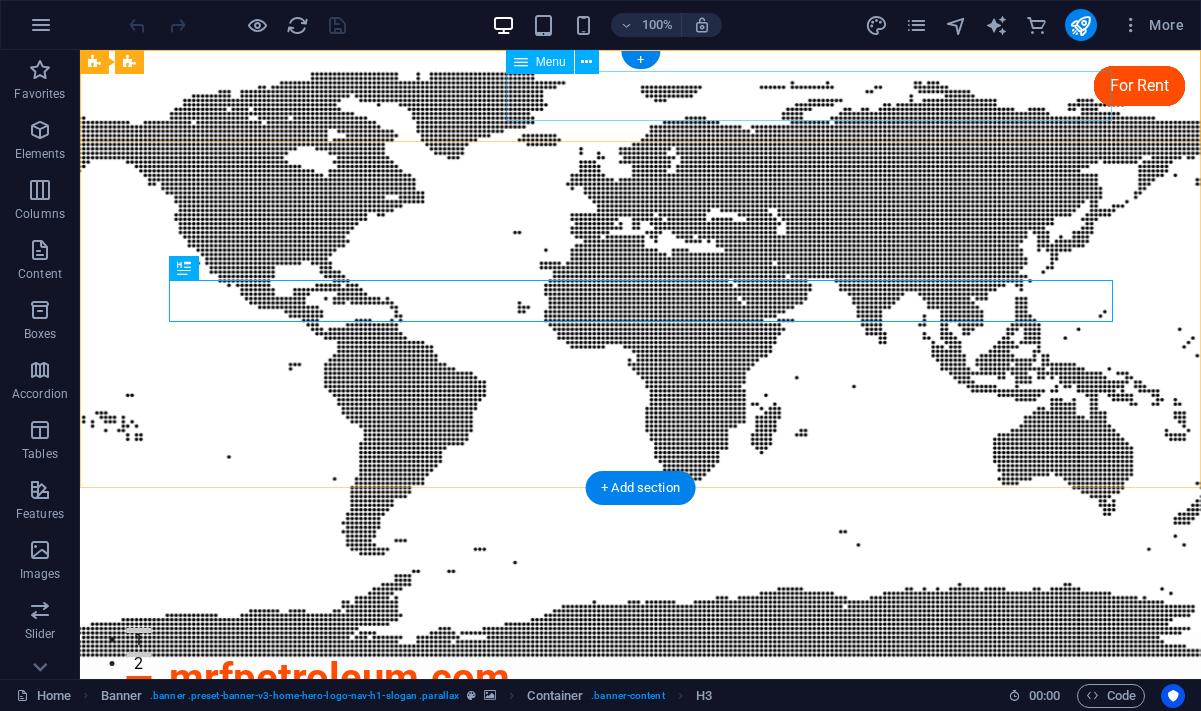 click on "Home About Us Services Pricing Contact" at bounding box center [641, 733] 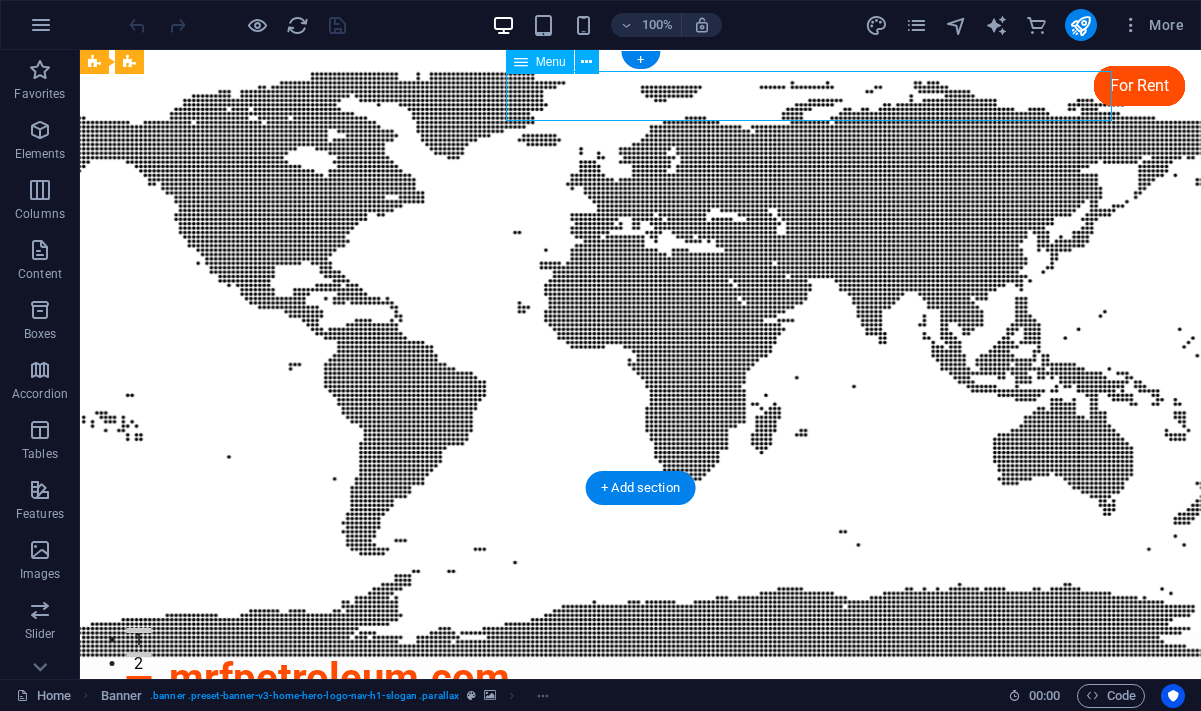 click on "Home About Us Services Pricing Contact" at bounding box center [641, 733] 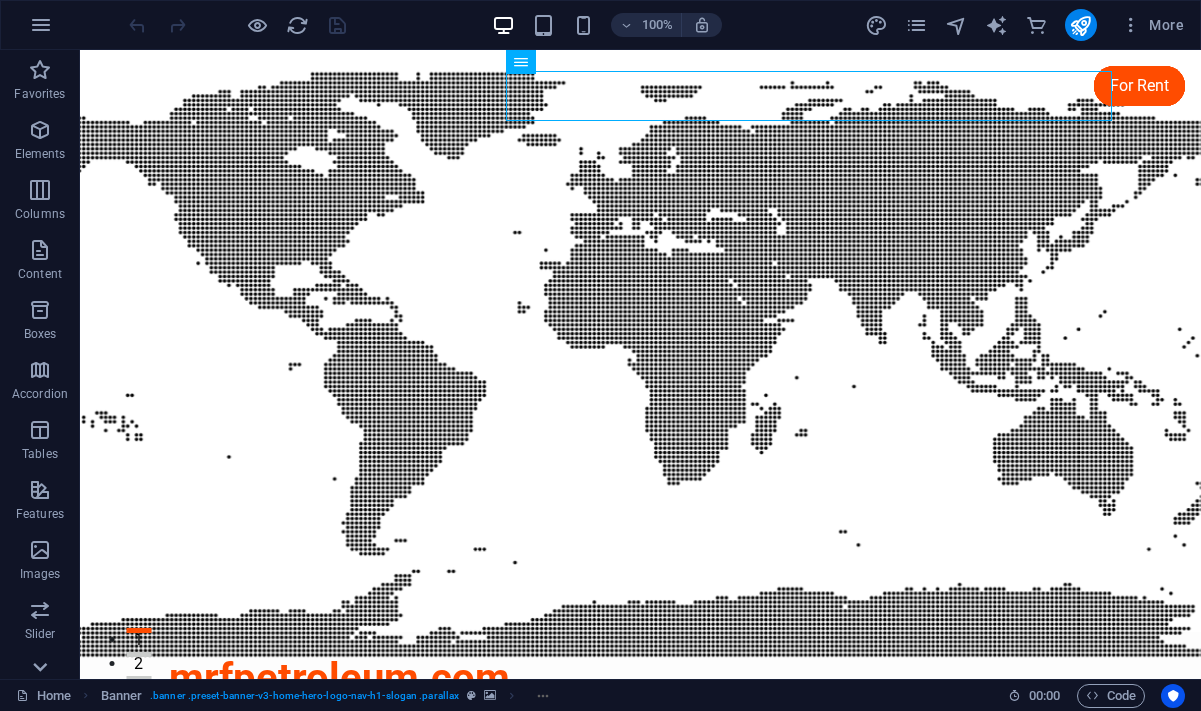 click 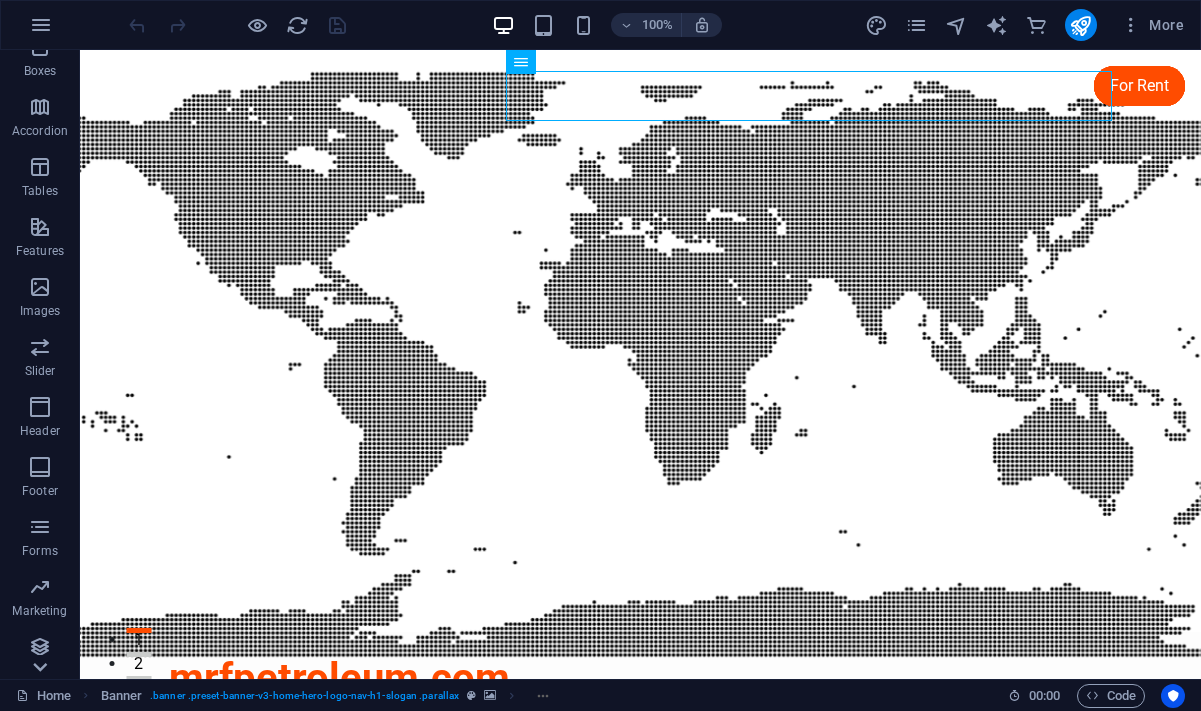 scroll, scrollTop: 331, scrollLeft: 0, axis: vertical 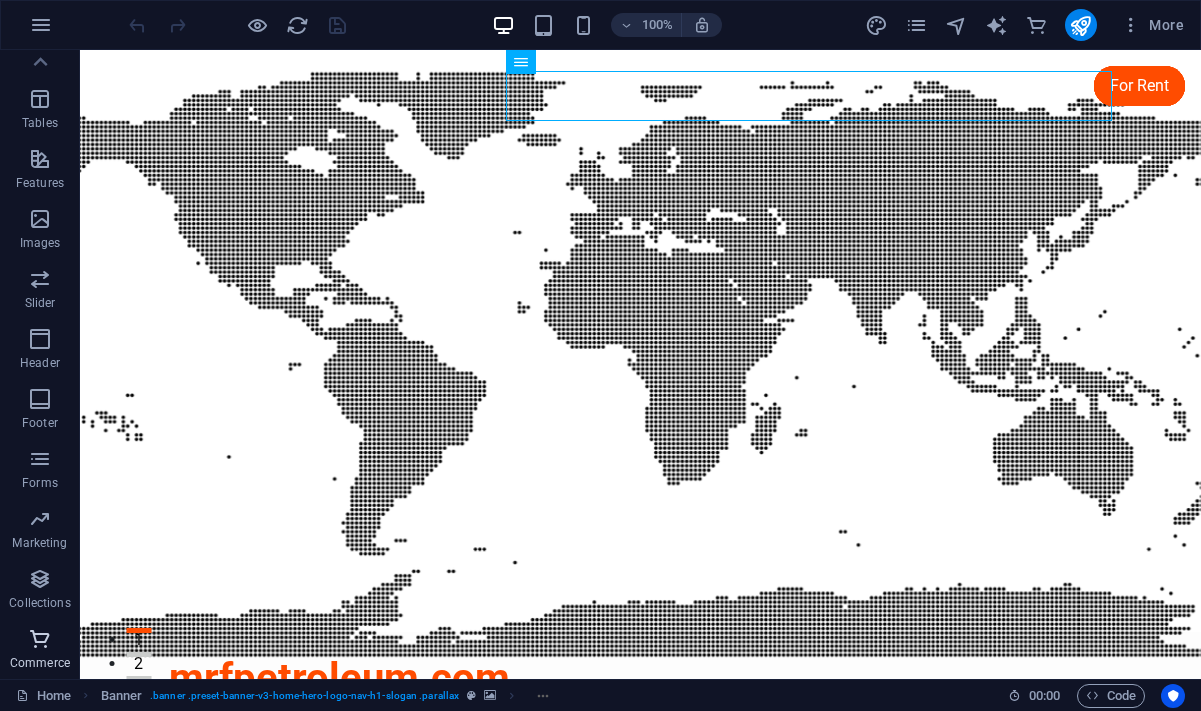 click on "Commerce" at bounding box center (40, 663) 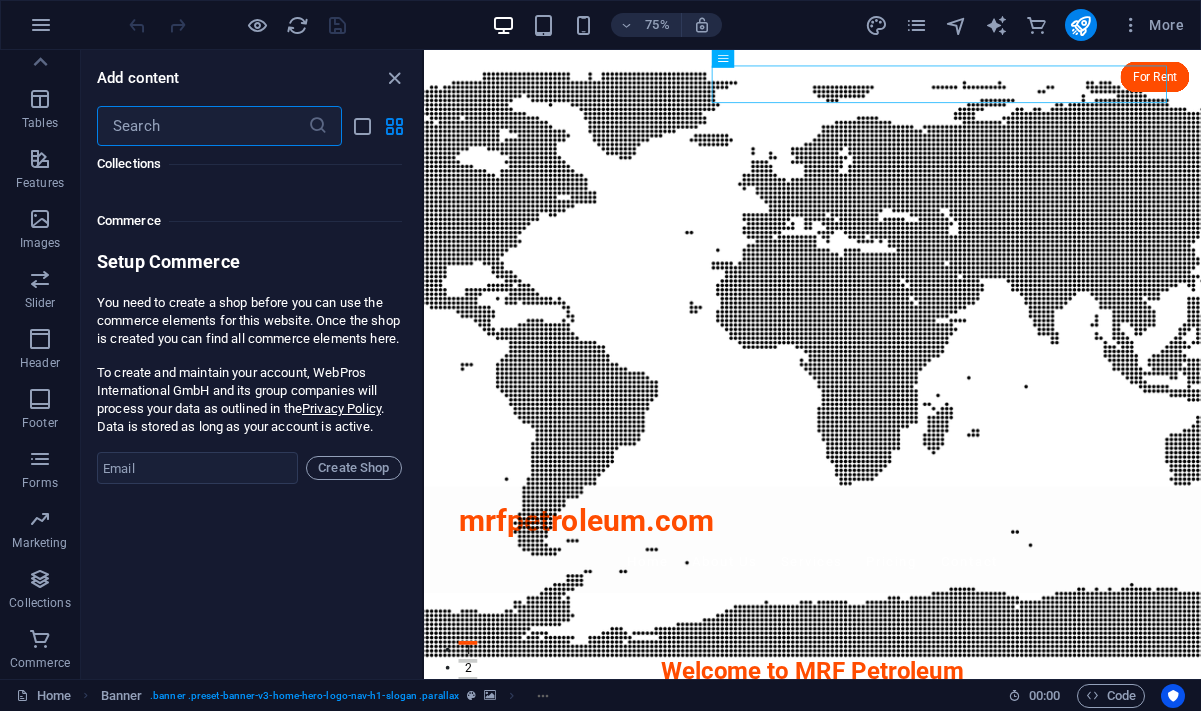 scroll, scrollTop: 19271, scrollLeft: 0, axis: vertical 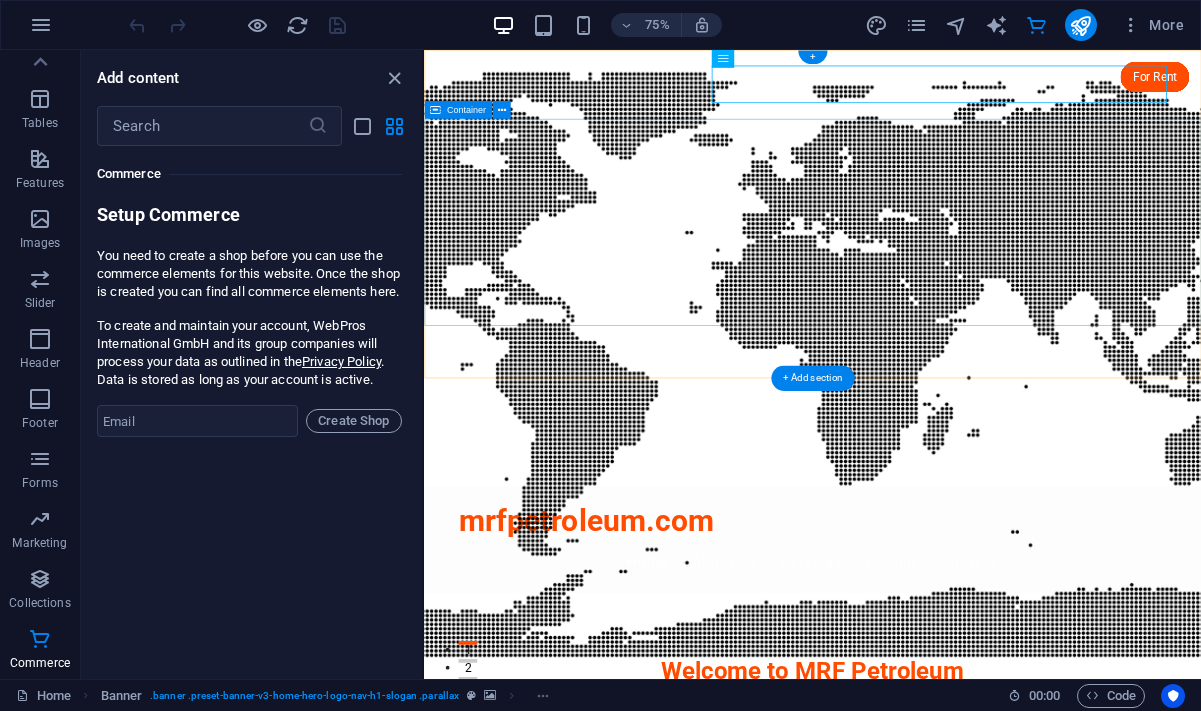 click on "Welcome to MRF Petroleum Your trusted name in quality fuels." at bounding box center (942, 912) 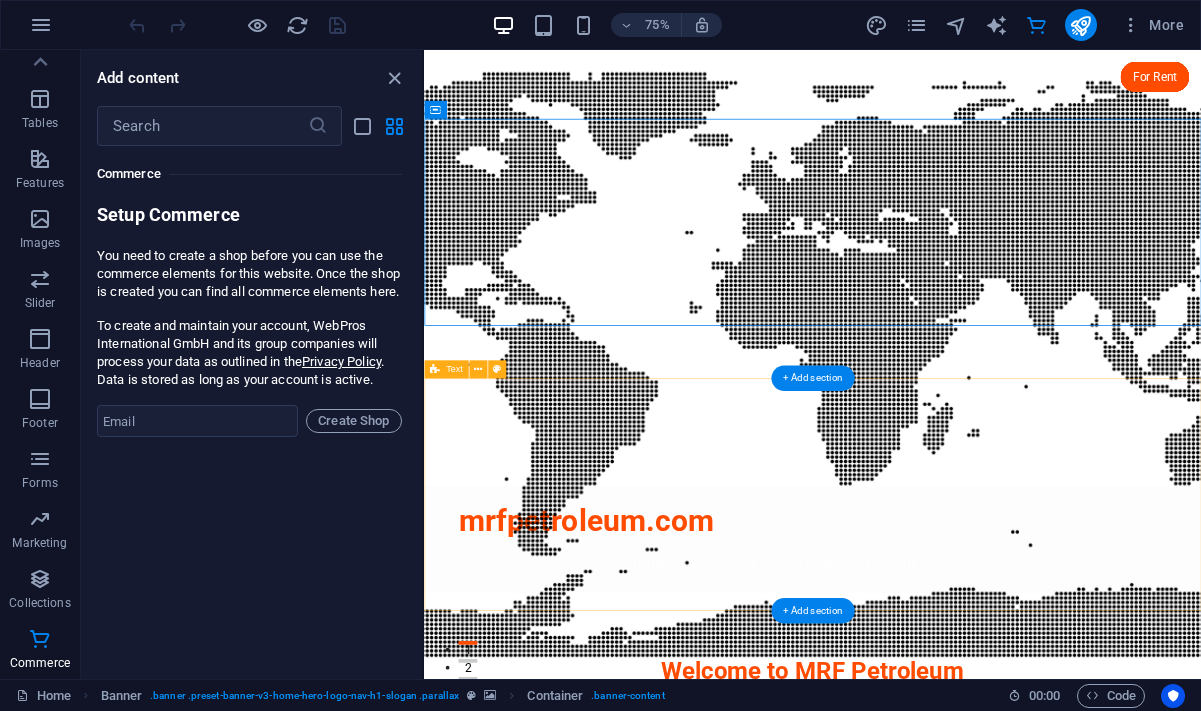click on "About MRF Petroleum MRF Petroleum is a leading Oil Marketing Company in Pakistan with a robust network of over 1,300 retail outlets. Committed to providing quality fuels, we deliver Petrol, Diesel, and Lubricants to cater to the needs of our valued customers throughout the nation." at bounding box center (942, 1263) 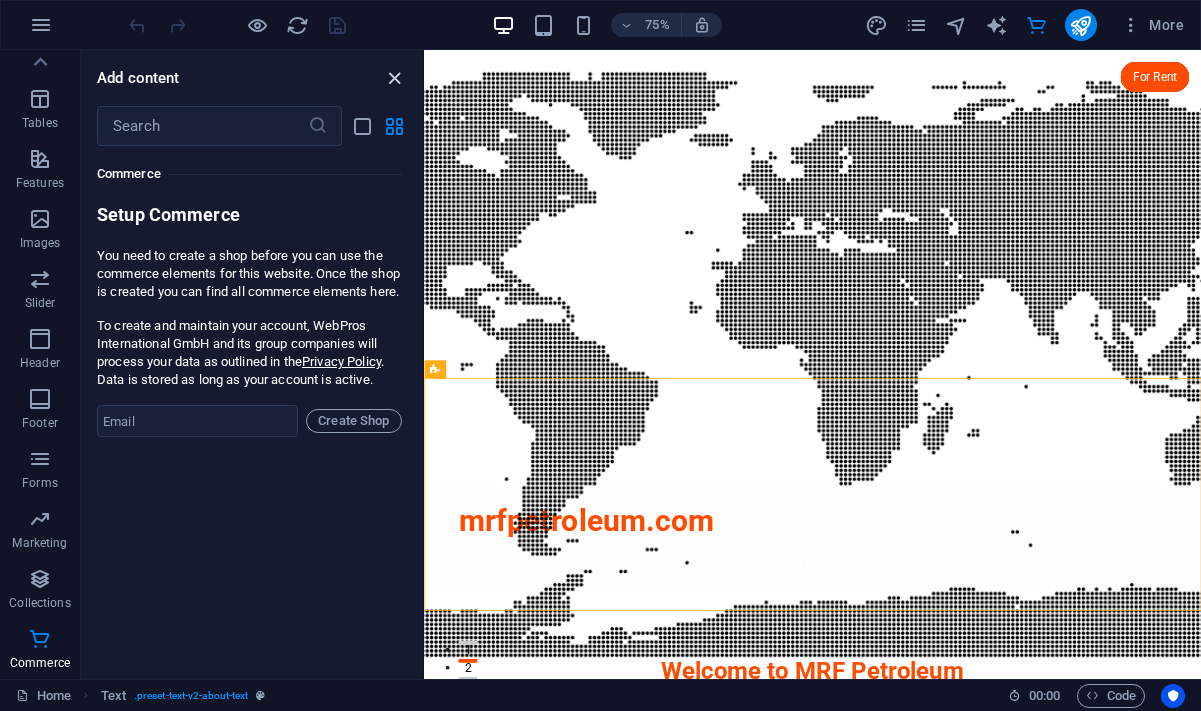 click at bounding box center (394, 78) 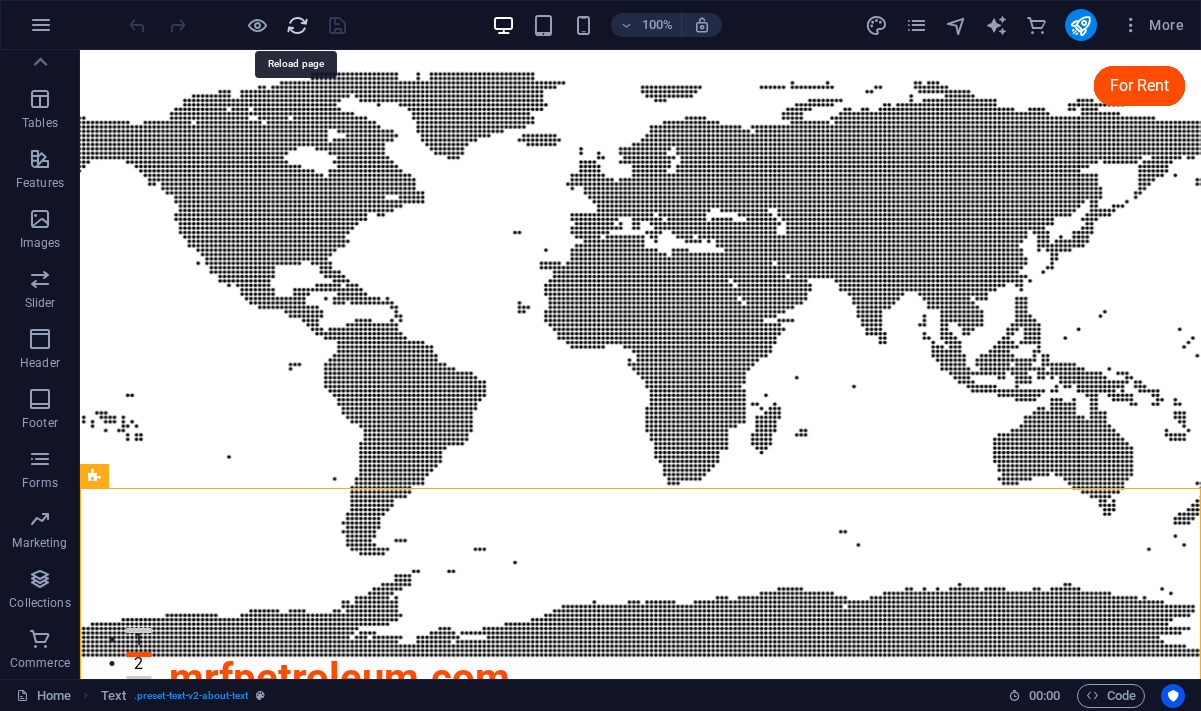 click at bounding box center [297, 25] 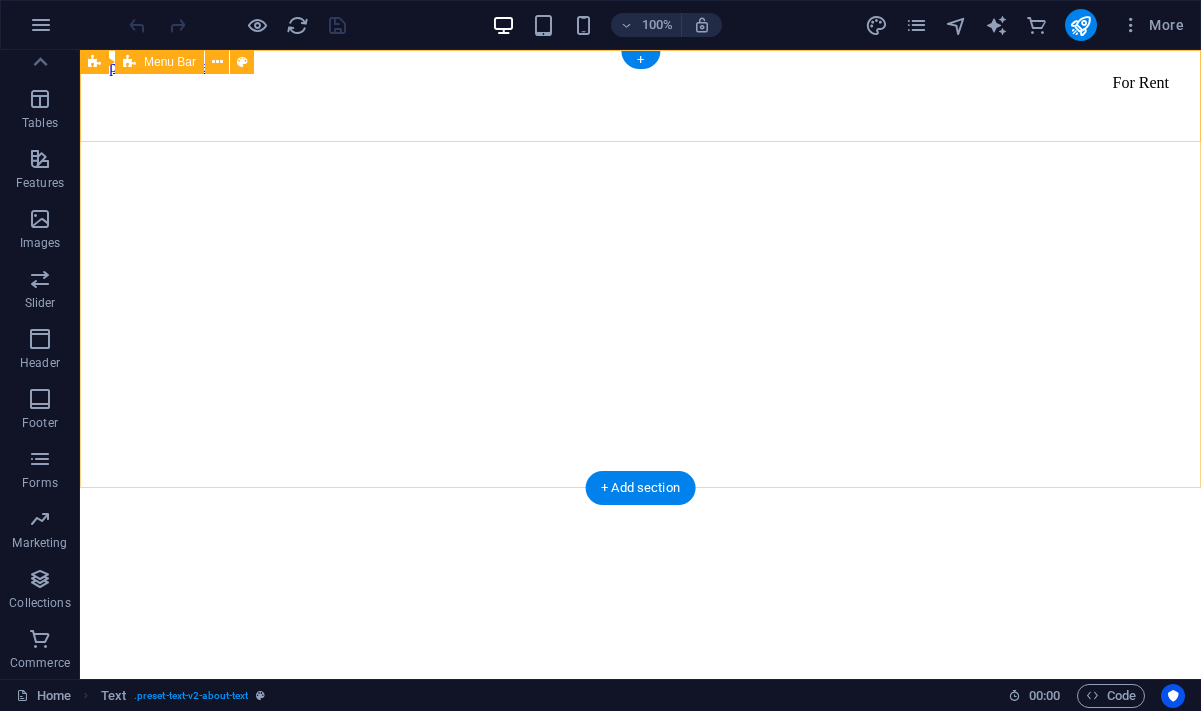 scroll, scrollTop: 0, scrollLeft: 0, axis: both 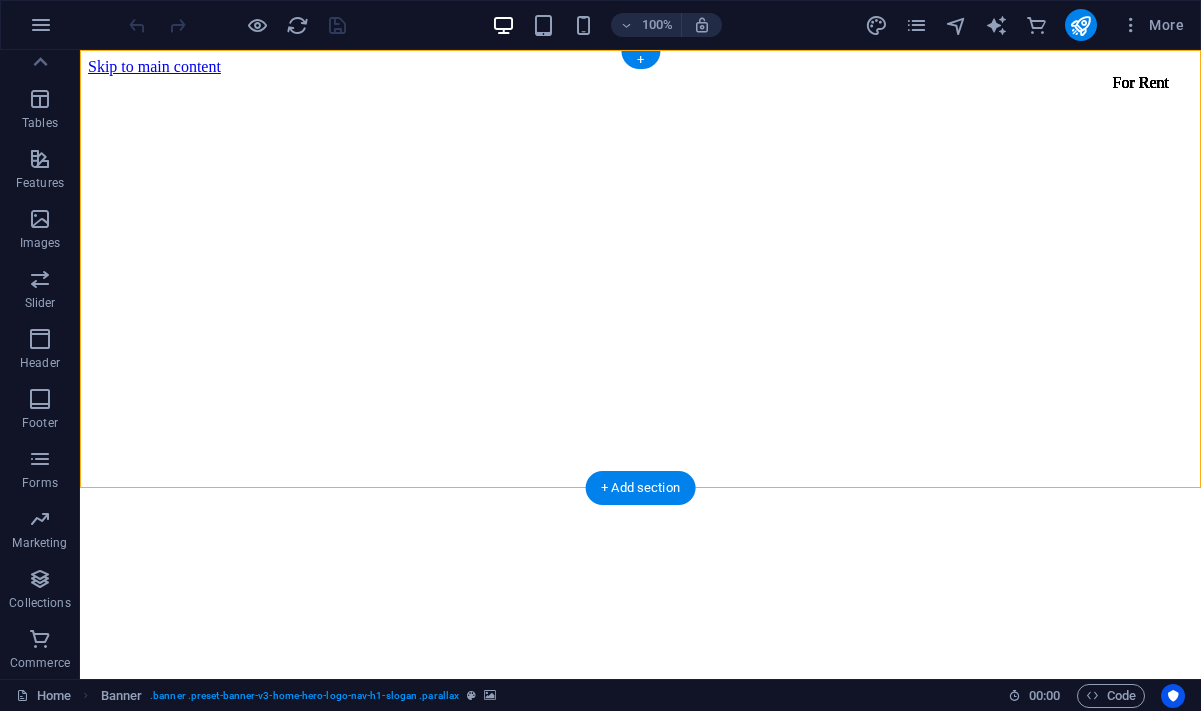 drag, startPoint x: 1106, startPoint y: 201, endPoint x: 1139, endPoint y: 464, distance: 265.06226 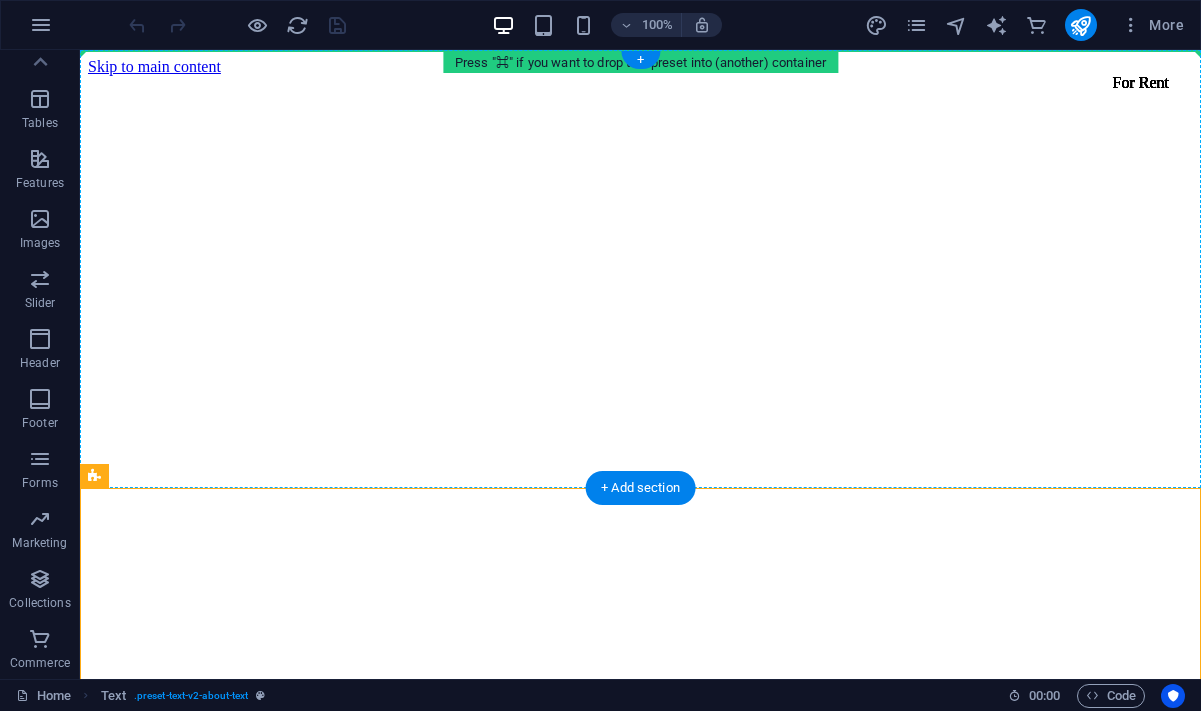 drag, startPoint x: 1130, startPoint y: 511, endPoint x: 1141, endPoint y: 206, distance: 305.1983 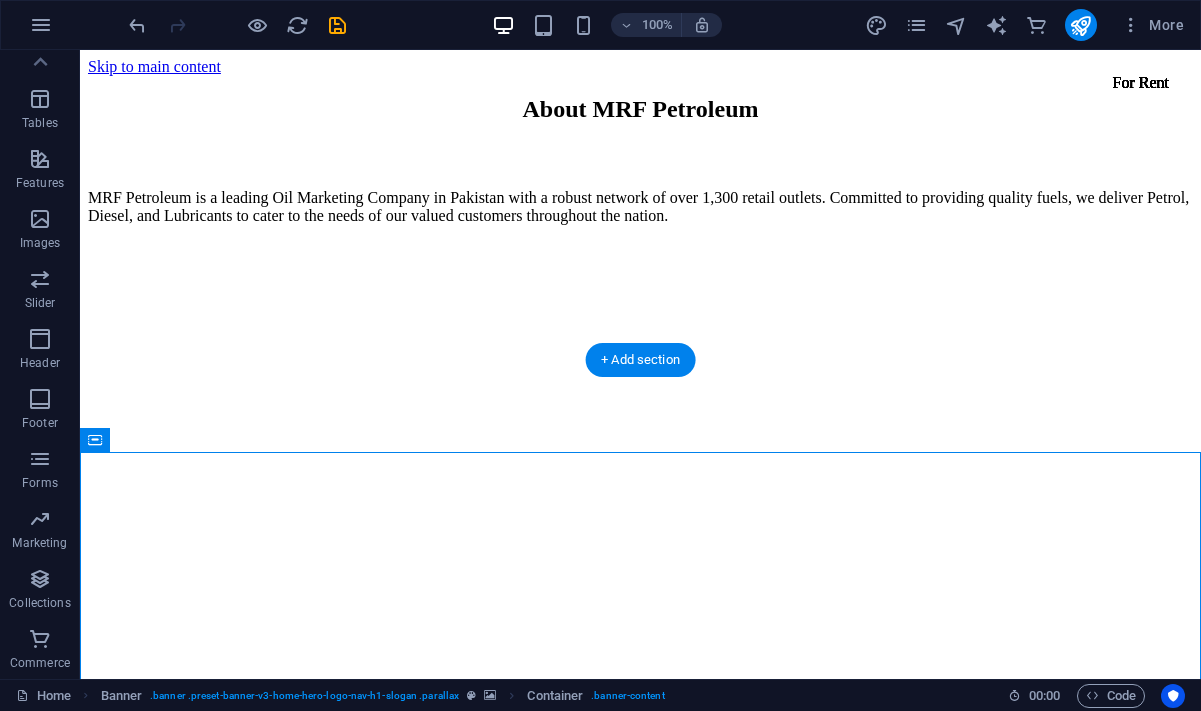 click on "Welcome to MRF Petroleum Your trusted name in quality fuels." at bounding box center [640, 2535] 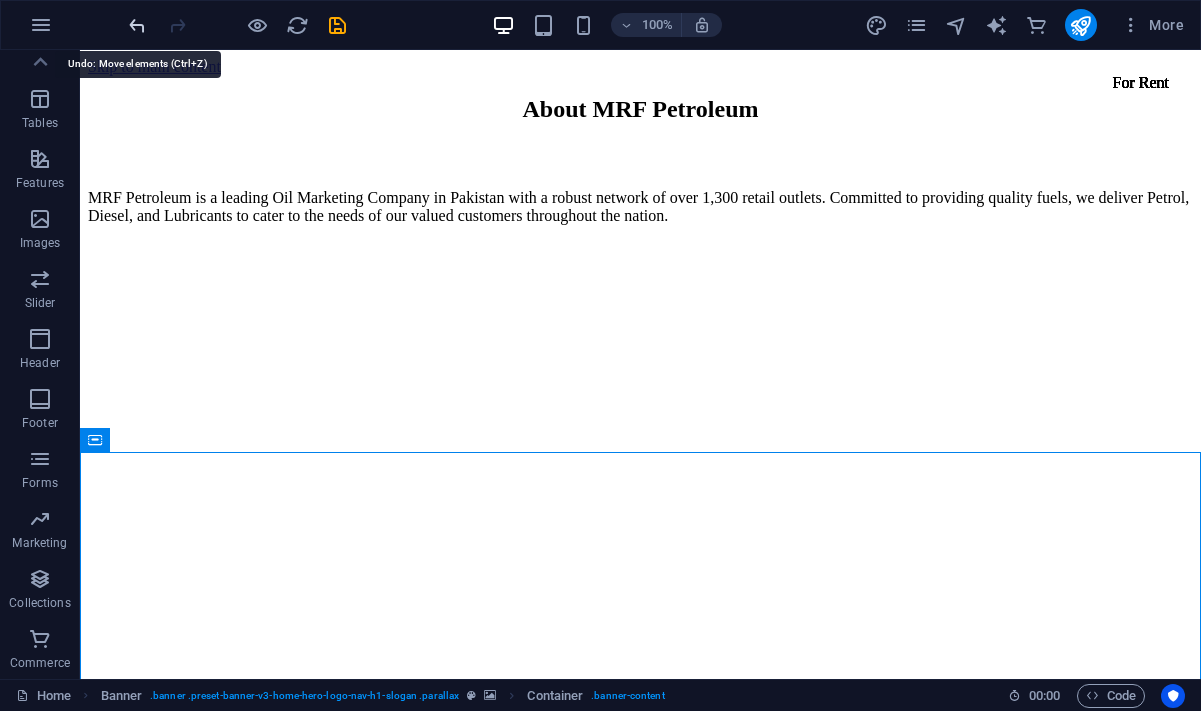 click at bounding box center (137, 25) 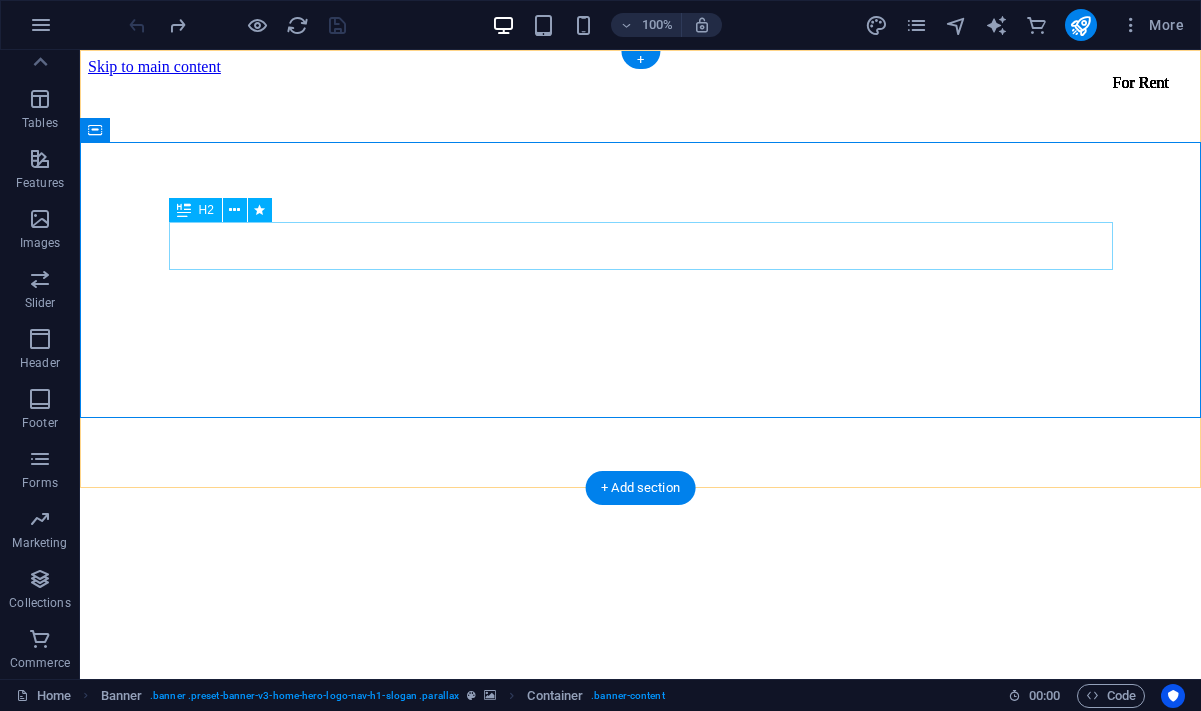 click on "Welcome to MRF Petroleum" at bounding box center [640, 2327] 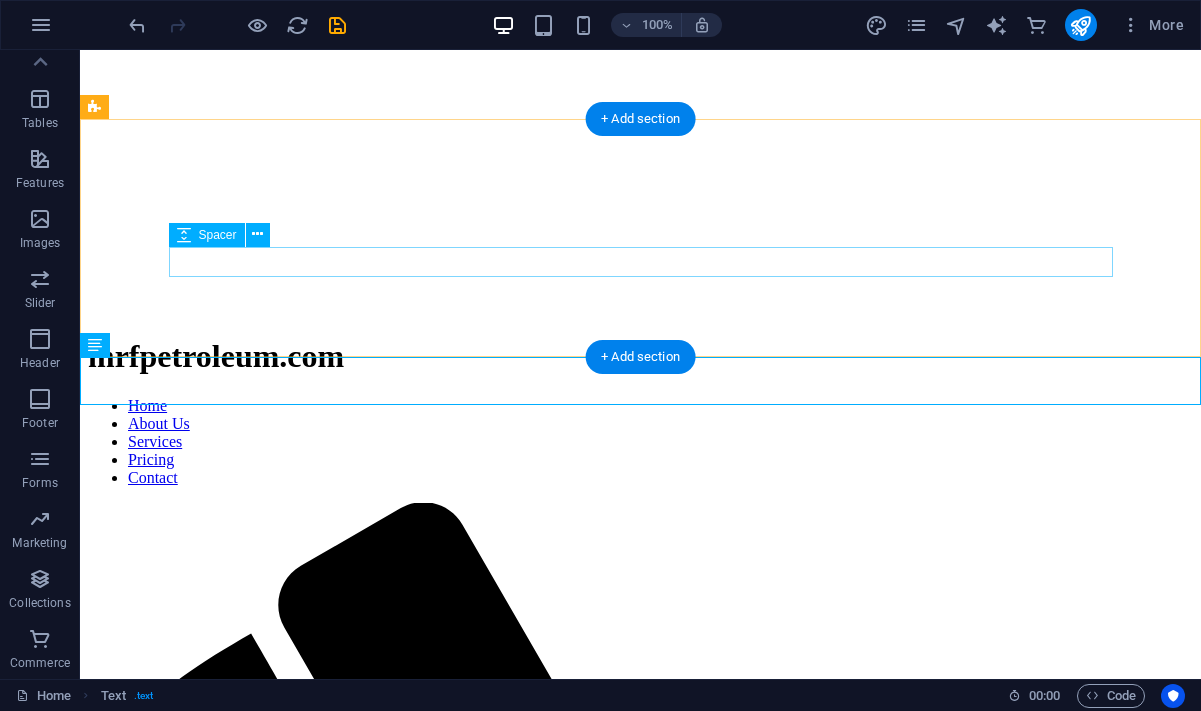 scroll, scrollTop: 385, scrollLeft: 0, axis: vertical 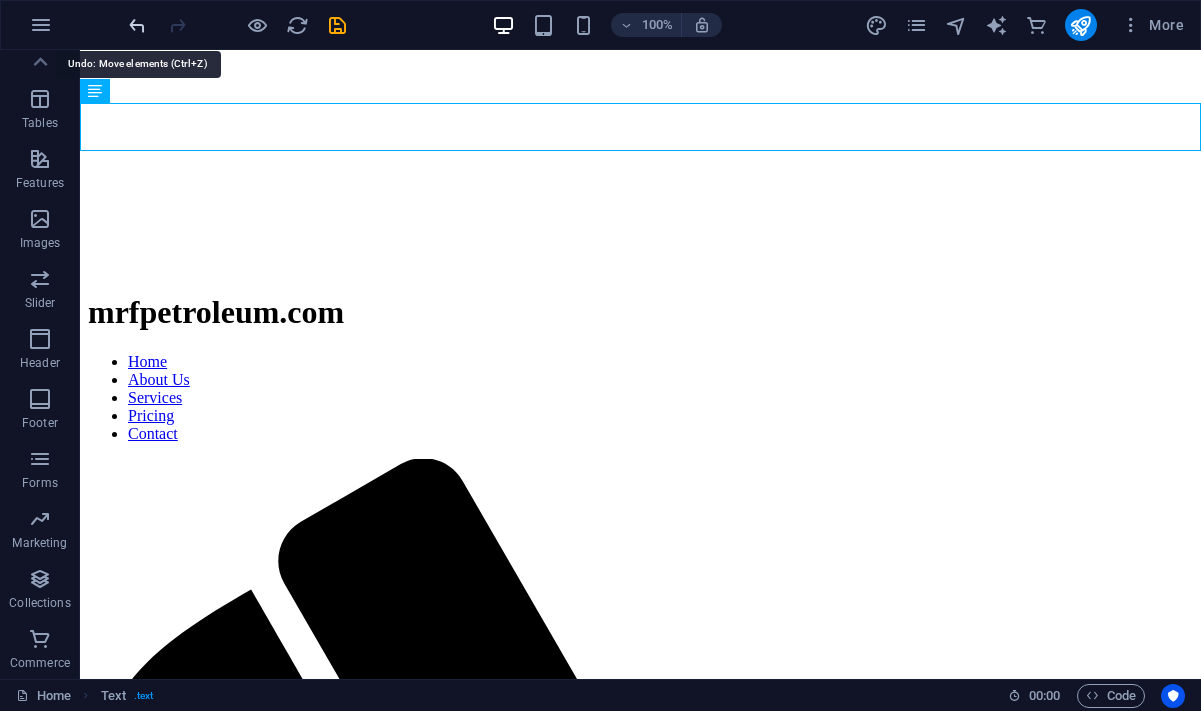 click at bounding box center (137, 25) 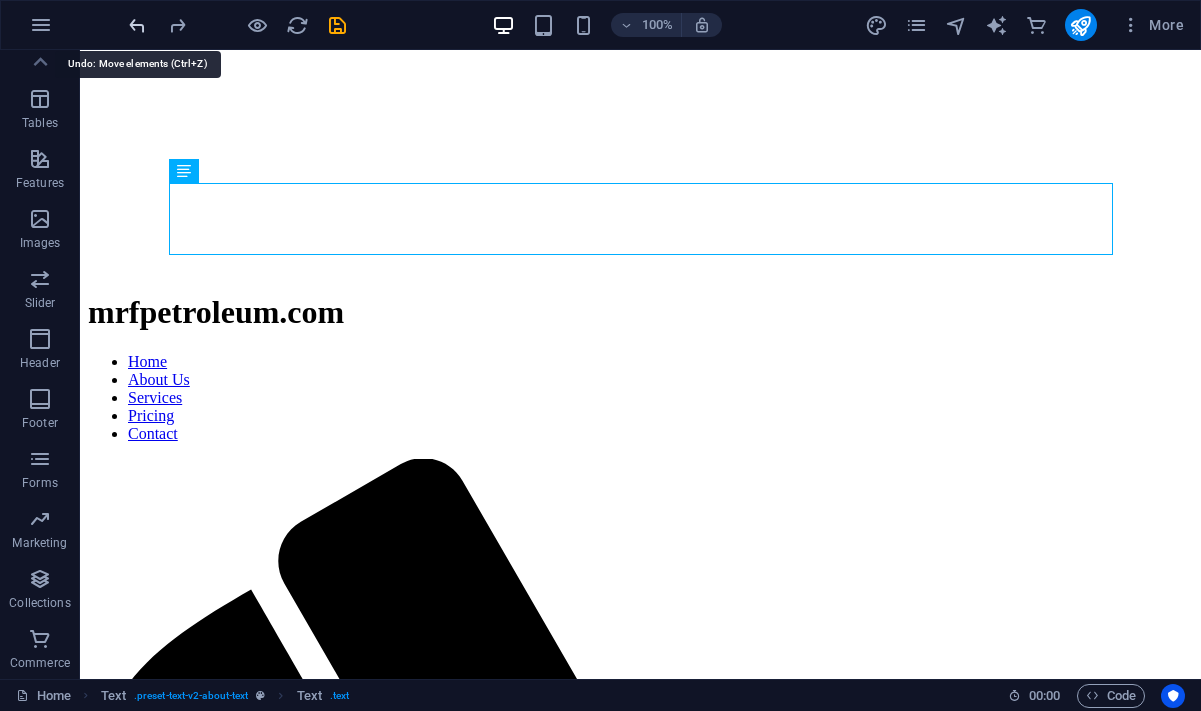 click at bounding box center (137, 25) 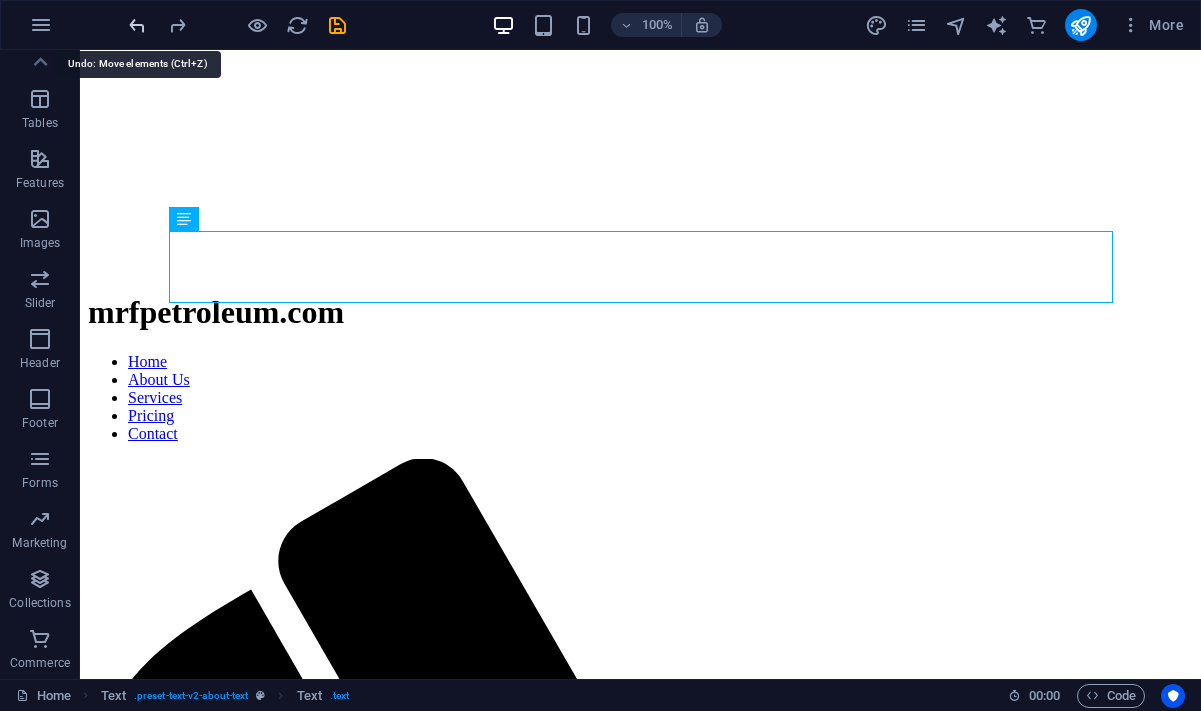 click at bounding box center [137, 25] 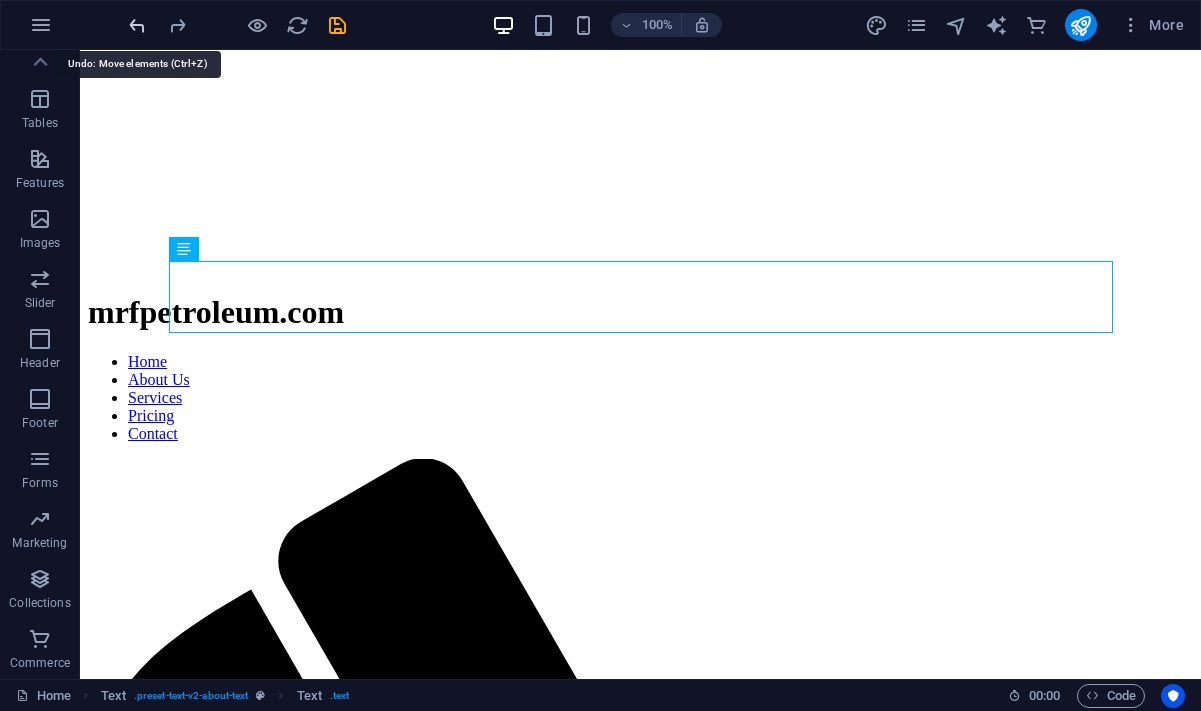 click at bounding box center (137, 25) 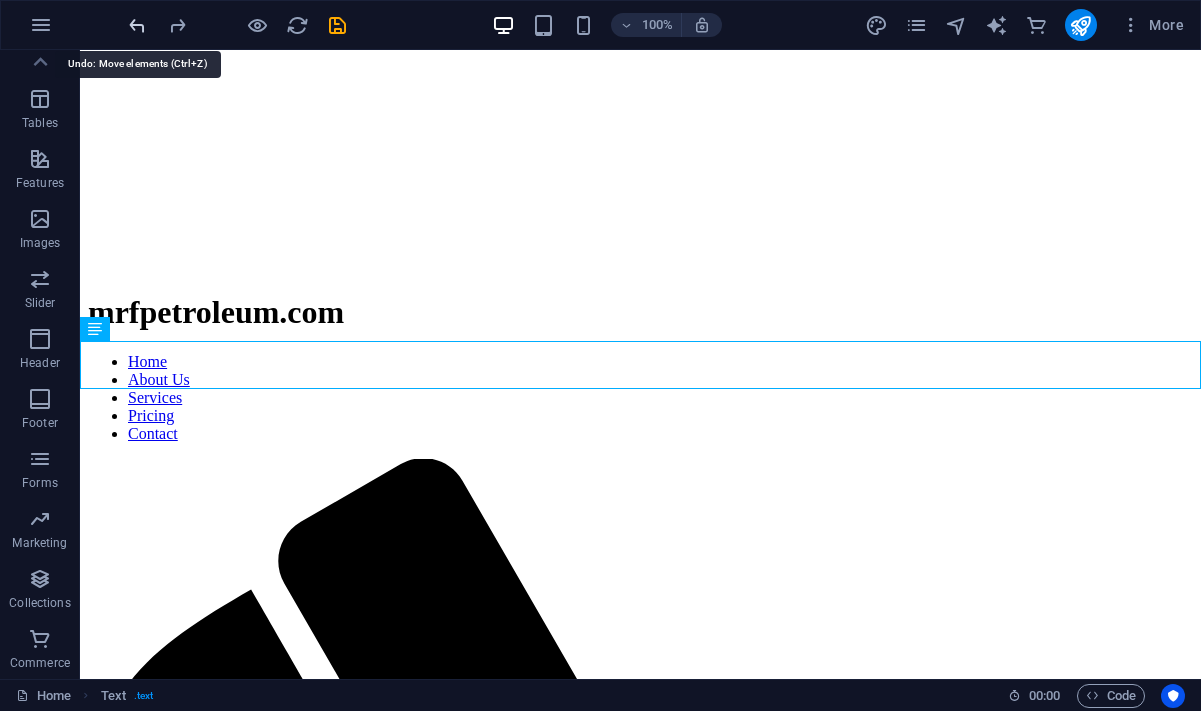 click at bounding box center [137, 25] 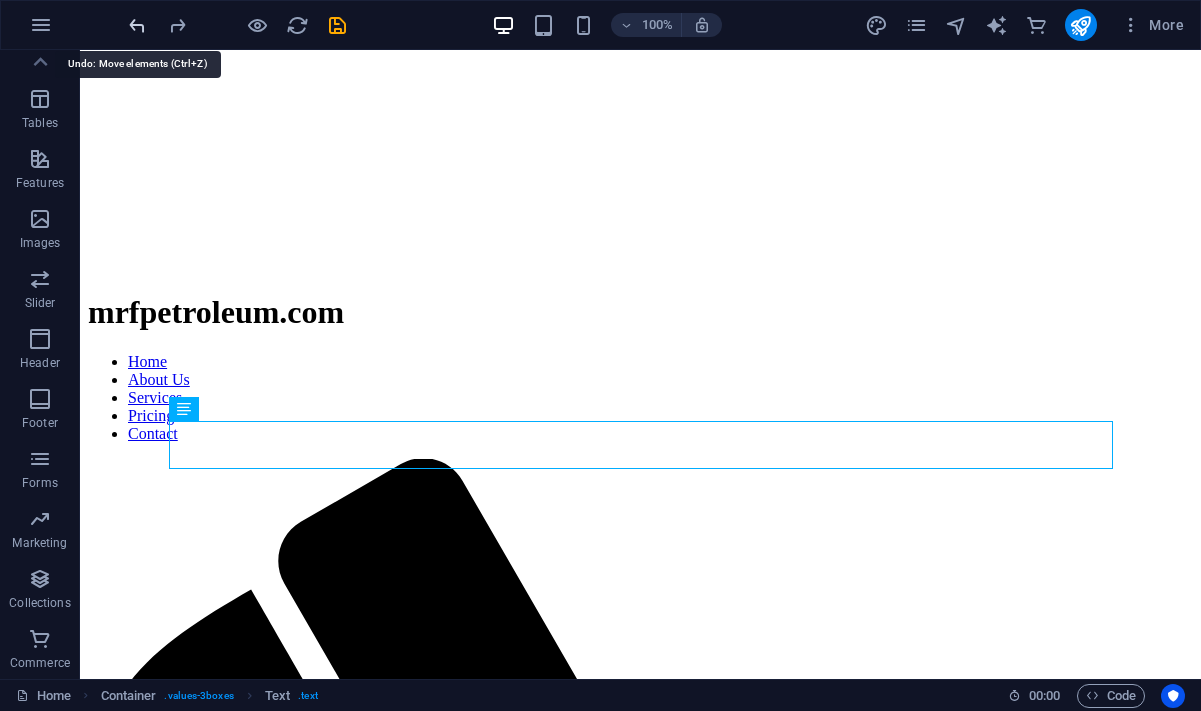 click at bounding box center [137, 25] 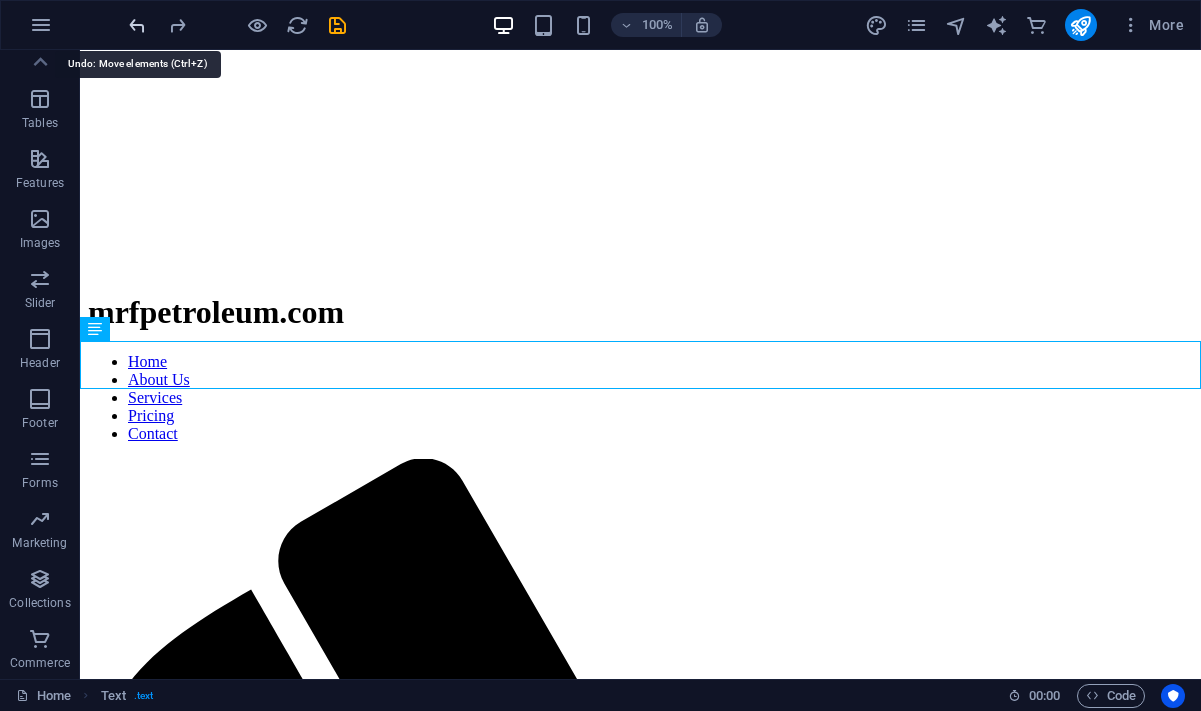 click at bounding box center (137, 25) 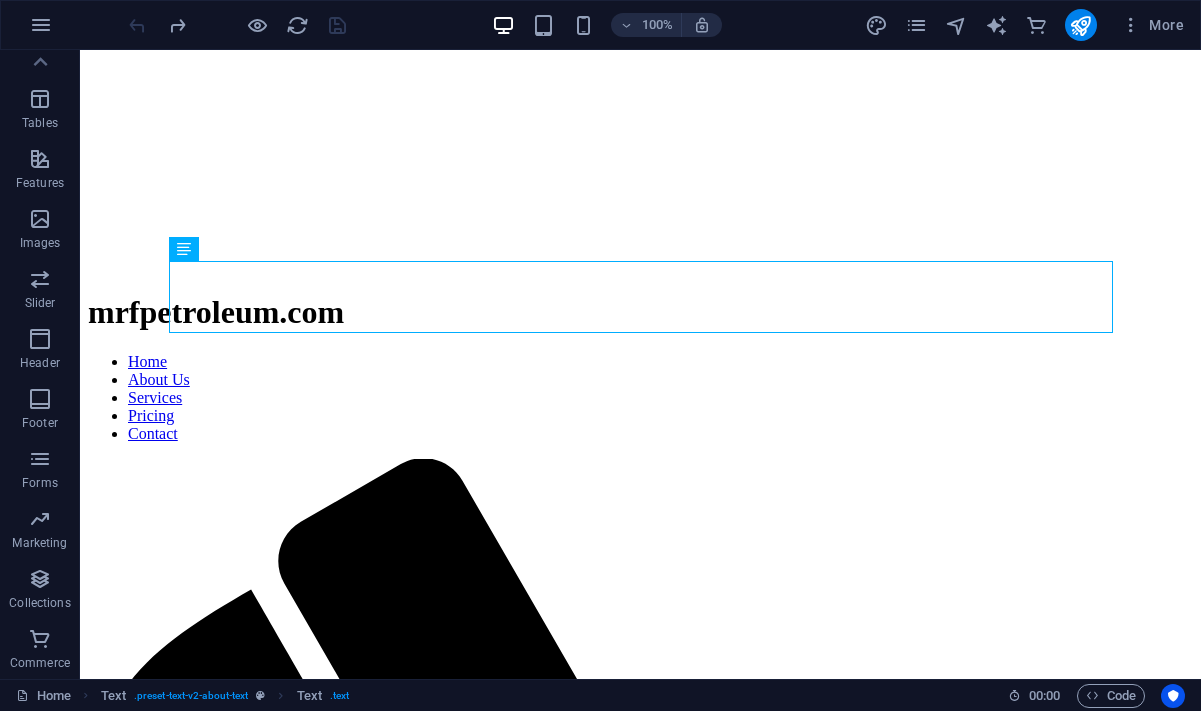click at bounding box center [237, 25] 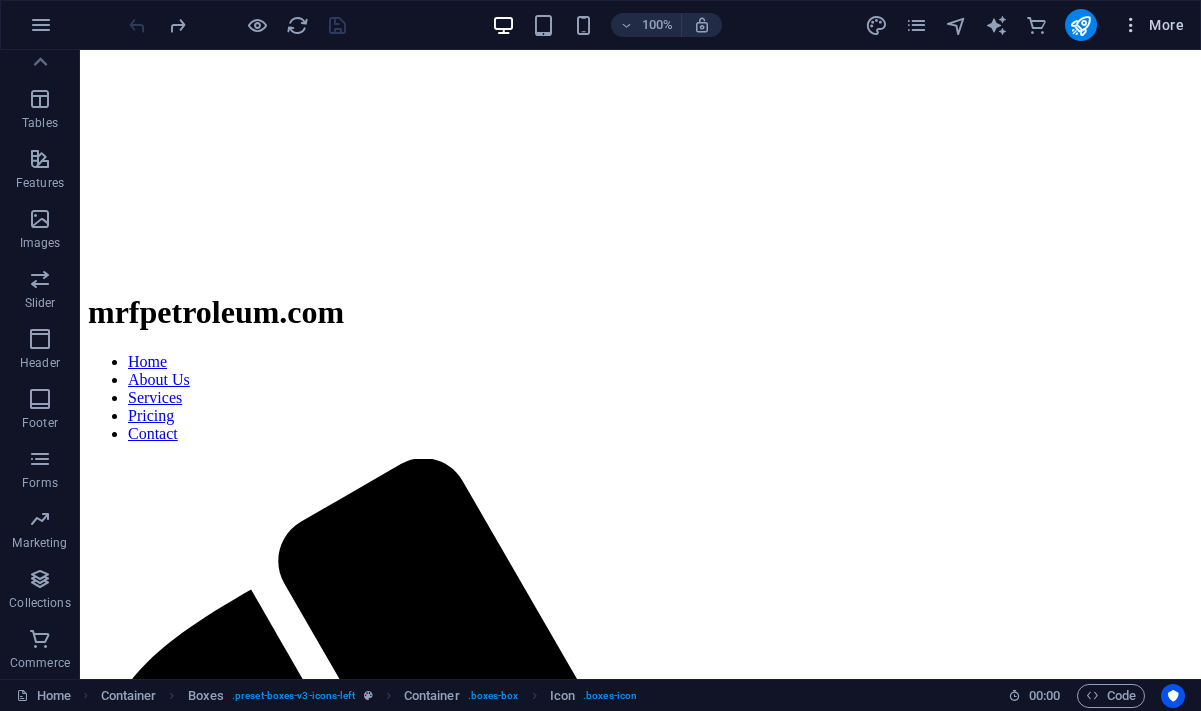 click on "More" at bounding box center [1152, 25] 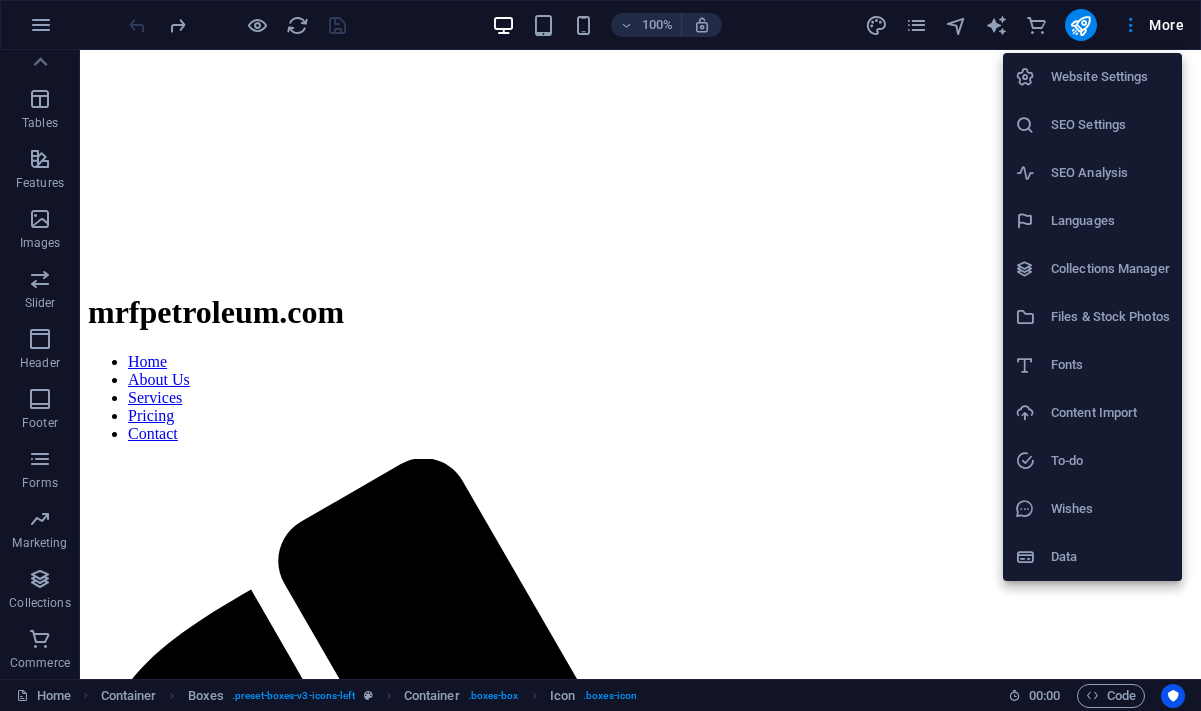 click at bounding box center [600, 355] 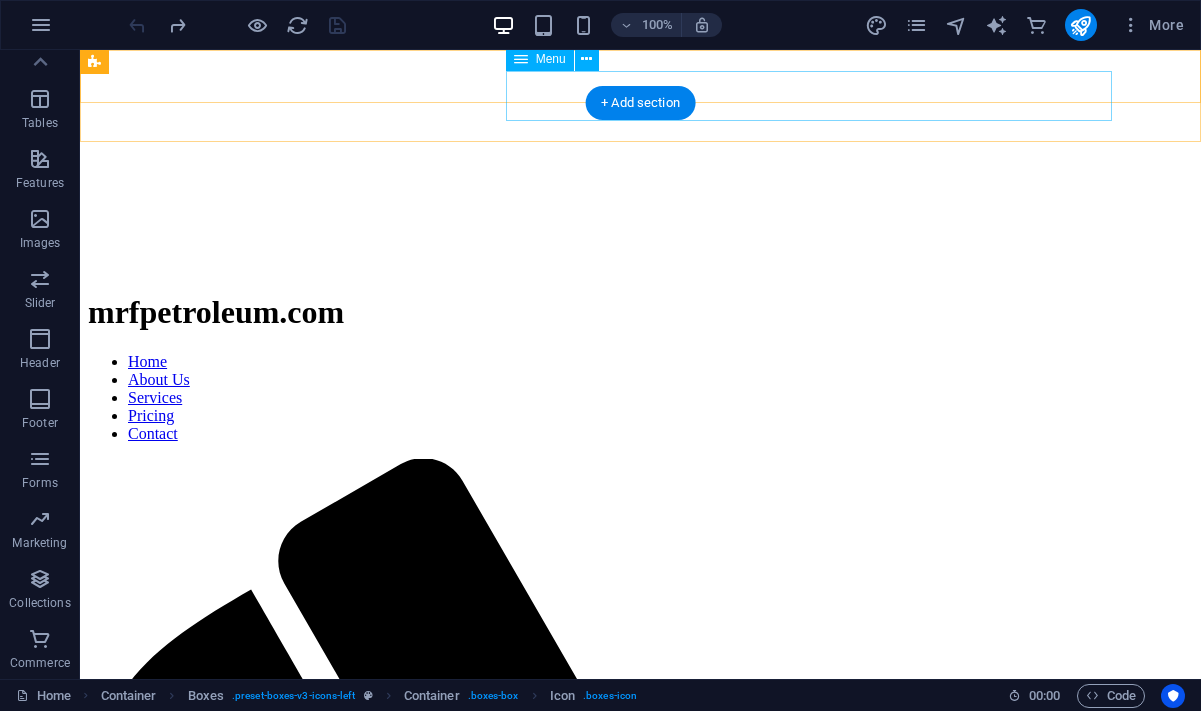 click on "Home About Us Services Pricing Contact" at bounding box center [640, 398] 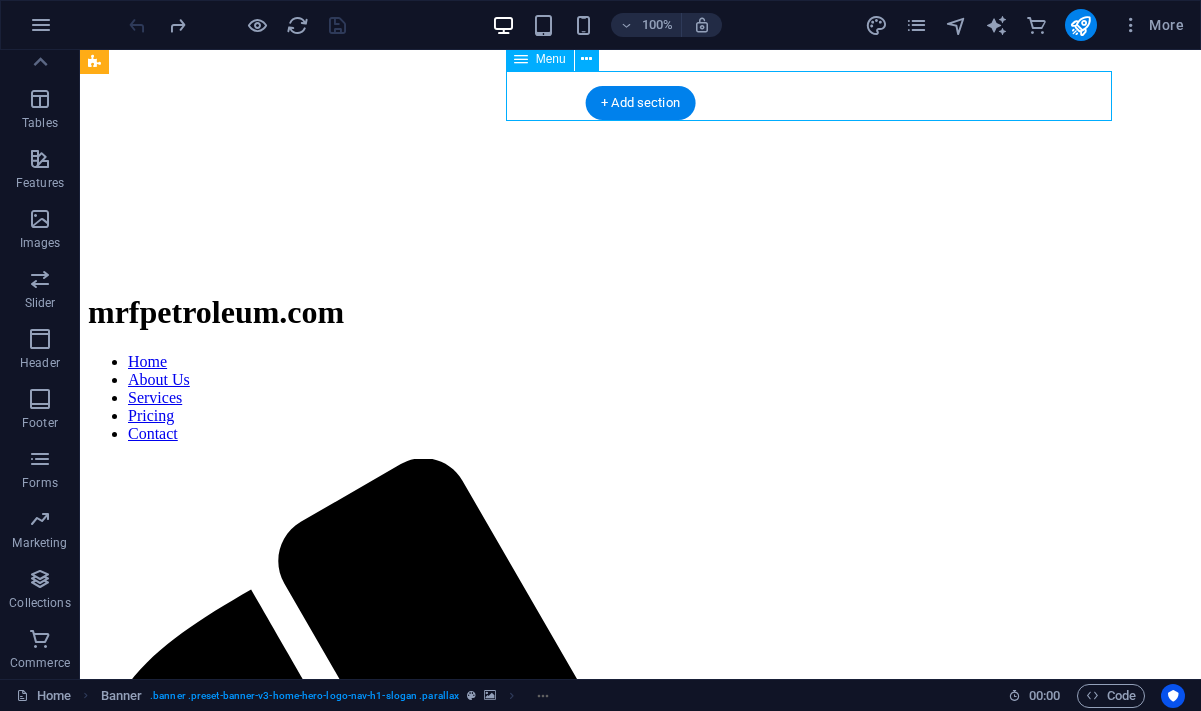 click on "Home About Us Services Pricing Contact" at bounding box center [640, 398] 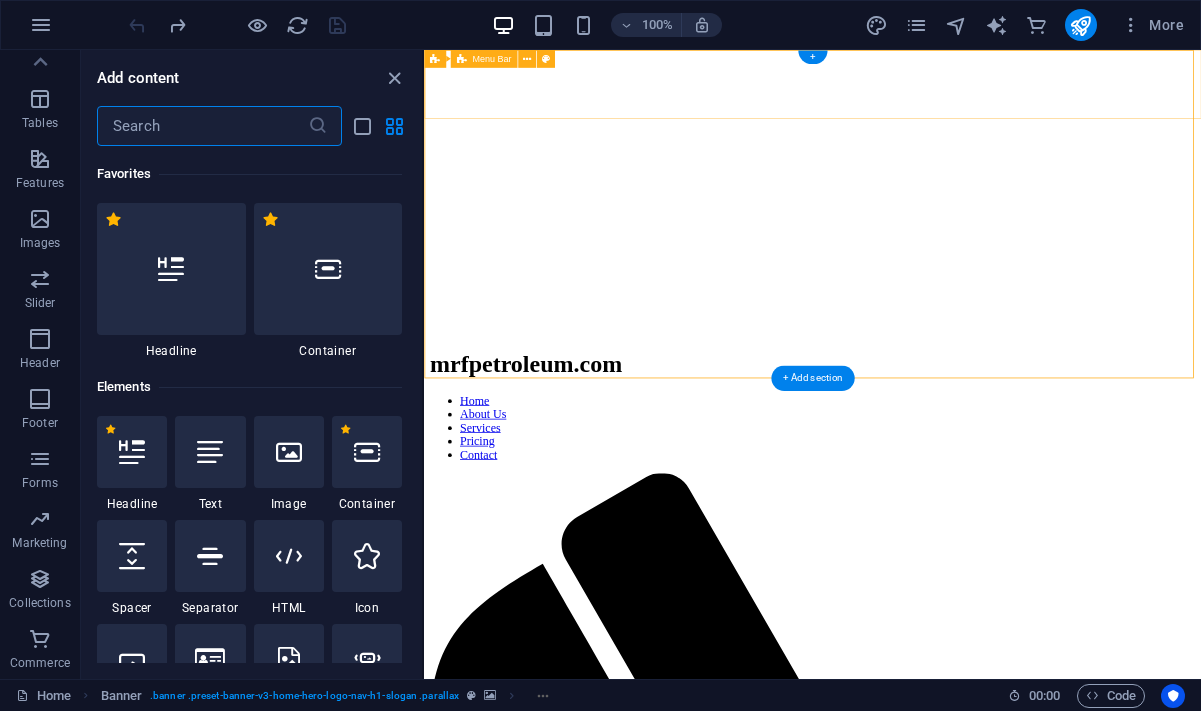 scroll, scrollTop: 0, scrollLeft: 0, axis: both 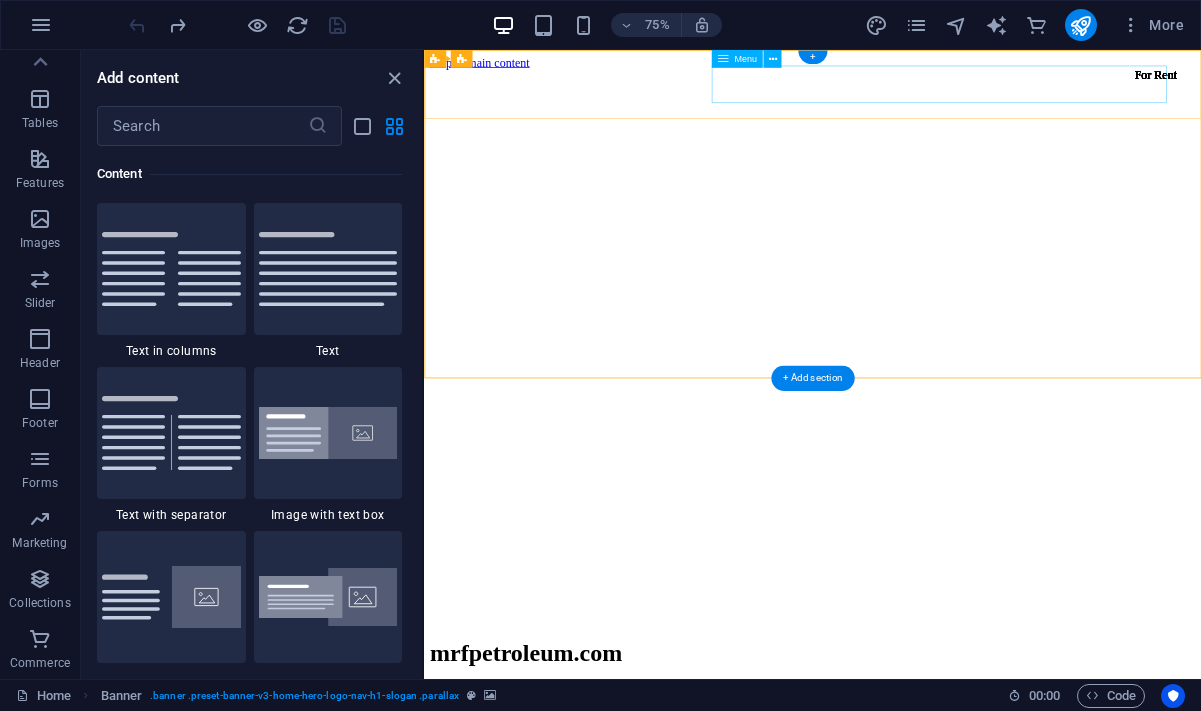 click on "Home About Us Services Pricing Contact" at bounding box center [942, 939] 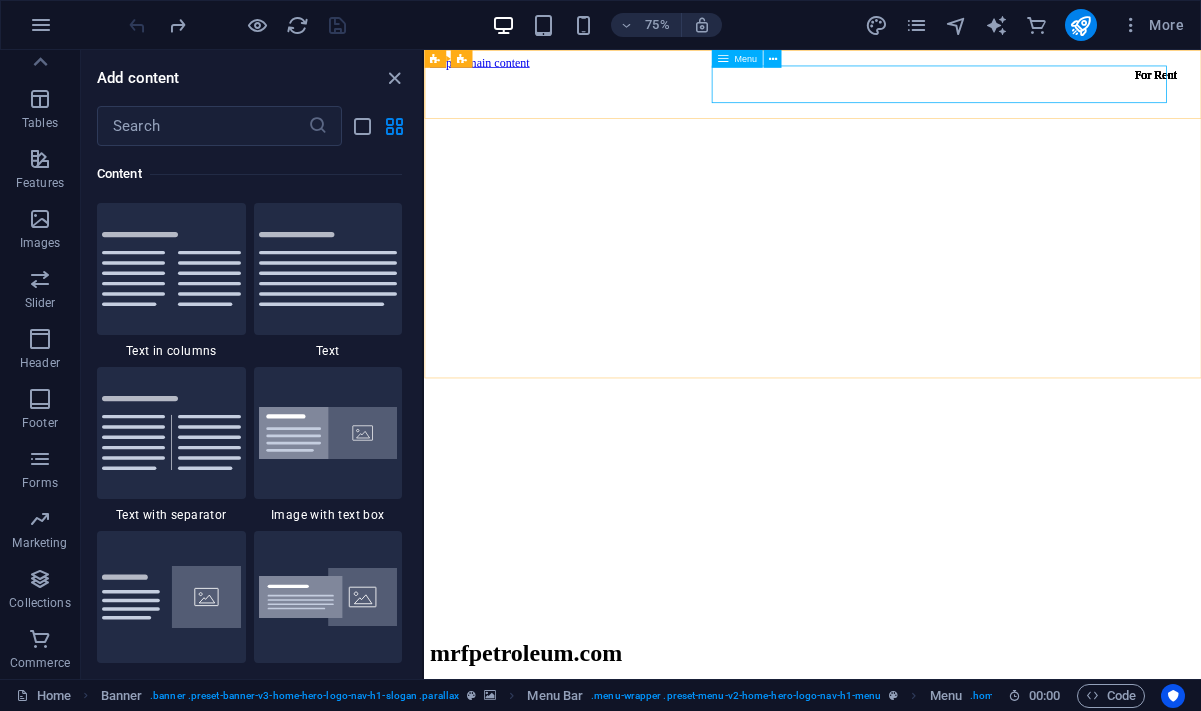 click at bounding box center (722, 59) 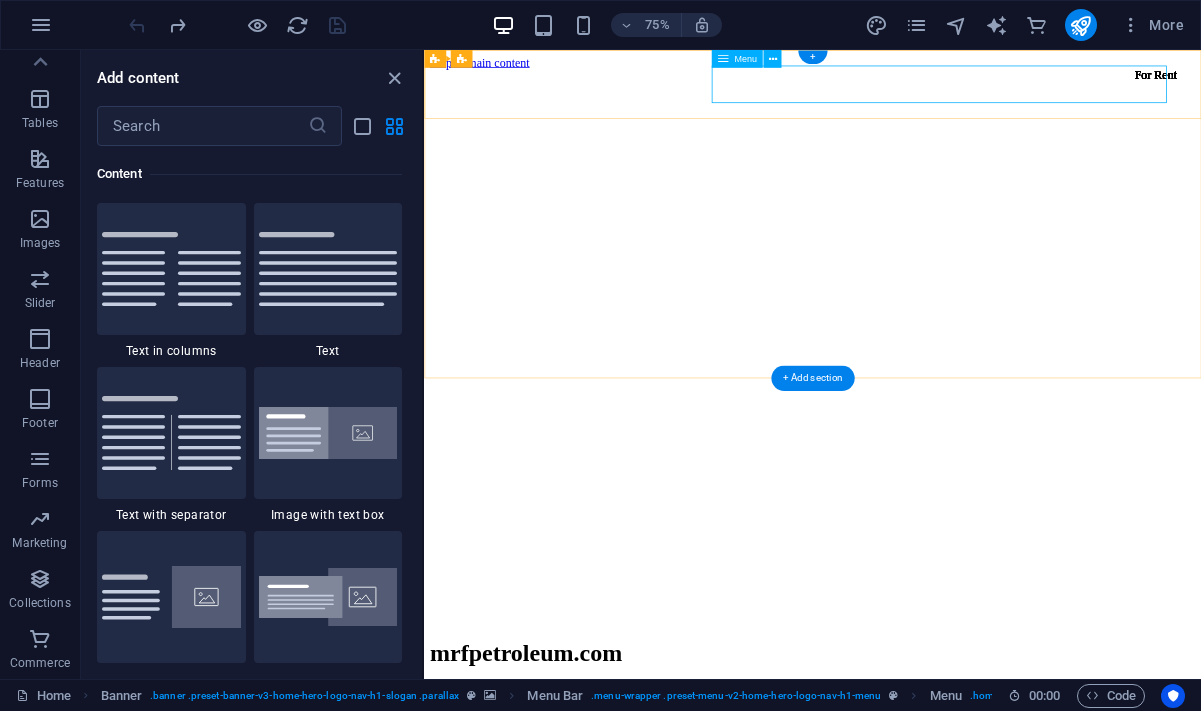 click on "Home About Us Services Pricing Contact" at bounding box center [942, 939] 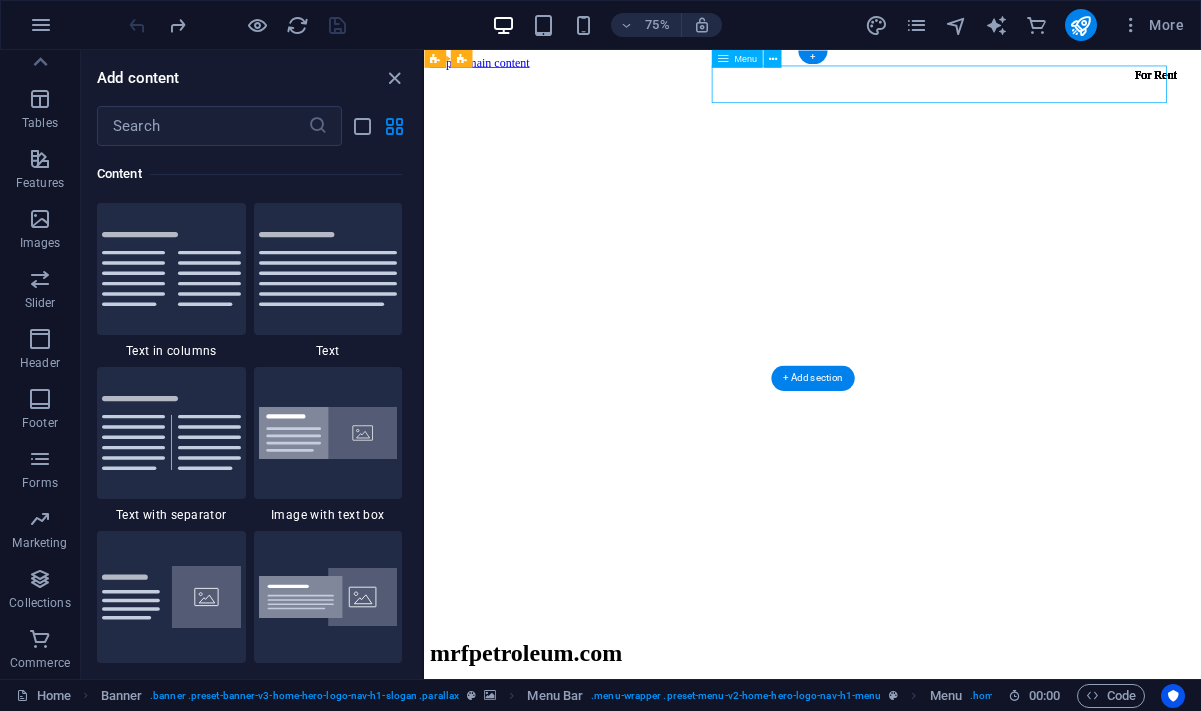 click on "Home About Us Services Pricing Contact" at bounding box center [942, 939] 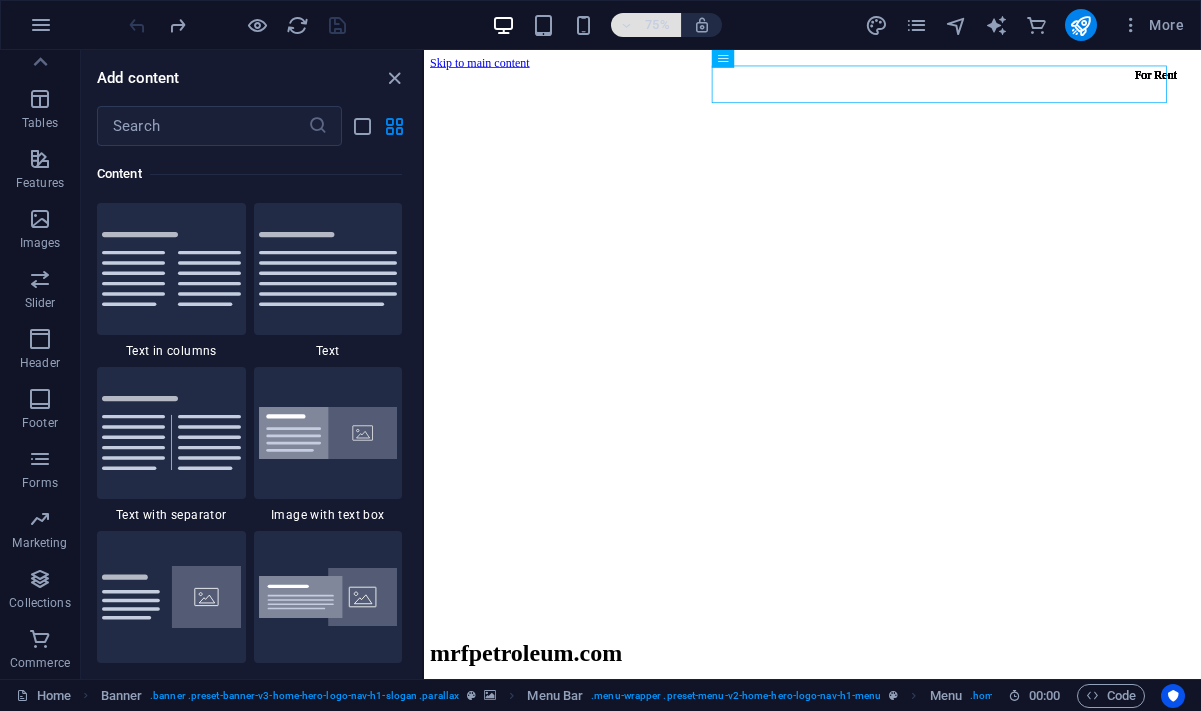 click at bounding box center [626, 25] 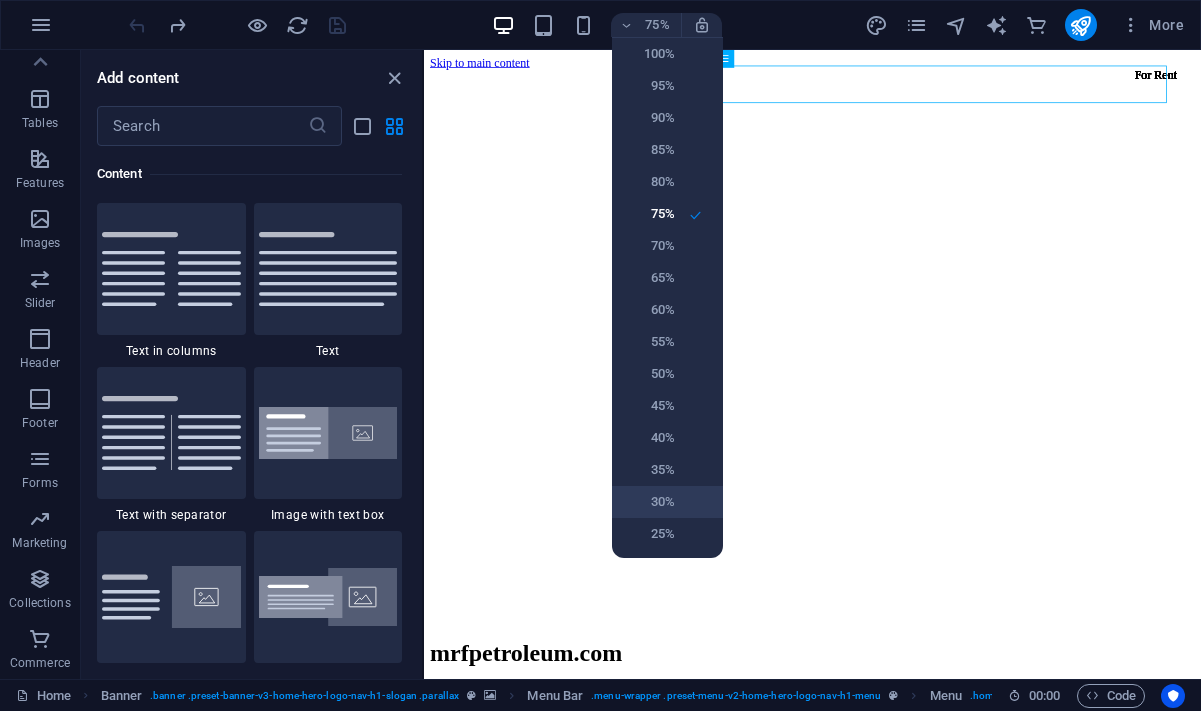 click on "30%" at bounding box center (667, 502) 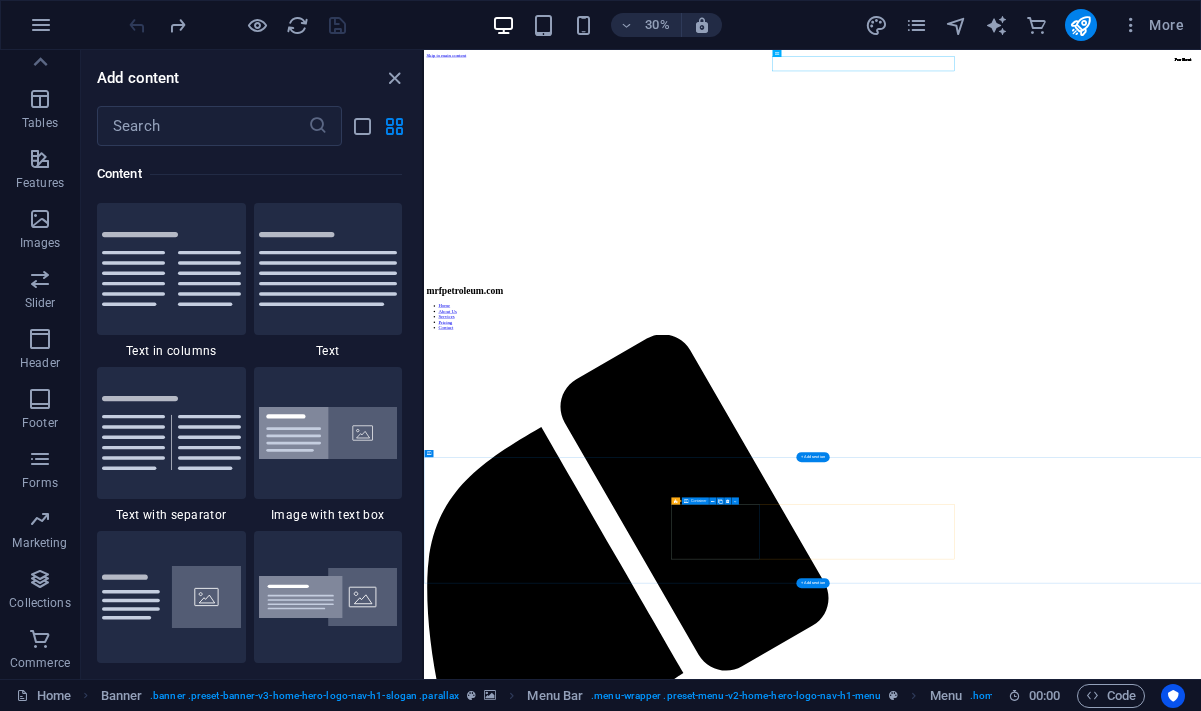 click on "Quality Providing only the highest quality fuels and services." at bounding box center [1719, 6203] 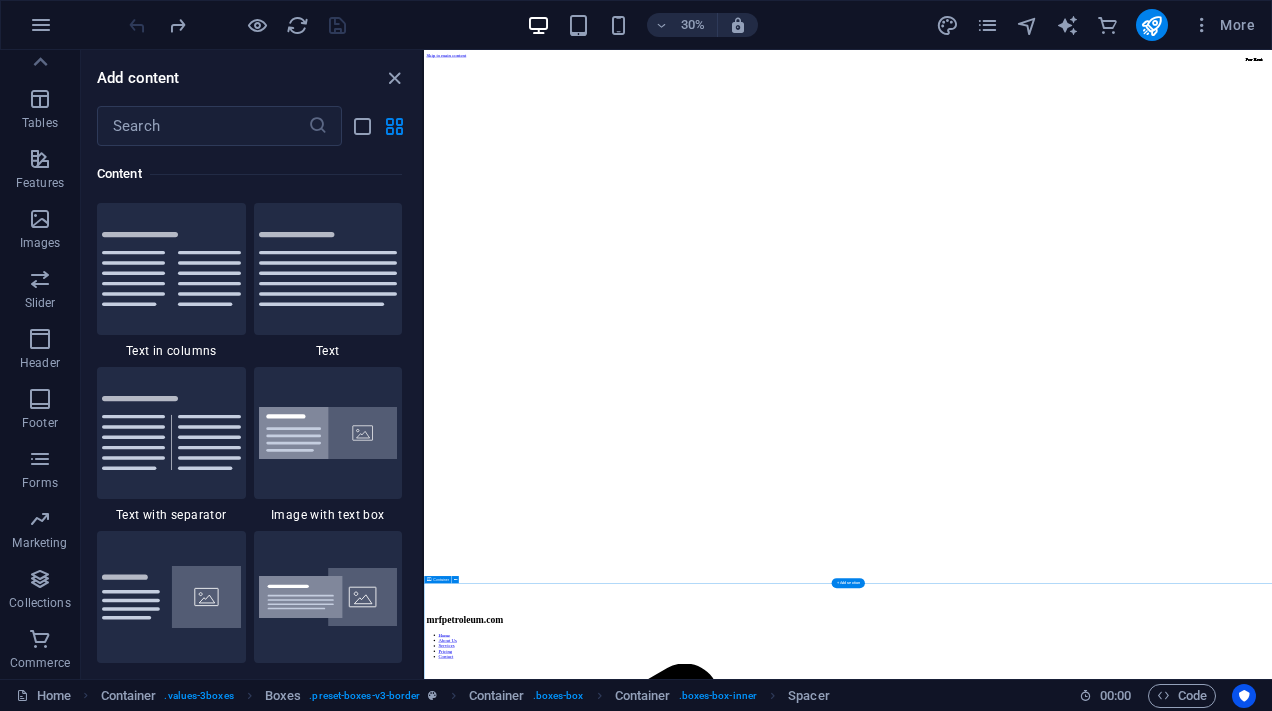 scroll, scrollTop: 3, scrollLeft: 0, axis: vertical 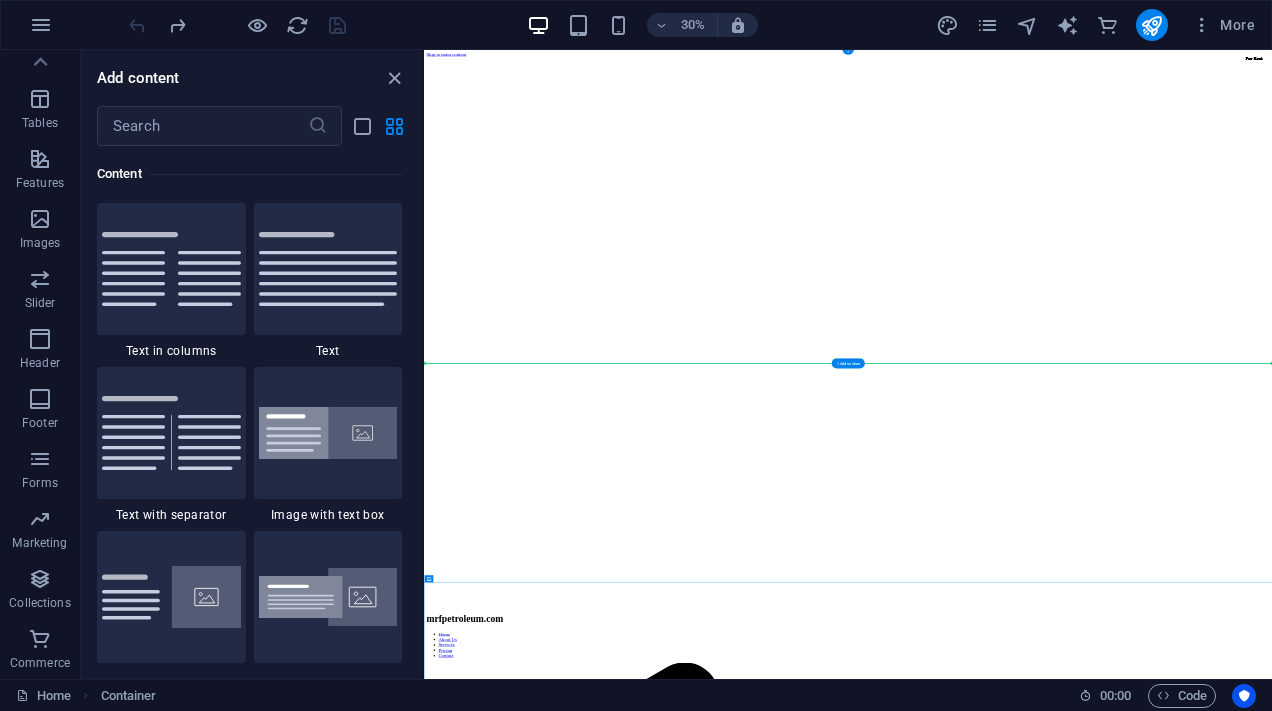 drag, startPoint x: 3119, startPoint y: 1934, endPoint x: 3138, endPoint y: 1044, distance: 890.20276 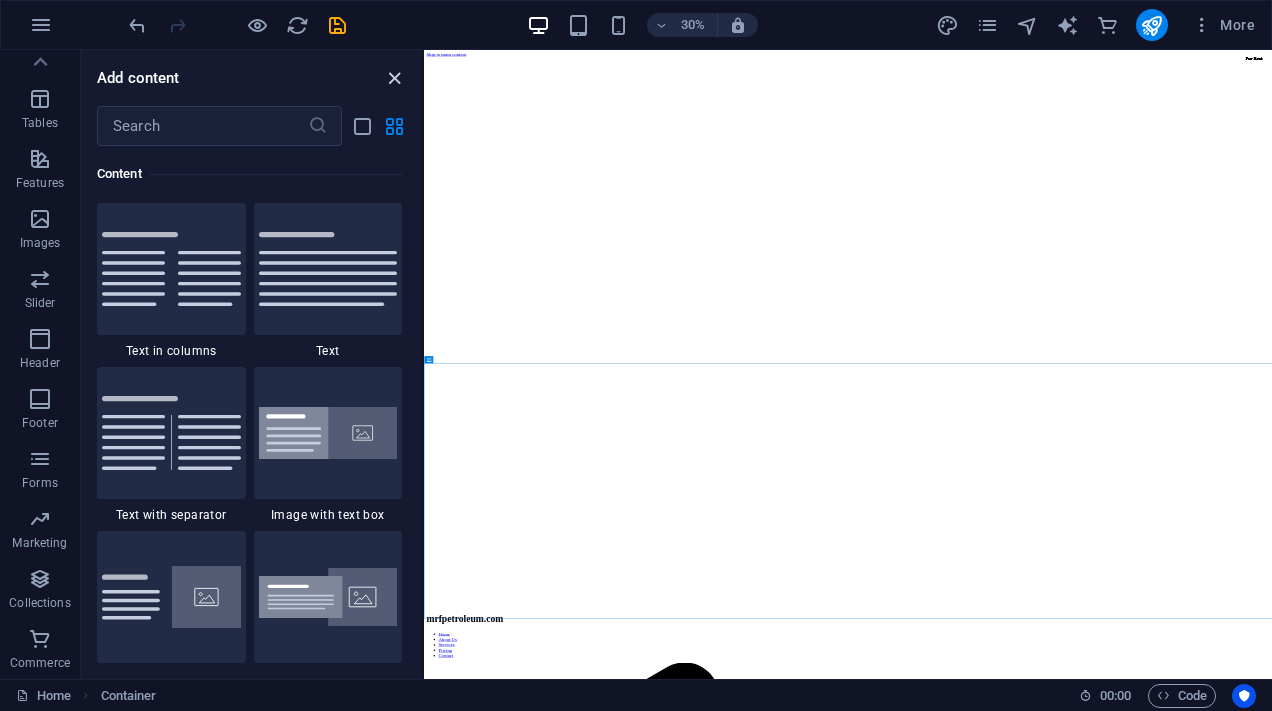 click at bounding box center (394, 78) 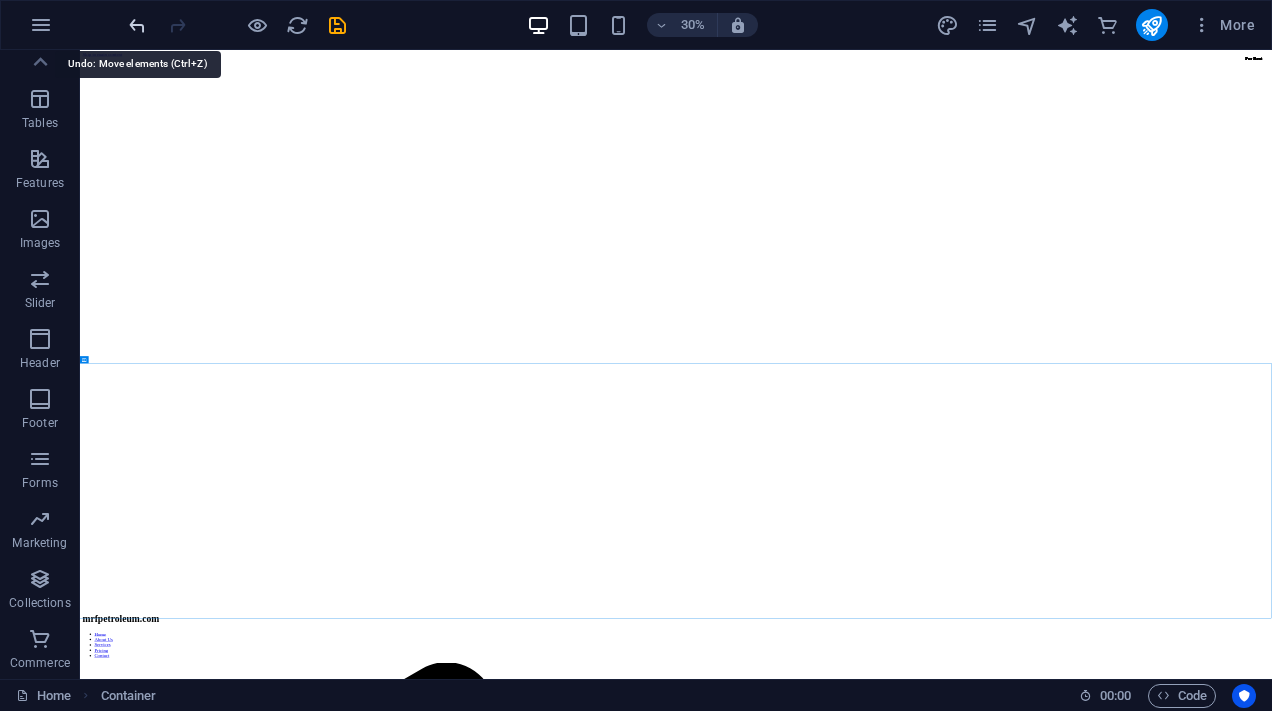 click at bounding box center (137, 25) 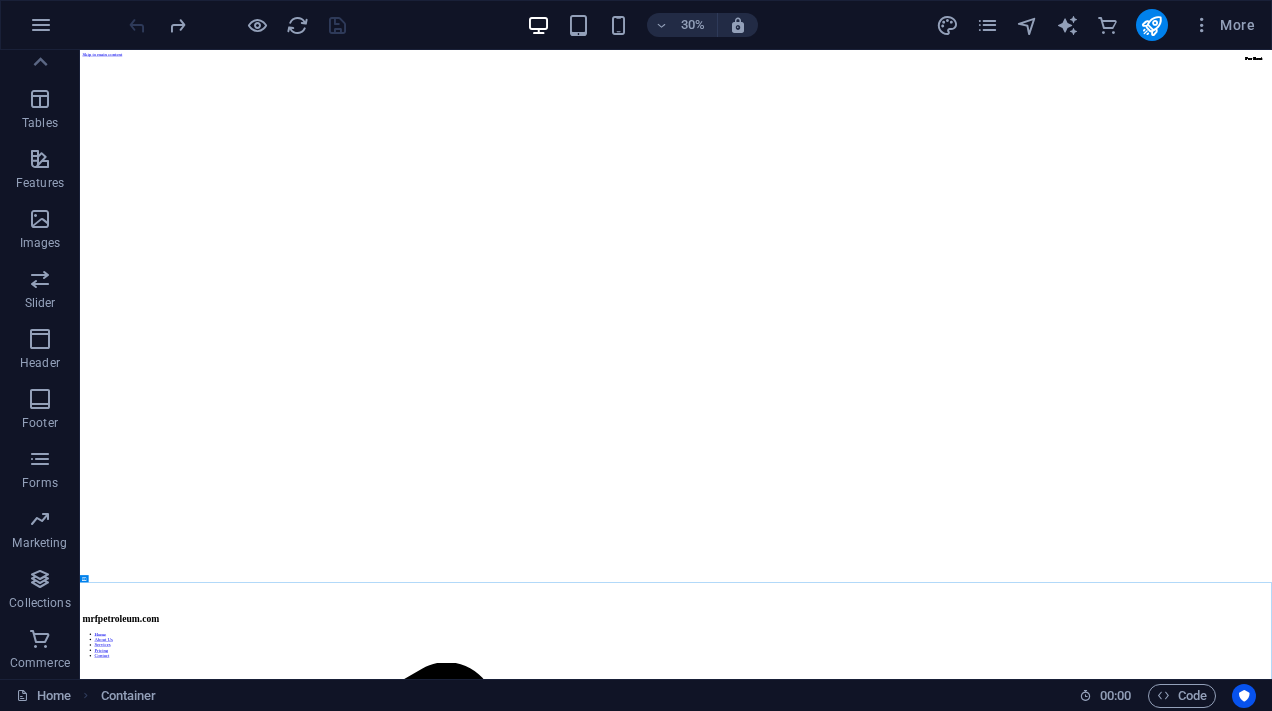 click at bounding box center [237, 25] 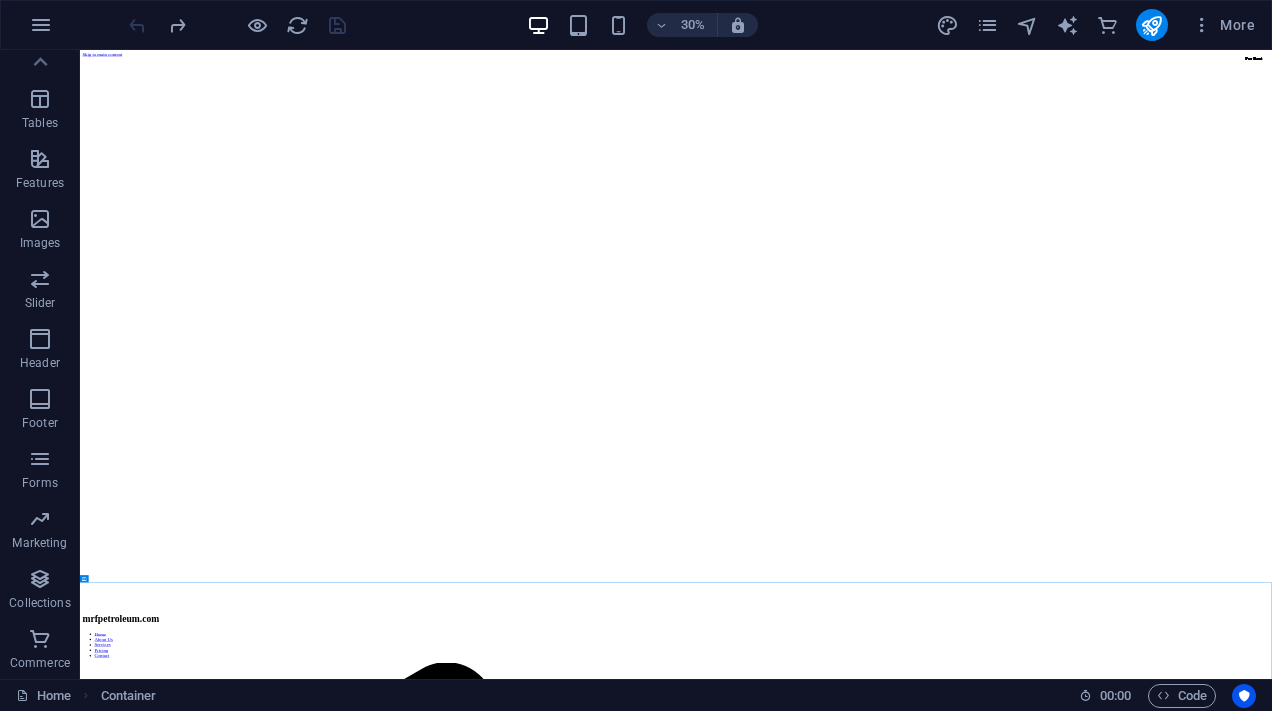 click at bounding box center (237, 25) 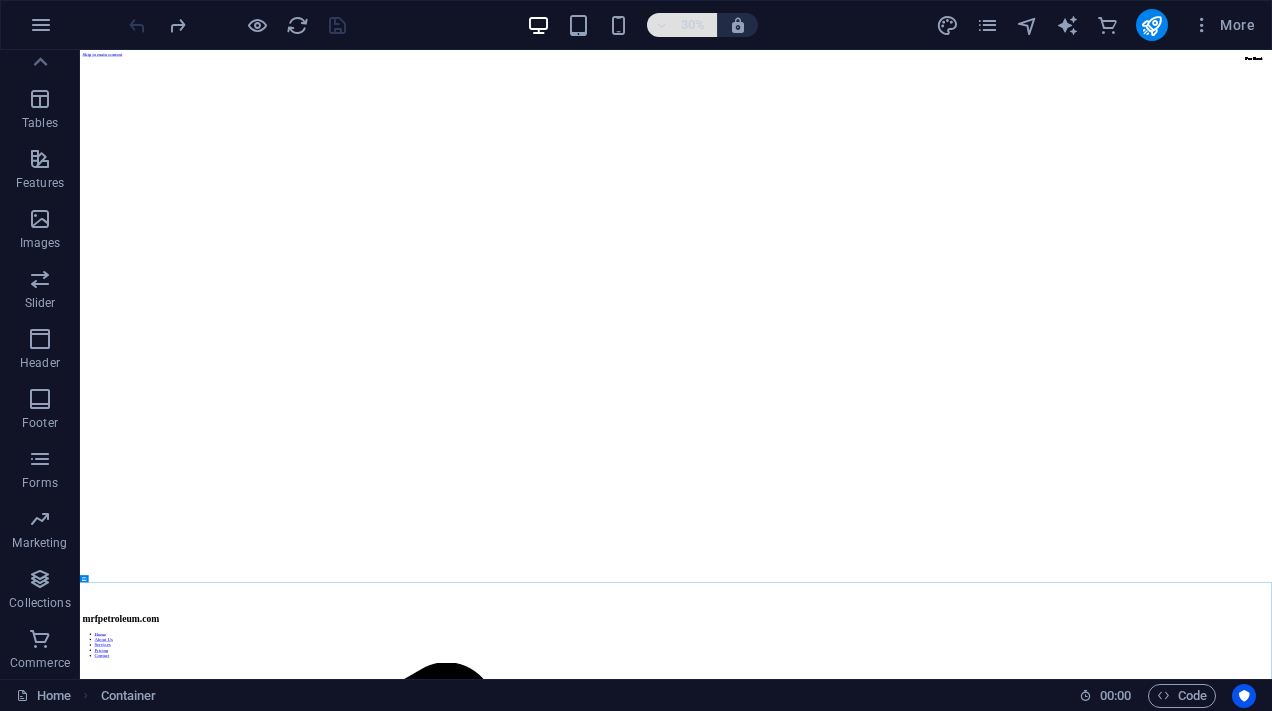 click on "30%" at bounding box center (682, 25) 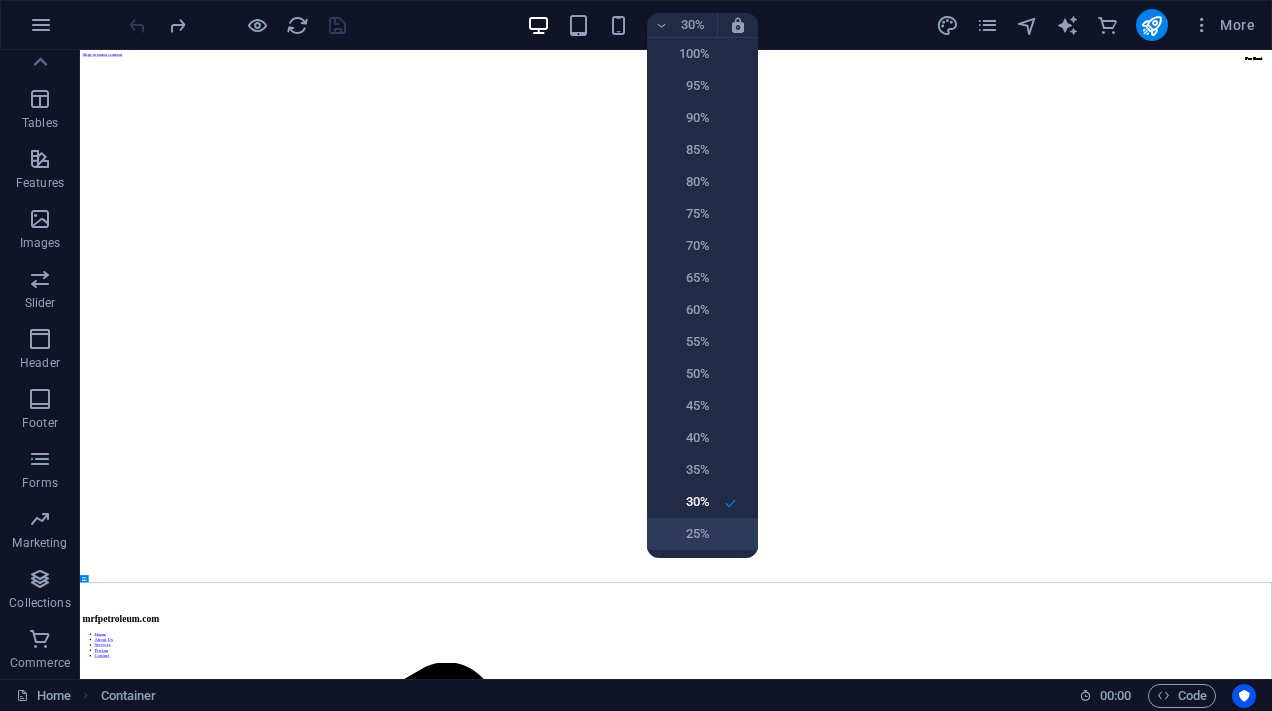 click on "25%" at bounding box center [702, 534] 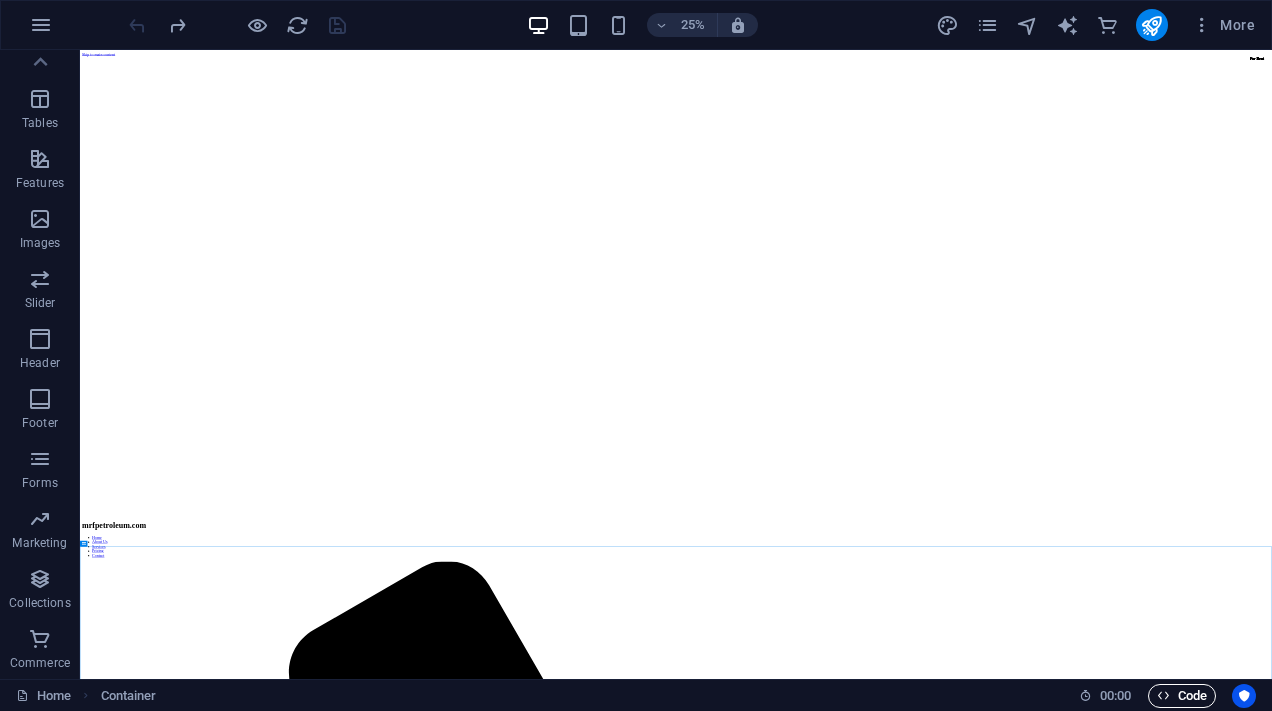 click on "Code" at bounding box center [1182, 696] 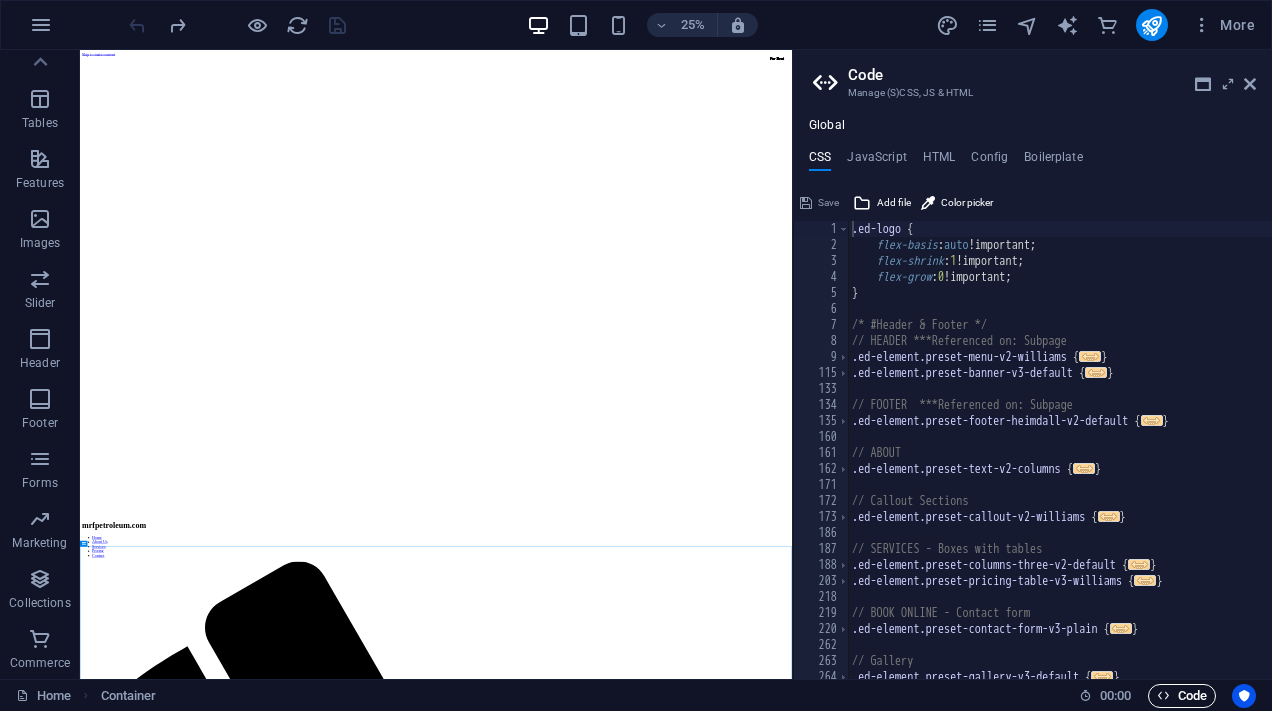 click on "Code" at bounding box center (1182, 696) 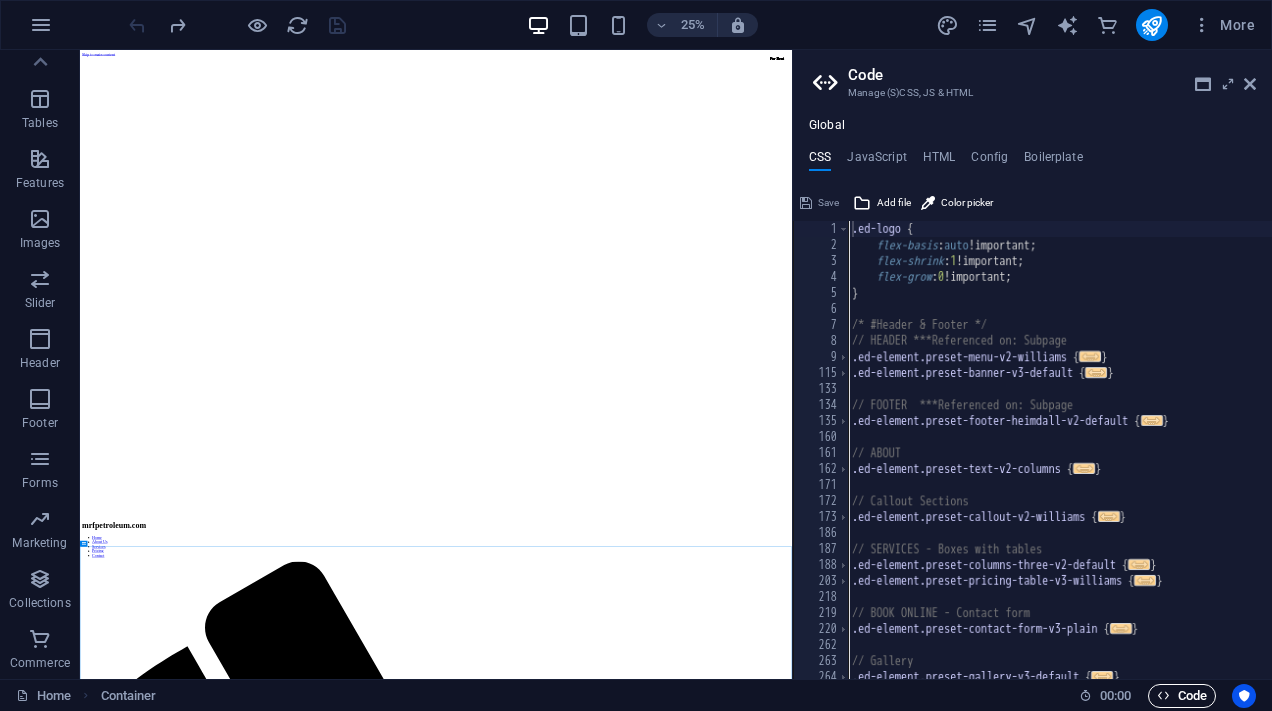 click on "Code" at bounding box center (1182, 696) 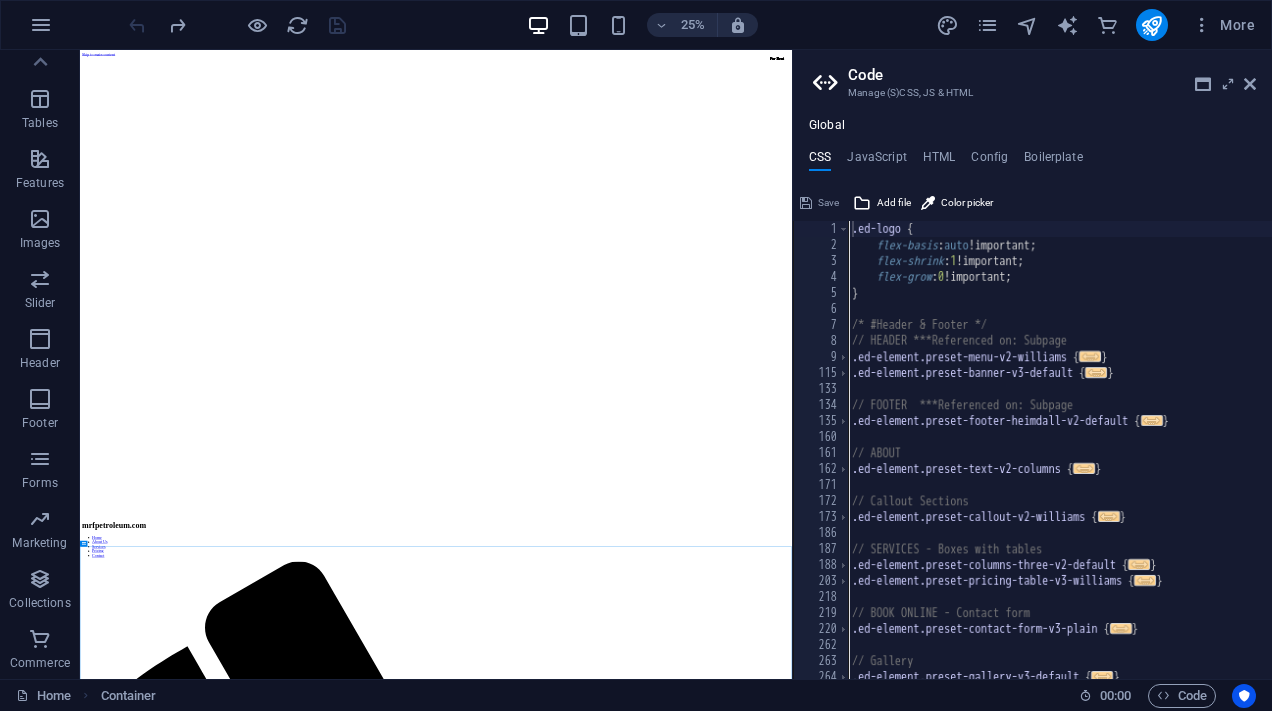 drag, startPoint x: 1164, startPoint y: 698, endPoint x: 1039, endPoint y: 709, distance: 125.48307 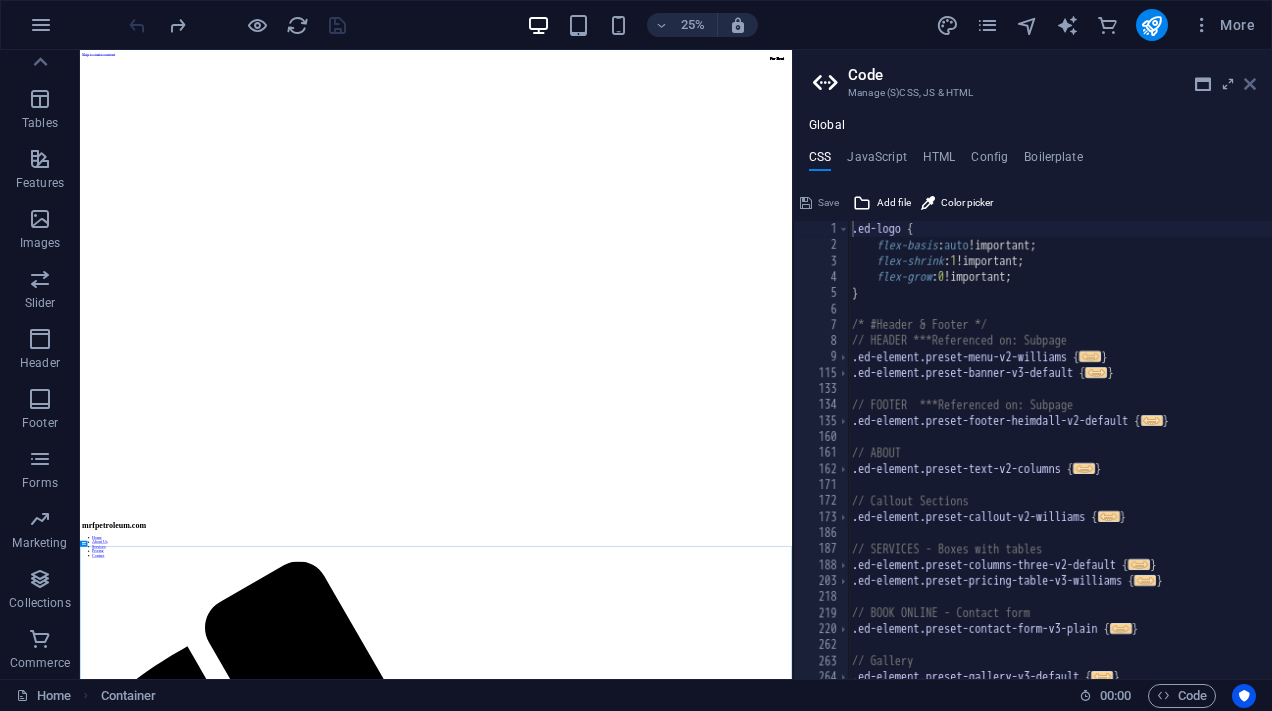 click at bounding box center [1250, 84] 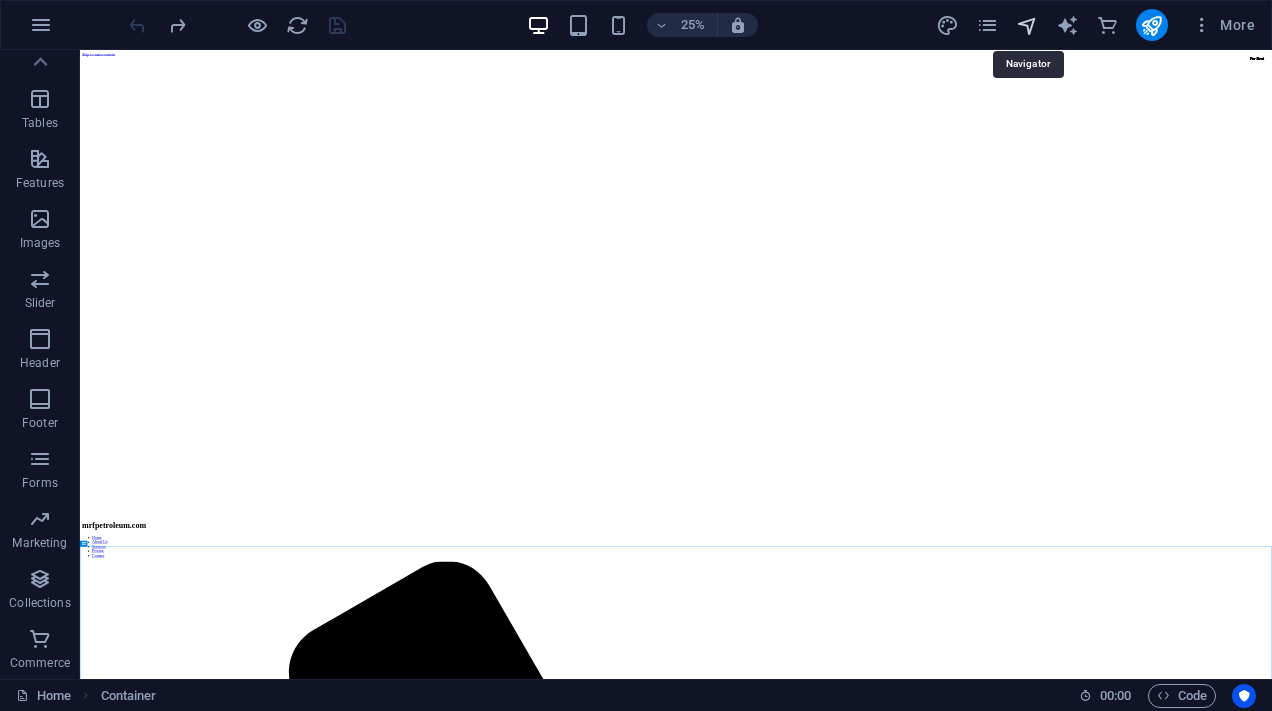 click at bounding box center (1027, 25) 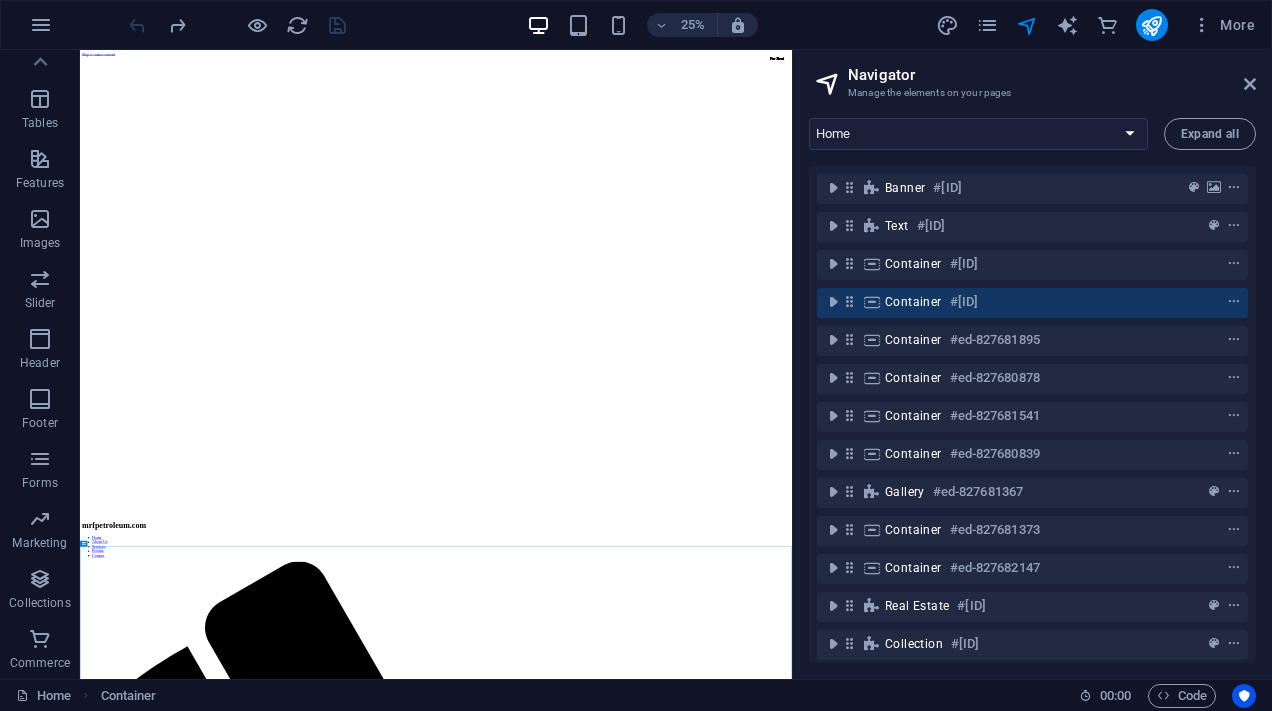 click on "Container #[ID]" at bounding box center [1032, 379] 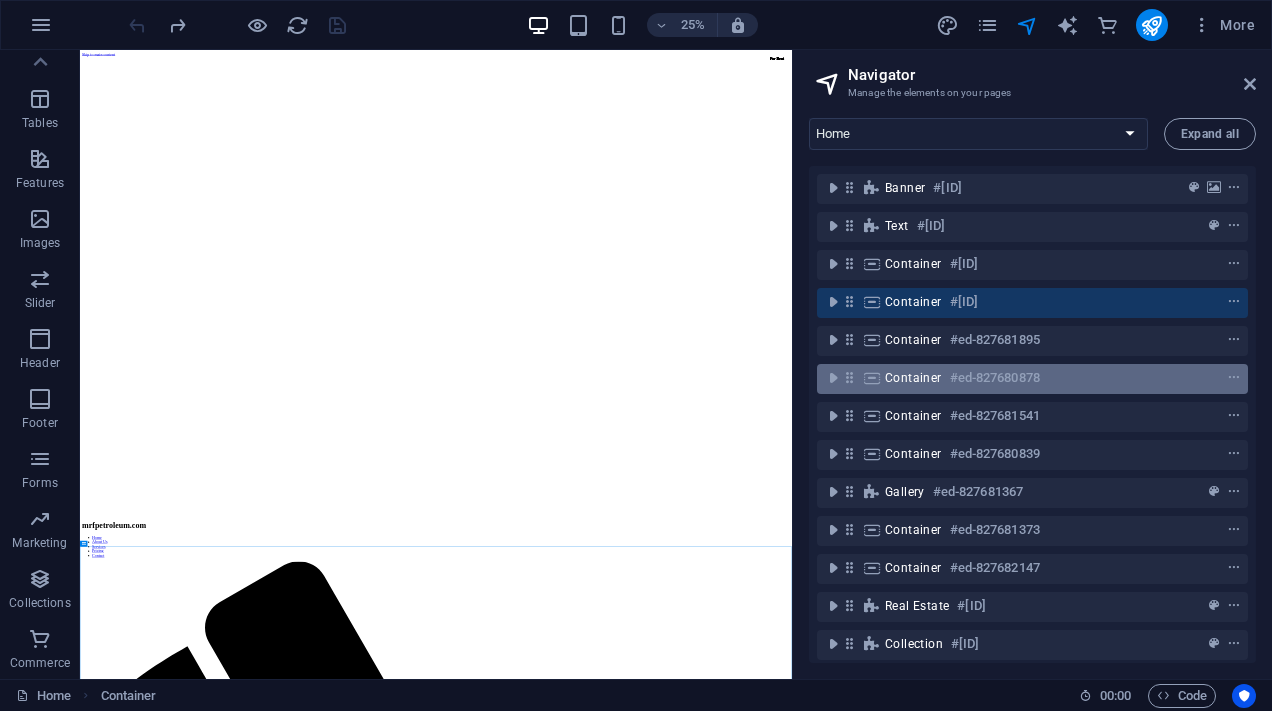 click on "#ed-827680878" at bounding box center (995, 378) 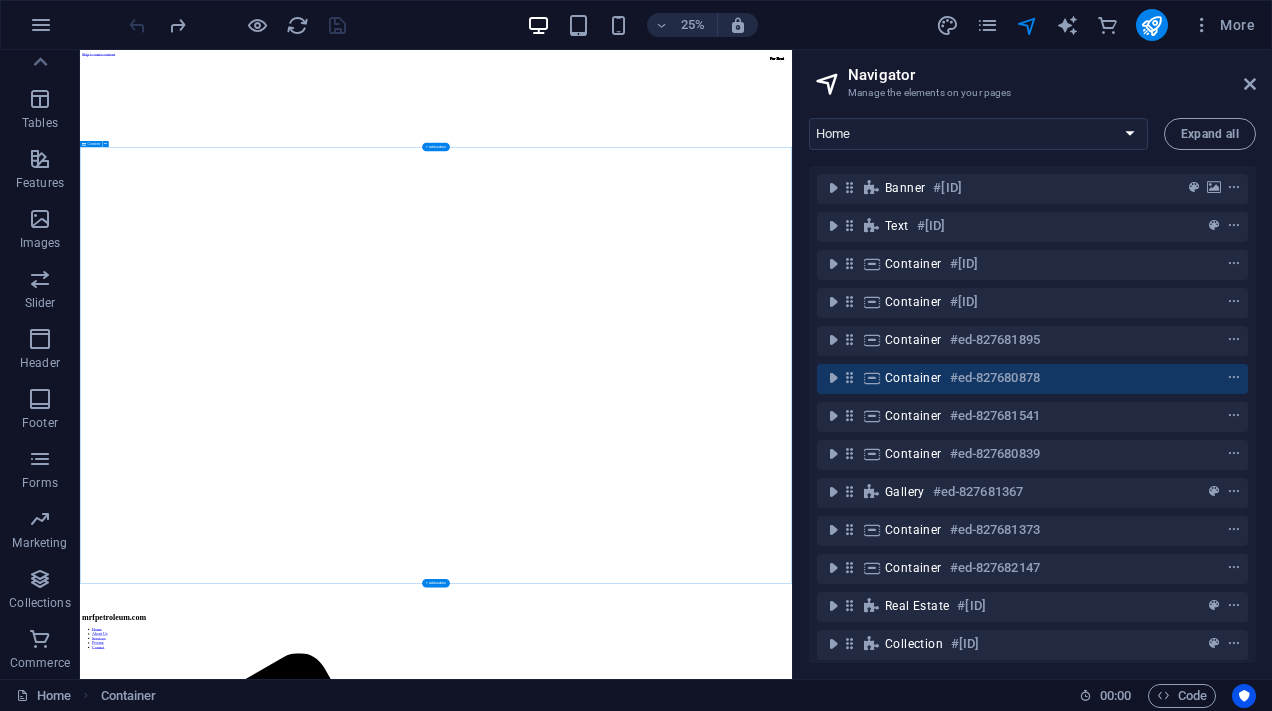 scroll, scrollTop: 3115, scrollLeft: 0, axis: vertical 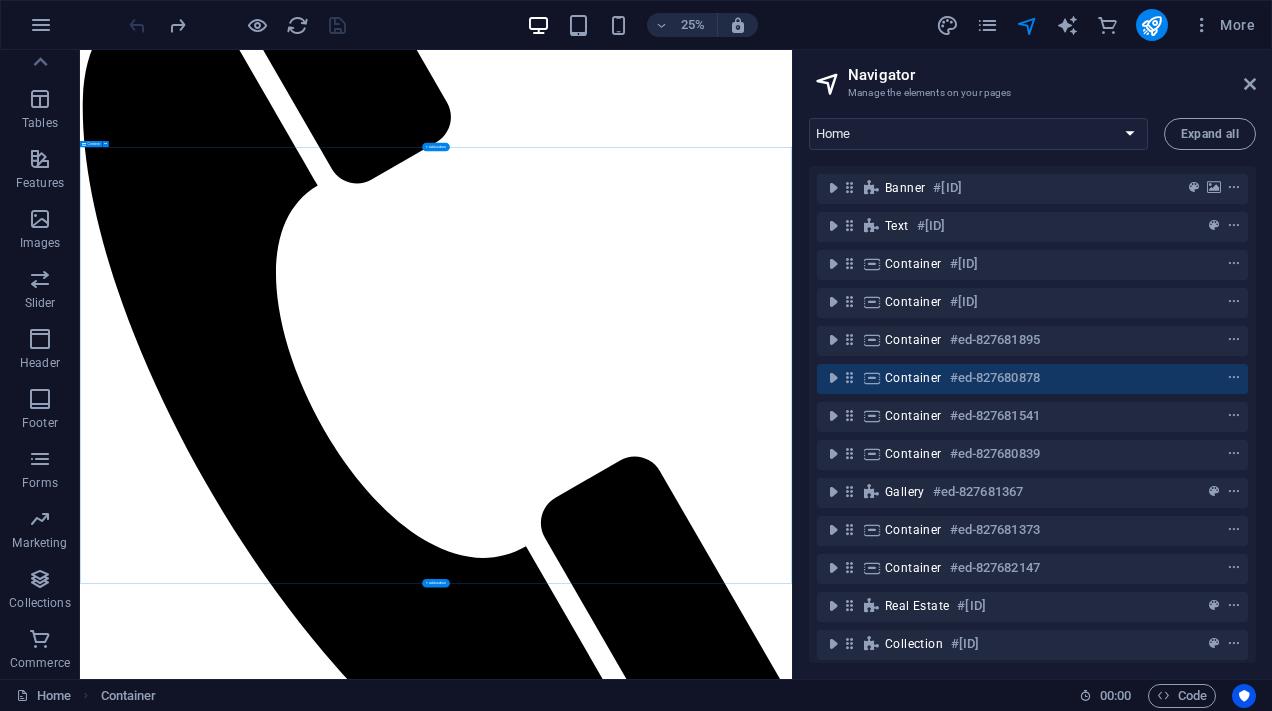 click on "#ed-827680878" at bounding box center (995, 378) 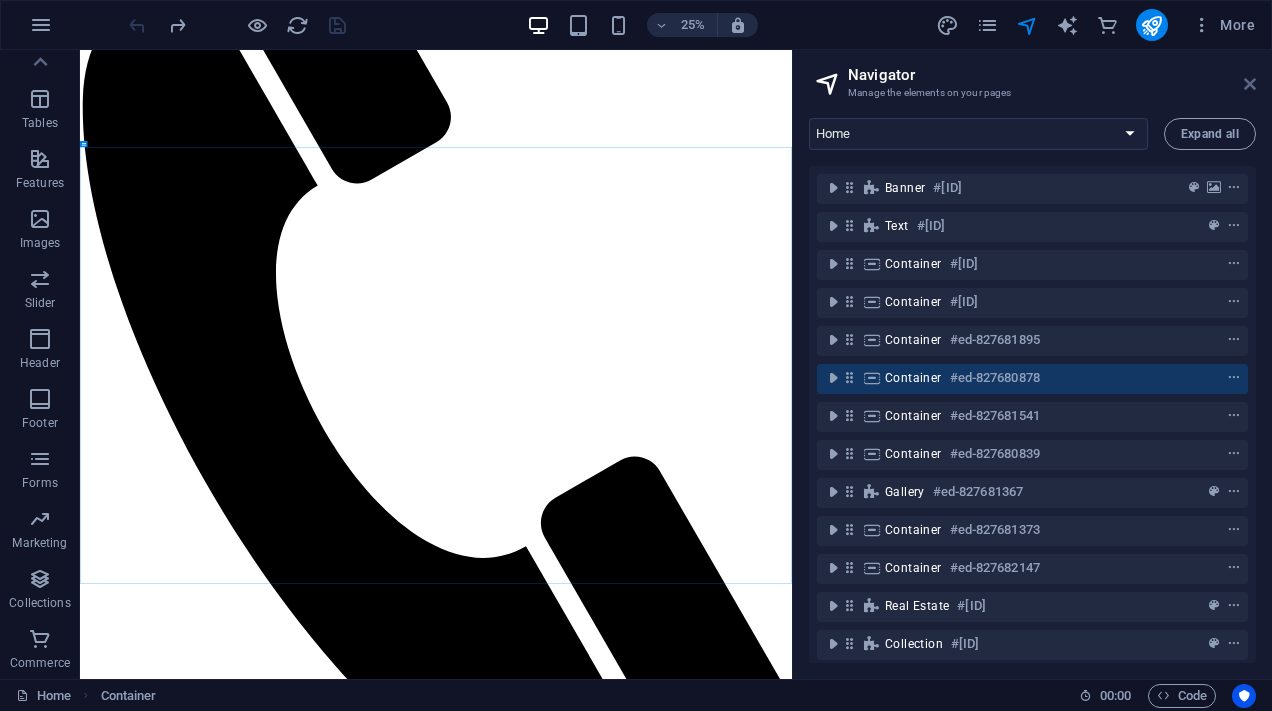 click at bounding box center (1250, 84) 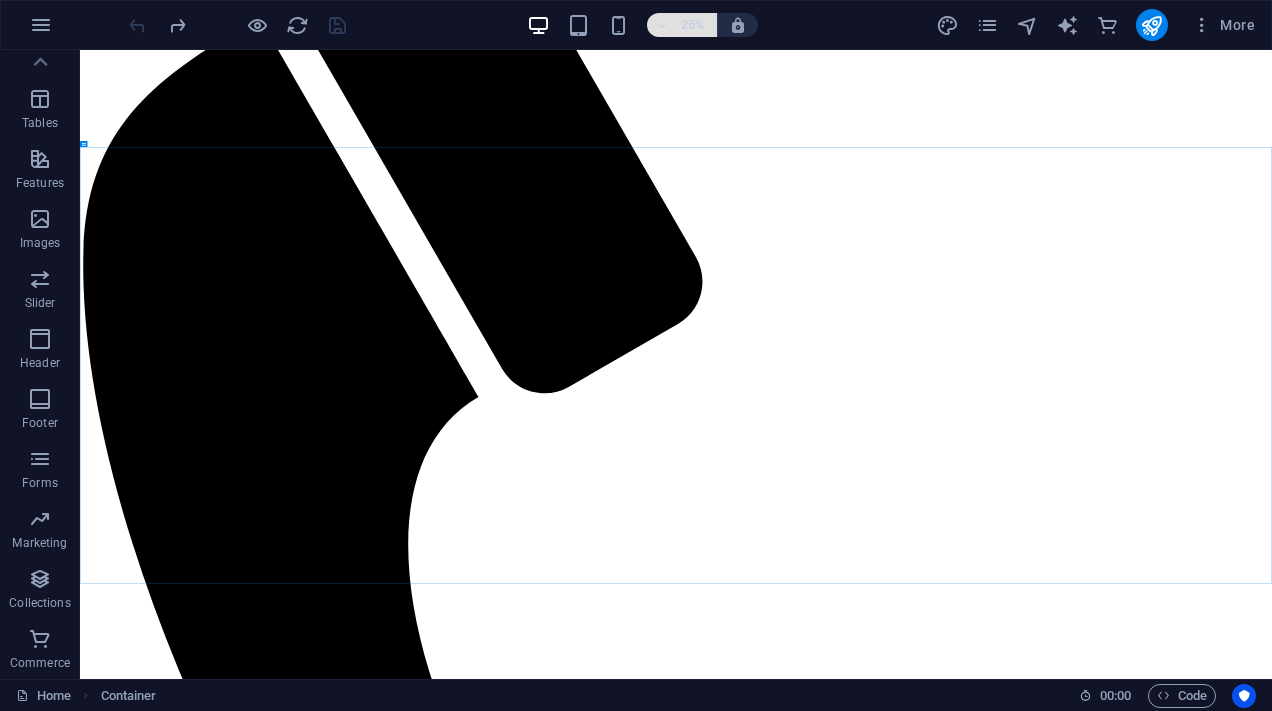 click on "25%" at bounding box center [682, 25] 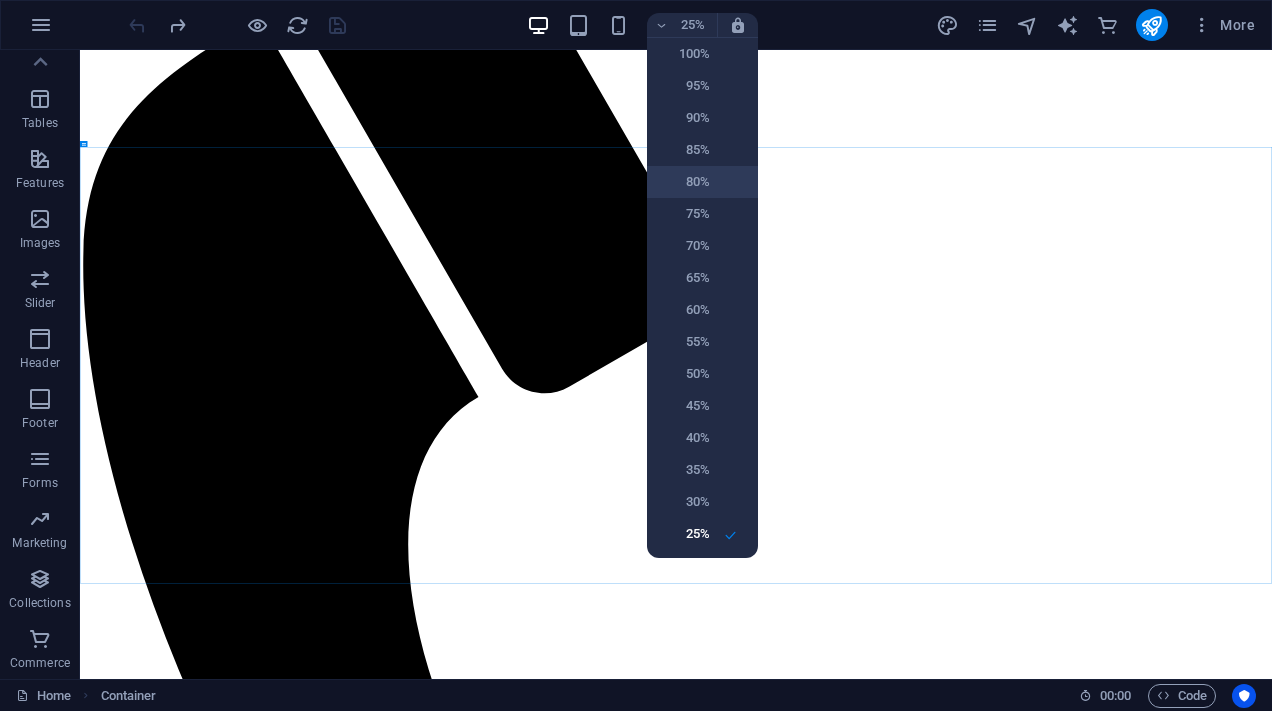 click on "80%" at bounding box center [684, 182] 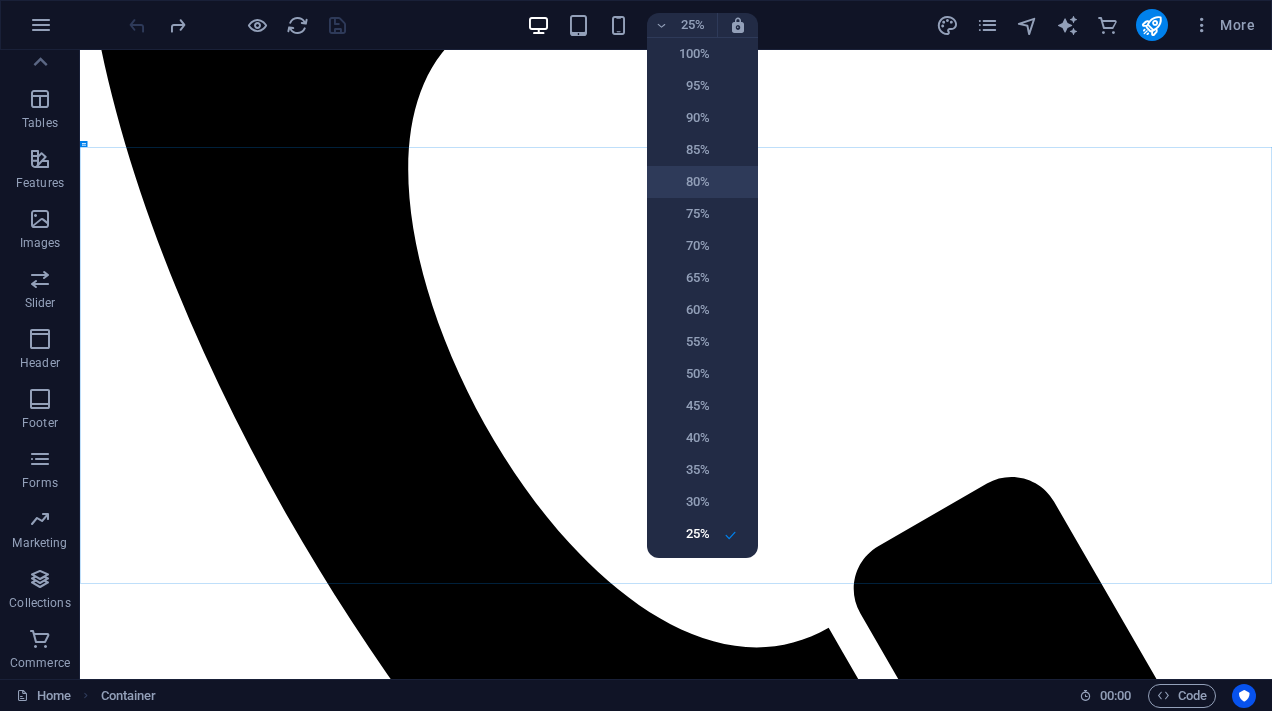scroll, scrollTop: 2295, scrollLeft: 0, axis: vertical 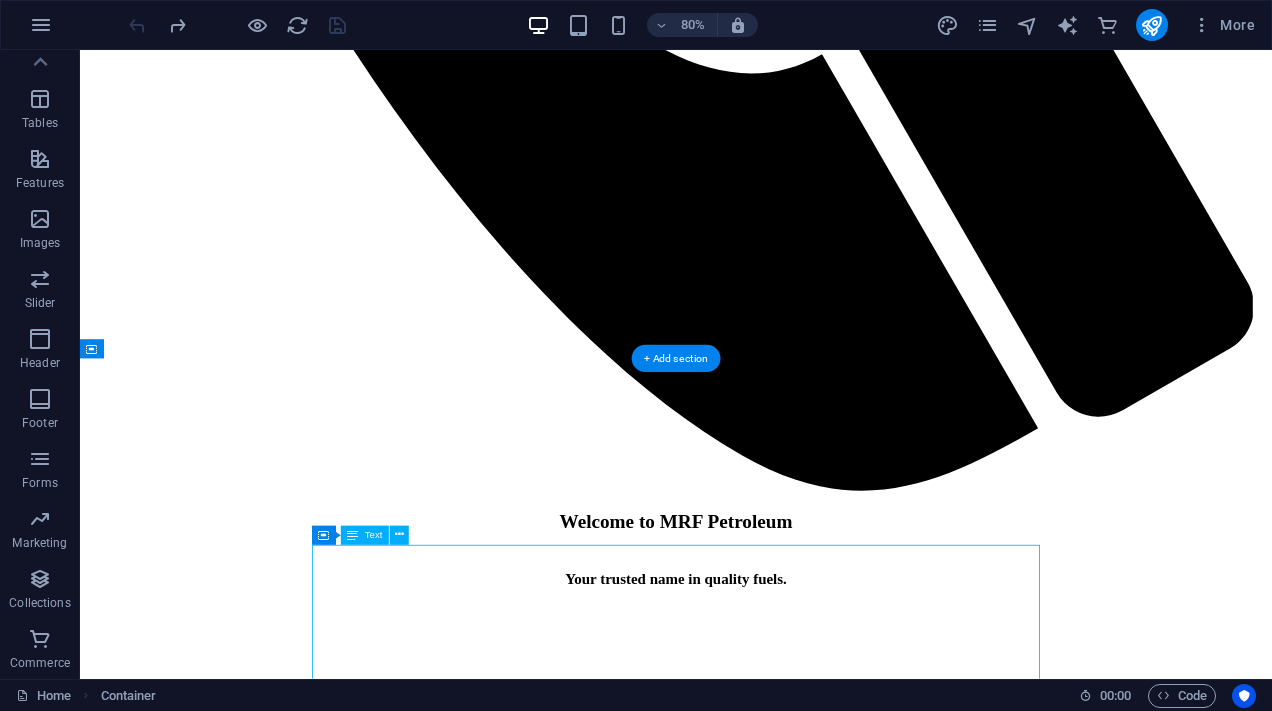 click on "Petrol High-quality petrol for optimal engine performance.
PKR [PRICE]/litre
Diesel Reliable diesel for all types of vehicles.
PKR [PRICE]/litre
Engine Oil Ensure longevity of your engine with our premium oils.
PKR [PRICE]/litre
Transmission Fluid Fluid that assures smooth gear transitions.
PKR [PRICE]/litre
Fuel Additives Enhance fuel efficiency with additives.
PKR [PRICE]/bottle
Cleaning Products Keep your vehicle clean and shiny.
PKR [PRICE]/bottle" at bounding box center (825, 15271) 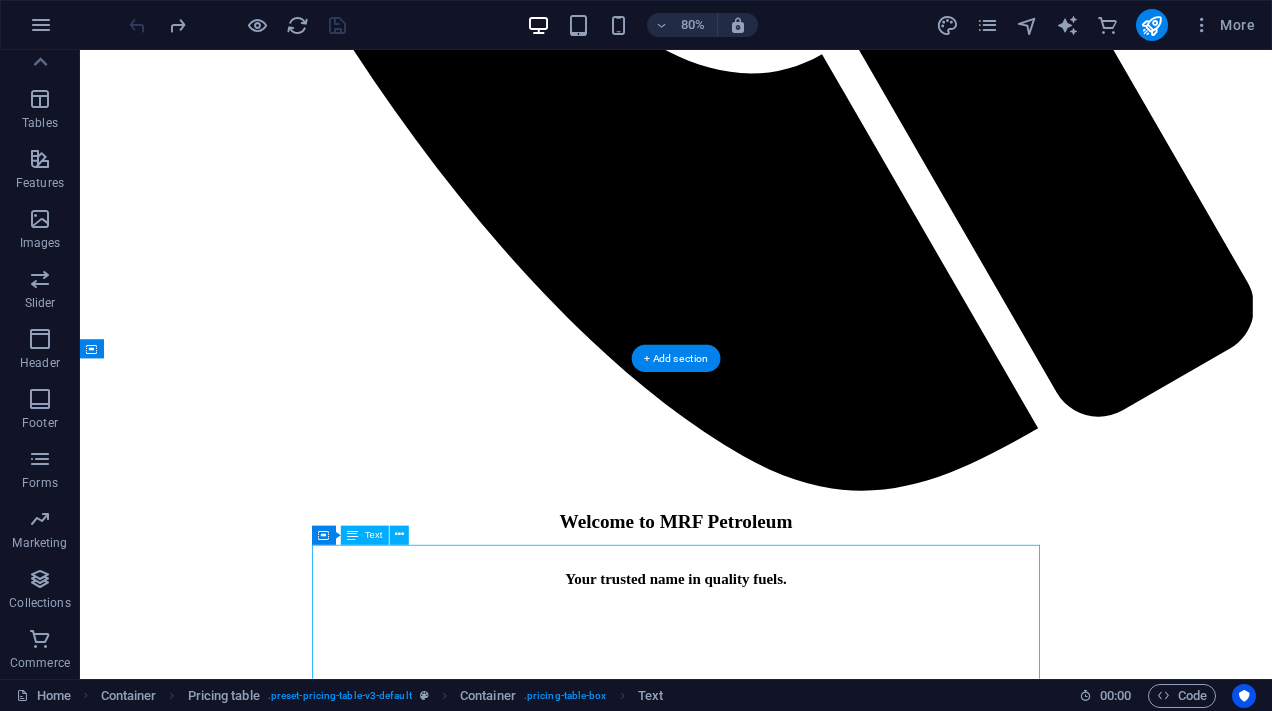 click on "Petrol High-quality petrol for optimal engine performance.
PKR [PRICE]/litre
Diesel Reliable diesel for all types of vehicles.
PKR [PRICE]/litre
Engine Oil Ensure longevity of your engine with our premium oils.
PKR [PRICE]/litre
Transmission Fluid Fluid that assures smooth gear transitions.
PKR [PRICE]/litre
Fuel Additives Enhance fuel efficiency with additives.
PKR [PRICE]/bottle
Cleaning Products Keep your vehicle clean and shiny.
PKR [PRICE]/bottle" at bounding box center (825, 15271) 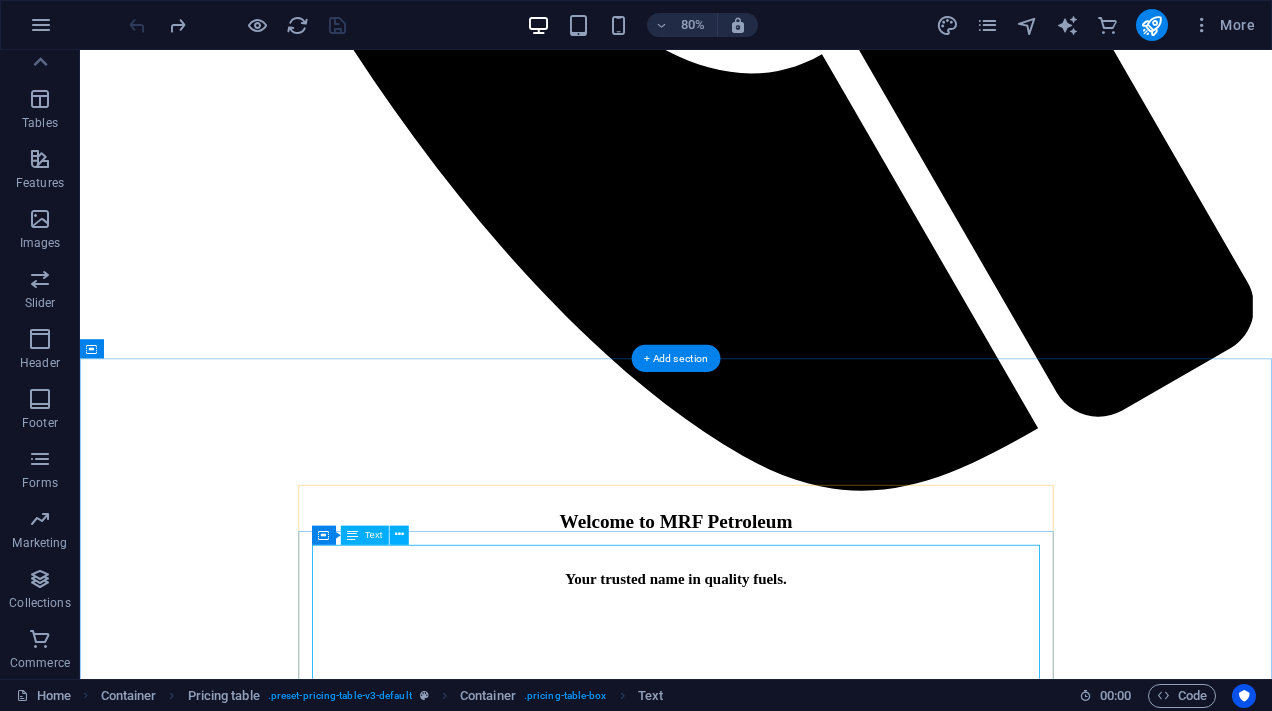 click on "Petrol High-quality petrol for optimal engine performance.
PKR [PRICE]/litre
Diesel Reliable diesel for all types of vehicles.
PKR [PRICE]/litre
Engine Oil Ensure longevity of your engine with our premium oils.
PKR [PRICE]/litre
Transmission Fluid Fluid that assures smooth gear transitions.
PKR [PRICE]/litre
Fuel Additives Enhance fuel efficiency with additives.
PKR [PRICE]/bottle
Cleaning Products Keep your vehicle clean and shiny.
PKR [PRICE]/bottle" at bounding box center (825, 15271) 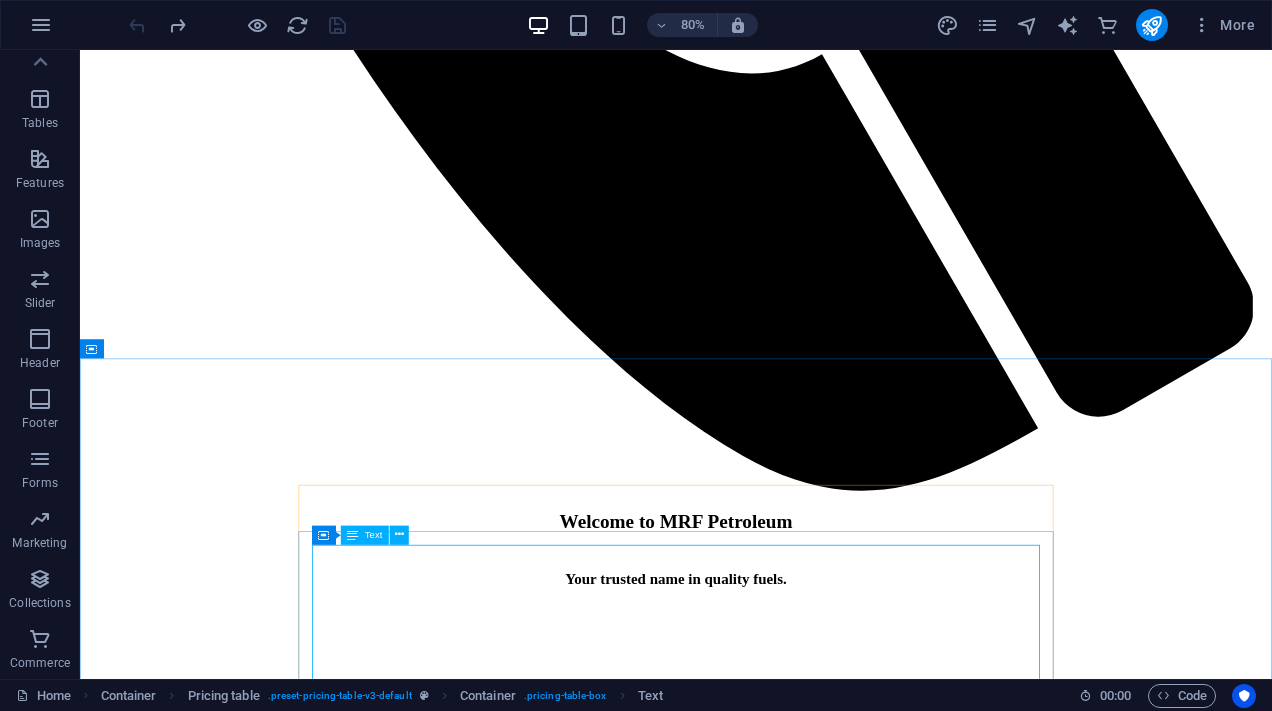 click on "Text" at bounding box center [365, 535] 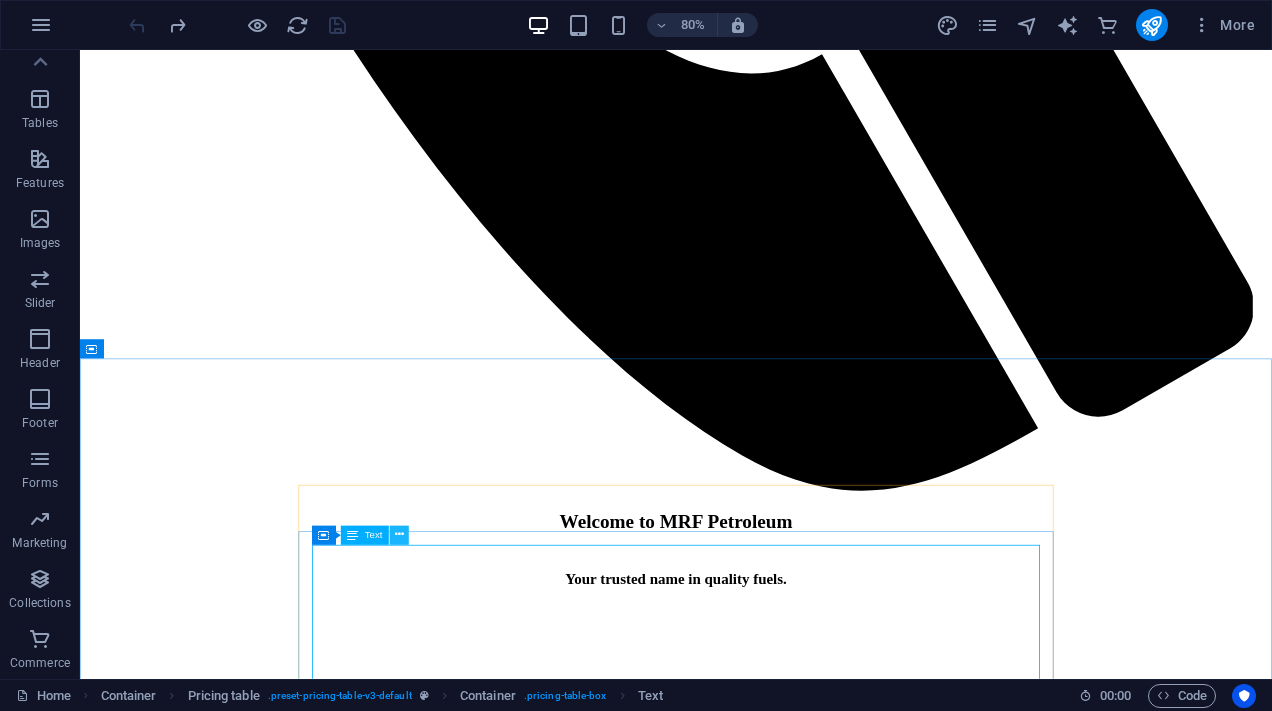 drag, startPoint x: 352, startPoint y: 532, endPoint x: 390, endPoint y: 532, distance: 38 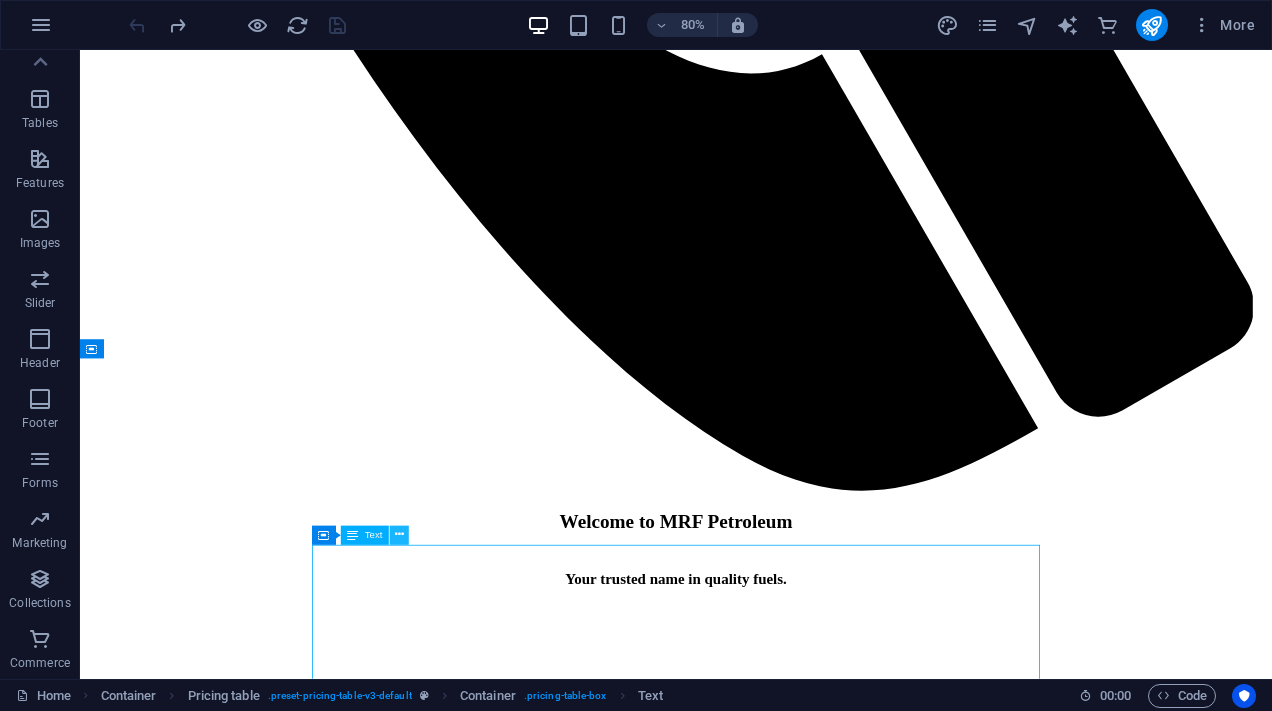 click at bounding box center [399, 535] 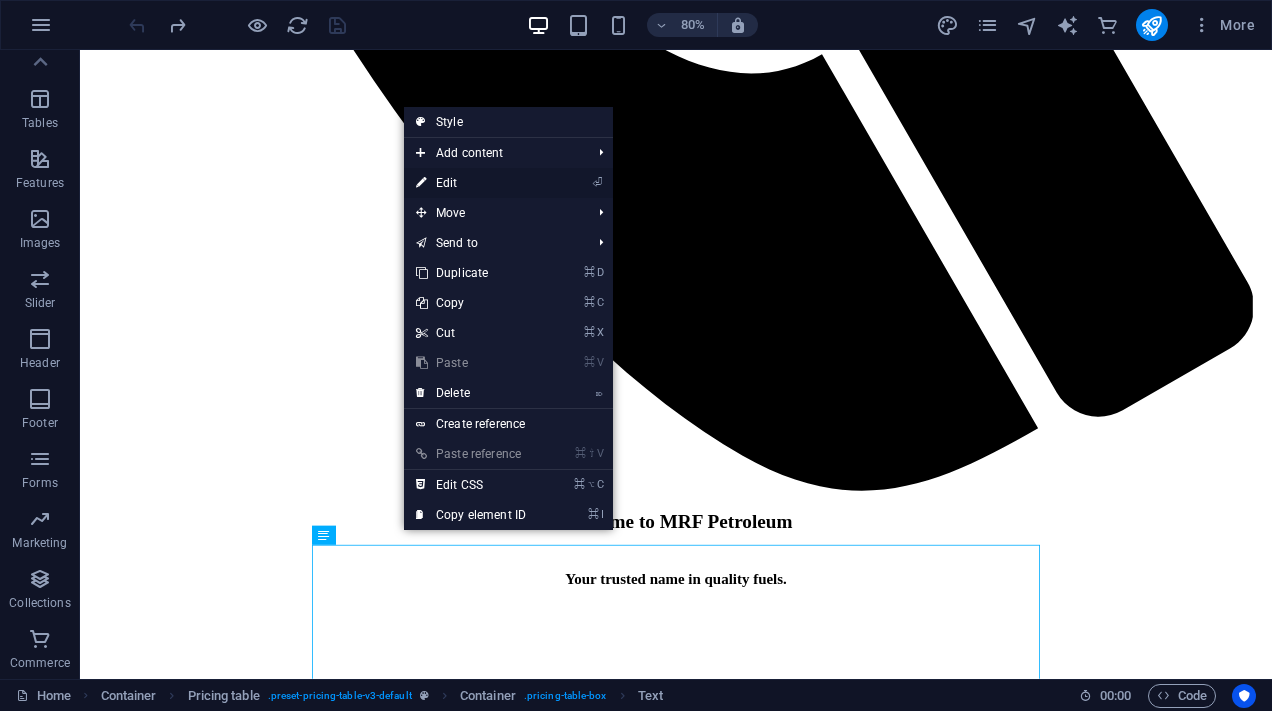 click on "⏎  Edit" at bounding box center [471, 183] 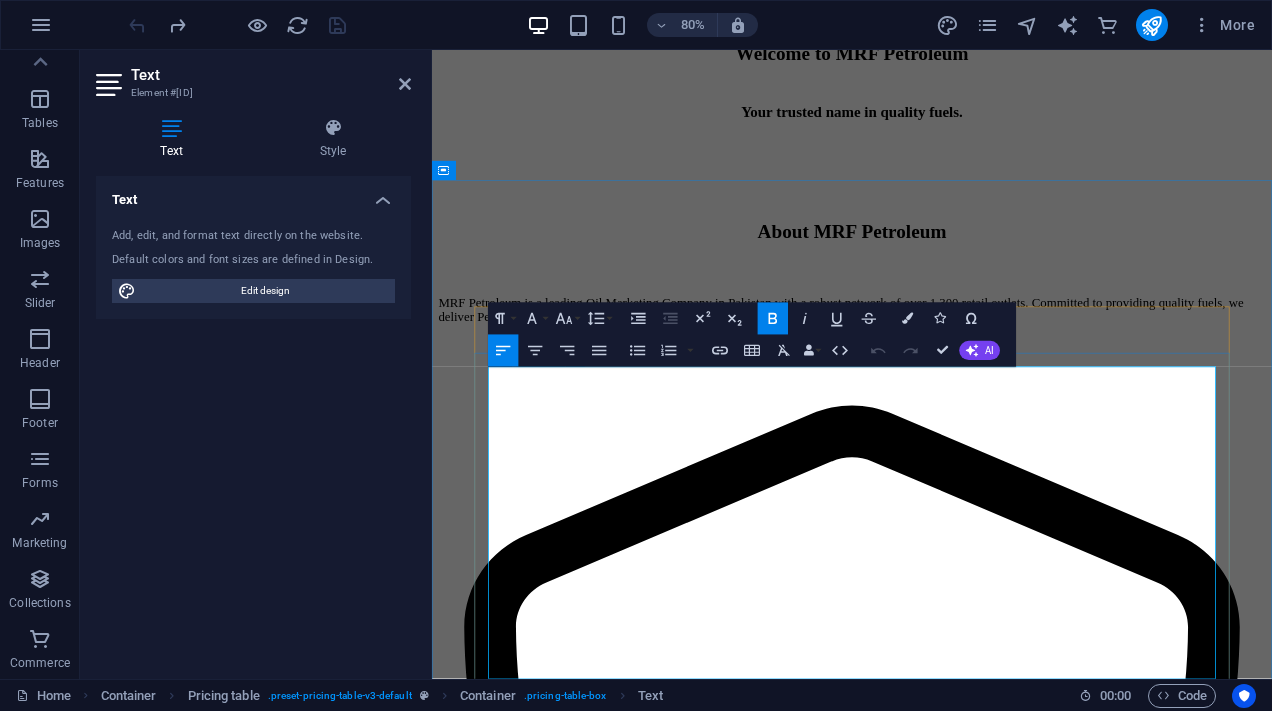 scroll, scrollTop: 2518, scrollLeft: 0, axis: vertical 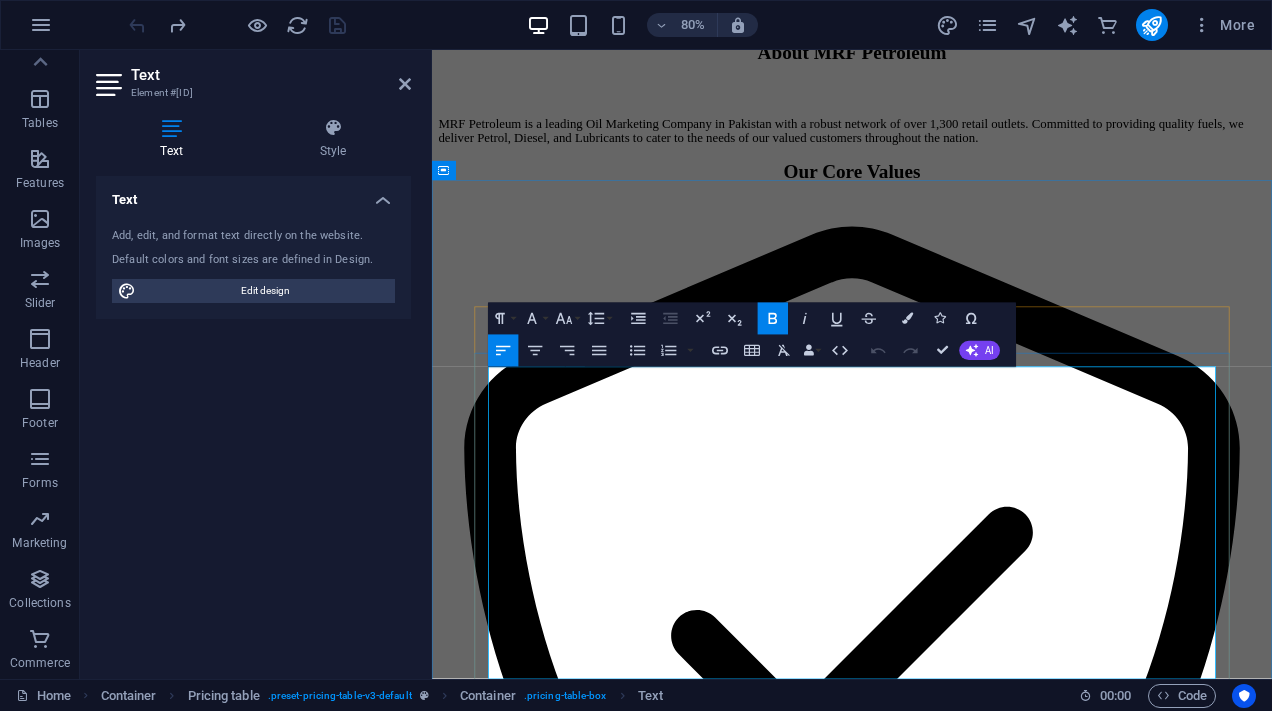 click on "PKR [PRICE]/litre" at bounding box center (867, 10713) 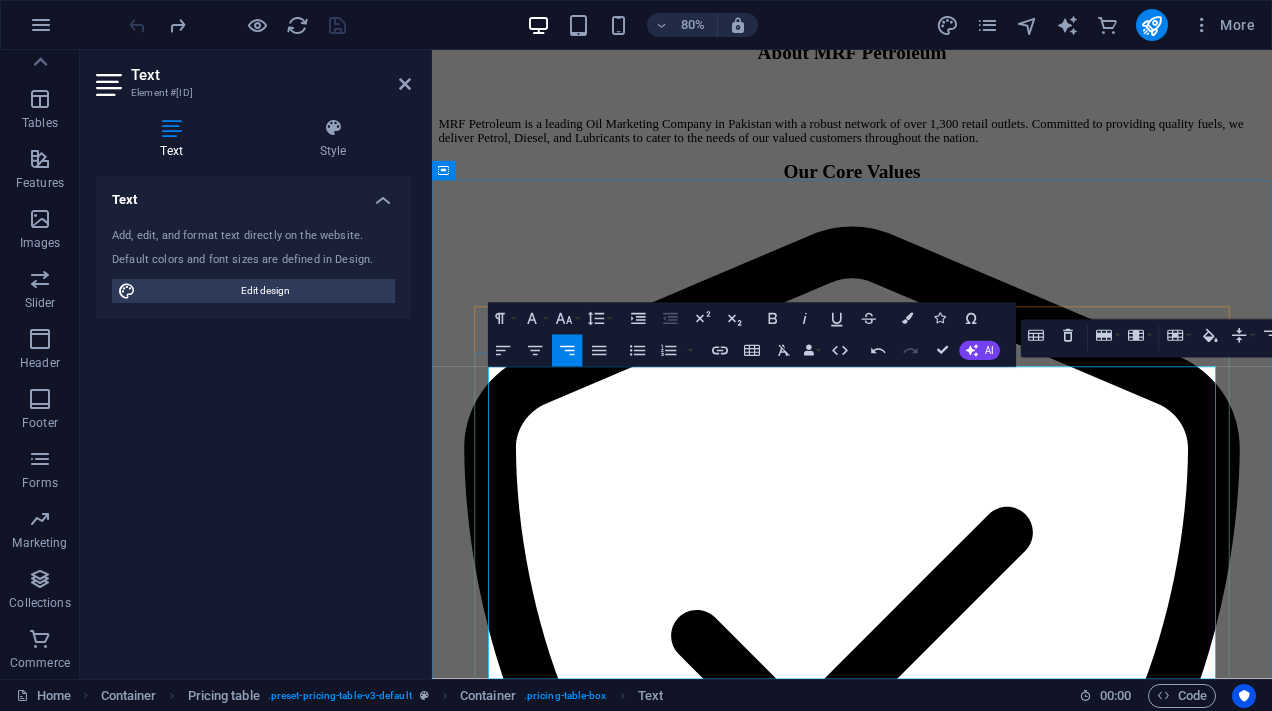type 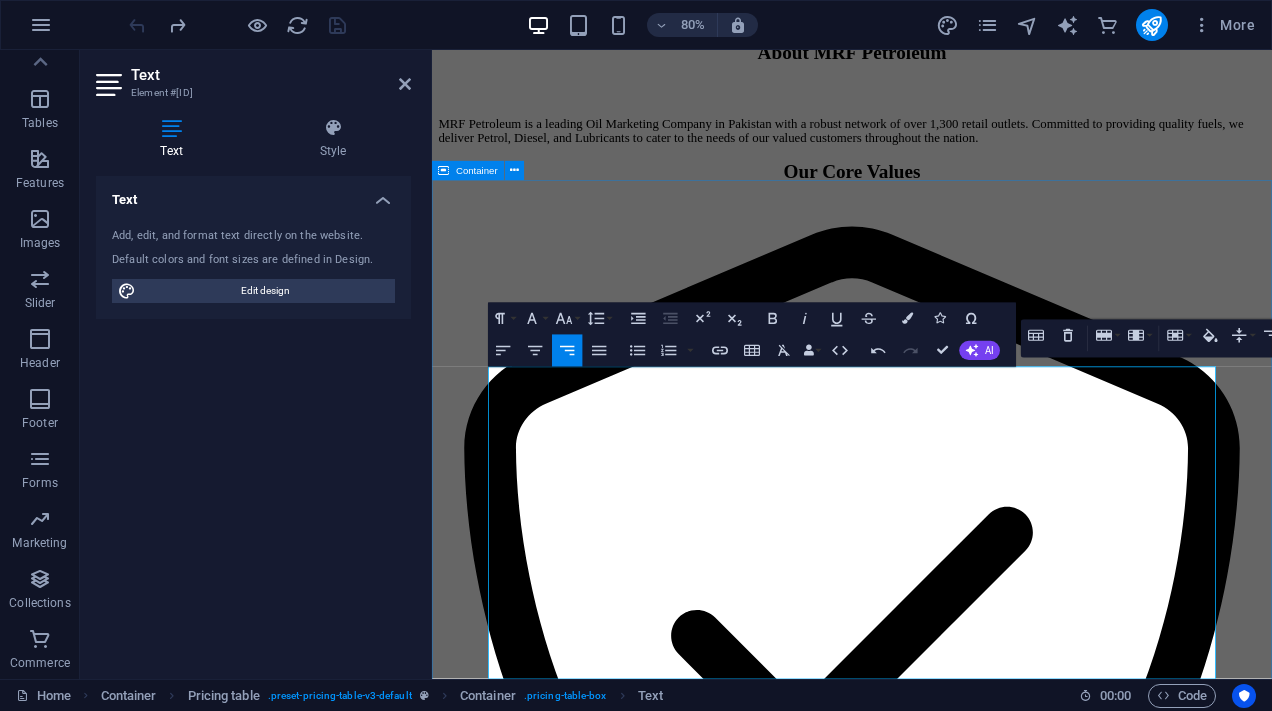click on "Explore Our Products Fuel Products Petrol High-quality petrol for optimal engine performance.
PKR [PRICE]/litre
Diesel Reliable diesel for all types of vehicles.
PKR [PRICE]/litre
Engine Oil Ensure longevity of your engine with our premium oils.
PKR [PRICE]/litre
Transmission Fluid Fluid that assures smooth gear transitions.
PKR [PRICE]/litre
Fuel Additives Enhance fuel efficiency with additives.
PKR [PRICE]/bottle
Cleaning Products Keep your vehicle clean and shiny.
PKR [PRICE]/bottle Fuel Products Item 1 Lorem ipsum dolor sit amet, consectetur.
Item 2 Lorem ipsum dolor sit amet, consectetur.
Item 3 Lorem ipsum dolor sit amet, consectetur.
Item 4 Lorem ipsum dolor sit amet, consectetur.
Item 5 Lorem ipsum dolor sit amet, consectetur.
Item 6 Lorem ipsum dolor sit amet, consectetur.
Lubricants Item 1 Lorem ipsum dolor sit amet, consectetur.
Item 2 Lorem ipsum dolor sit amet, consectetur.
Item 3
Item 4
Item 5" at bounding box center [957, 11091] 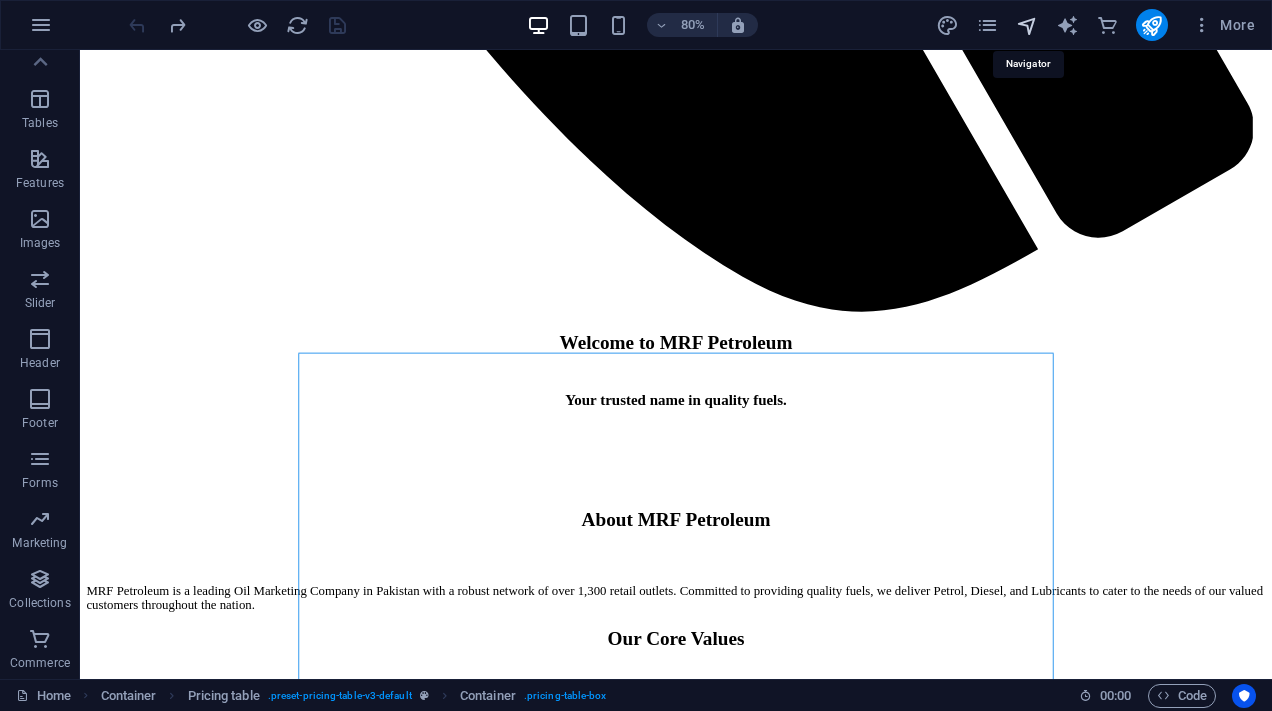 click at bounding box center (1027, 25) 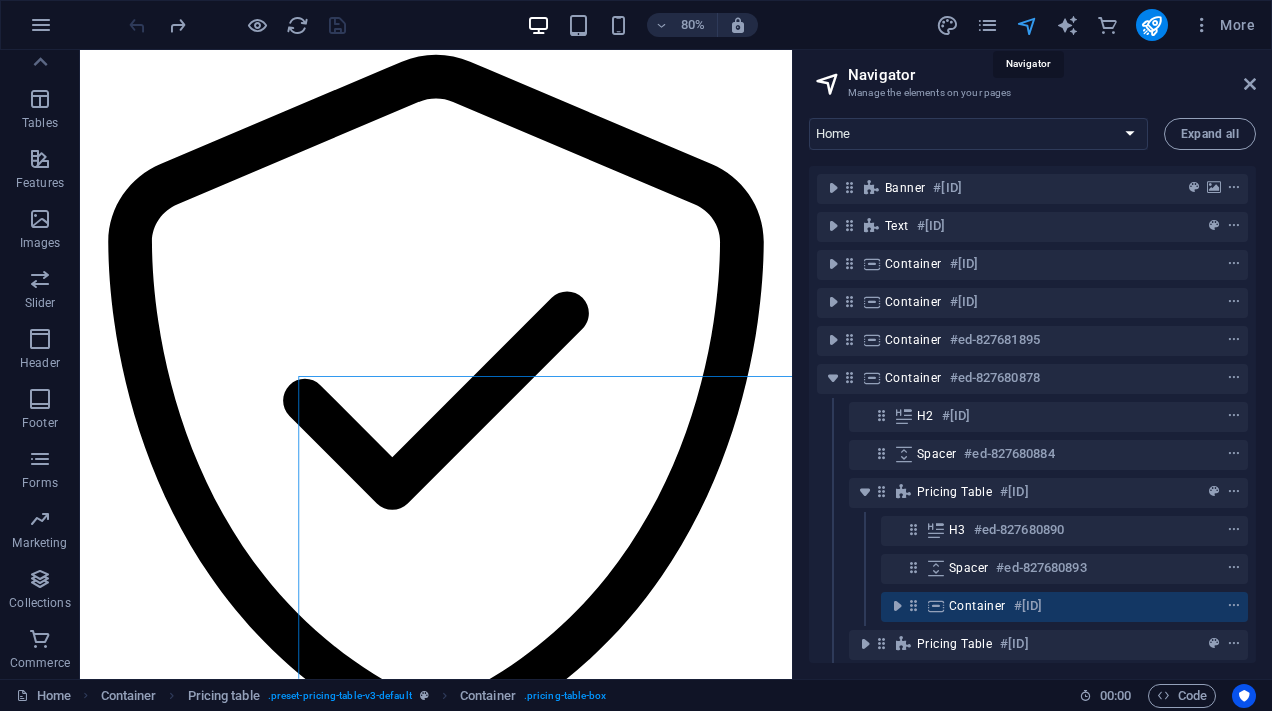 scroll, scrollTop: 2489, scrollLeft: 0, axis: vertical 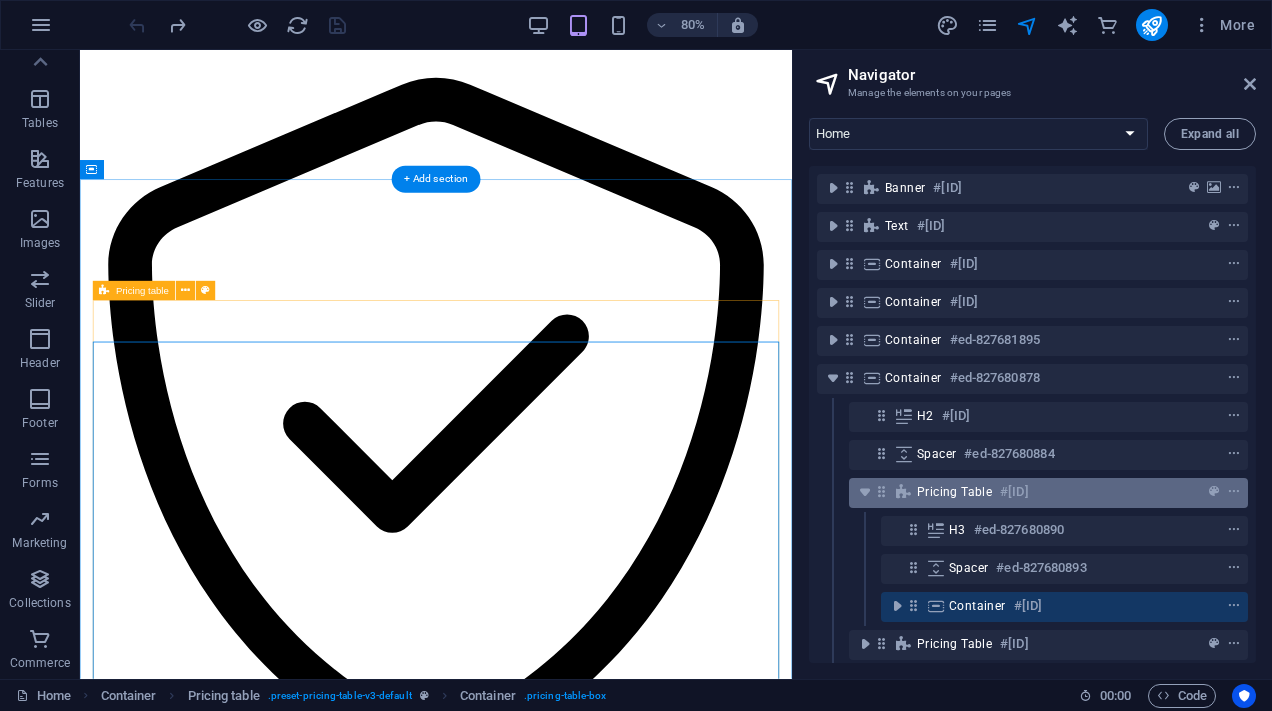 type 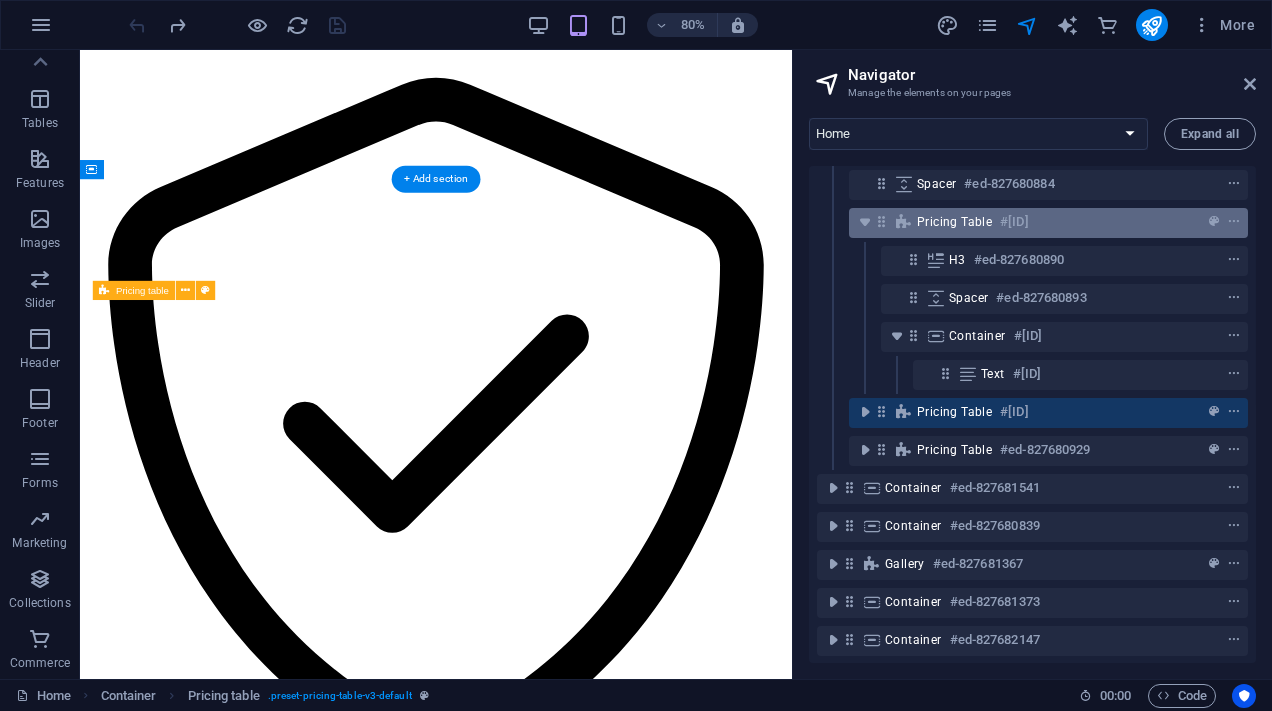 scroll, scrollTop: 276, scrollLeft: 0, axis: vertical 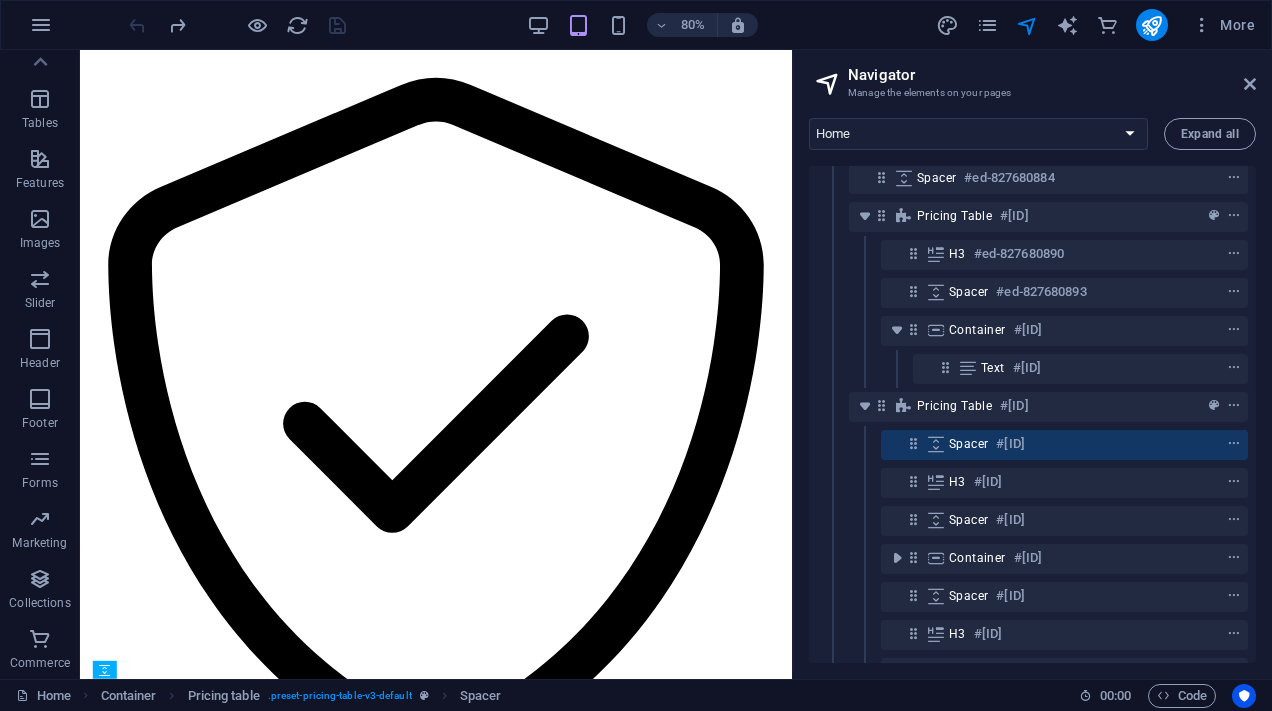click on "Pricing table #ed-827680902" at bounding box center (1032, 407) 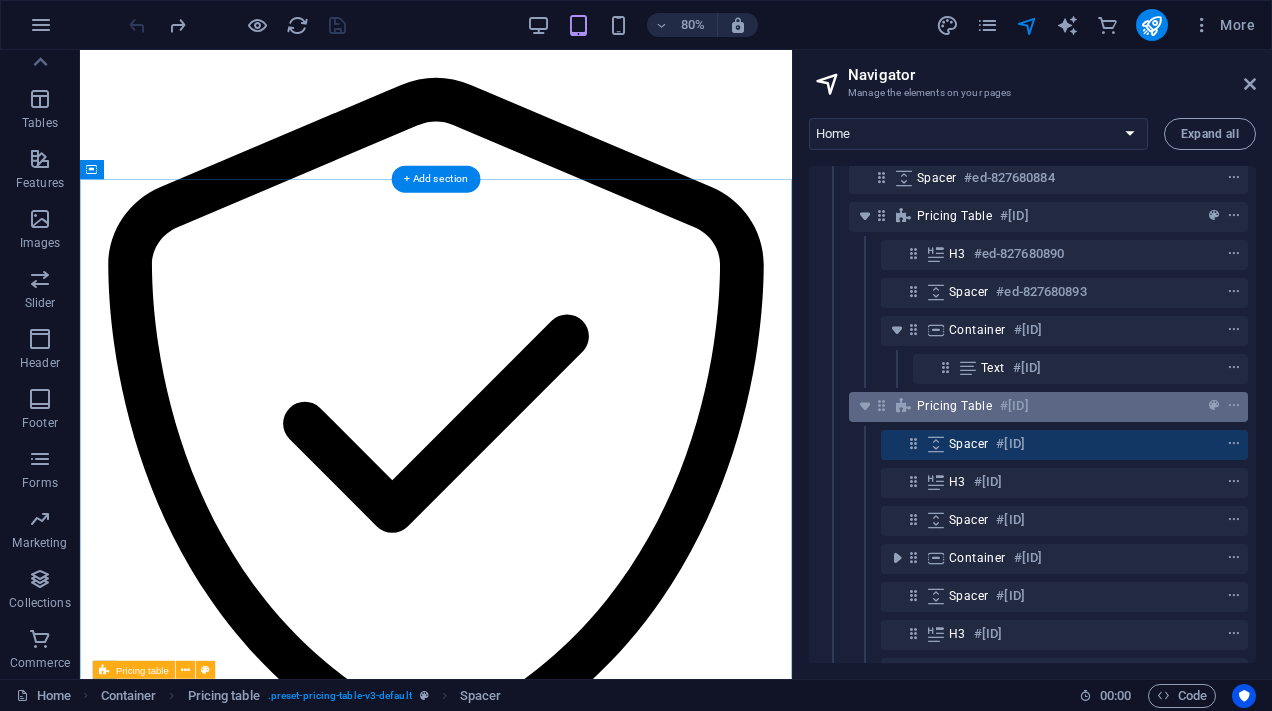 click on "Pricing table" at bounding box center [954, 406] 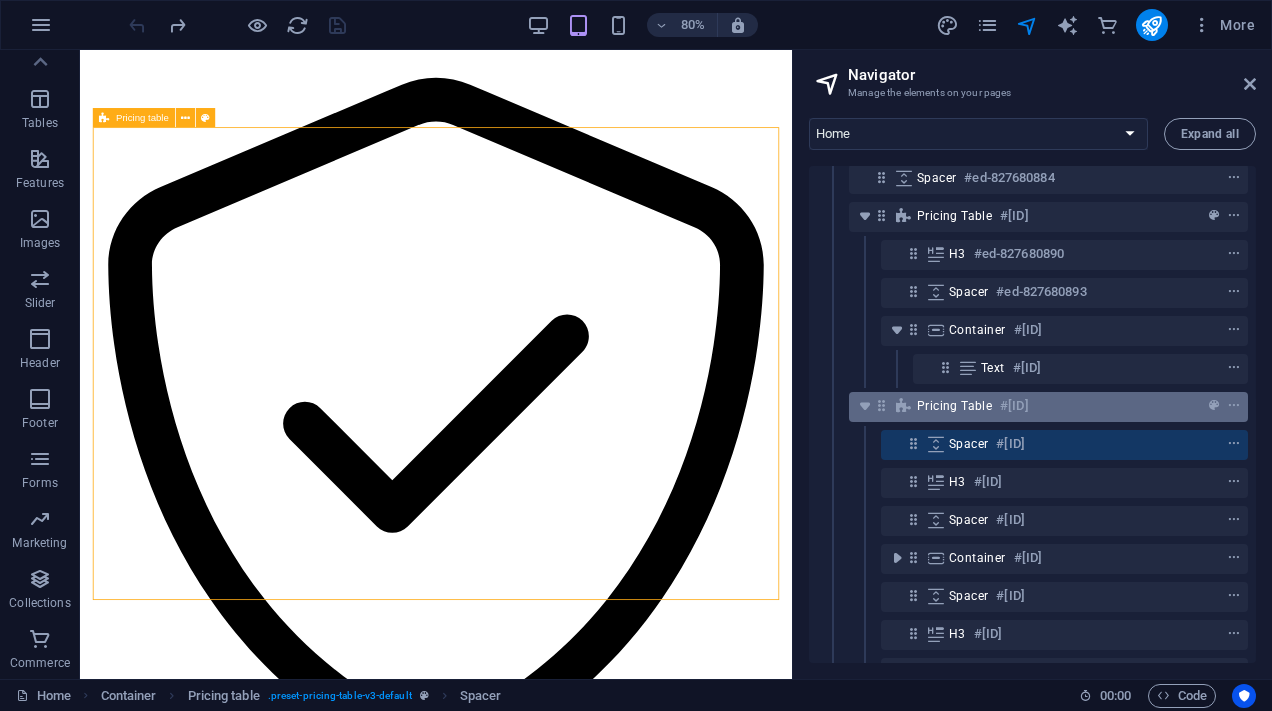 scroll, scrollTop: 3179, scrollLeft: 0, axis: vertical 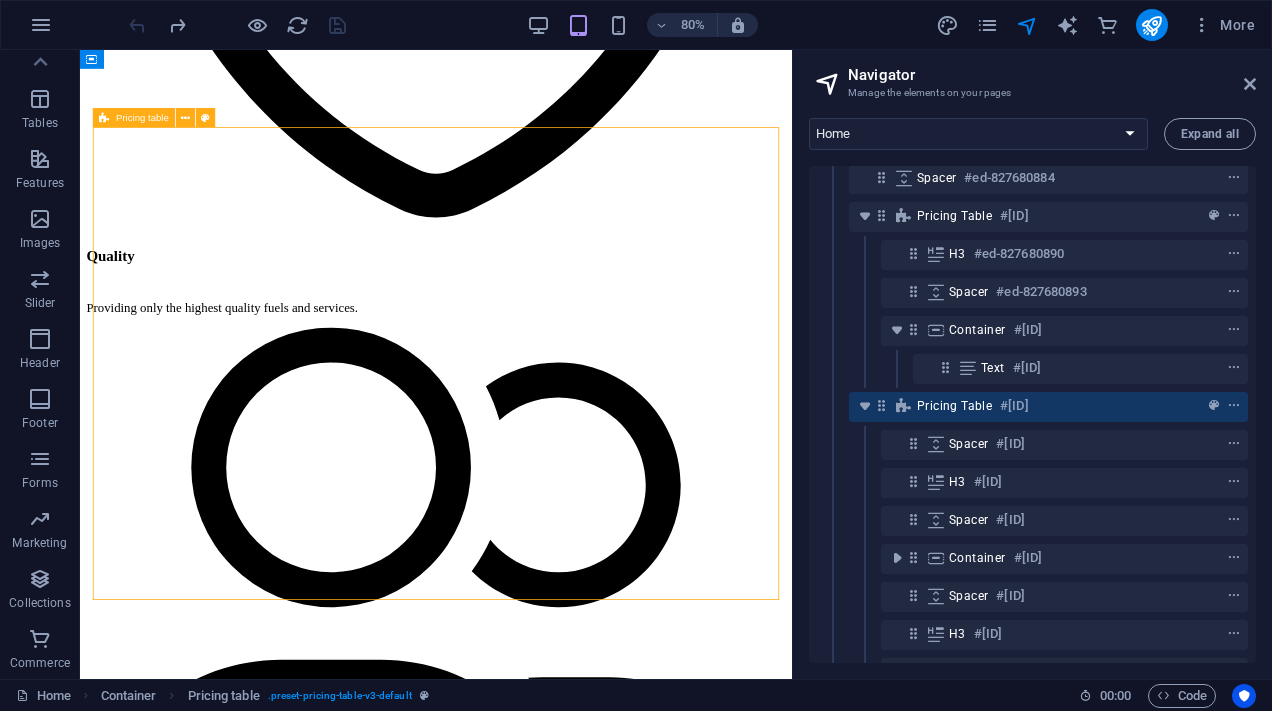 click on "Pricing table" at bounding box center (954, 406) 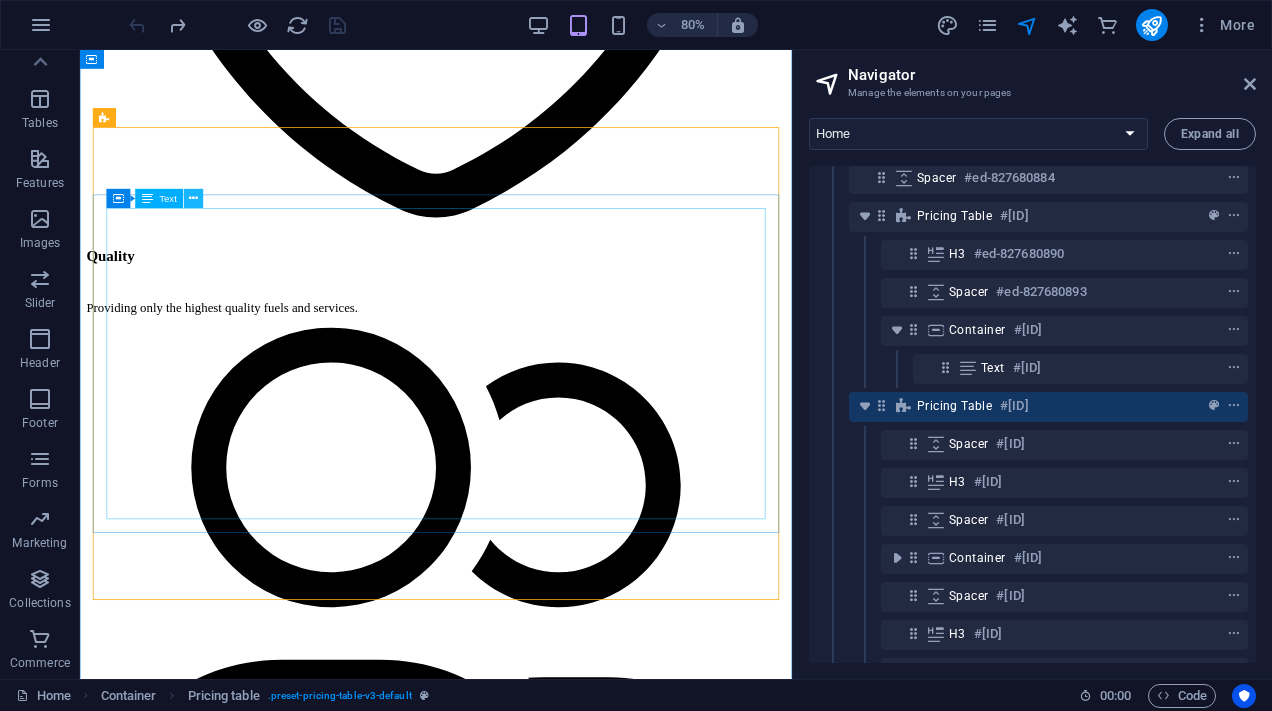 click at bounding box center (193, 199) 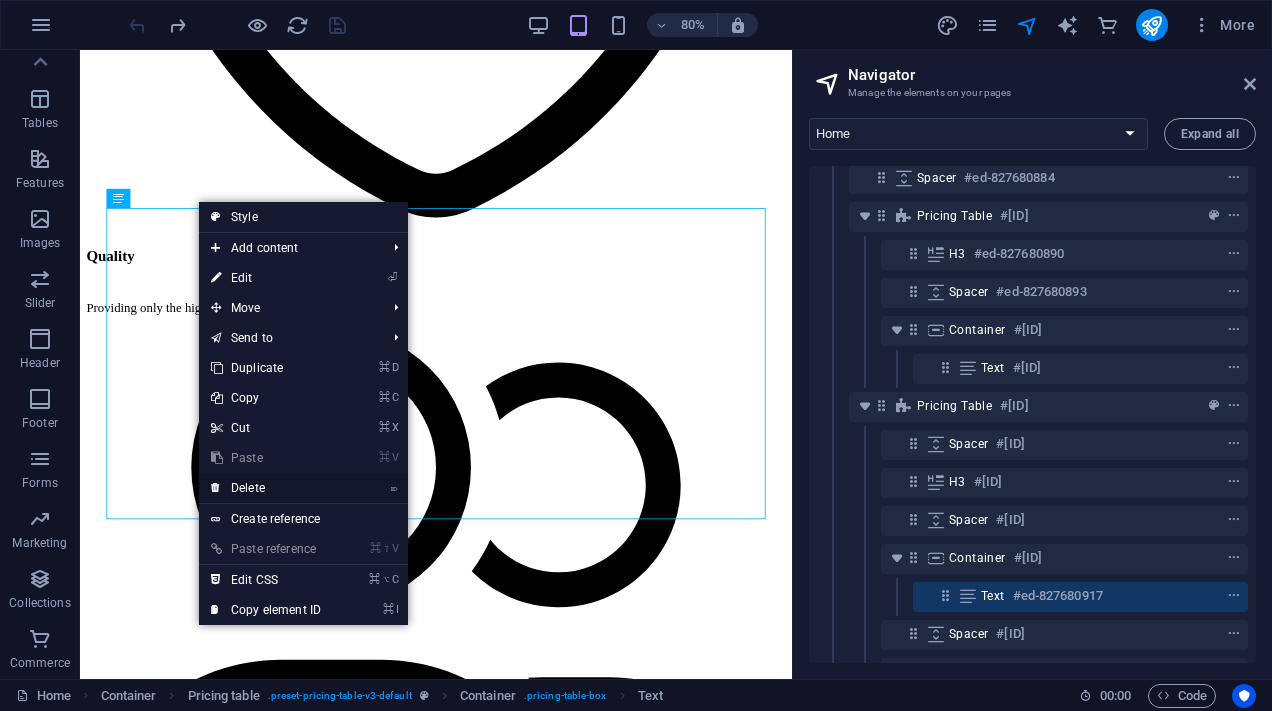 click on "⌦  Delete" at bounding box center [266, 488] 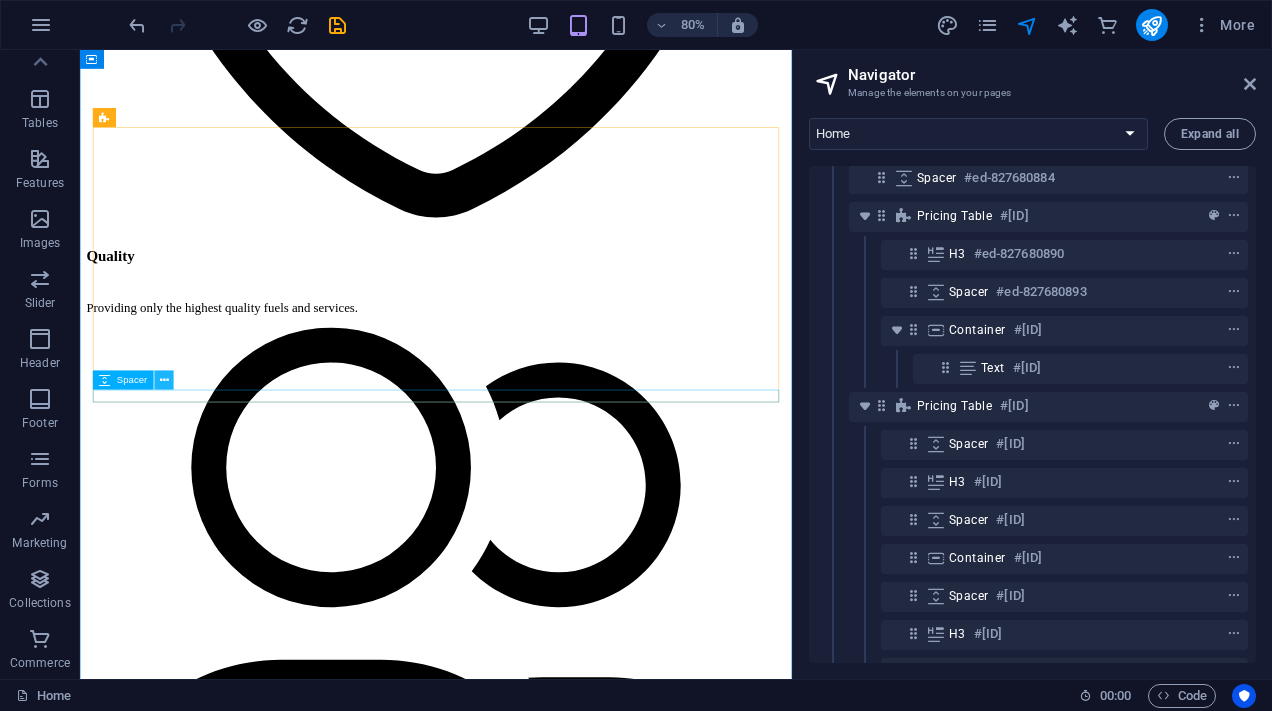 click at bounding box center [164, 380] 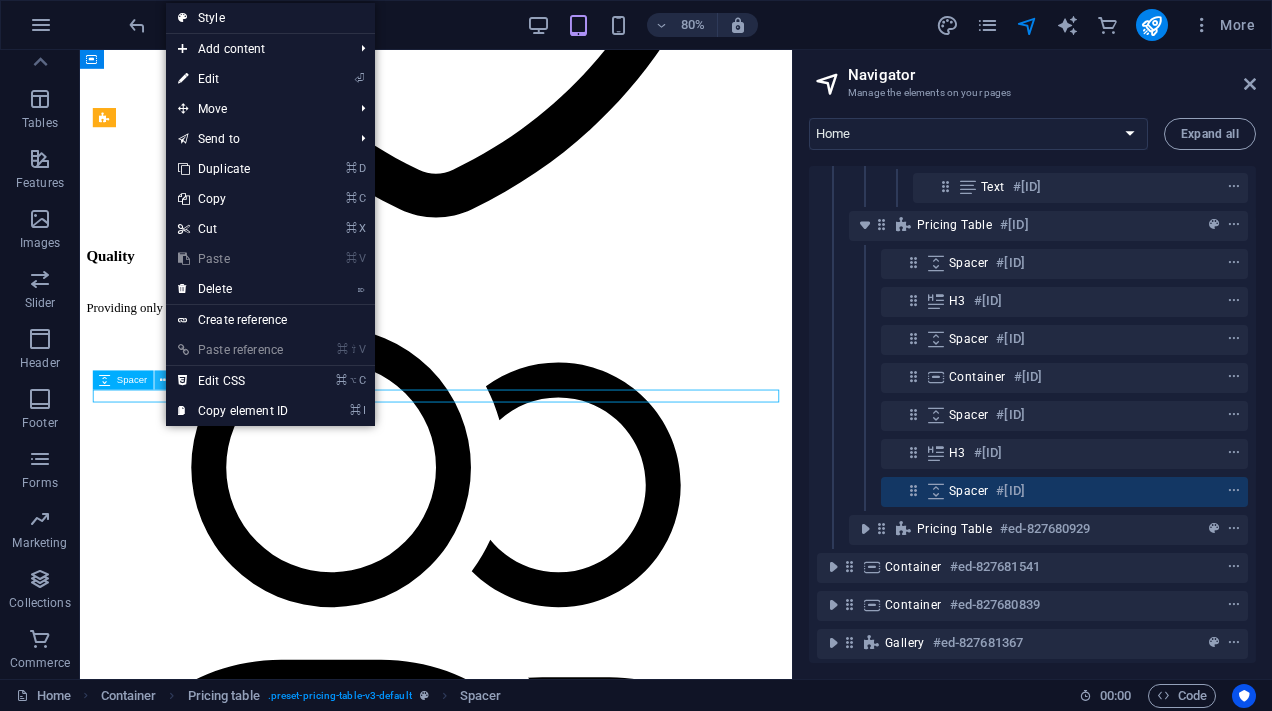 scroll, scrollTop: 542, scrollLeft: 0, axis: vertical 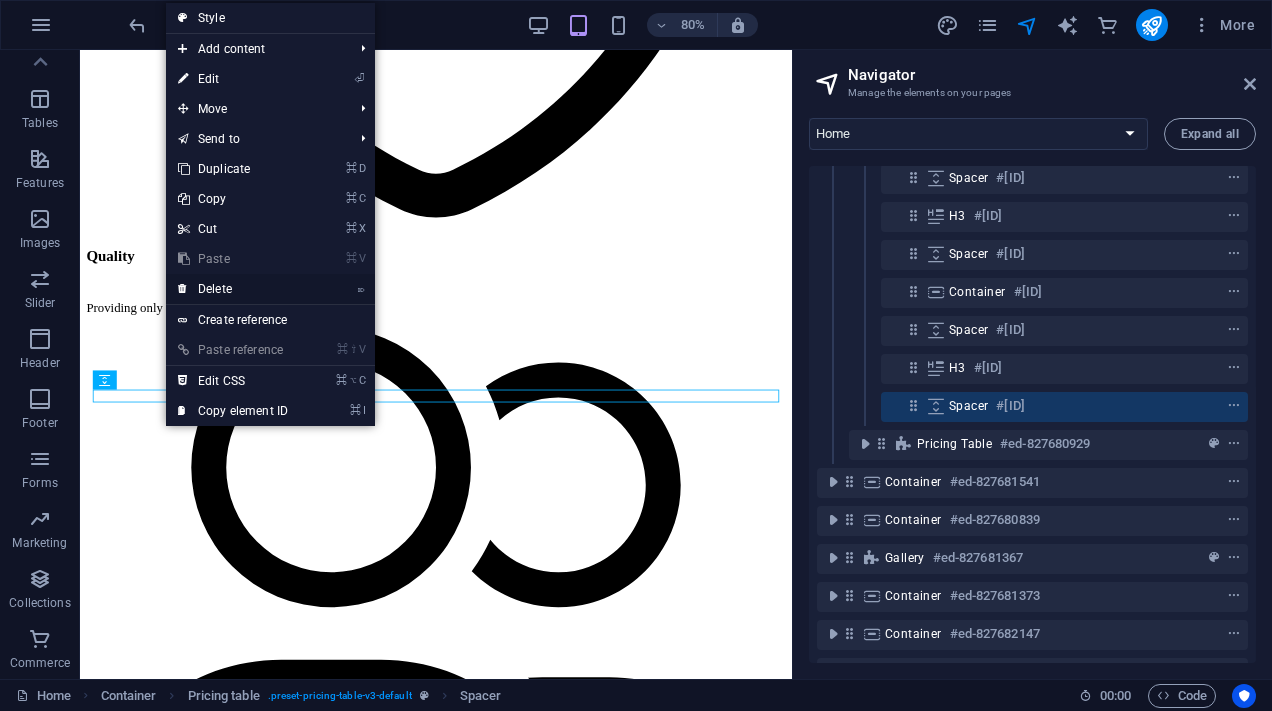 click on "⌦  Delete" at bounding box center [233, 289] 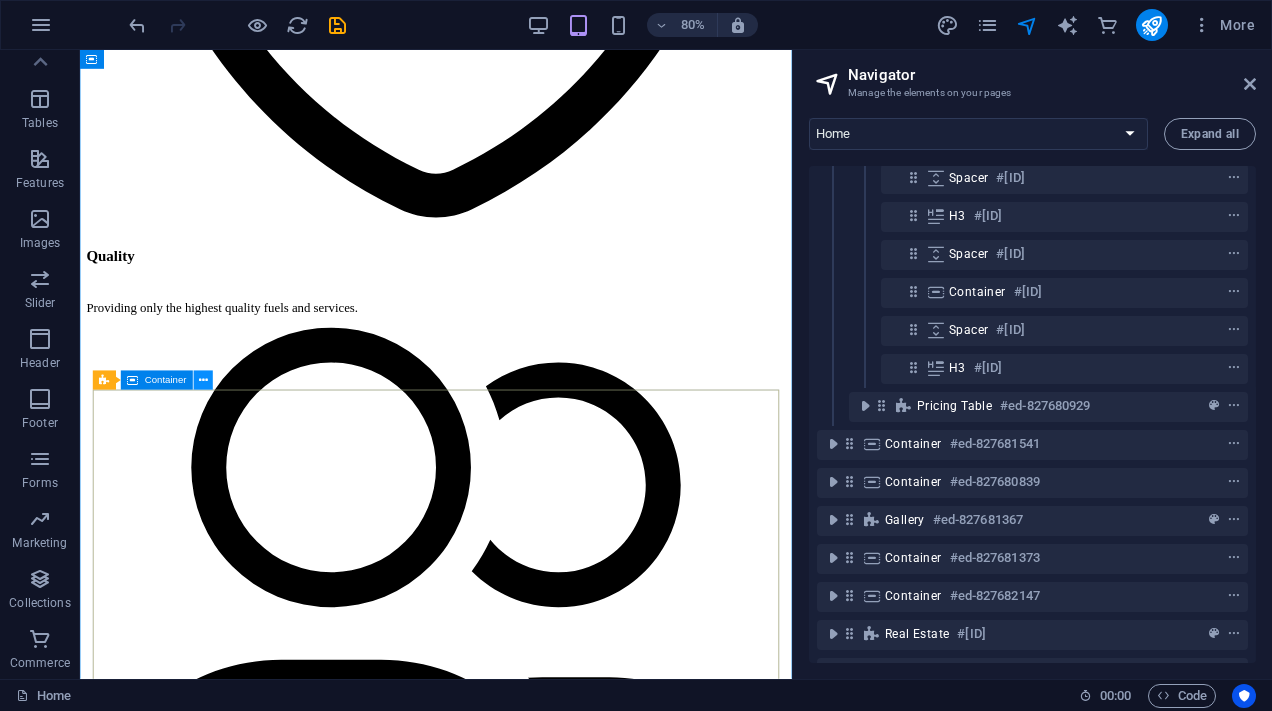 click at bounding box center (203, 380) 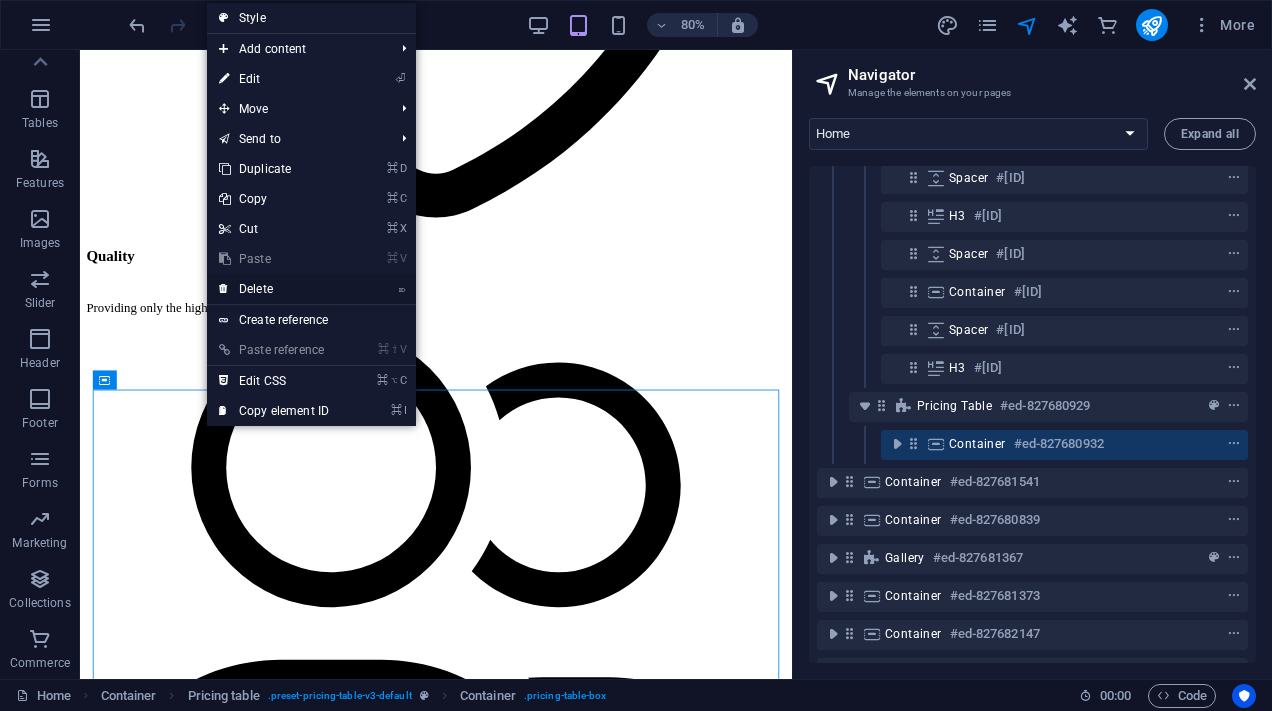 click on "⌦  Delete" at bounding box center [274, 289] 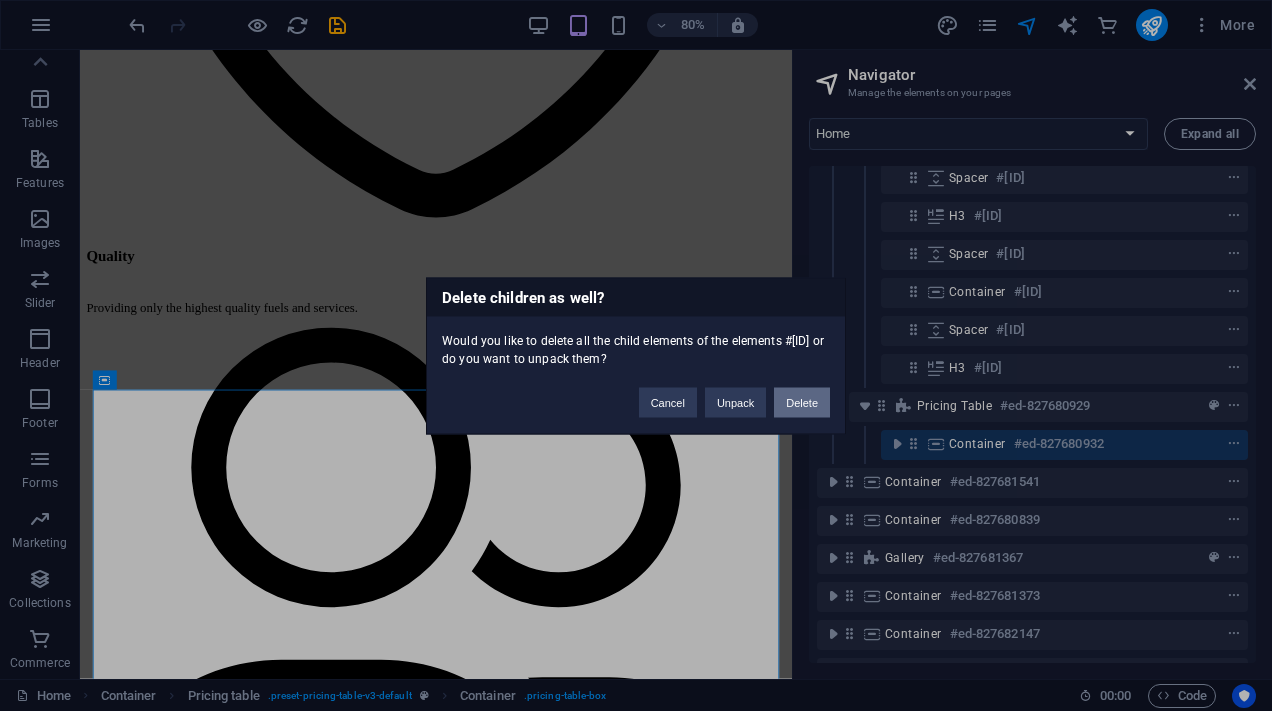 click on "Delete" at bounding box center [802, 402] 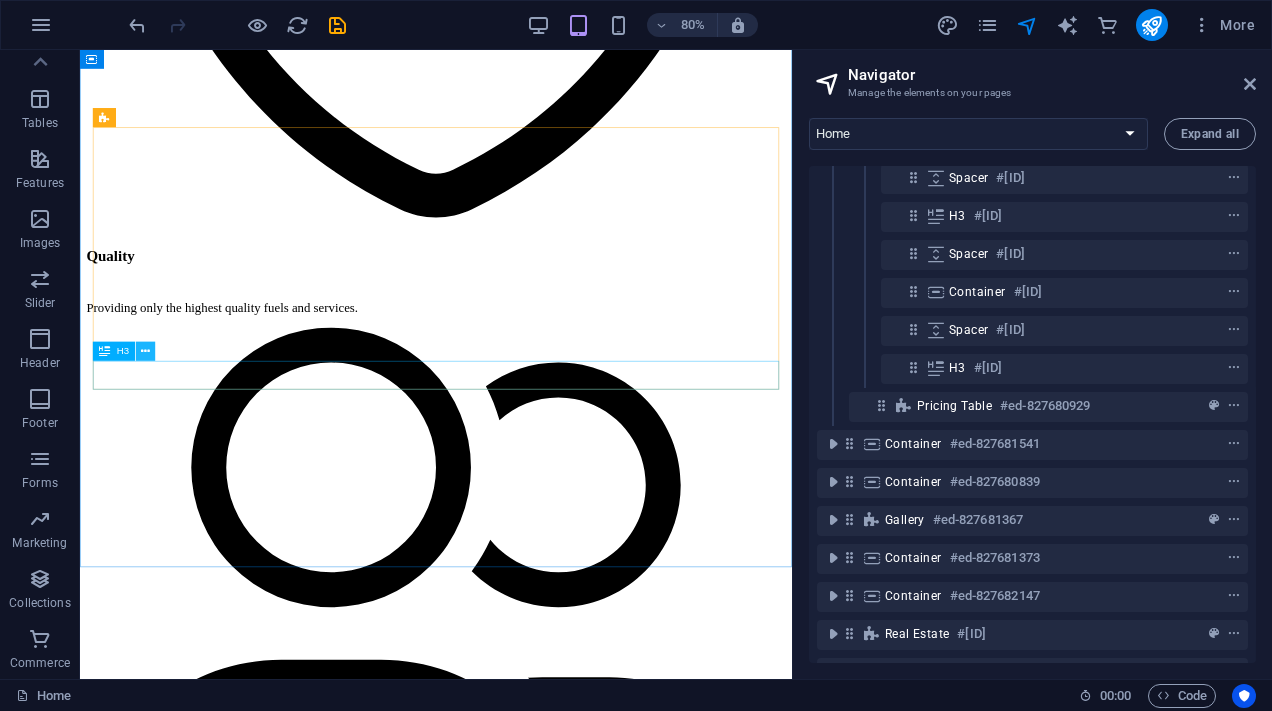 click at bounding box center [145, 351] 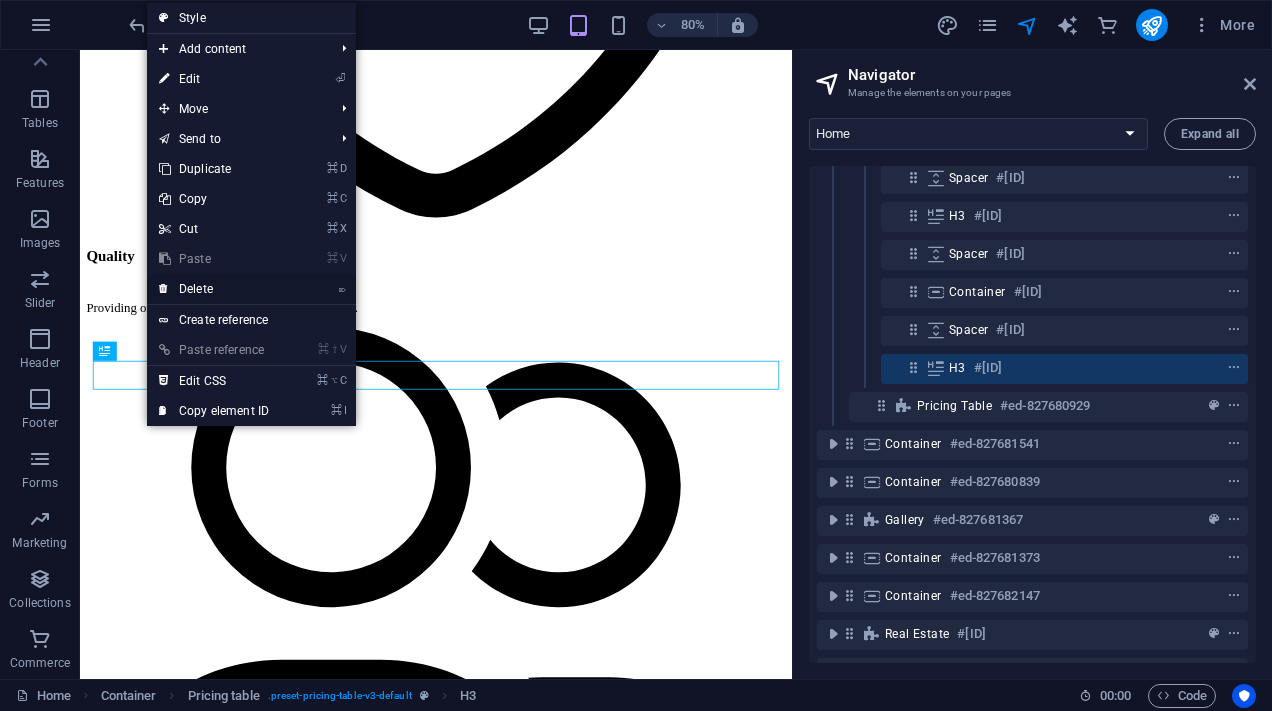 click on "⌦  Delete" at bounding box center [214, 289] 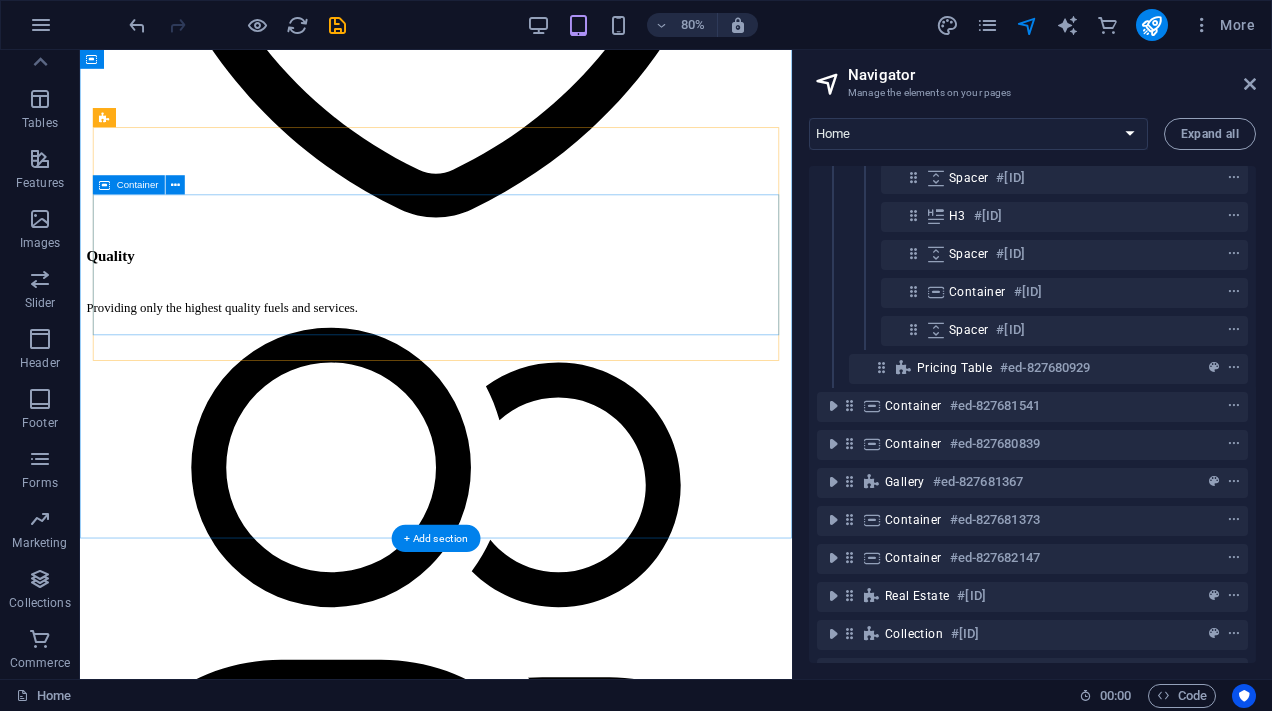 click on "Drop content here or  Add elements  Paste clipboard" at bounding box center [525, 8909] 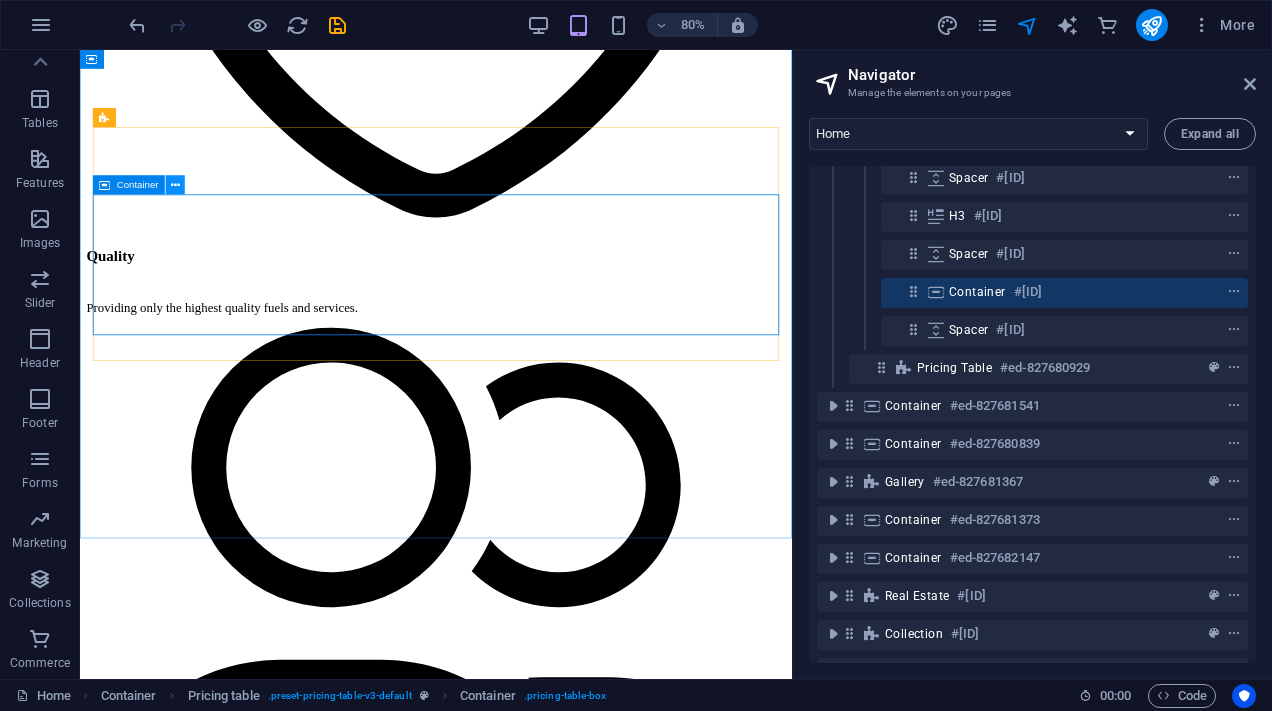 click at bounding box center (175, 185) 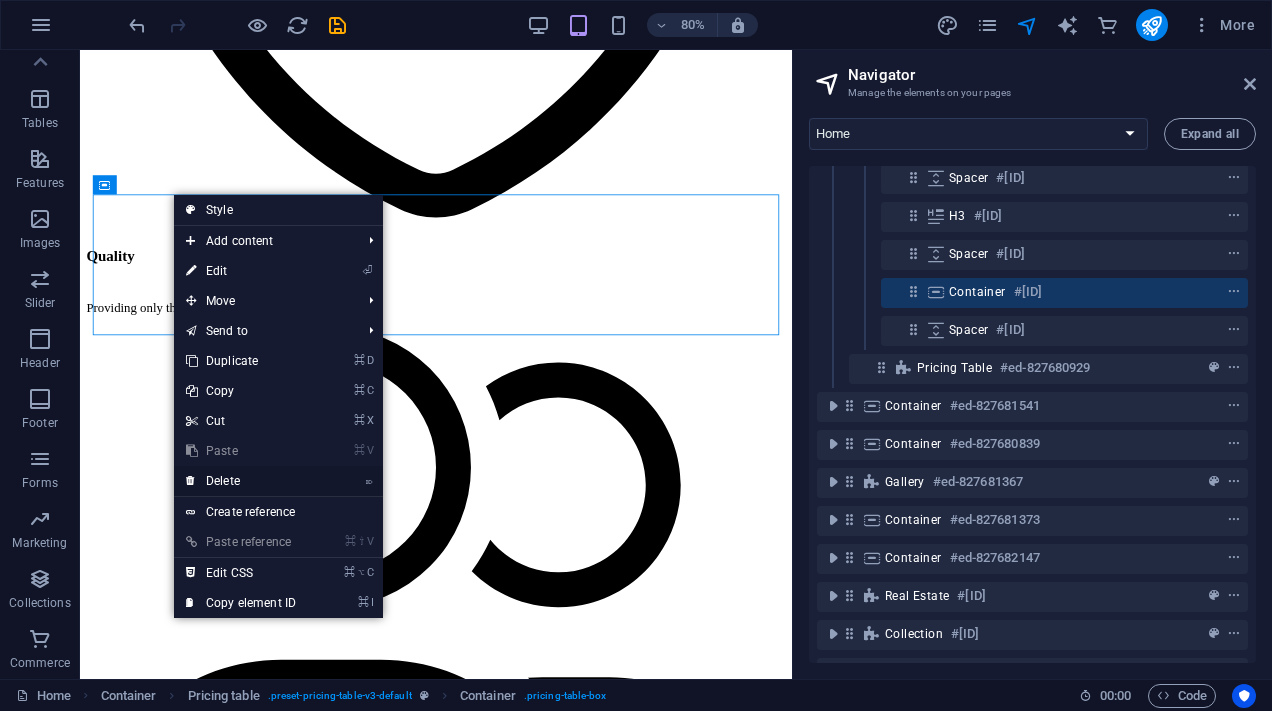 click on "⌦  Delete" at bounding box center (241, 481) 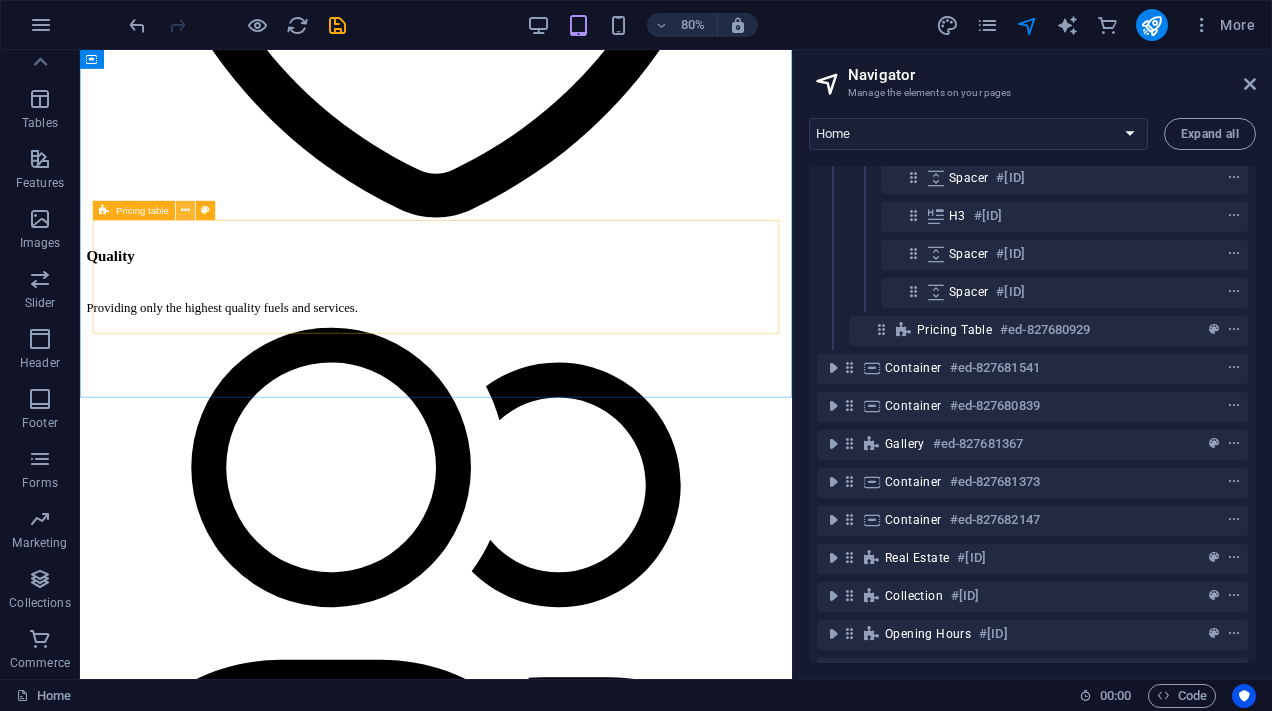 click at bounding box center [185, 211] 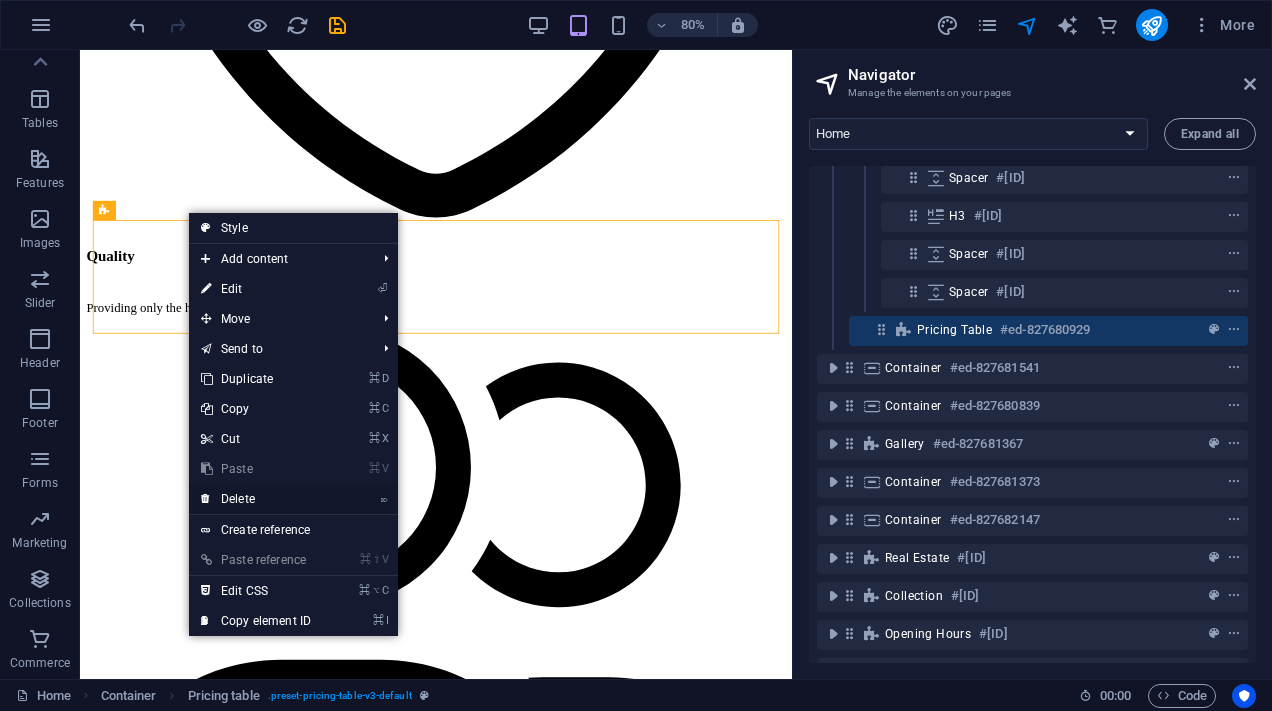 click on "⌦  Delete" at bounding box center (256, 499) 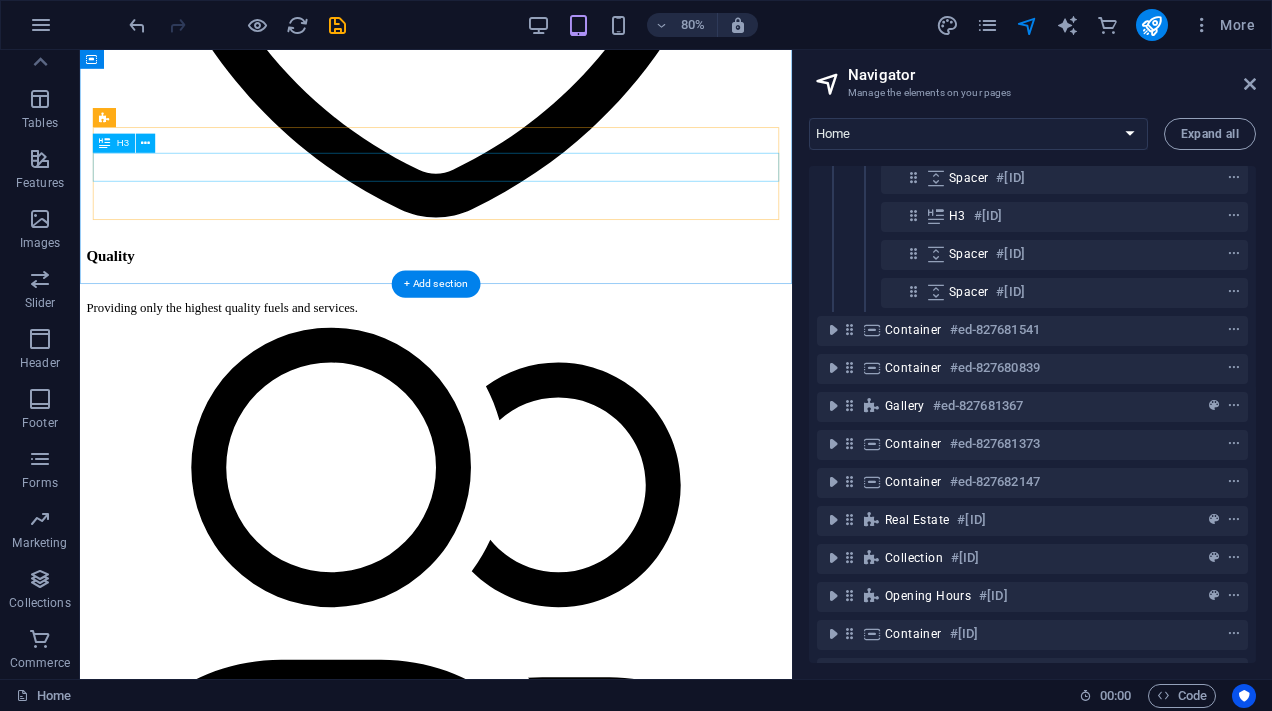 click on "Fuel Products" at bounding box center [525, 8792] 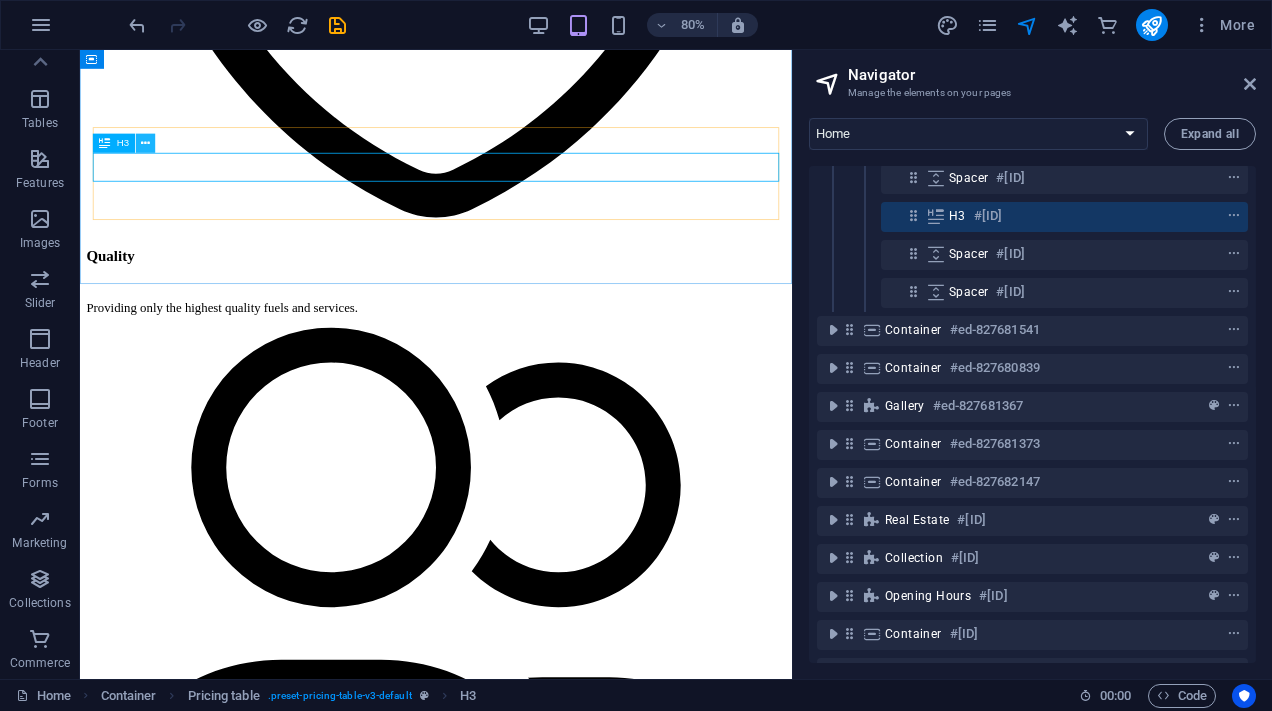 click at bounding box center (145, 143) 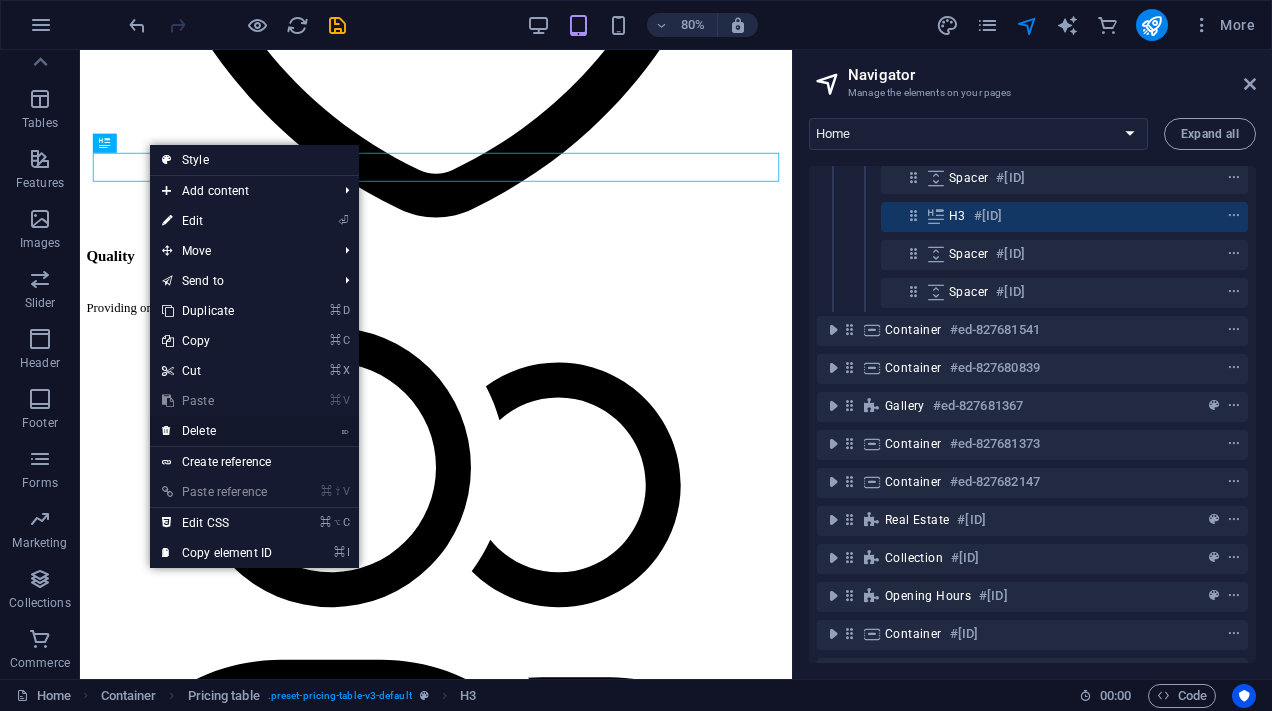 click on "⌦  Delete" at bounding box center (217, 431) 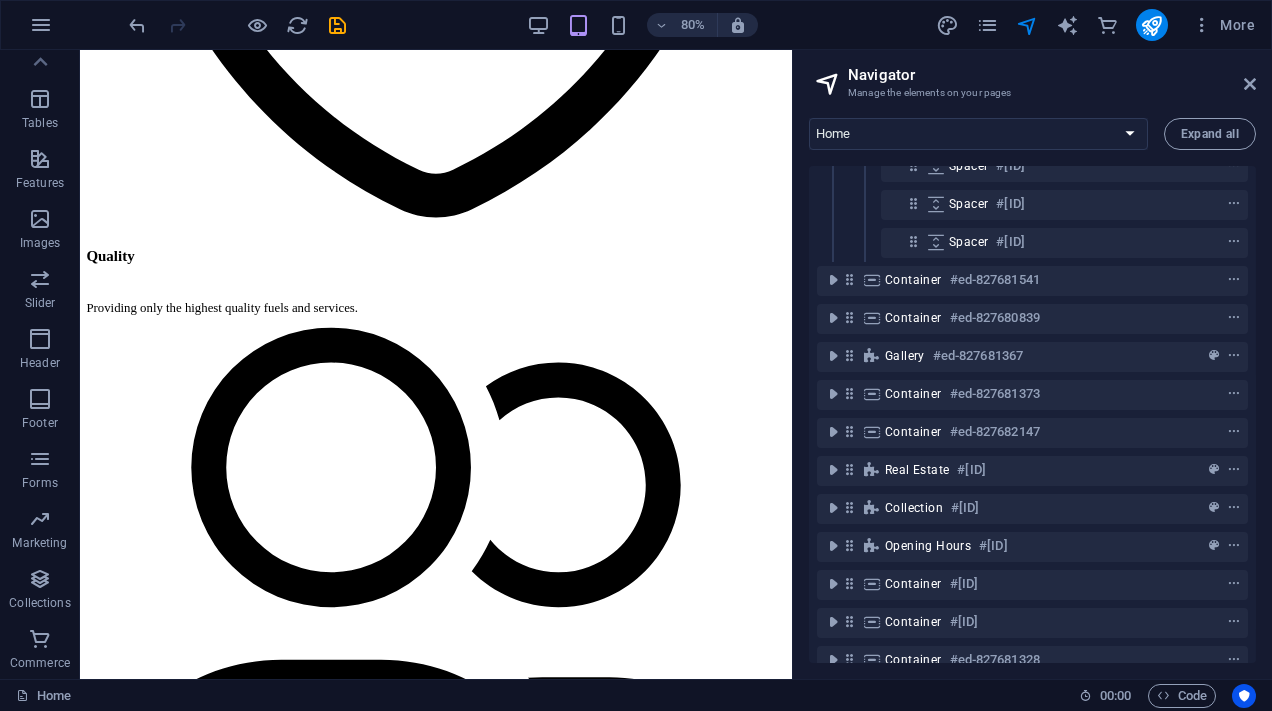 scroll, scrollTop: 577, scrollLeft: 0, axis: vertical 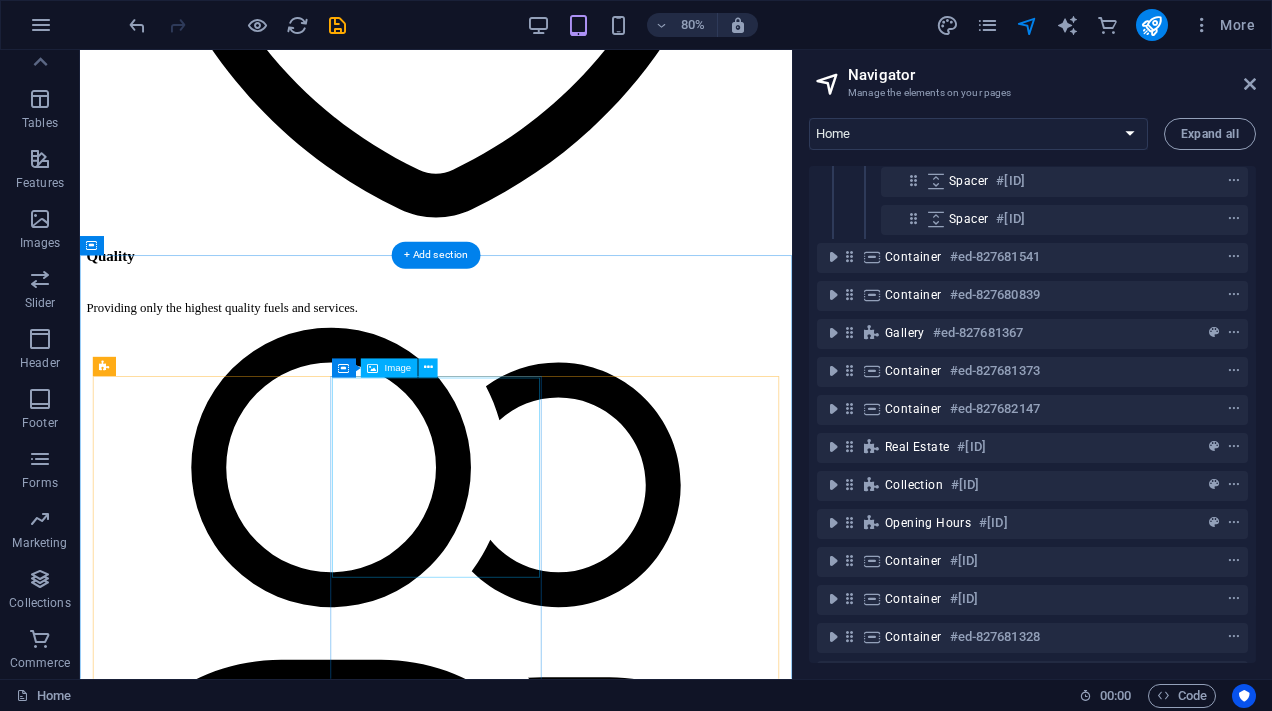 click at bounding box center (525, 9382) 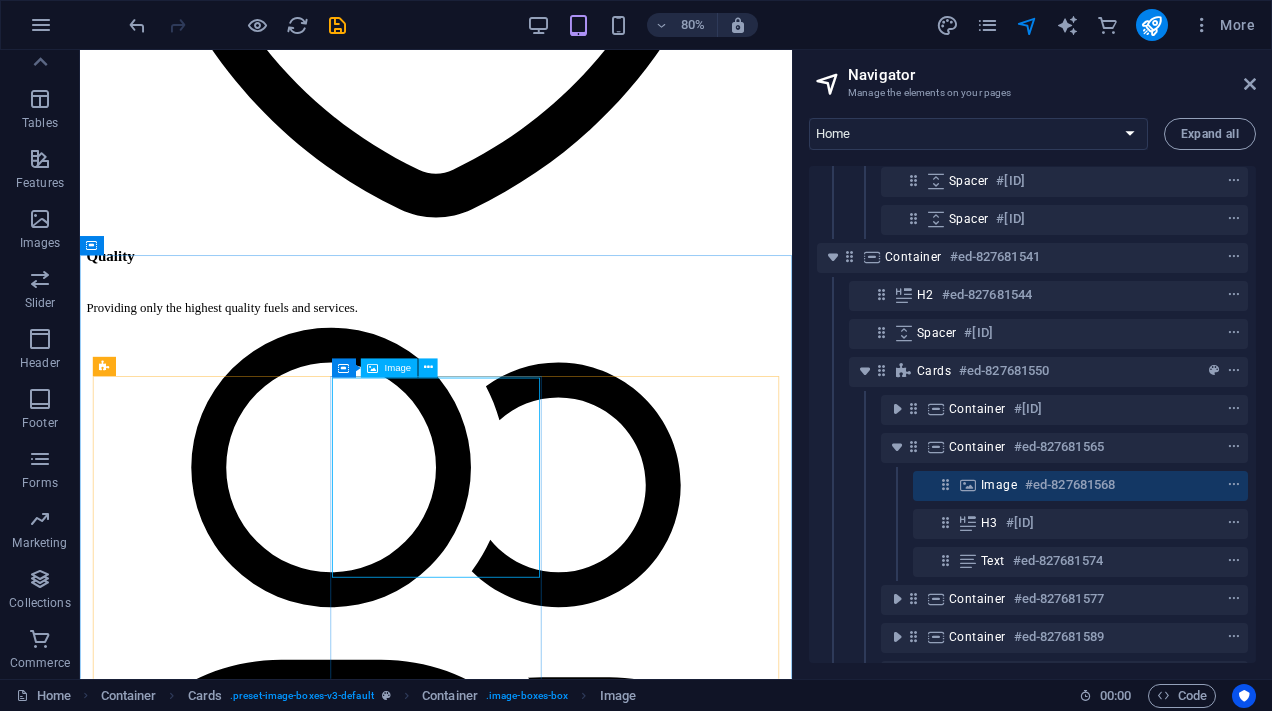 click on "Image" at bounding box center (389, 368) 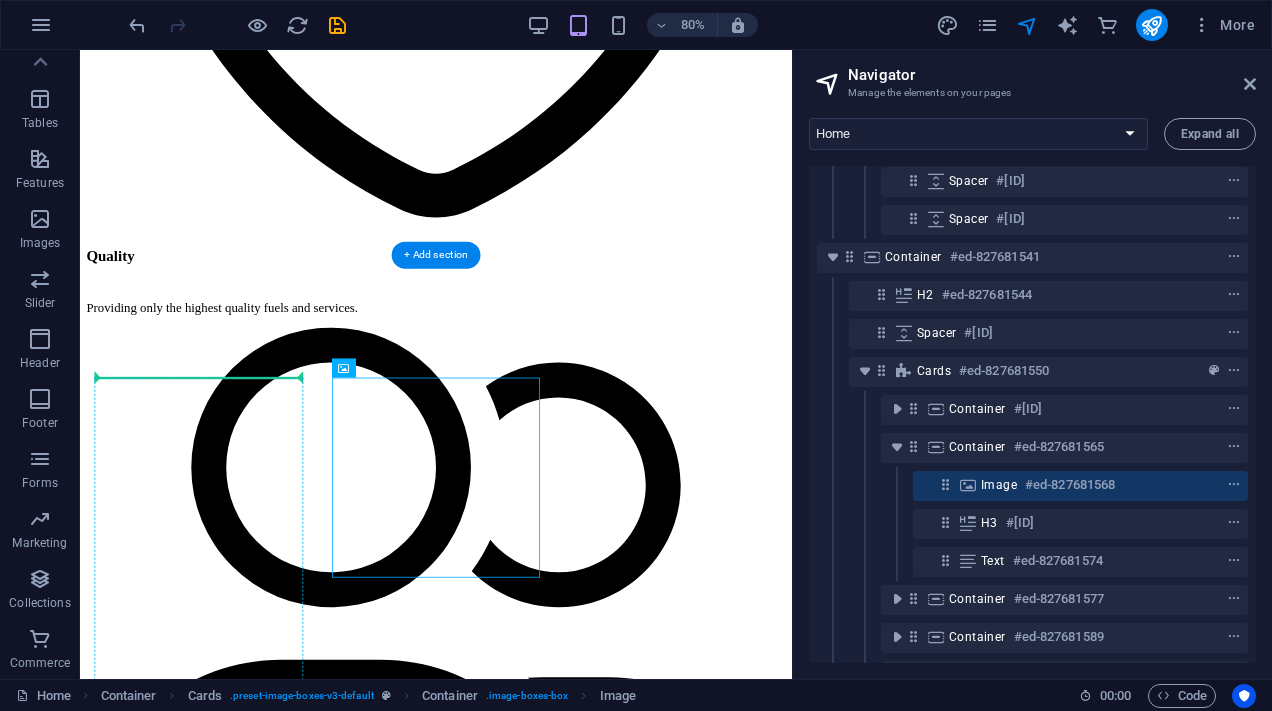 drag, startPoint x: 489, startPoint y: 529, endPoint x: 271, endPoint y: 562, distance: 220.48357 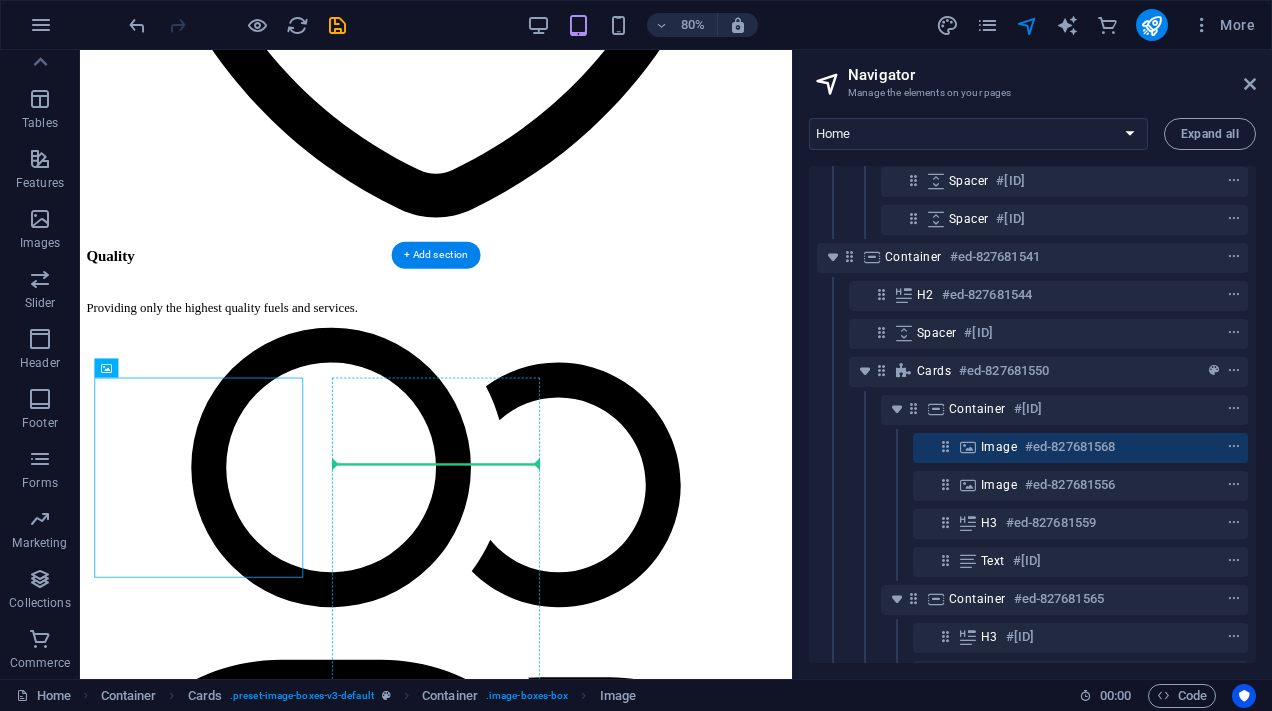 drag, startPoint x: 271, startPoint y: 562, endPoint x: 559, endPoint y: 585, distance: 288.91693 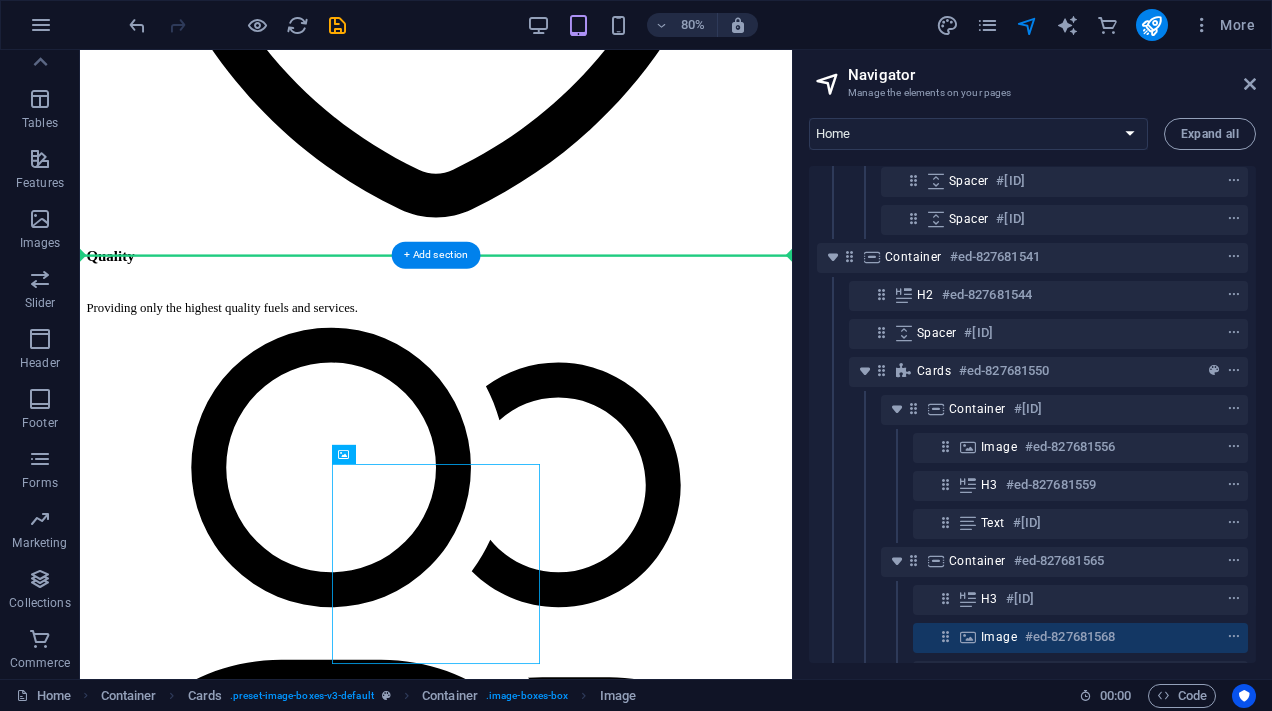 drag, startPoint x: 538, startPoint y: 645, endPoint x: 262, endPoint y: 333, distance: 416.5573 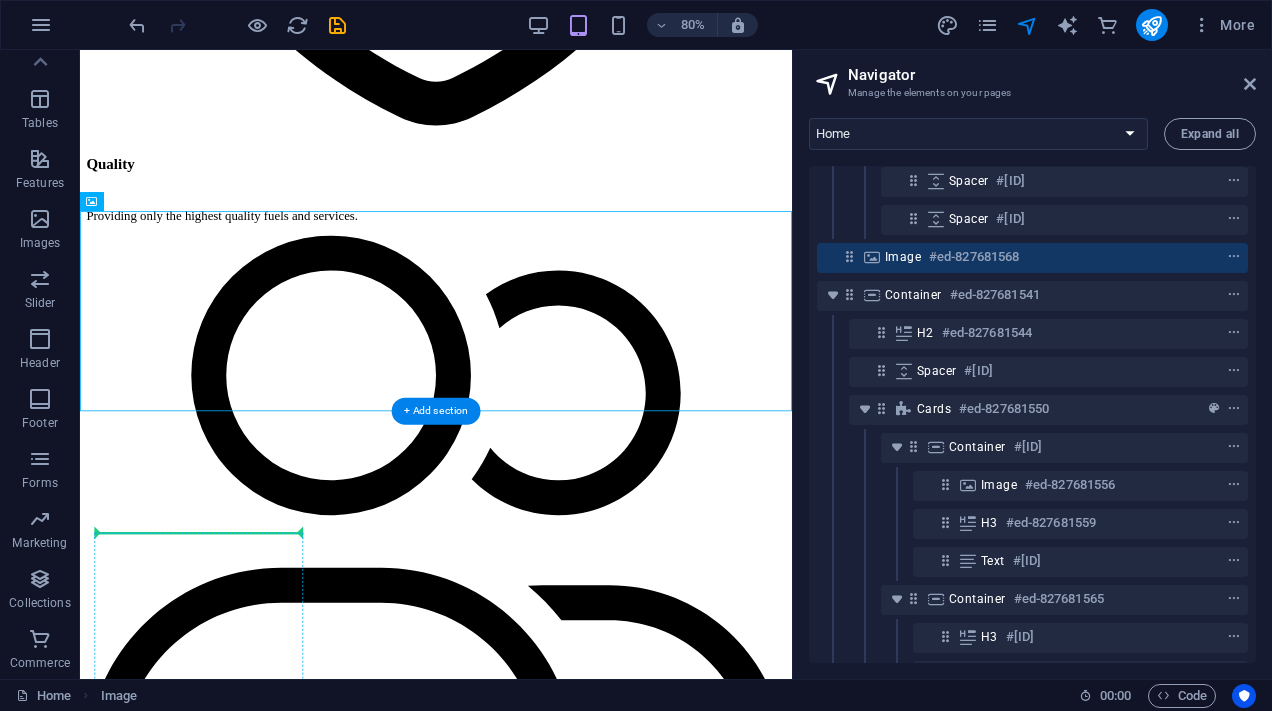 drag, startPoint x: 275, startPoint y: 392, endPoint x: 300, endPoint y: 745, distance: 353.88416 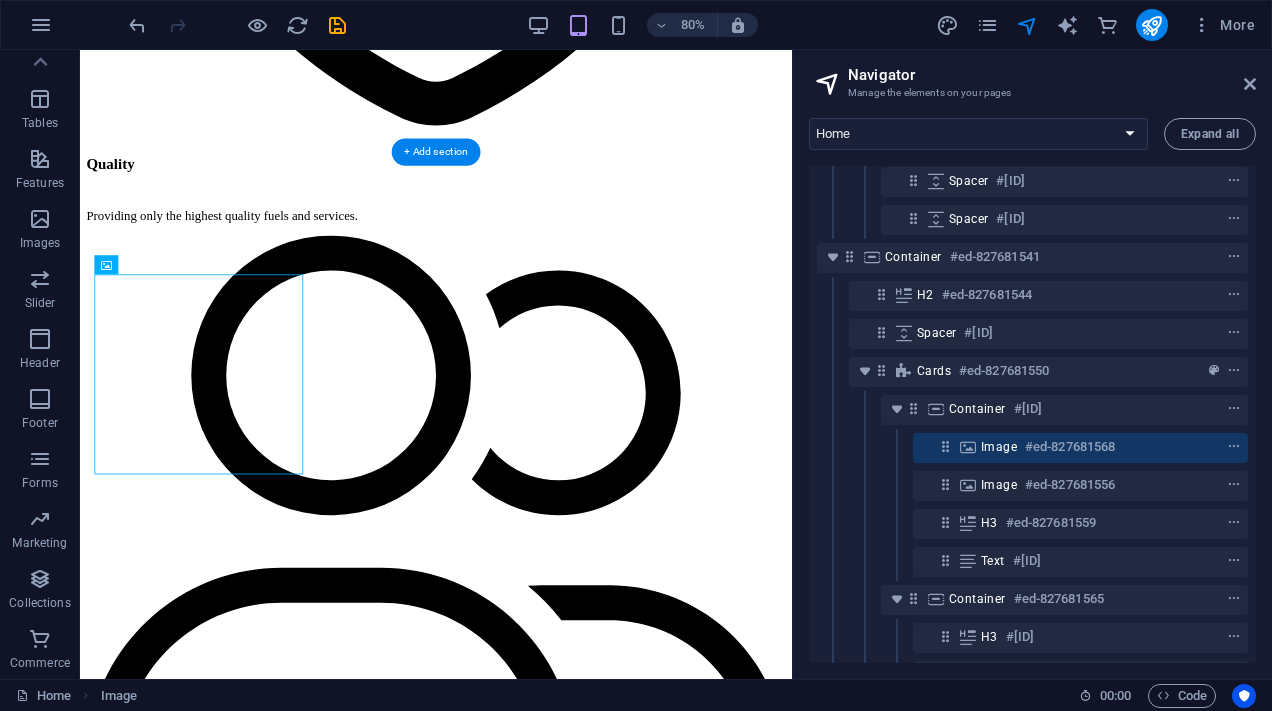 scroll, scrollTop: 3308, scrollLeft: 0, axis: vertical 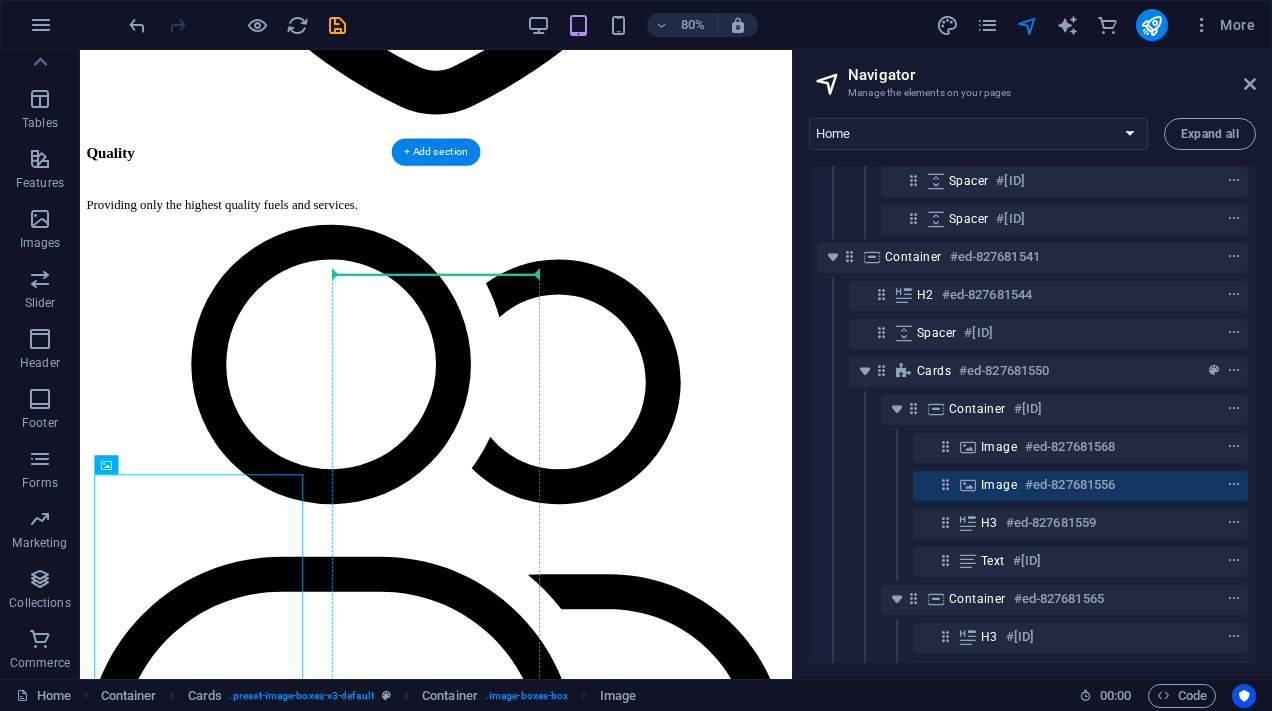 drag, startPoint x: 278, startPoint y: 713, endPoint x: 549, endPoint y: 368, distance: 438.70947 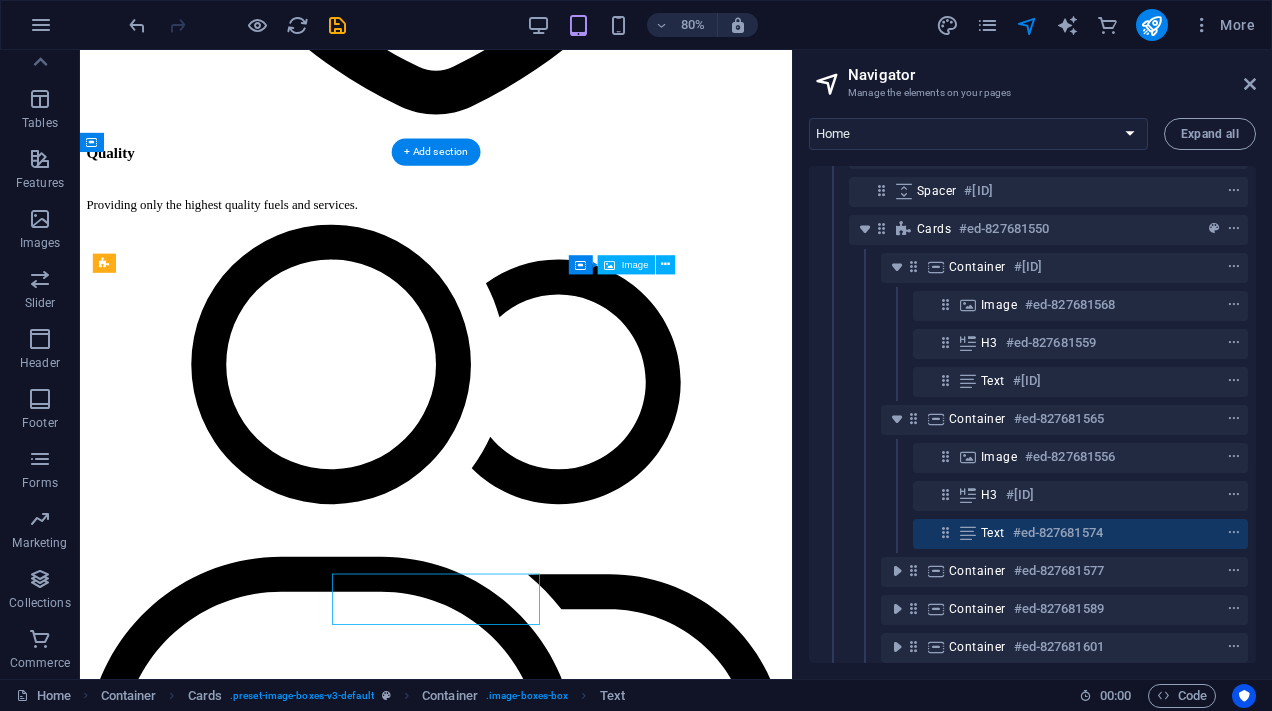 scroll, scrollTop: 846, scrollLeft: 0, axis: vertical 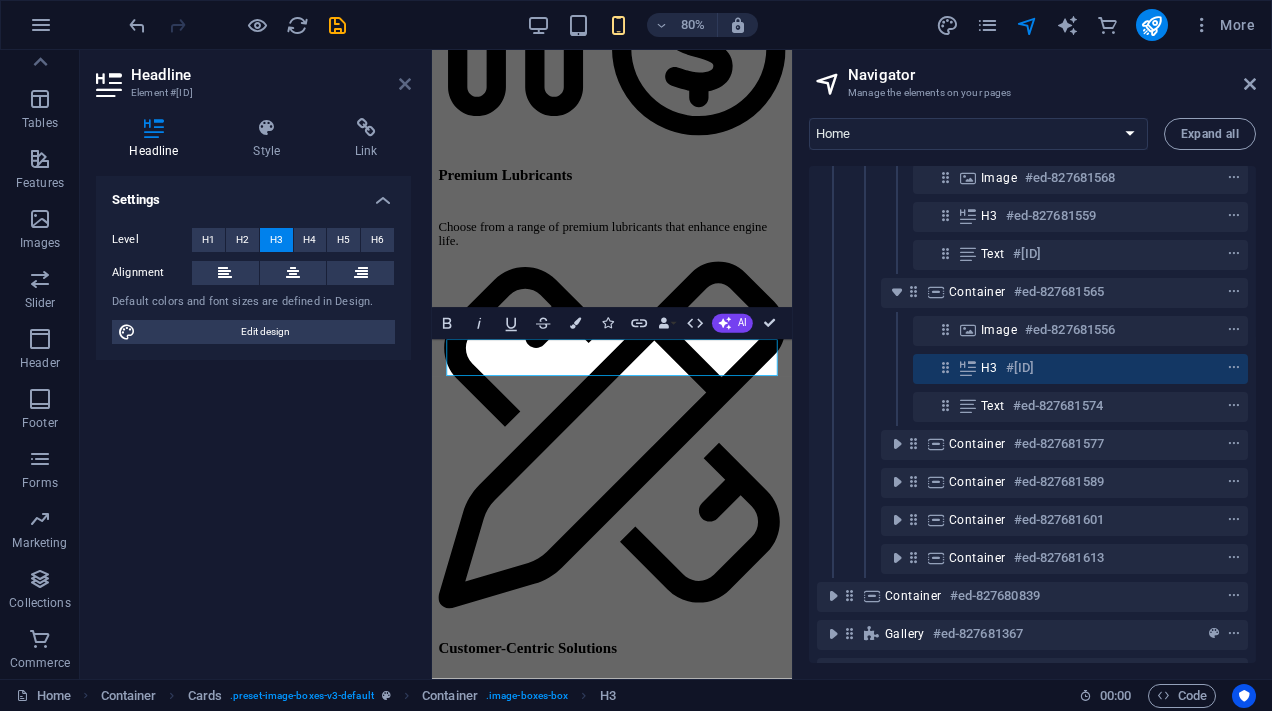 click at bounding box center (405, 84) 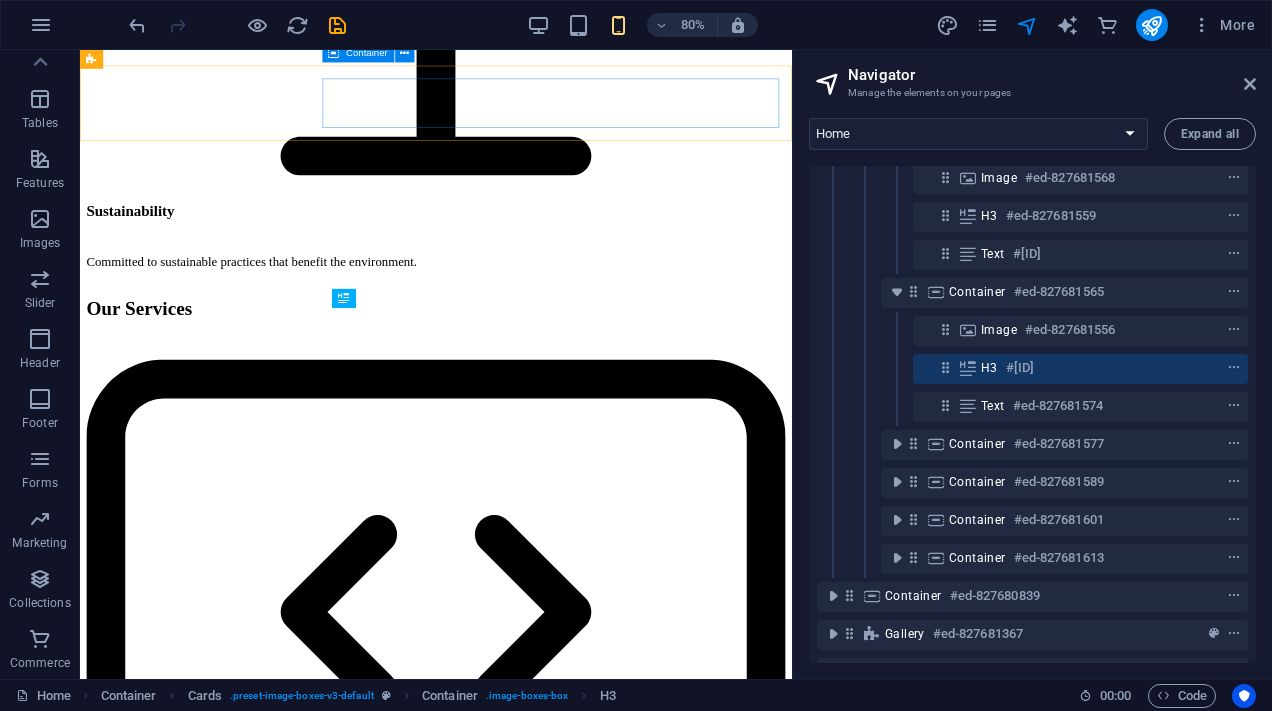 scroll, scrollTop: 3516, scrollLeft: 0, axis: vertical 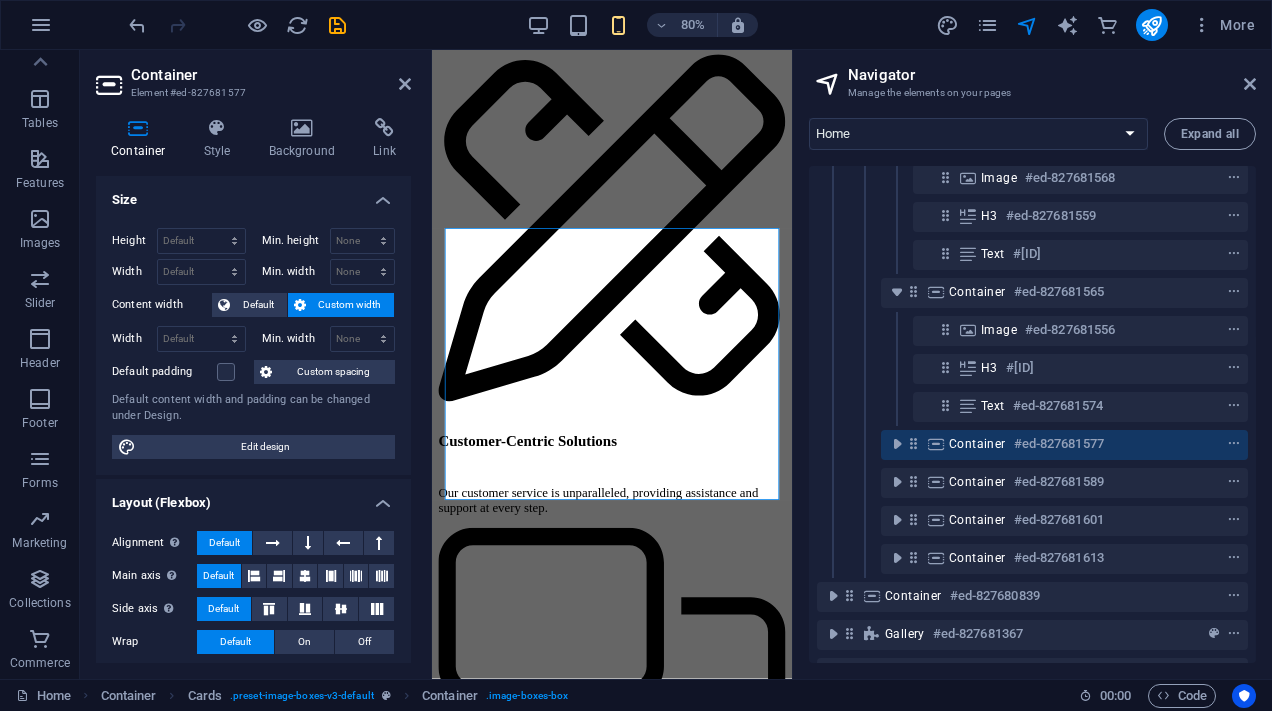 click on "Container Element #[ID]
Container Style Background Link Size Height Default px rem % vh vw Min. height None px rem % vh vw Width Default px rem % em vh vw Min. width None px rem % vh vw Content width Default Custom width Width Default px rem % em vh vw Min. width None px rem % vh vw Default padding Custom spacing Default content width and padding can be changed under Design. Edit design Layout (Flexbox) Alignment Determines the flex direction. Default Main axis Determine how elements should behave along the main axis inside this container (justify content). Default Side axis Control the vertical direction of the element inside of the container (align items). Default Wrap Default On Off Fill Controls the distances and direction of elements on the y-axis across several lines (align content). Default Accessibility ARIA helps assistive technologies (like screen readers) to understand the role, state, and behavior of web elements Role The ARIA role defines the purpose of an element.  None" at bounding box center [256, 364] 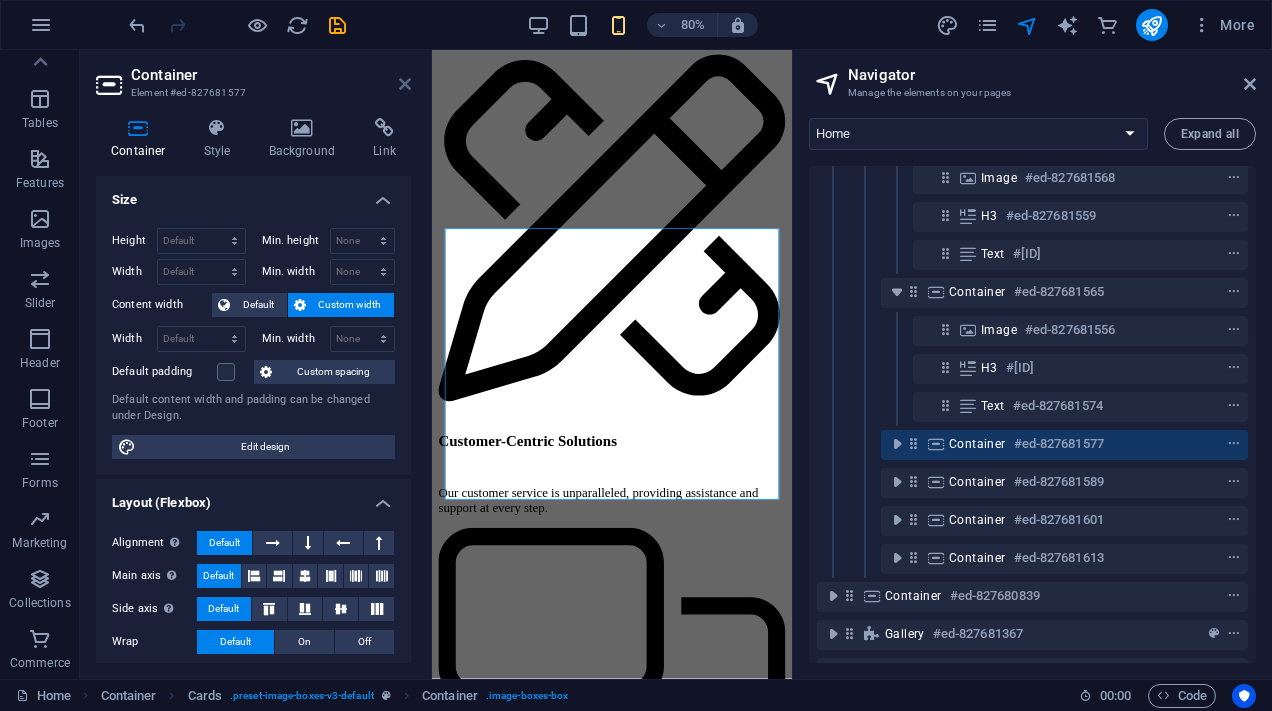 click at bounding box center (405, 84) 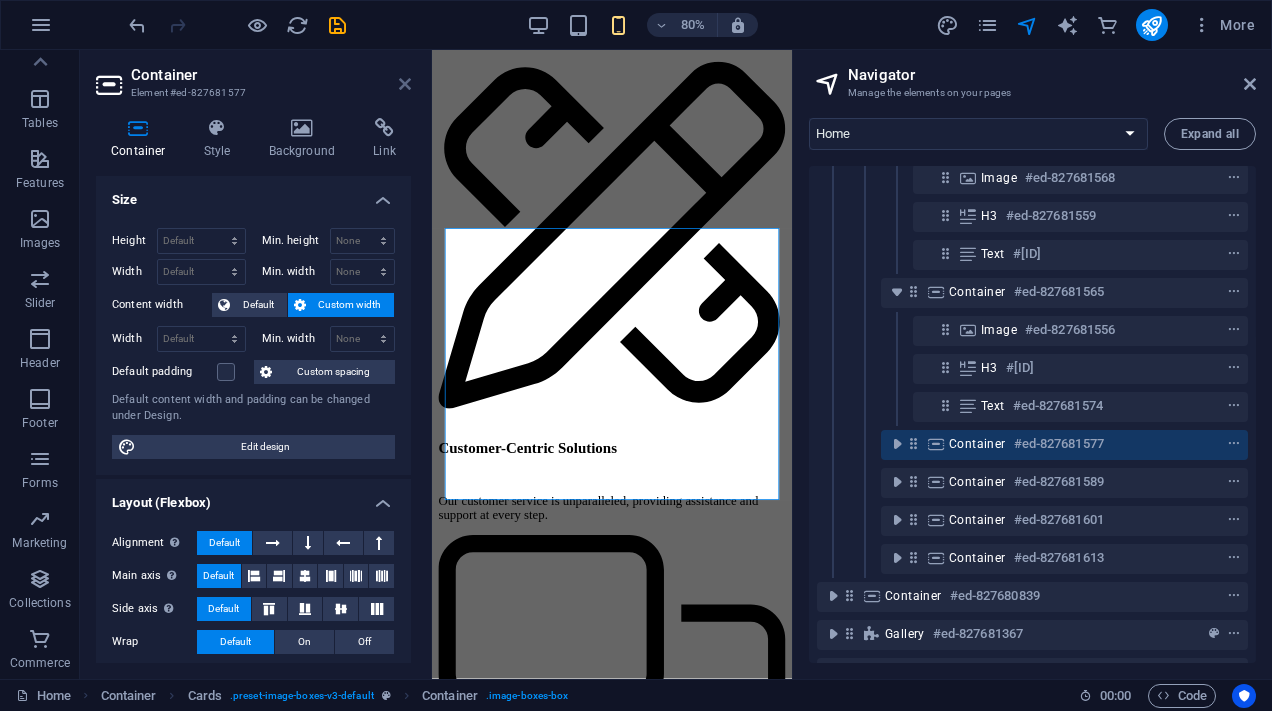 scroll, scrollTop: 3415, scrollLeft: 0, axis: vertical 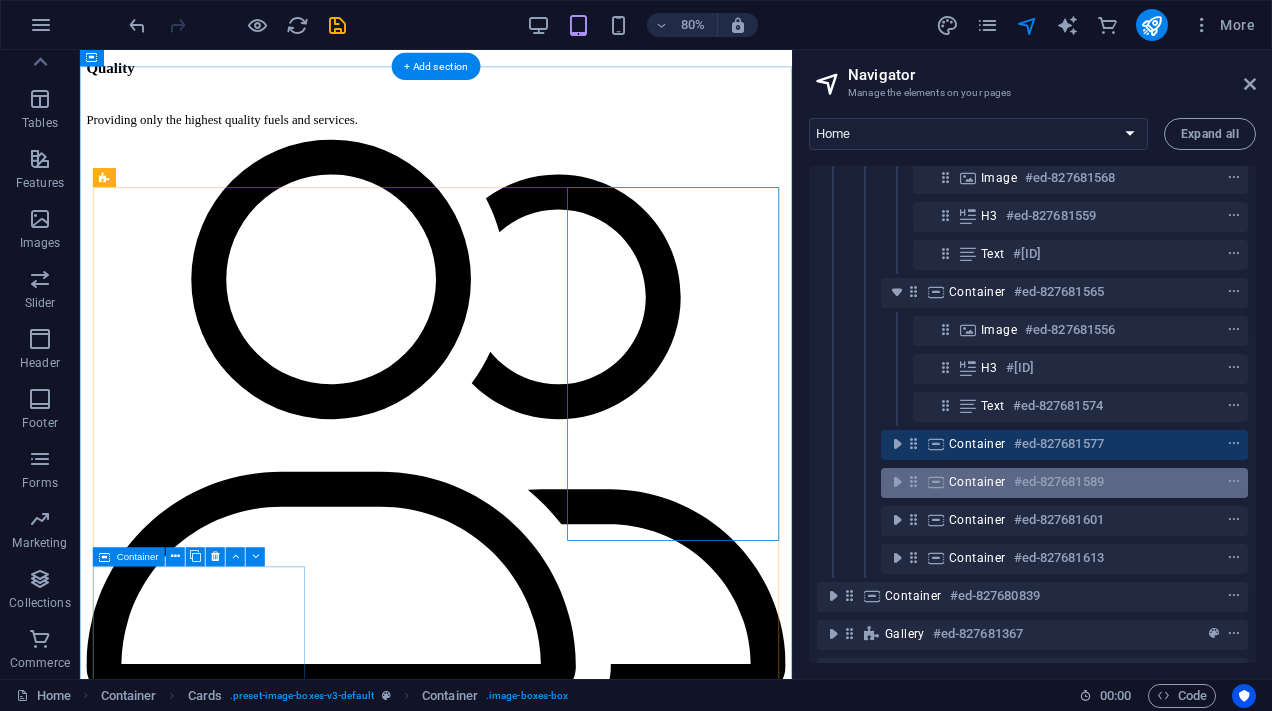 click on "Container #[ID]" at bounding box center (1048, 482) 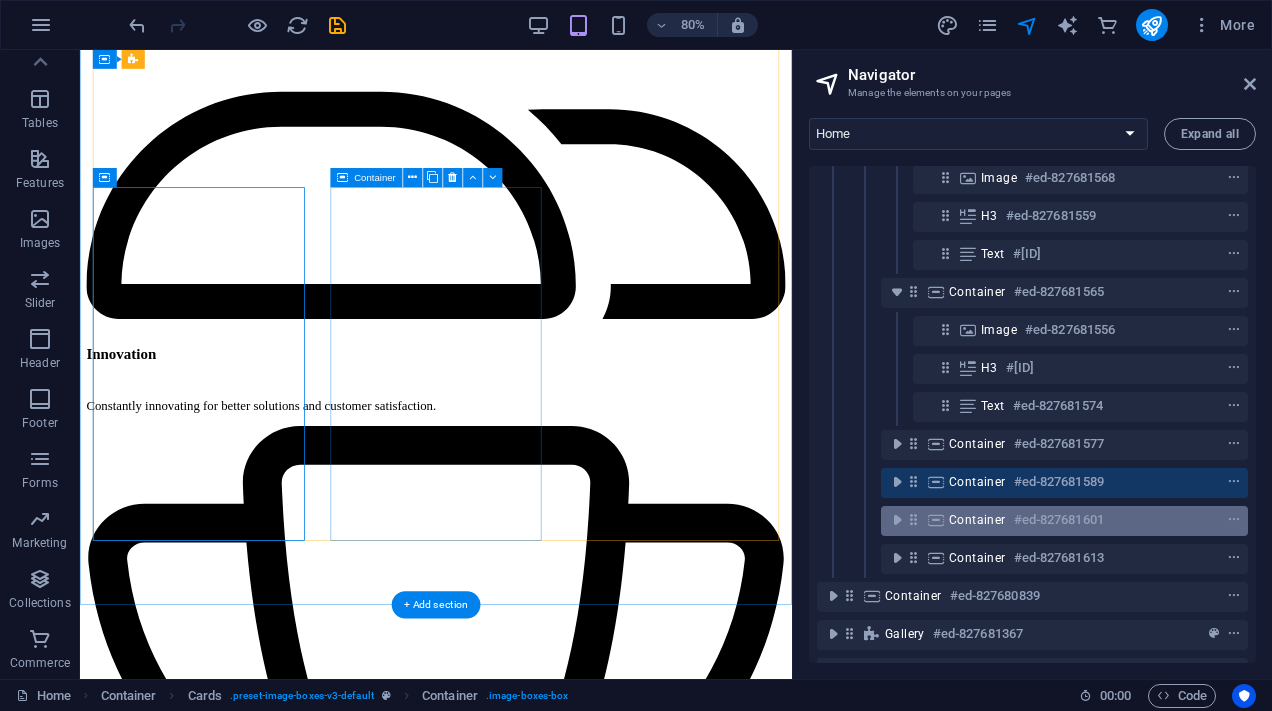 click at bounding box center [936, 520] 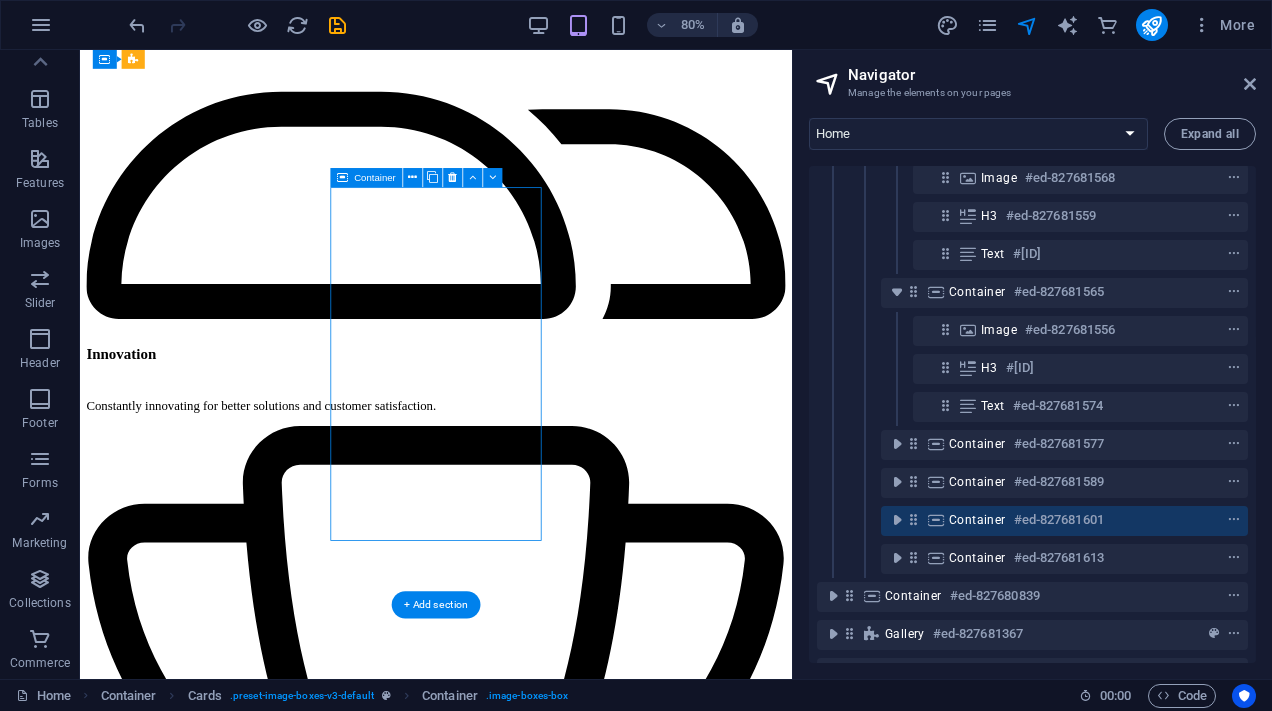 click at bounding box center (936, 520) 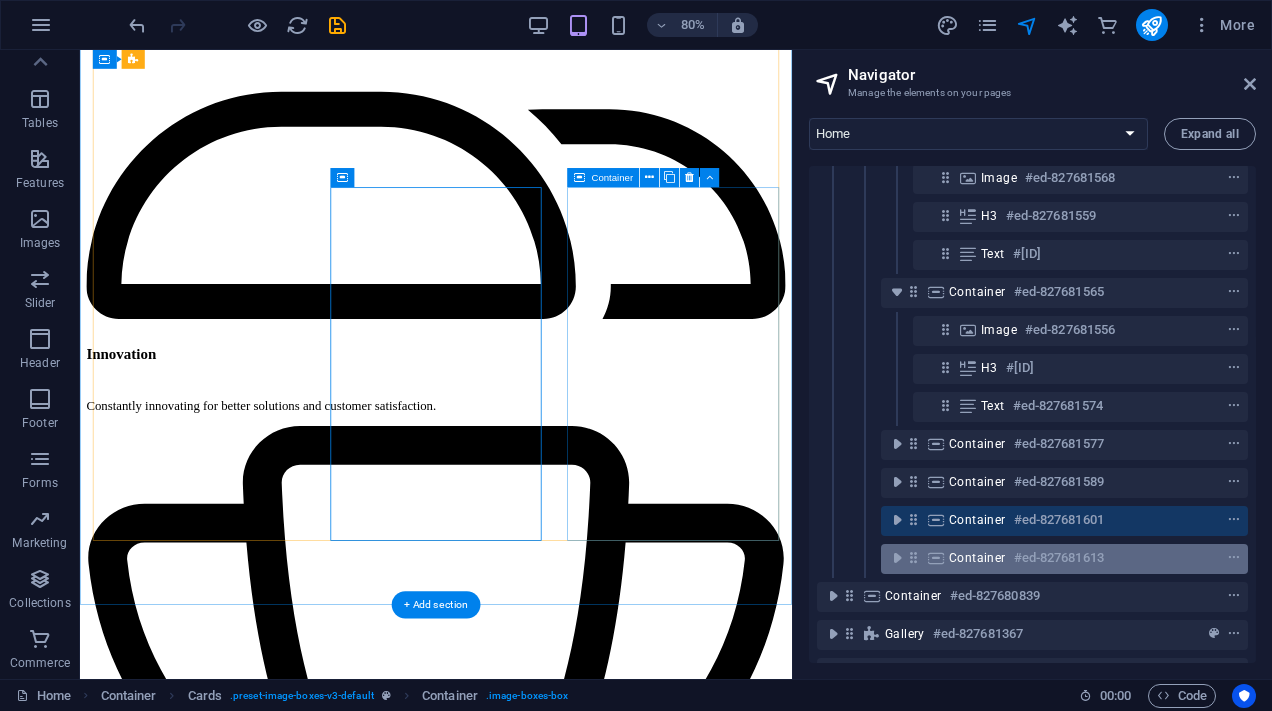 click on "Container" at bounding box center [977, 558] 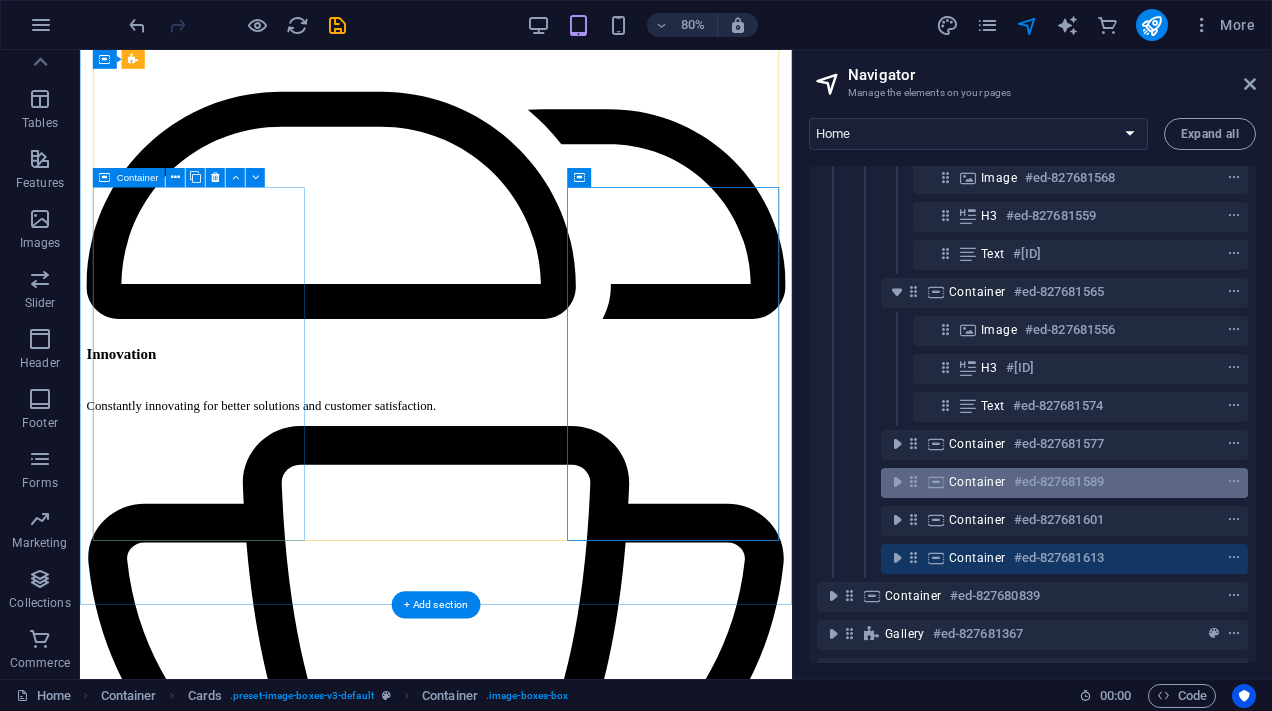 click on "#ed-827681589" at bounding box center (1059, 482) 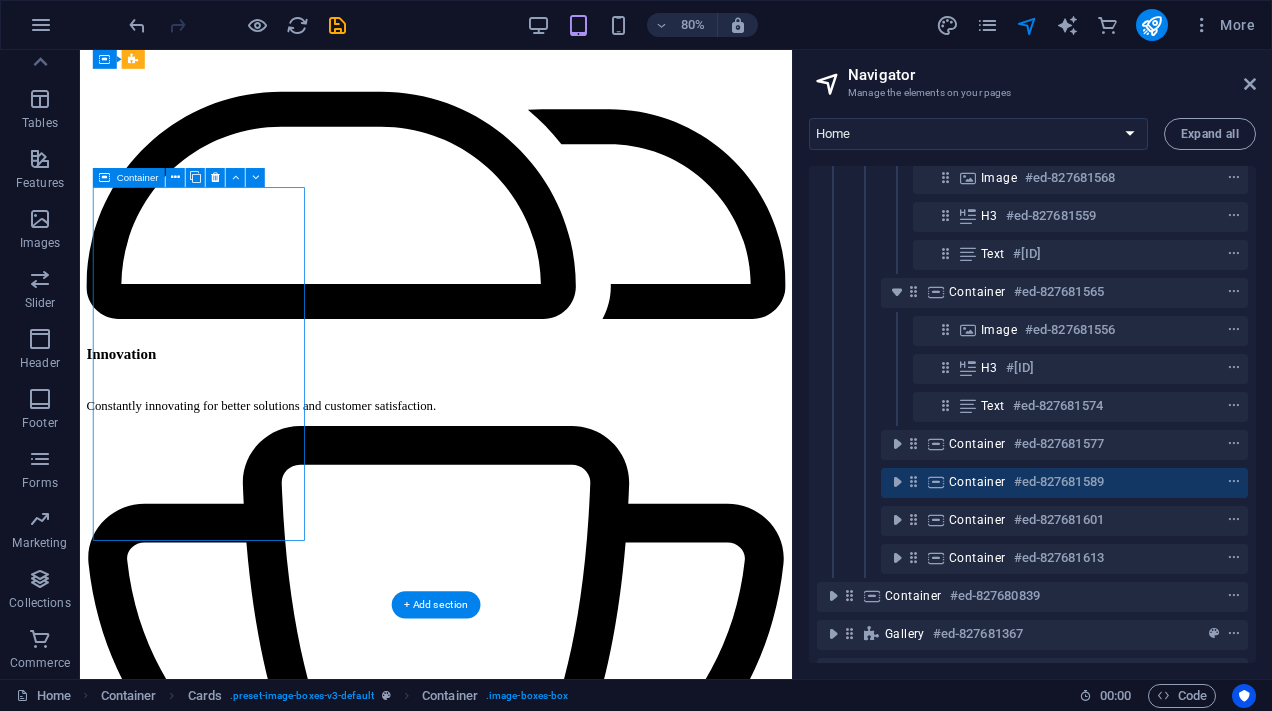 click on "#ed-827681589" at bounding box center [1059, 482] 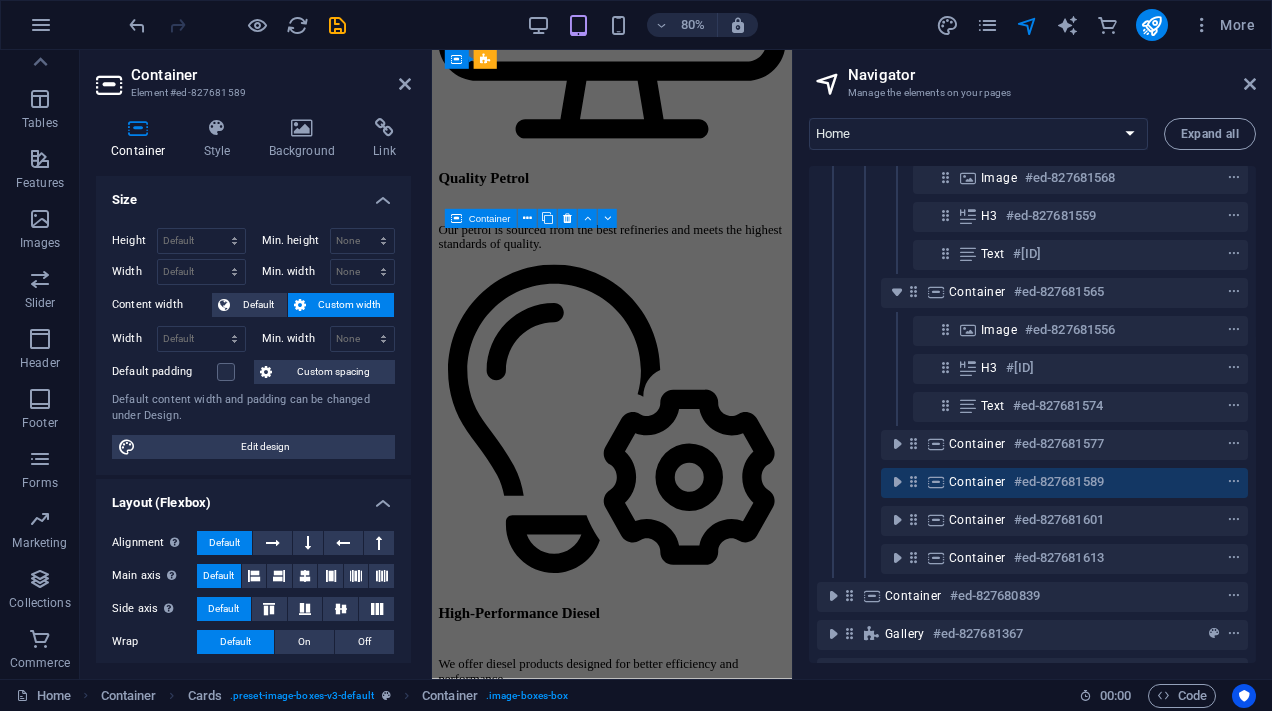 scroll, scrollTop: 5610, scrollLeft: 0, axis: vertical 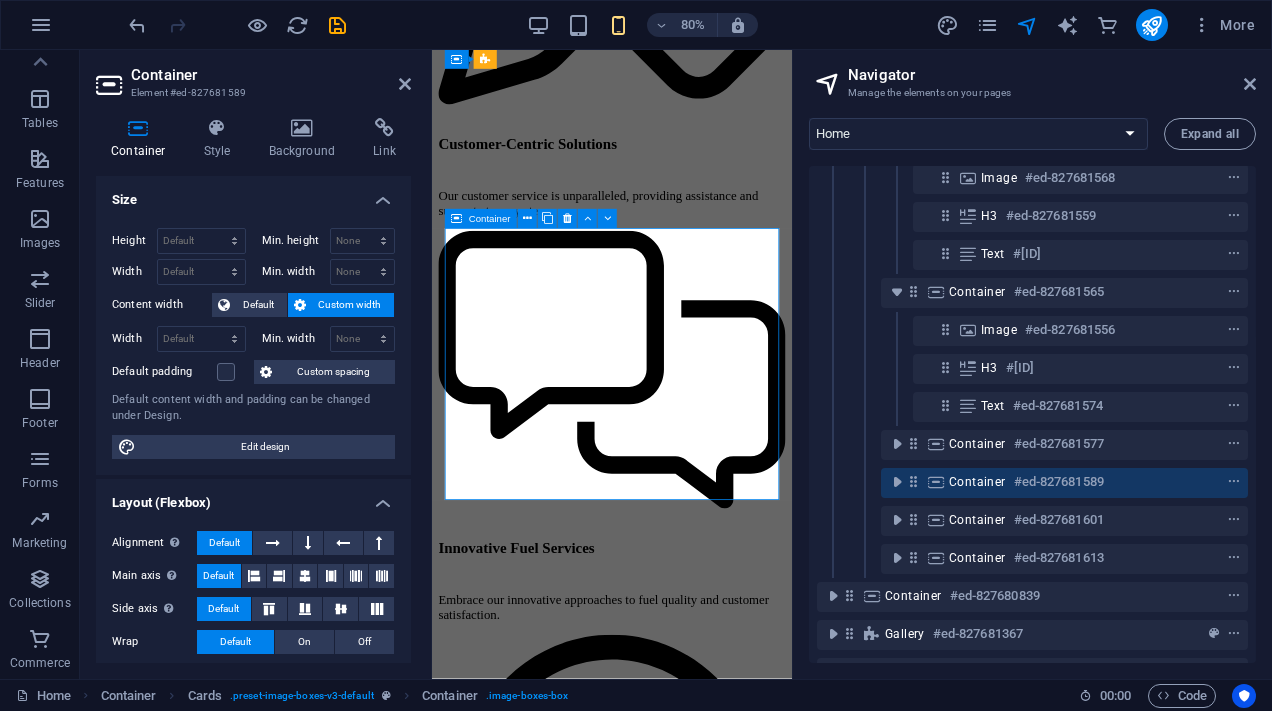 click on "#ed-827681589" at bounding box center (1059, 482) 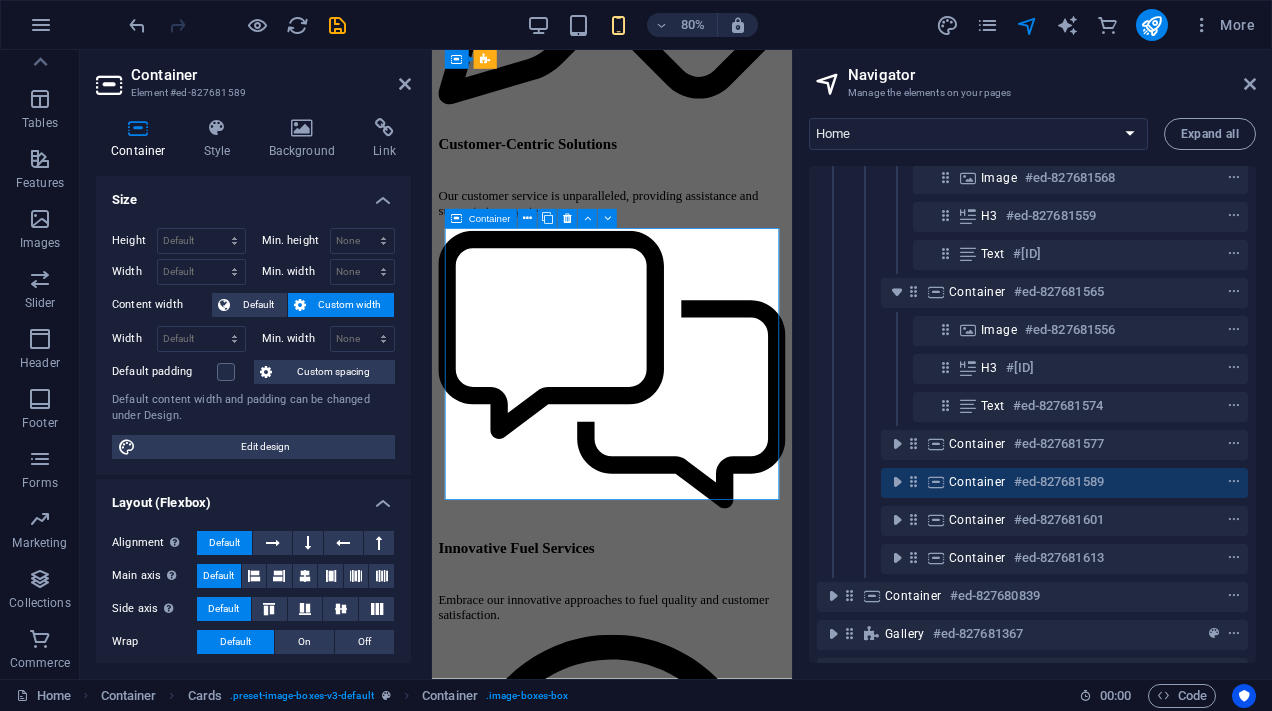 click on "#ed-827681589" at bounding box center (1059, 482) 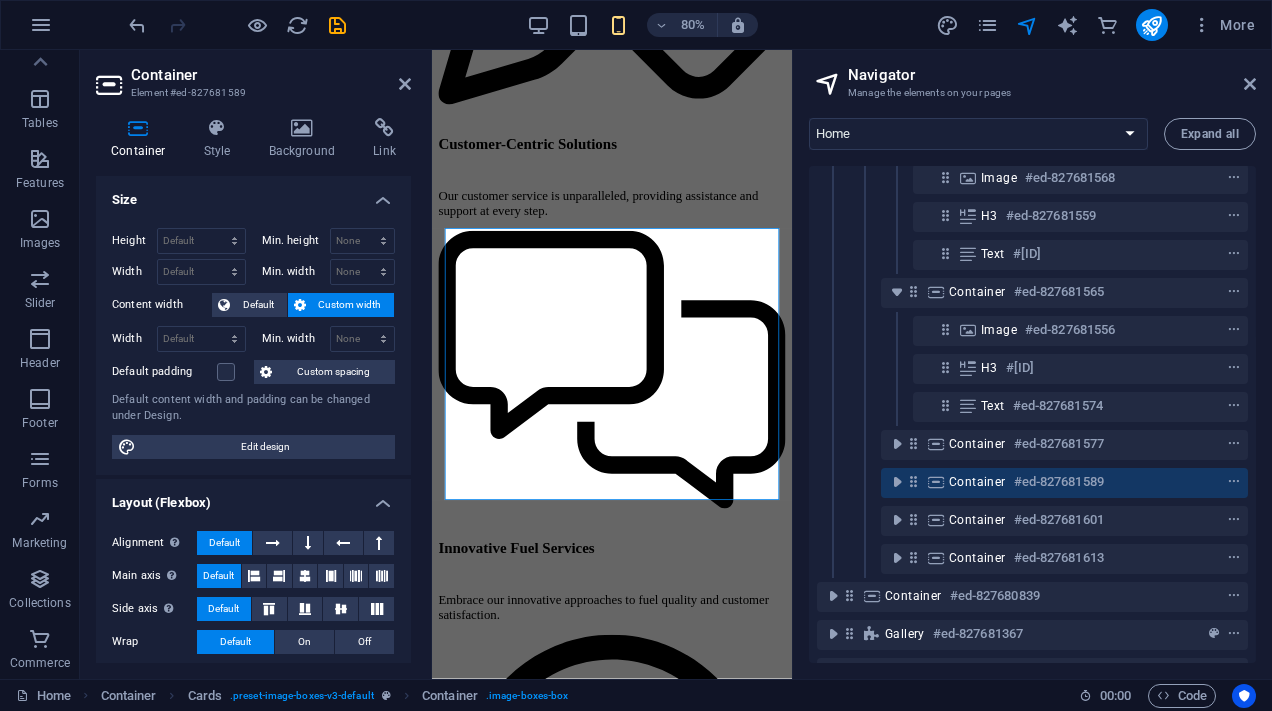 click on "Container Element #[ID]" at bounding box center [253, 76] 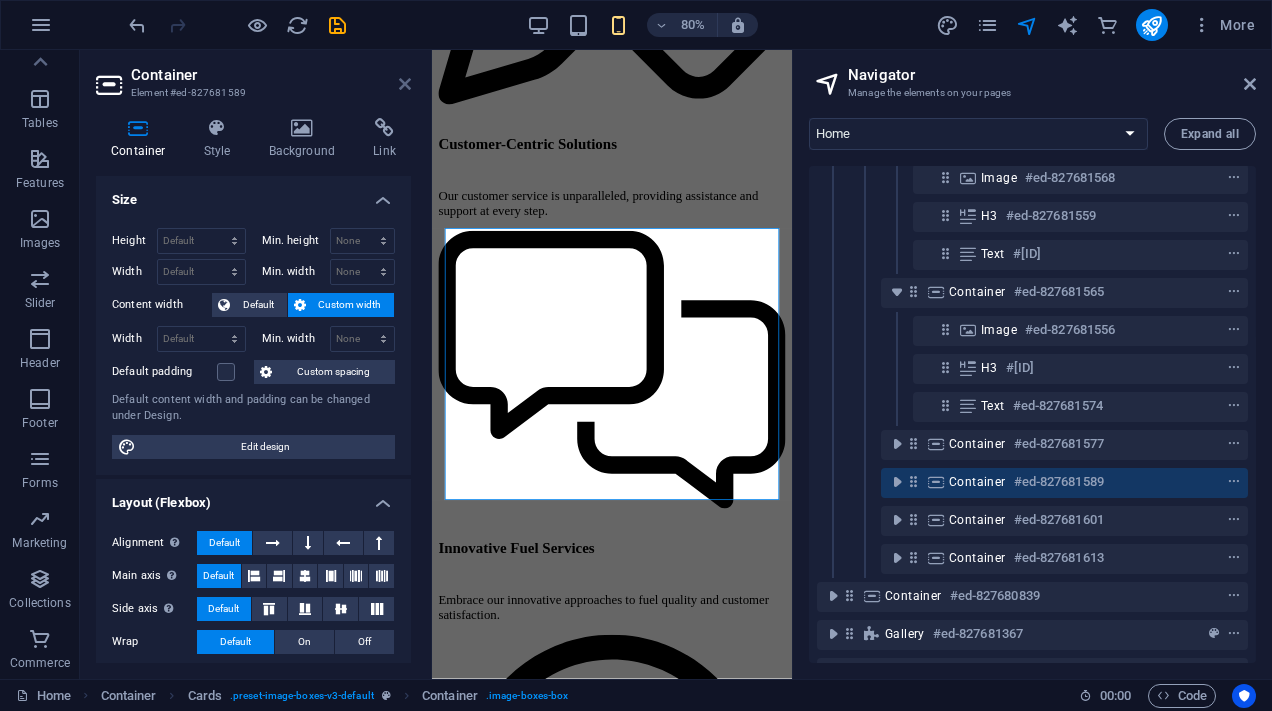 click at bounding box center (405, 84) 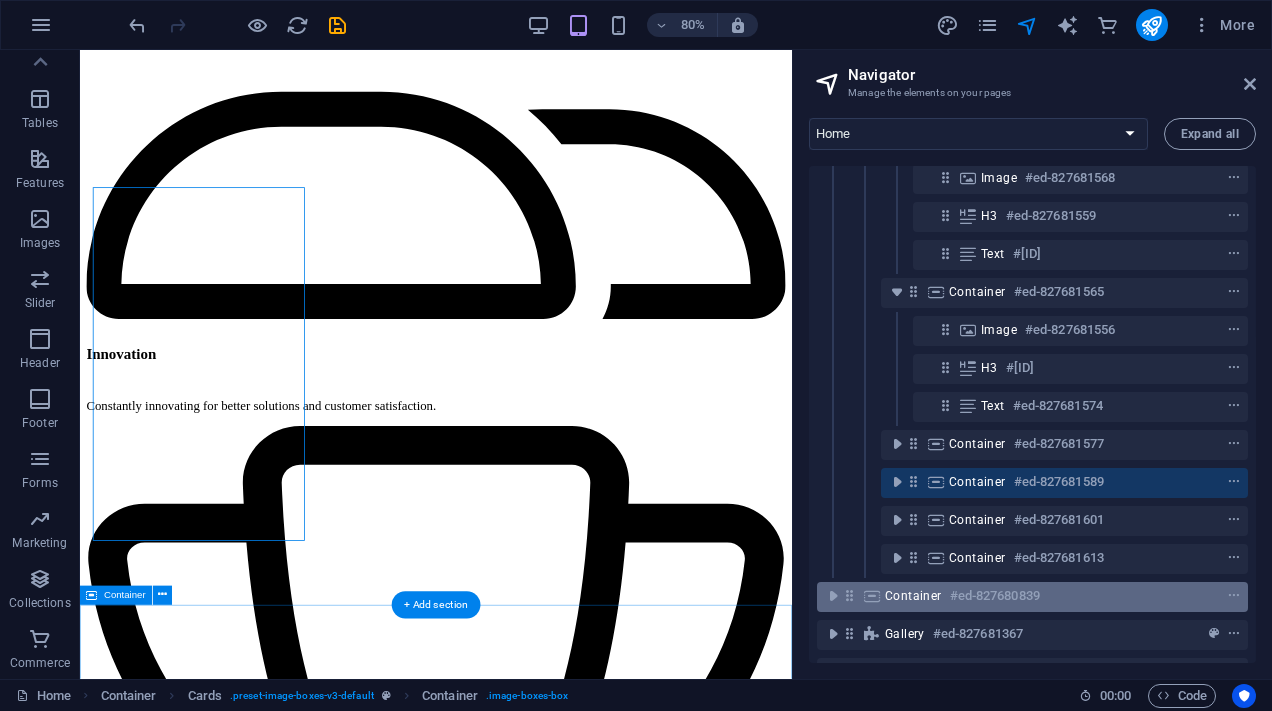 click on "Container" at bounding box center [913, 596] 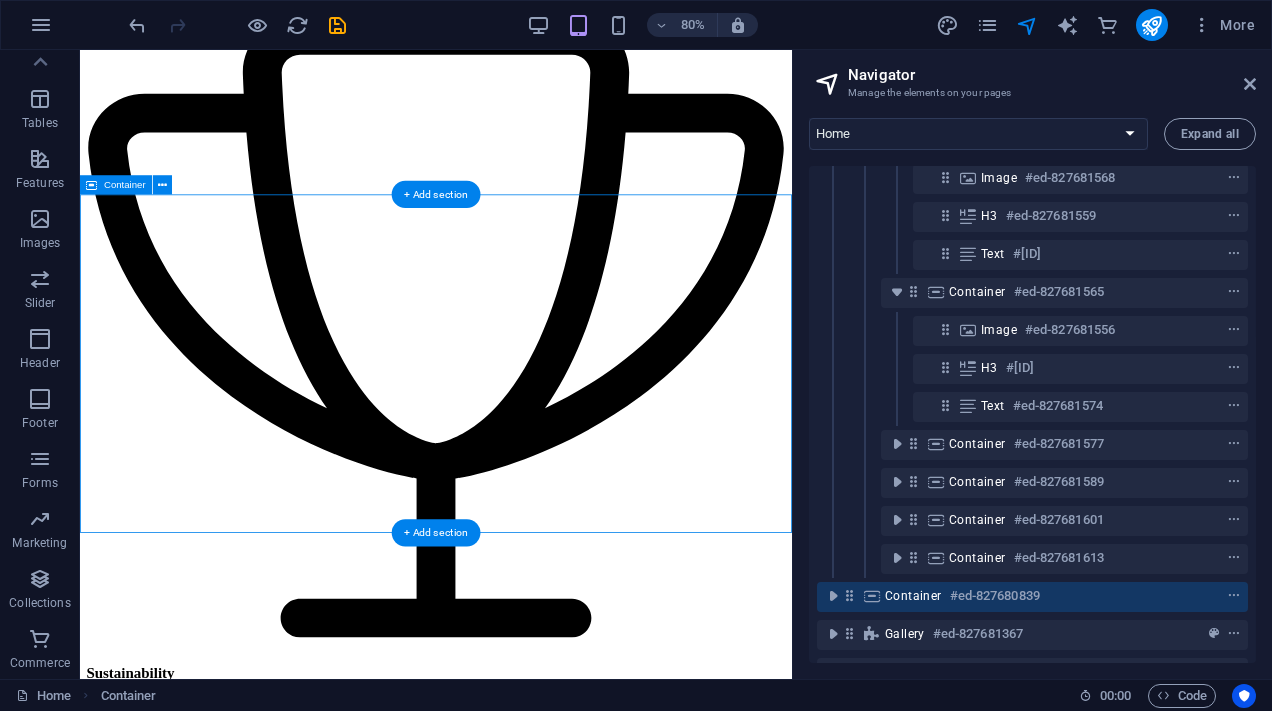 click on "Testimonials Top Notch Performance My vehicle runs smoother than ever thanks to MRF's petrol! Customer Satisfaction MRF Petroleum offers the best quality fuel! Highly recommend! Reliable Services Trusted service and products make all difference on the road. Top Notch Performance My vehicle runs smoother than ever thanks to MRF's petrol! Customer Satisfaction MRF Petroleum offers the best quality fuel! Highly recommend! 1 2 3" at bounding box center (525, 9975) 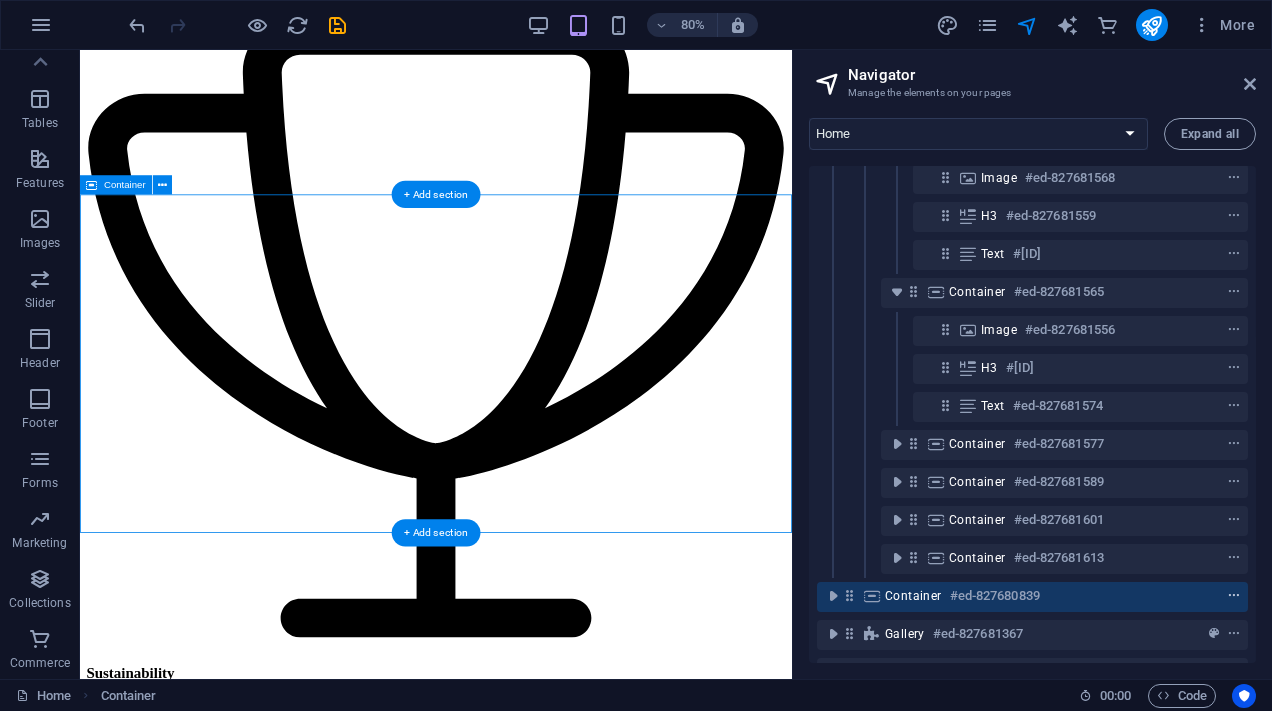 click at bounding box center (1234, 596) 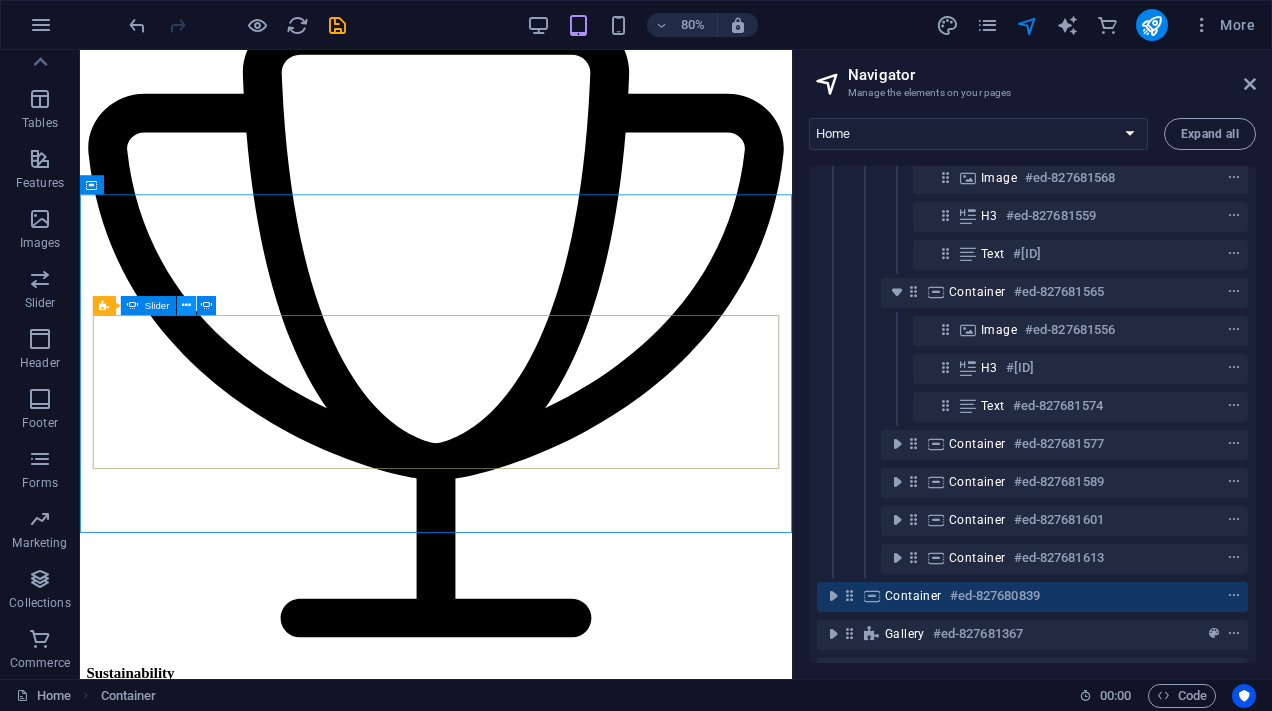 click at bounding box center [186, 305] 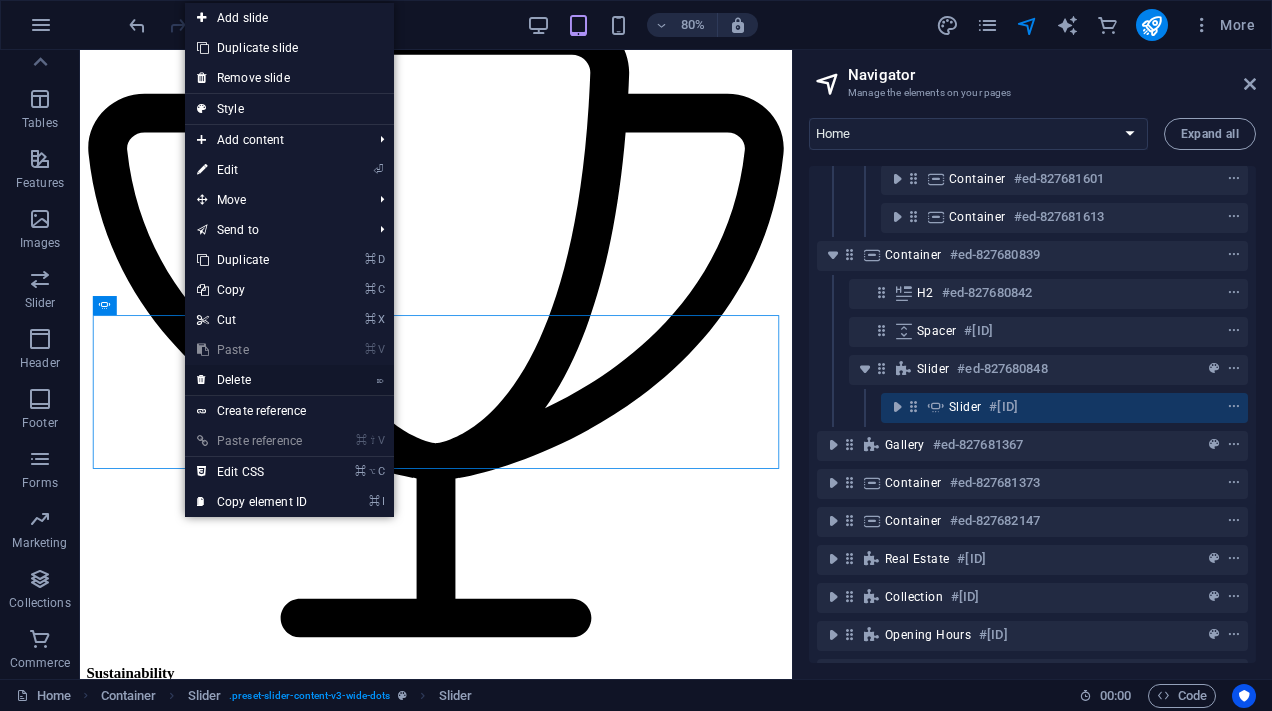 scroll, scrollTop: 1188, scrollLeft: 0, axis: vertical 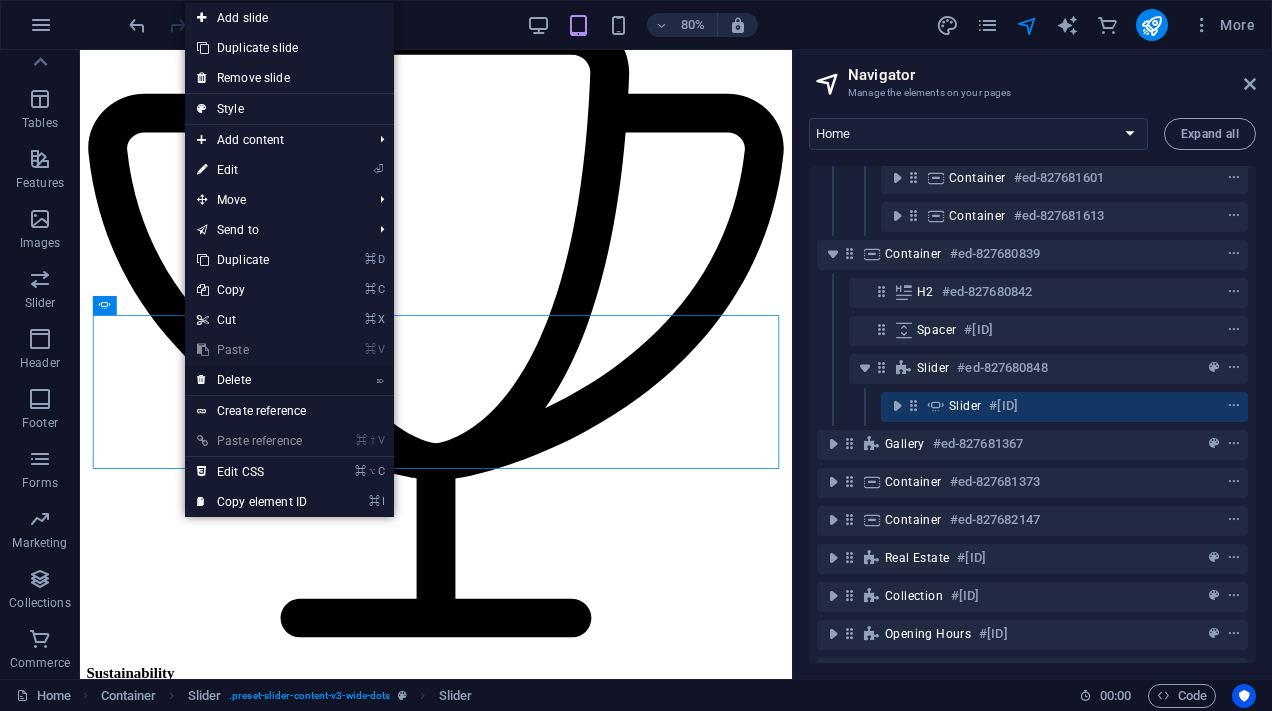click on "⌦  Delete" at bounding box center (252, 380) 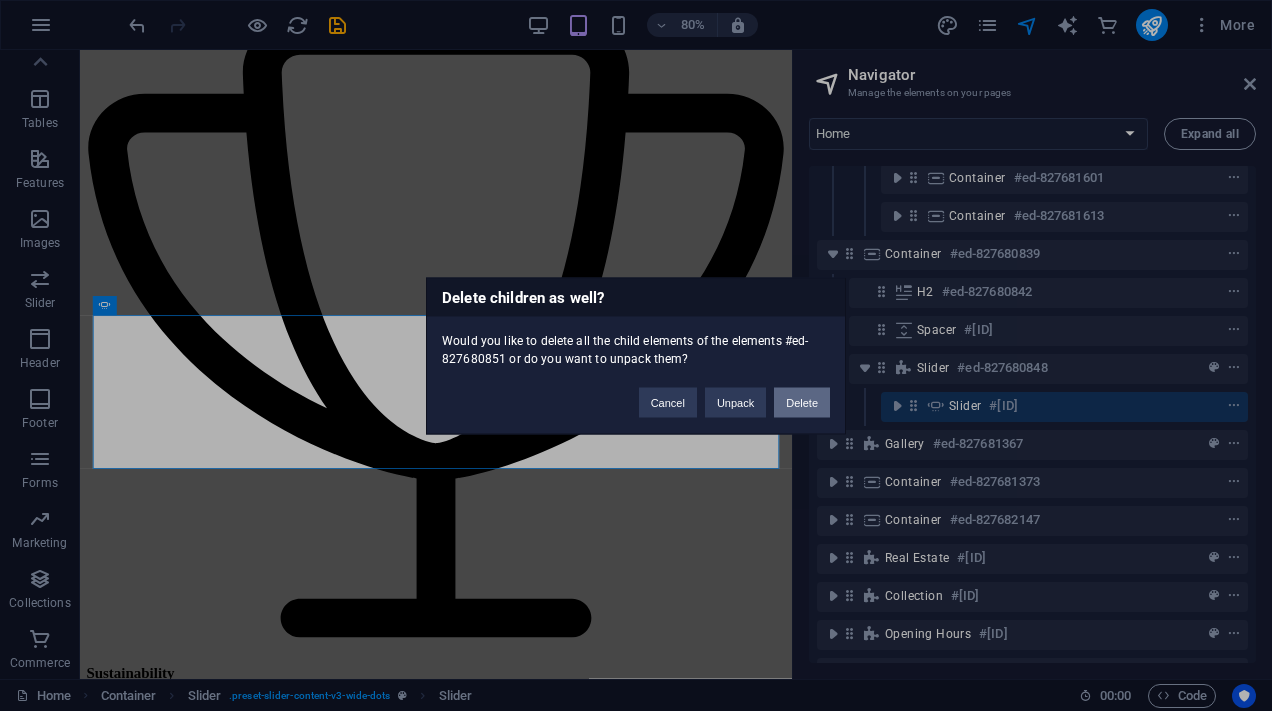 click on "Delete" at bounding box center (802, 402) 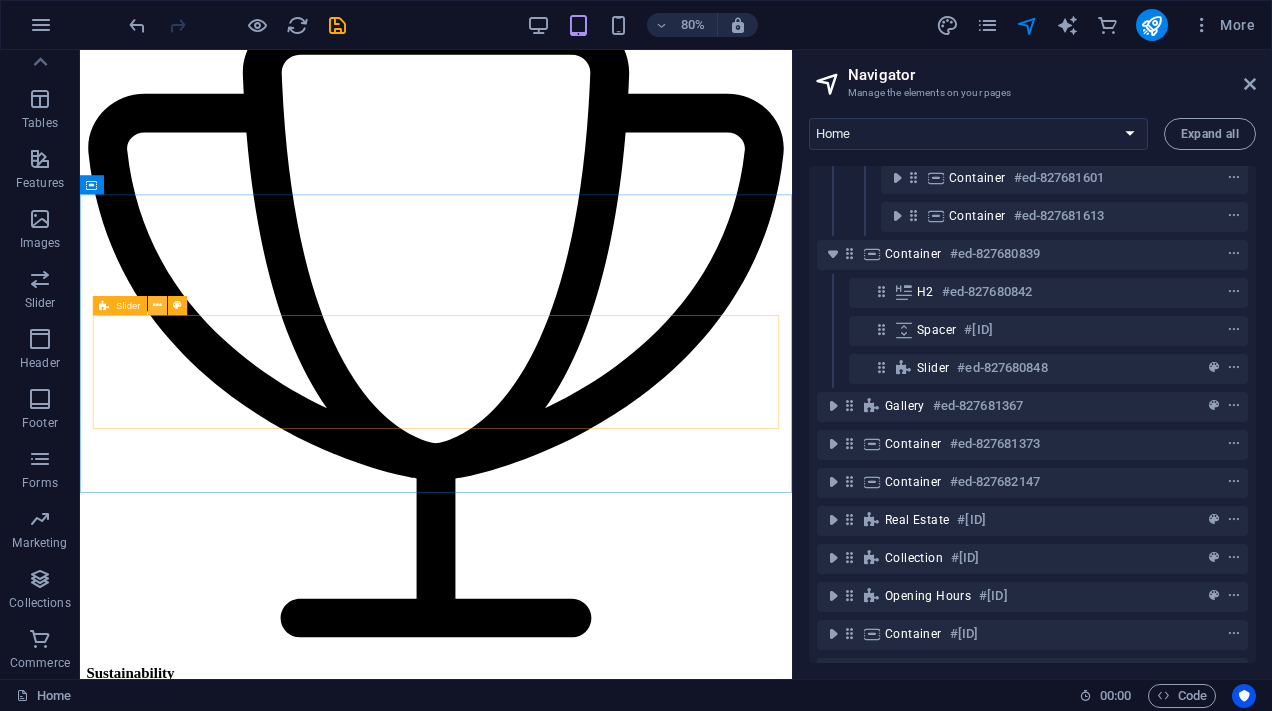 click at bounding box center (157, 305) 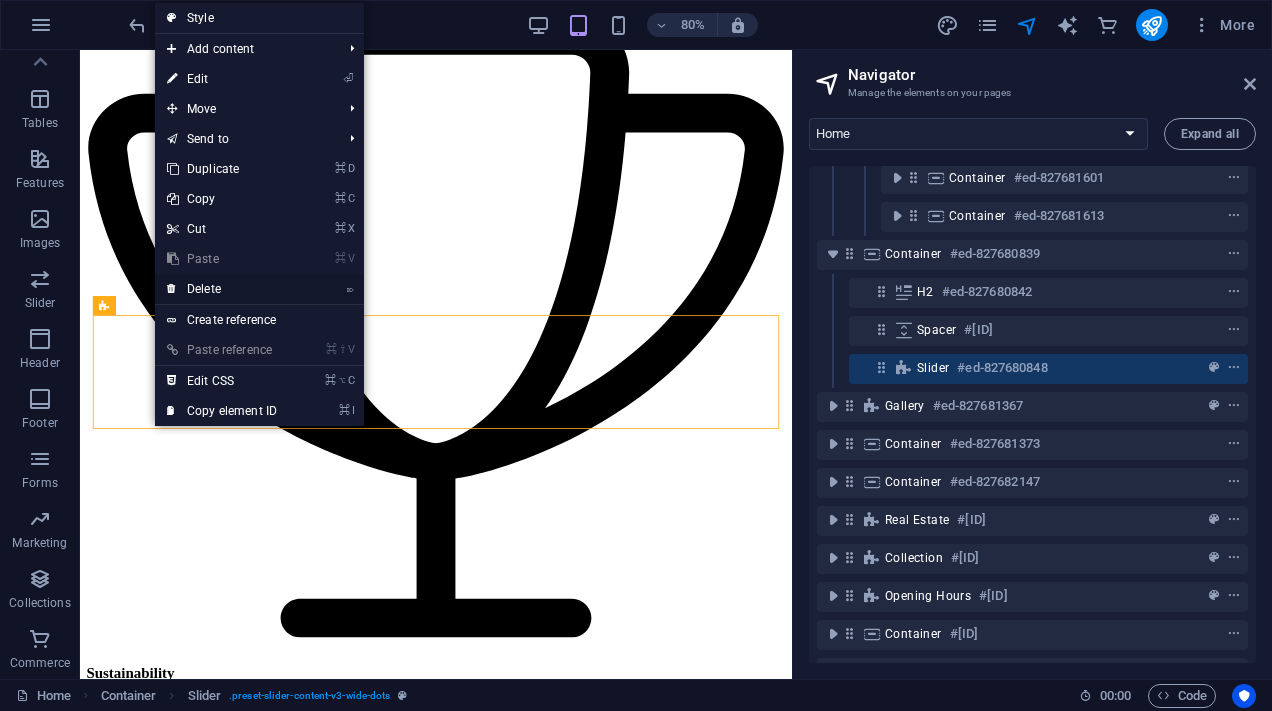 click on "⌦  Delete" at bounding box center (222, 289) 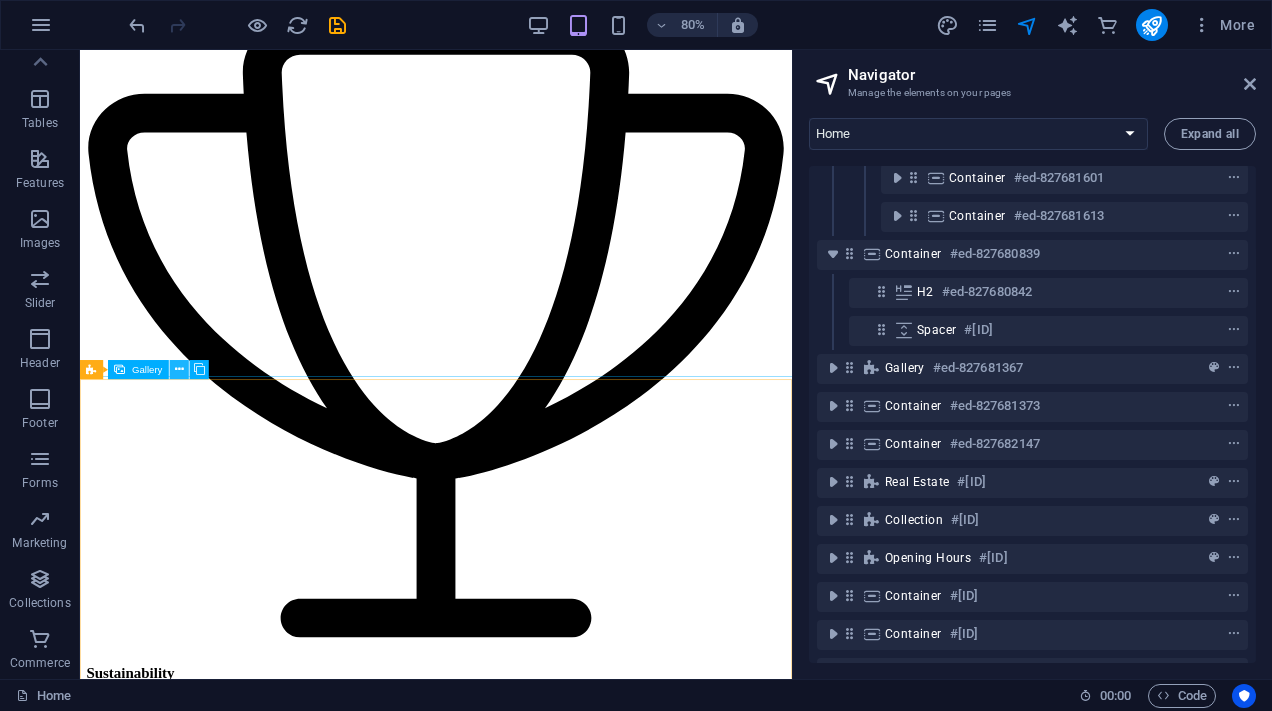 click at bounding box center (179, 369) 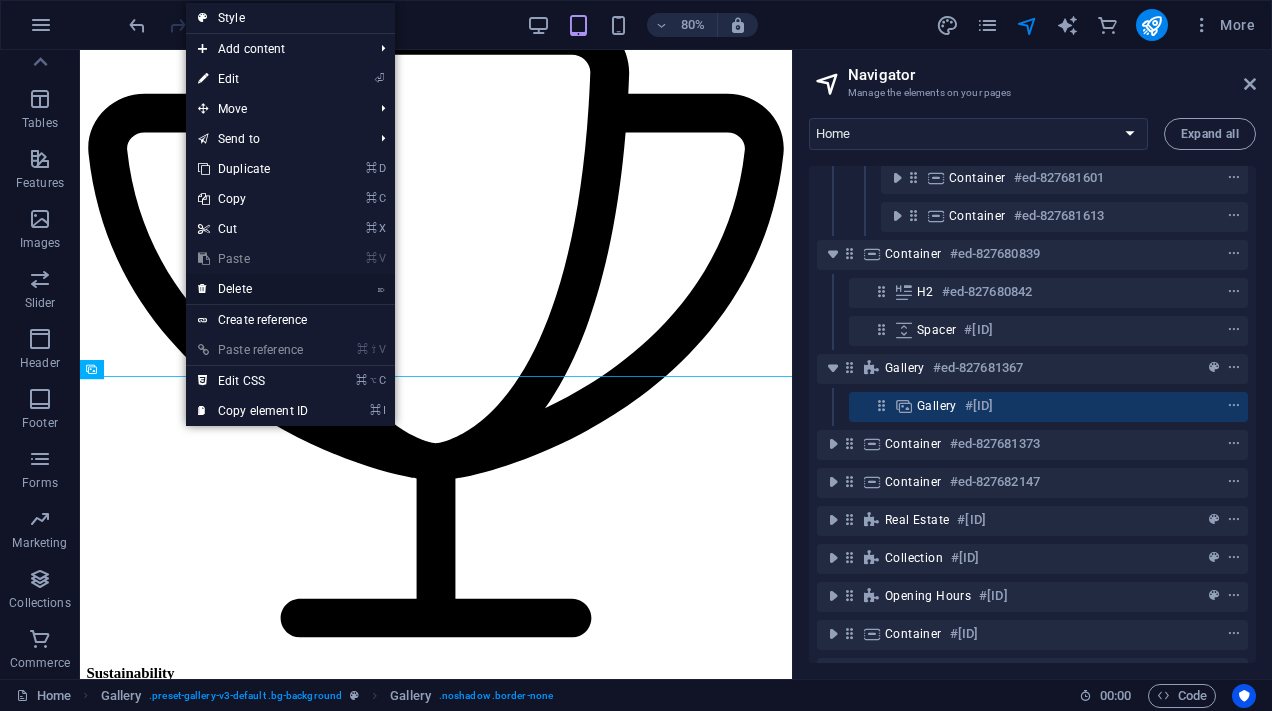 click on "⌦  Delete" at bounding box center [253, 289] 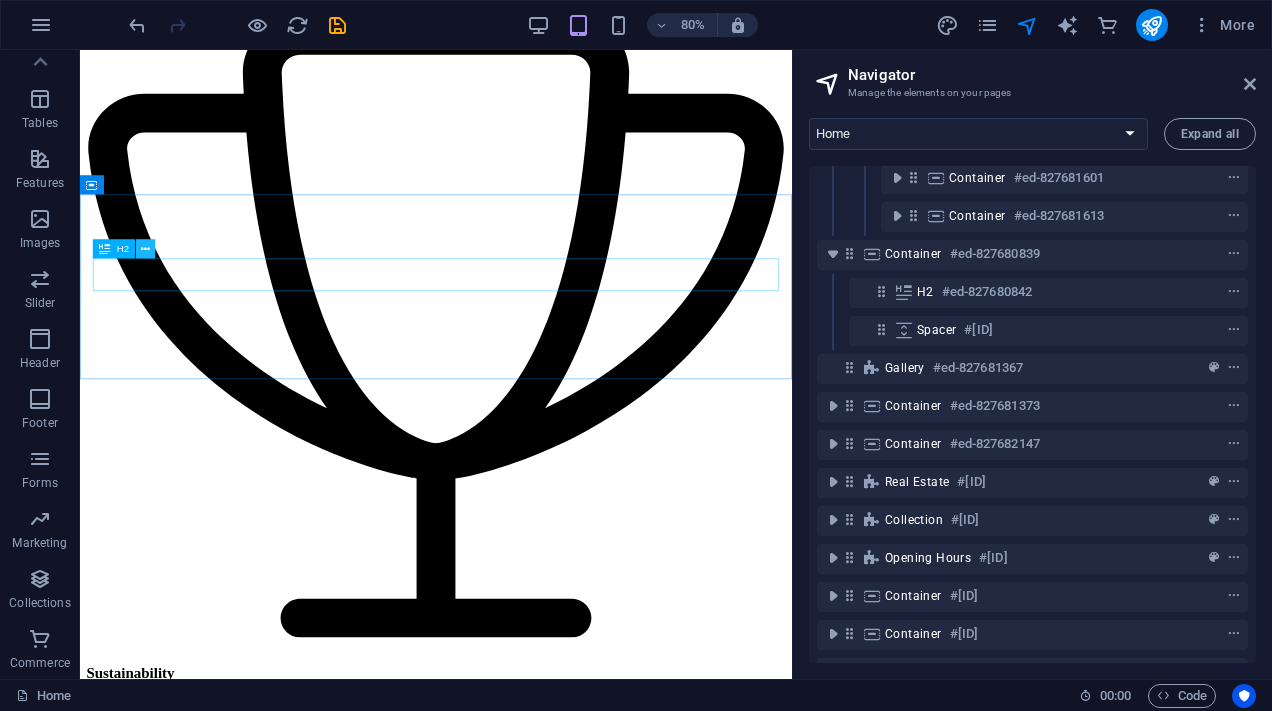 click at bounding box center (145, 249) 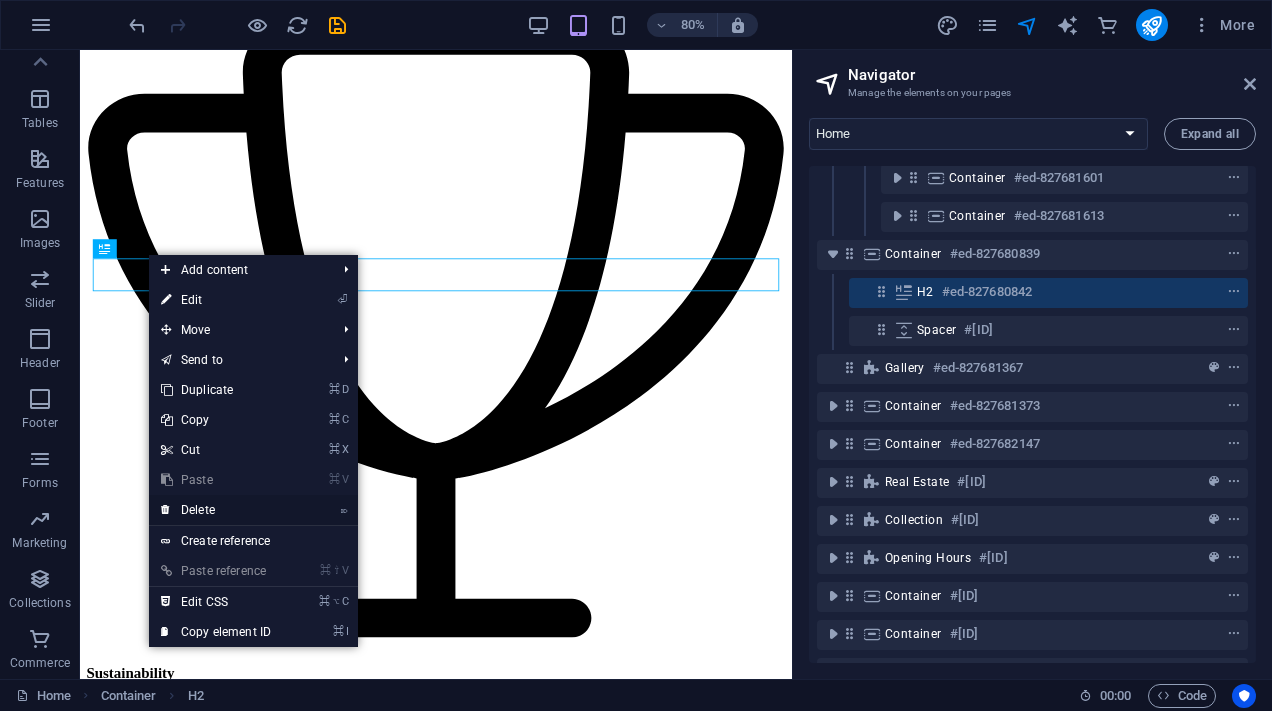 click on "⌦  Delete" at bounding box center (216, 510) 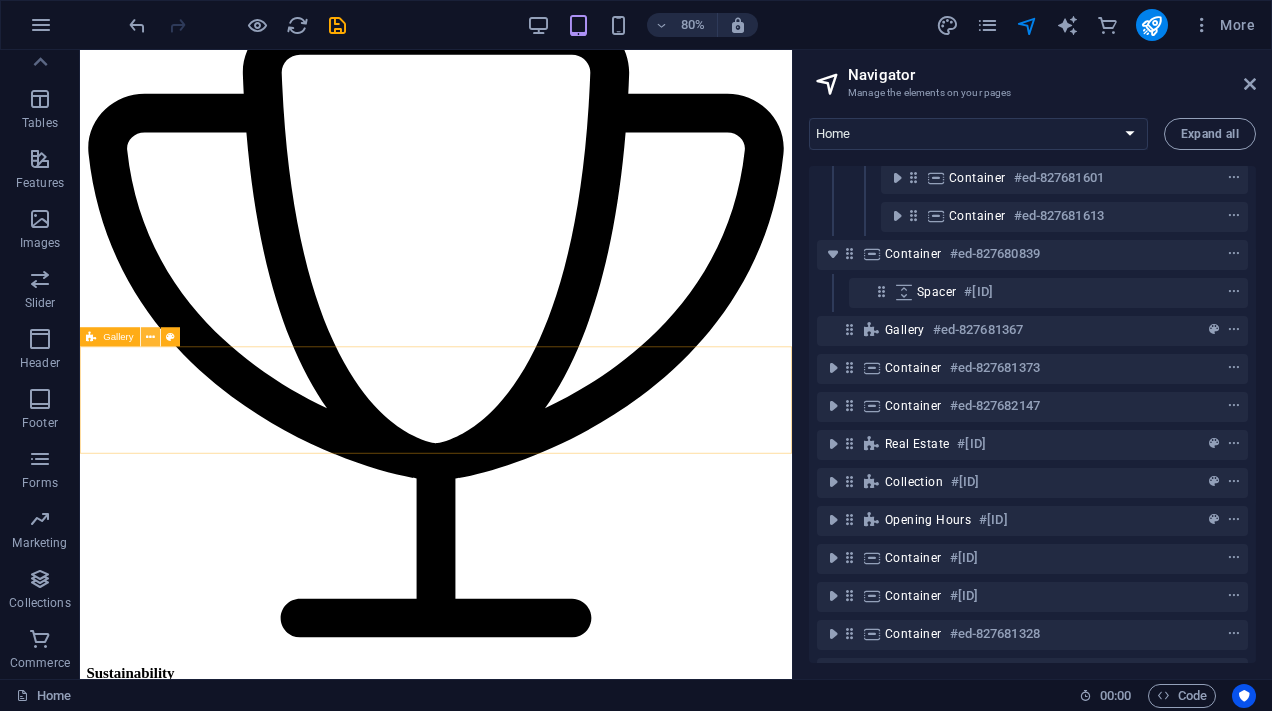 click at bounding box center [150, 337] 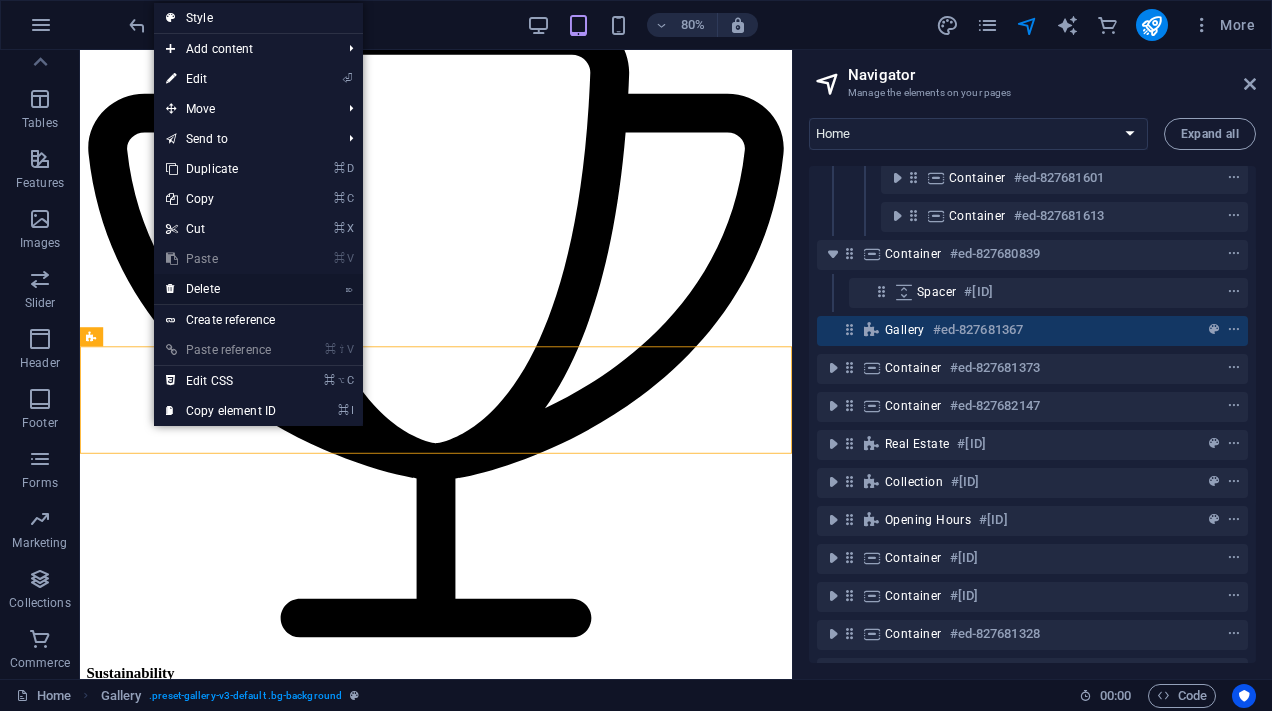 click on "⌦  Delete" at bounding box center [221, 289] 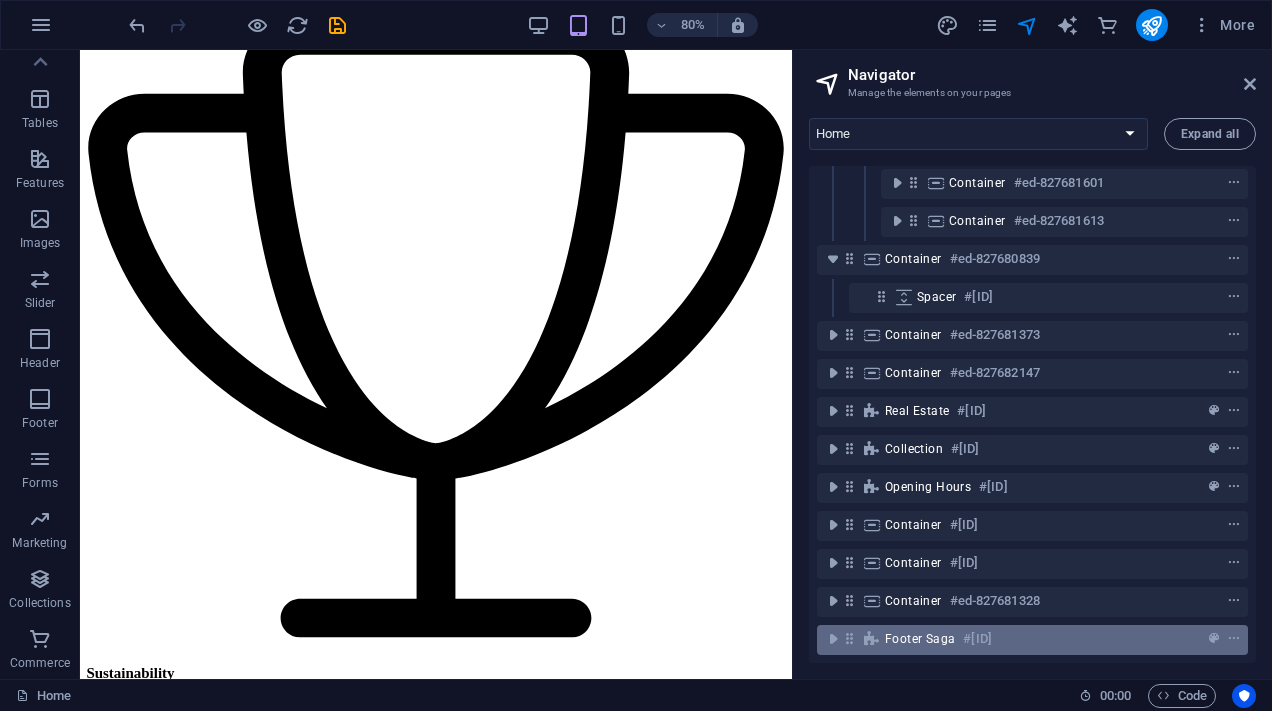 click on "Footer Saga" at bounding box center (920, 639) 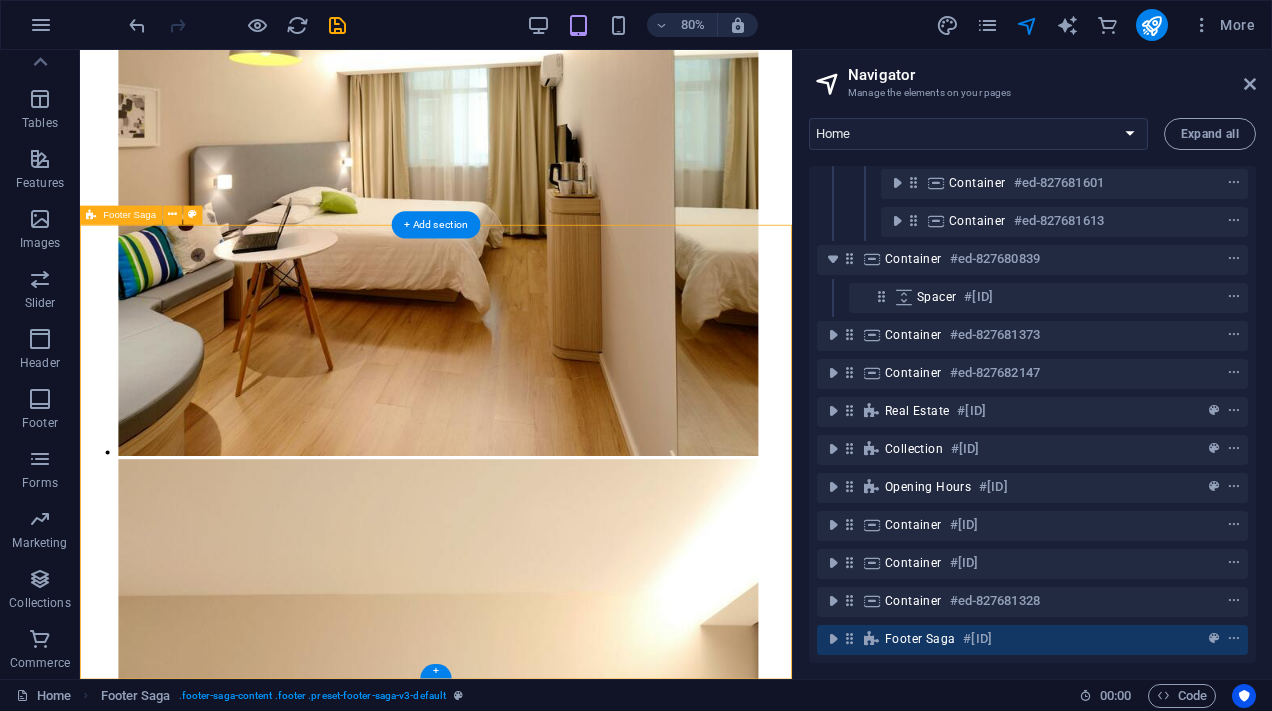 click on "Footer Saga" at bounding box center (920, 639) 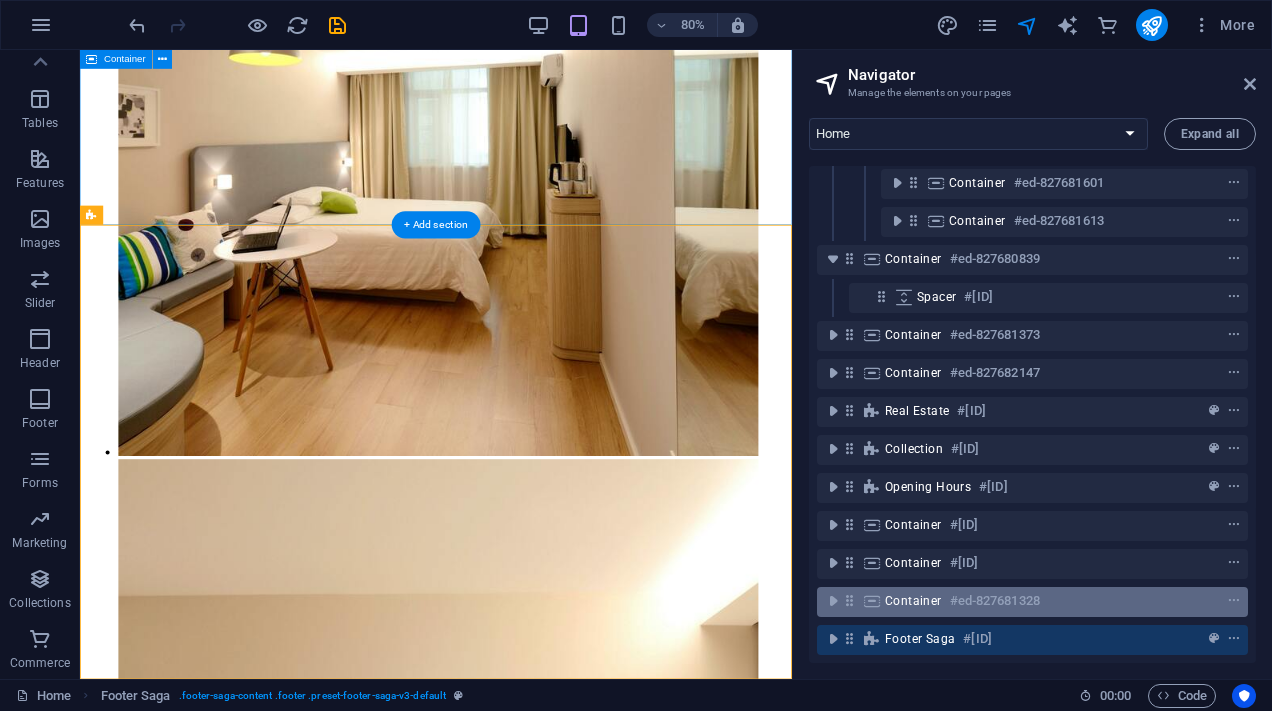 click on "Container" at bounding box center [913, 601] 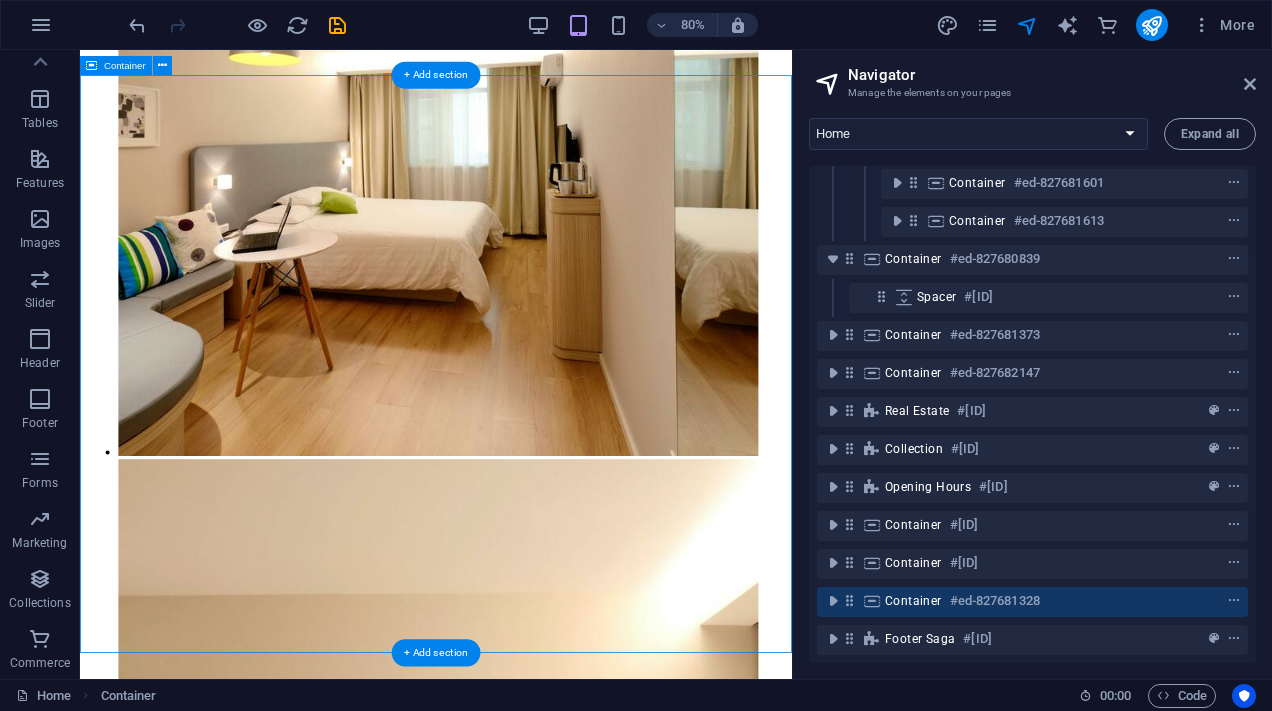 scroll, scrollTop: 15437, scrollLeft: 0, axis: vertical 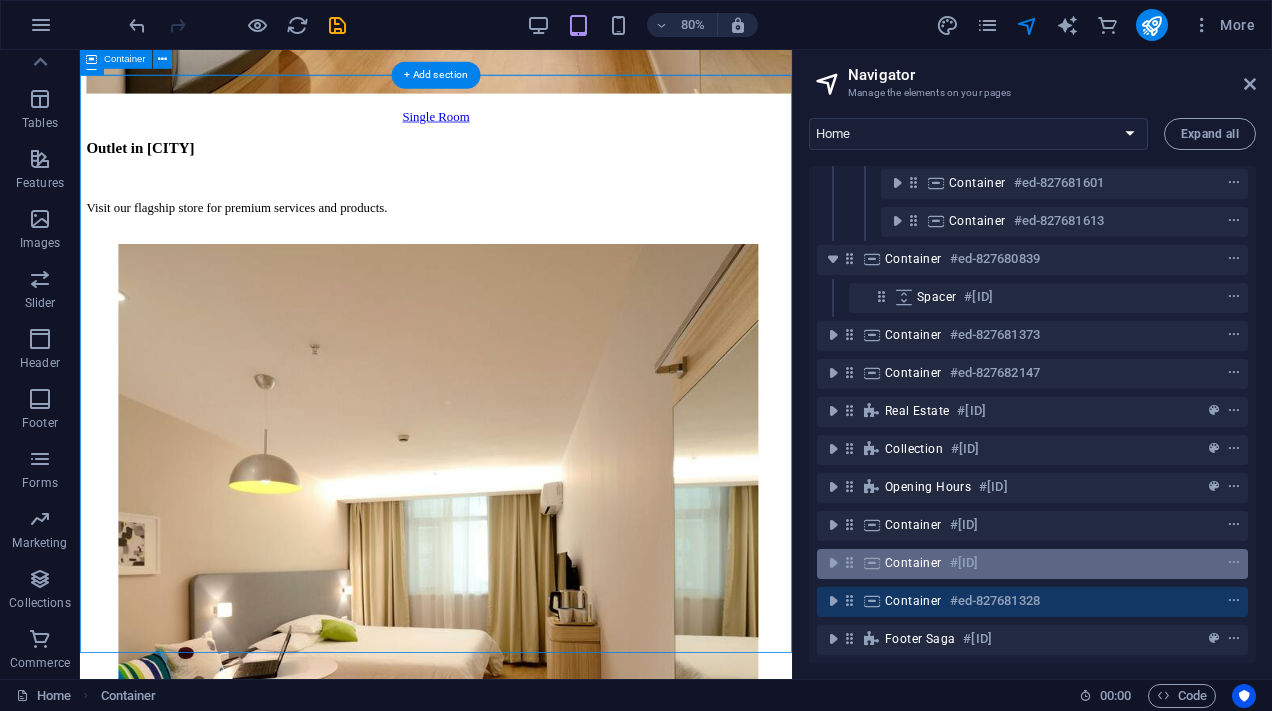 click on "Container #ed-827680692" at bounding box center [1032, 564] 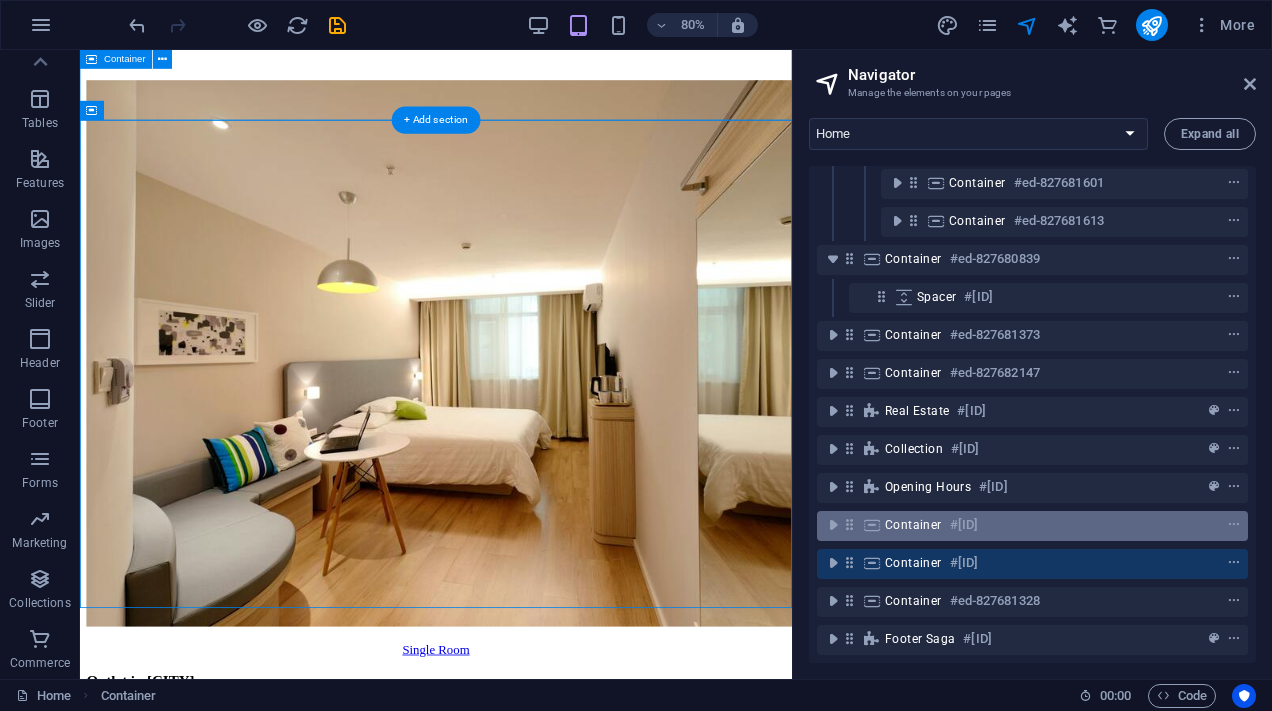 click on "Container" at bounding box center [913, 525] 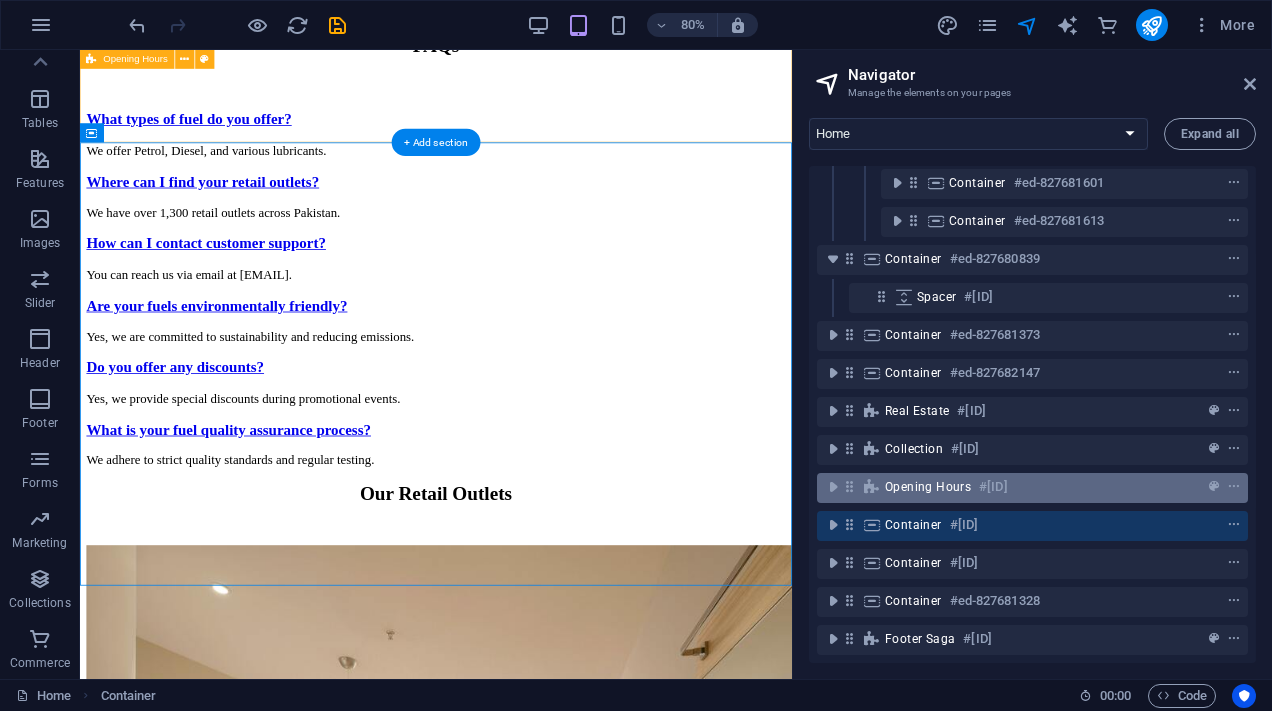 click on "Opening Hours" at bounding box center (928, 487) 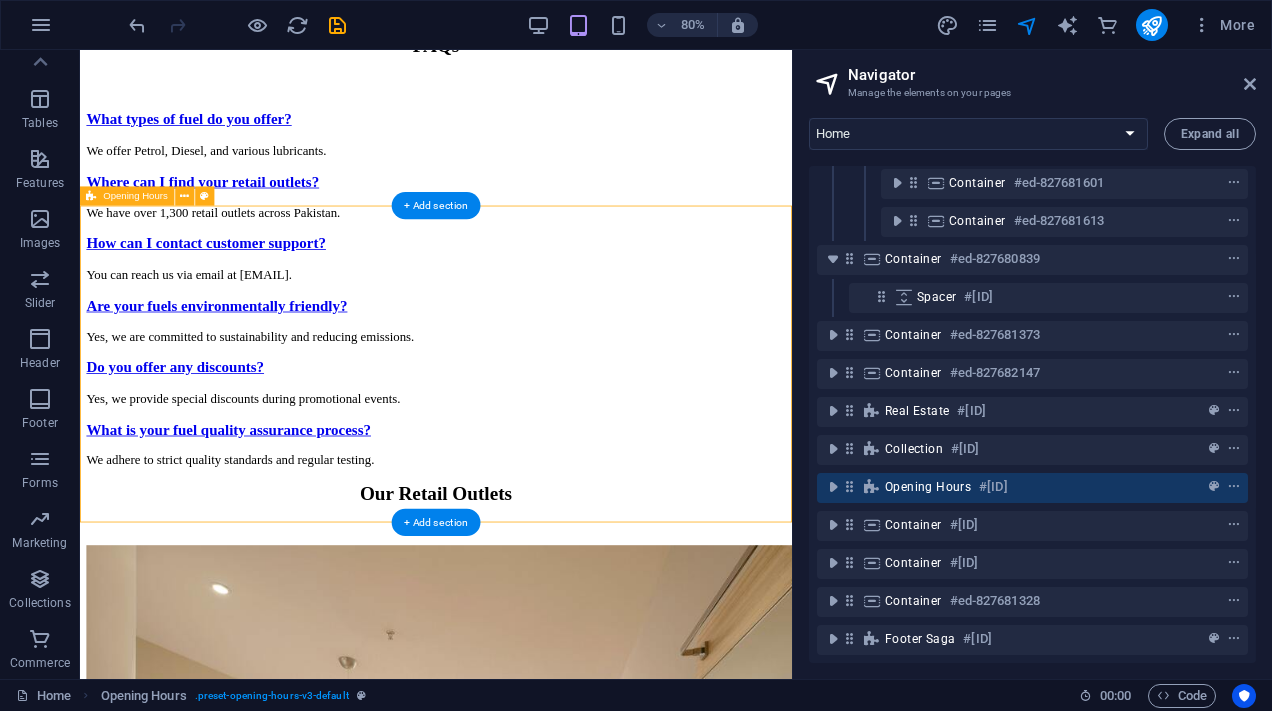 scroll, scrollTop: 13714, scrollLeft: 0, axis: vertical 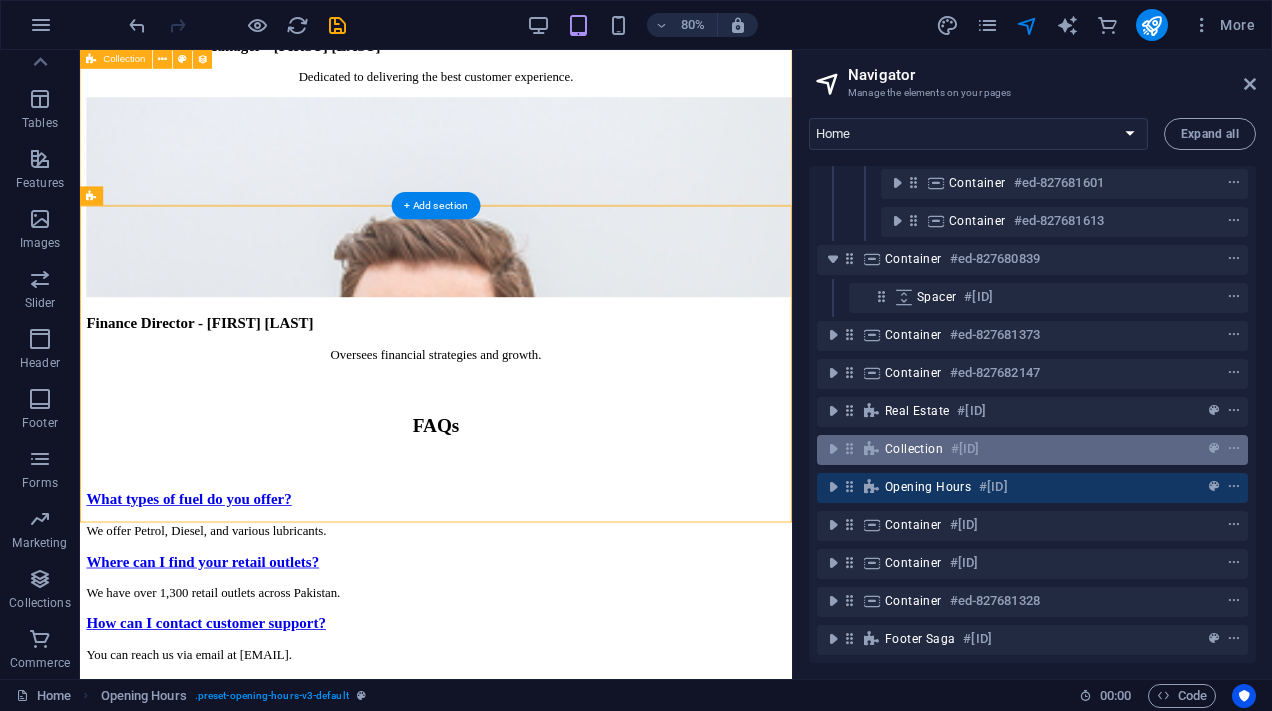 click on "Collection #[ID]" at bounding box center [1016, 449] 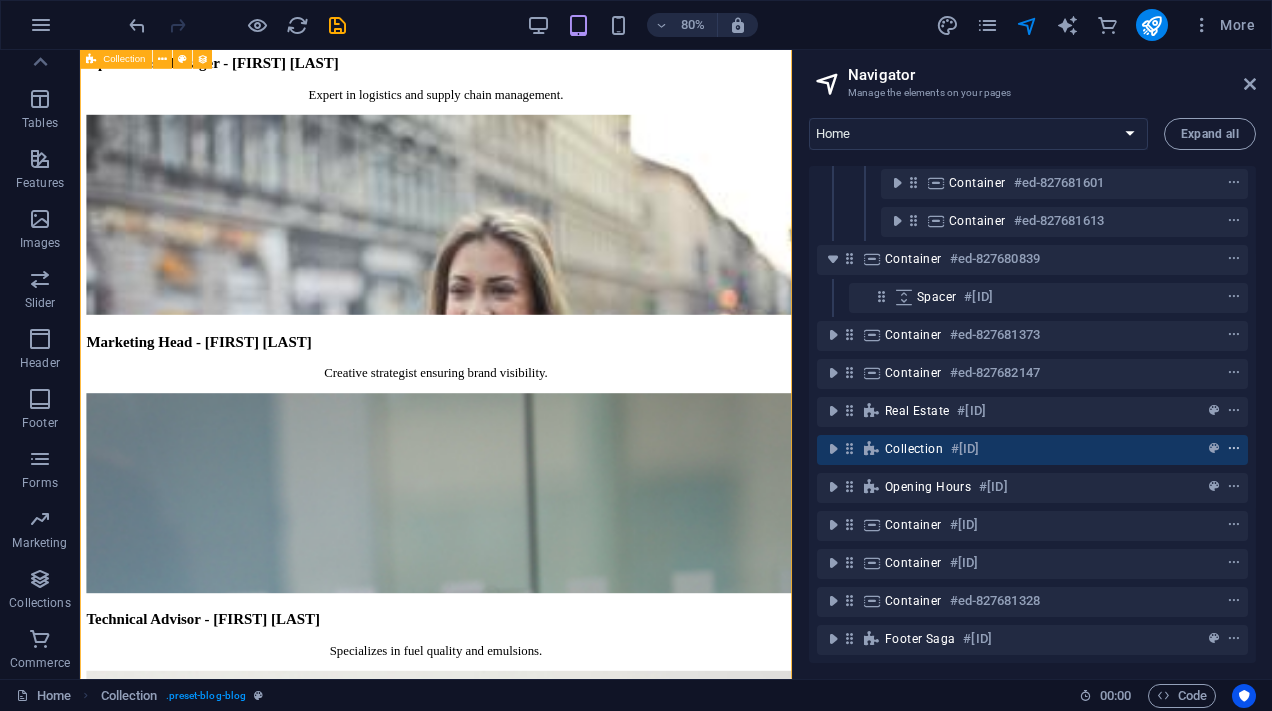 click at bounding box center (1234, 449) 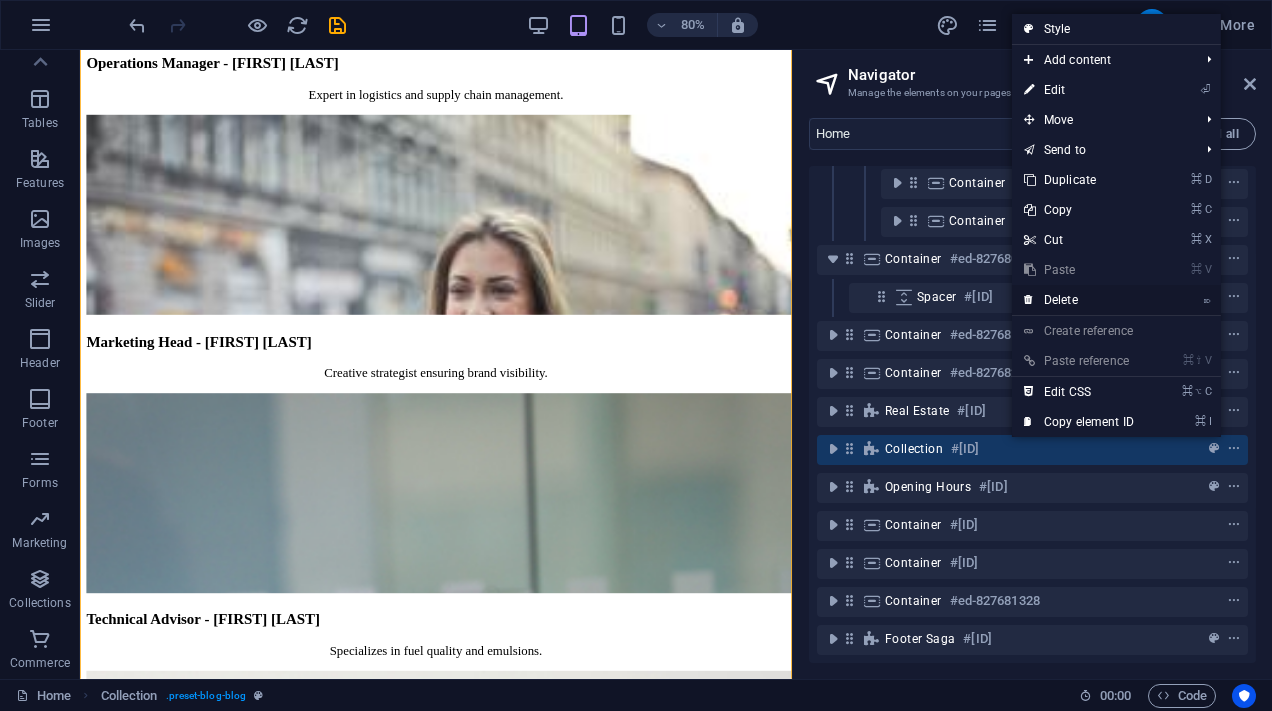 click on "⌦  Delete" at bounding box center (1079, 300) 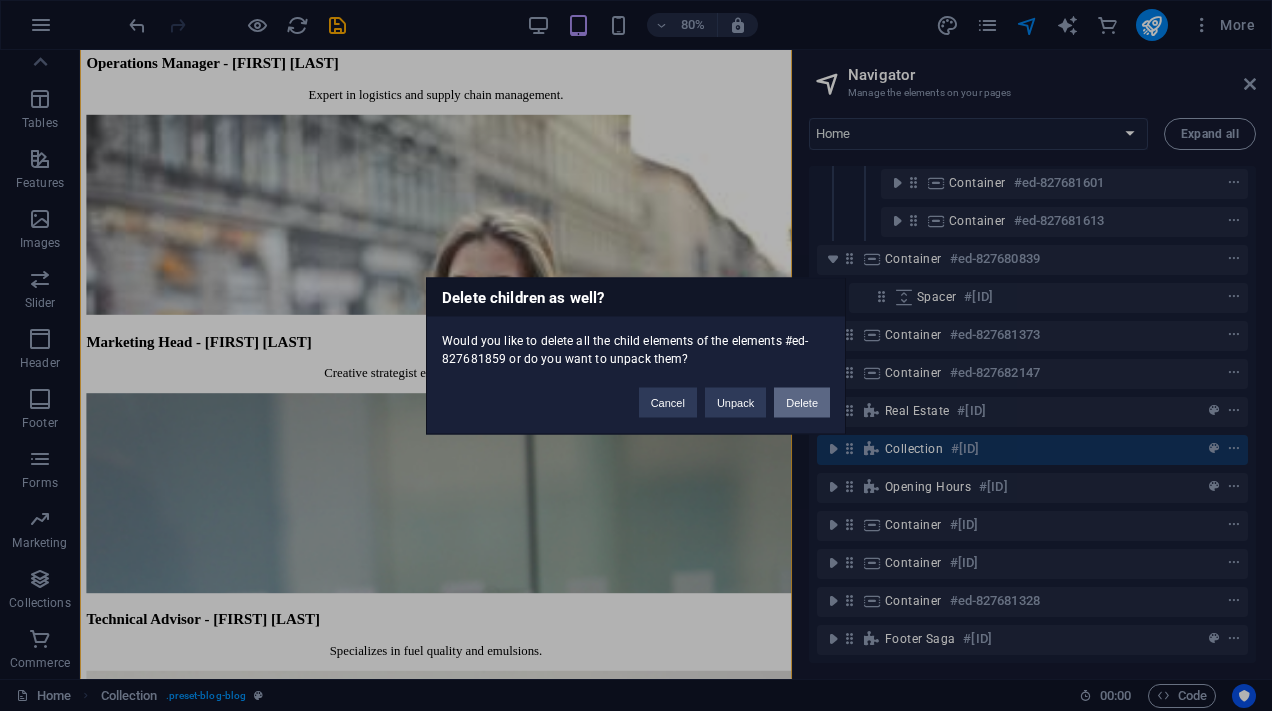 click on "Delete" at bounding box center [802, 402] 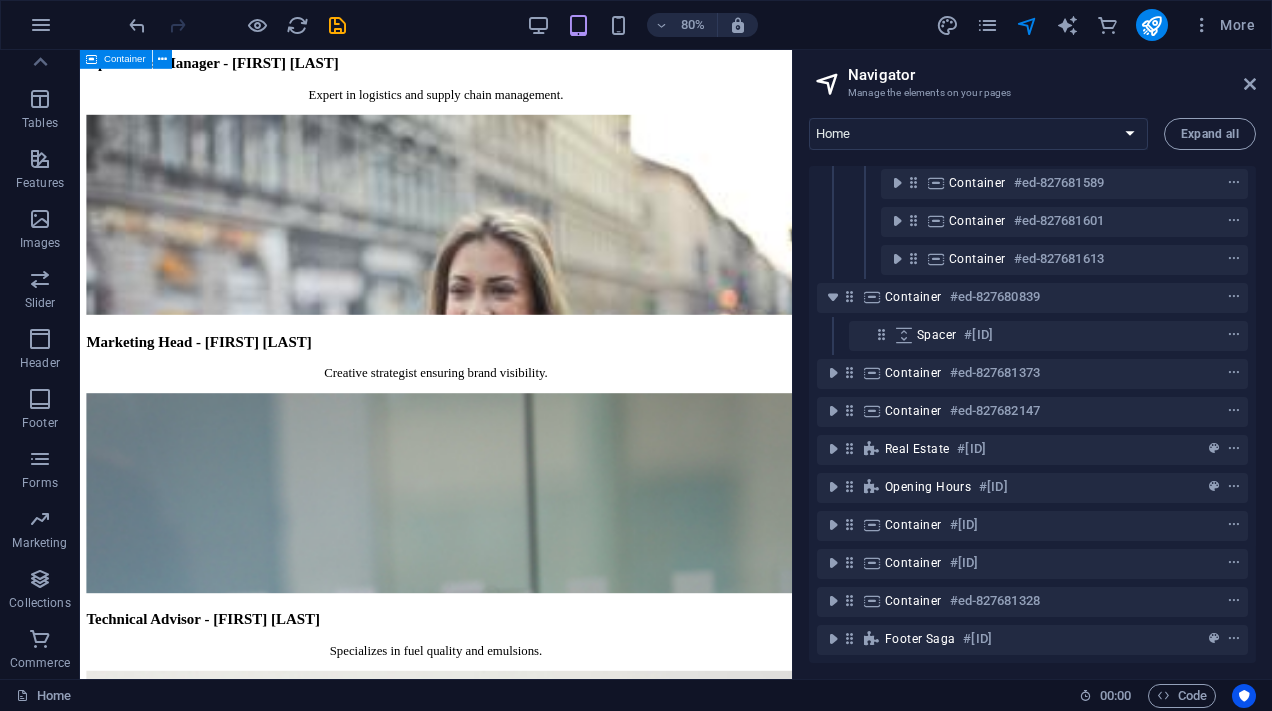 scroll, scrollTop: 1161, scrollLeft: 0, axis: vertical 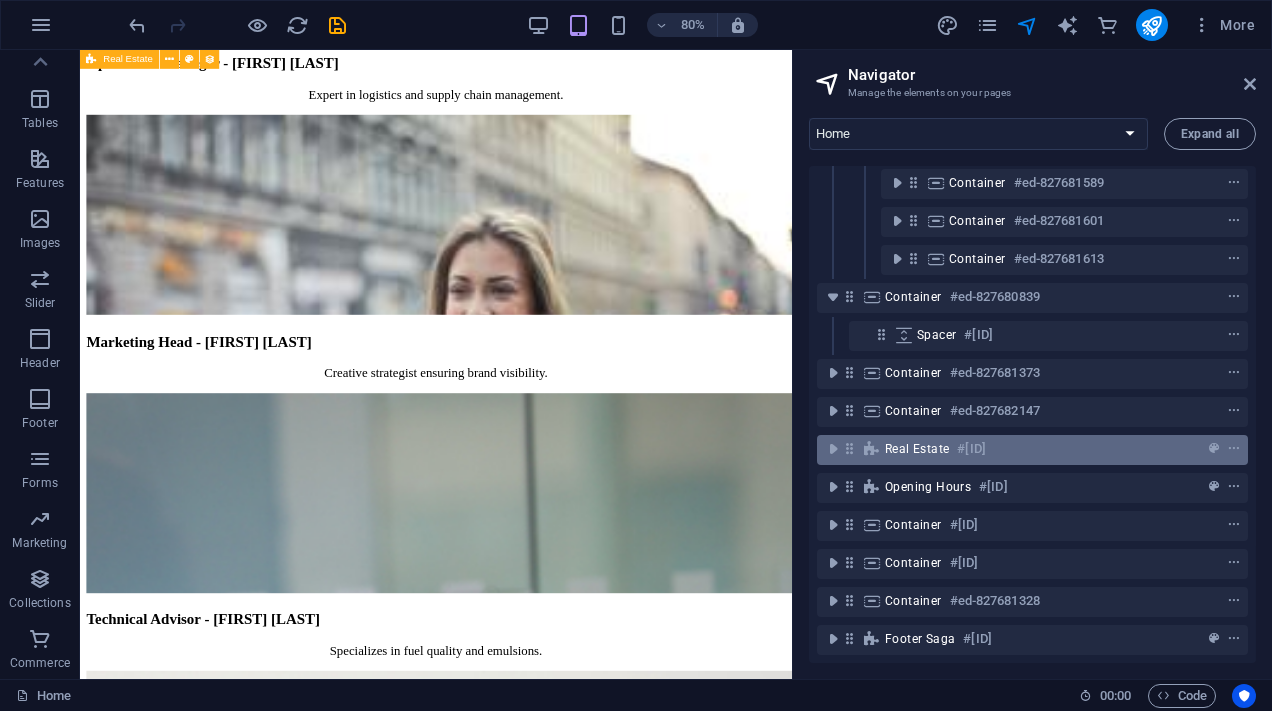 click on "Real Estate" at bounding box center (917, 449) 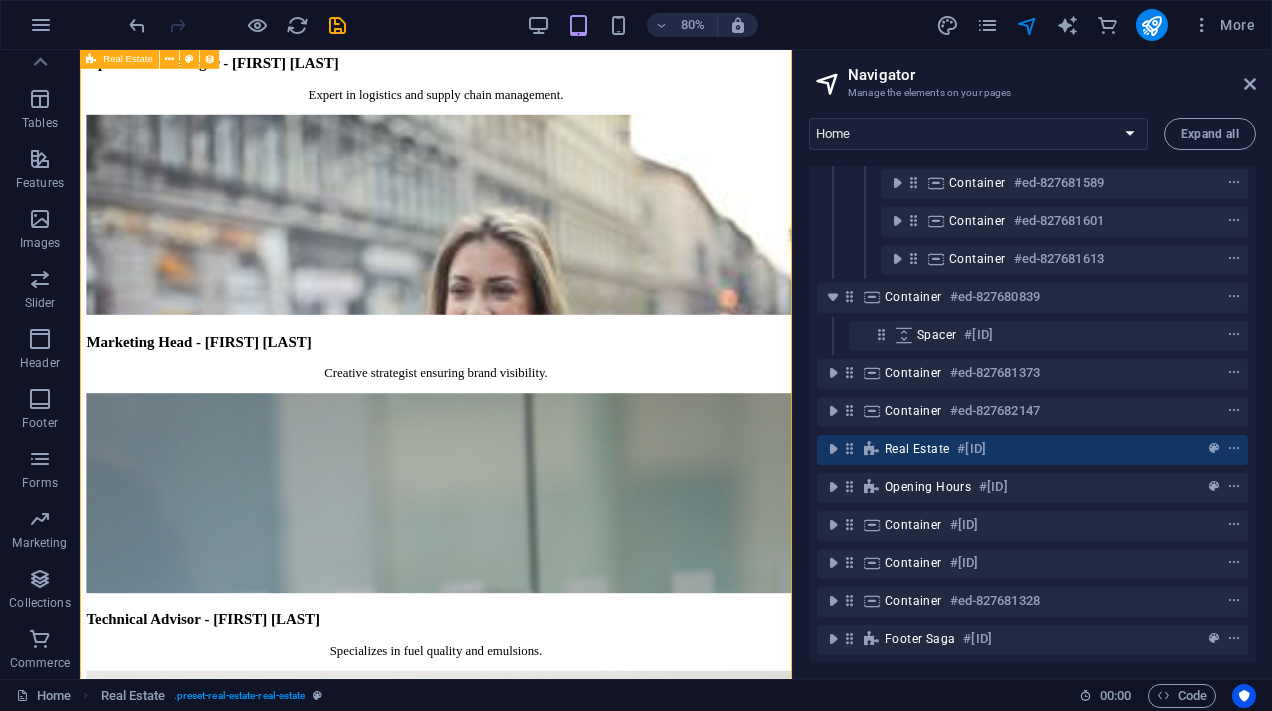 click on "Real Estate" at bounding box center (917, 449) 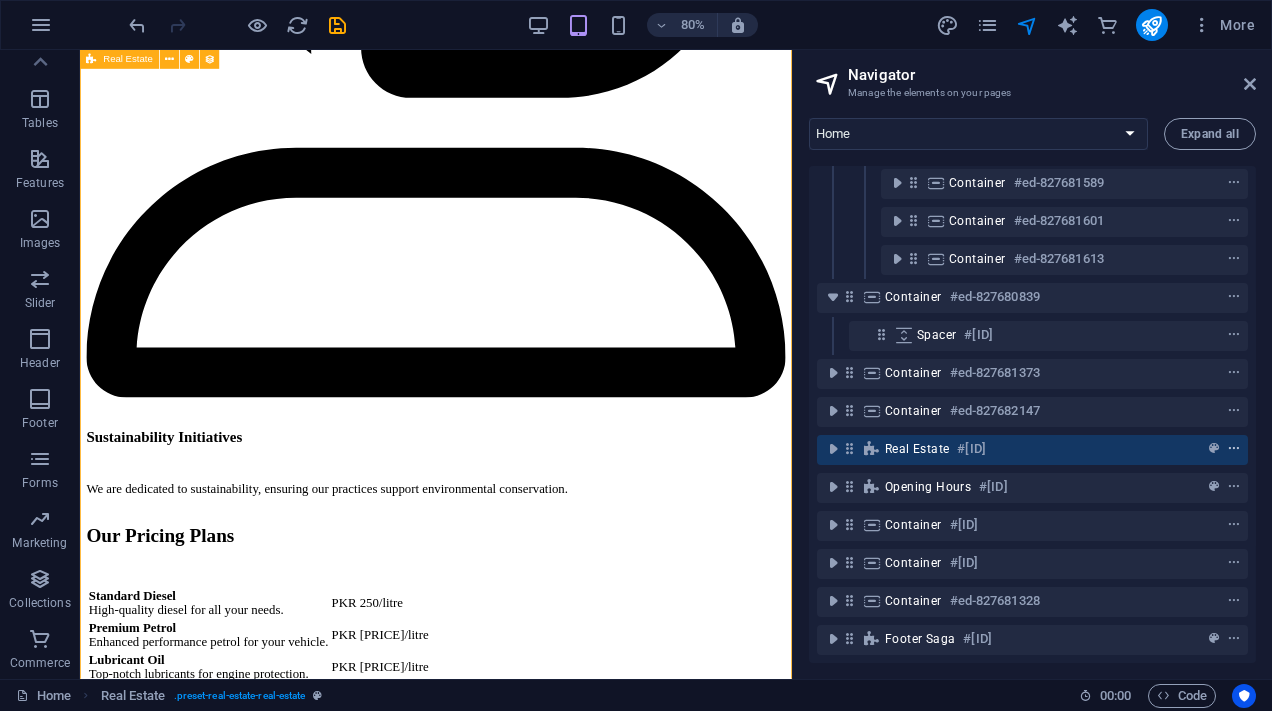 click at bounding box center [1234, 449] 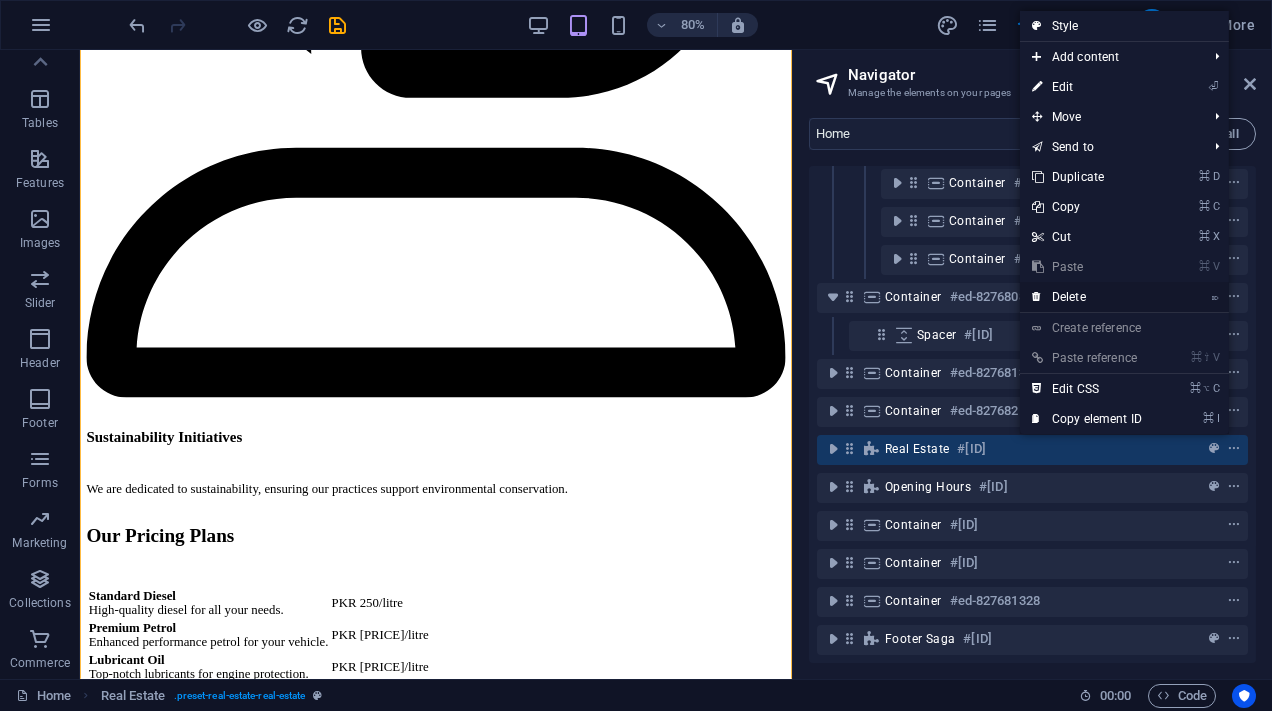 click on "⌦  Delete" at bounding box center (1087, 297) 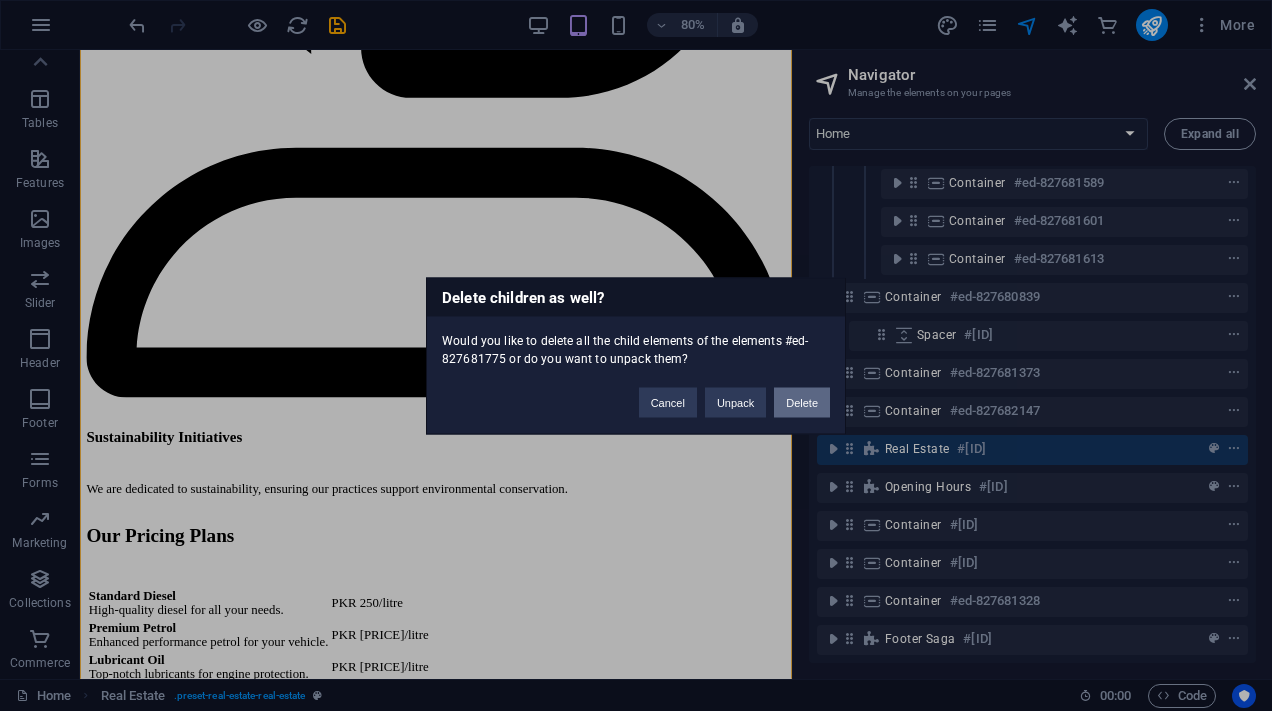 click on "Delete" at bounding box center [802, 402] 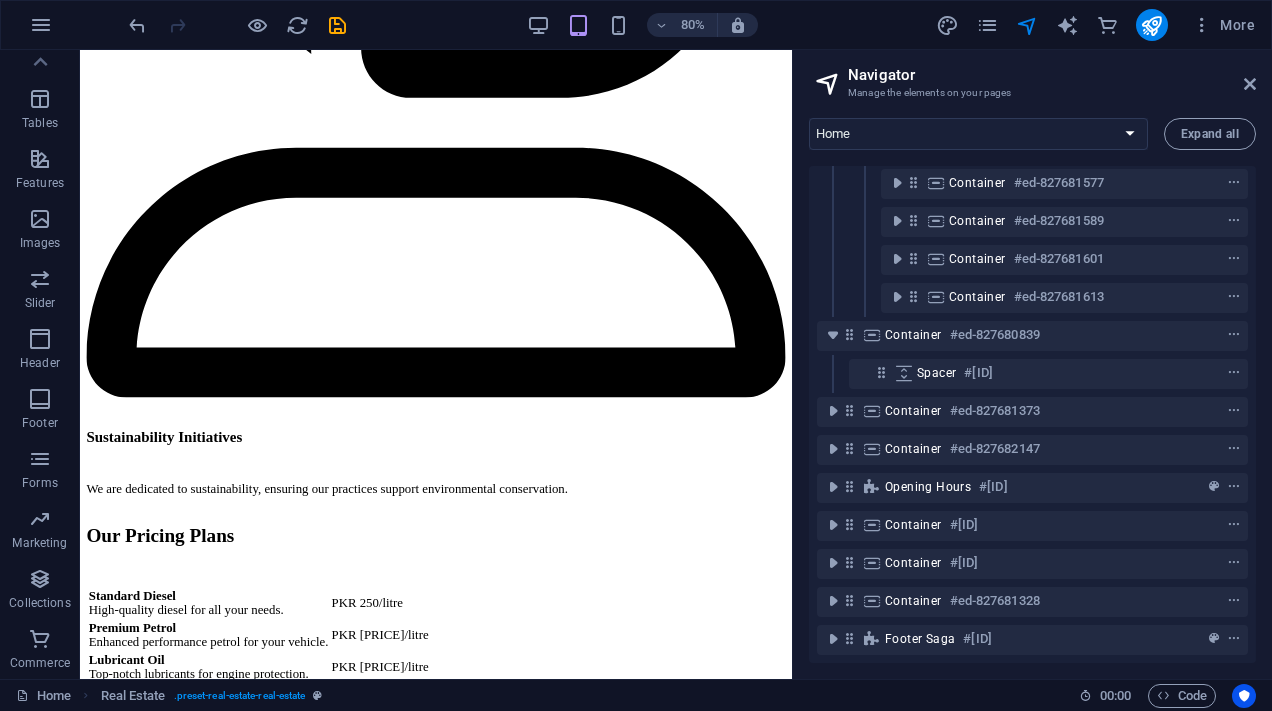 scroll, scrollTop: 1123, scrollLeft: 0, axis: vertical 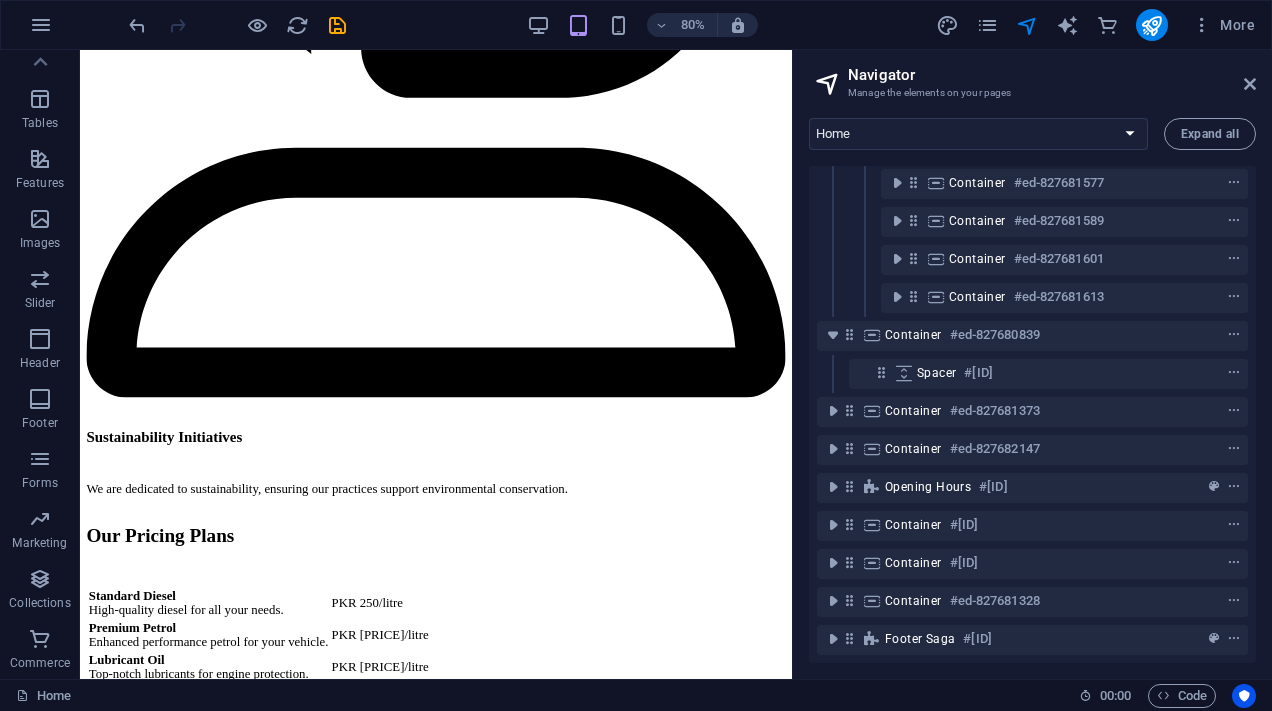 click on "Container #[ID]" at bounding box center (1032, 450) 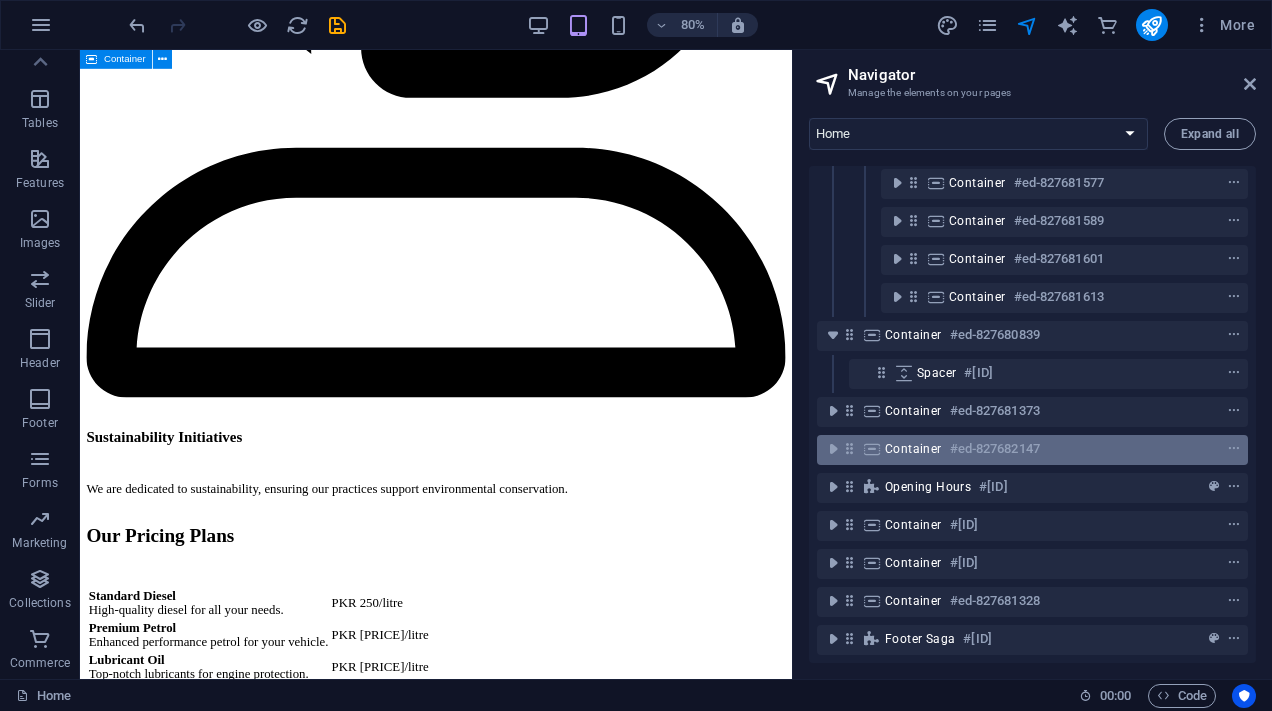 click on "#ed-827682147" at bounding box center (995, 449) 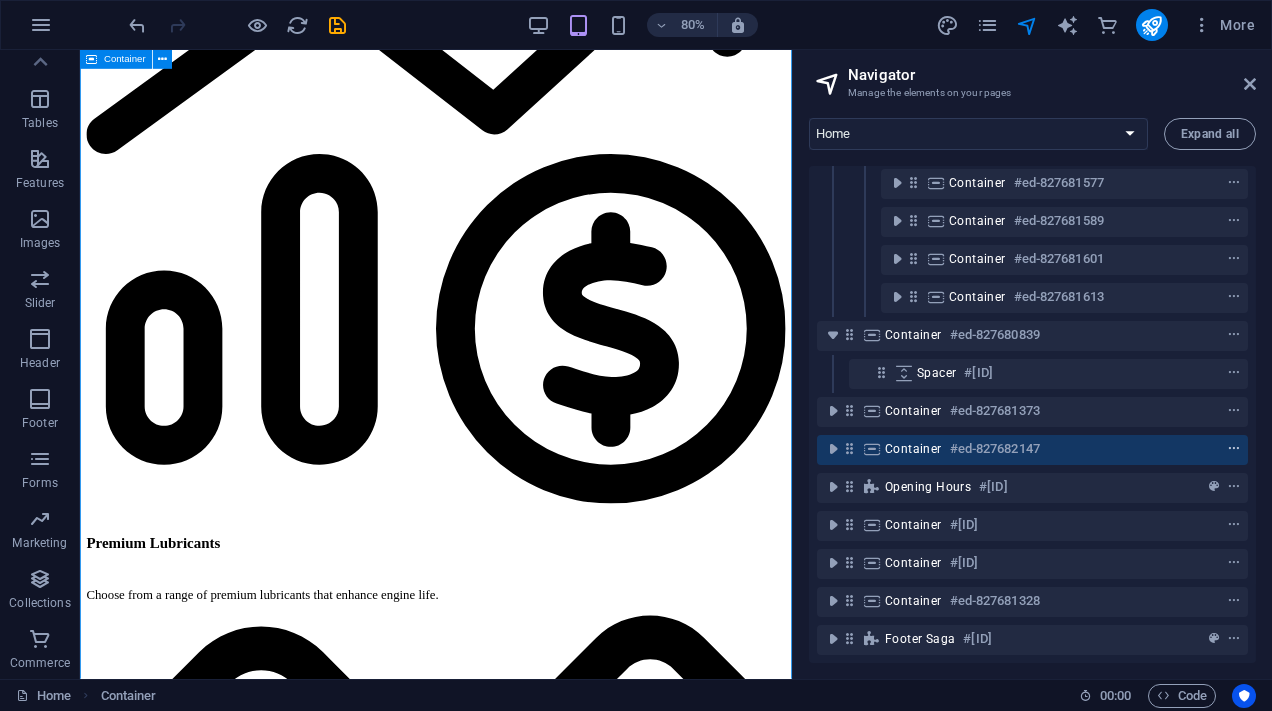 click at bounding box center [1234, 449] 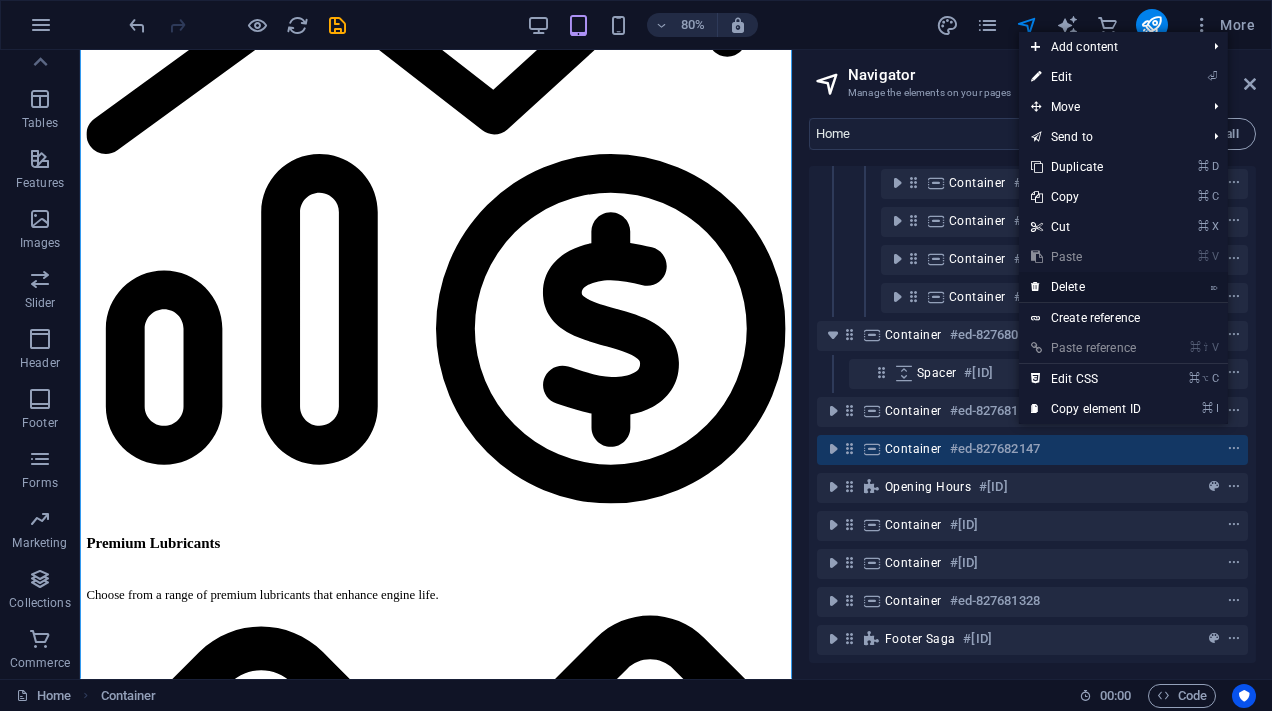click on "⌦  Delete" at bounding box center [1086, 287] 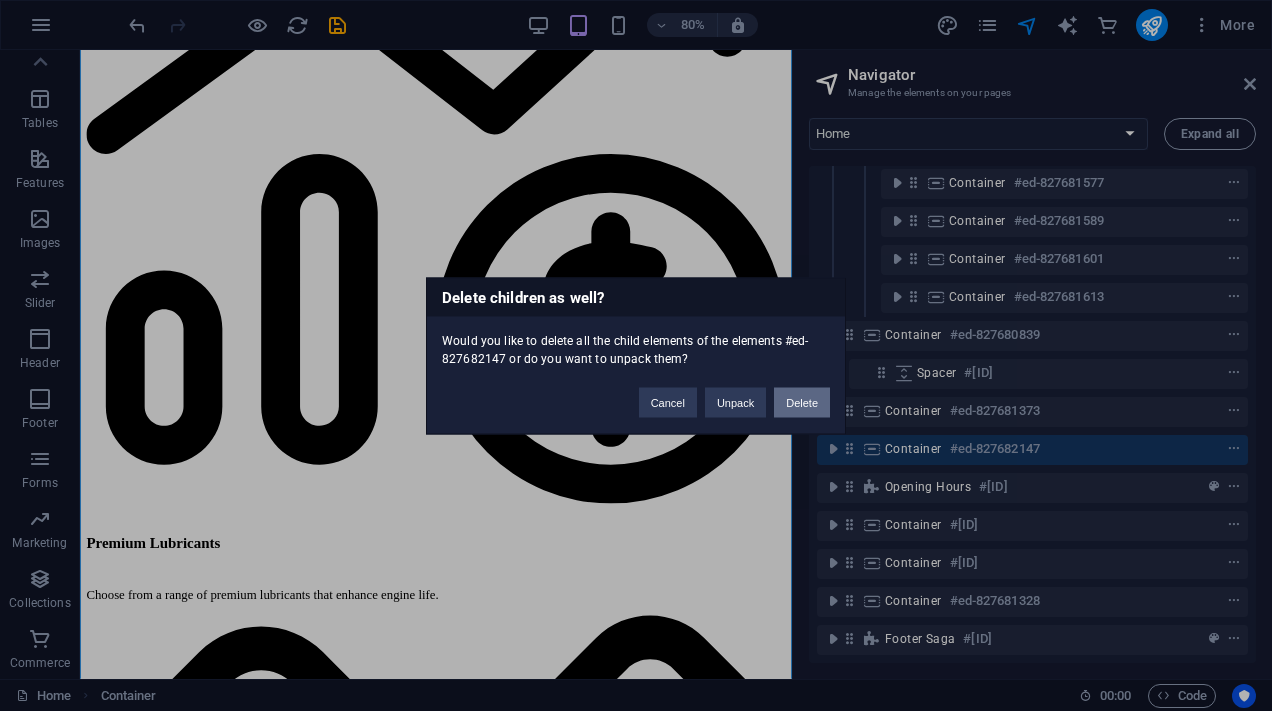 click on "Delete" at bounding box center (802, 402) 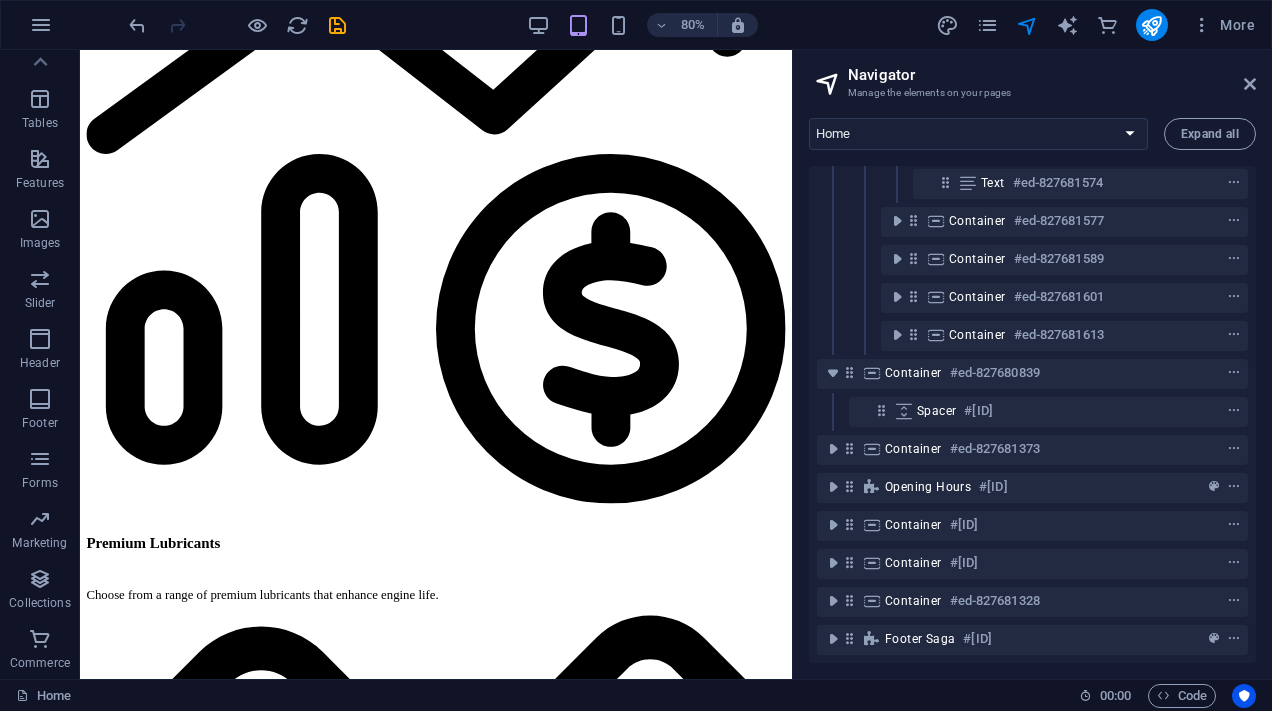 scroll, scrollTop: 1085, scrollLeft: 0, axis: vertical 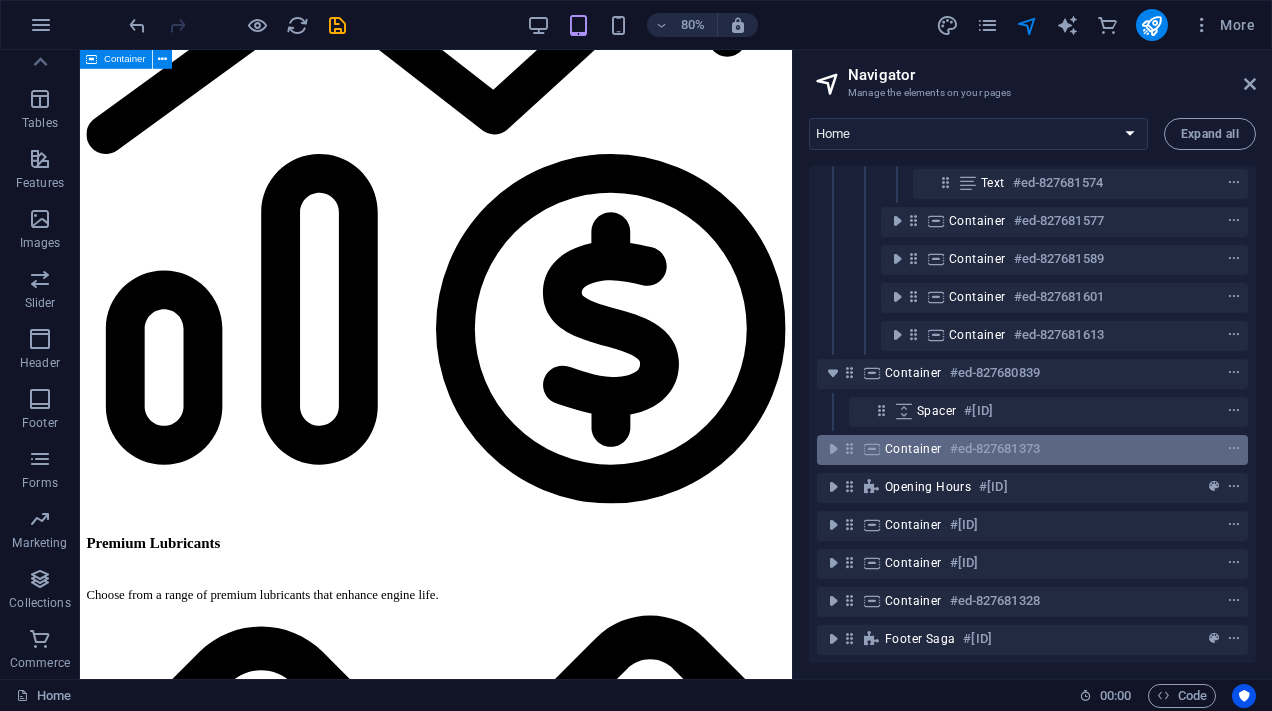 click on "Container #[ID]" at bounding box center [1016, 449] 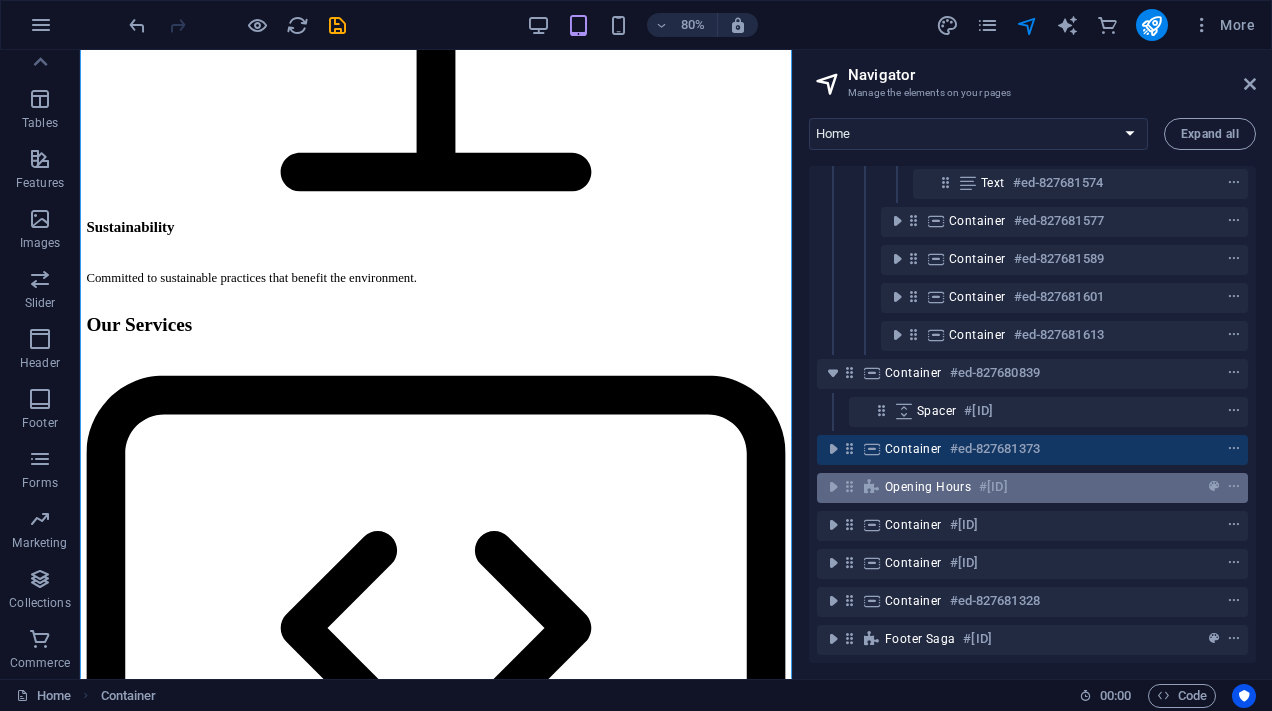 click on "Opening Hours #ed-827682027" at bounding box center (1016, 487) 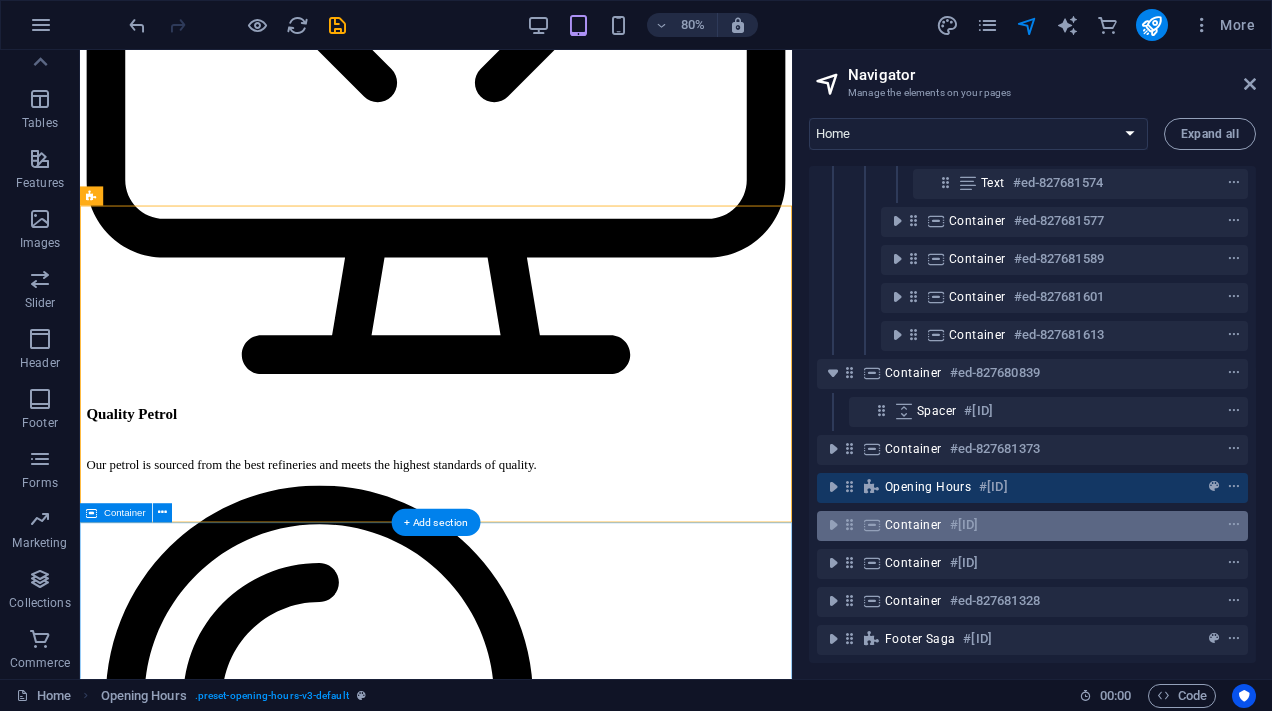 click on "Container #[ID]" at bounding box center [1016, 525] 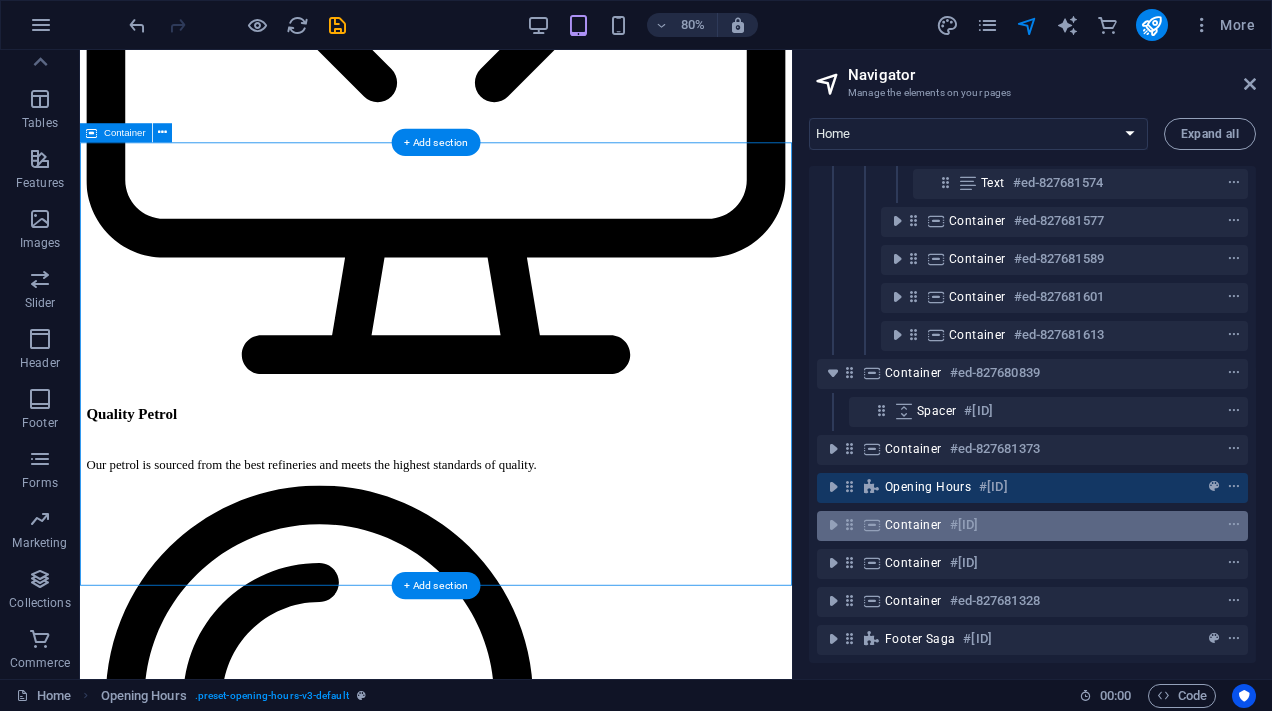 scroll, scrollTop: 6213, scrollLeft: 0, axis: vertical 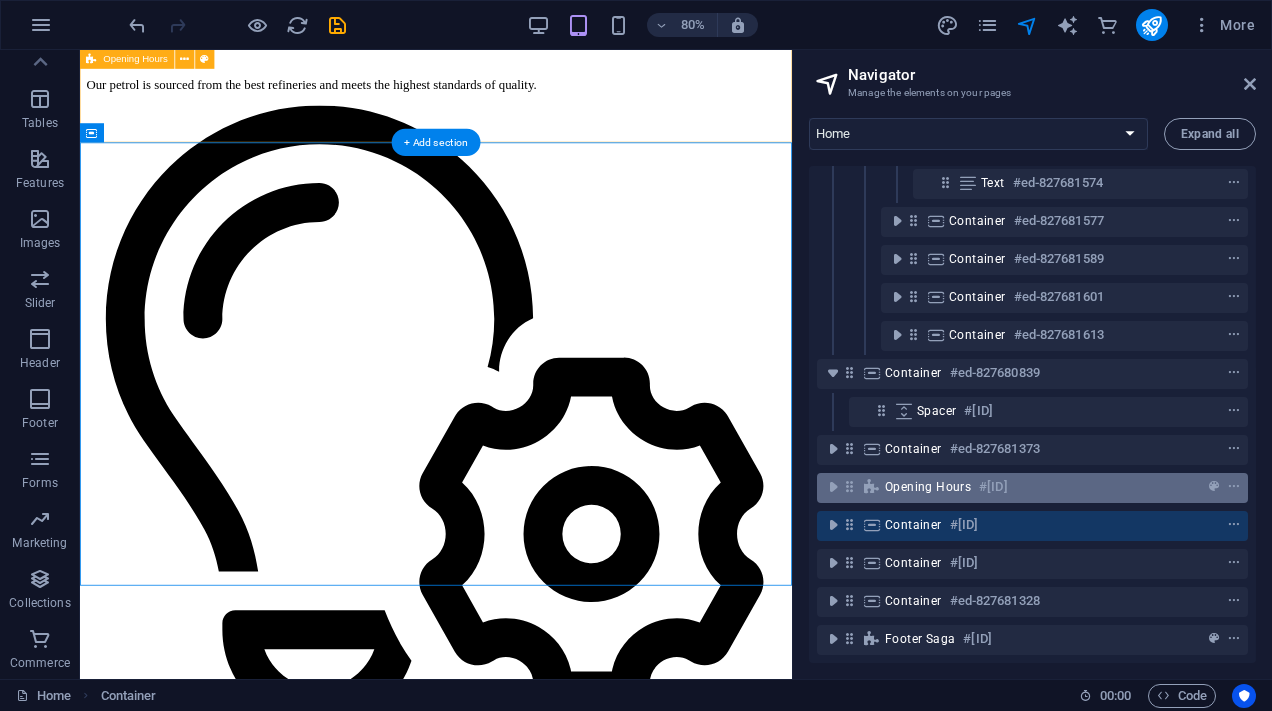 click on "Opening Hours #ed-827682027" at bounding box center [1016, 487] 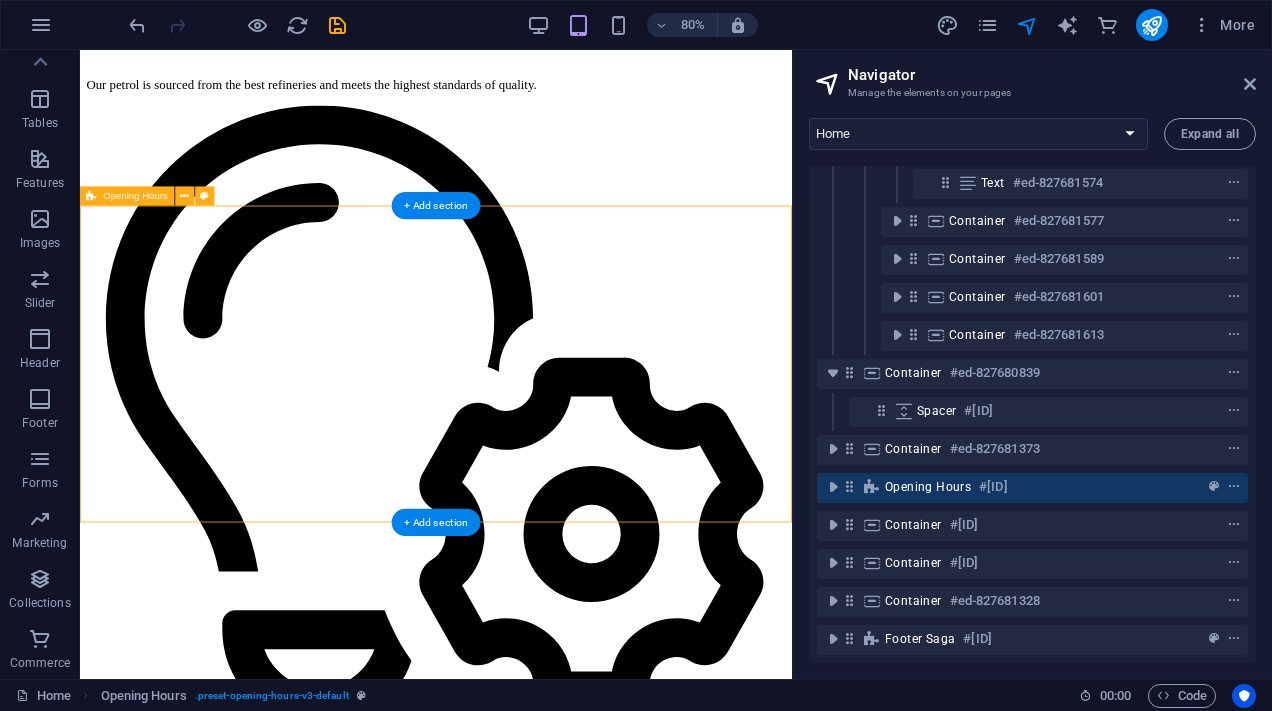 scroll, scrollTop: 5738, scrollLeft: 0, axis: vertical 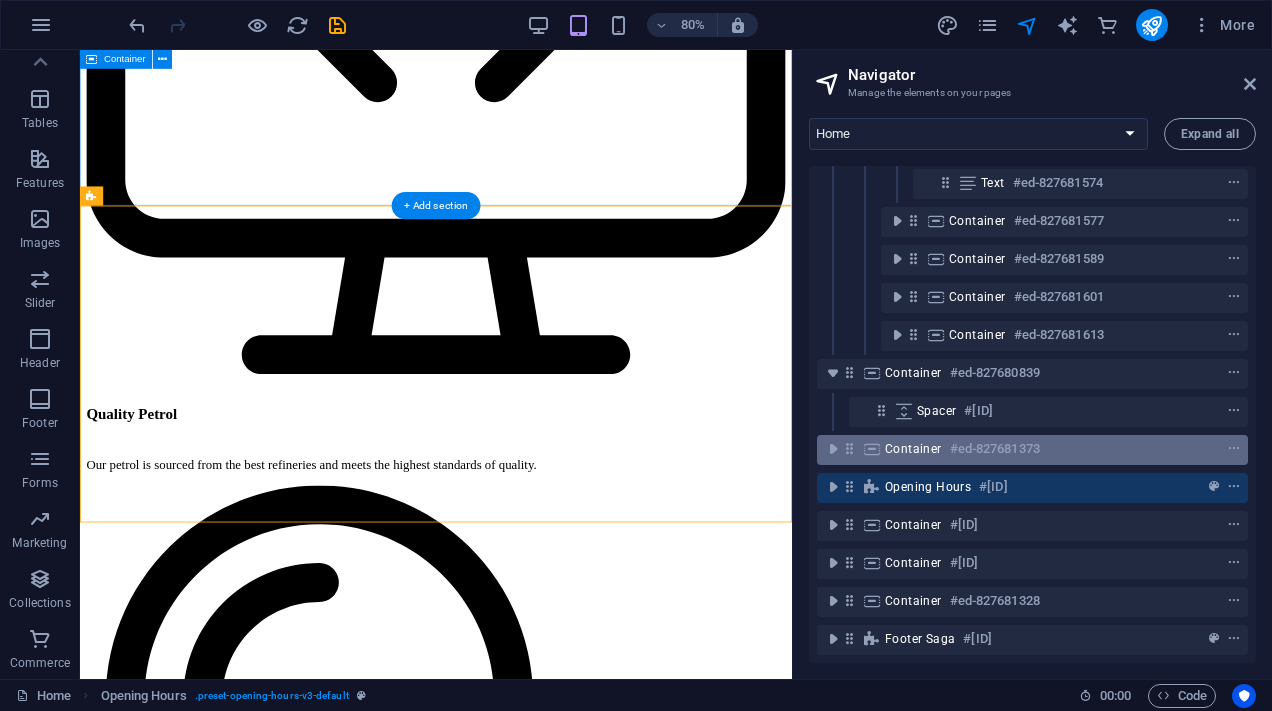 click on "Container #[ID]" at bounding box center (1016, 449) 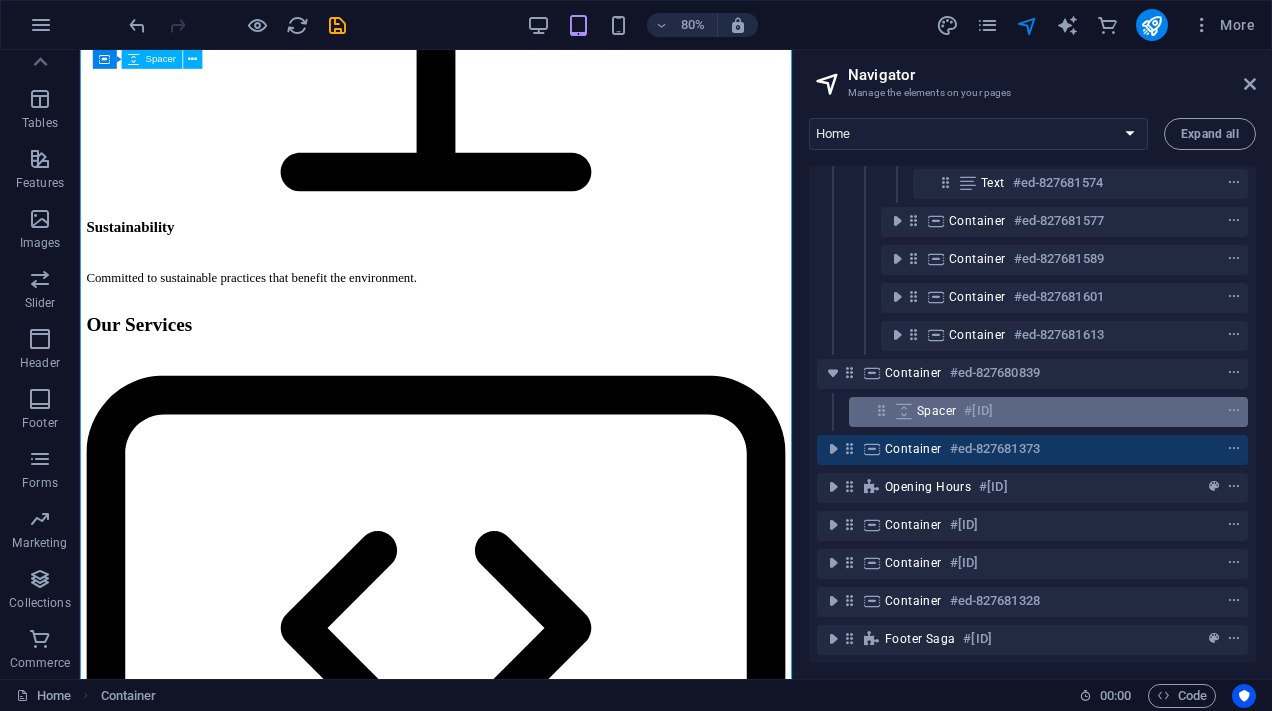 click on "#[ID]" at bounding box center [978, 411] 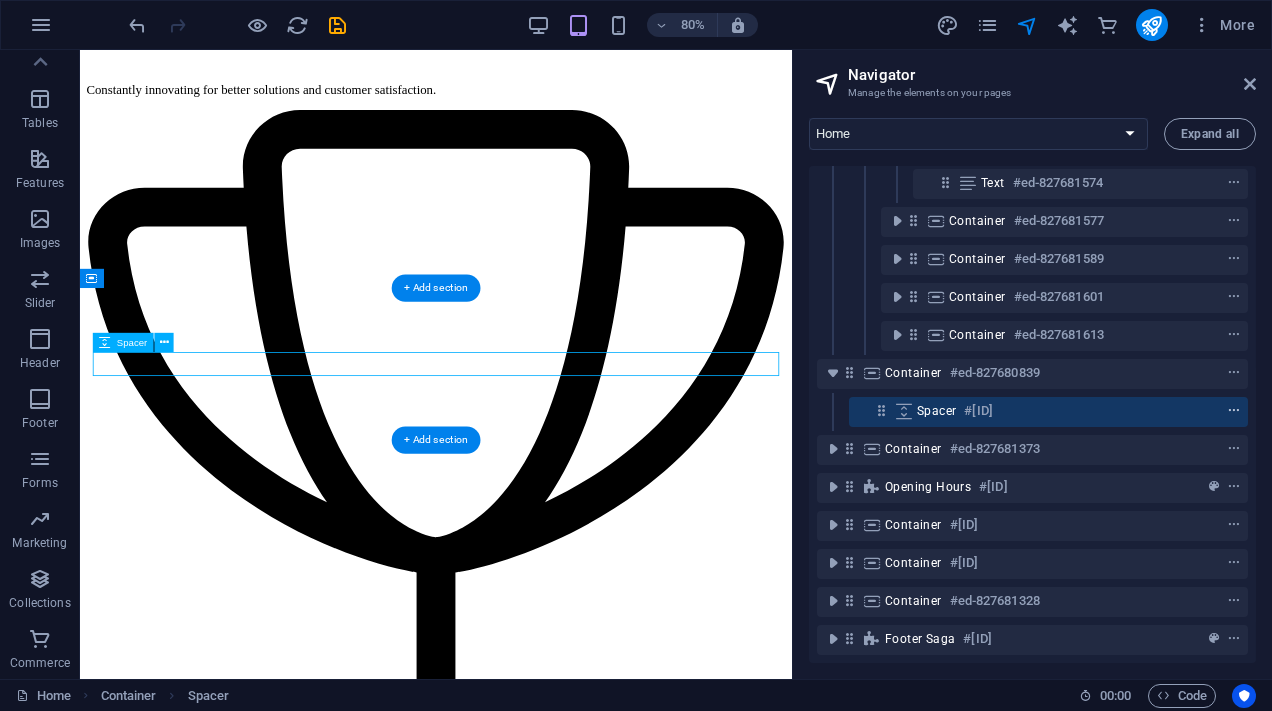 click at bounding box center [1234, 411] 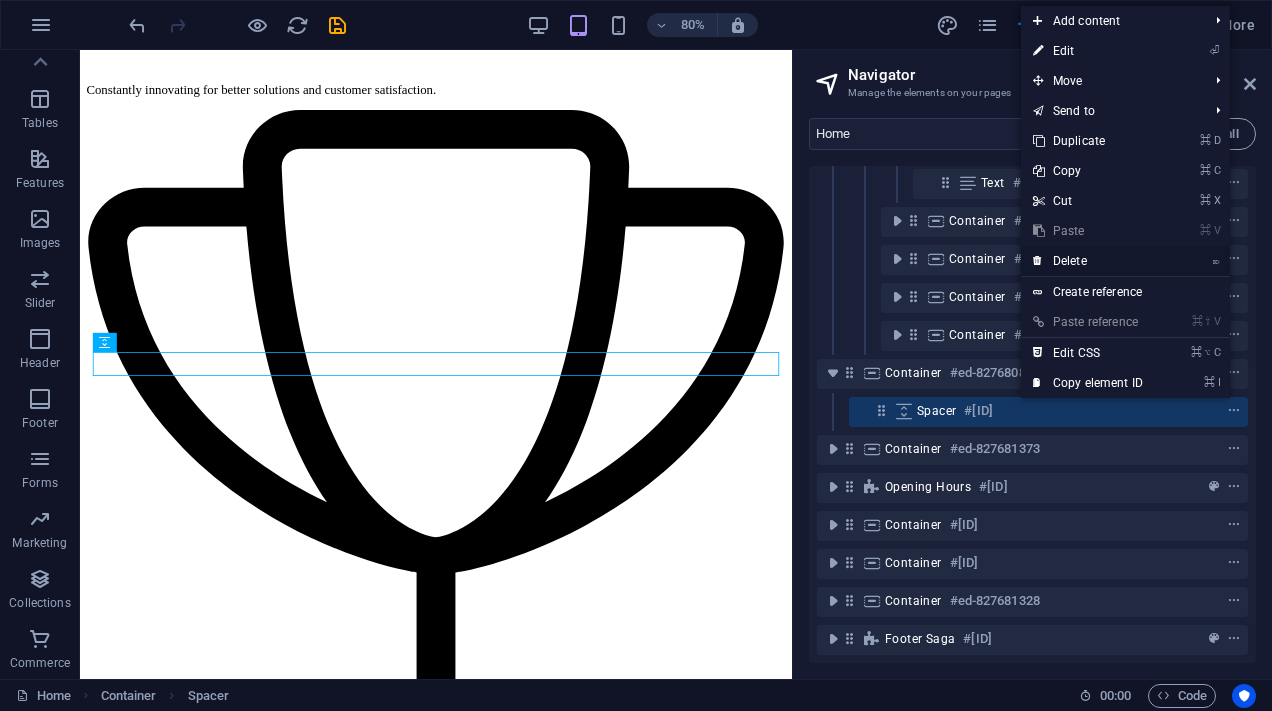 click on "⌦  Delete" at bounding box center [1088, 261] 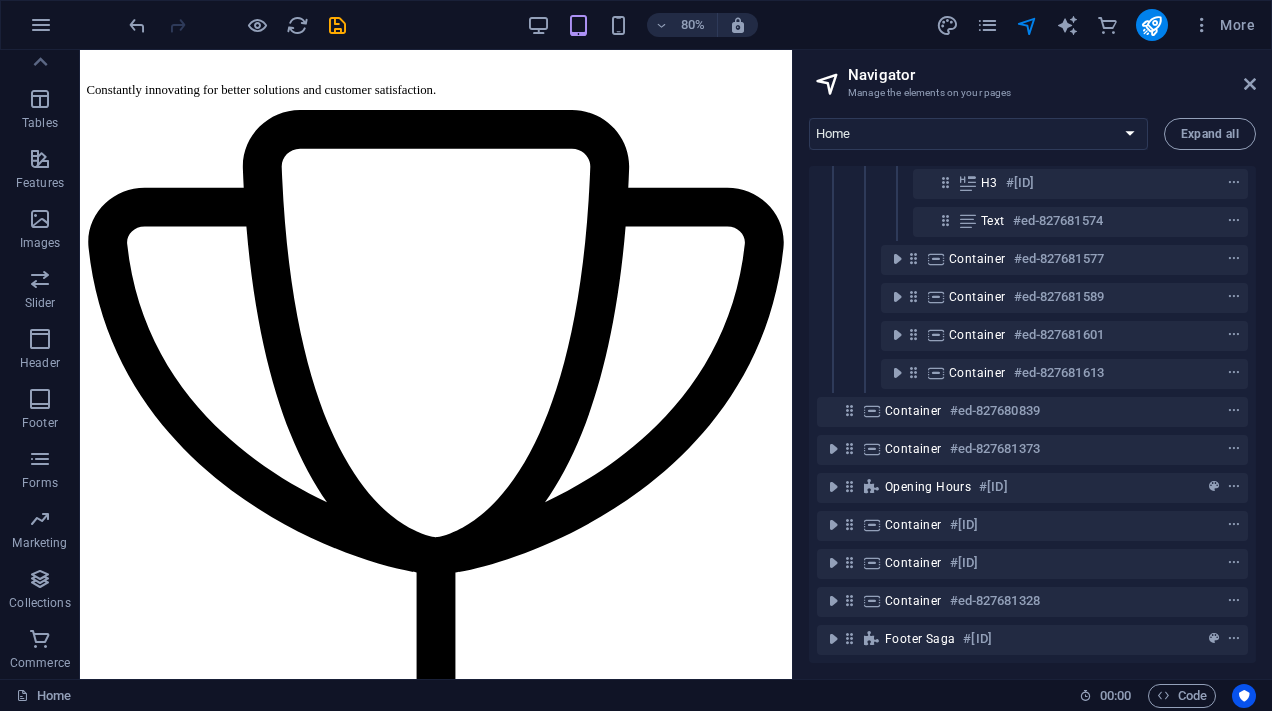scroll, scrollTop: 1047, scrollLeft: 0, axis: vertical 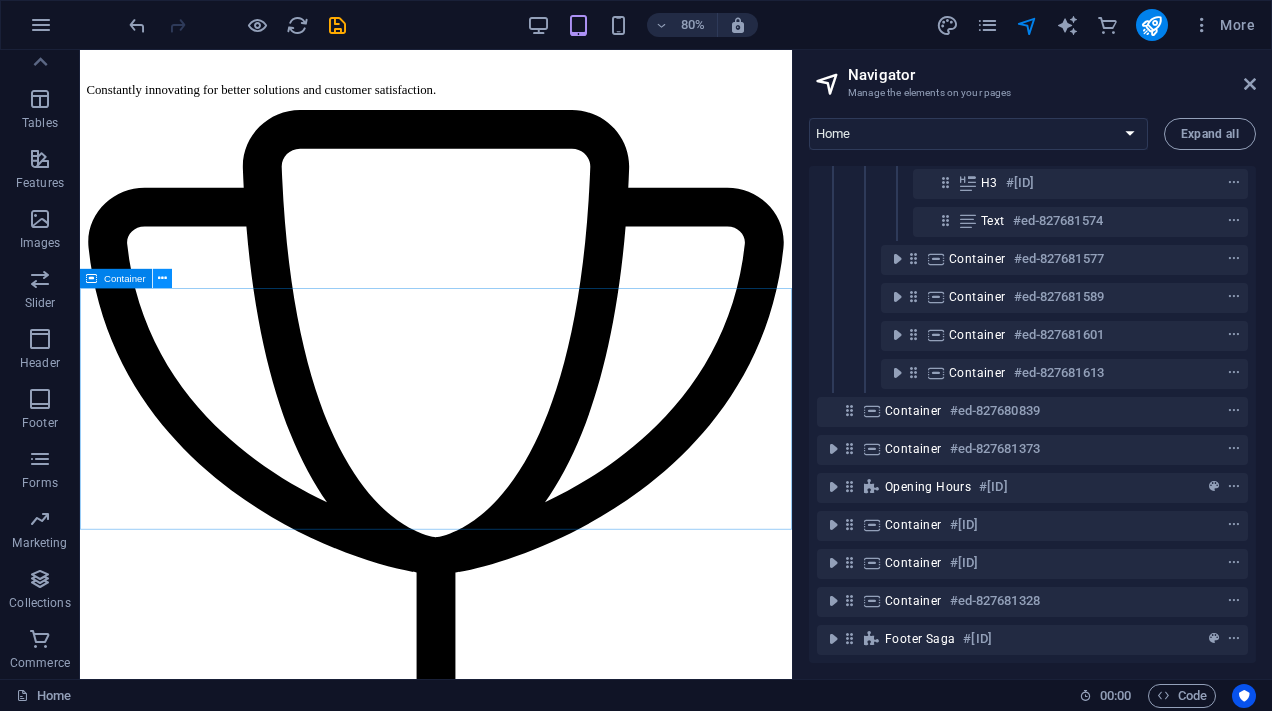 click at bounding box center (162, 278) 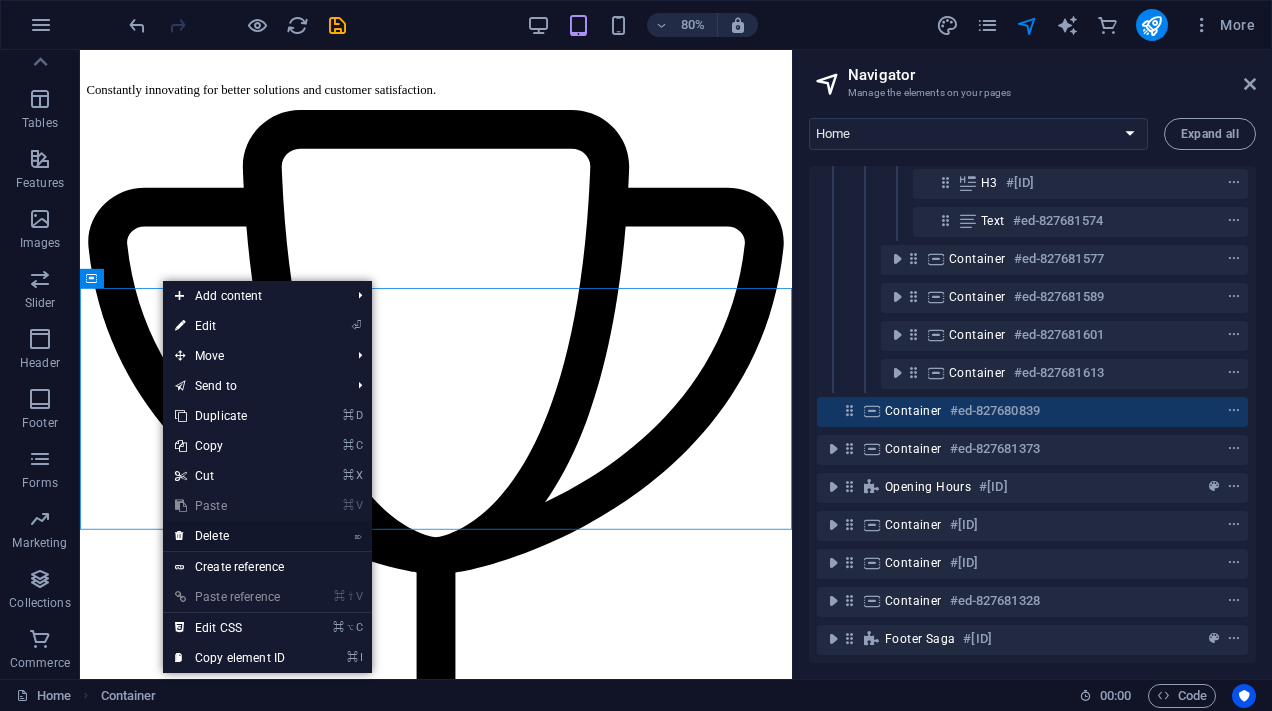 click on "⌦  Delete" at bounding box center [230, 536] 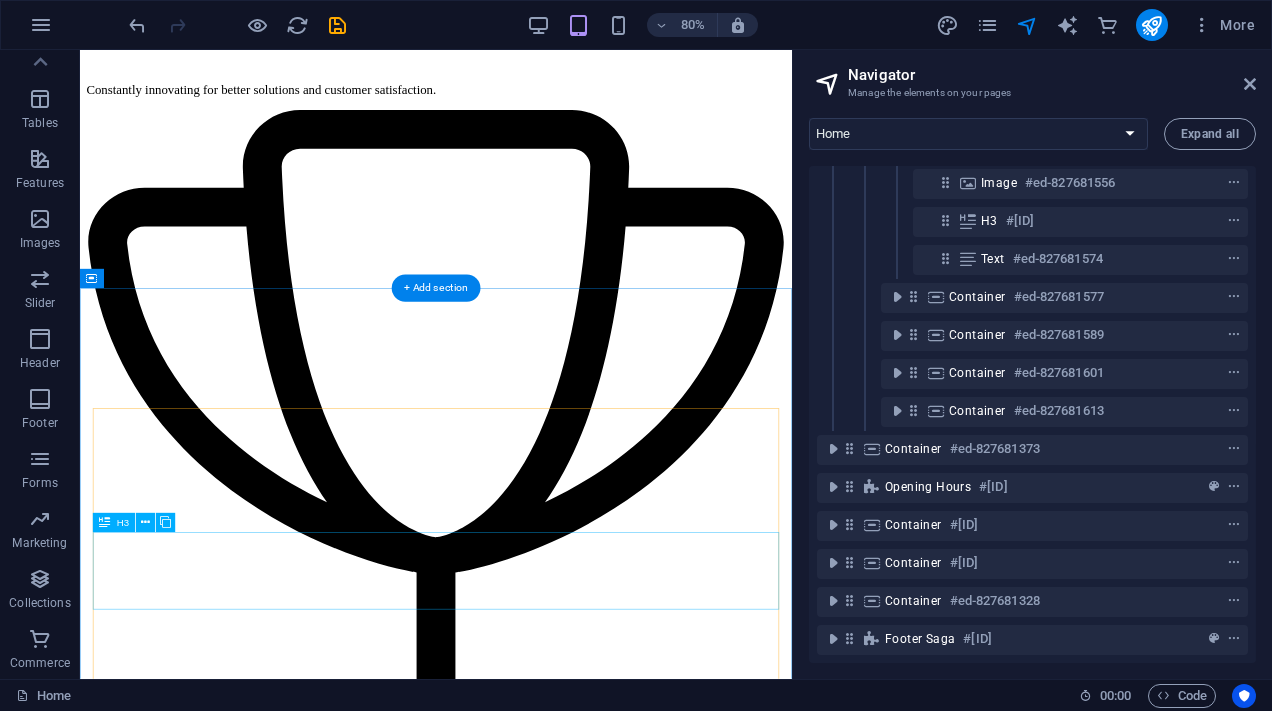 scroll, scrollTop: 1009, scrollLeft: 0, axis: vertical 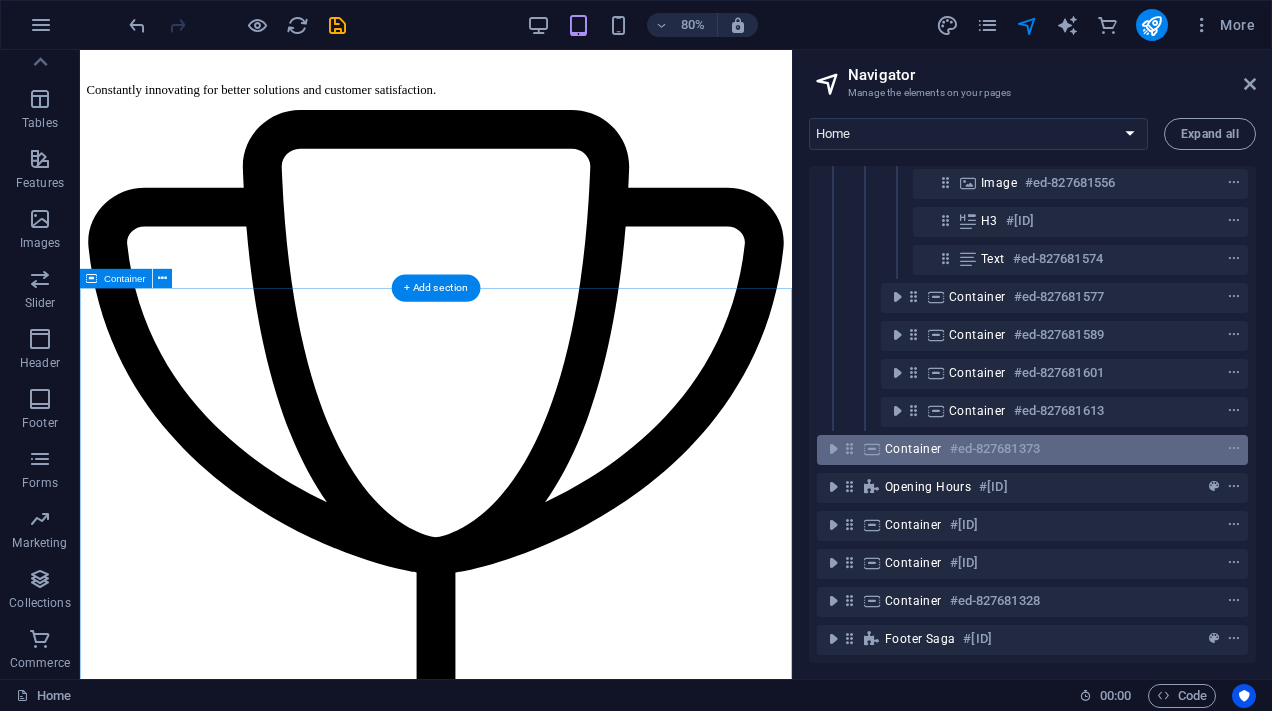 click on "Container #[ID]" at bounding box center (1032, 450) 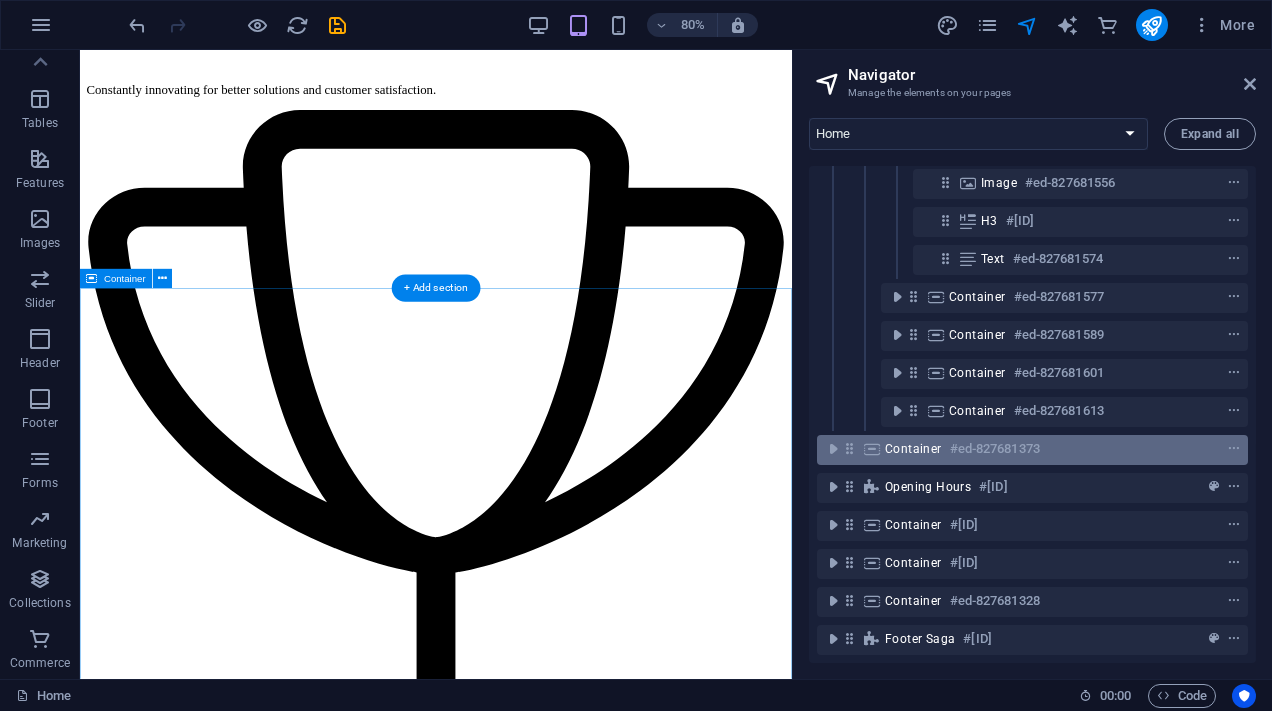 scroll, scrollTop: 4770, scrollLeft: 0, axis: vertical 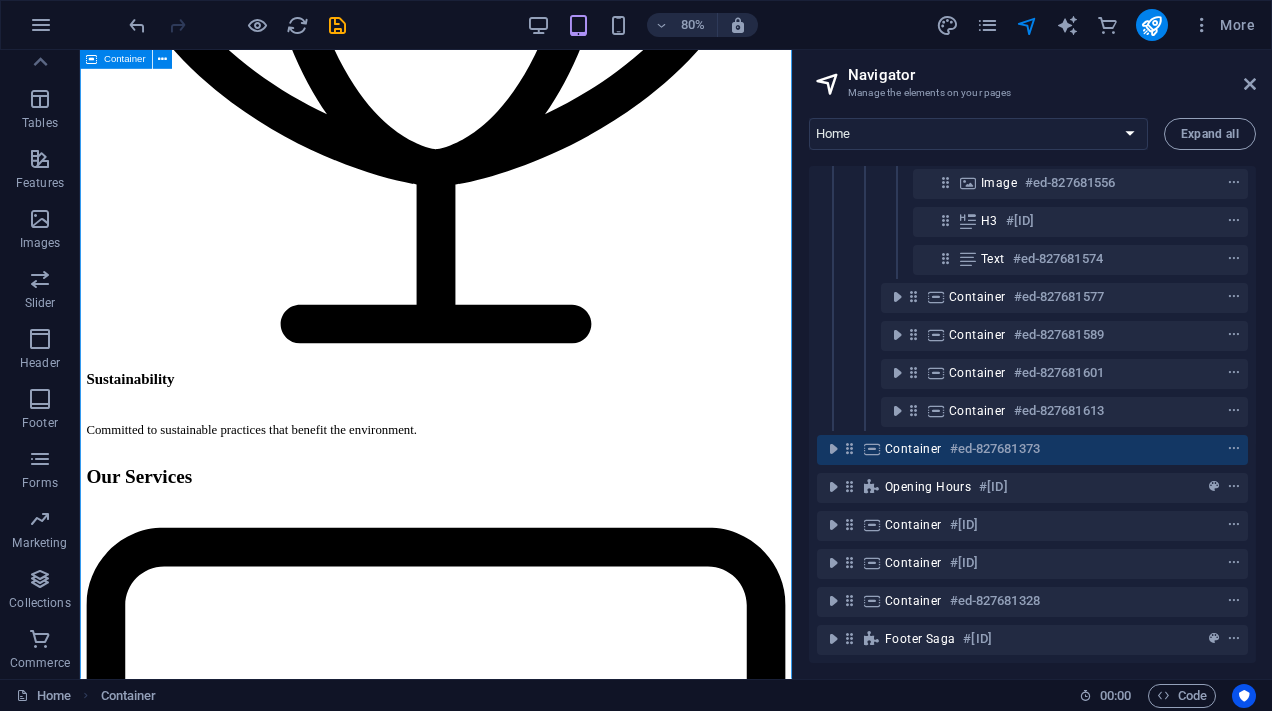 click on "#ed-827681373" at bounding box center [995, 449] 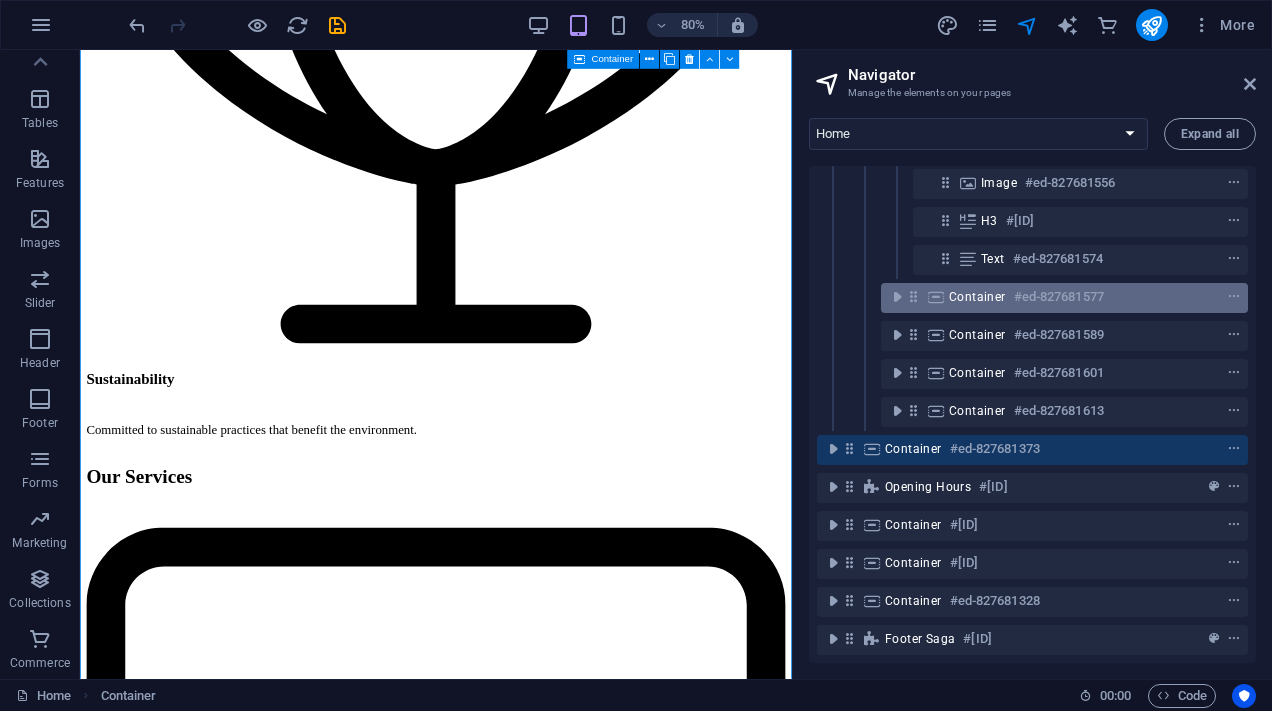 click on "#ed-827681577" at bounding box center (1059, 297) 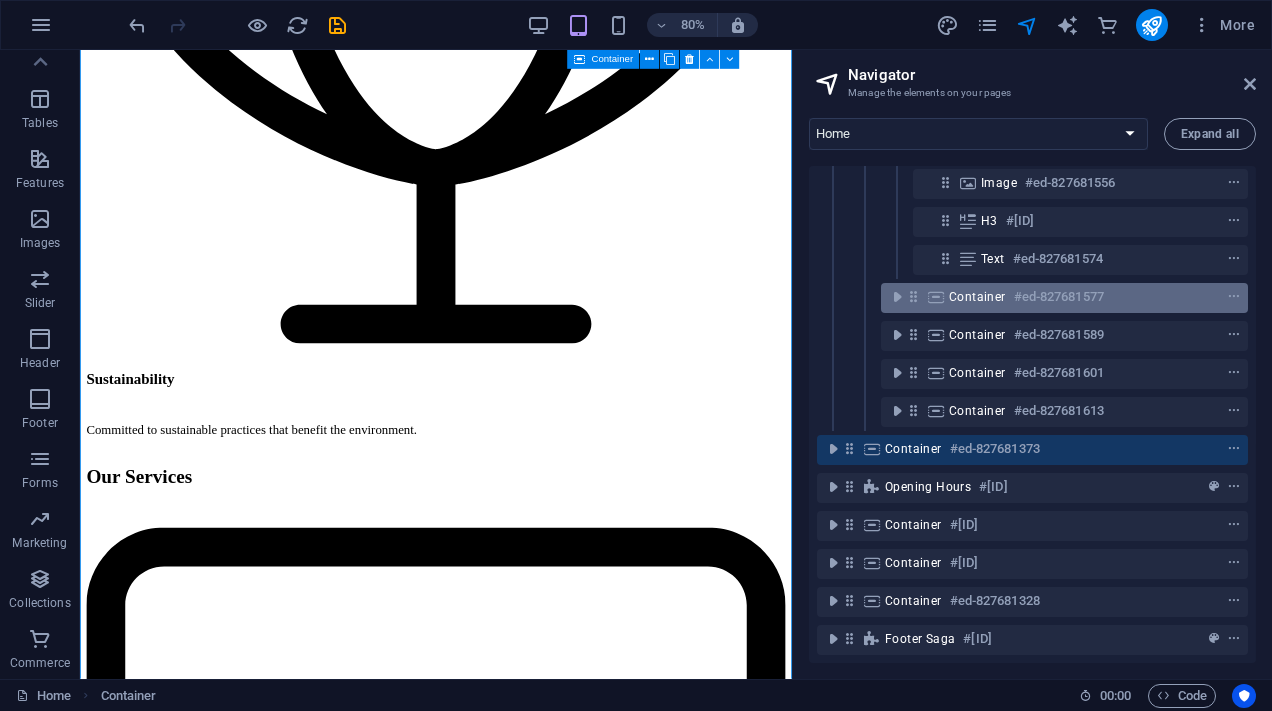 scroll, scrollTop: 3415, scrollLeft: 0, axis: vertical 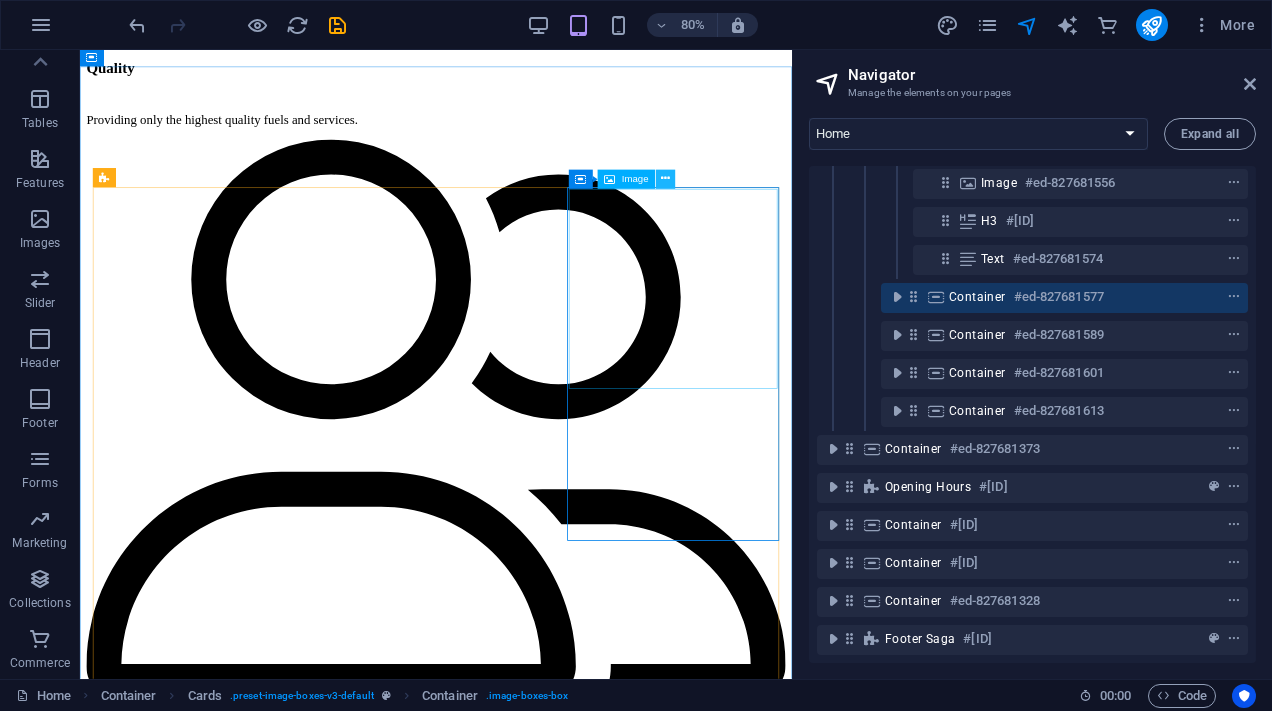 click at bounding box center (665, 179) 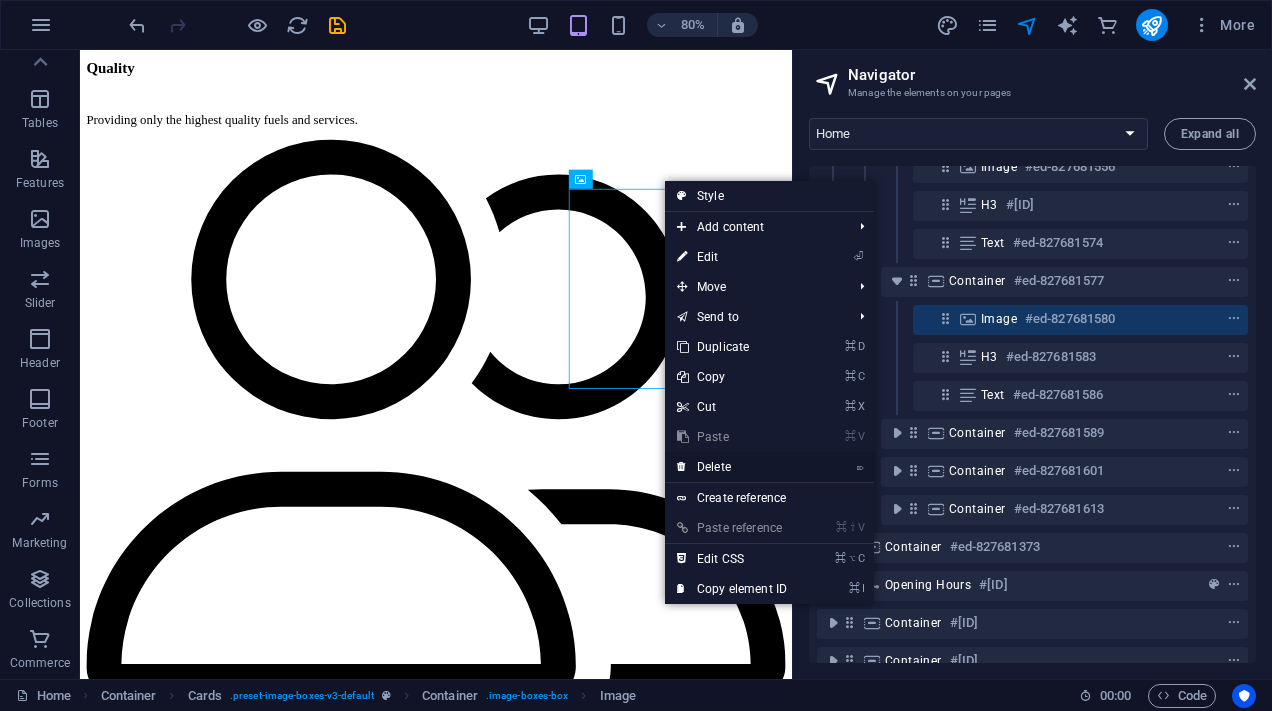 click on "⌦  Delete" at bounding box center [732, 467] 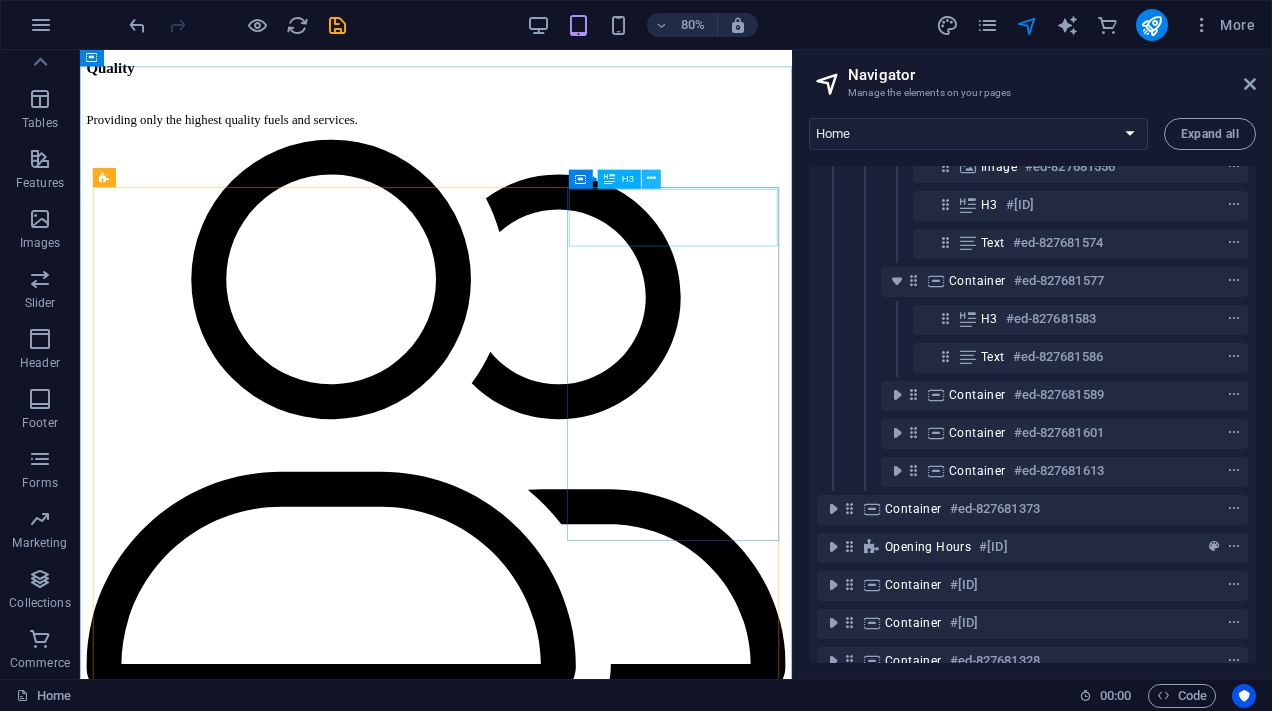 click at bounding box center [651, 179] 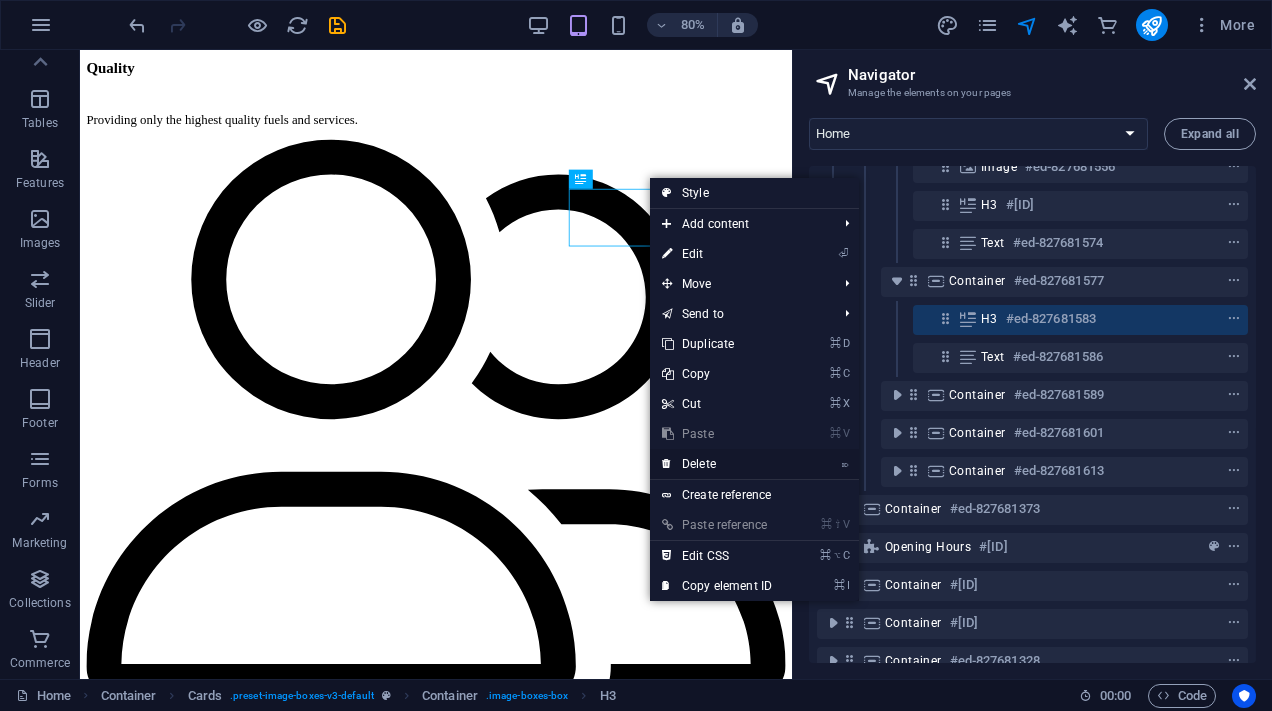 click on "⌦  Delete" at bounding box center [717, 464] 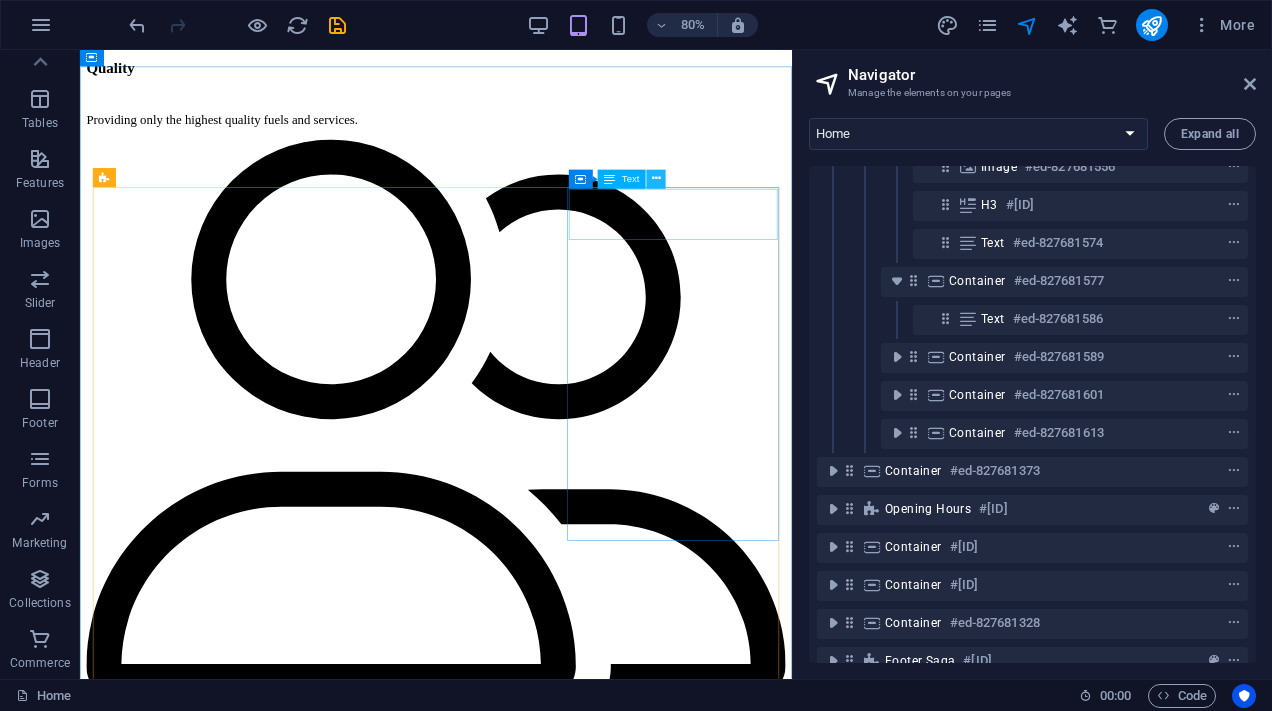 click at bounding box center [656, 179] 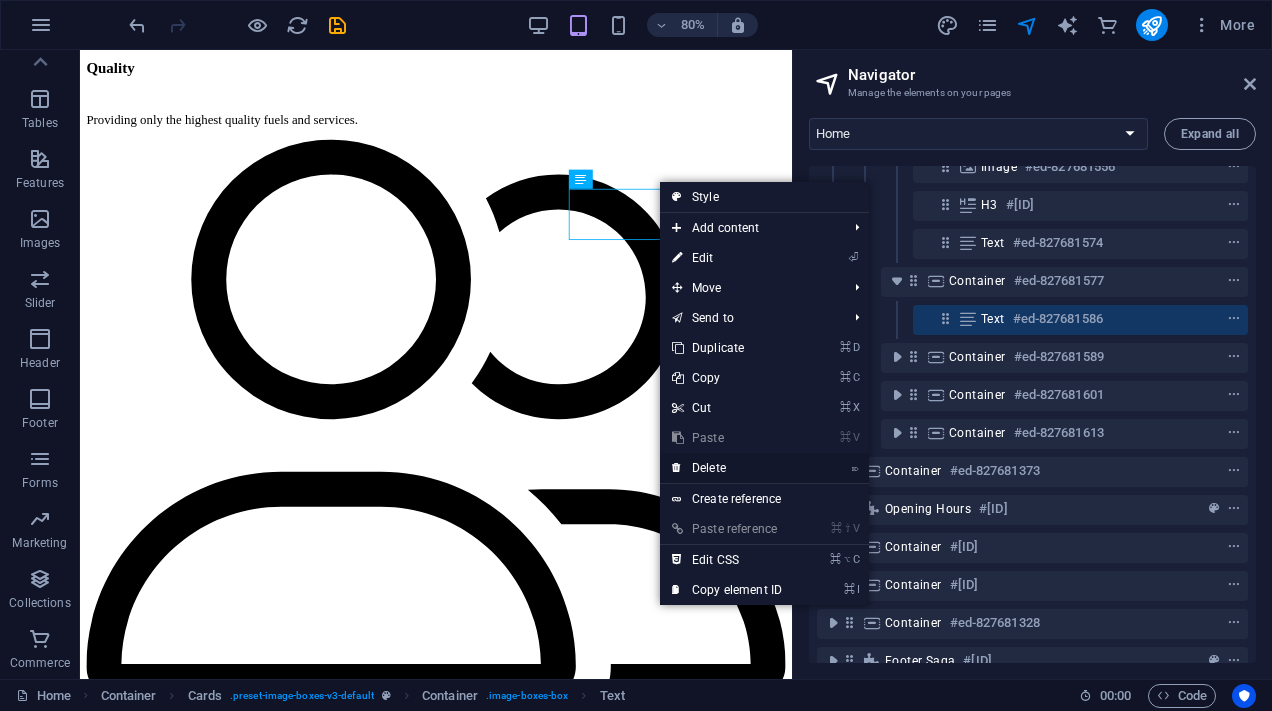 click on "⌦  Delete" at bounding box center (727, 468) 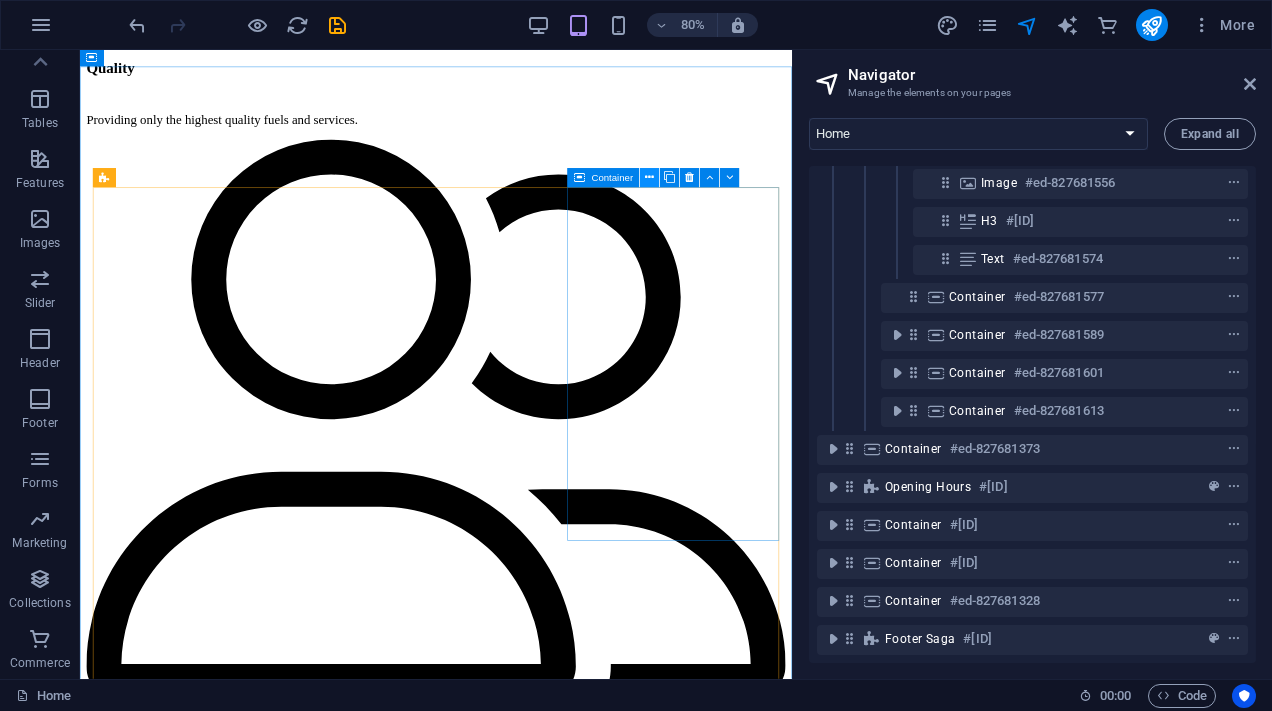 click at bounding box center [649, 177] 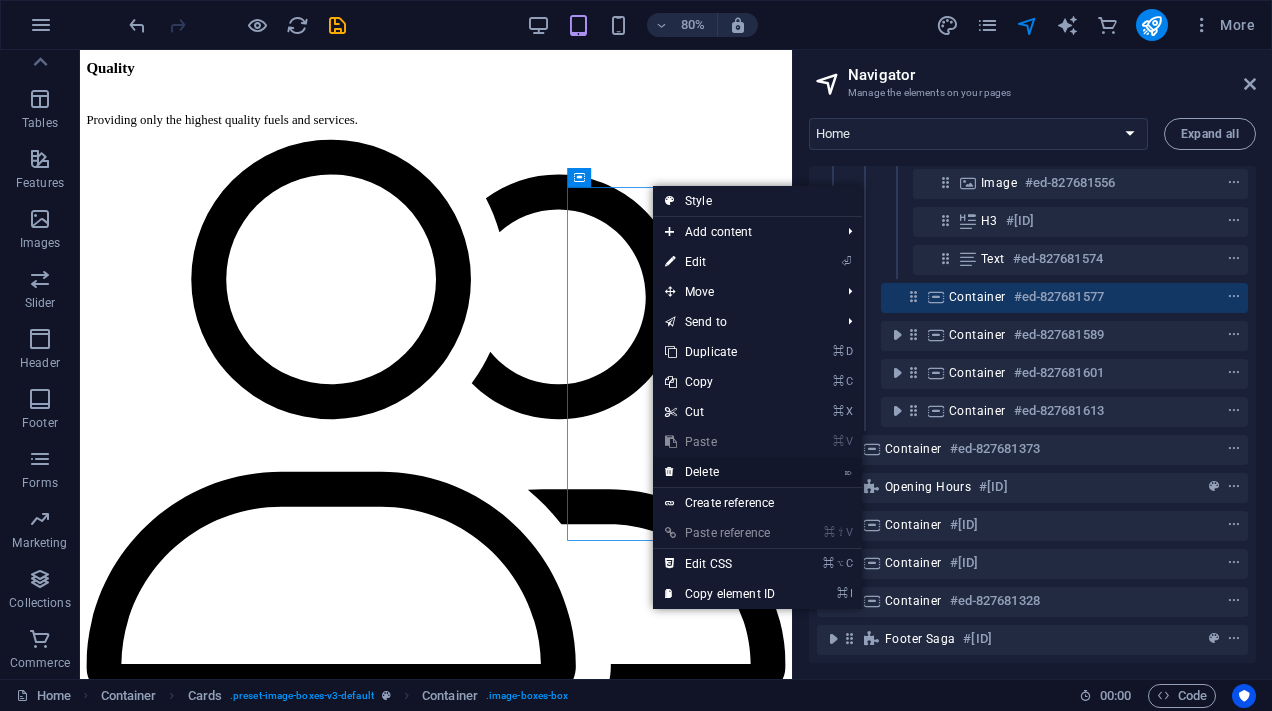 click on "⌦  Delete" at bounding box center (720, 472) 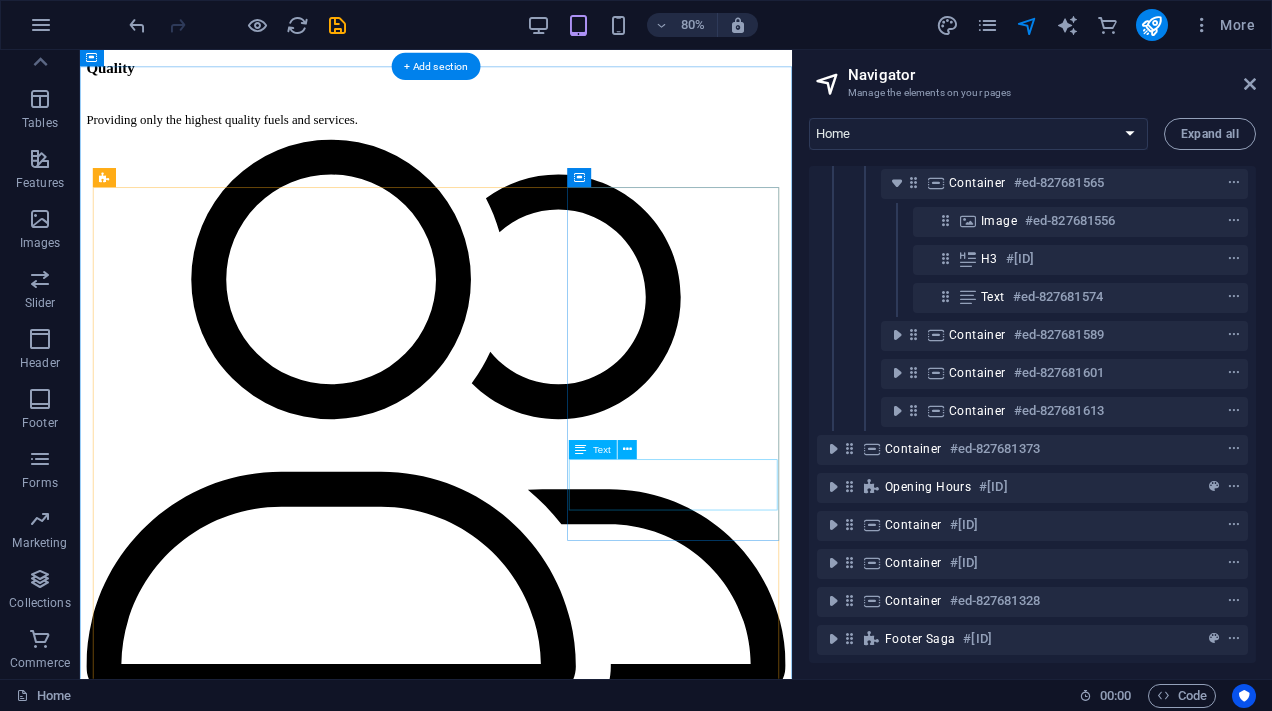 scroll, scrollTop: 971, scrollLeft: 0, axis: vertical 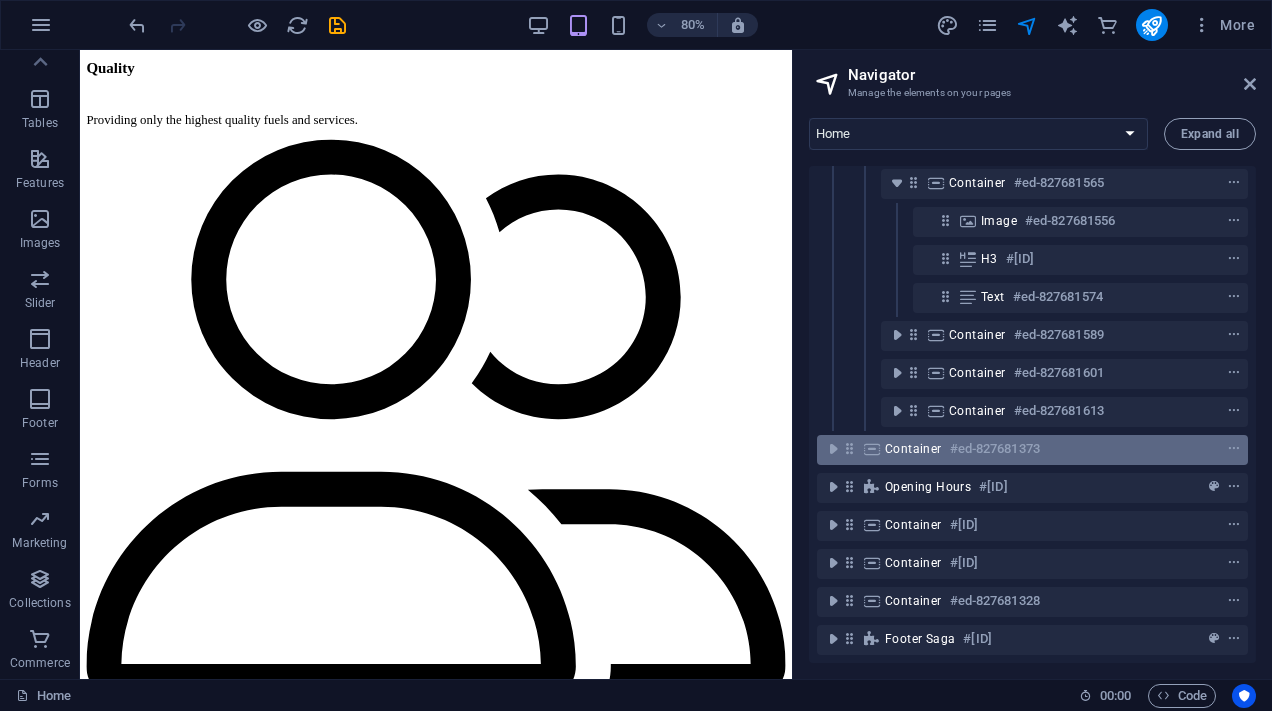 click on "#ed-827681373" at bounding box center [995, 449] 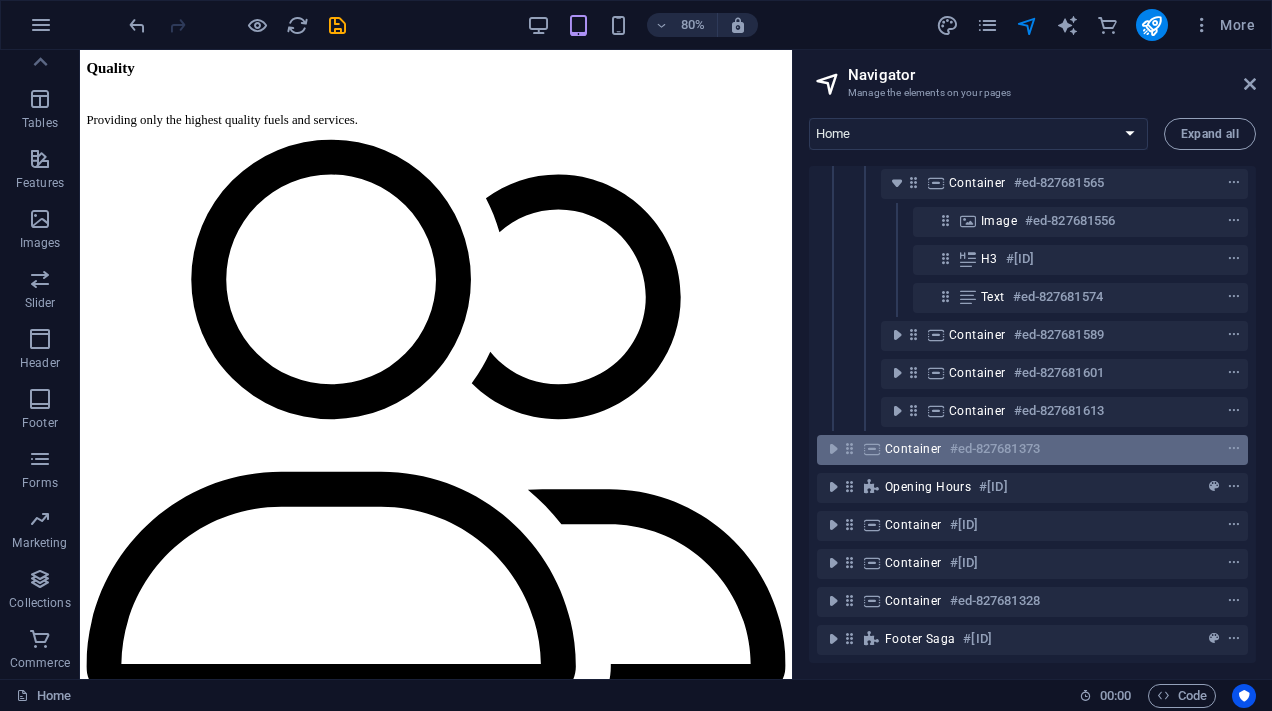 scroll, scrollTop: 4770, scrollLeft: 0, axis: vertical 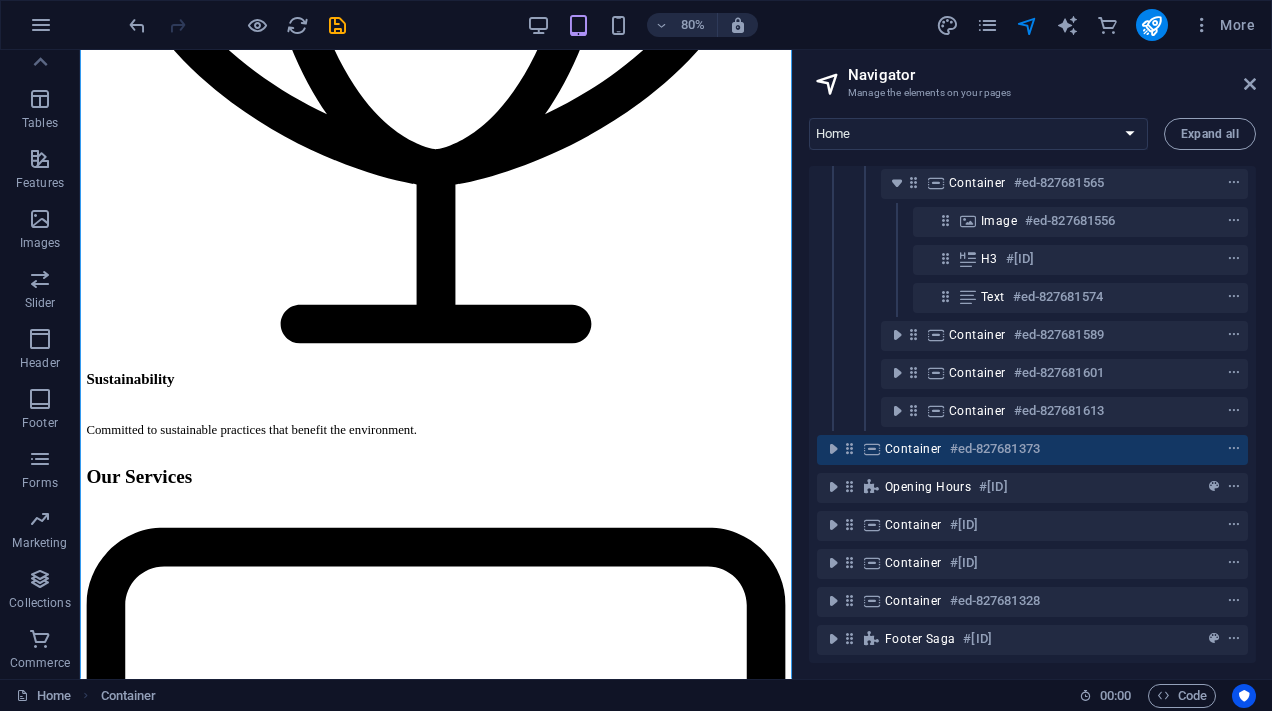 click on "Banner #[ID] Text #[ID] Container #[ID] Container #[ID] Container #[ID] Container #[ID] H2 #[ID] Container #[ID] Cards #[ID] Container #[ID] Image #[ID] H3 #[ID] Text #[ID] Container #[ID] Image #[ID] H3 #[ID] Text #[ID] Container #[ID] Container #[ID] Container #[ID] Container #[ID] Opening Hours #[ID] Container #[ID] Container #[ID] Container #[ID] Footer Saga #[ID]" at bounding box center [1032, 414] 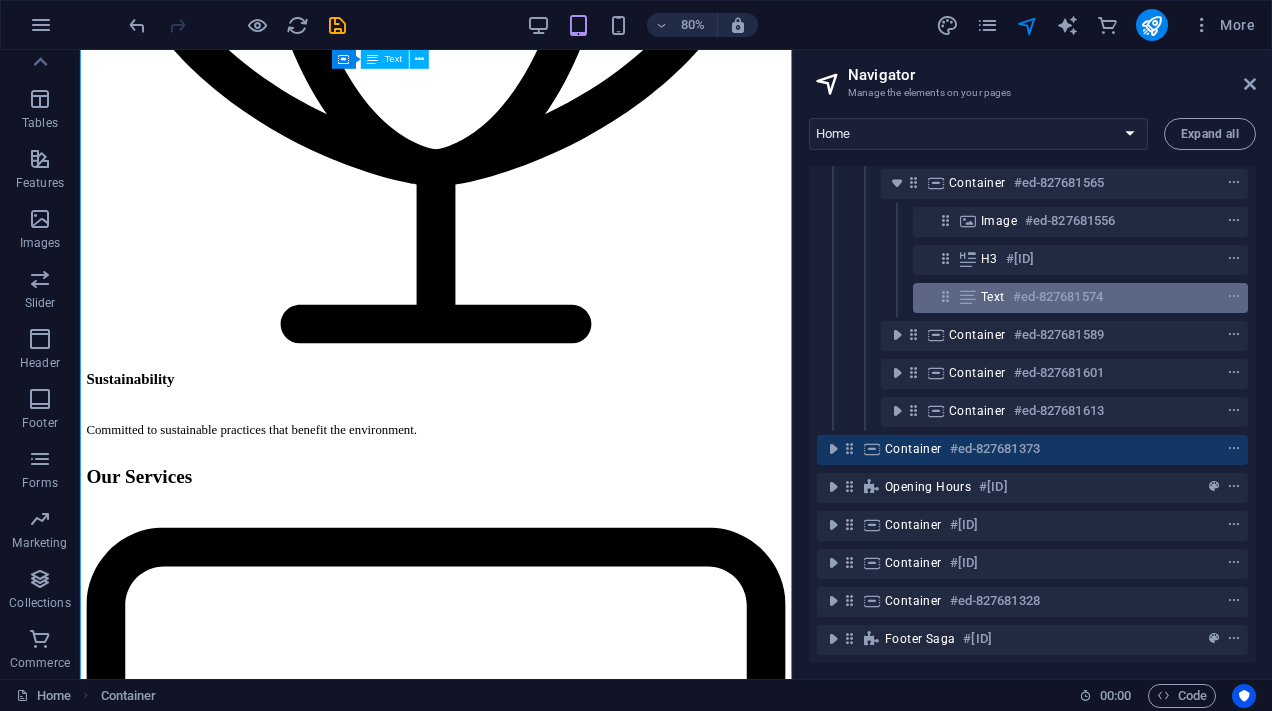 click on "Text #[ID]" at bounding box center (1080, 298) 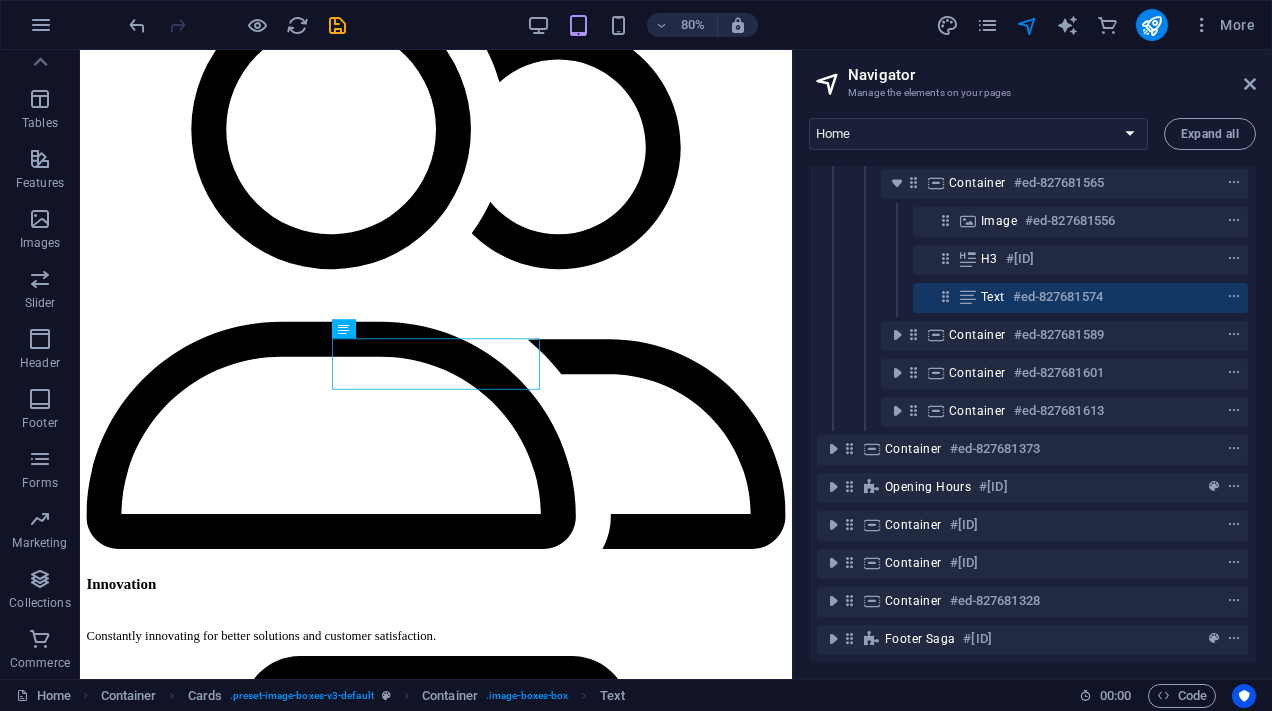 click on "Text #[ID]" at bounding box center [1032, 298] 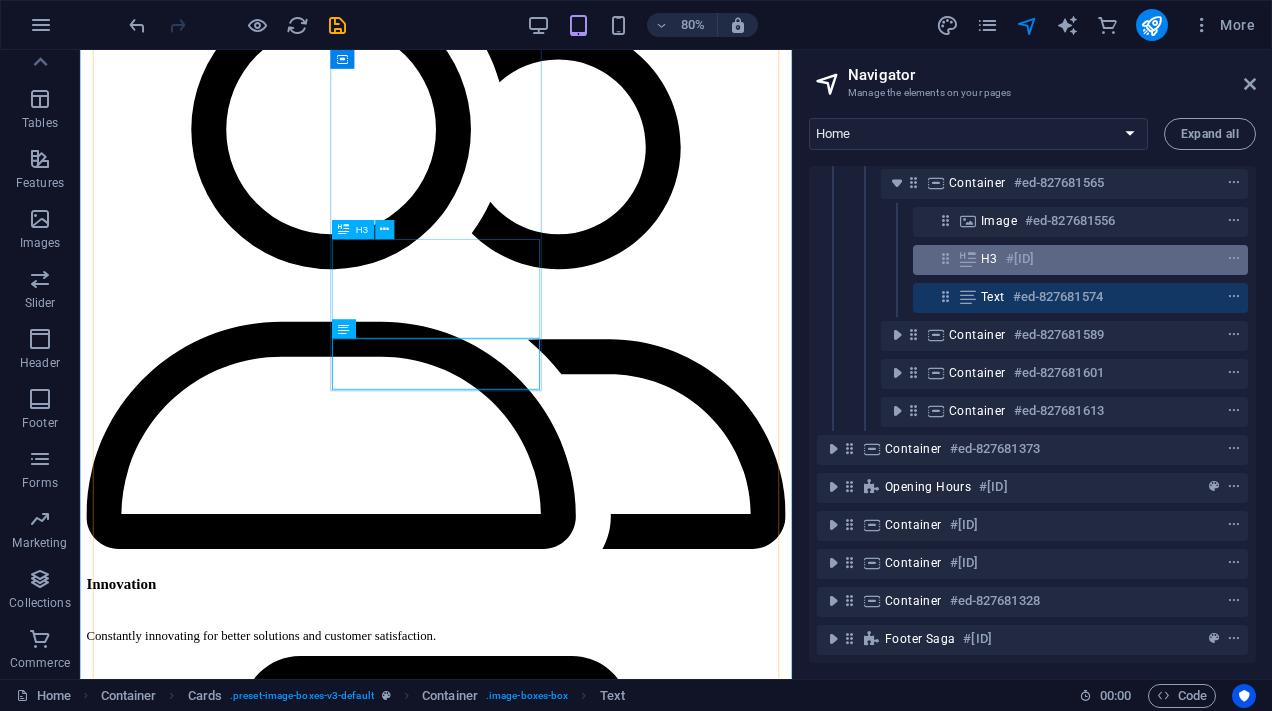 click on "H3 #[ID]" at bounding box center (1064, 259) 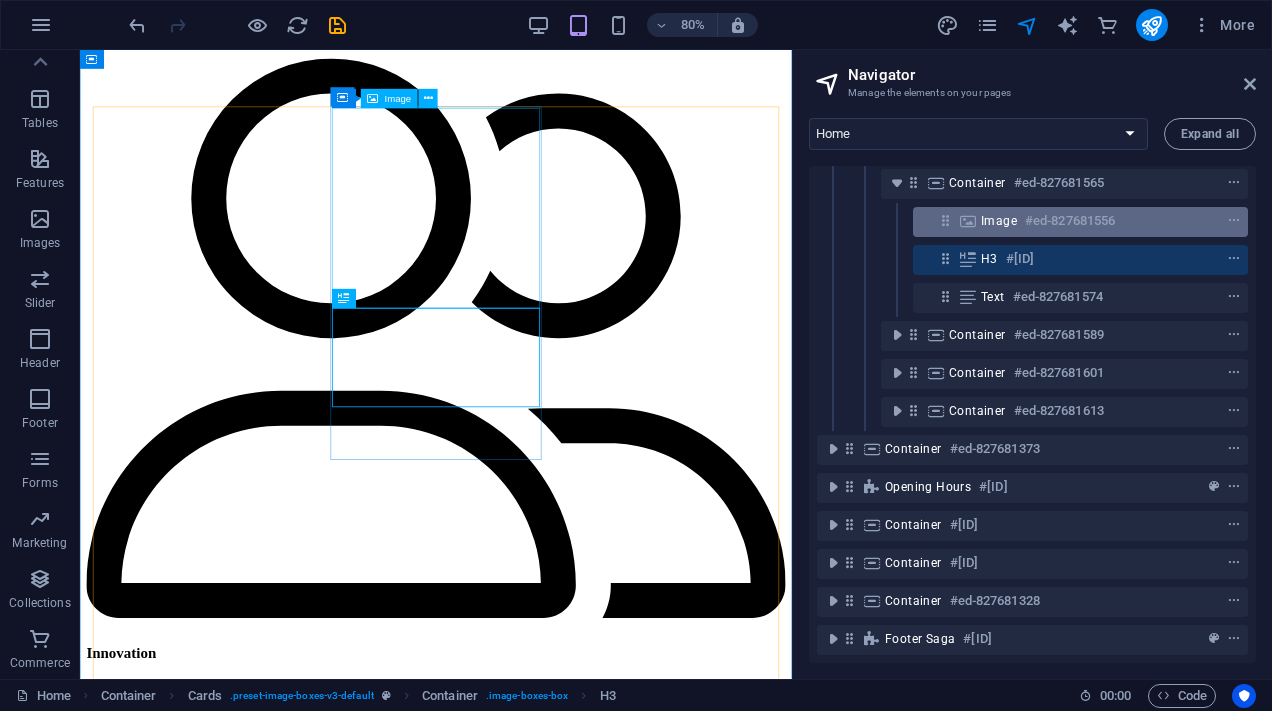 click on "Image #[ID]" at bounding box center [1080, 222] 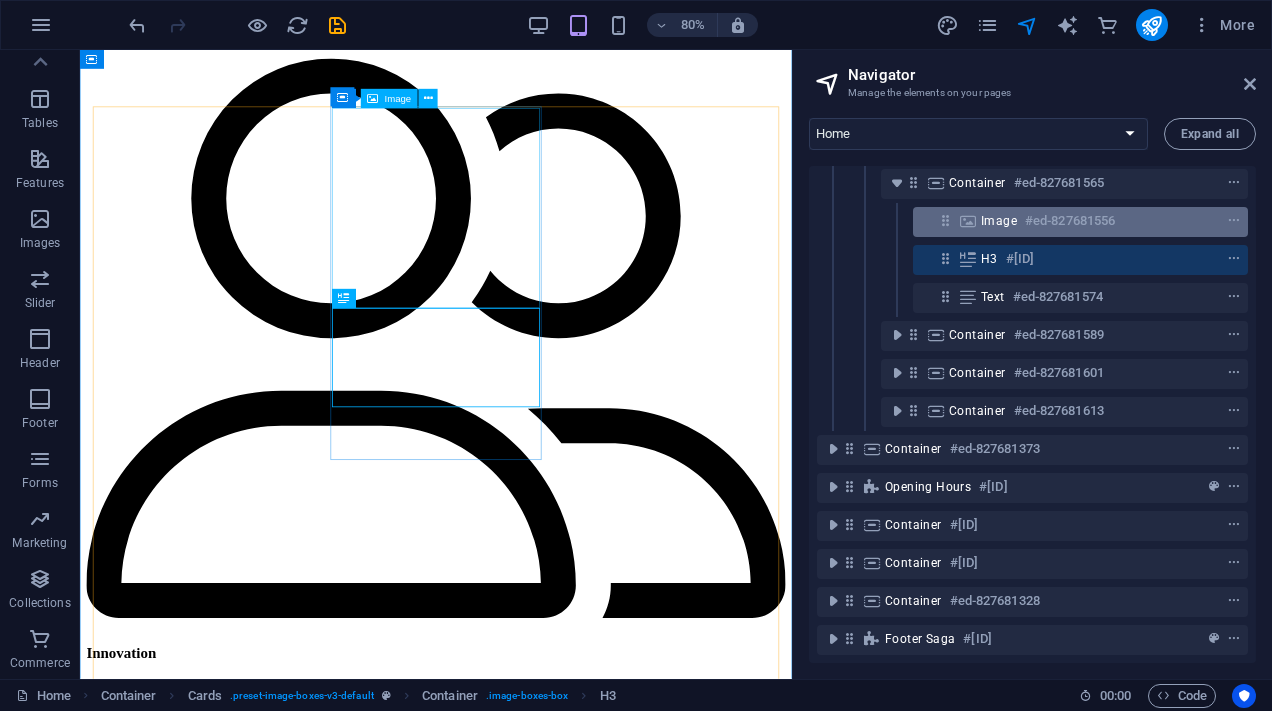scroll, scrollTop: 3321, scrollLeft: 0, axis: vertical 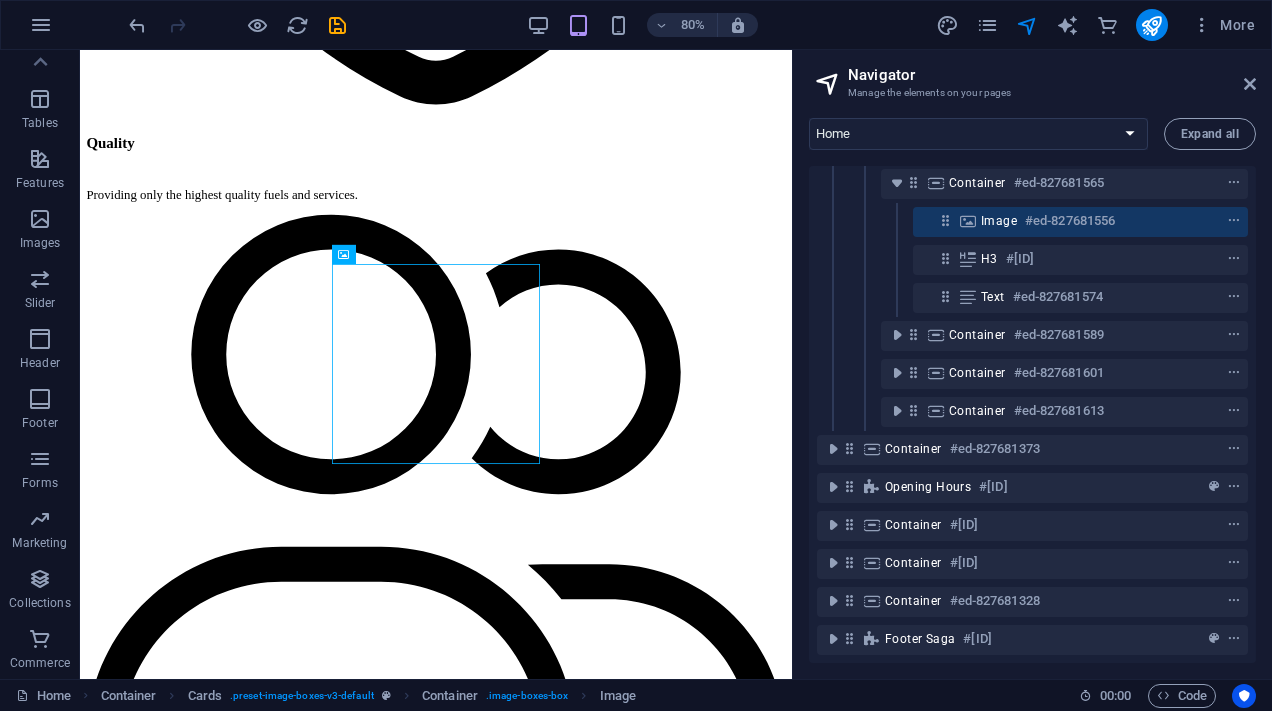 click on "Container #ed-827681565" at bounding box center (1032, 184) 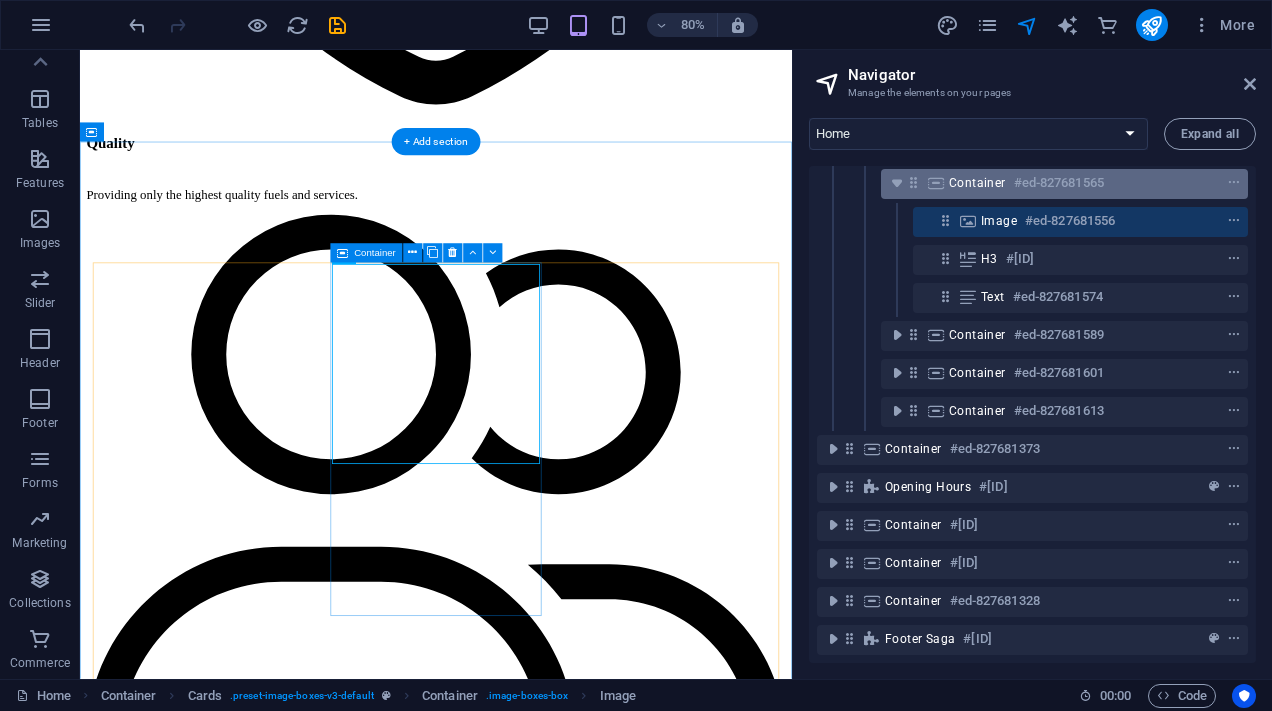 click on "Container" at bounding box center (977, 183) 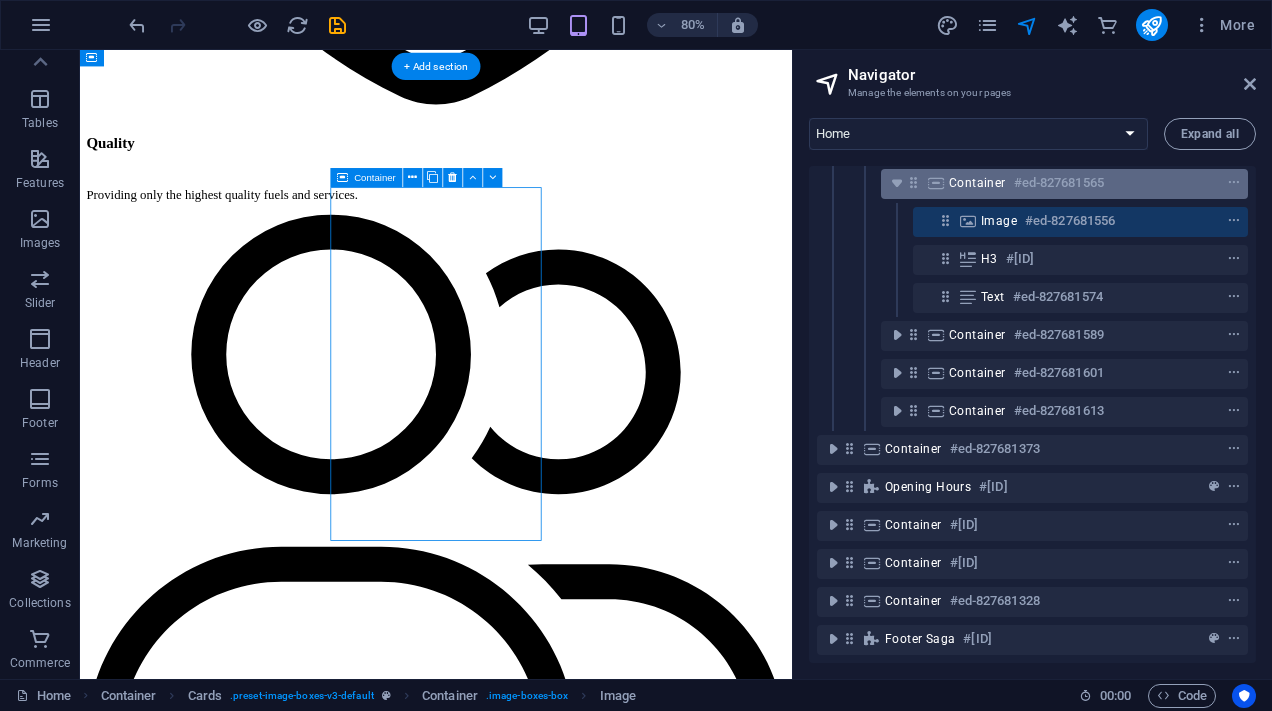 scroll, scrollTop: 3415, scrollLeft: 0, axis: vertical 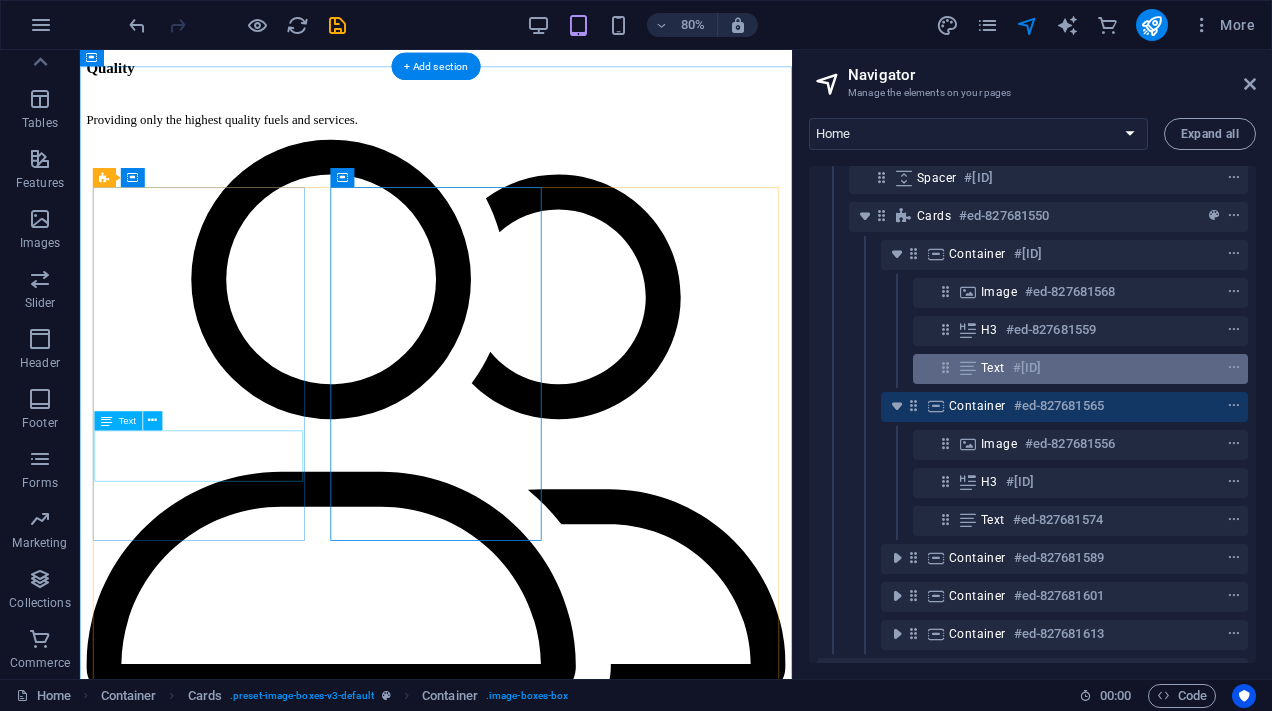 click on "#[ID]" at bounding box center [1027, 368] 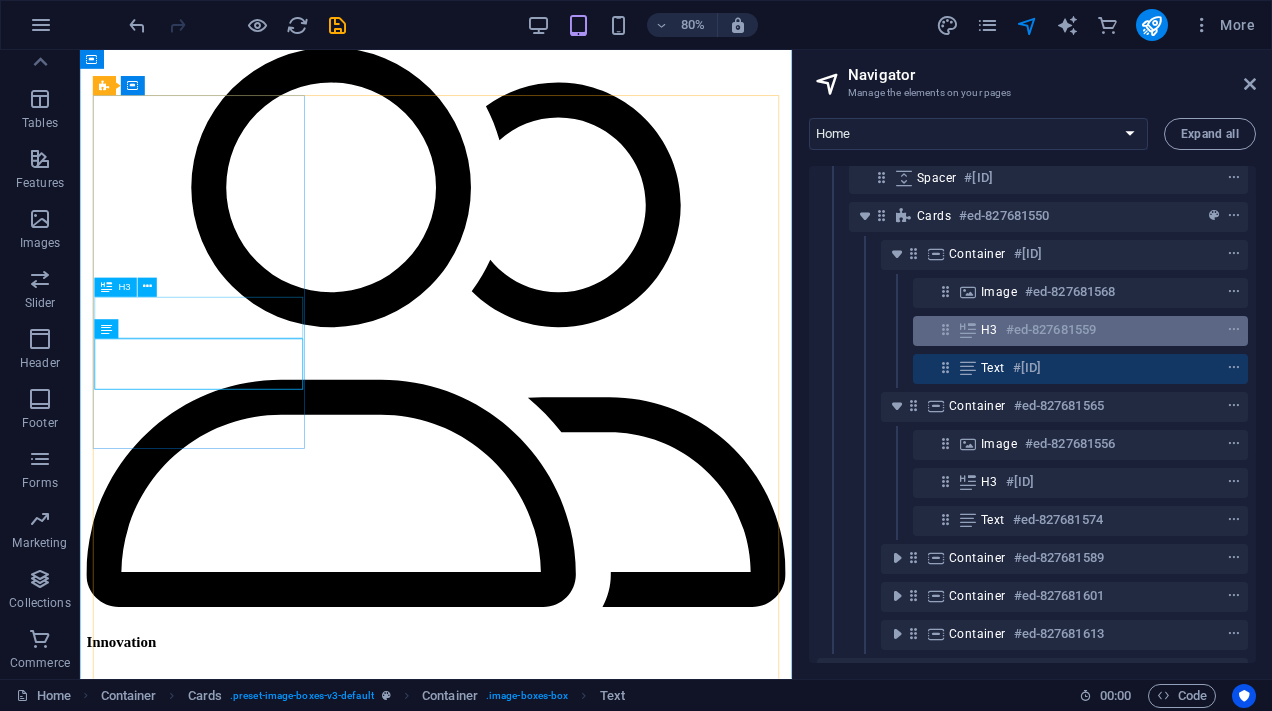 click on "H3 #ed-827681559" at bounding box center [1080, 331] 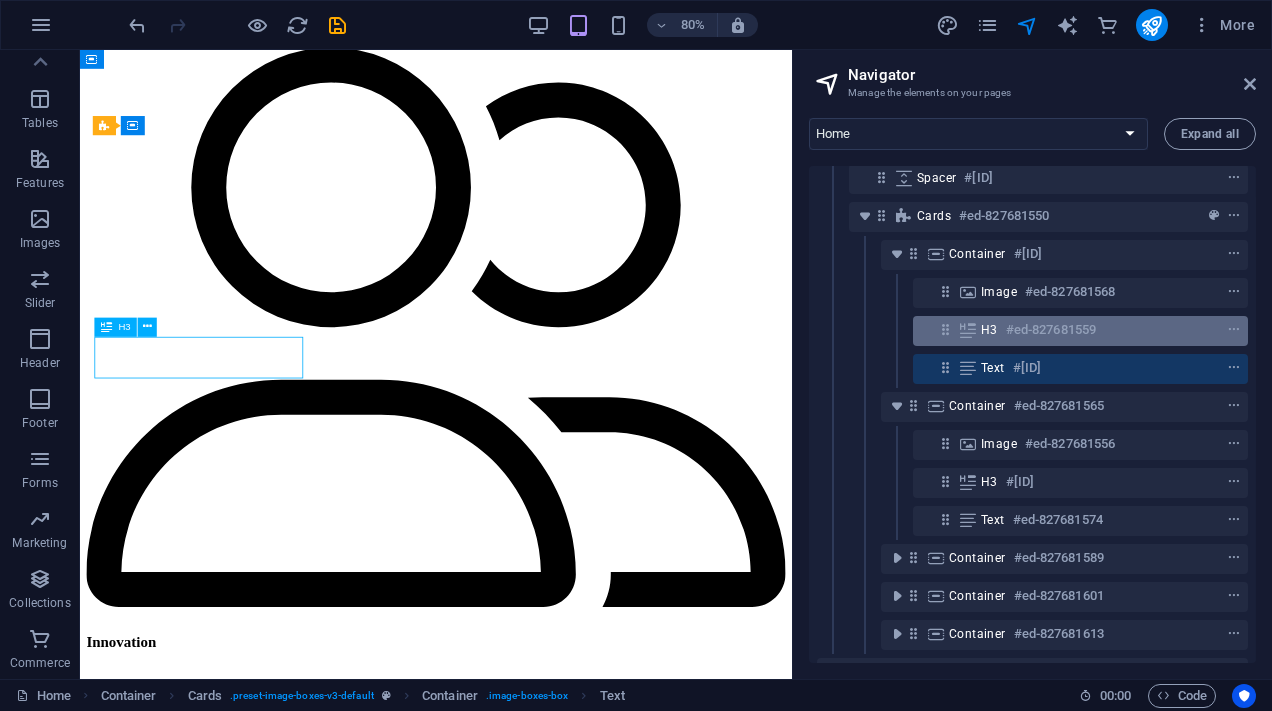 scroll, scrollTop: 3480, scrollLeft: 0, axis: vertical 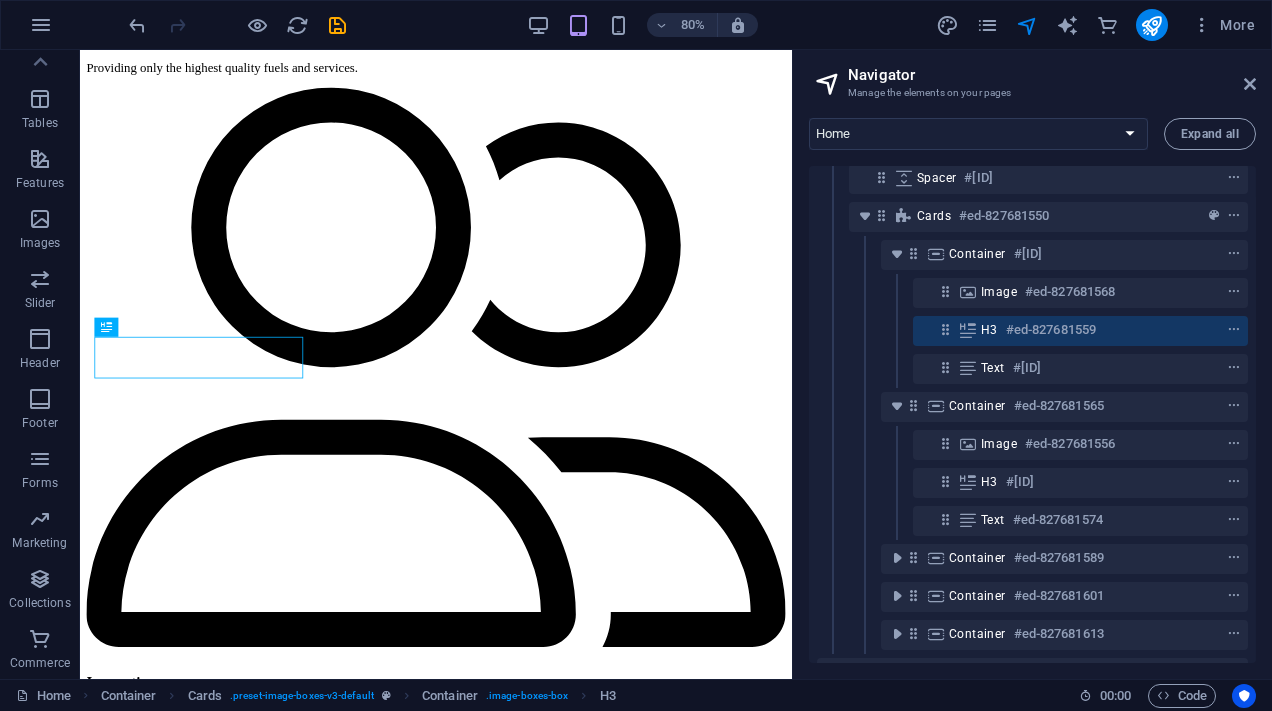 click on "H3 #ed-827681559" at bounding box center [1032, 331] 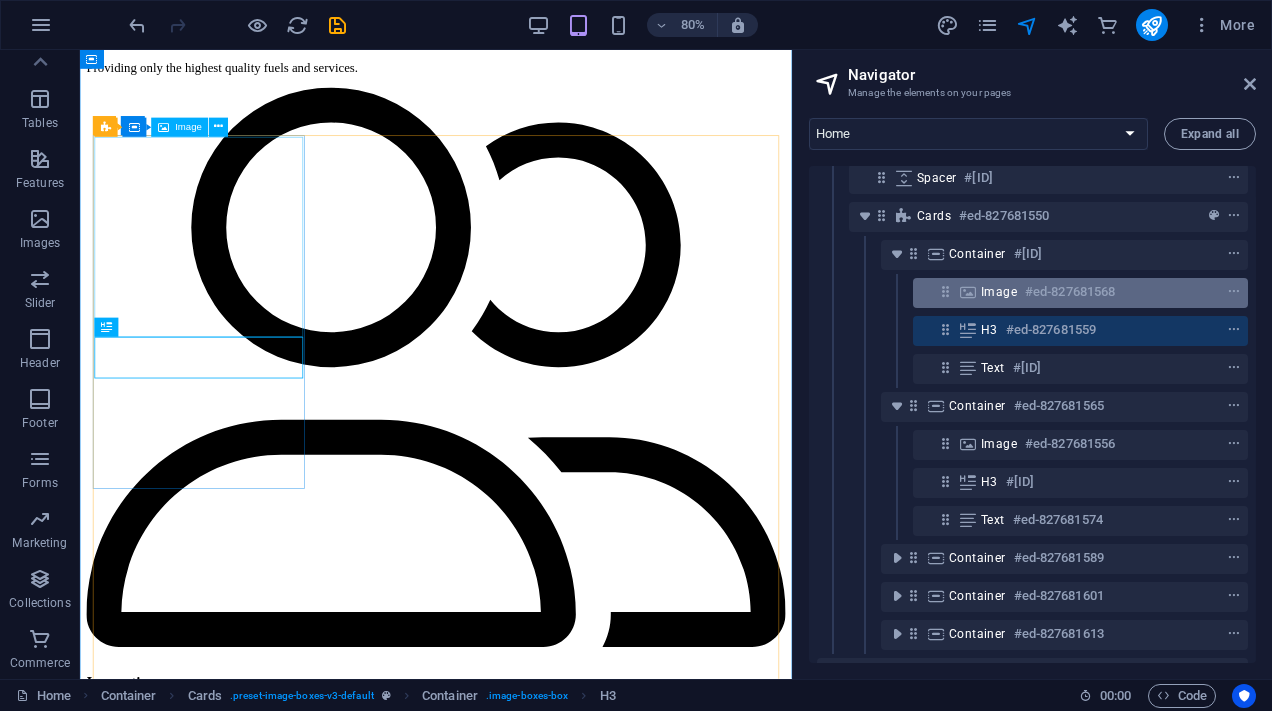 click on "#ed-827681568" at bounding box center [1070, 292] 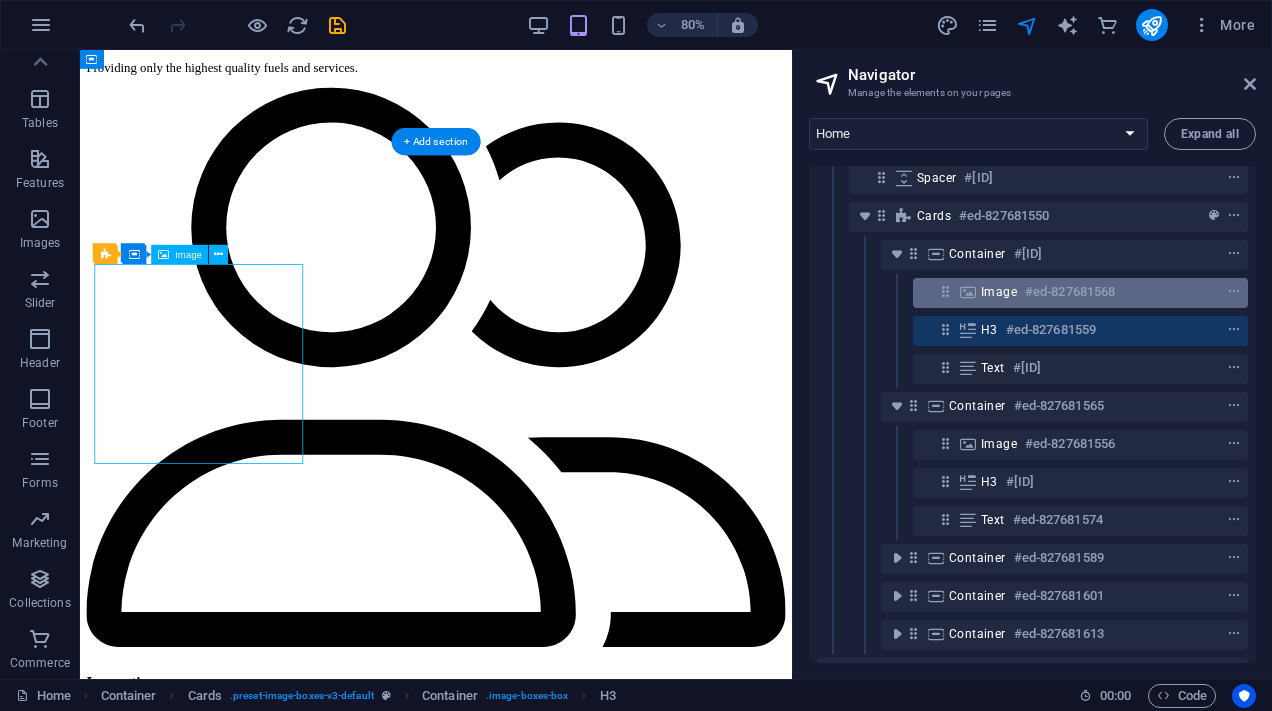 scroll, scrollTop: 3321, scrollLeft: 0, axis: vertical 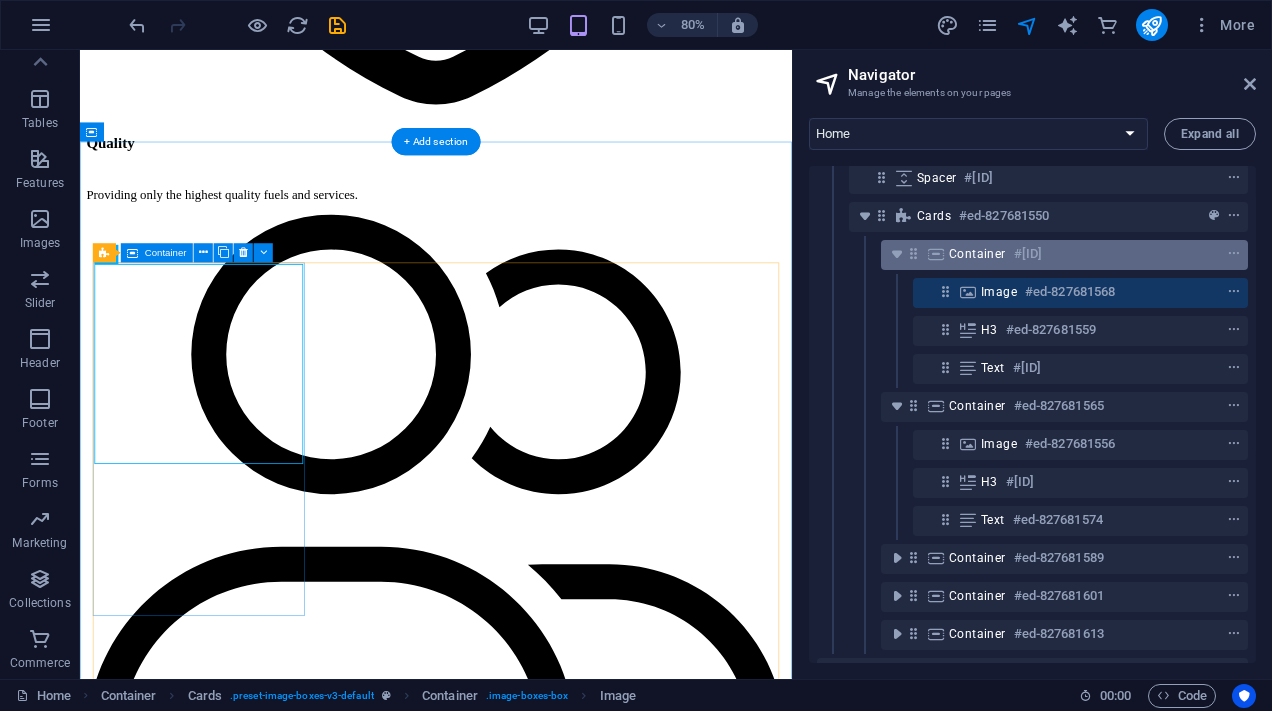 click on "#[ID]" at bounding box center [1028, 254] 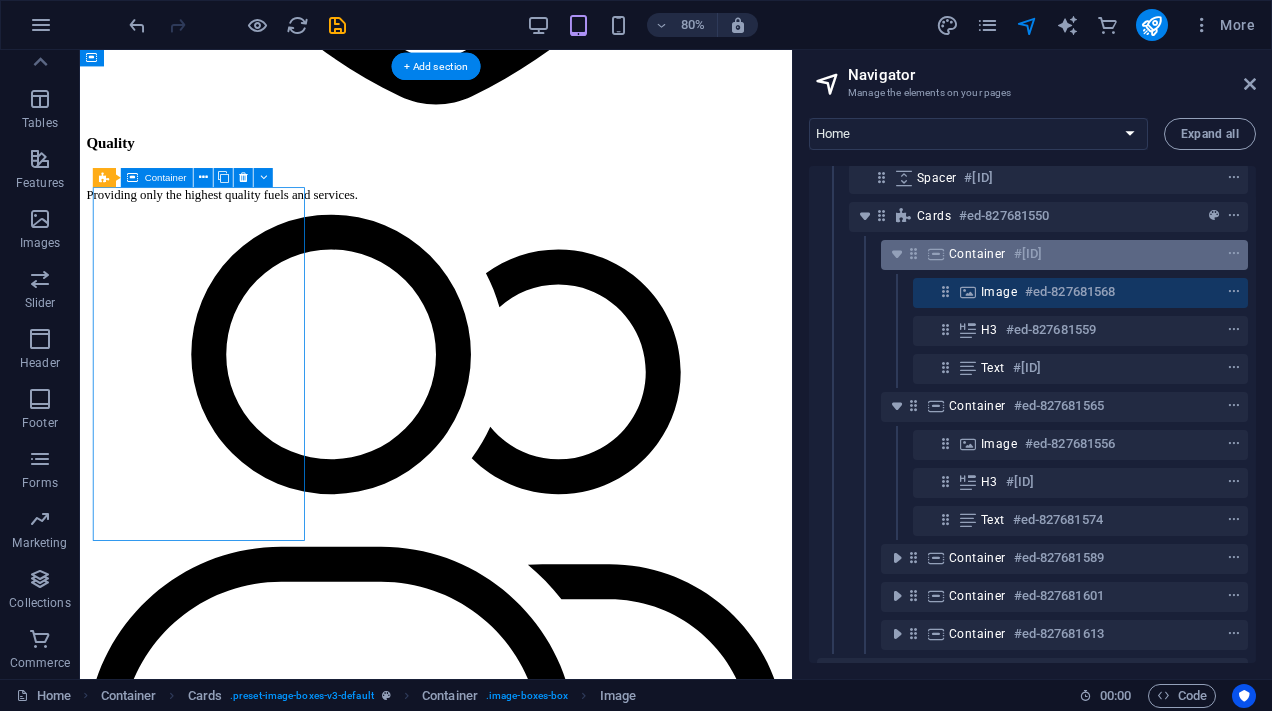 scroll, scrollTop: 3415, scrollLeft: 0, axis: vertical 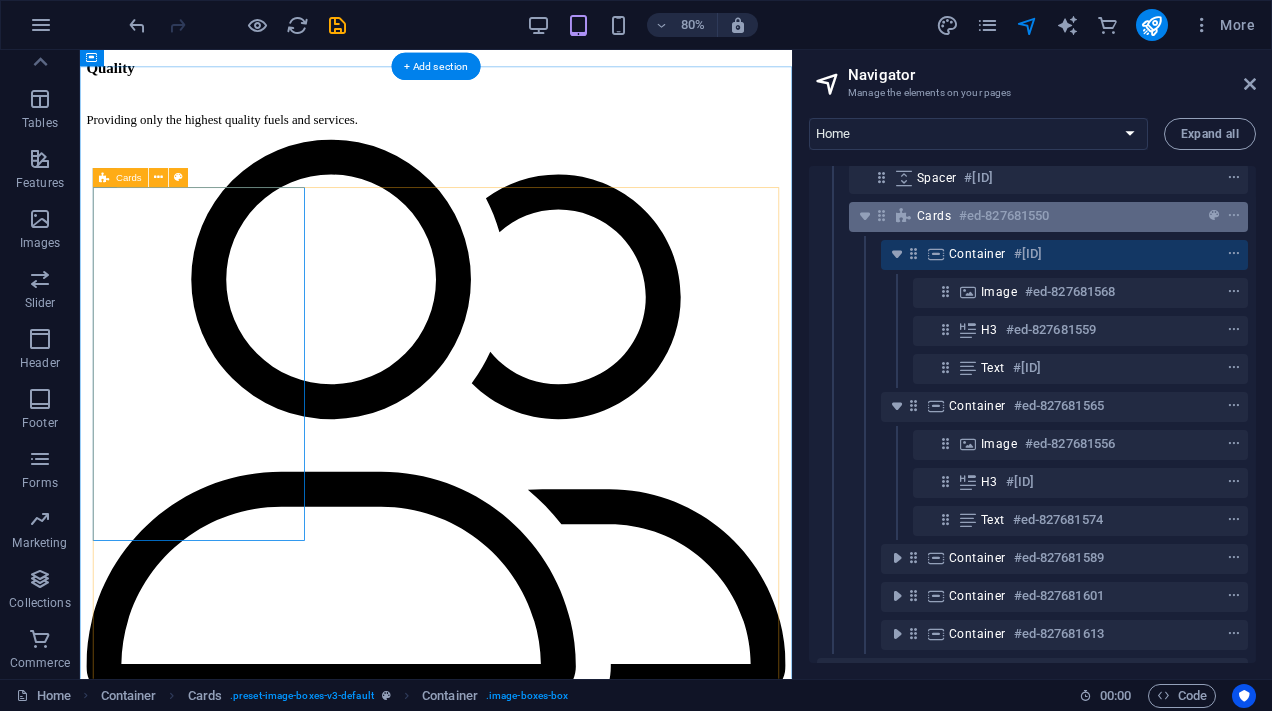 click on "#ed-827681550" at bounding box center [1004, 216] 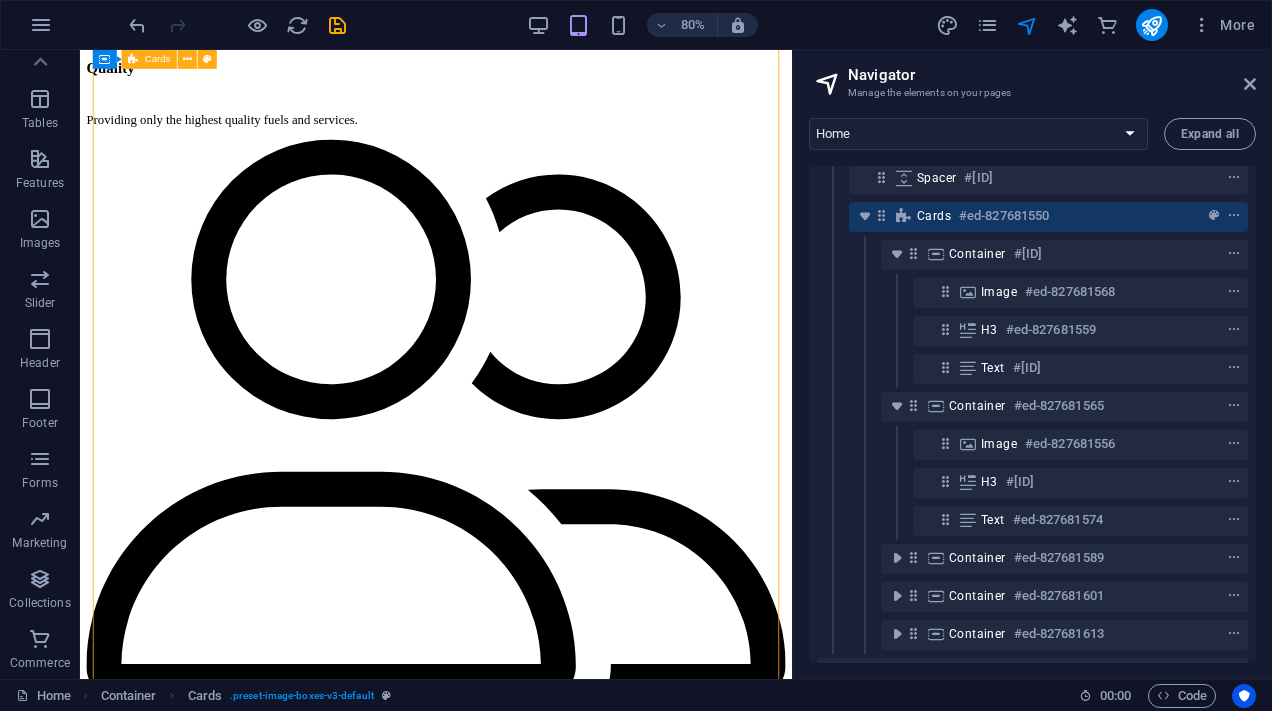 scroll, scrollTop: 3652, scrollLeft: 0, axis: vertical 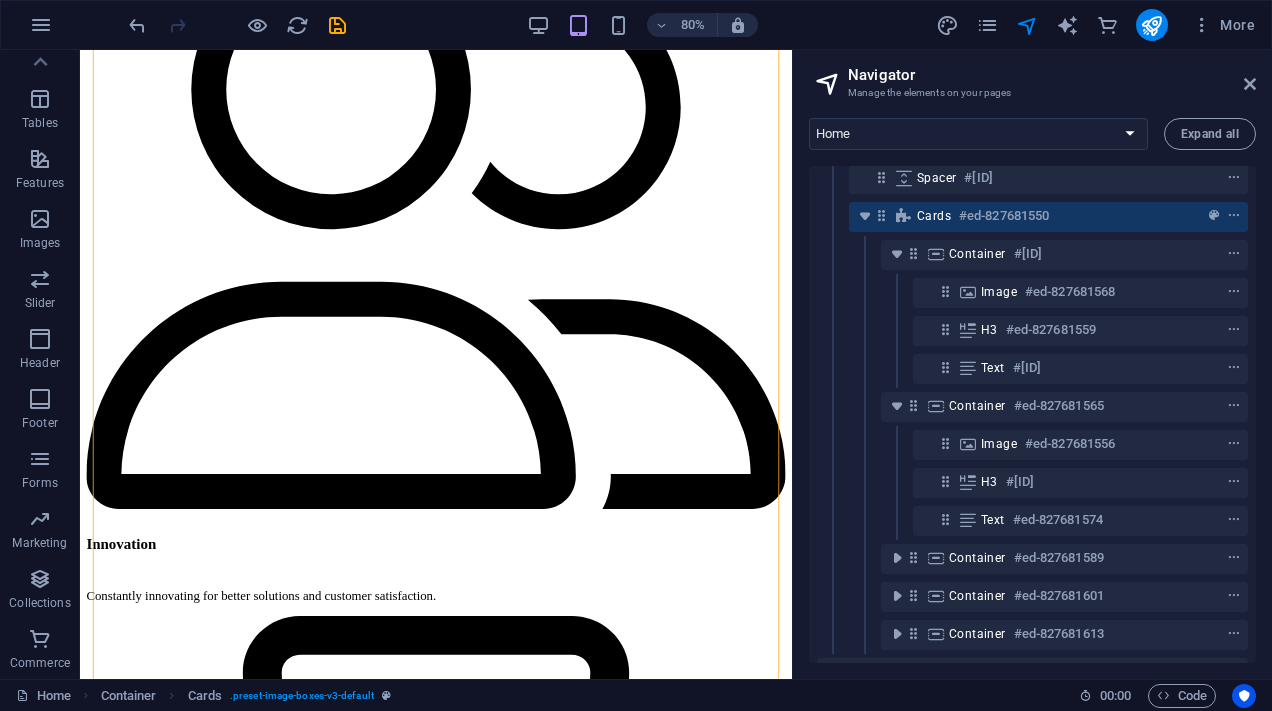 drag, startPoint x: 1256, startPoint y: 431, endPoint x: 1262, endPoint y: 407, distance: 24.738634 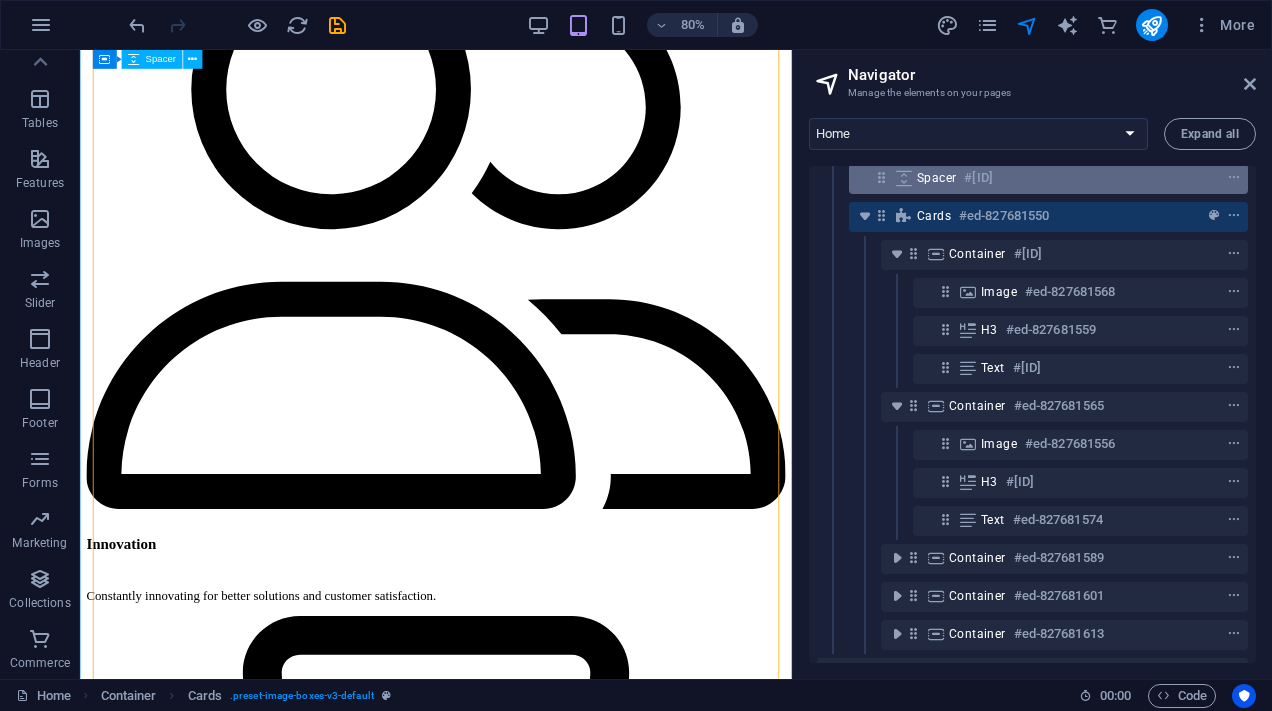 click on "Spacer #ed-827681547" at bounding box center [1032, 178] 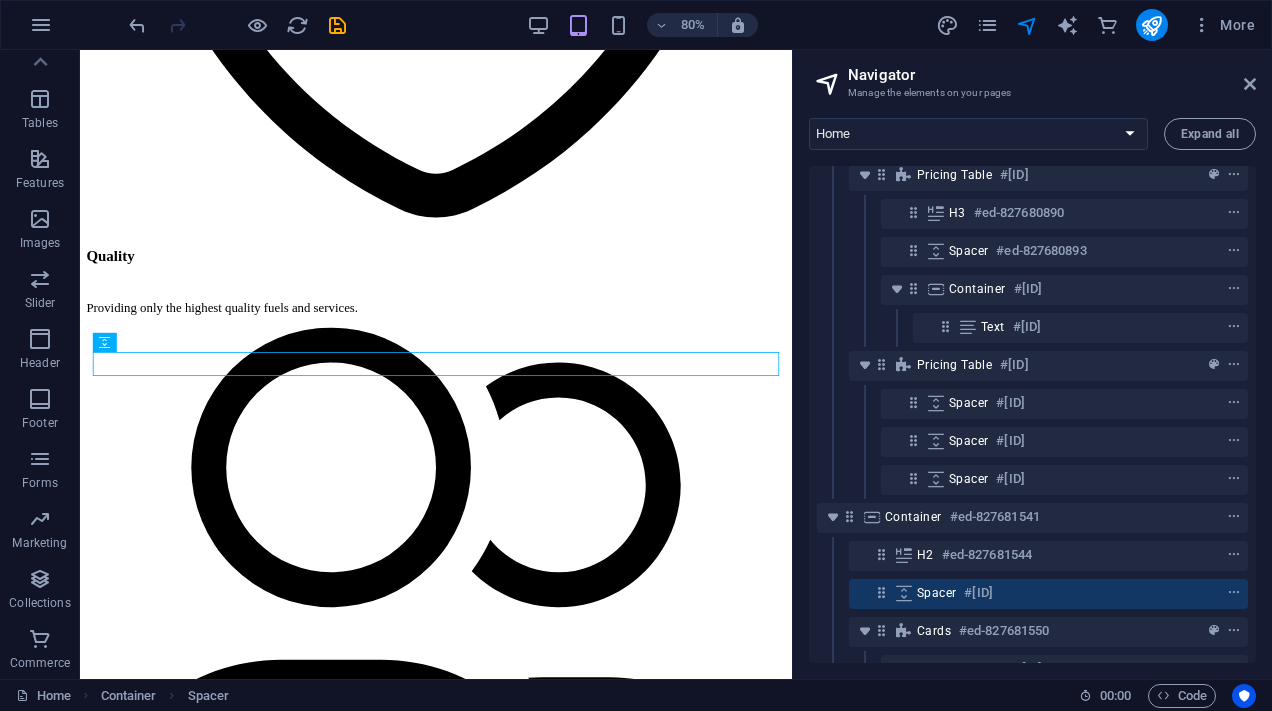 scroll, scrollTop: 308, scrollLeft: 0, axis: vertical 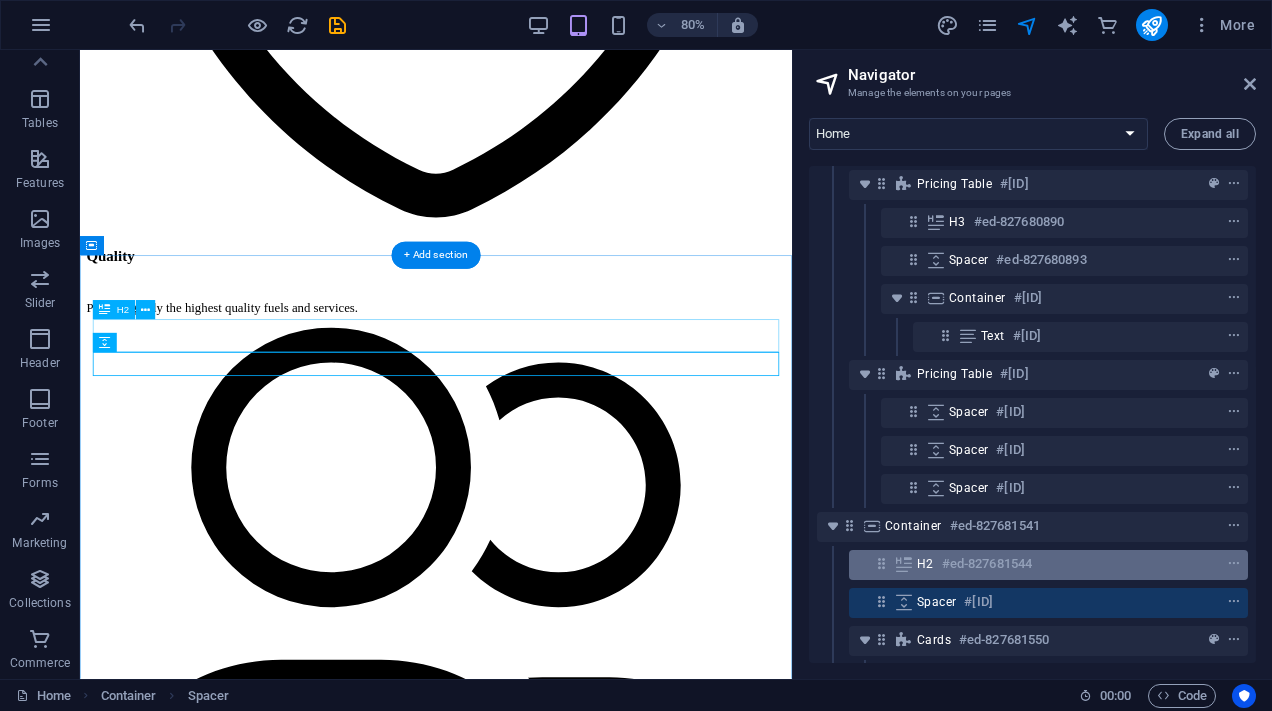 click on "#ed-827681544" at bounding box center [987, 564] 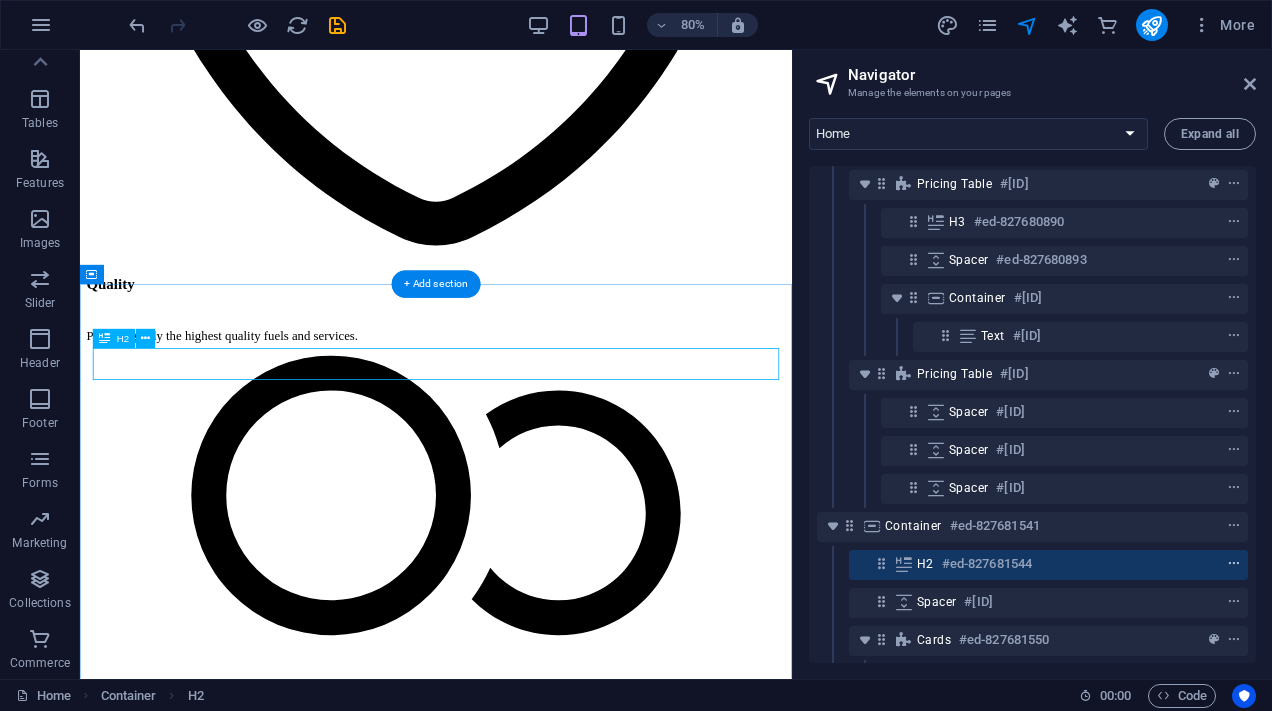 click at bounding box center [1234, 564] 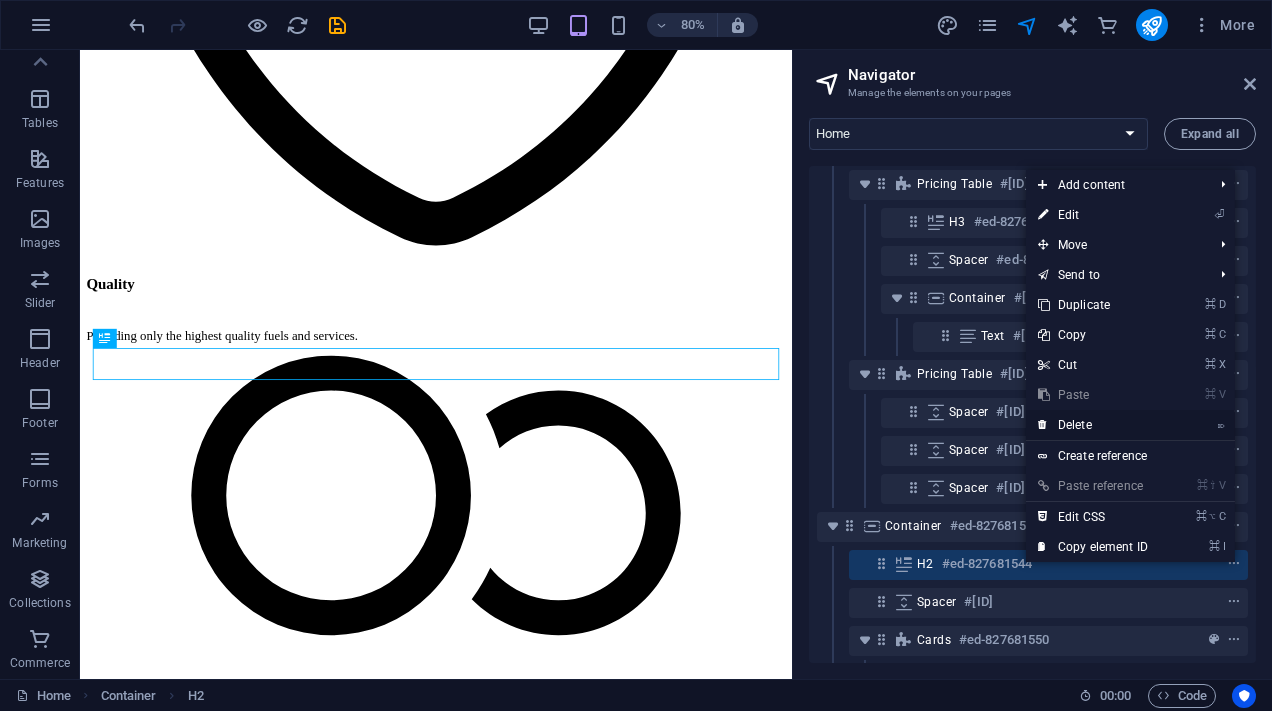 click on "⌦  Delete" at bounding box center [1093, 425] 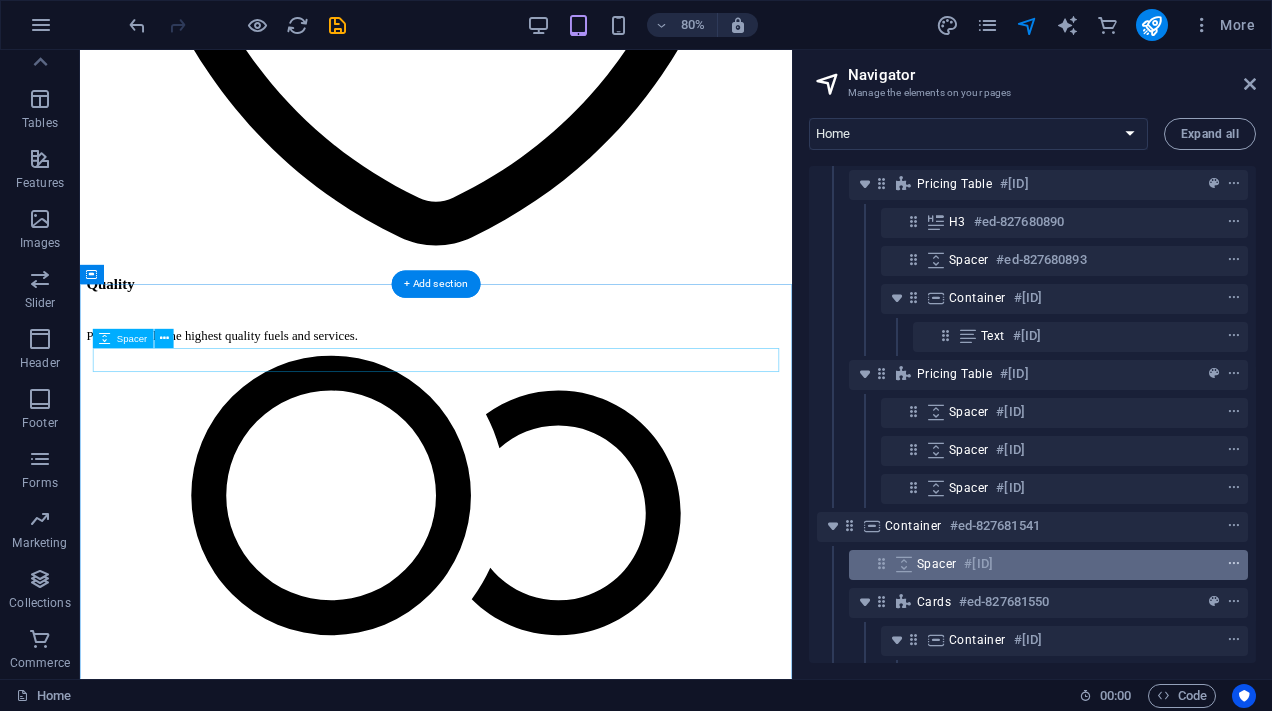 click at bounding box center [1234, 564] 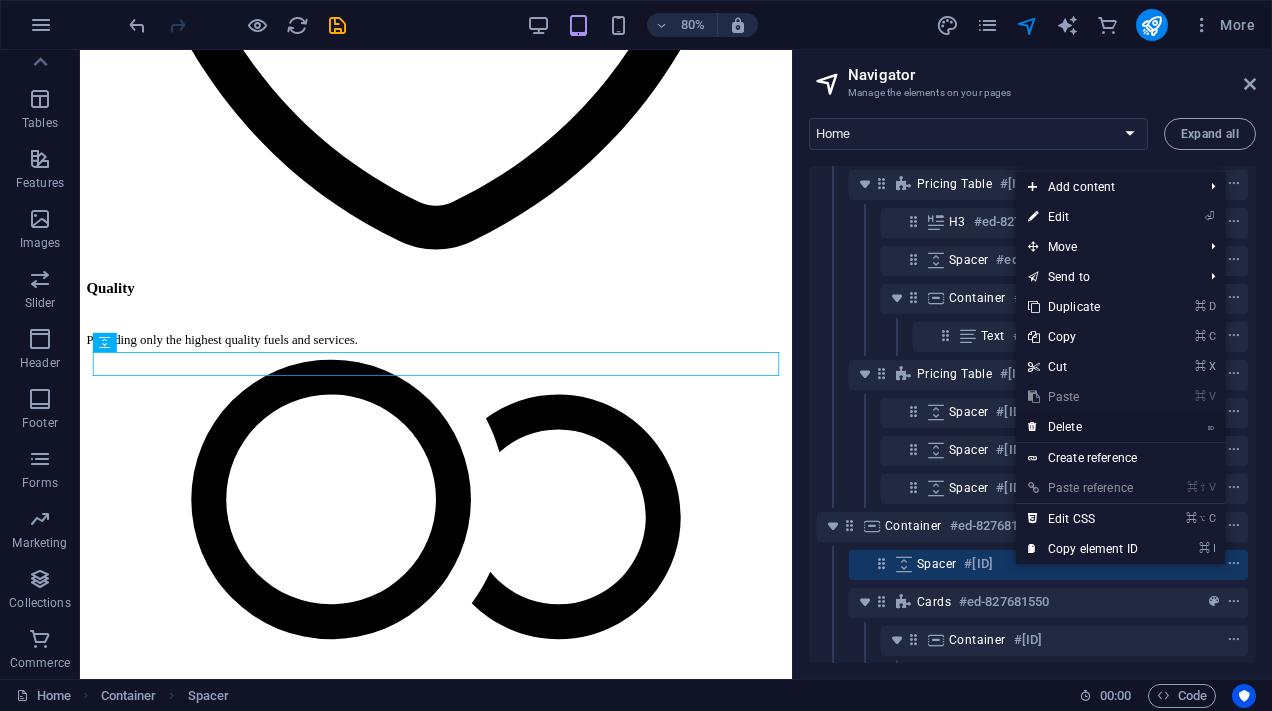 click on "⌦" at bounding box center [1211, 426] 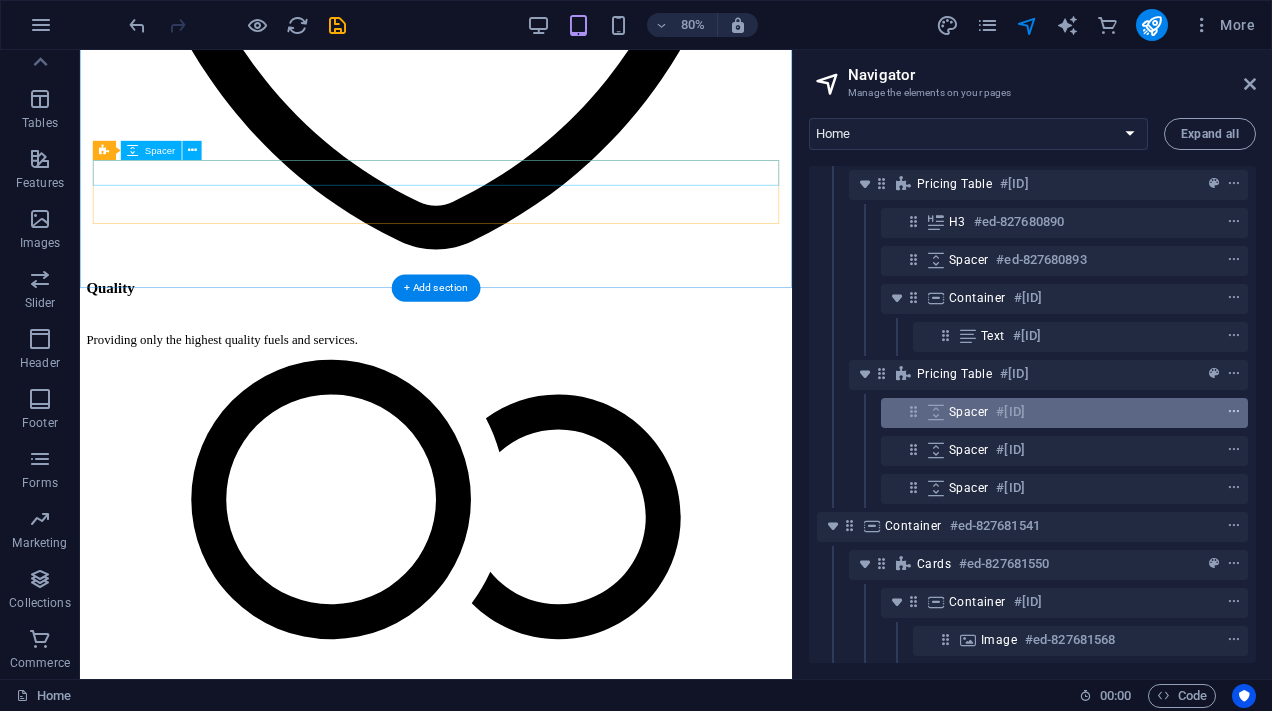 click at bounding box center [1234, 412] 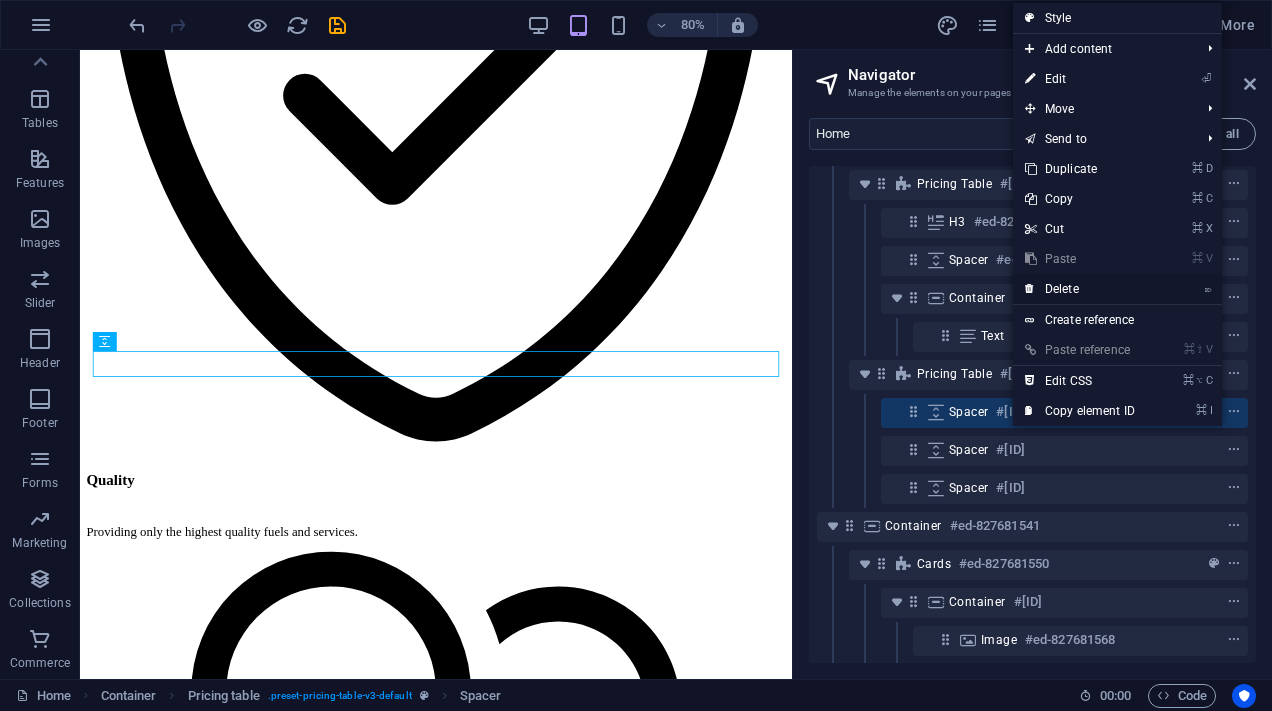 click on "⌦  Delete" at bounding box center (1080, 289) 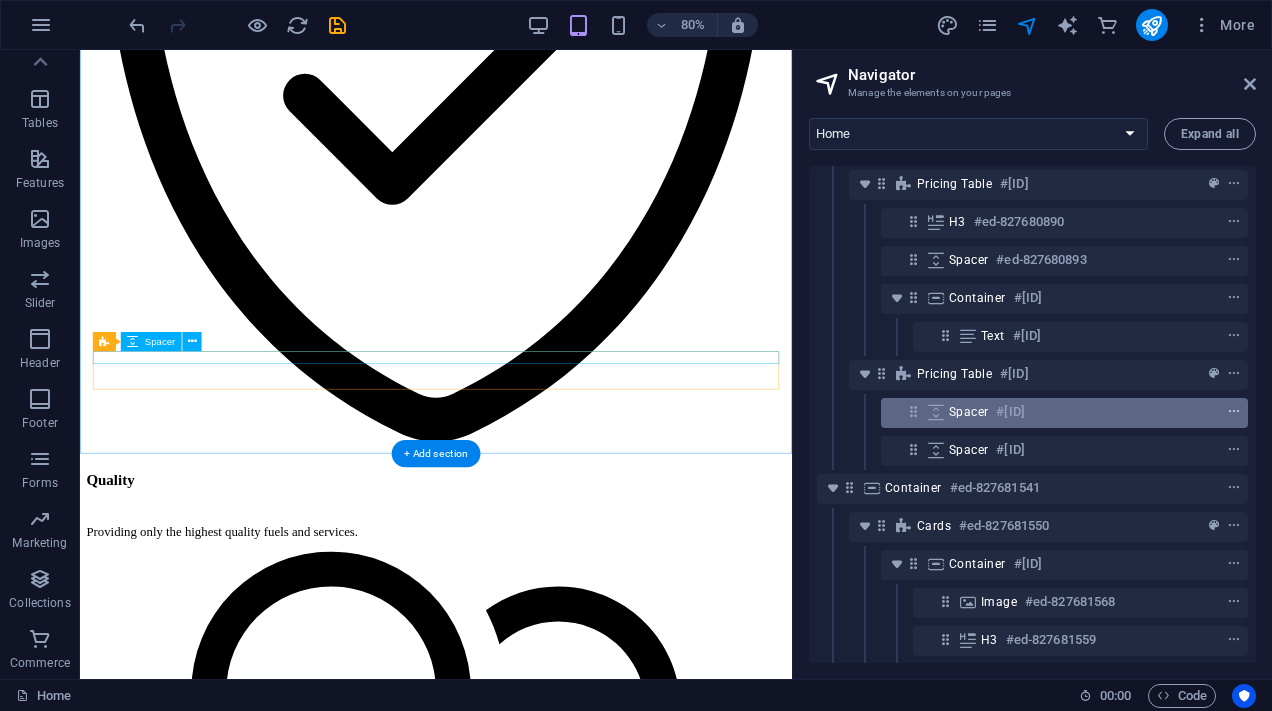 click at bounding box center [1234, 412] 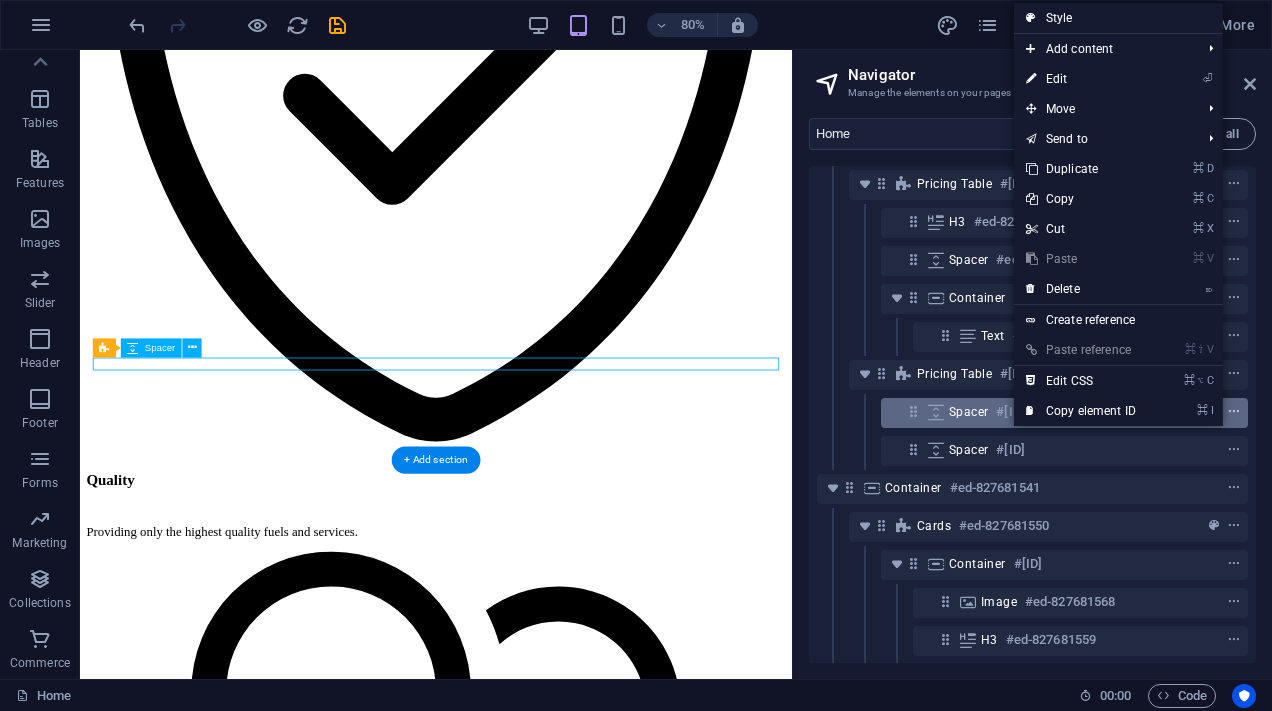 scroll, scrollTop: 2892, scrollLeft: 0, axis: vertical 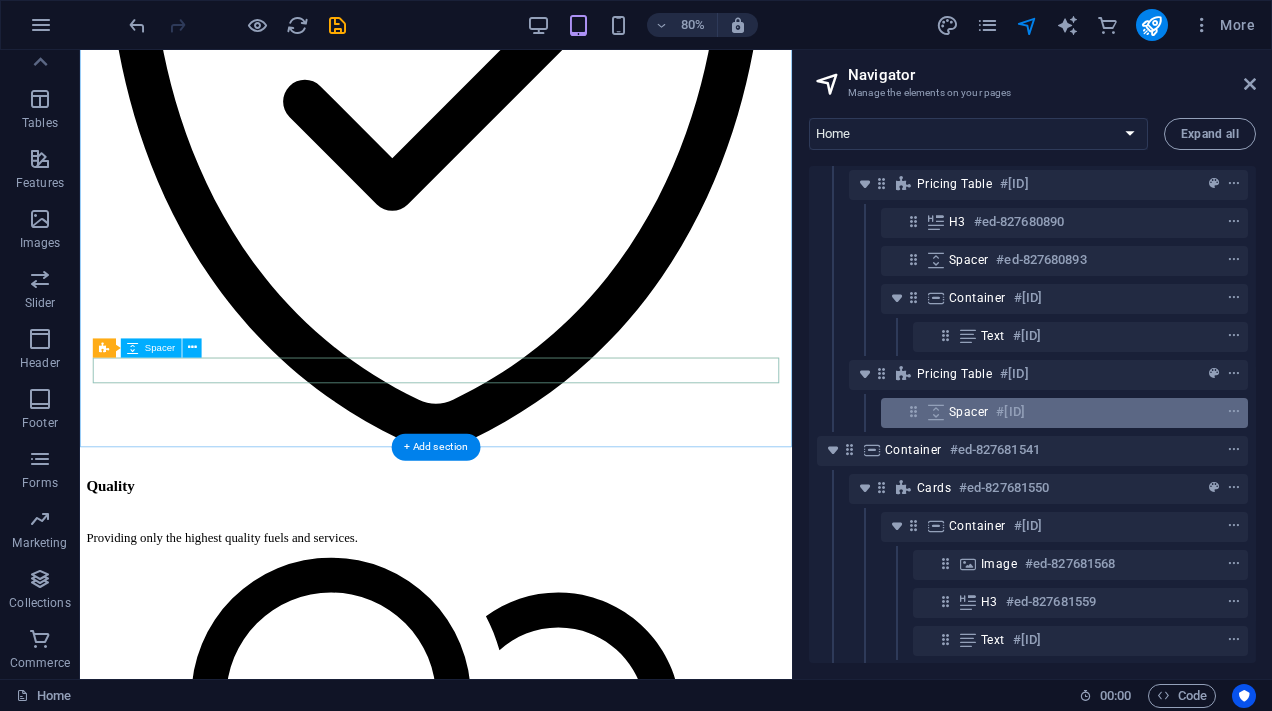 click on "Spacer" at bounding box center [968, 412] 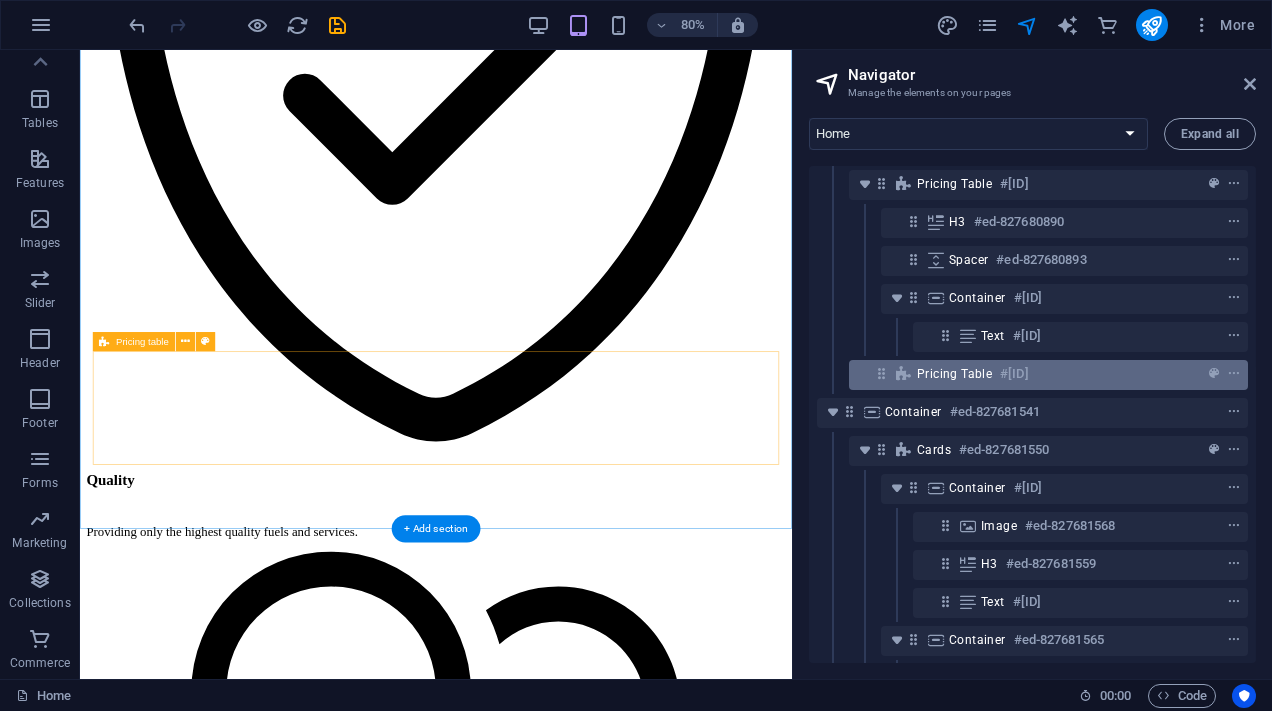 click on "Pricing table" at bounding box center (954, 374) 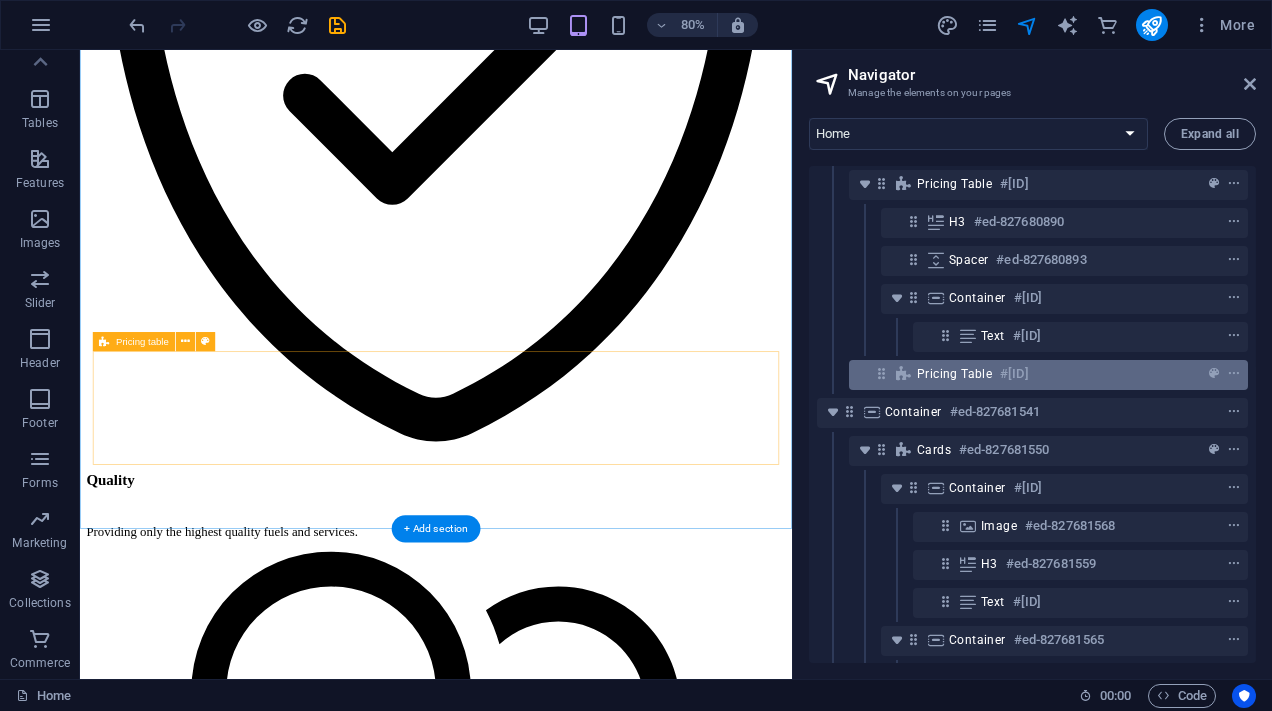 scroll, scrollTop: 2955, scrollLeft: 0, axis: vertical 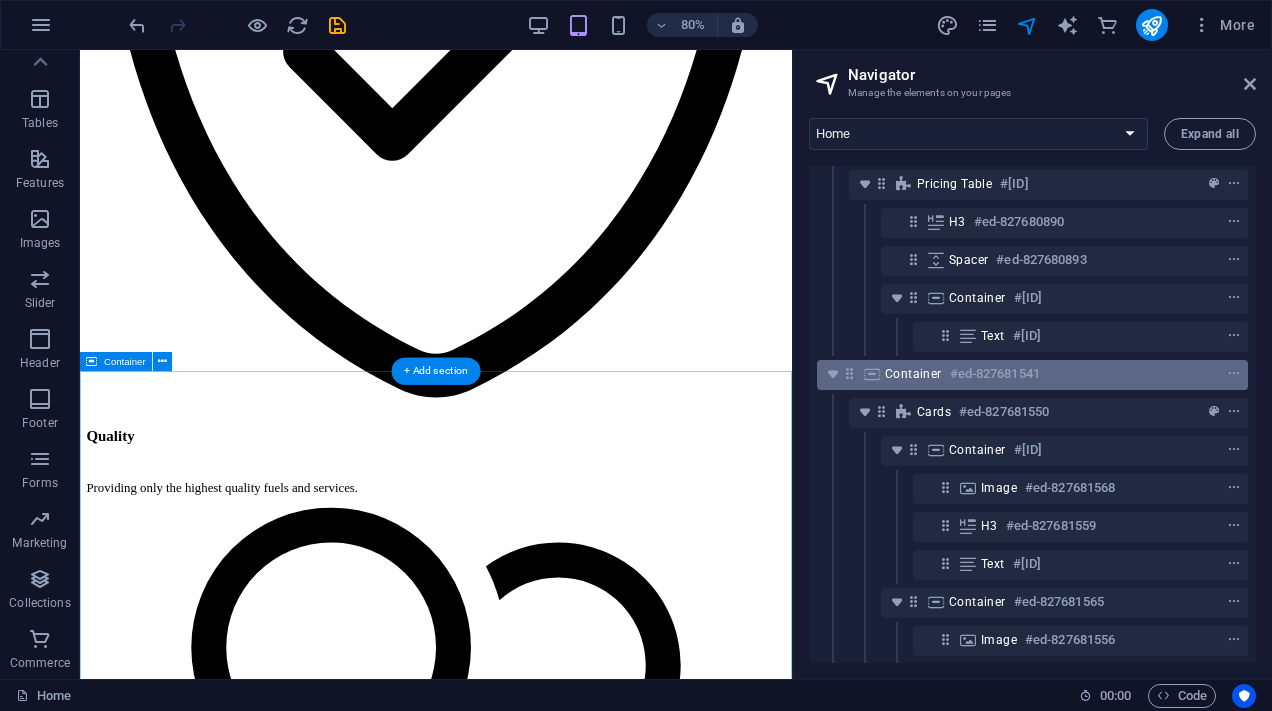 click on "Container #[ID]" at bounding box center (1016, 374) 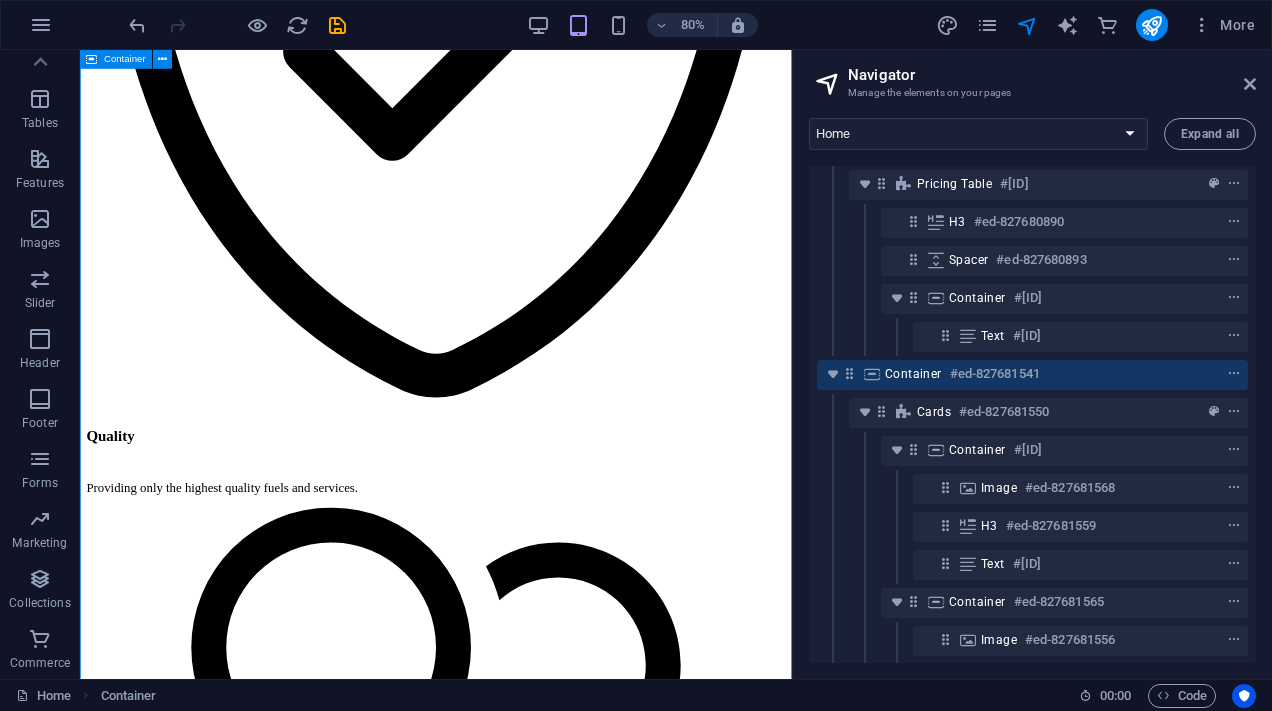 scroll, scrollTop: 3502, scrollLeft: 0, axis: vertical 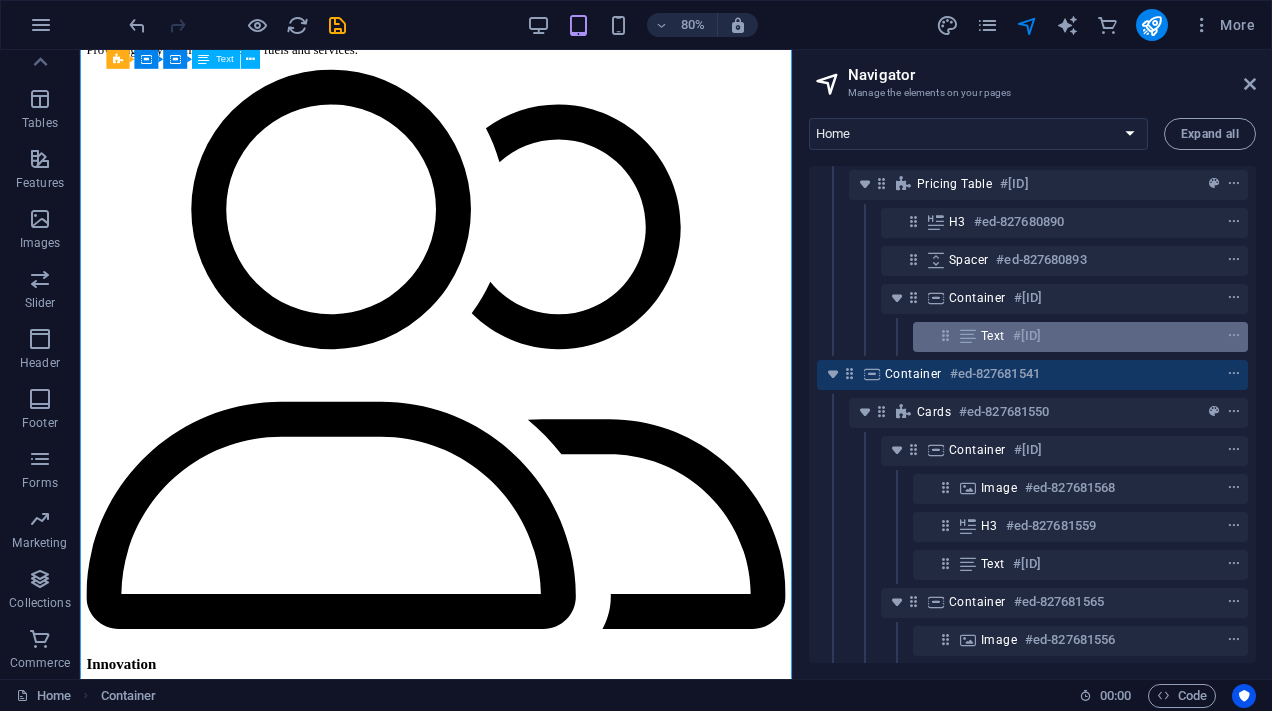 click on "#[ID]" at bounding box center [1027, 336] 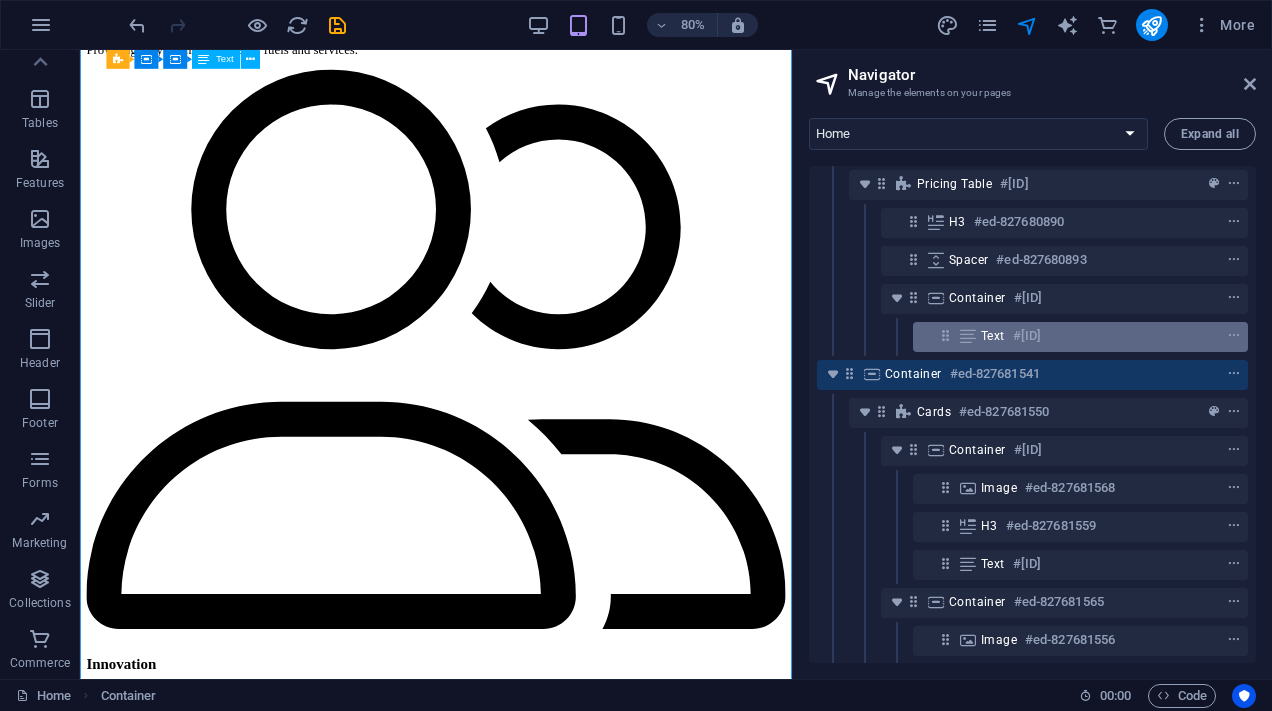 scroll, scrollTop: 2672, scrollLeft: 0, axis: vertical 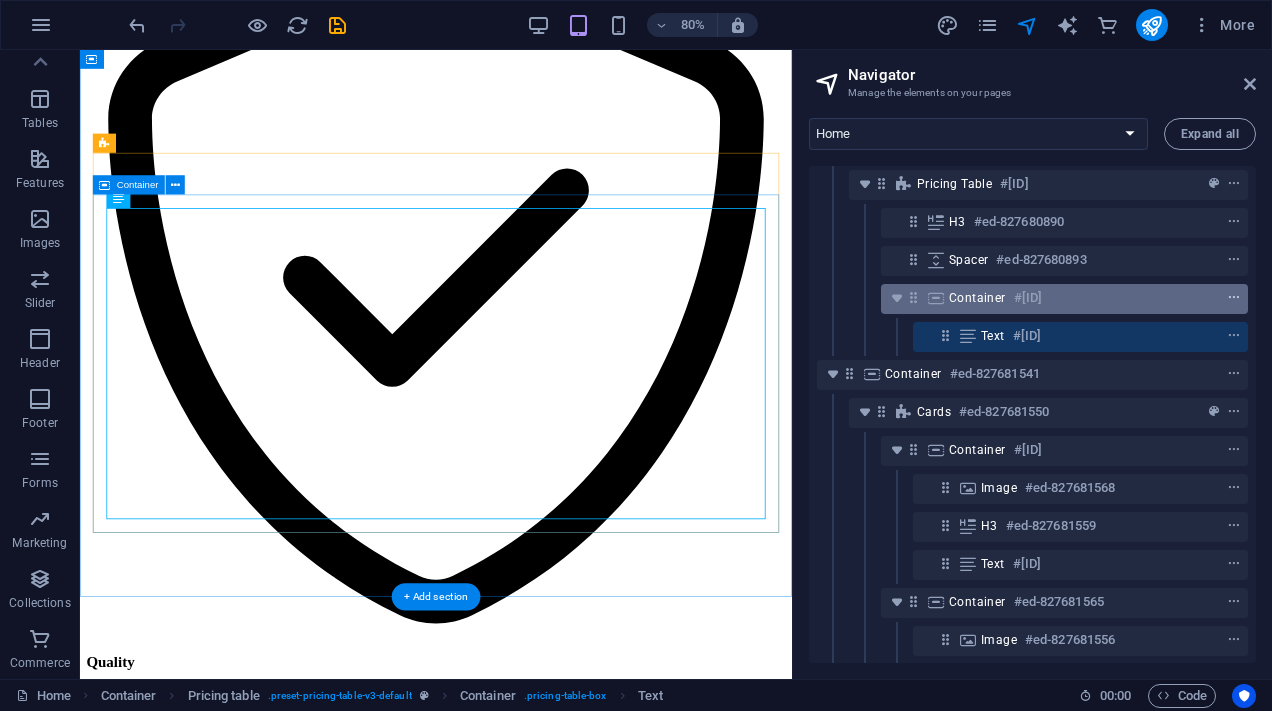 click at bounding box center (1234, 298) 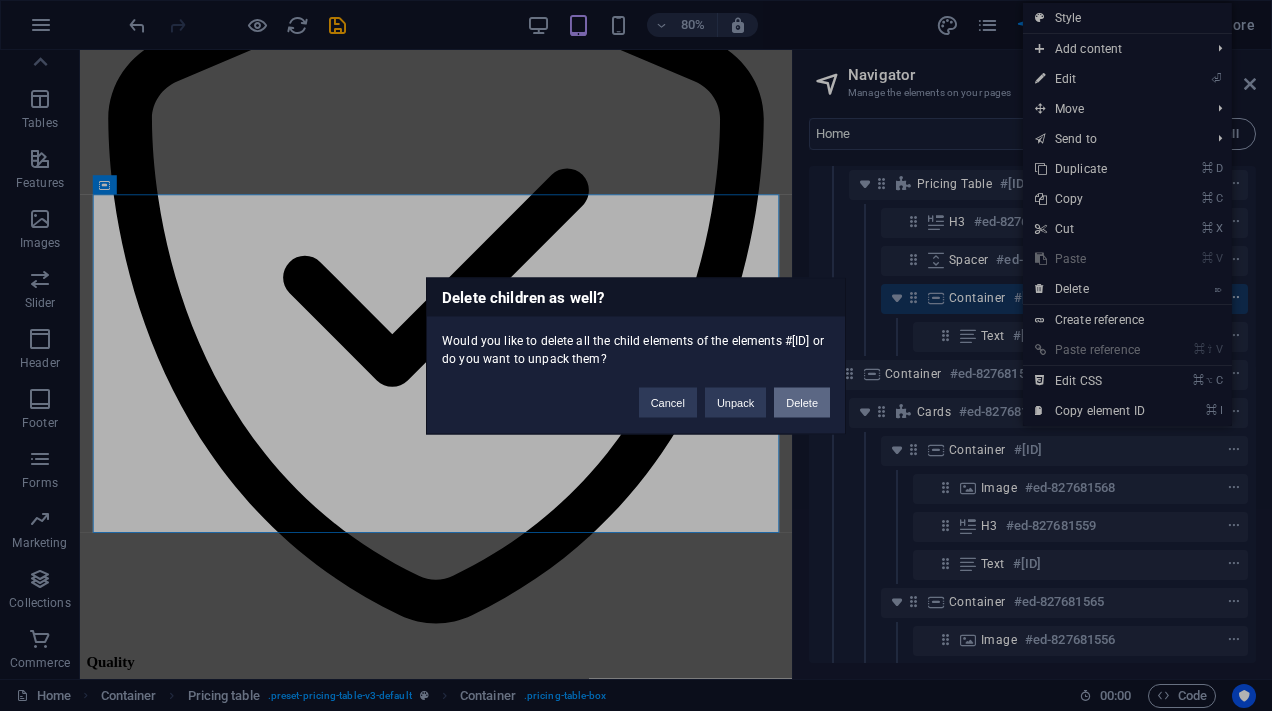 type 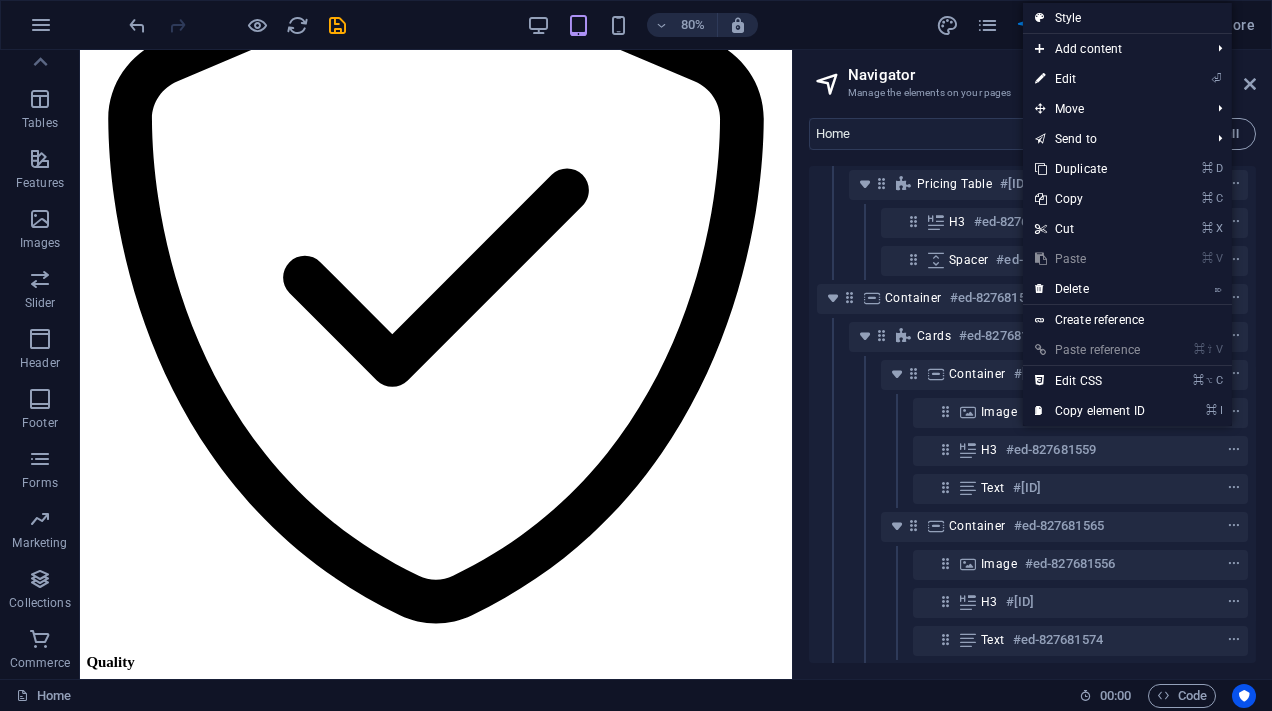 scroll, scrollTop: 268, scrollLeft: 0, axis: vertical 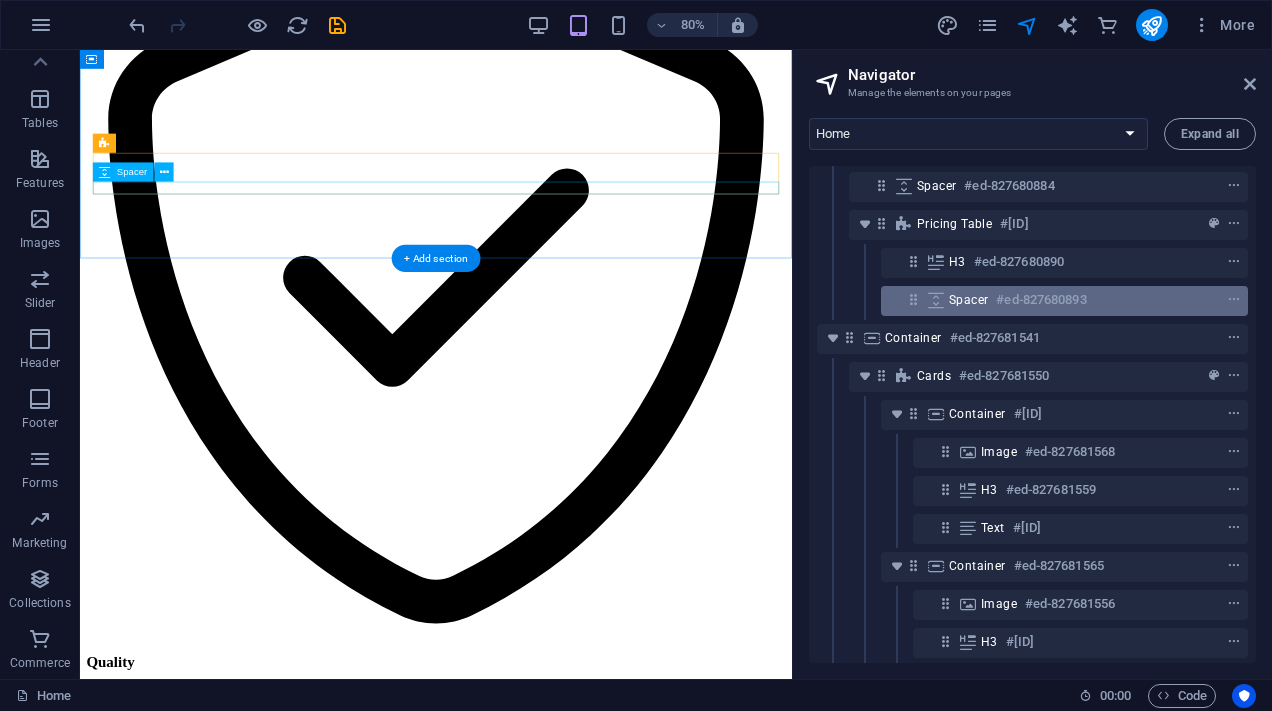 click on "Spacer #ed-827680893" at bounding box center (1048, 300) 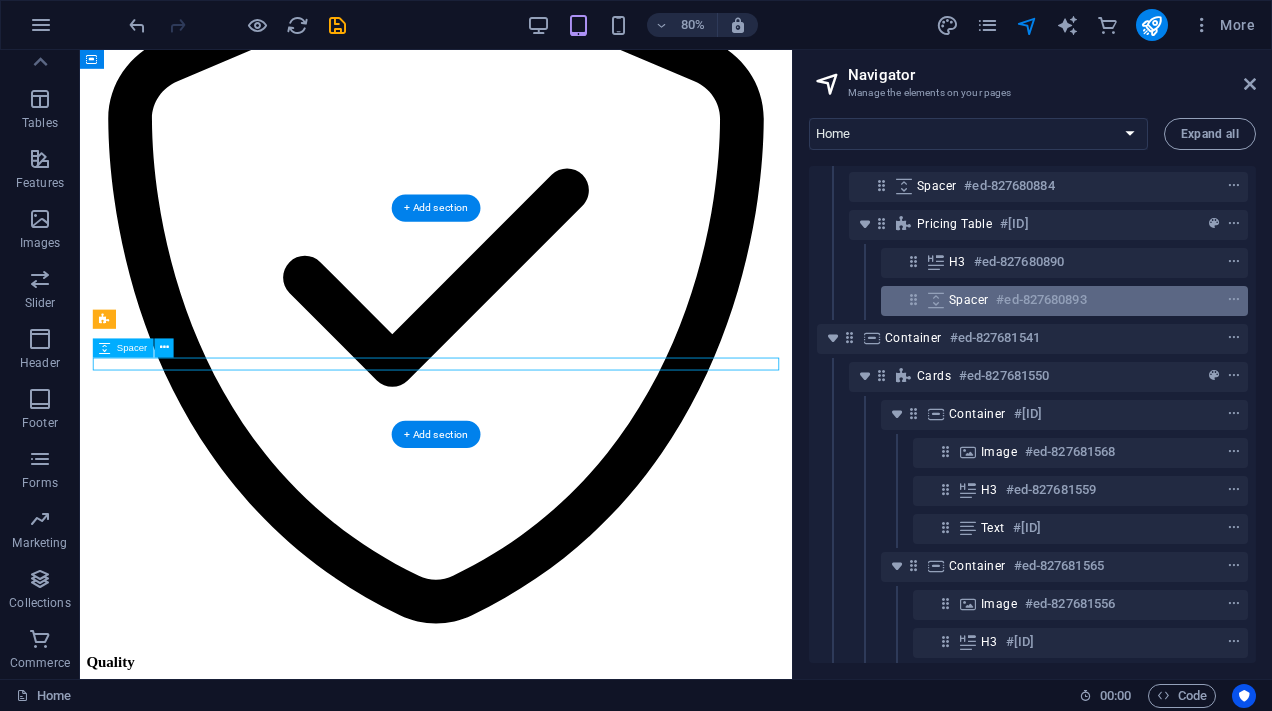 scroll, scrollTop: 2453, scrollLeft: 0, axis: vertical 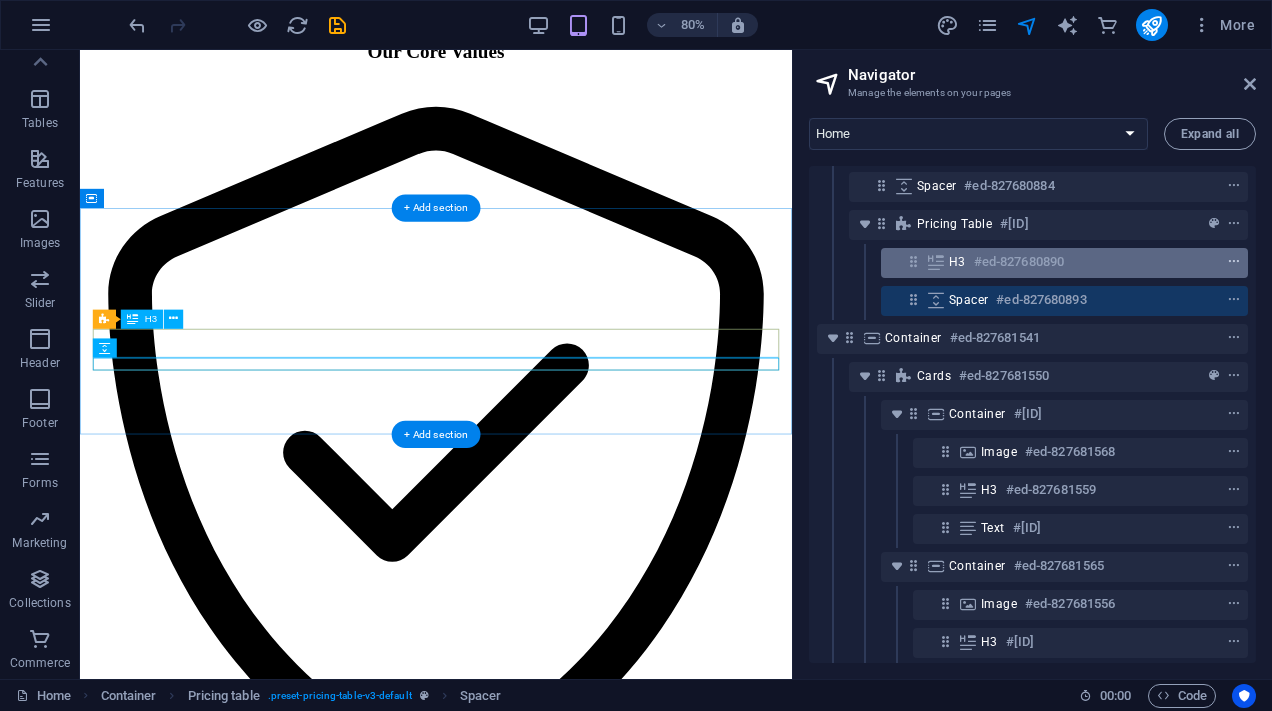 click at bounding box center [1234, 262] 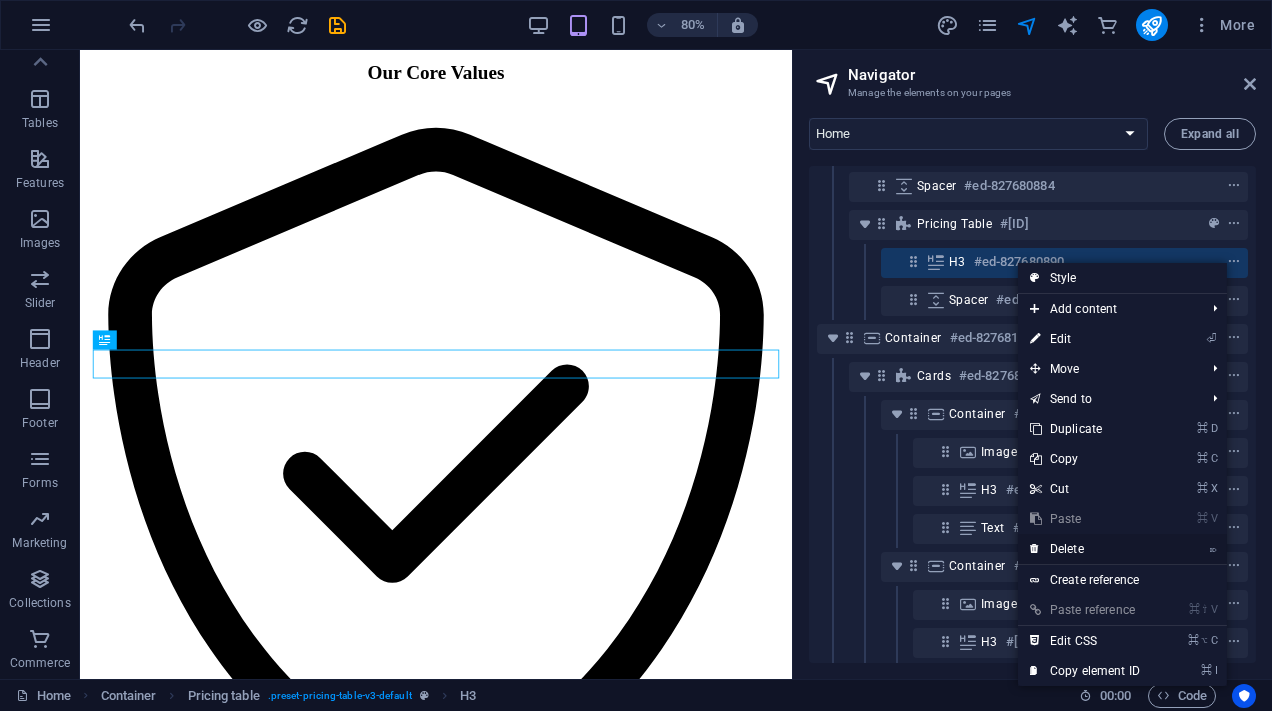 click on "⌦  Delete" at bounding box center (1085, 549) 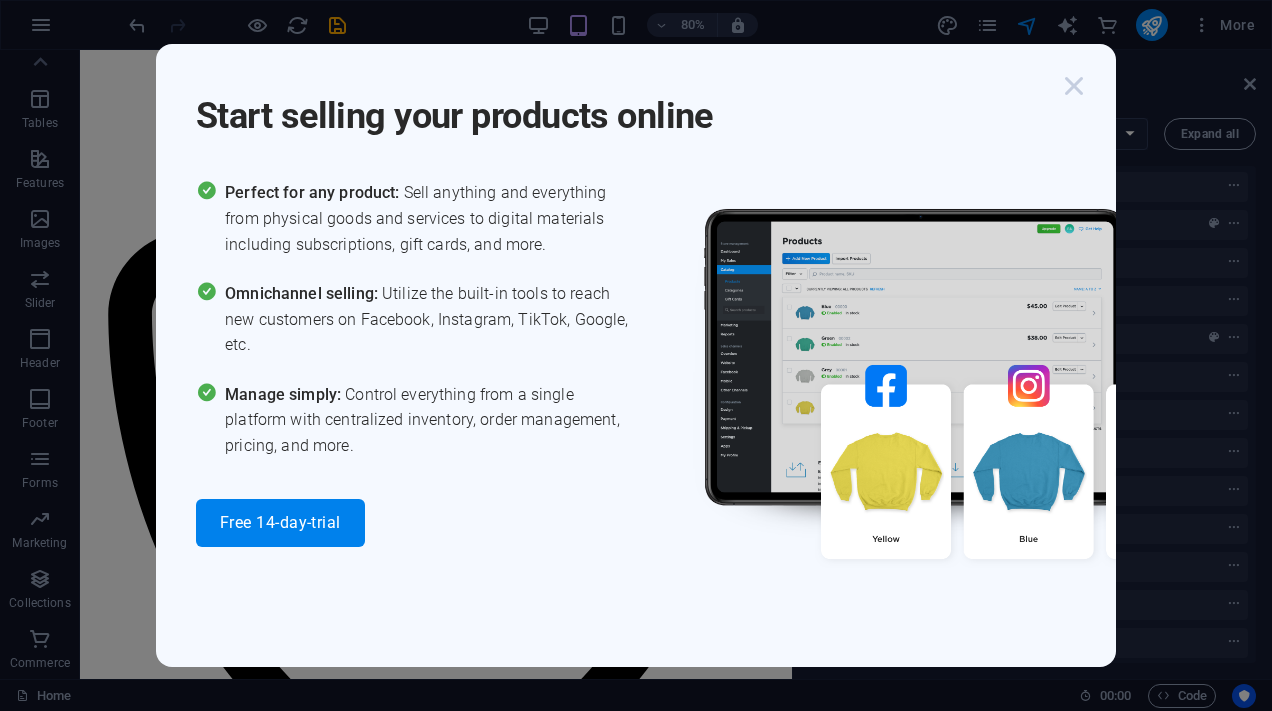 click at bounding box center (1074, 86) 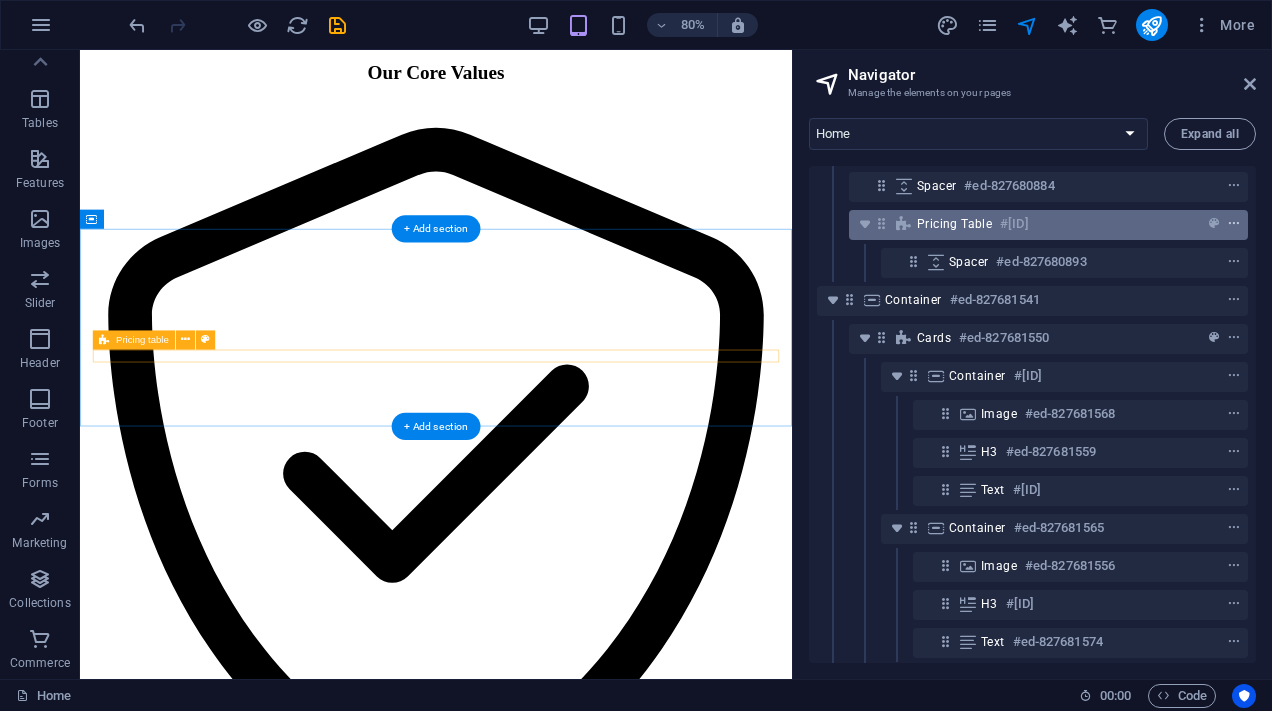 click at bounding box center (1234, 224) 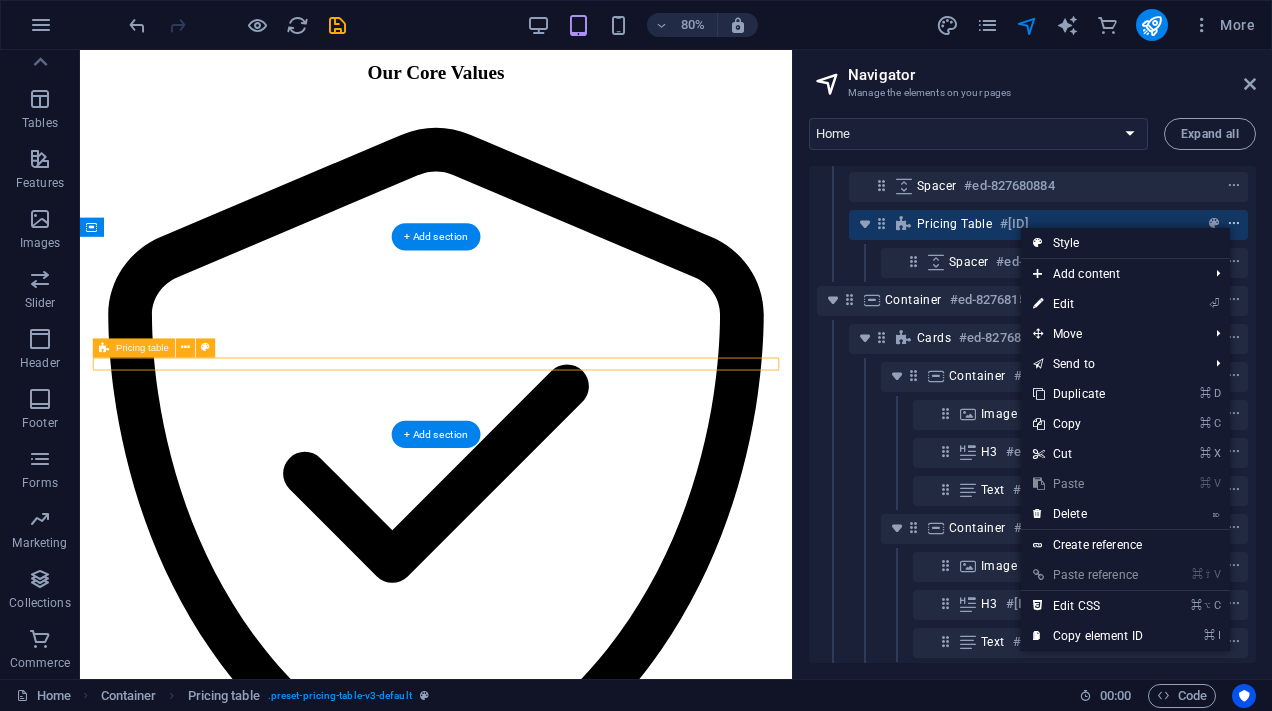scroll, scrollTop: 2417, scrollLeft: 0, axis: vertical 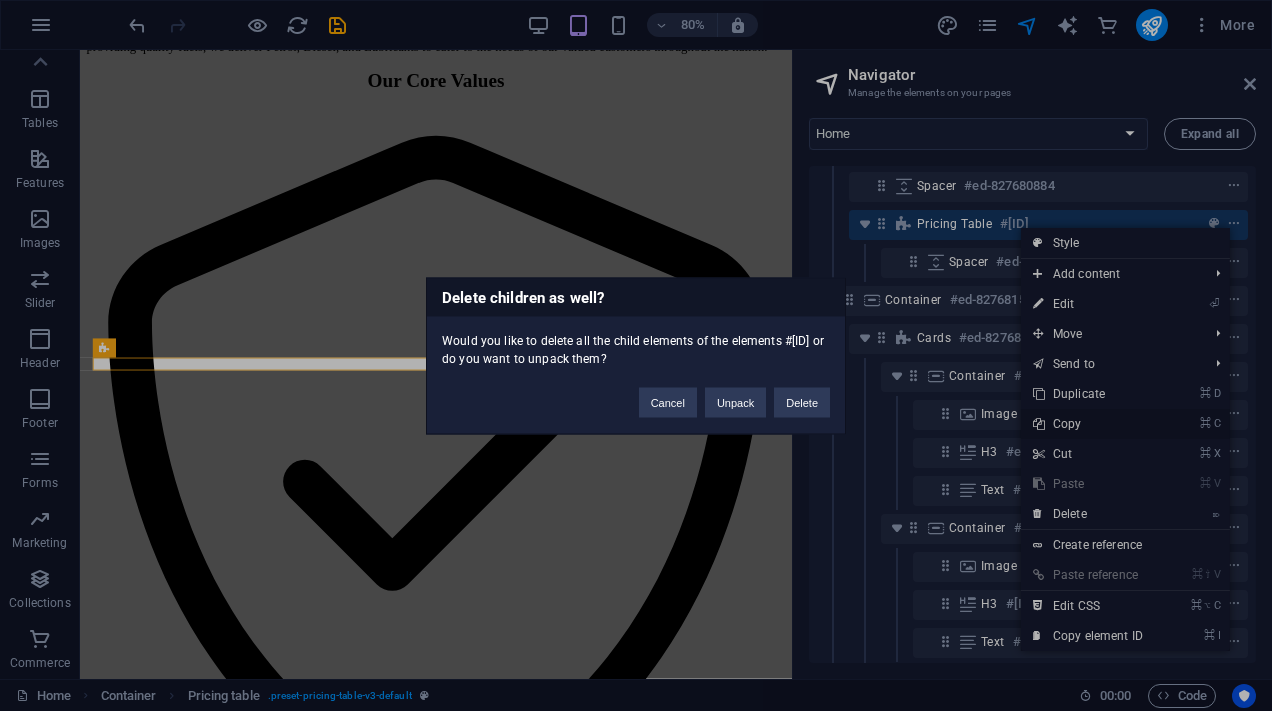type 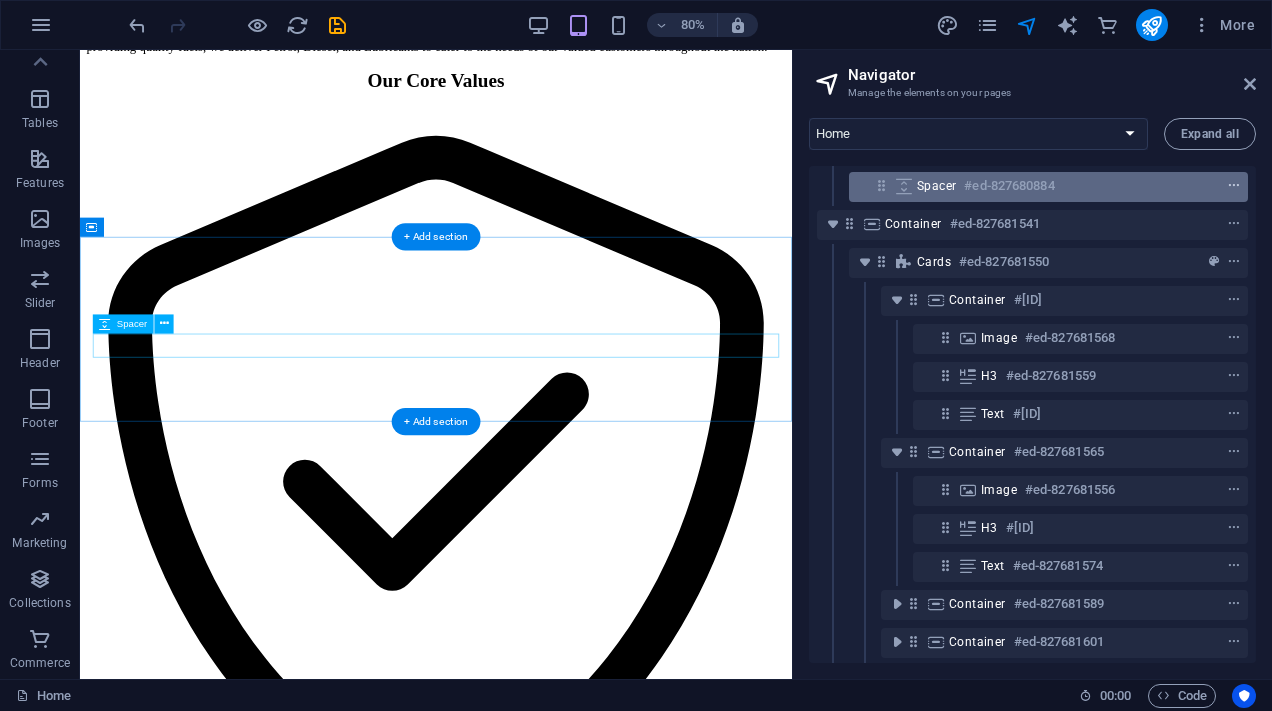 click at bounding box center [1234, 186] 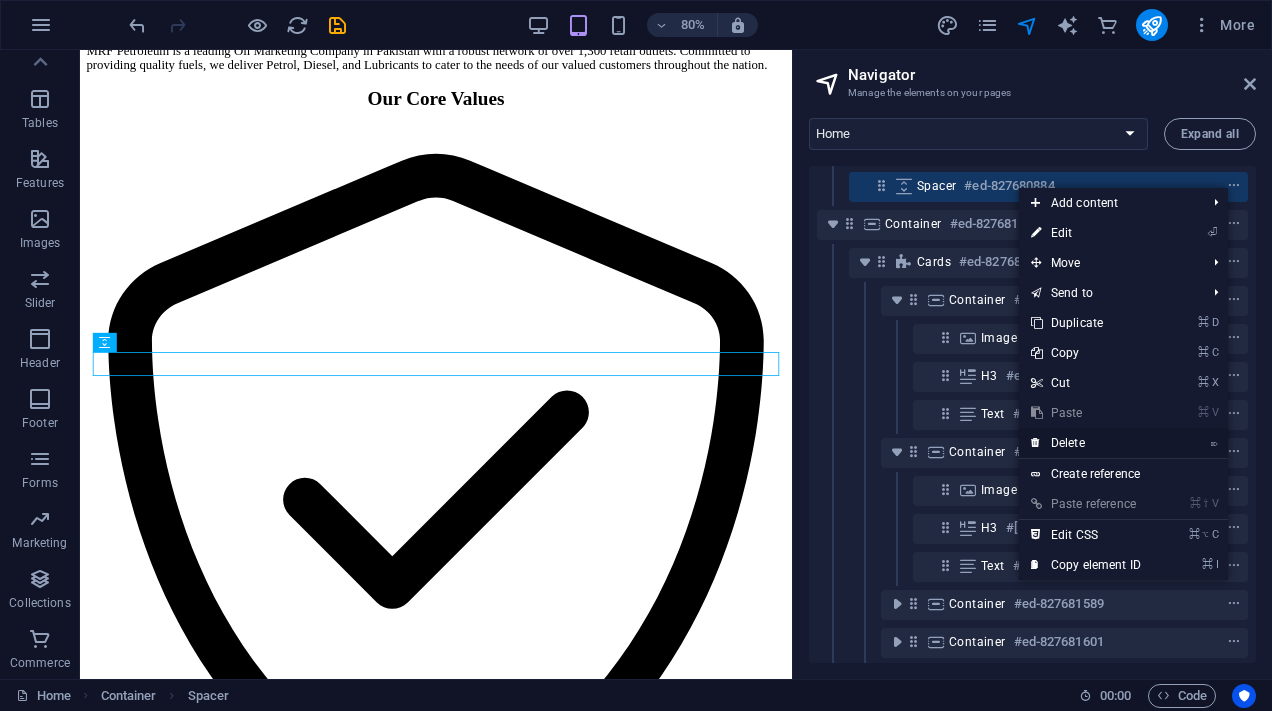 click on "⌦  Delete" at bounding box center (1086, 443) 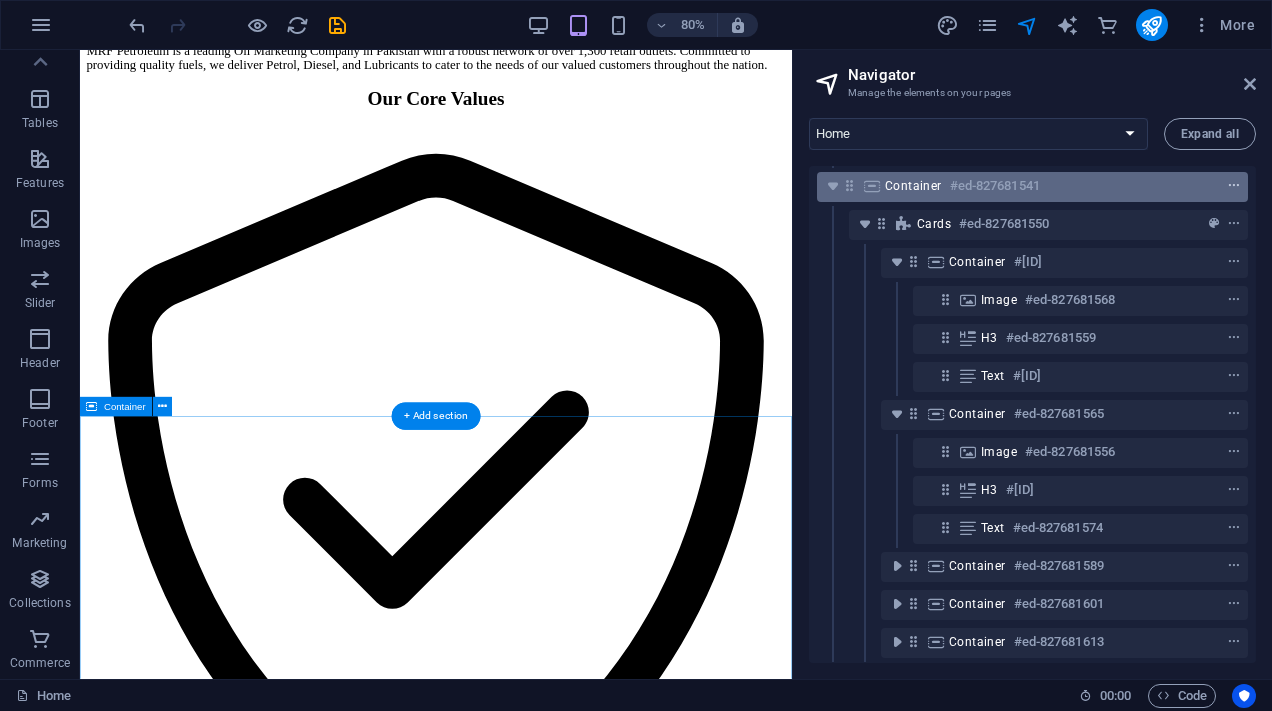 click at bounding box center [1234, 186] 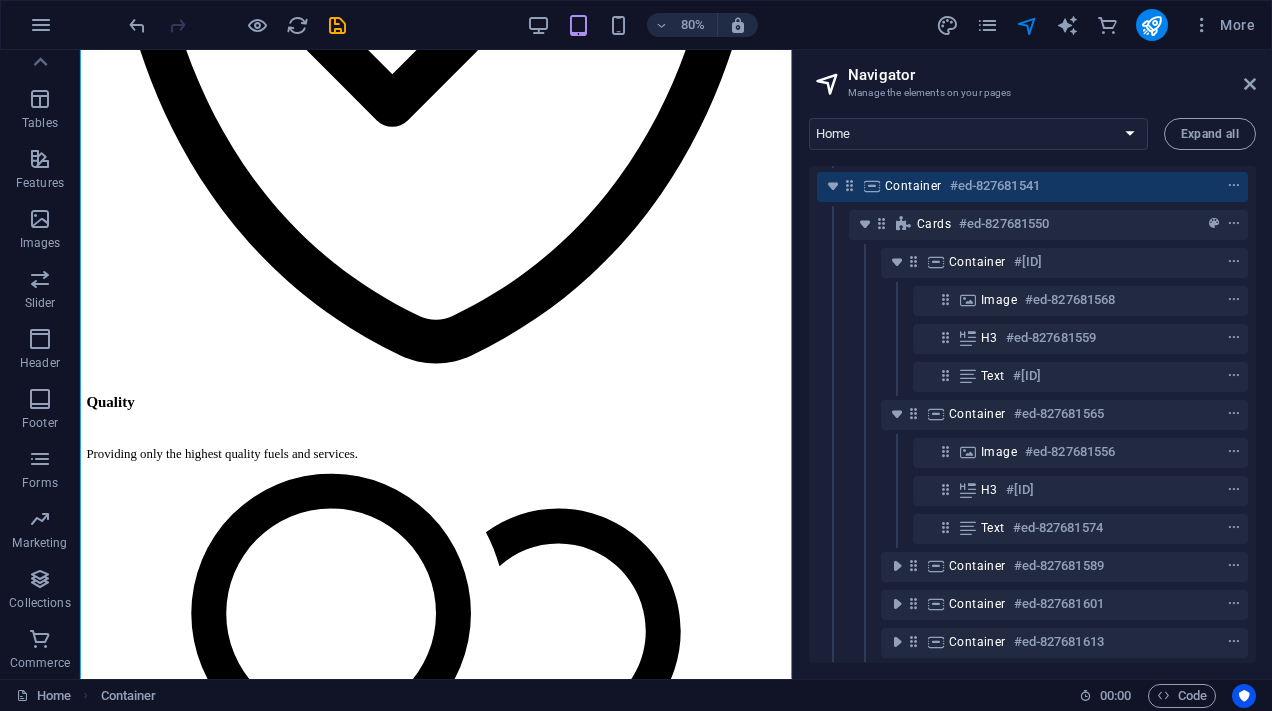 drag, startPoint x: 1256, startPoint y: 295, endPoint x: 1261, endPoint y: 278, distance: 17.720045 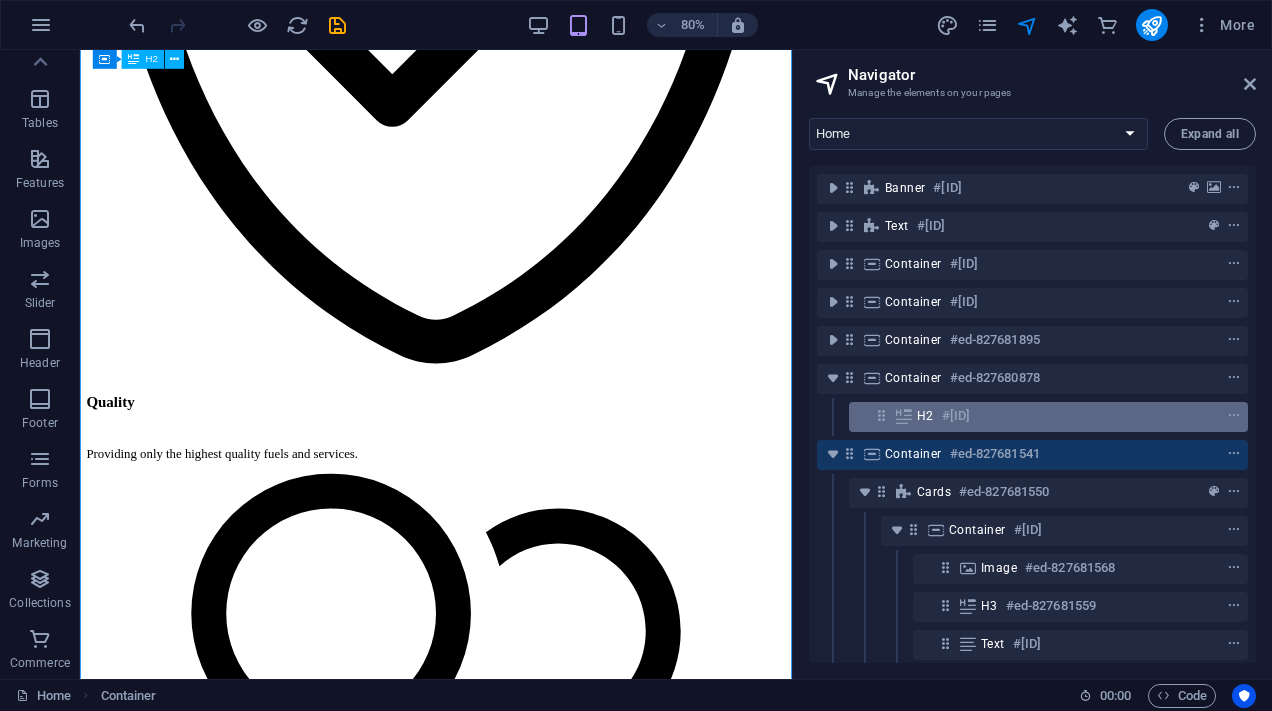 click on "#[ID]" at bounding box center [956, 416] 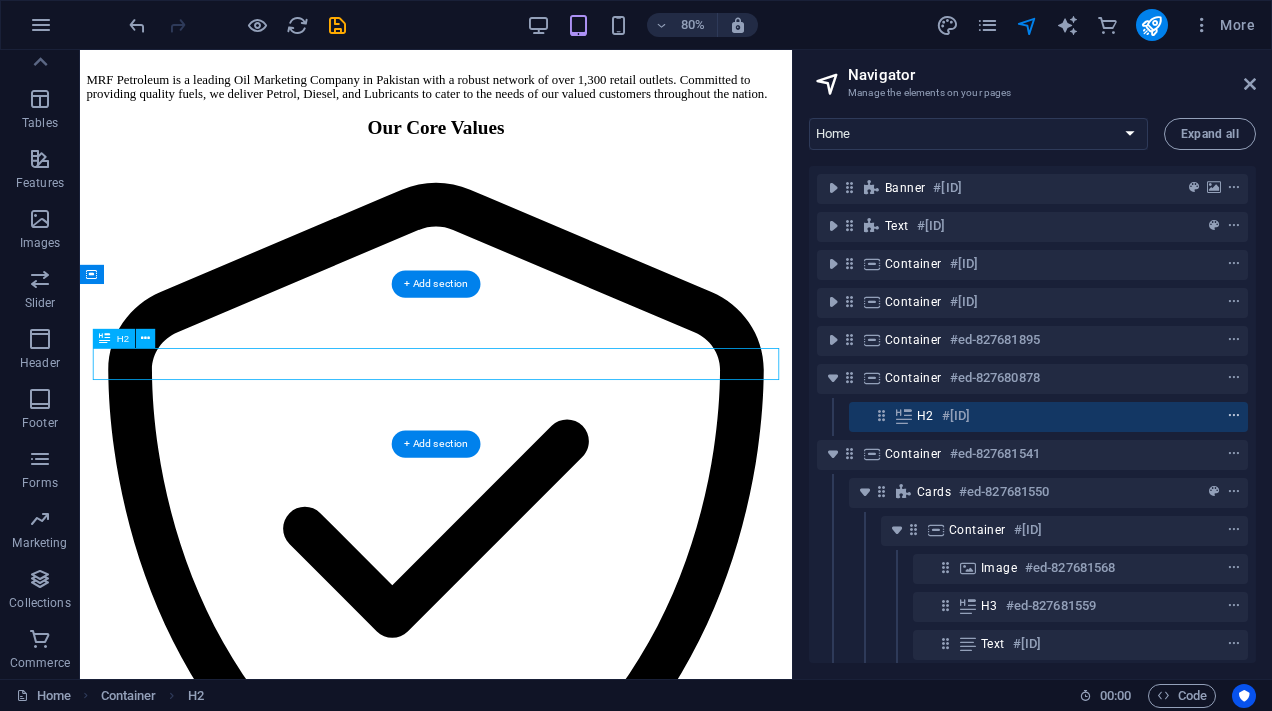 click at bounding box center (1234, 416) 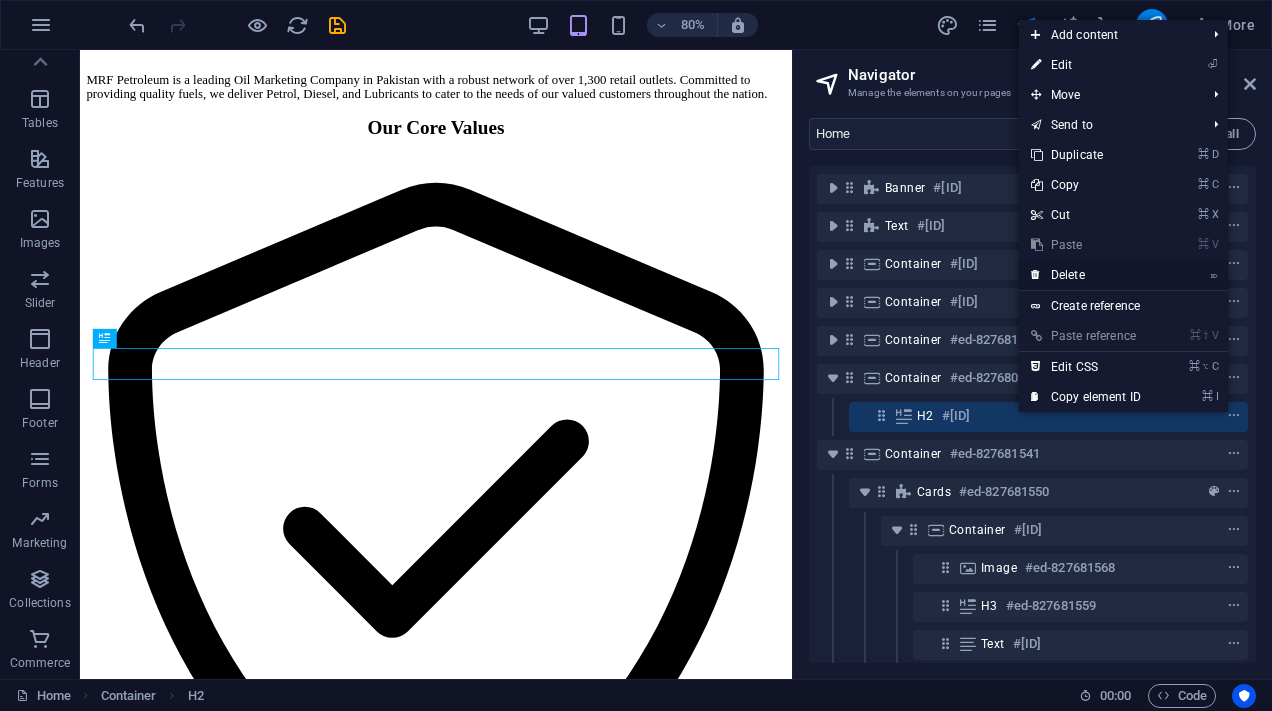 click on "⌦  Delete" at bounding box center (1086, 275) 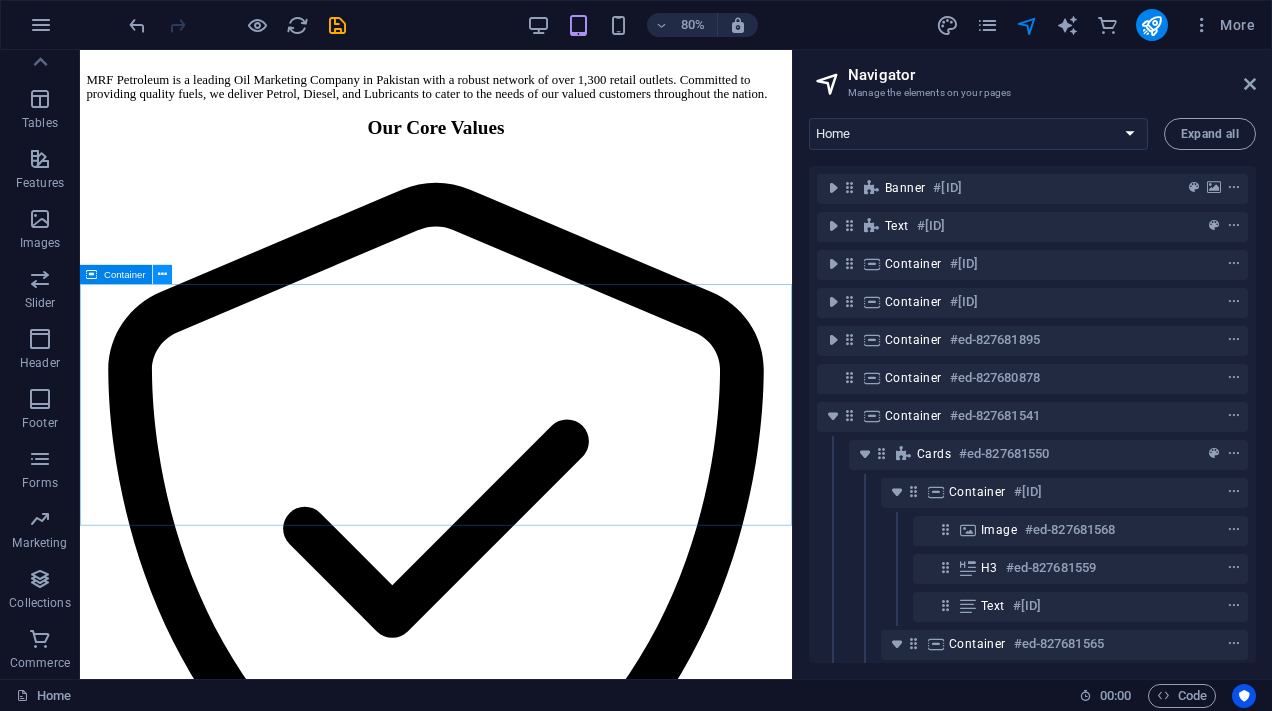 click at bounding box center (162, 274) 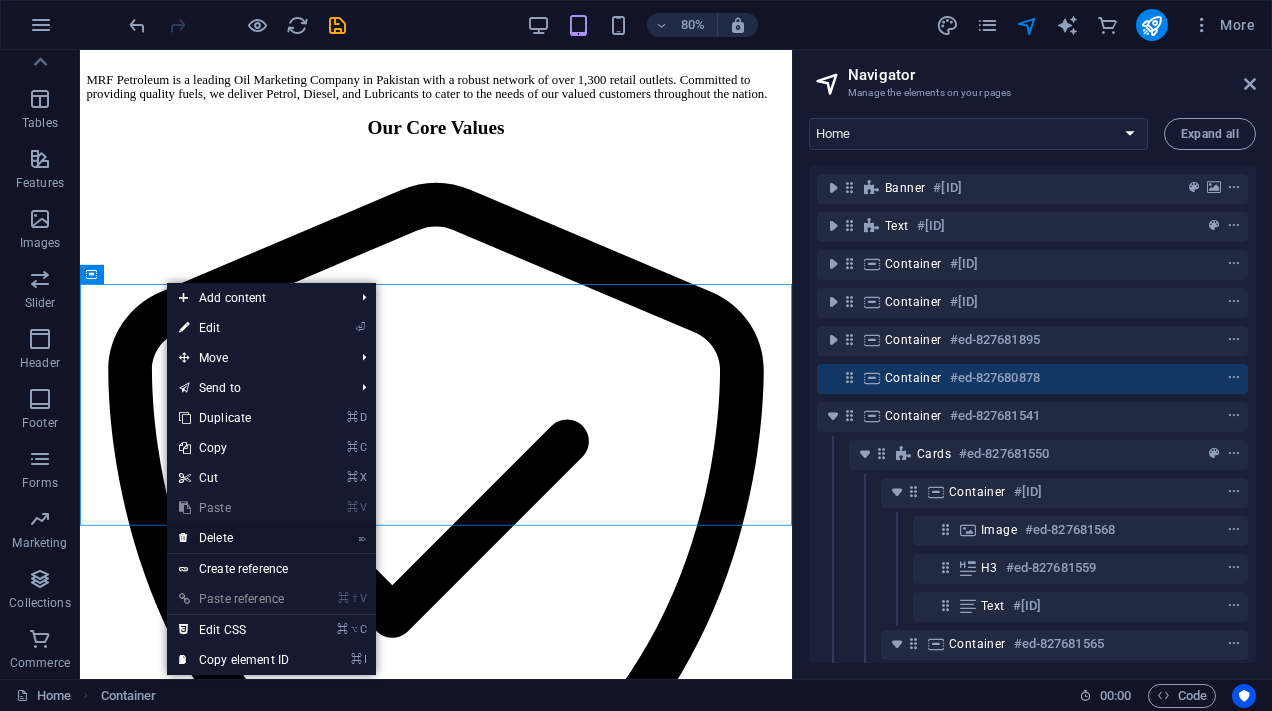 click on "⌦  Delete" at bounding box center (234, 538) 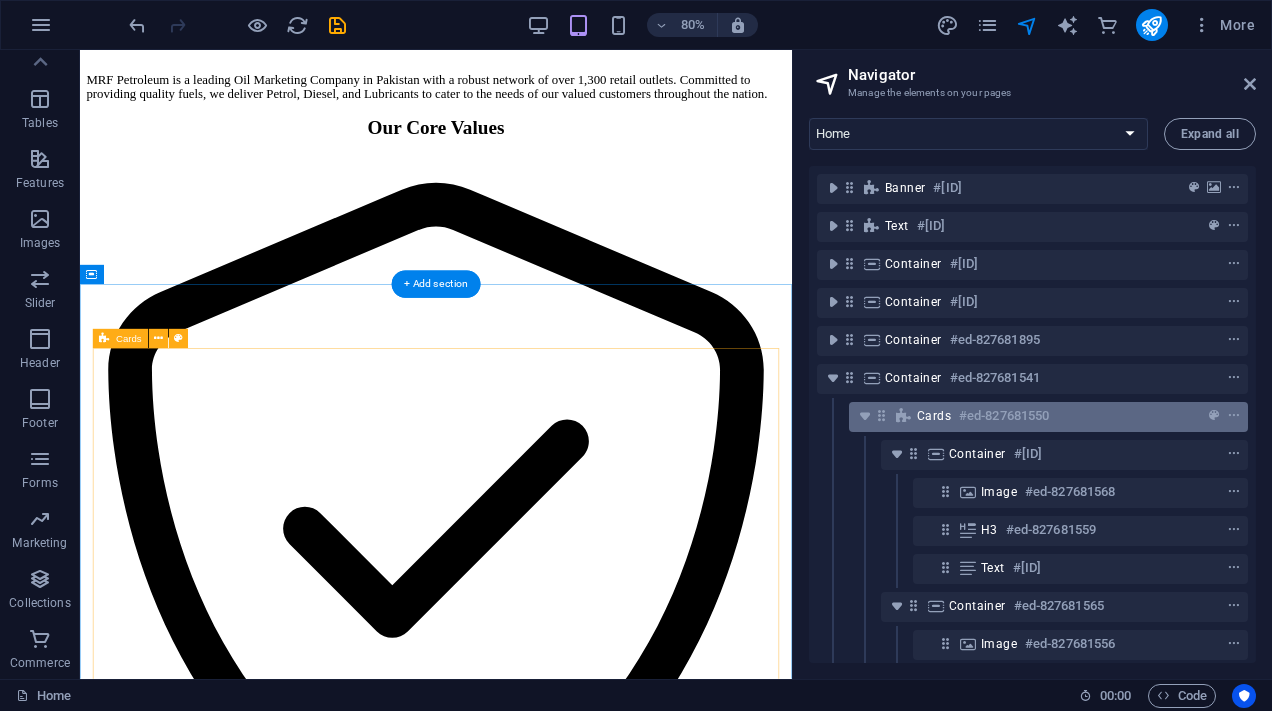 click on "#ed-827681550" at bounding box center [1004, 416] 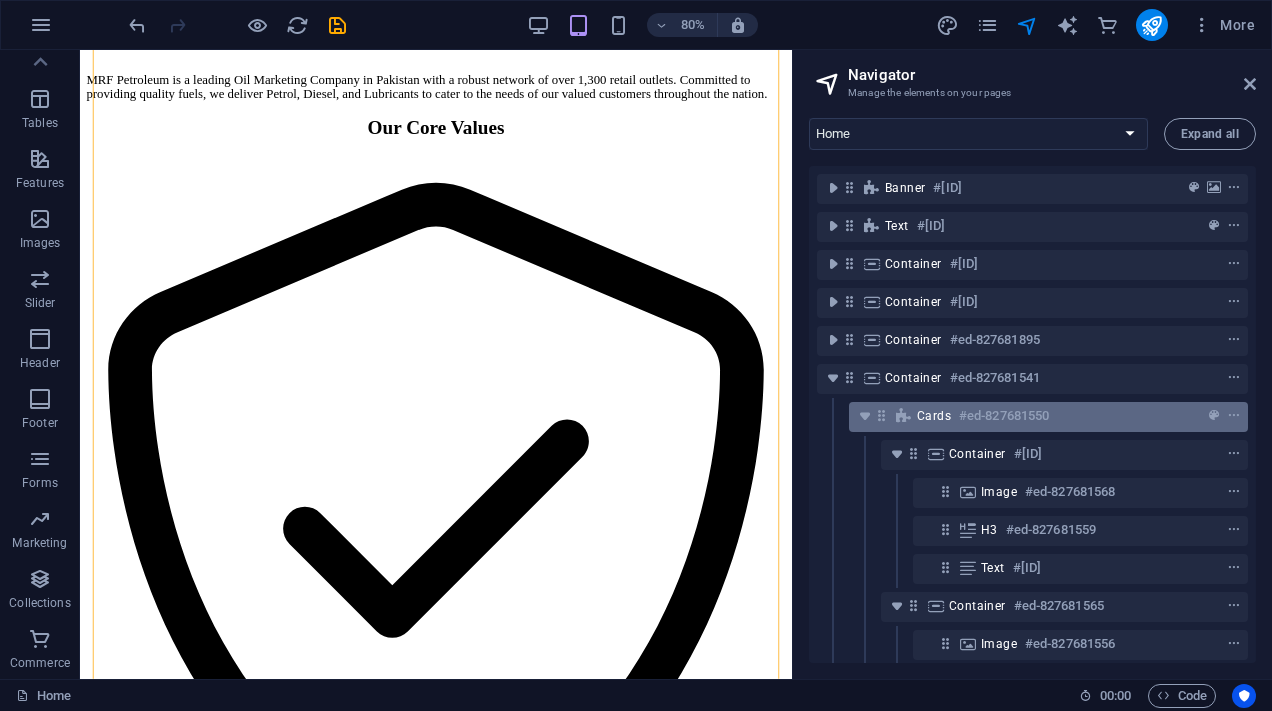 scroll, scrollTop: 2796, scrollLeft: 0, axis: vertical 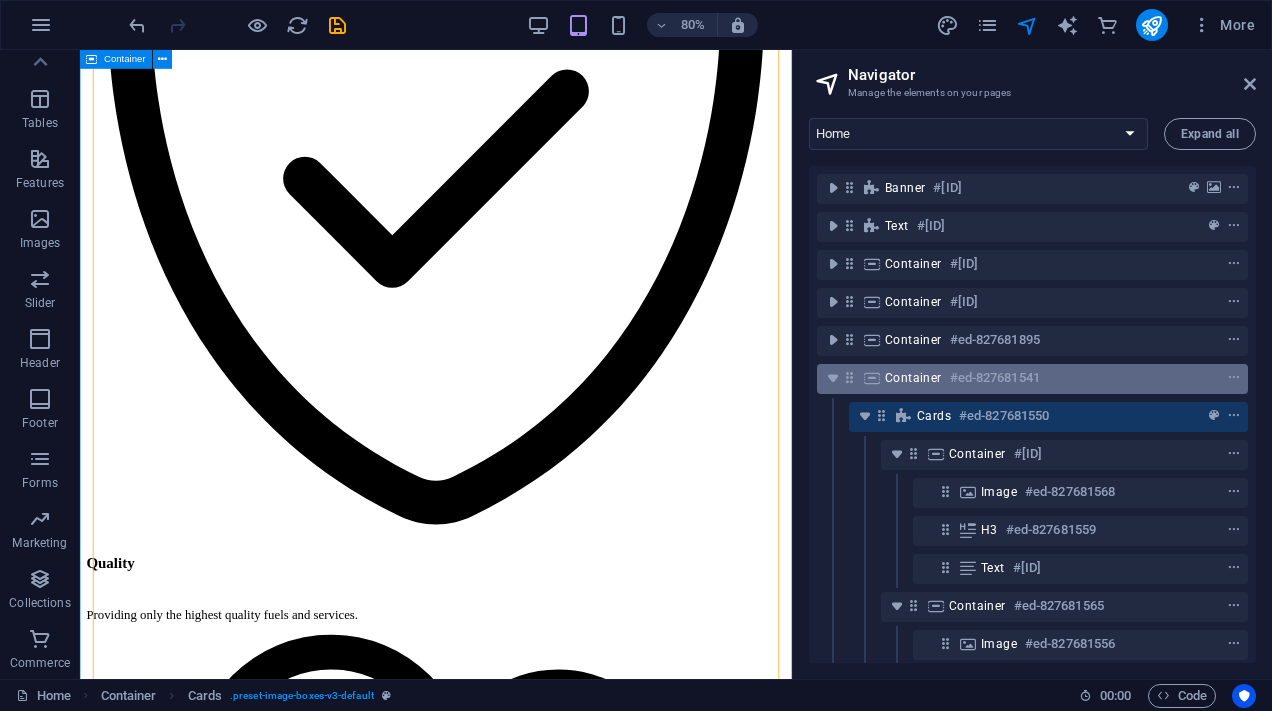 click on "#ed-827681541" at bounding box center (995, 378) 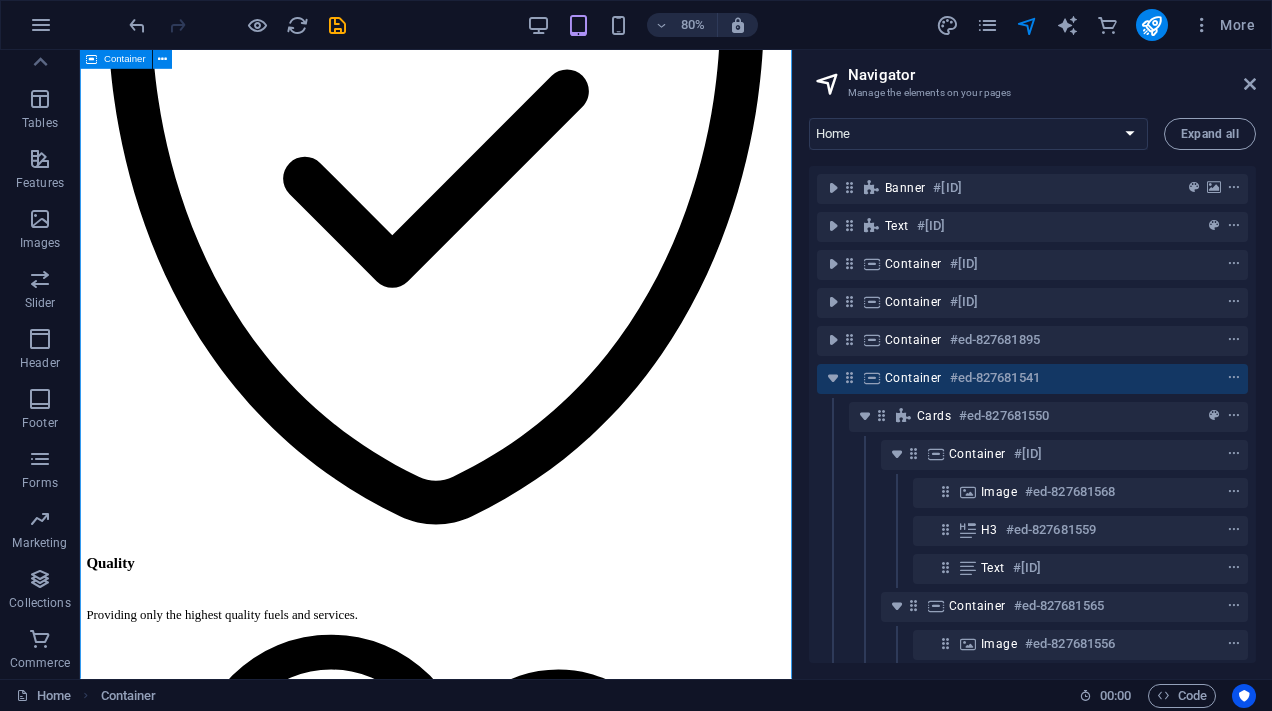 click on "#ed-827681541" at bounding box center [995, 378] 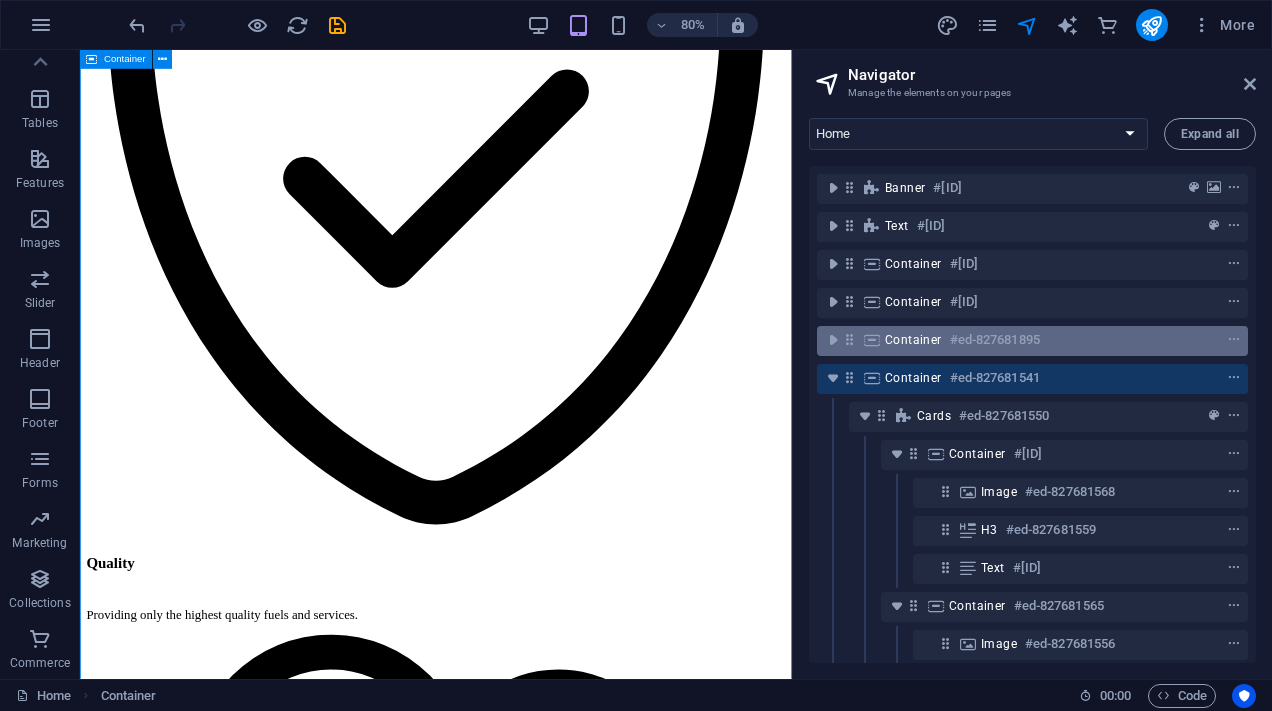 click on "#ed-827681895" at bounding box center (995, 340) 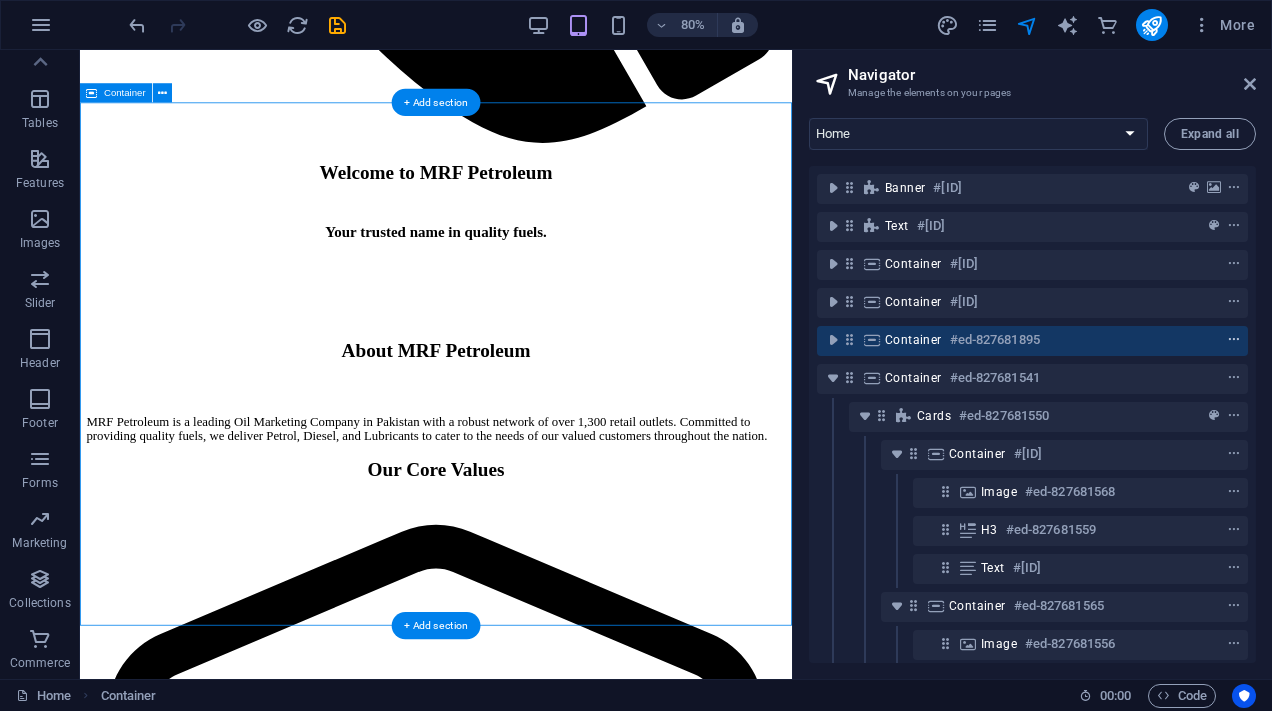 click at bounding box center [1234, 340] 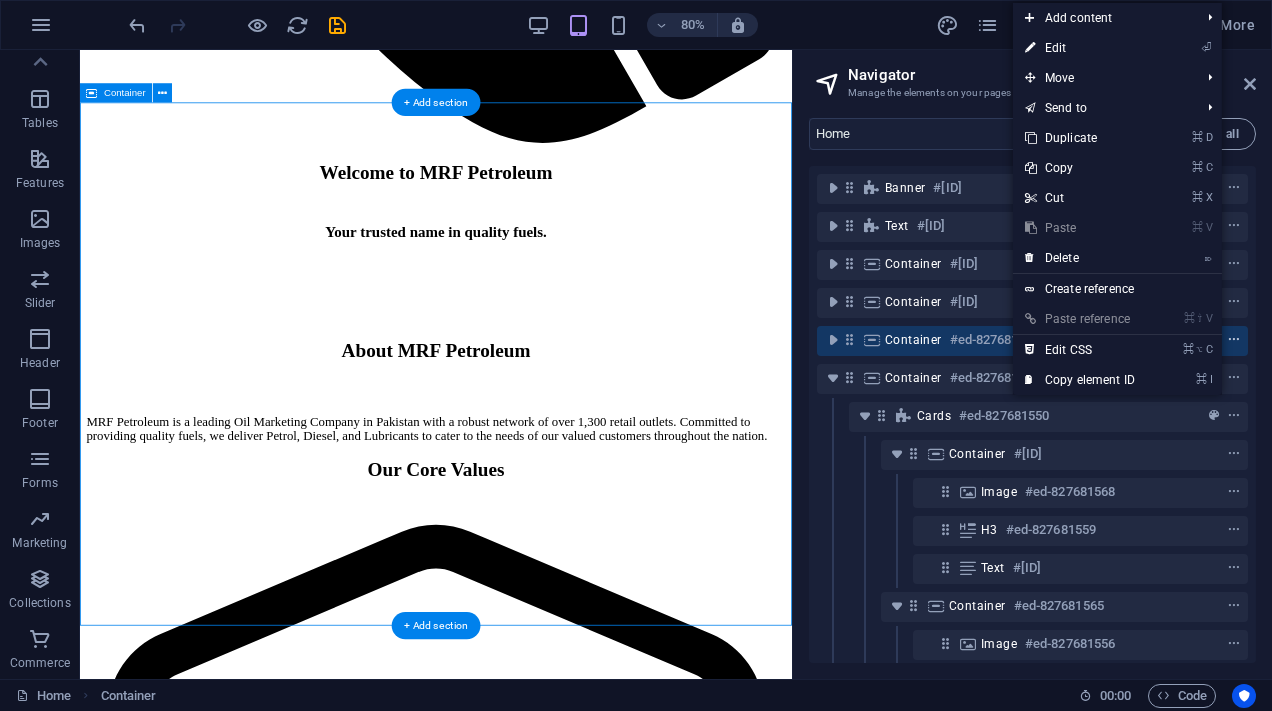 type 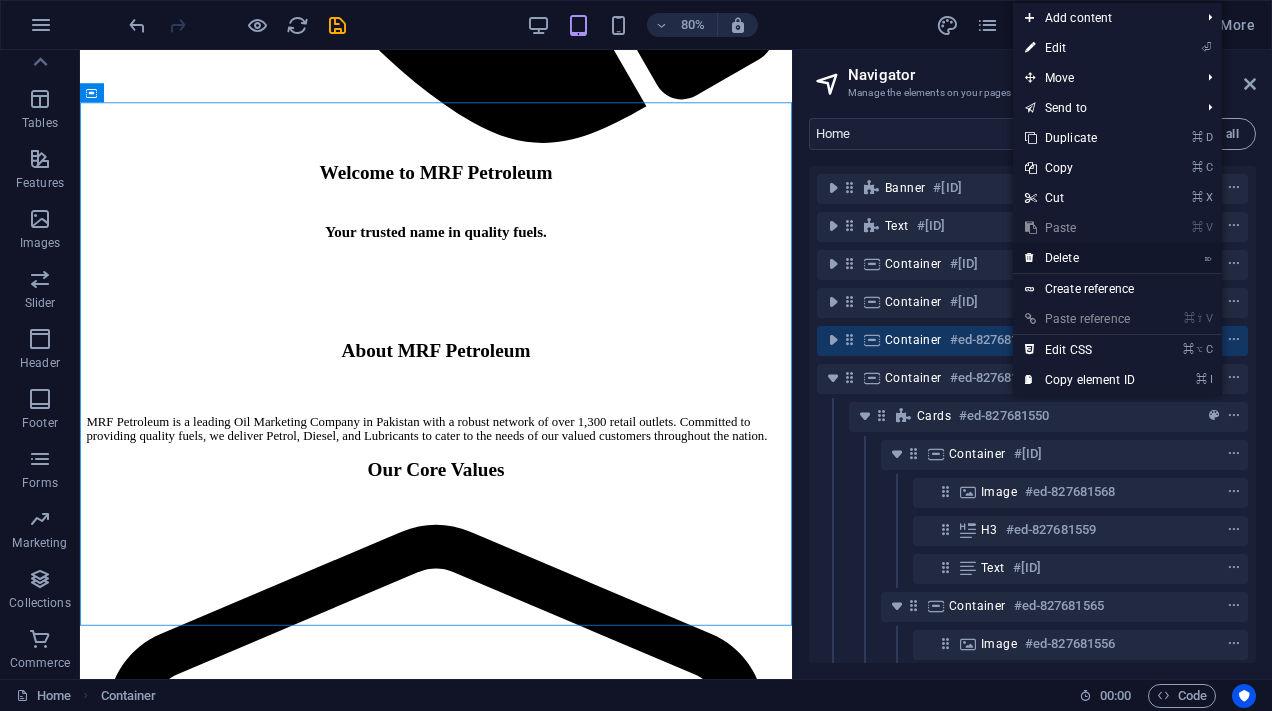 click on "⌦  Delete" at bounding box center [1080, 258] 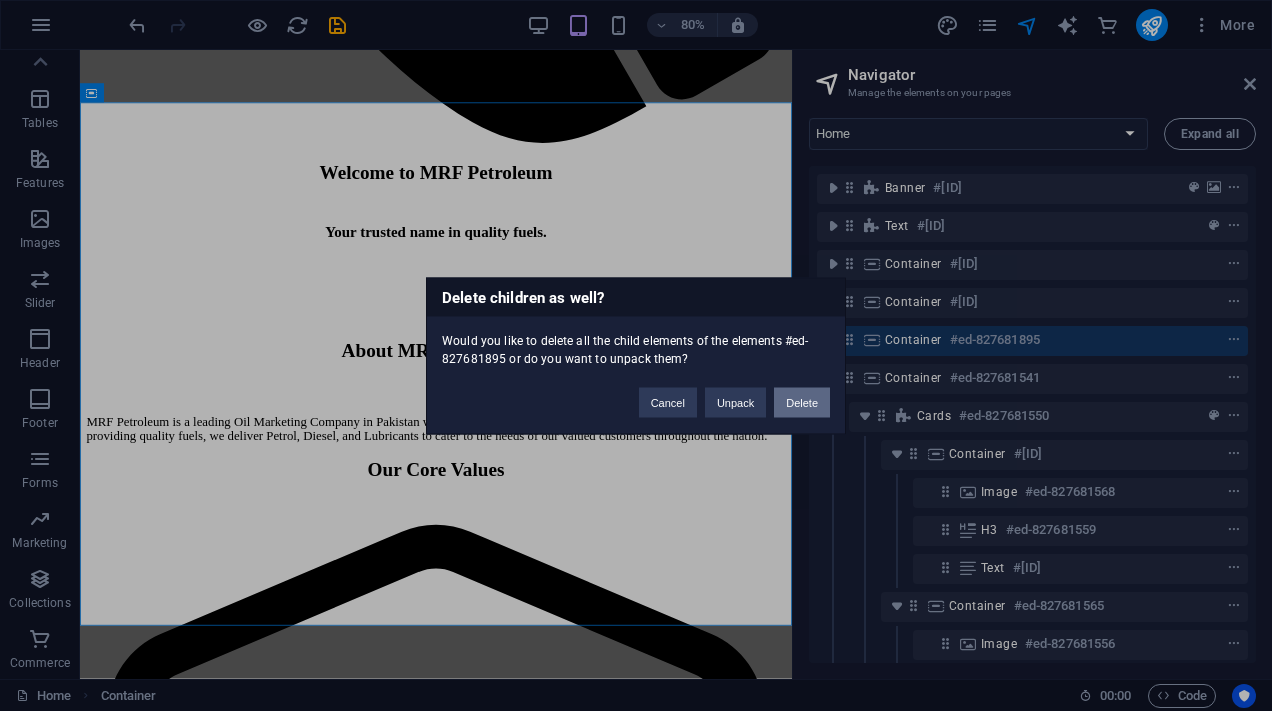 click on "Delete" at bounding box center [802, 402] 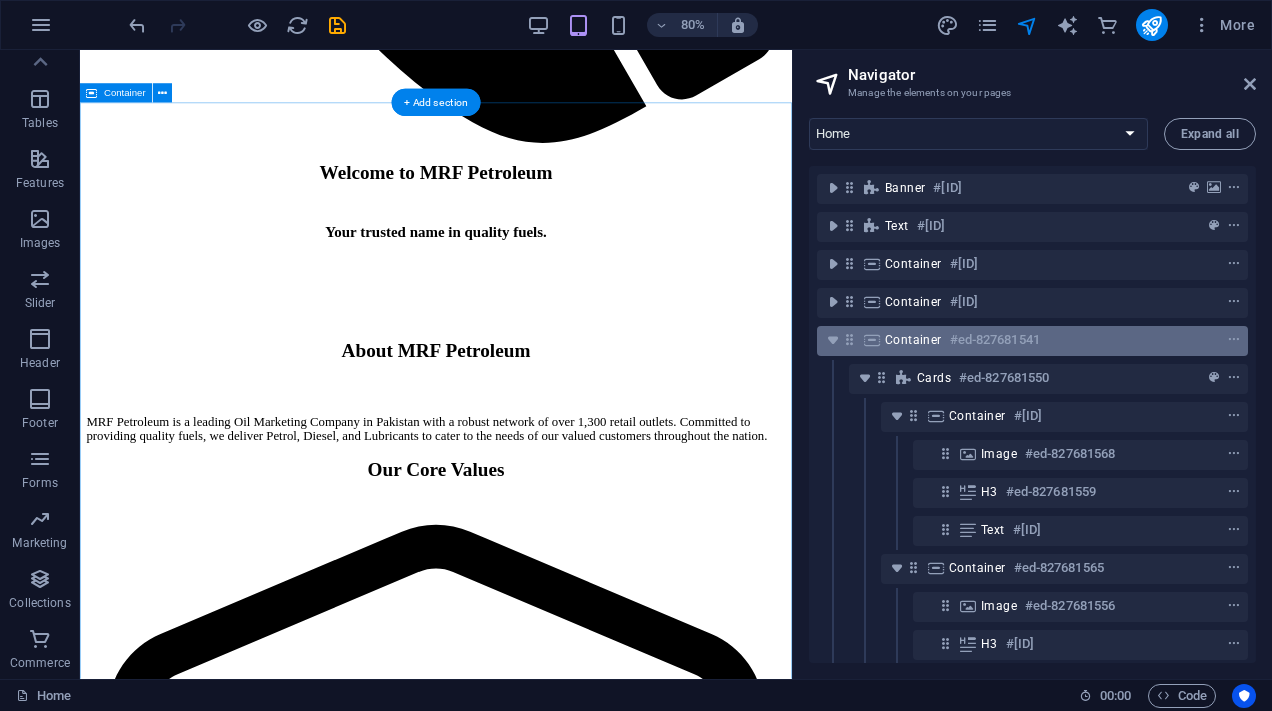 click on "Container" at bounding box center (913, 340) 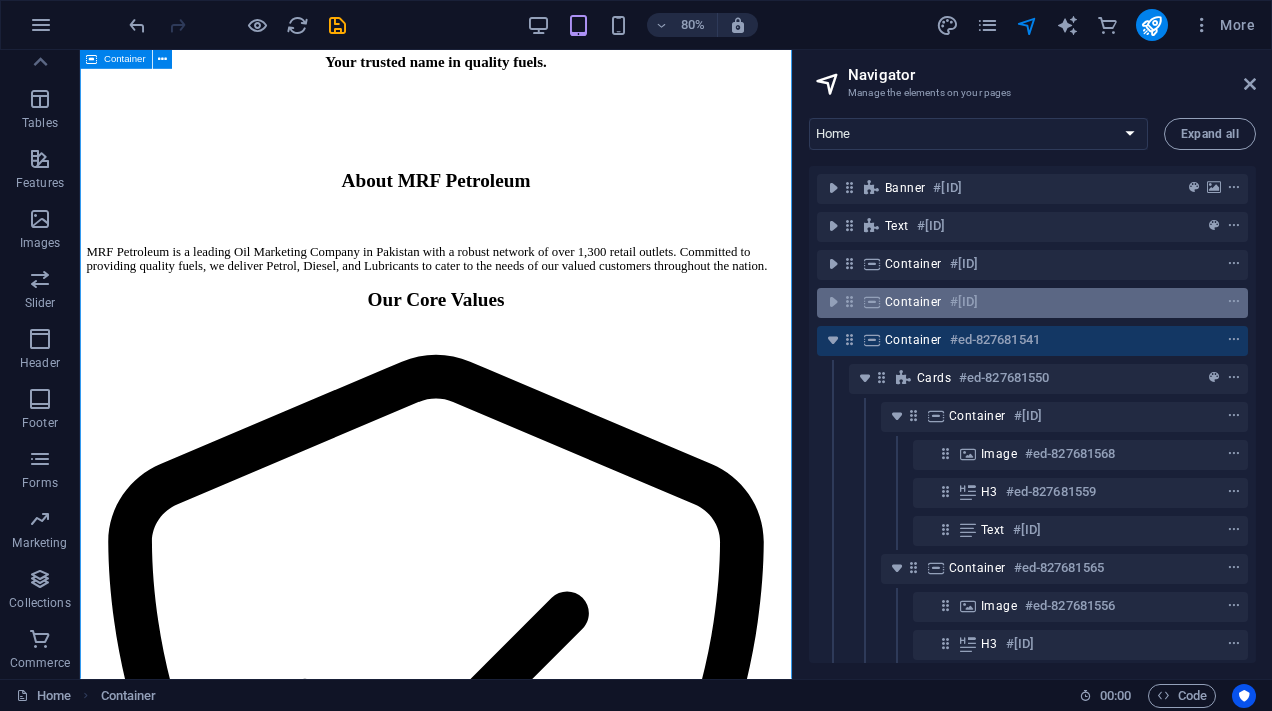click on "Container #ed-827681004" at bounding box center [1016, 302] 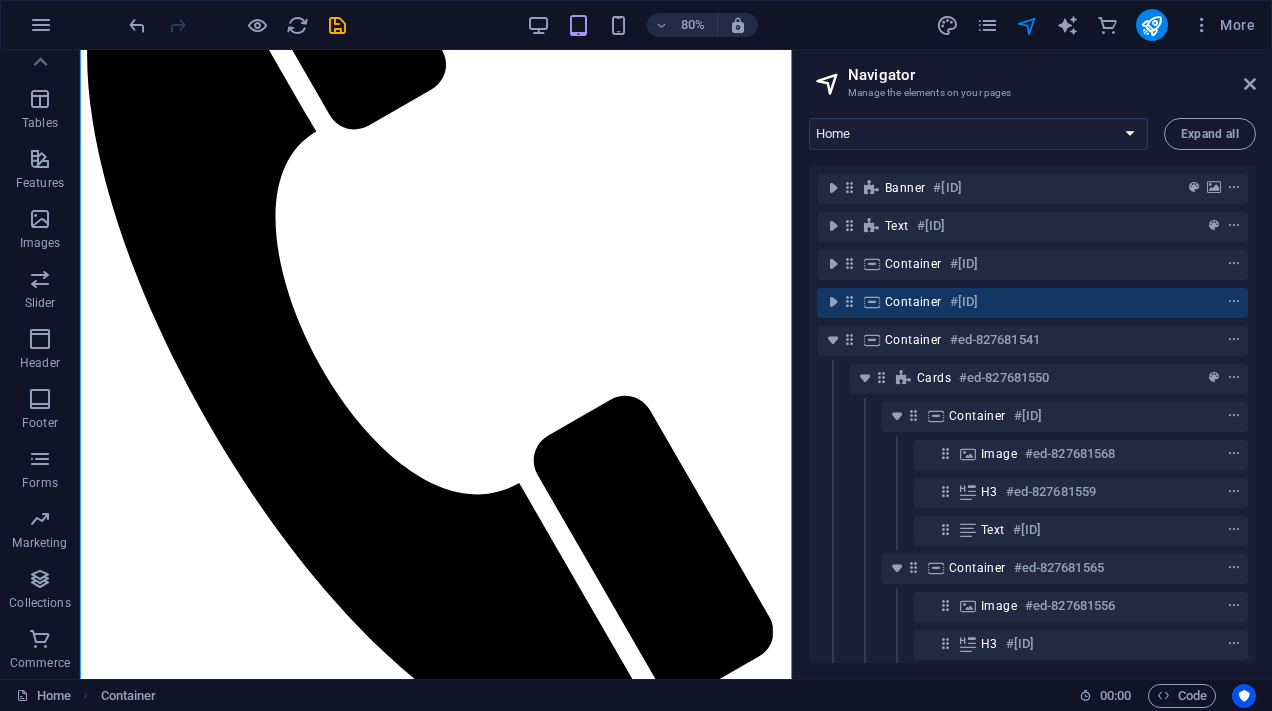 click on "Container #ed-827681004" at bounding box center [1032, 303] 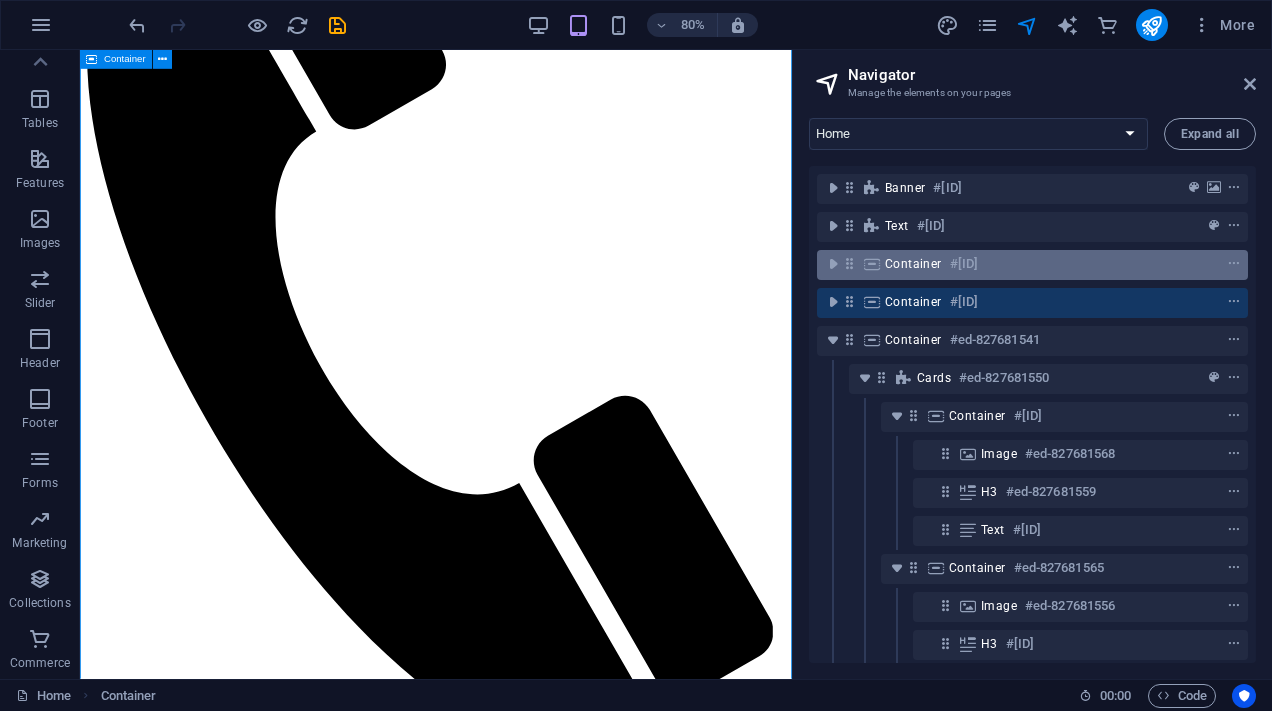 click on "Container" at bounding box center [913, 264] 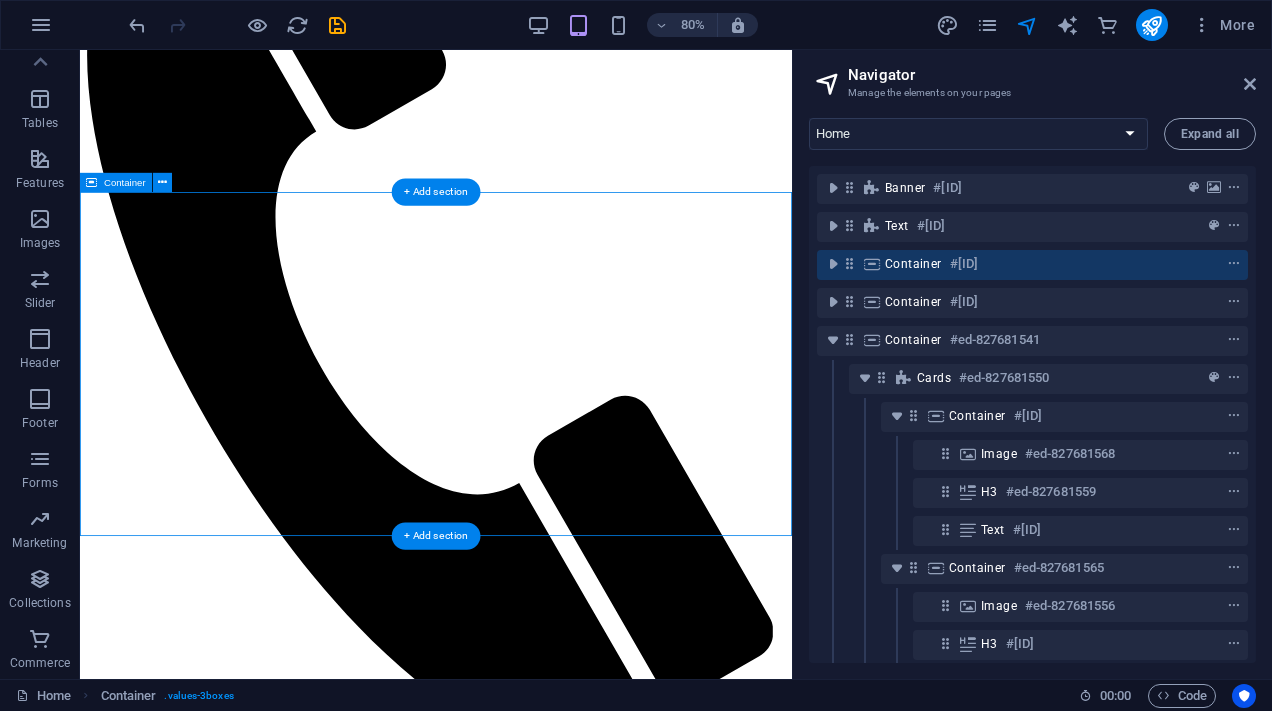 scroll, scrollTop: 551, scrollLeft: 0, axis: vertical 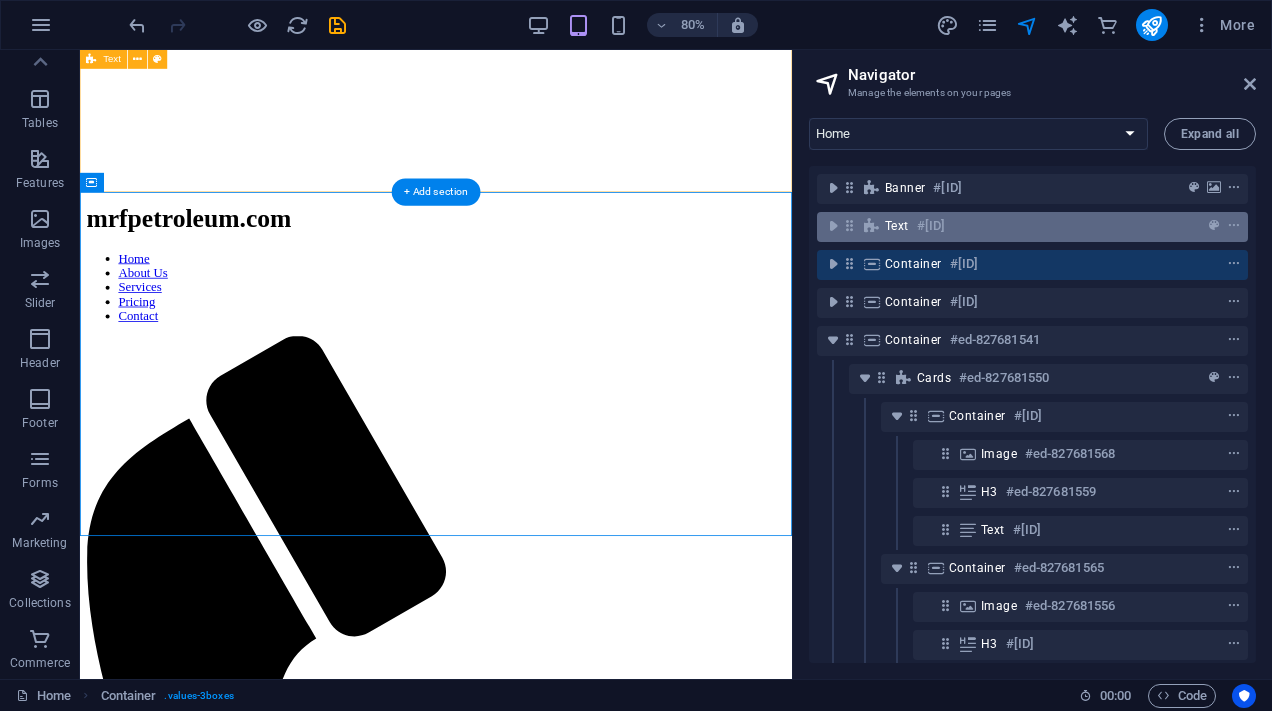 click on "Text #[ID]" at bounding box center (1016, 226) 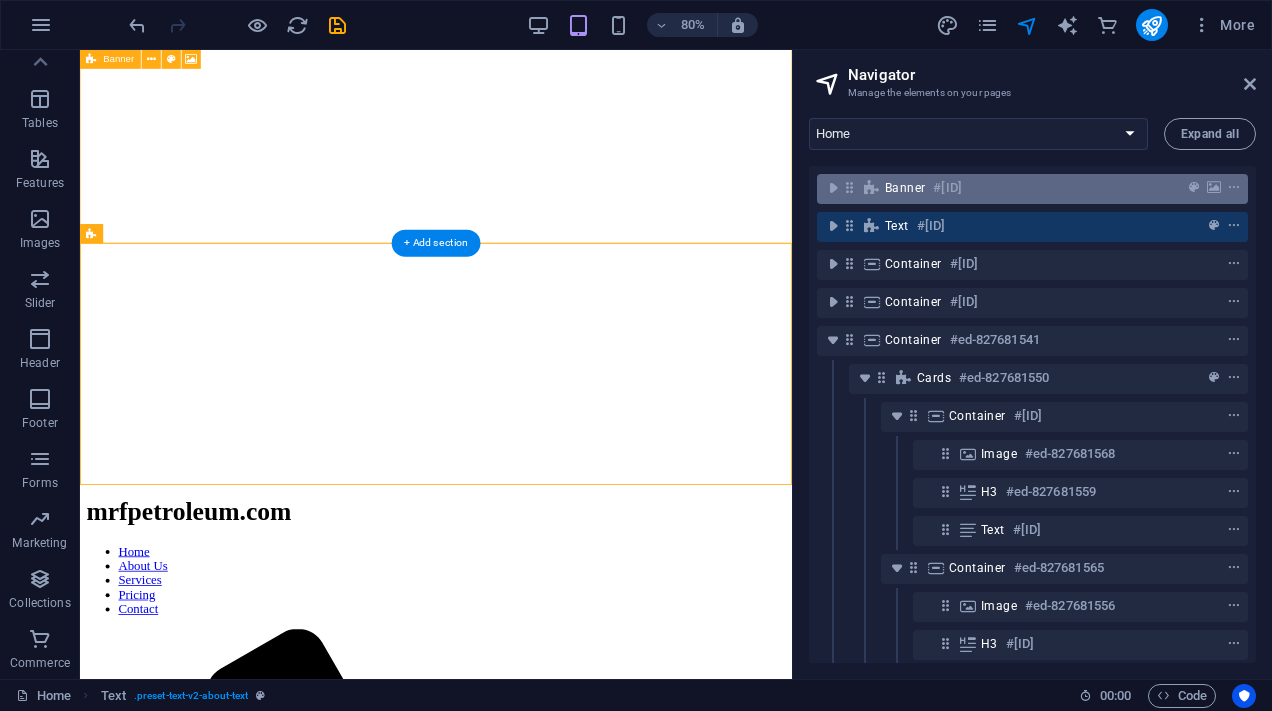click on "Banner #ed-827682054" at bounding box center [1016, 188] 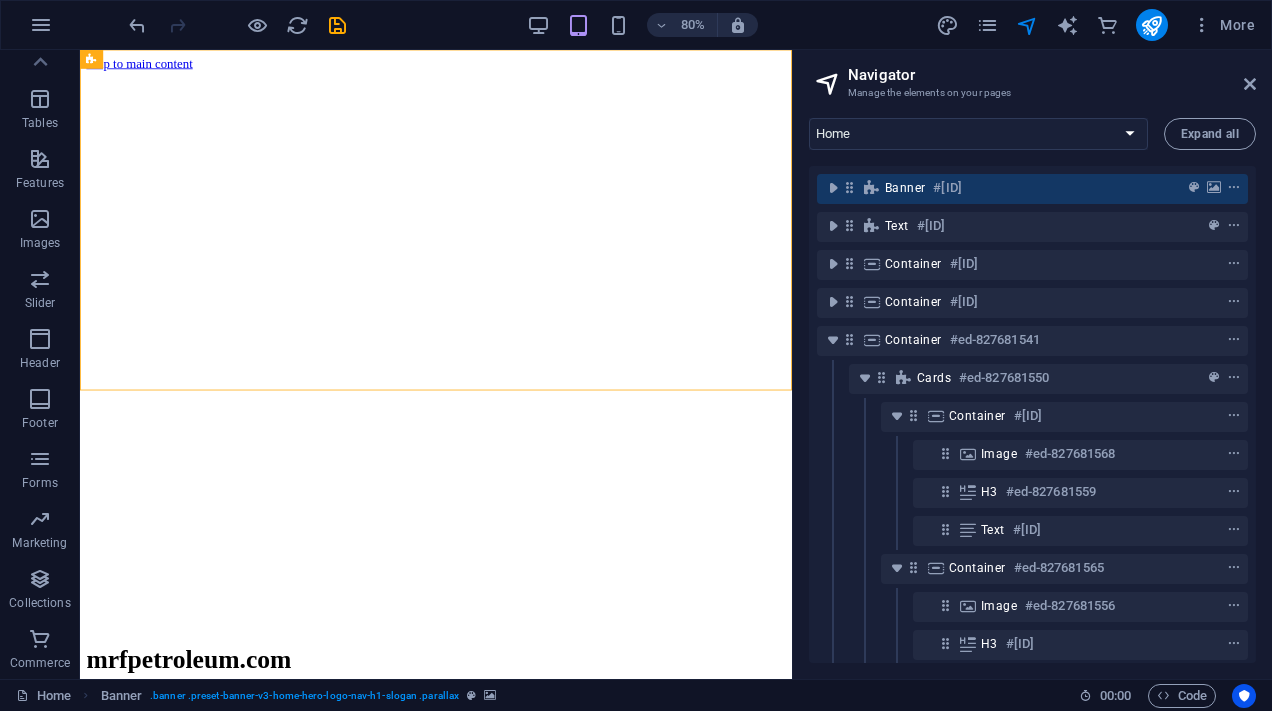 drag, startPoint x: 1255, startPoint y: 198, endPoint x: 1281, endPoint y: 361, distance: 165.0606 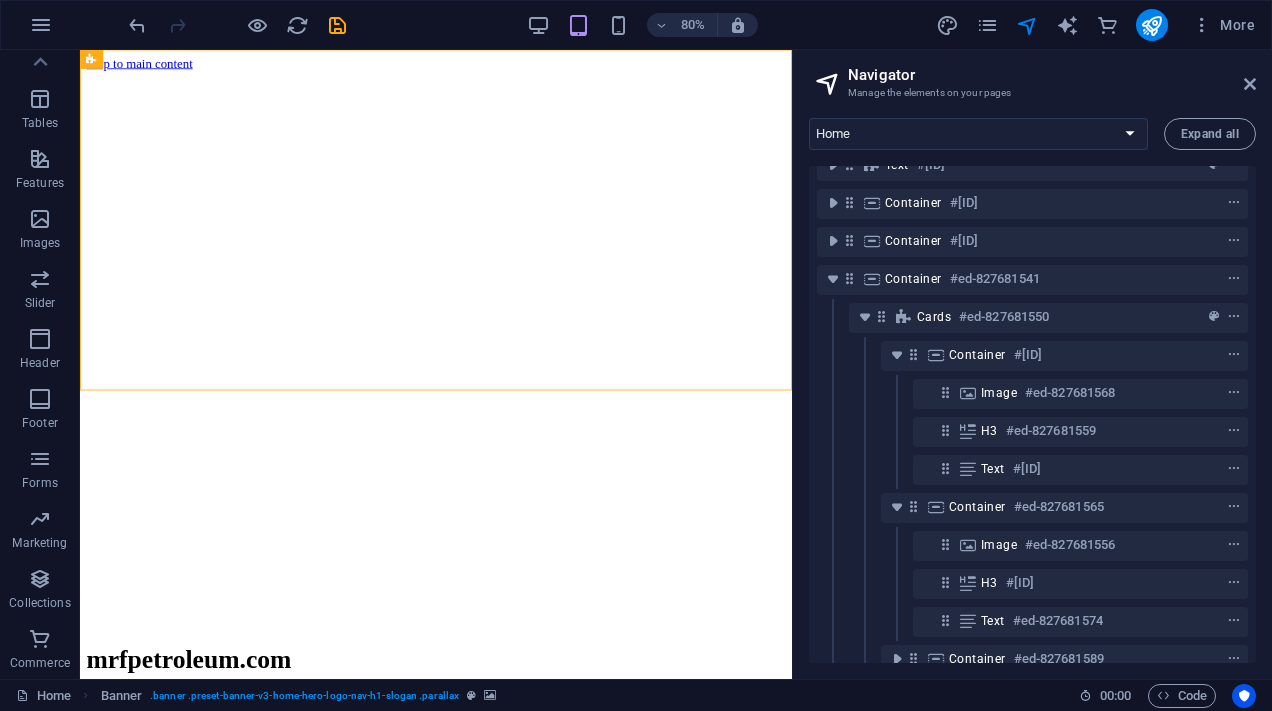 scroll, scrollTop: 0, scrollLeft: 0, axis: both 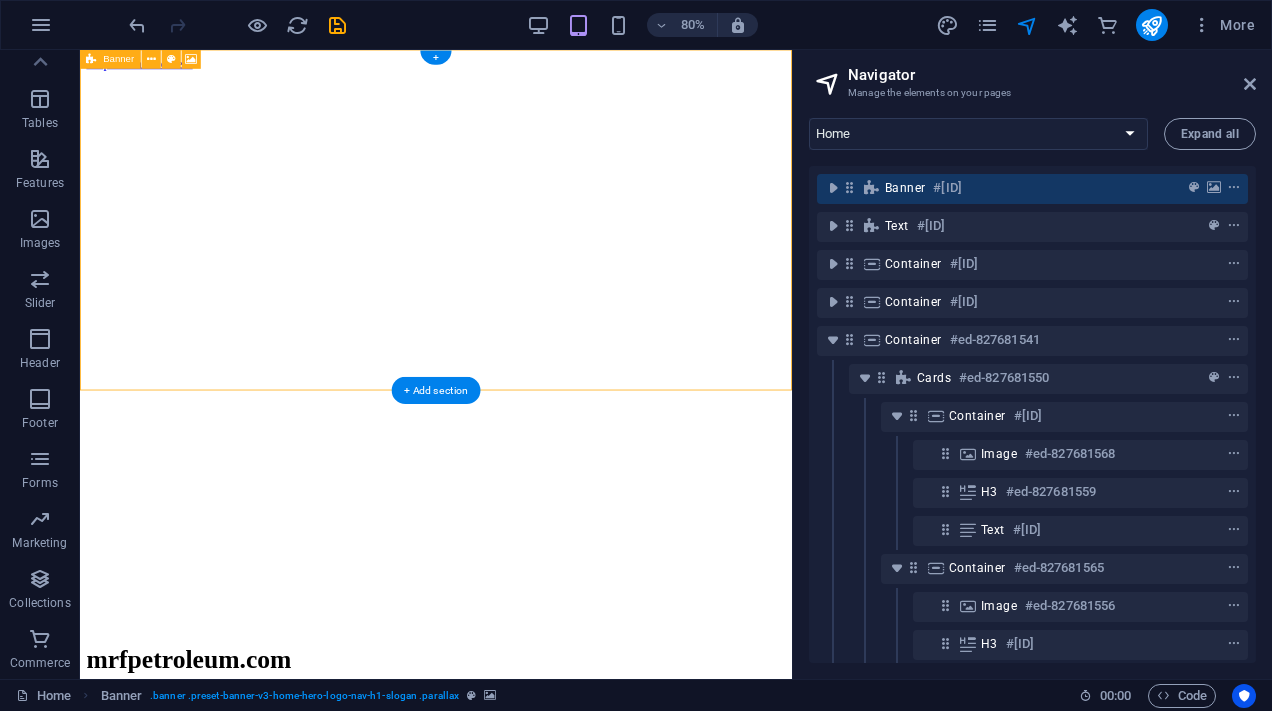 click on "Banner #ed-827682054" at bounding box center [1016, 188] 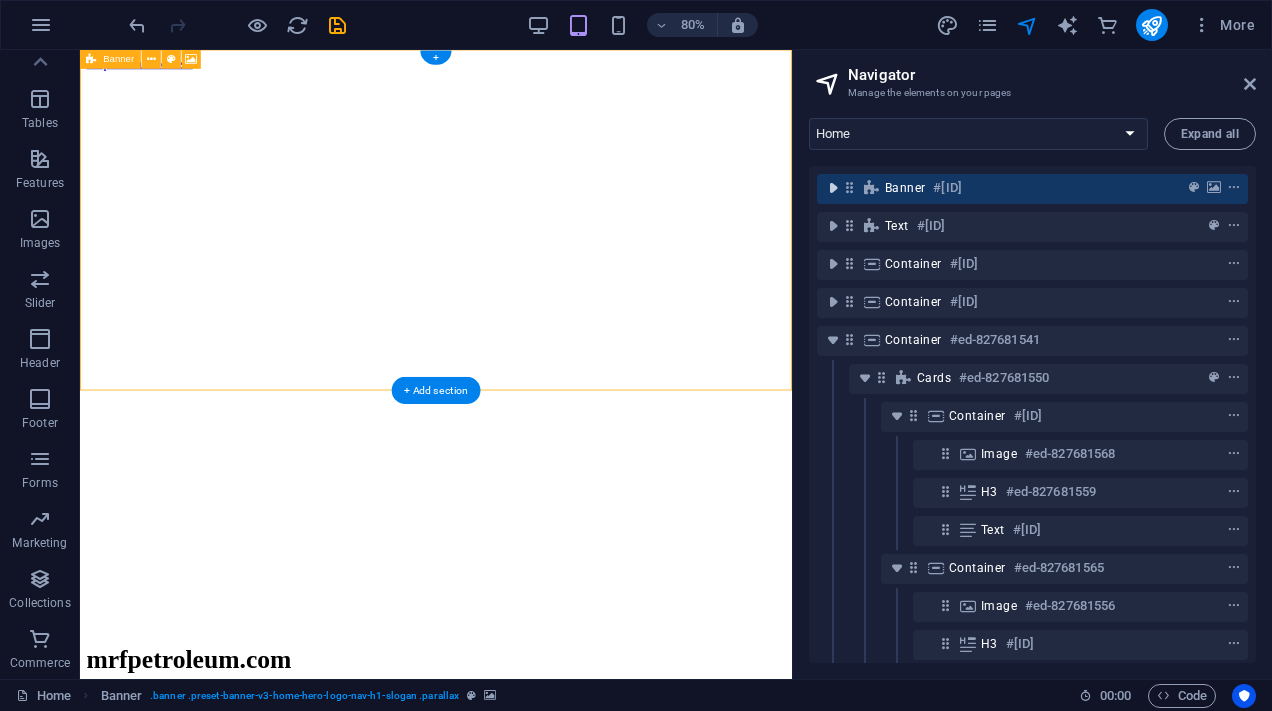 click at bounding box center [833, 188] 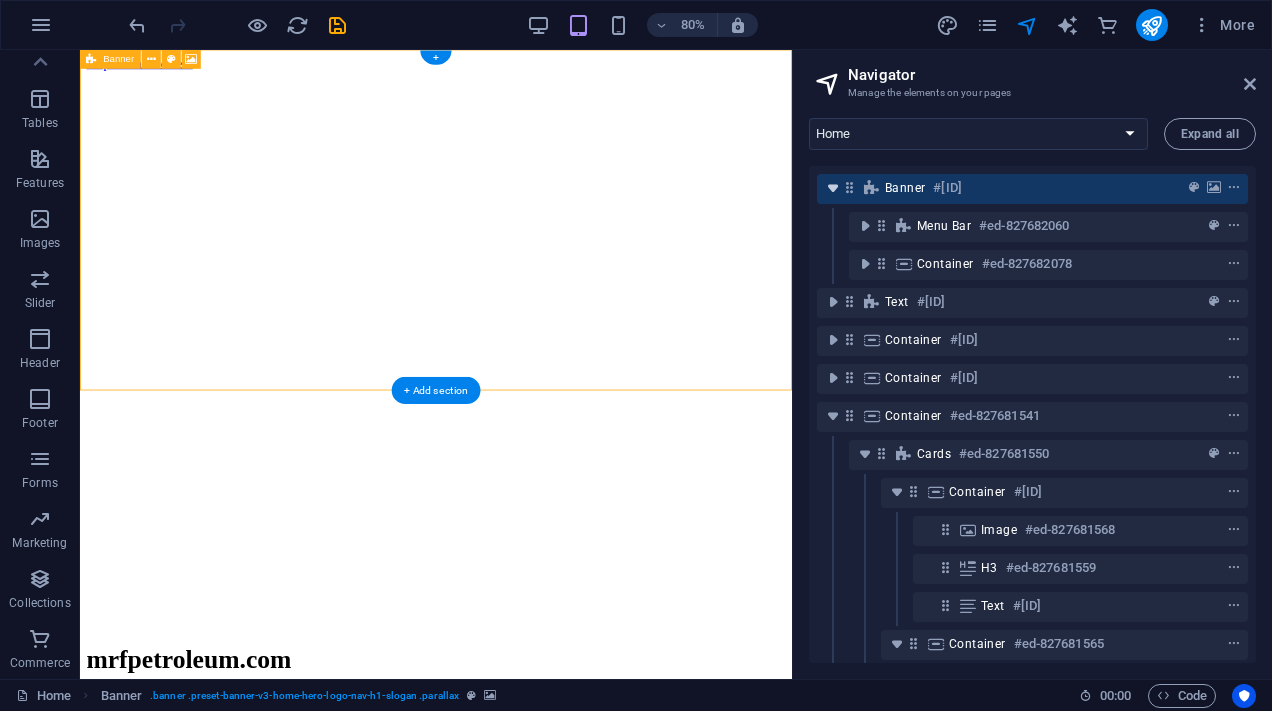 click at bounding box center (833, 188) 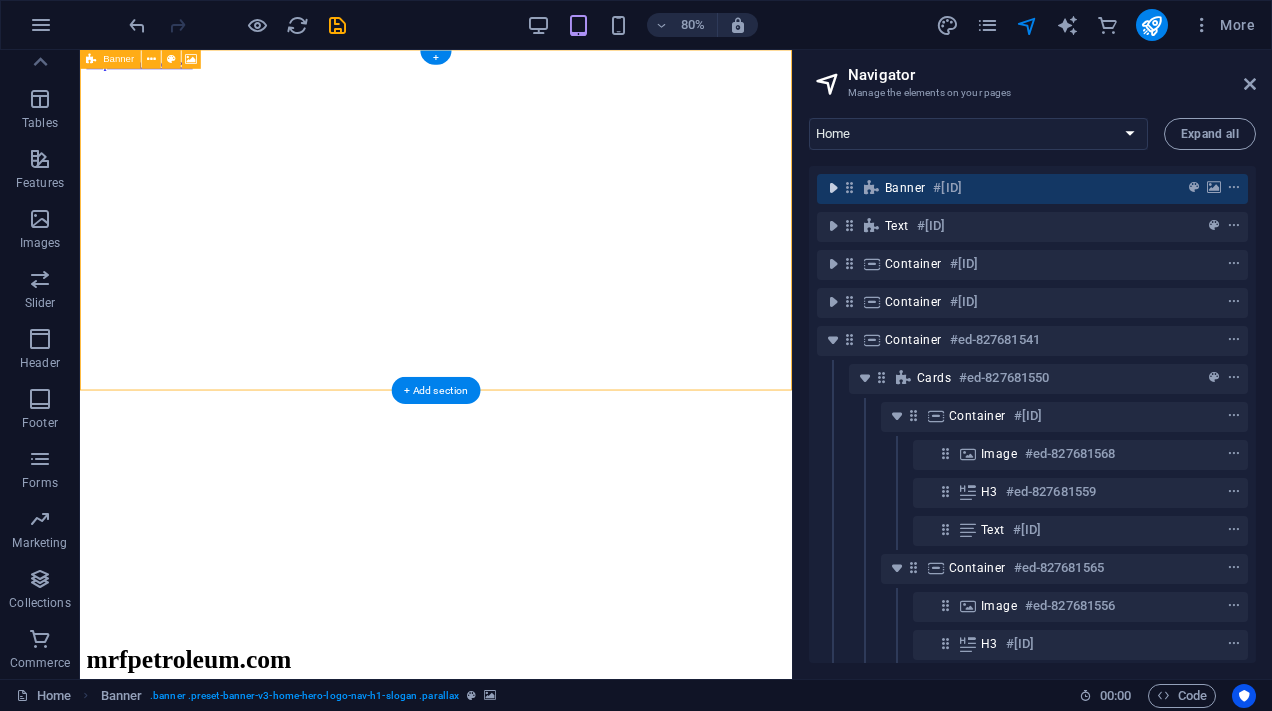 click at bounding box center (833, 188) 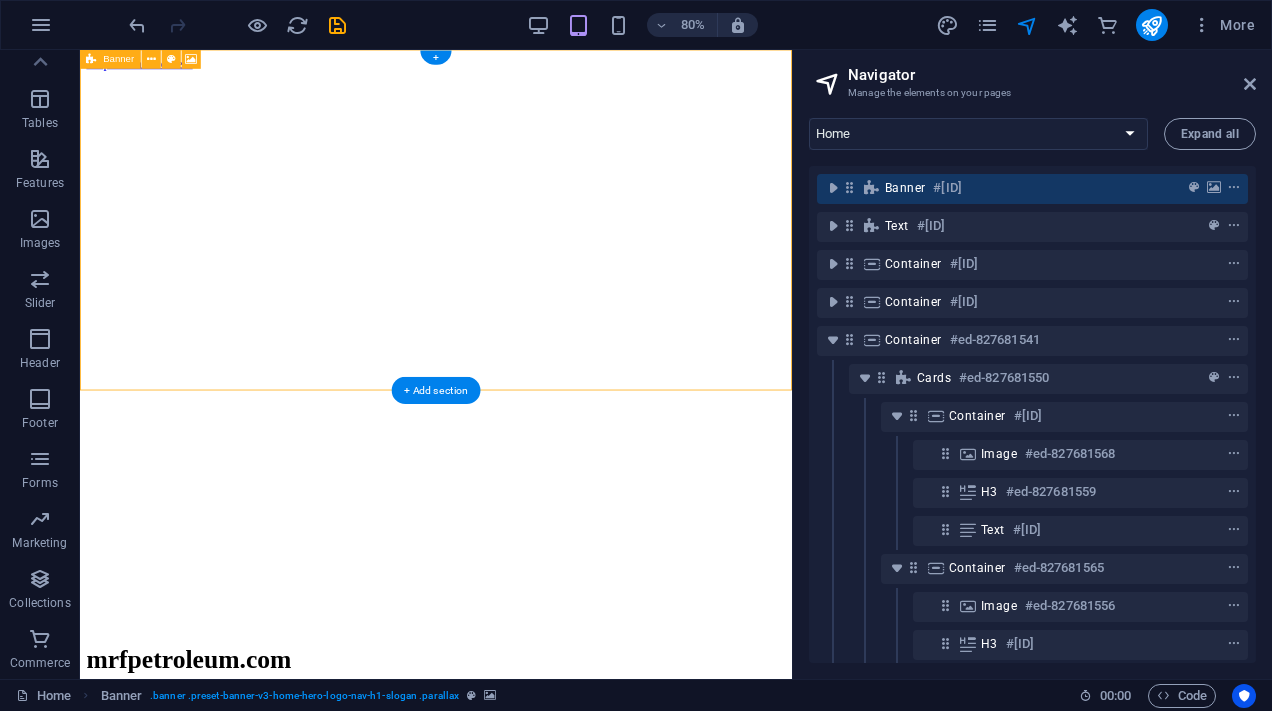 select on "vh" 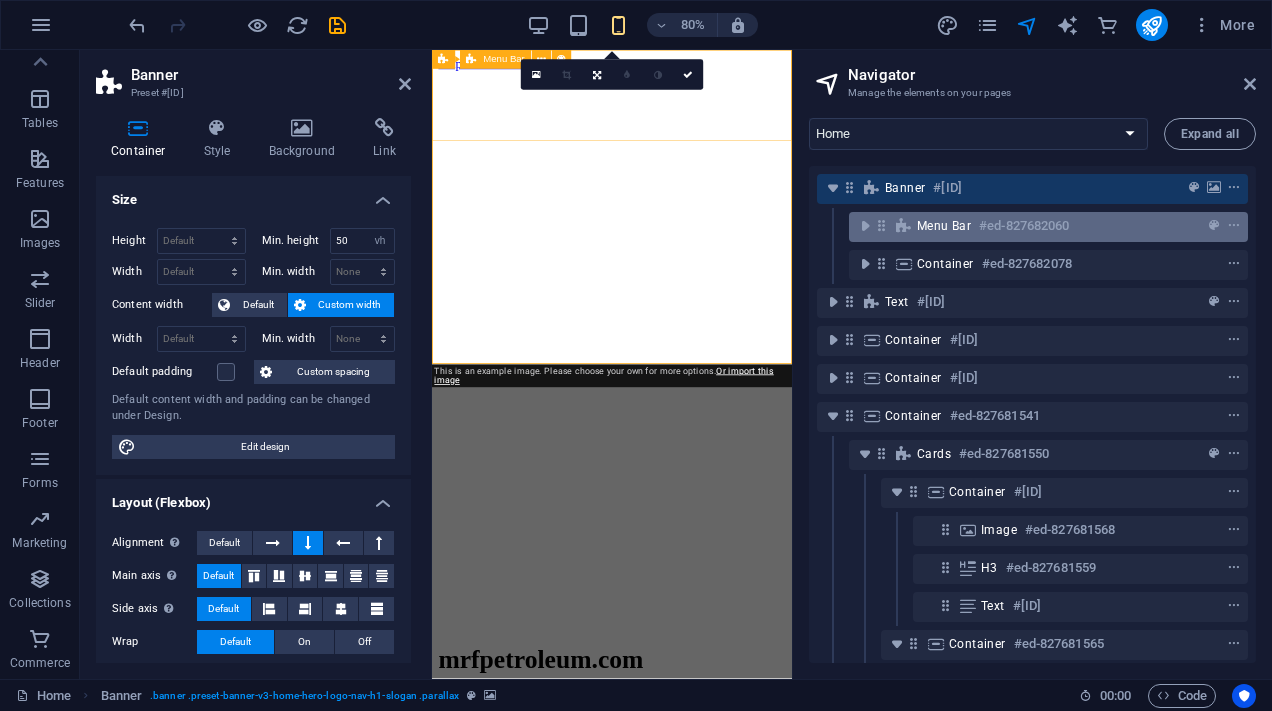 click on "Menu Bar #[ID]" at bounding box center [1048, 227] 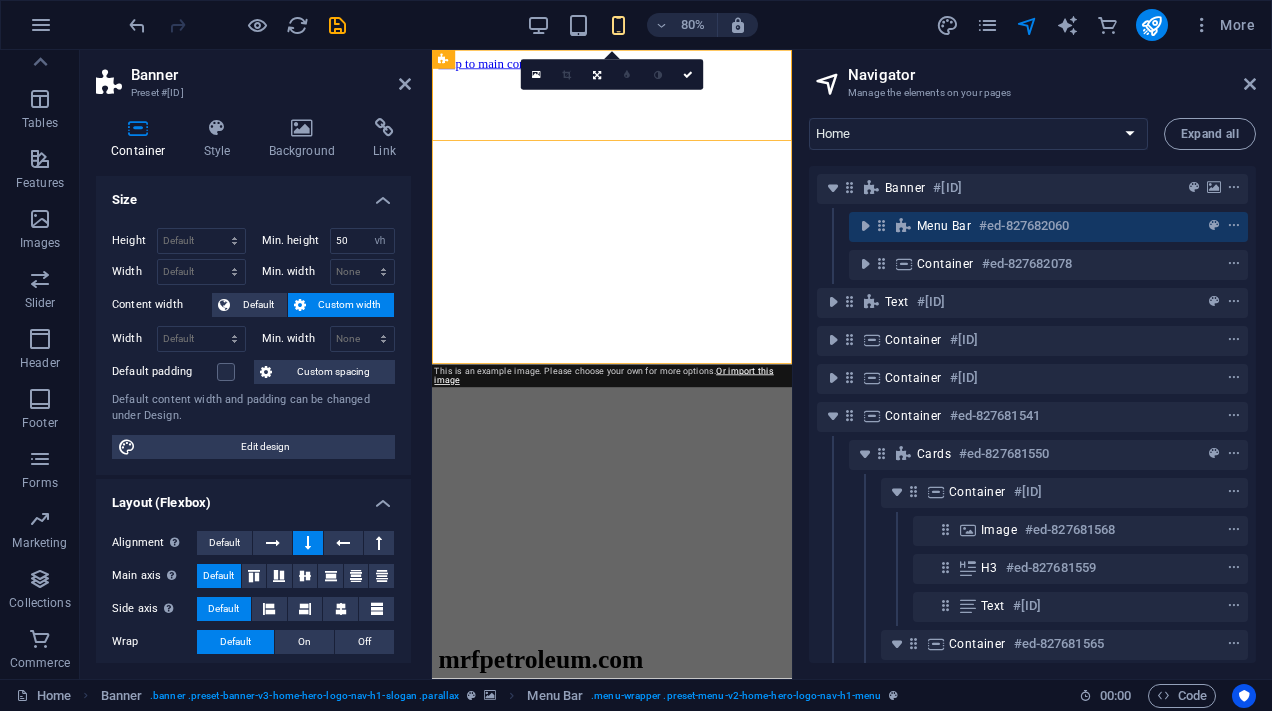 click on "Banner" at bounding box center [271, 75] 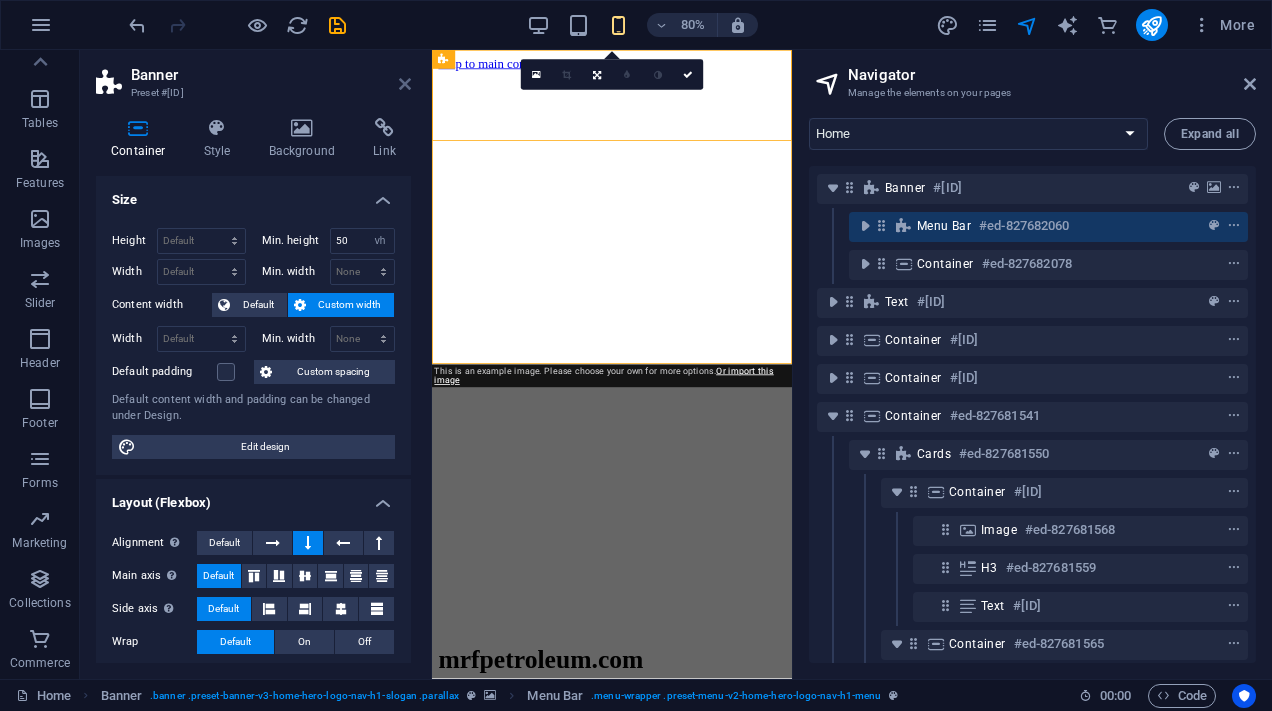 click at bounding box center [405, 84] 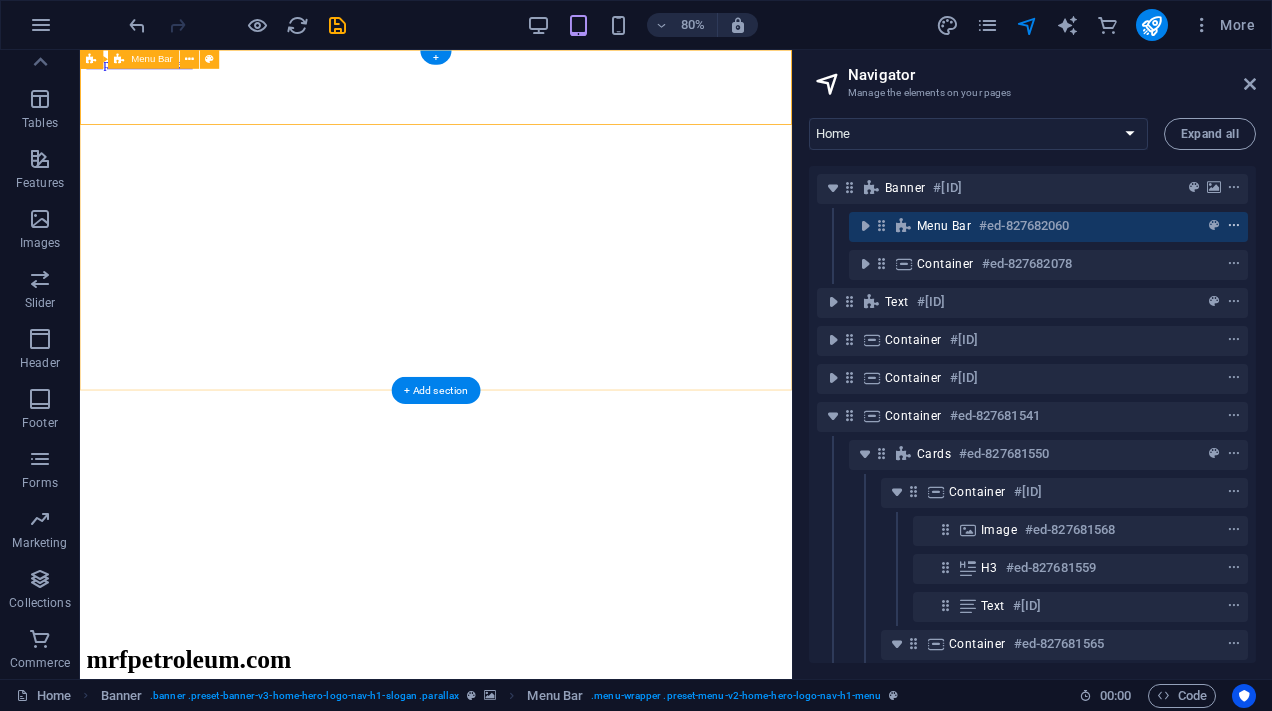click at bounding box center (1234, 226) 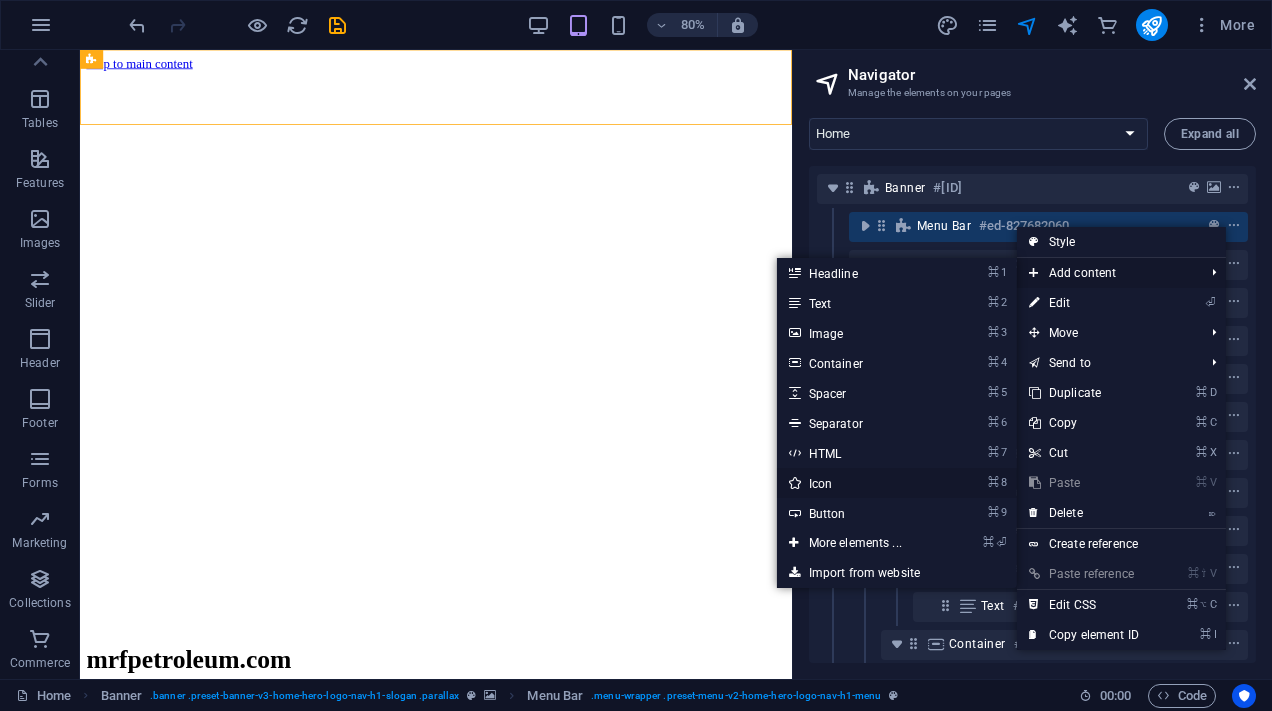 click on "⌘ 8  Icon" at bounding box center (859, 483) 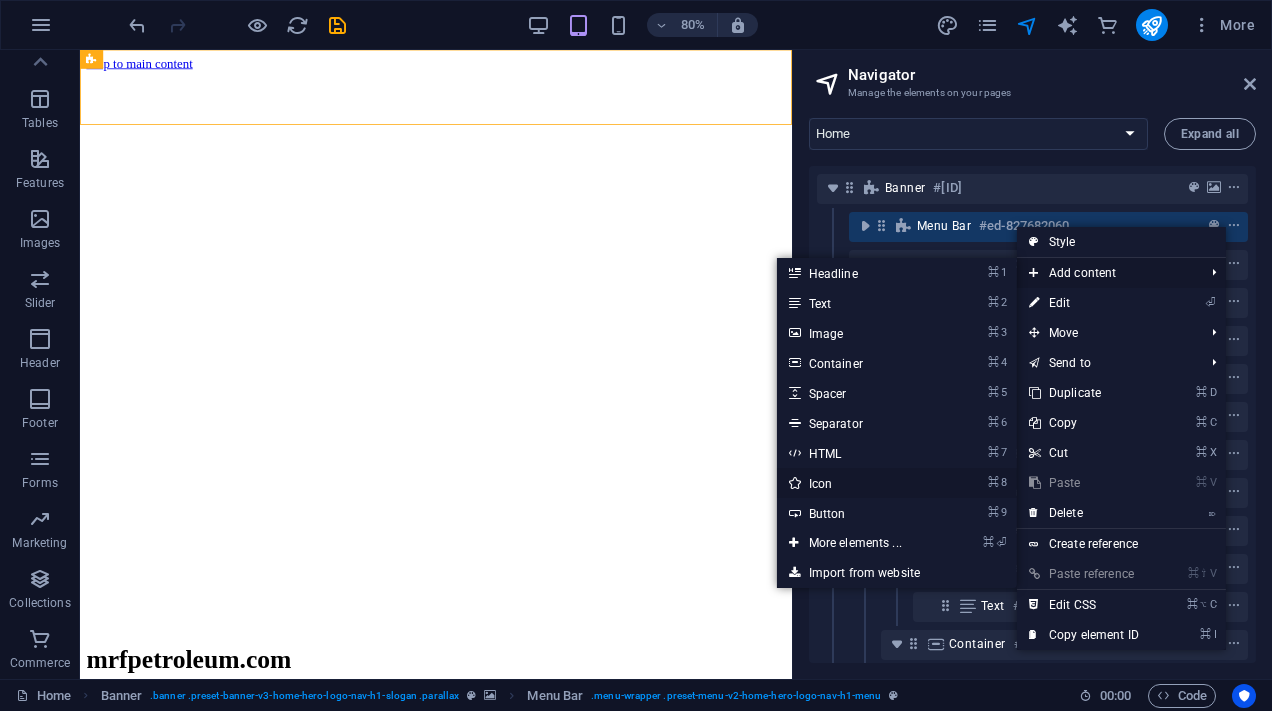select on "xMidYMid" 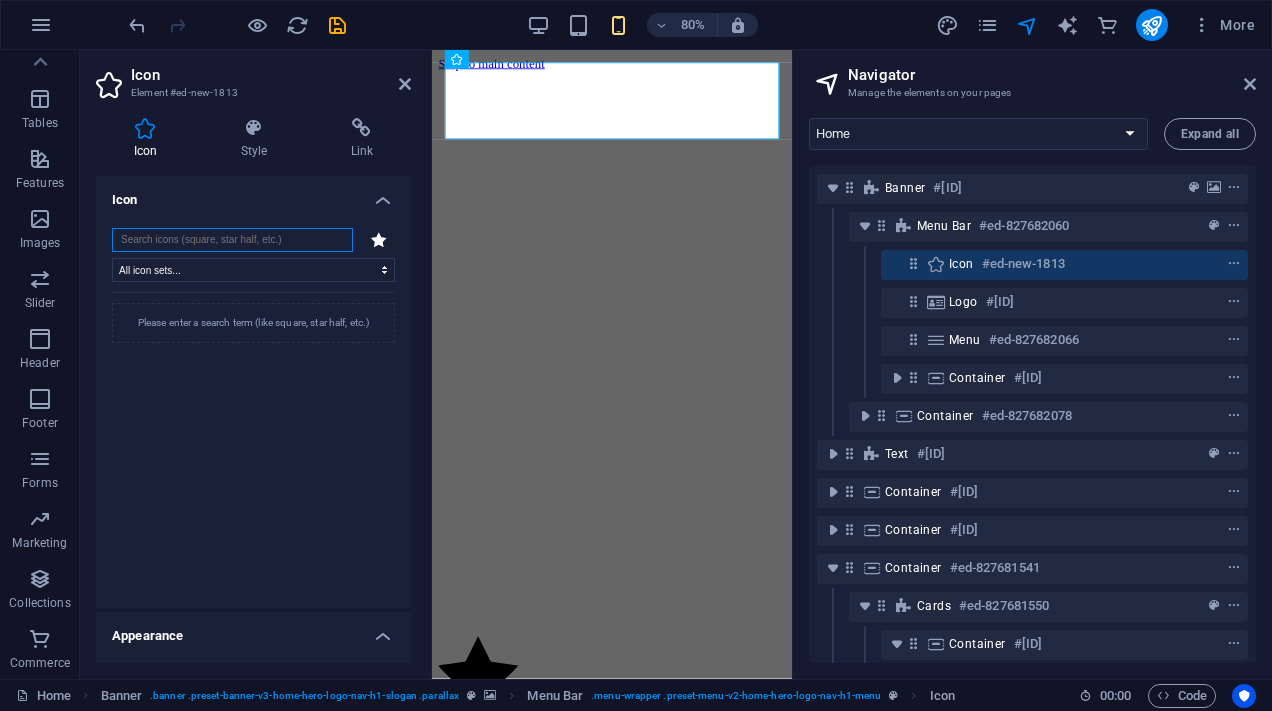 click at bounding box center [232, 240] 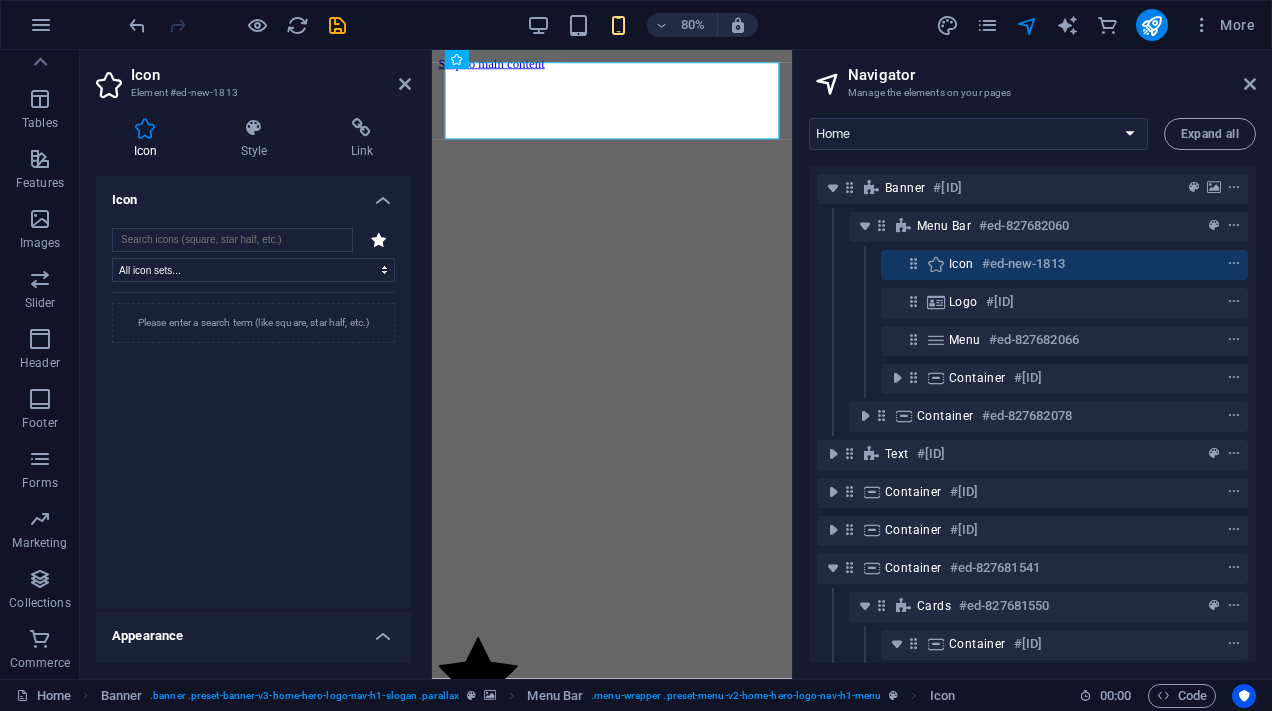click on "Icon" at bounding box center (253, 194) 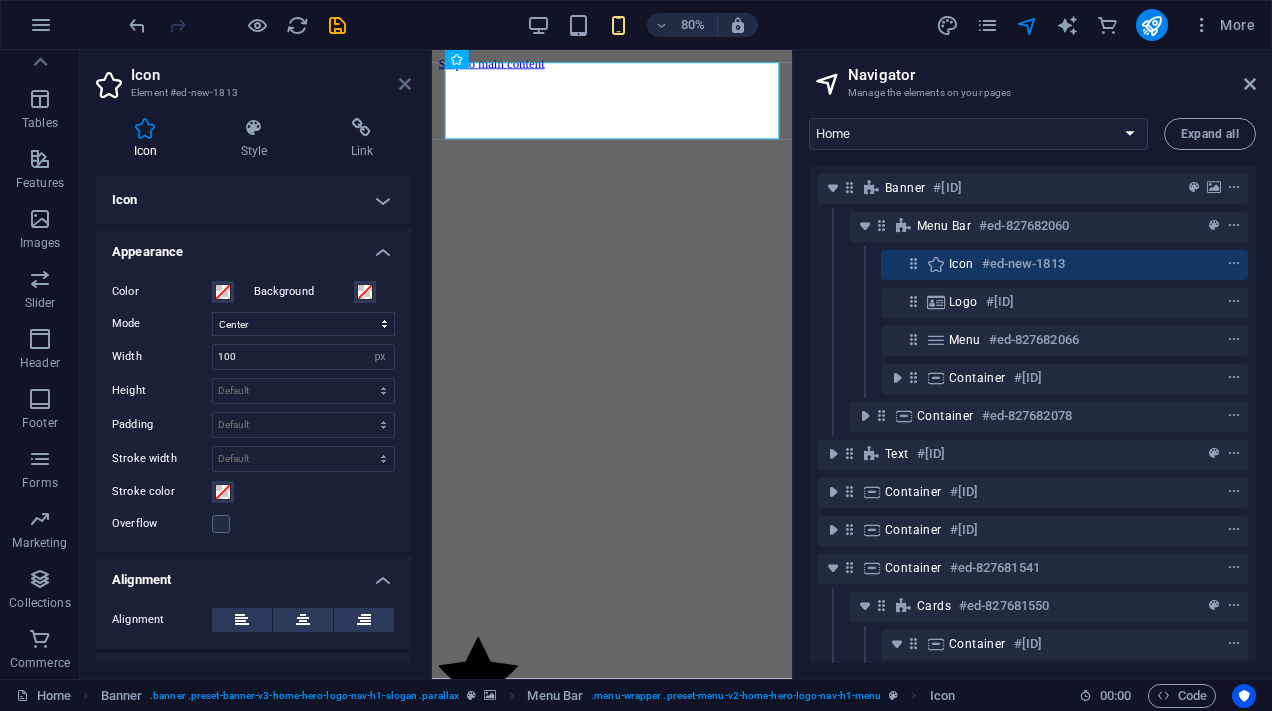 click at bounding box center [405, 84] 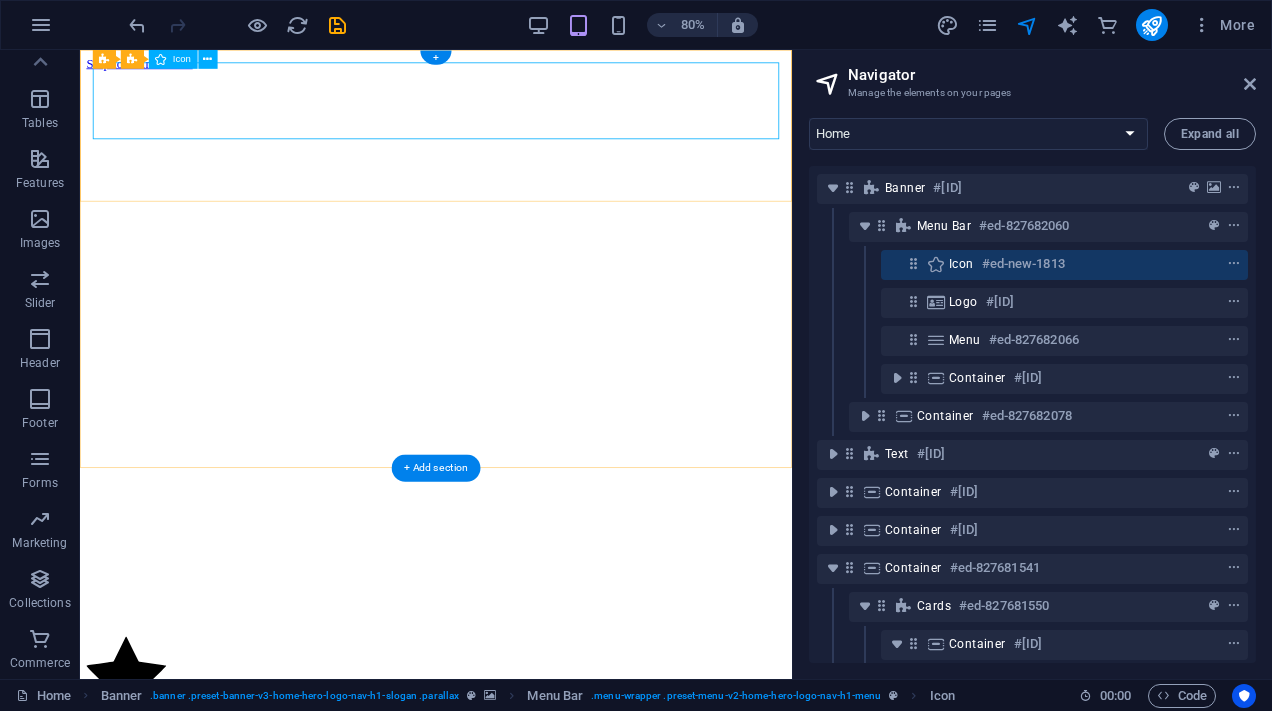 click at bounding box center (525, 833) 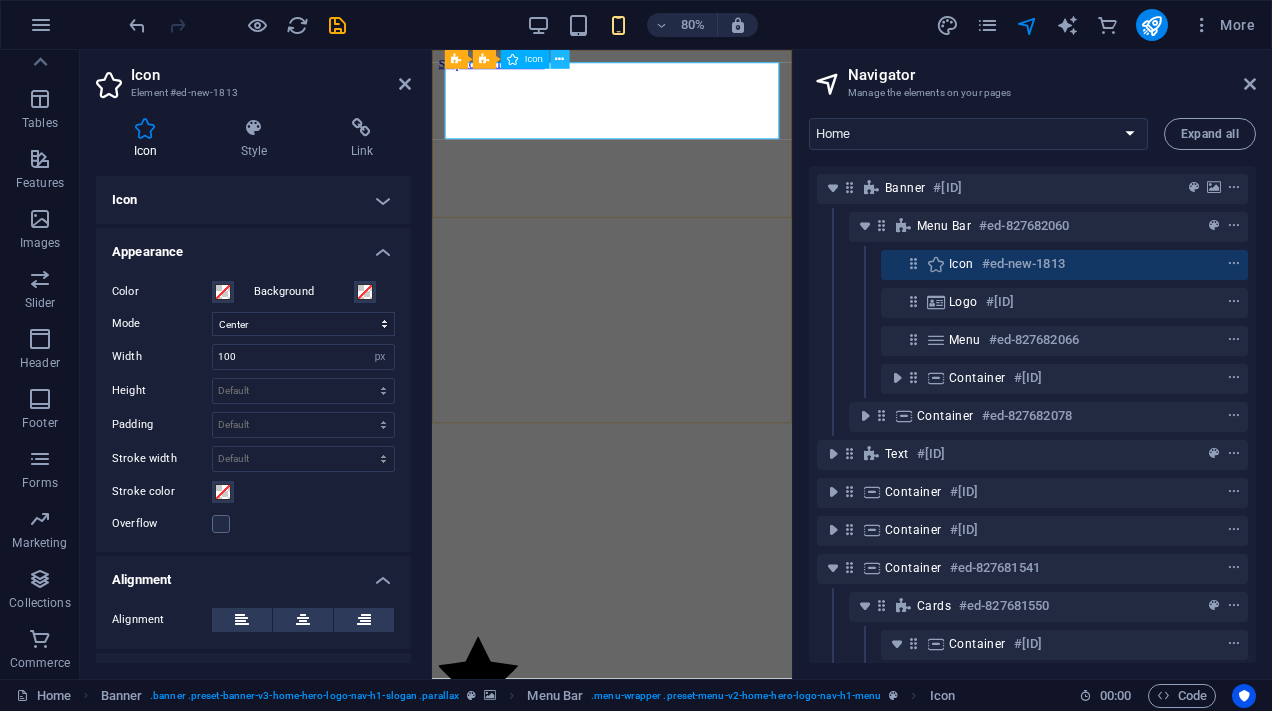 click at bounding box center [559, 59] 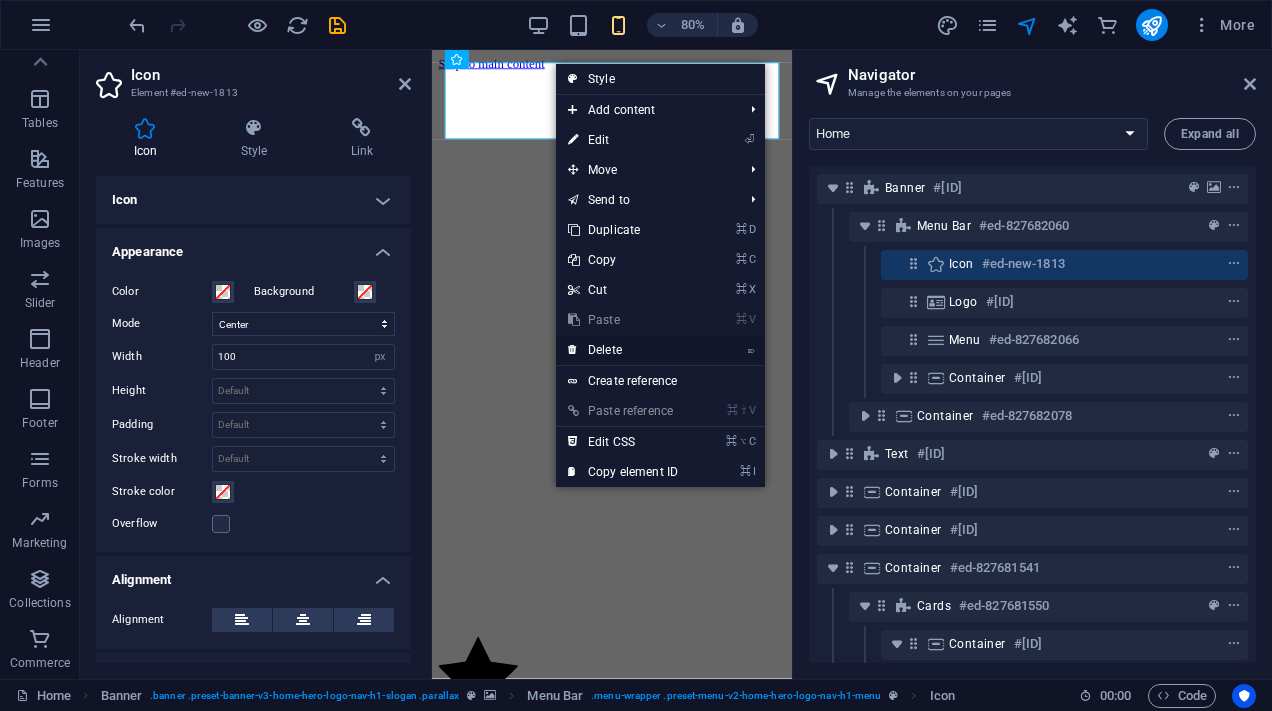 click on "⌦  Delete" at bounding box center (623, 350) 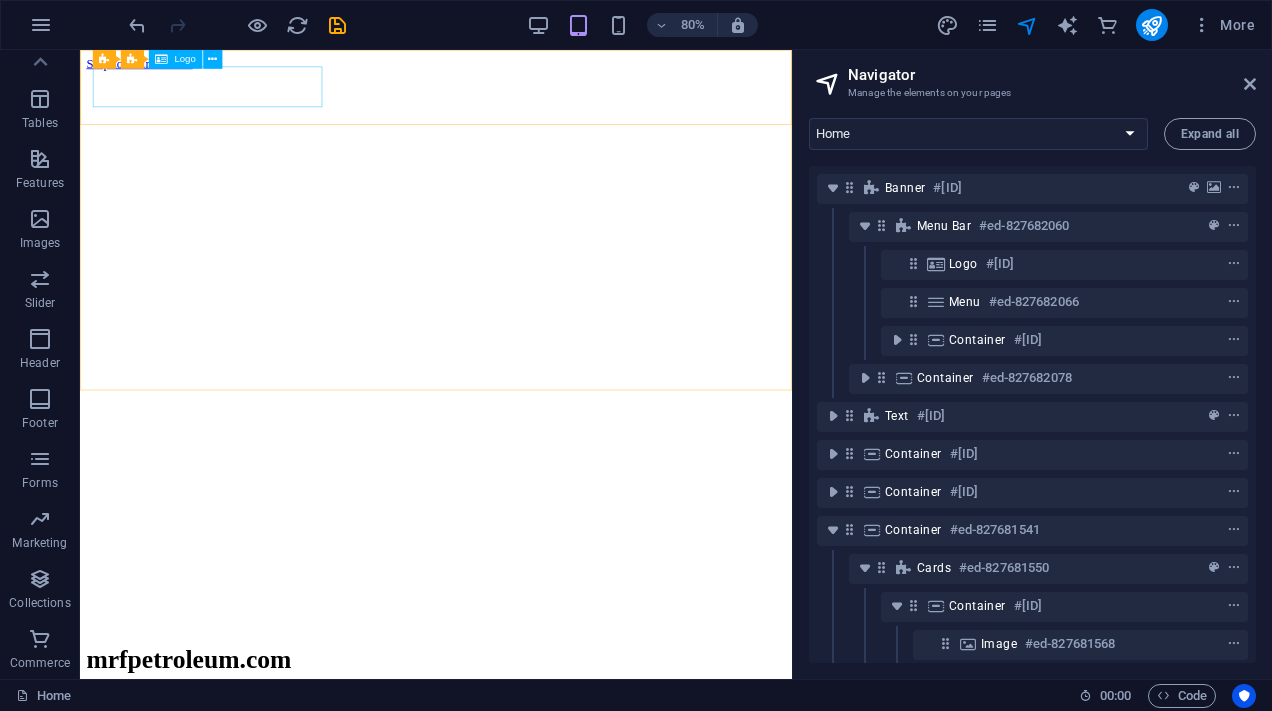 click on "Logo" at bounding box center [184, 60] 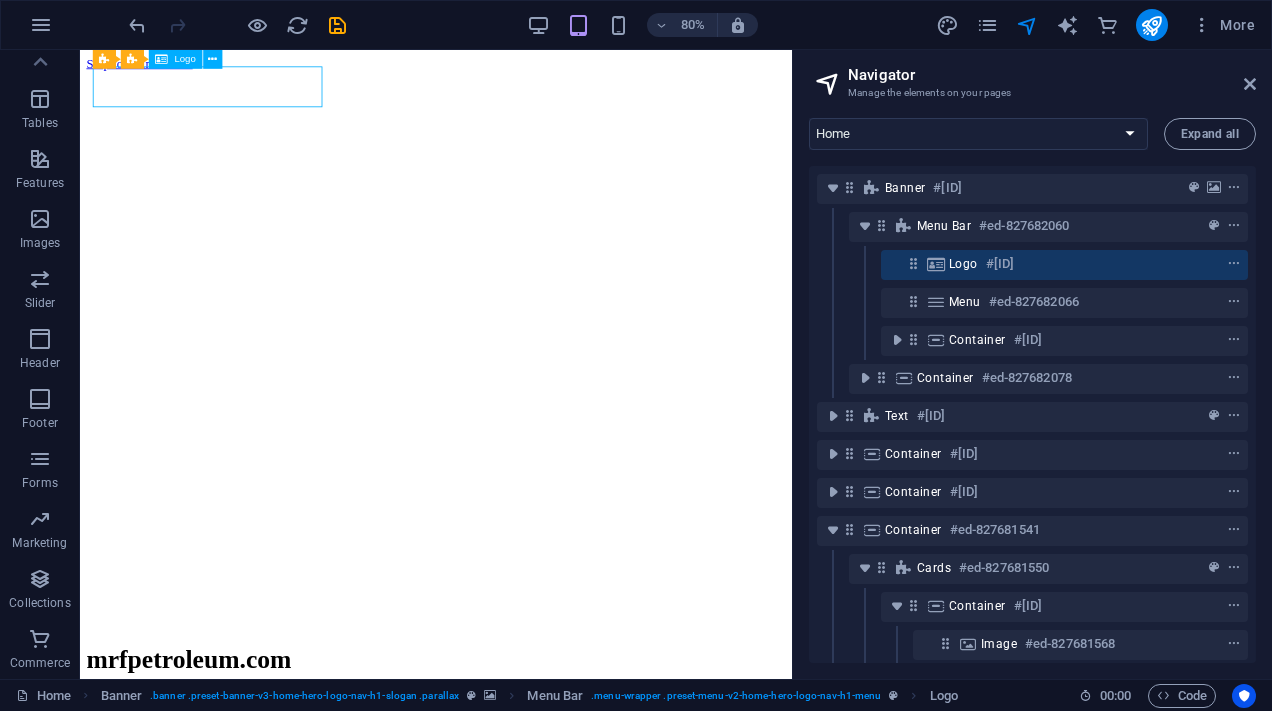 click on "Logo" at bounding box center (184, 60) 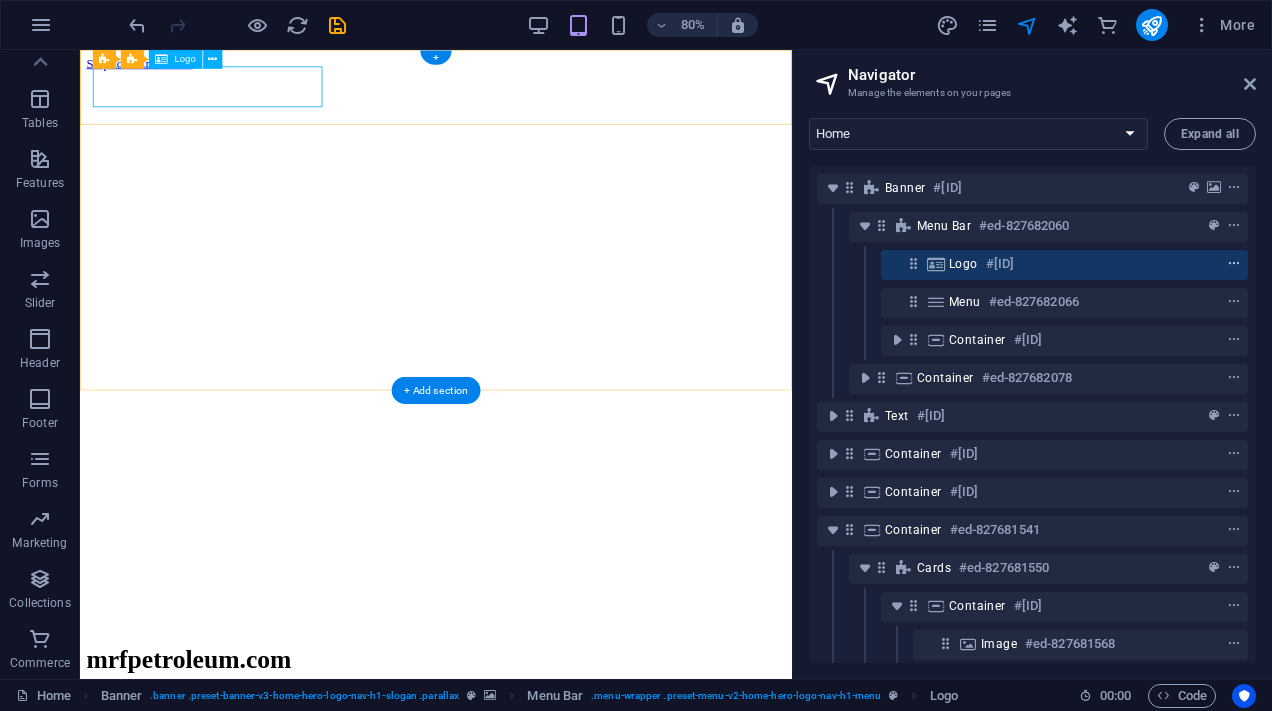 click at bounding box center [1234, 264] 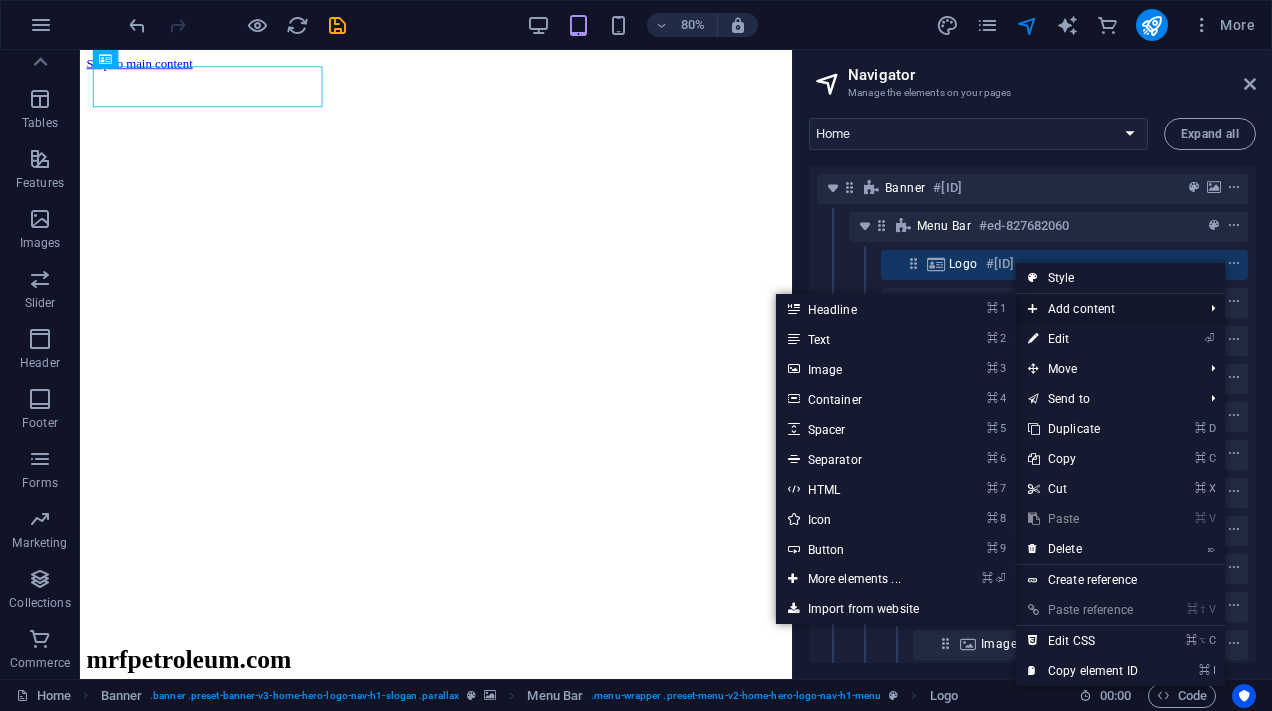 click on "Add content" at bounding box center (1105, 309) 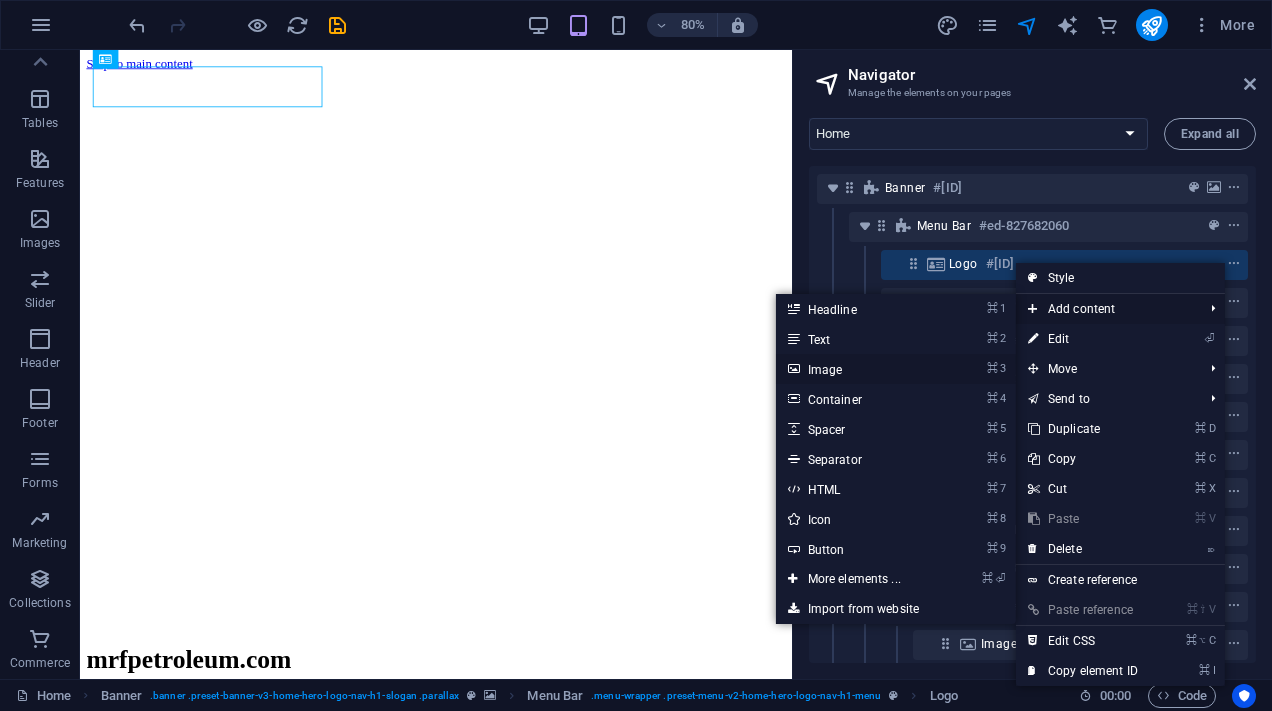click on "⌘ 3  Image" at bounding box center [858, 369] 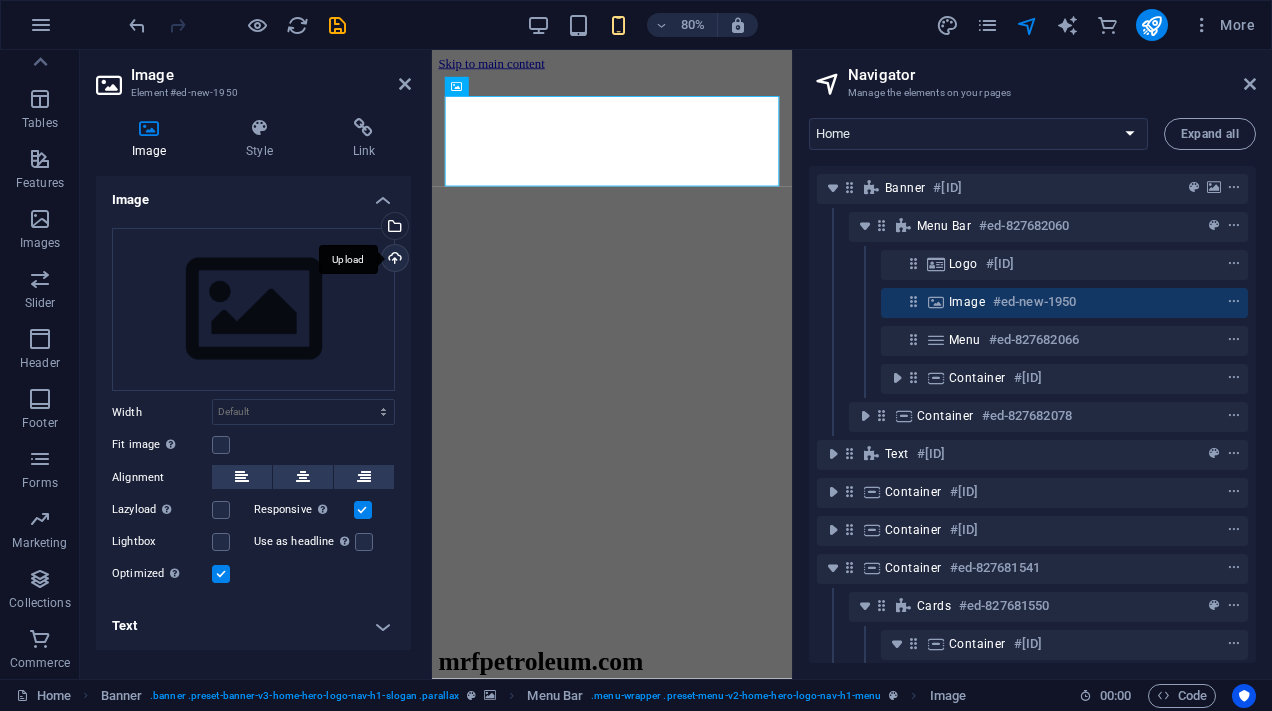 click on "Upload" at bounding box center [393, 260] 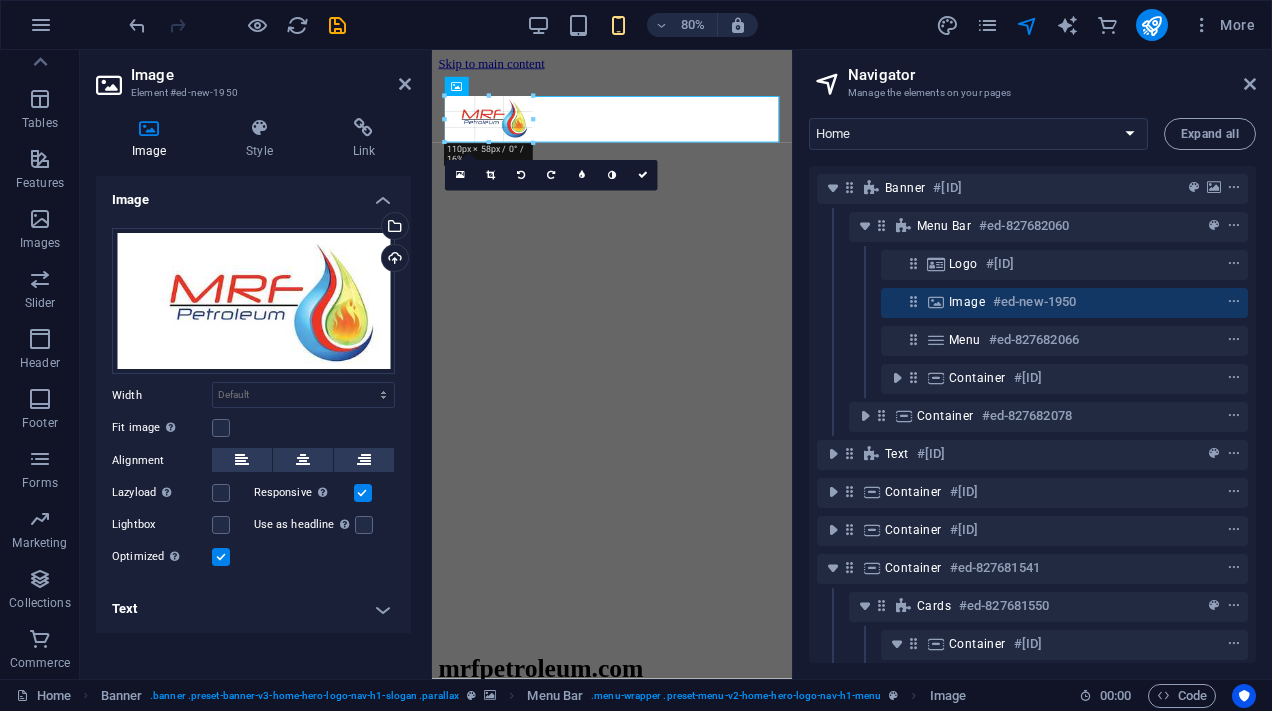 drag, startPoint x: 777, startPoint y: 262, endPoint x: 465, endPoint y: 50, distance: 377.21082 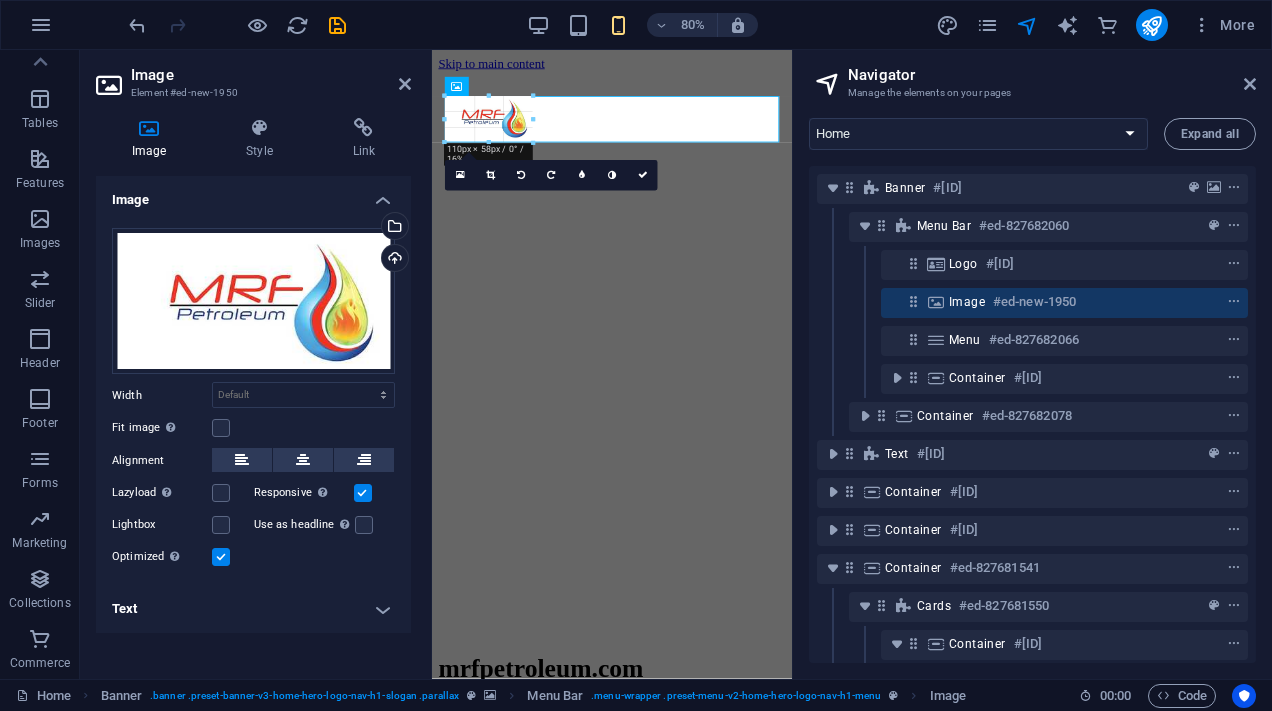 type on "110" 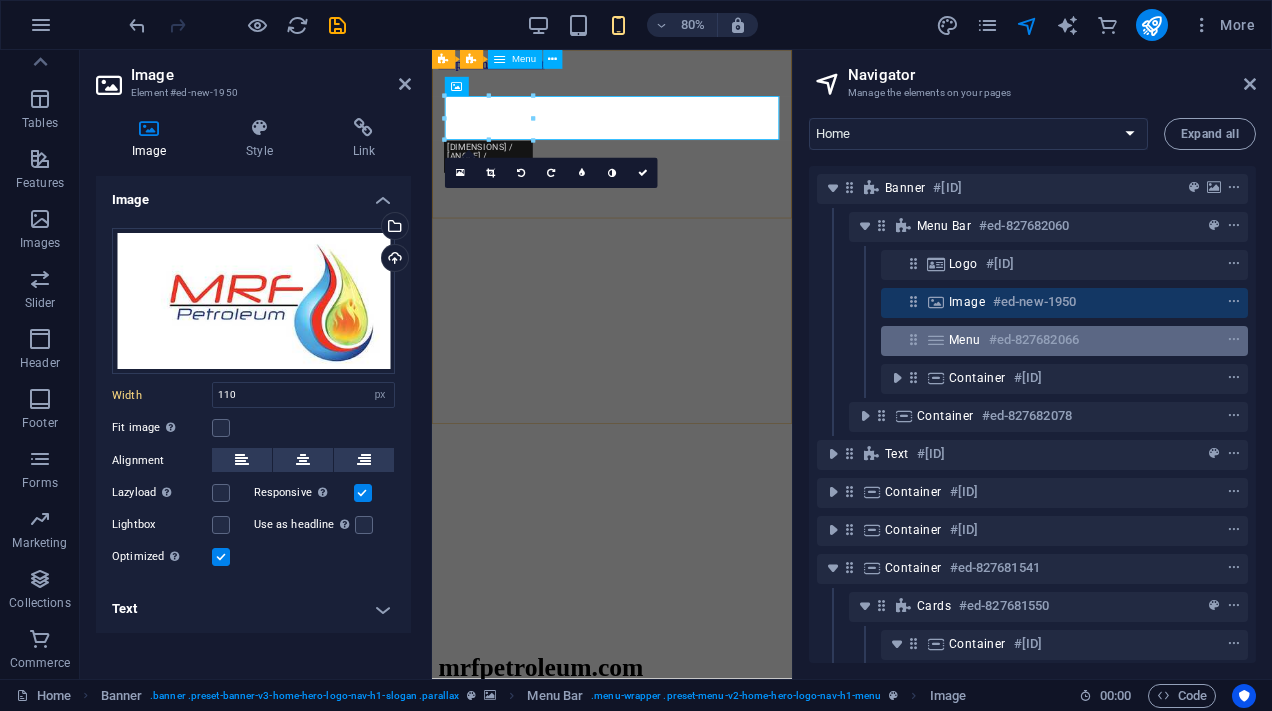 click on "Menu #[ID]" at bounding box center (1048, 340) 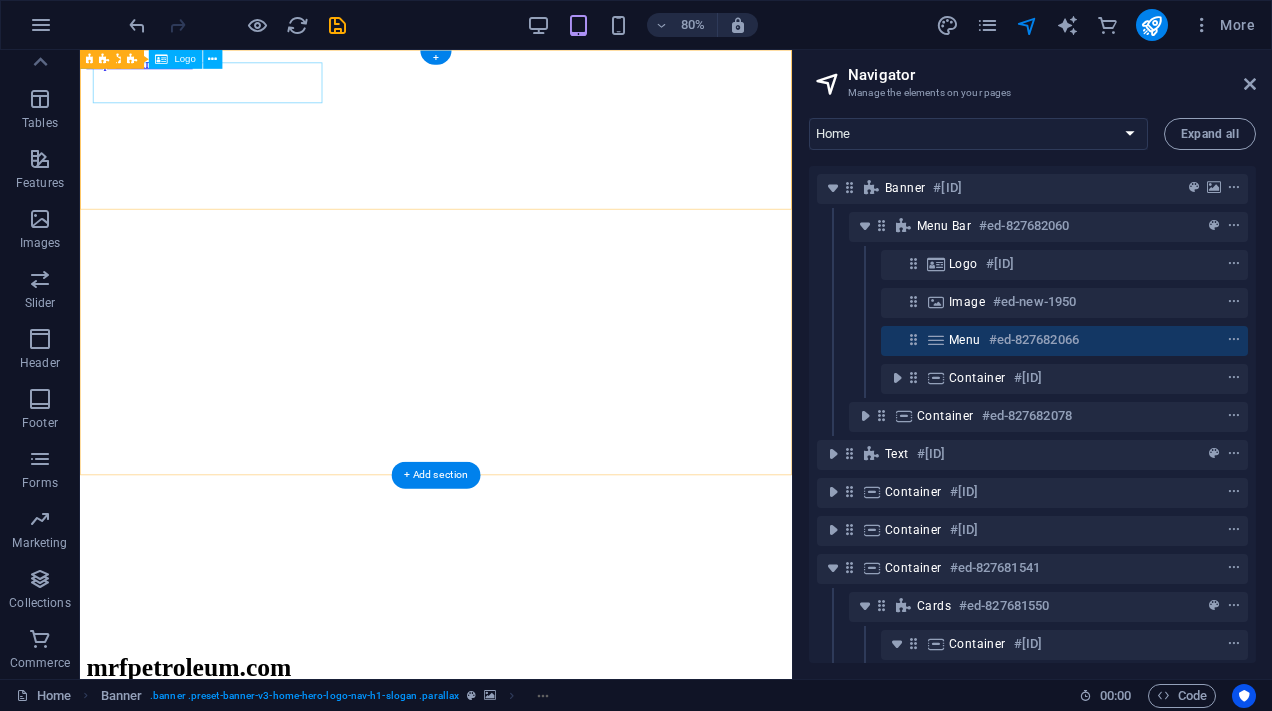 click on "mrfpetroleum.com" at bounding box center (525, 822) 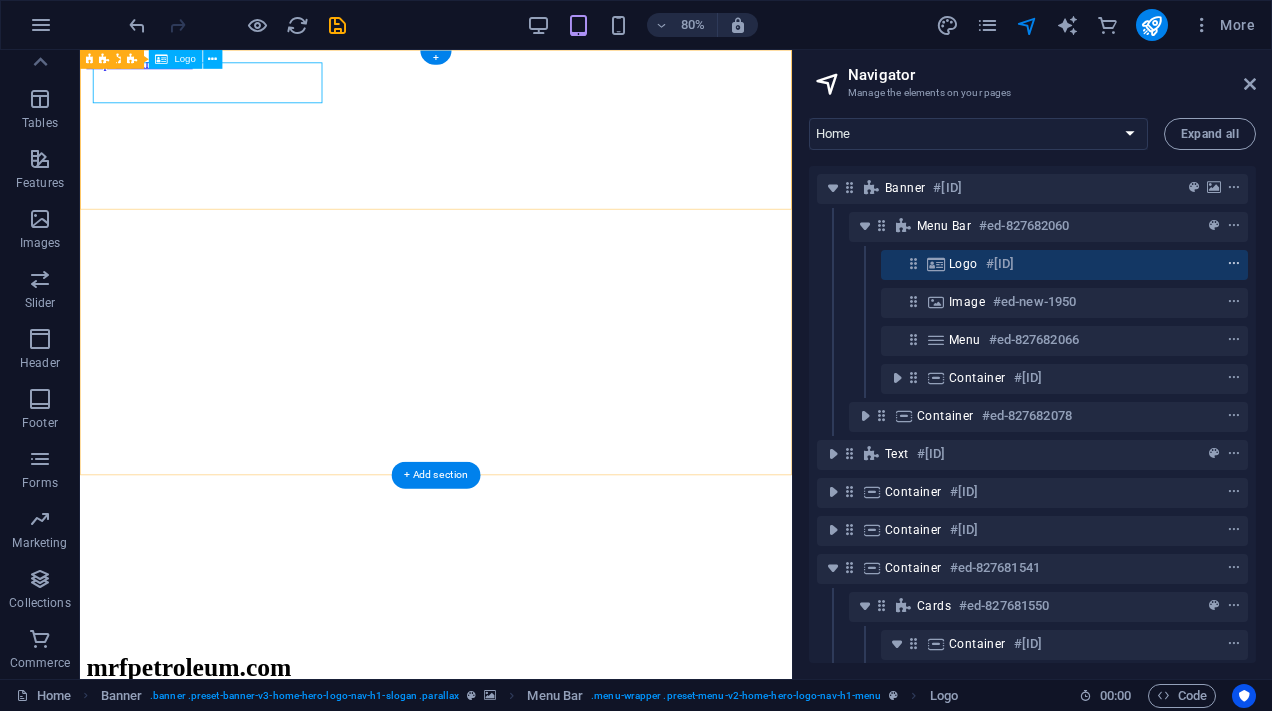 click at bounding box center (1234, 264) 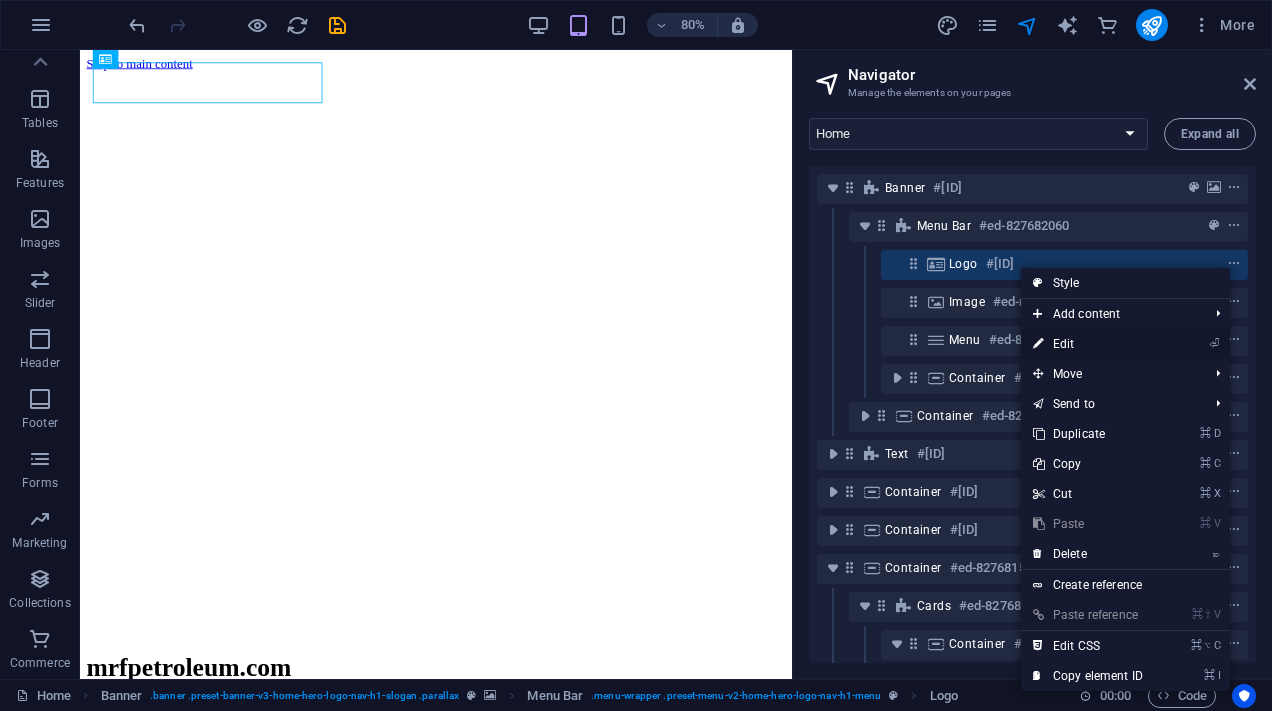 click on "⏎  Edit" at bounding box center (1088, 344) 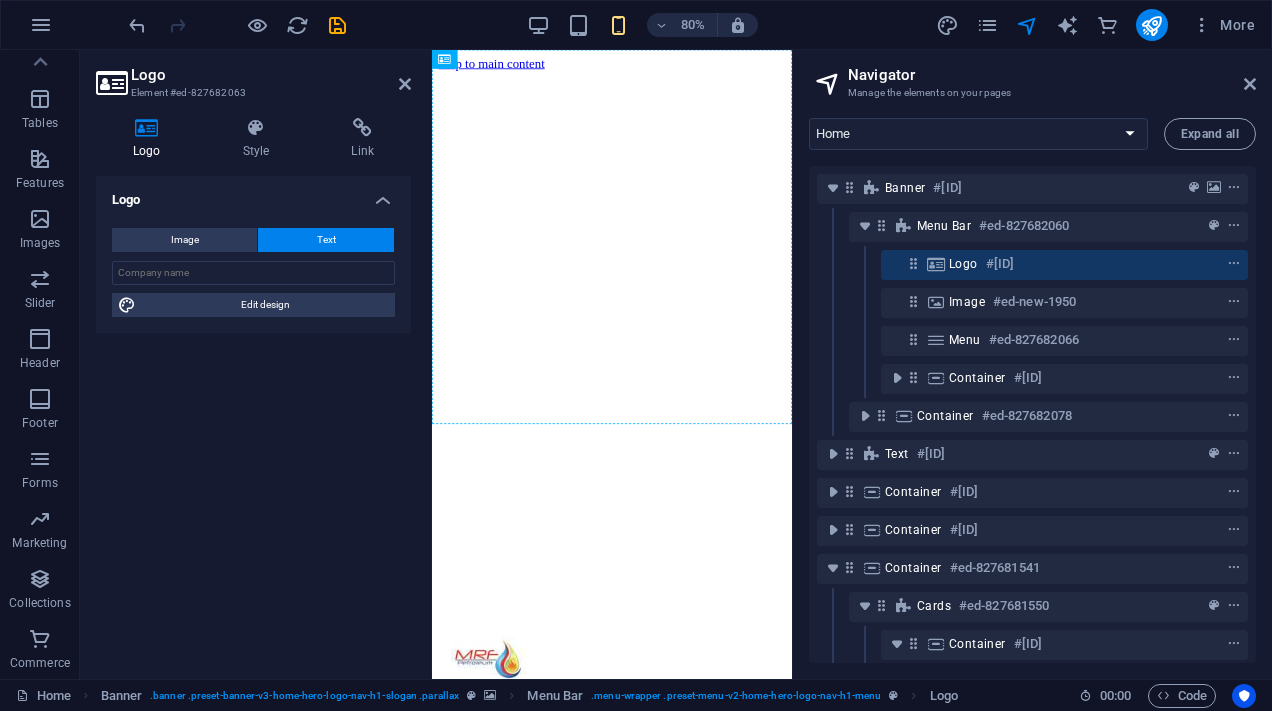 drag, startPoint x: 572, startPoint y: 82, endPoint x: 634, endPoint y: 132, distance: 79.64923 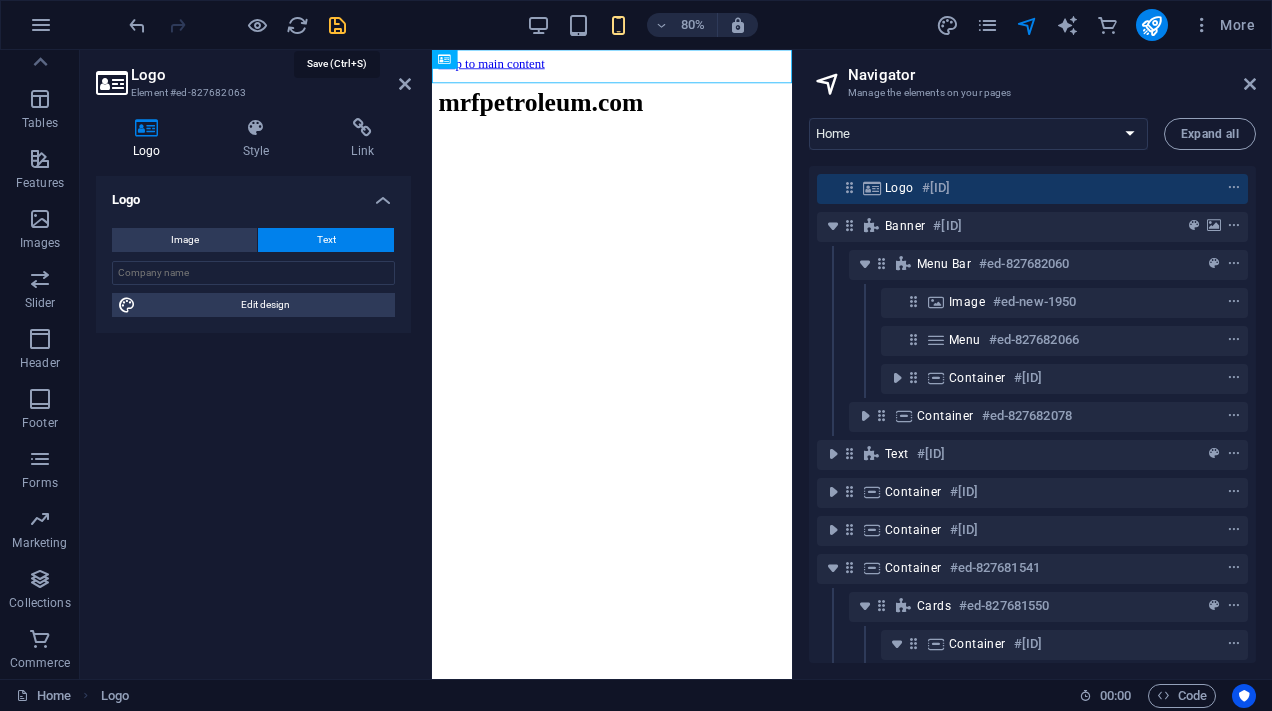 click at bounding box center (337, 25) 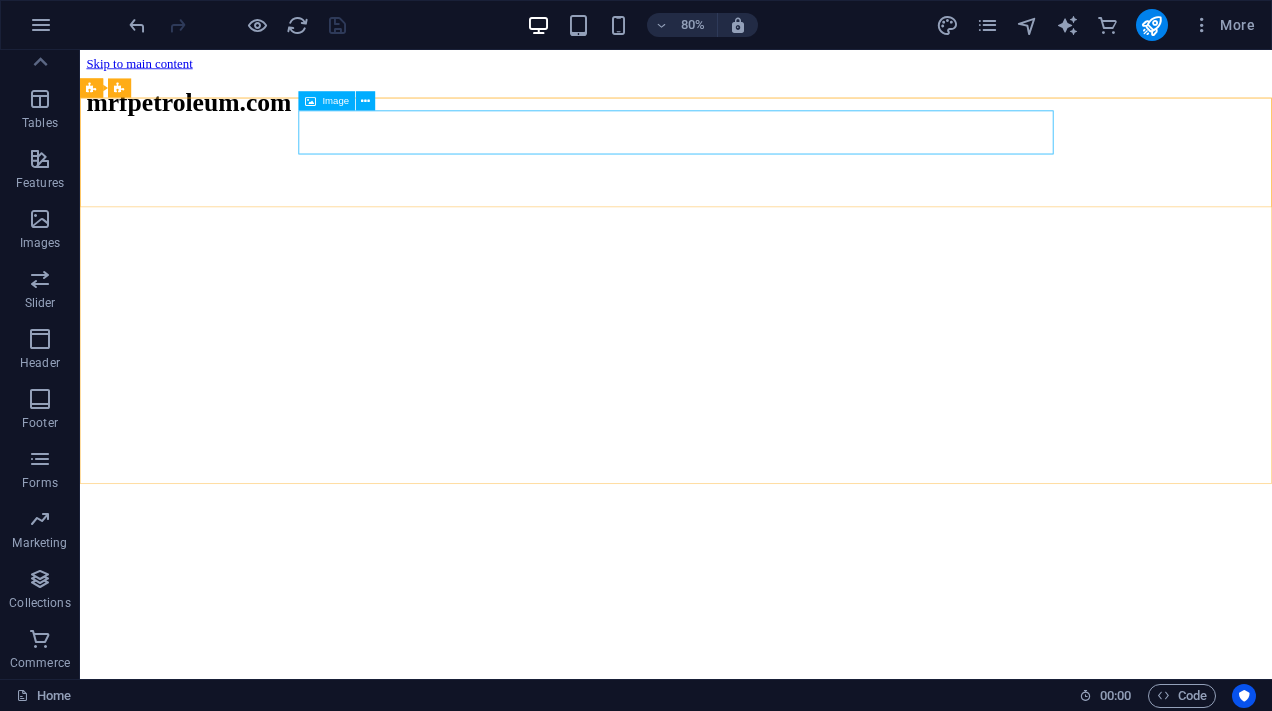 click at bounding box center [310, 101] 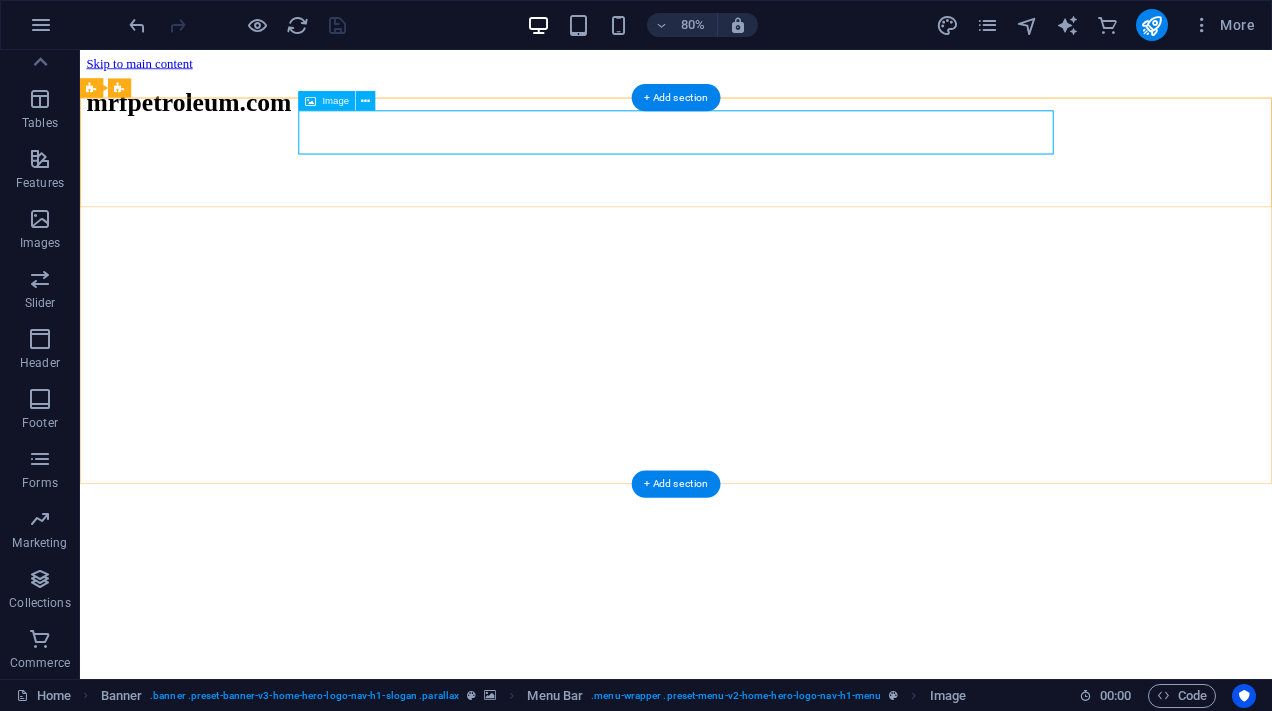 click at bounding box center [825, 896] 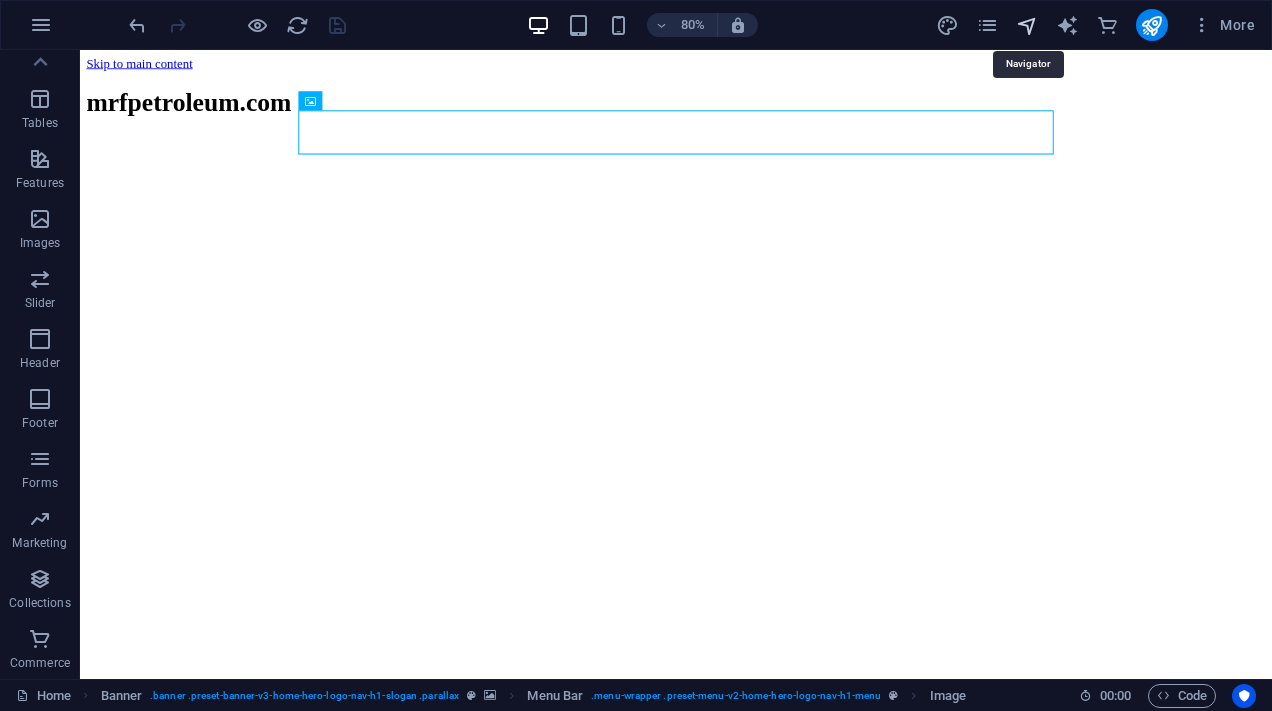 click at bounding box center (1027, 25) 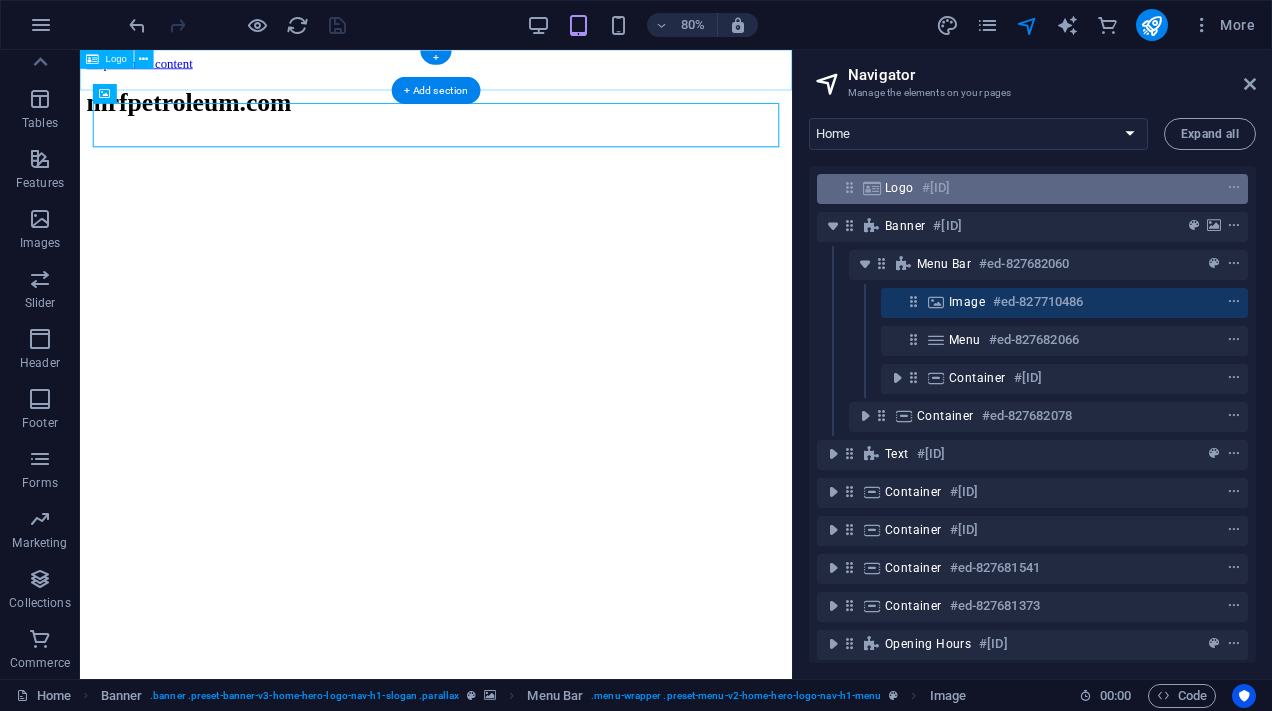 click on "Logo" at bounding box center (899, 188) 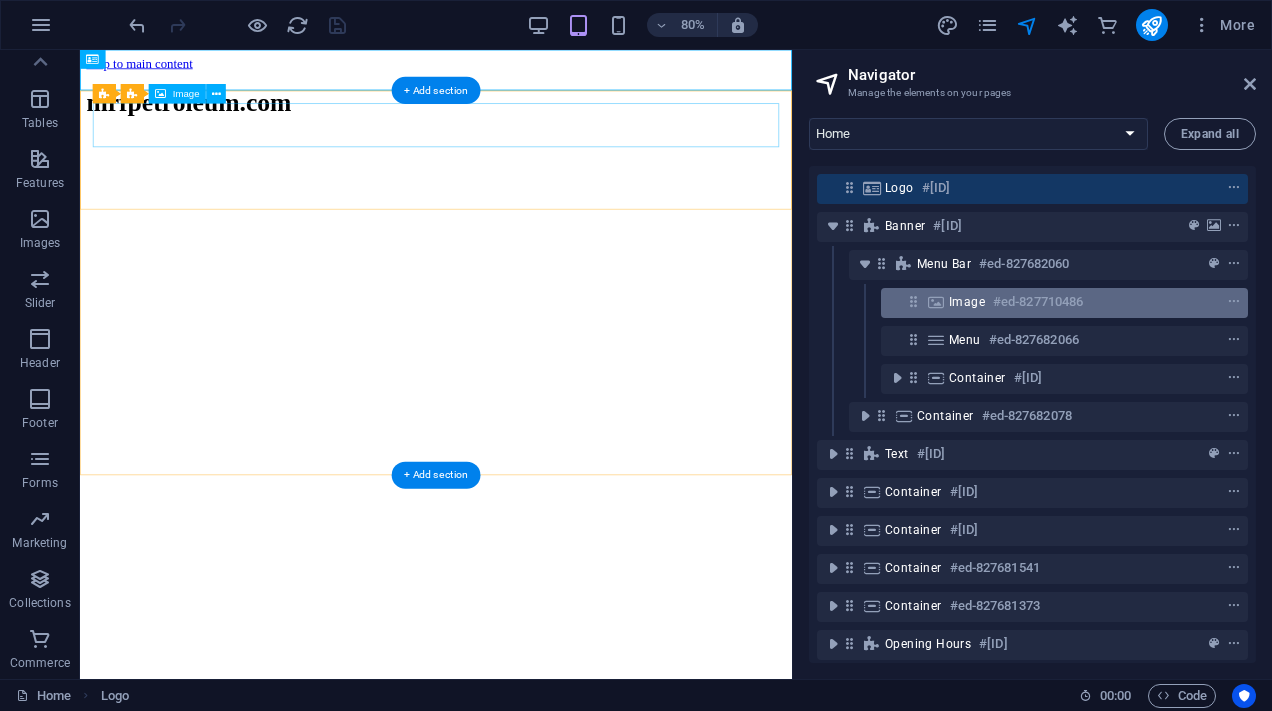 click on "Image" at bounding box center (967, 302) 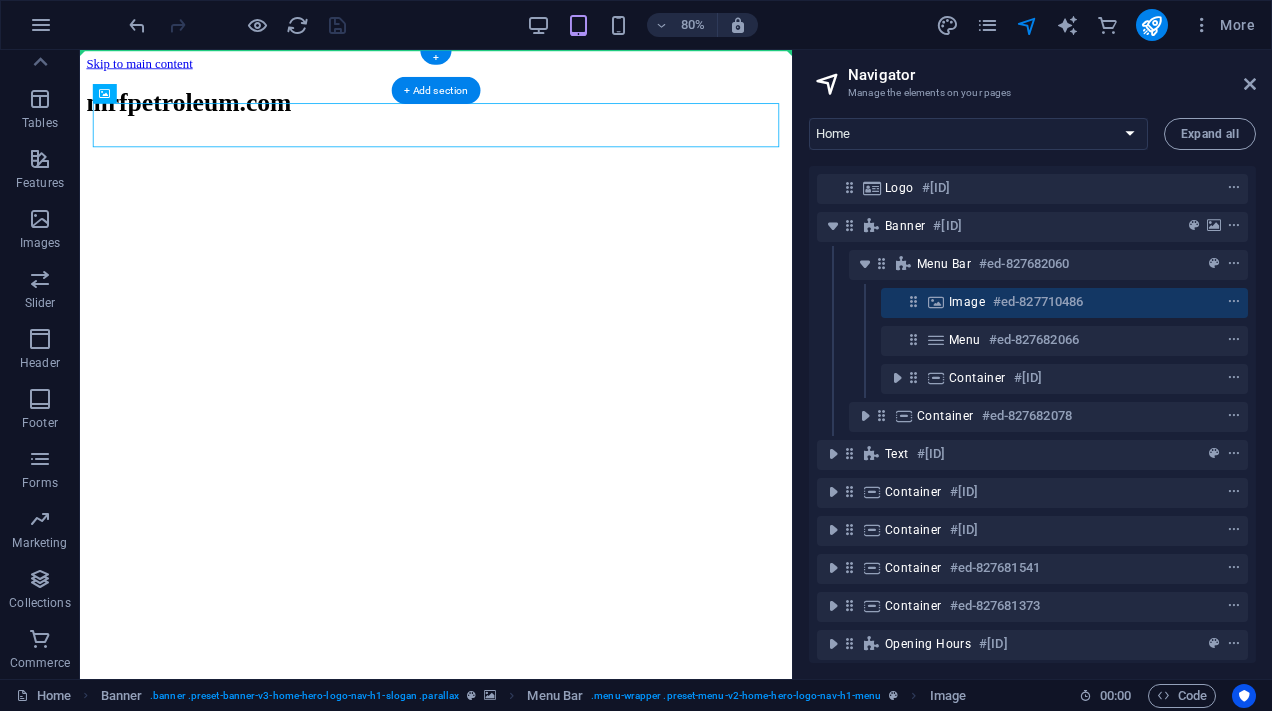 drag, startPoint x: 153, startPoint y: 155, endPoint x: 98, endPoint y: 72, distance: 99.56907 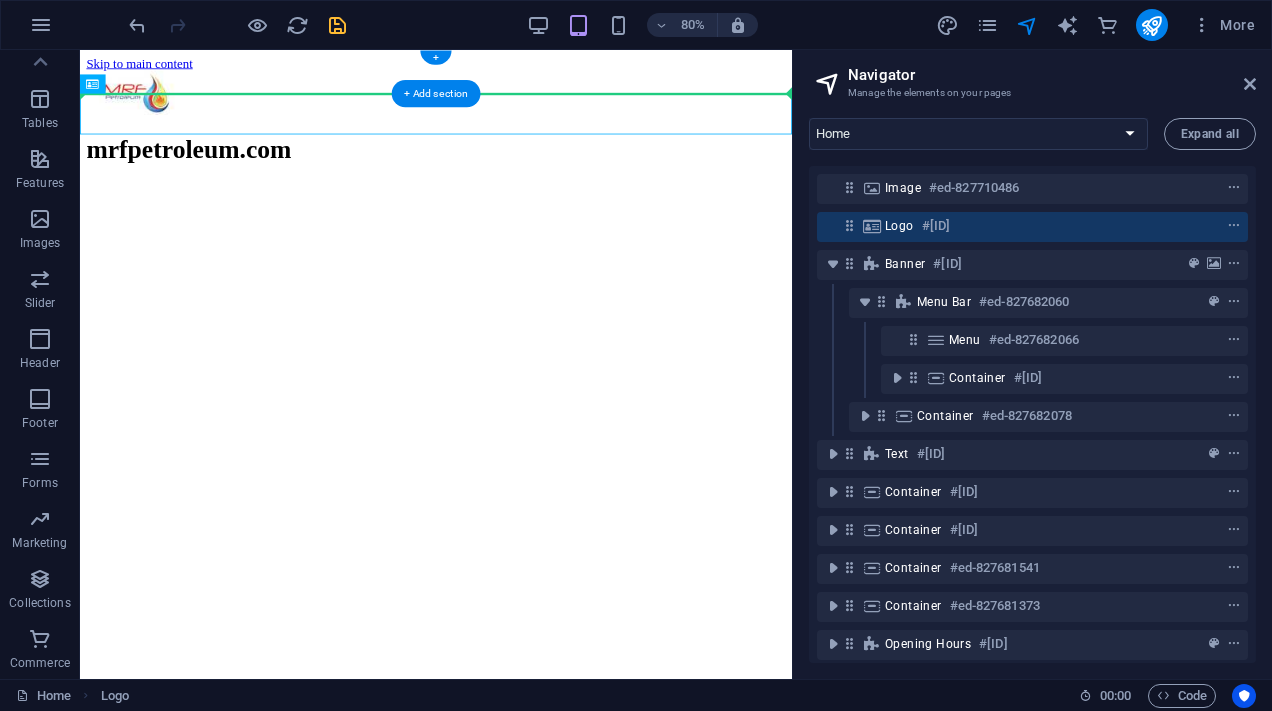 drag, startPoint x: 140, startPoint y: 128, endPoint x: 303, endPoint y: 80, distance: 169.92056 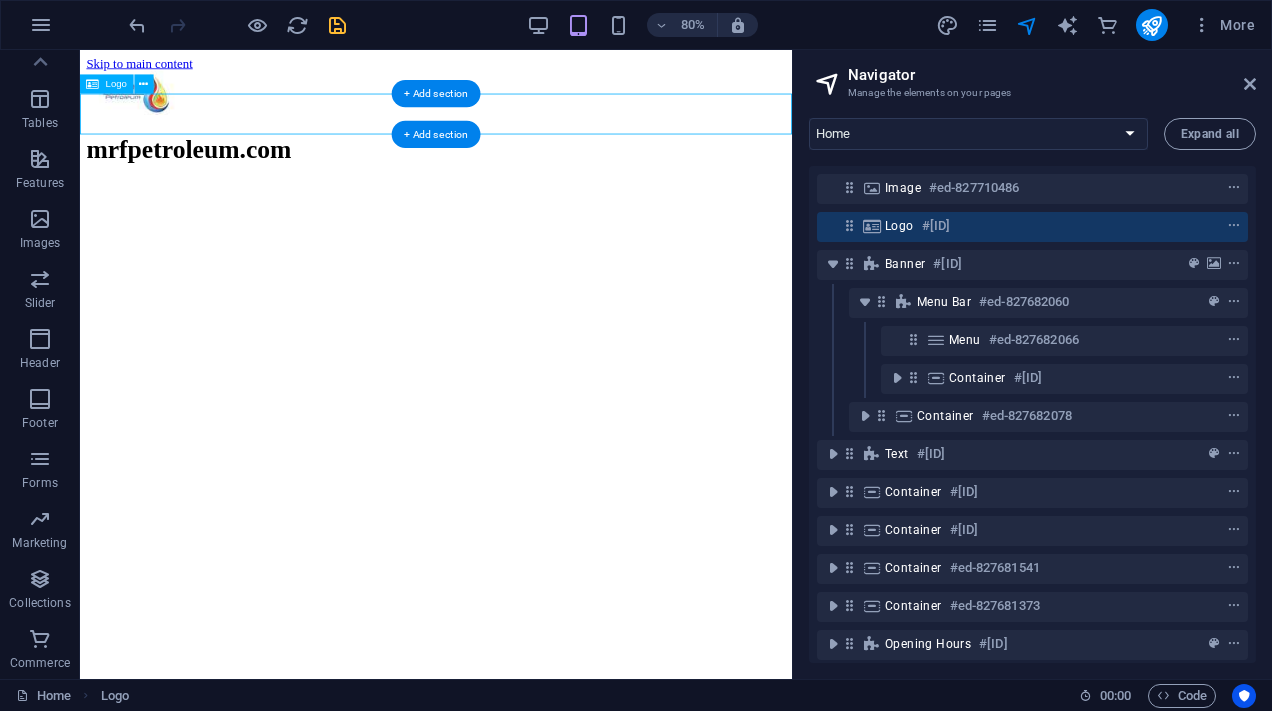 click on "mrfpetroleum.com" at bounding box center [525, 174] 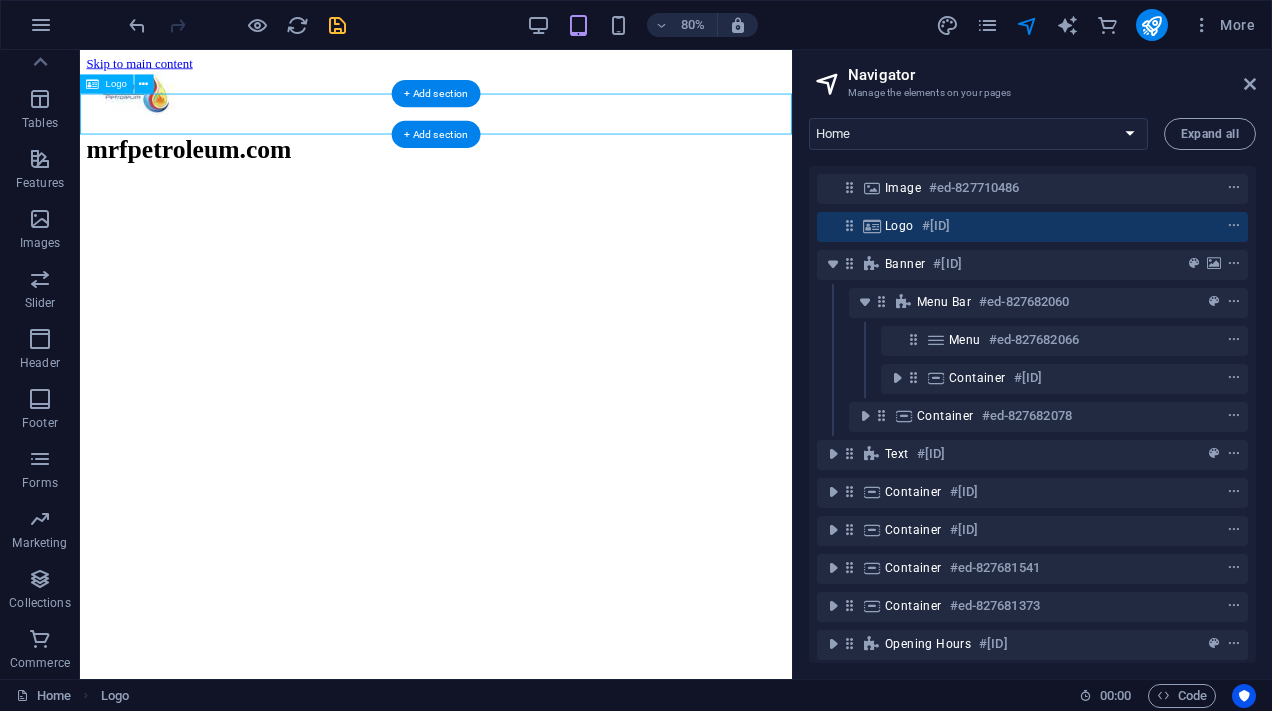 drag, startPoint x: 325, startPoint y: 134, endPoint x: 451, endPoint y: 131, distance: 126.035706 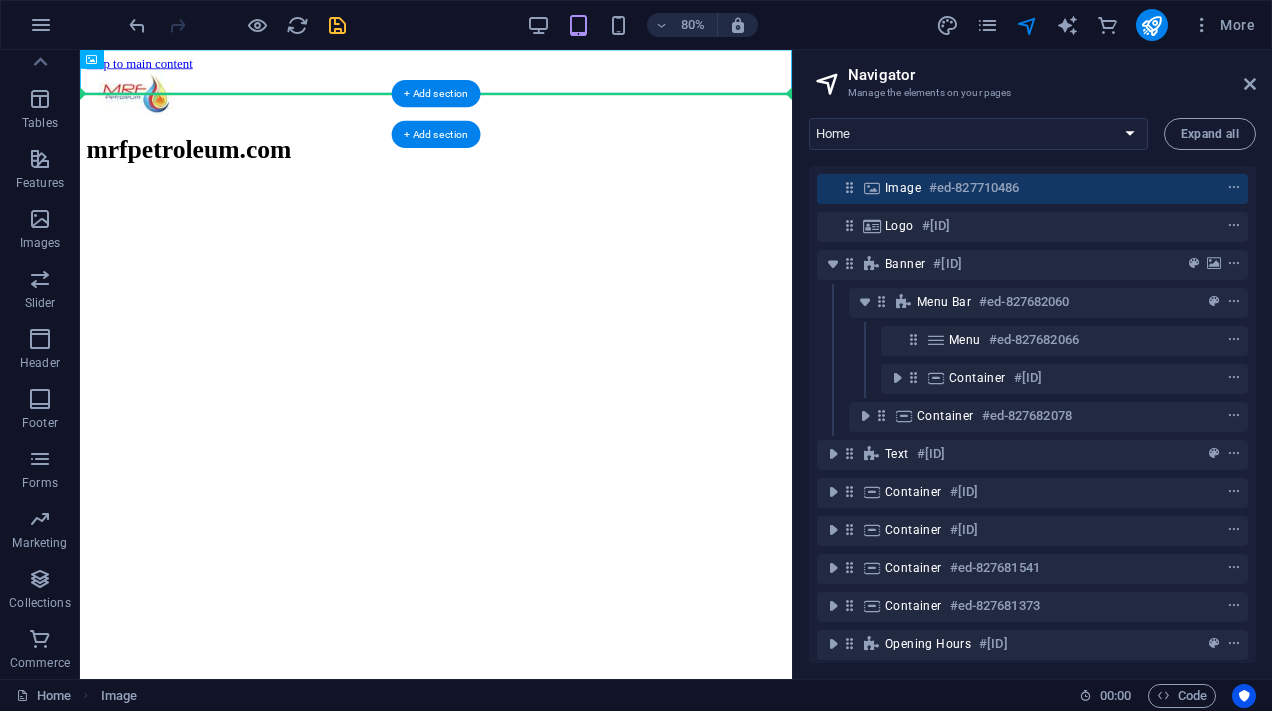 drag, startPoint x: 152, startPoint y: 82, endPoint x: 92, endPoint y: 126, distance: 74.404305 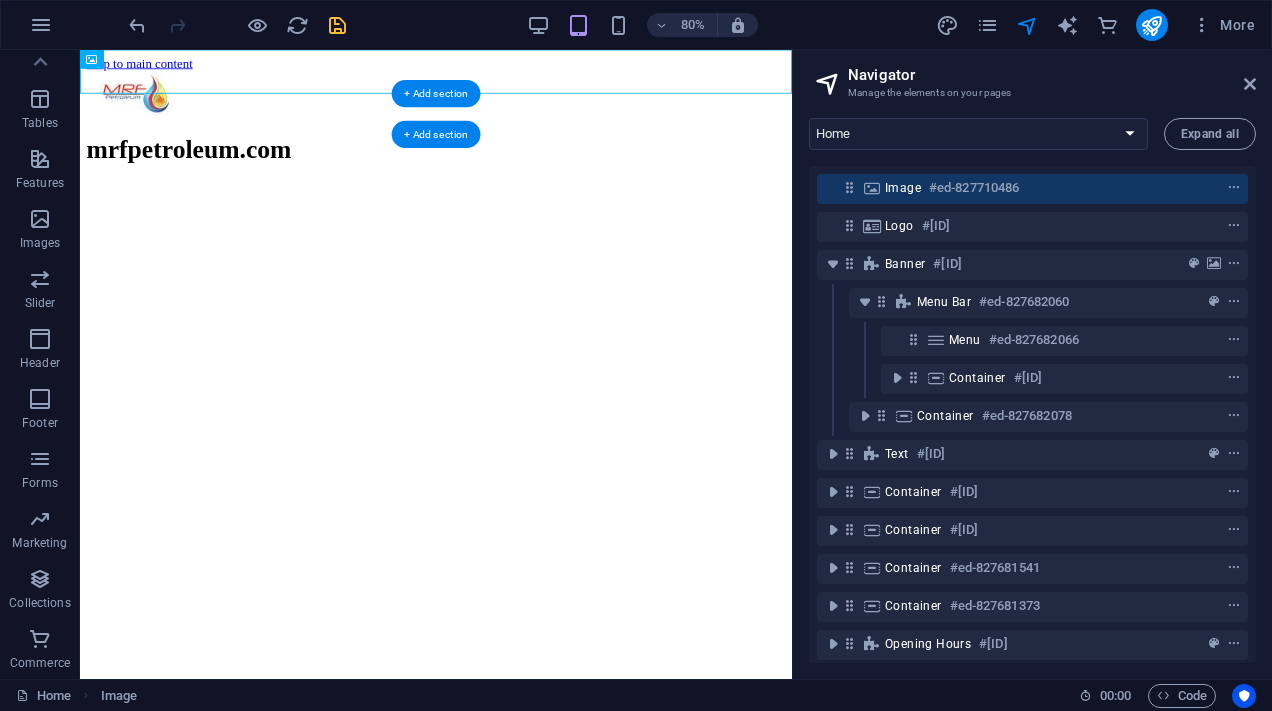 click on "mrfpetroleum.com" at bounding box center (525, 174) 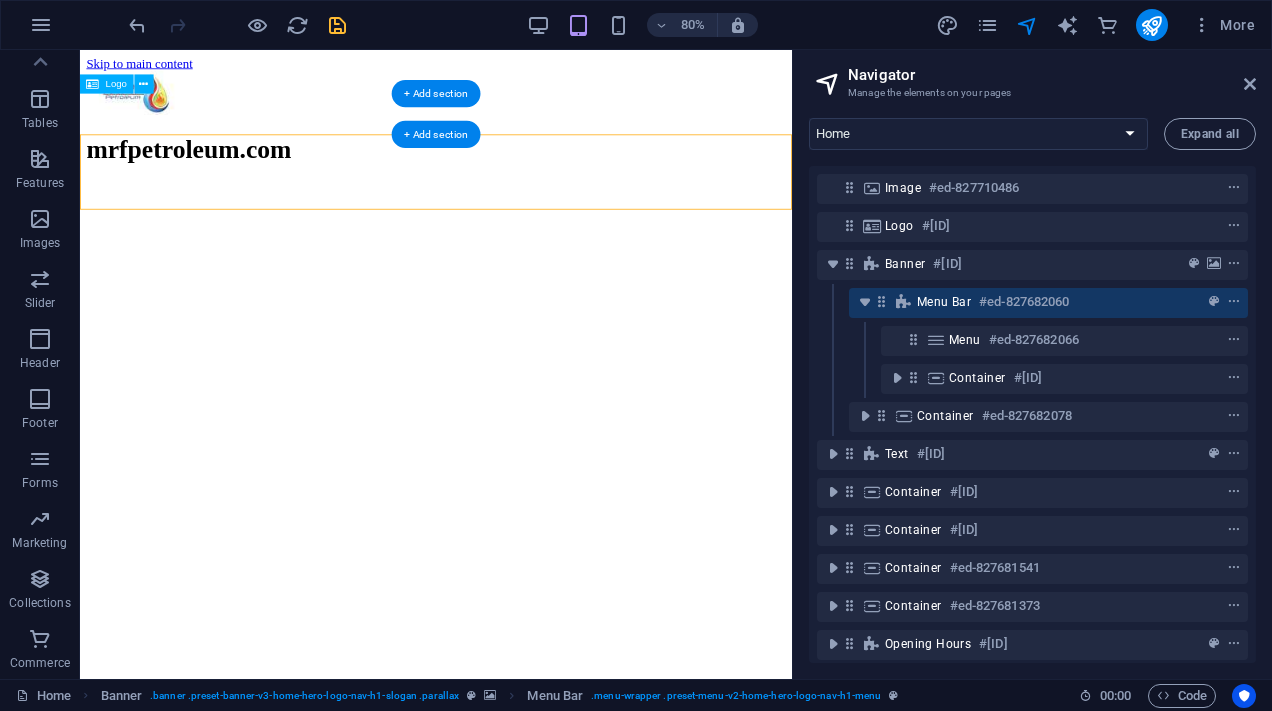 click on "mrfpetroleum.com" at bounding box center [525, 174] 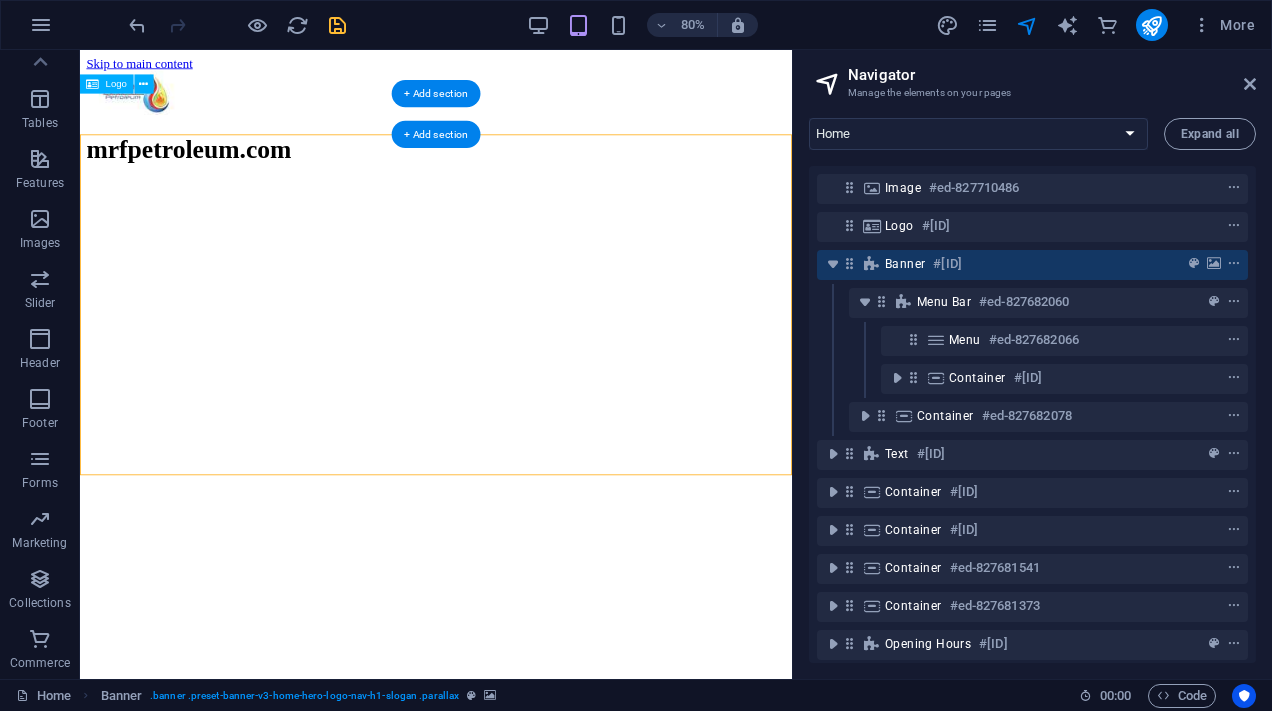 click on "mrfpetroleum.com" at bounding box center [525, 174] 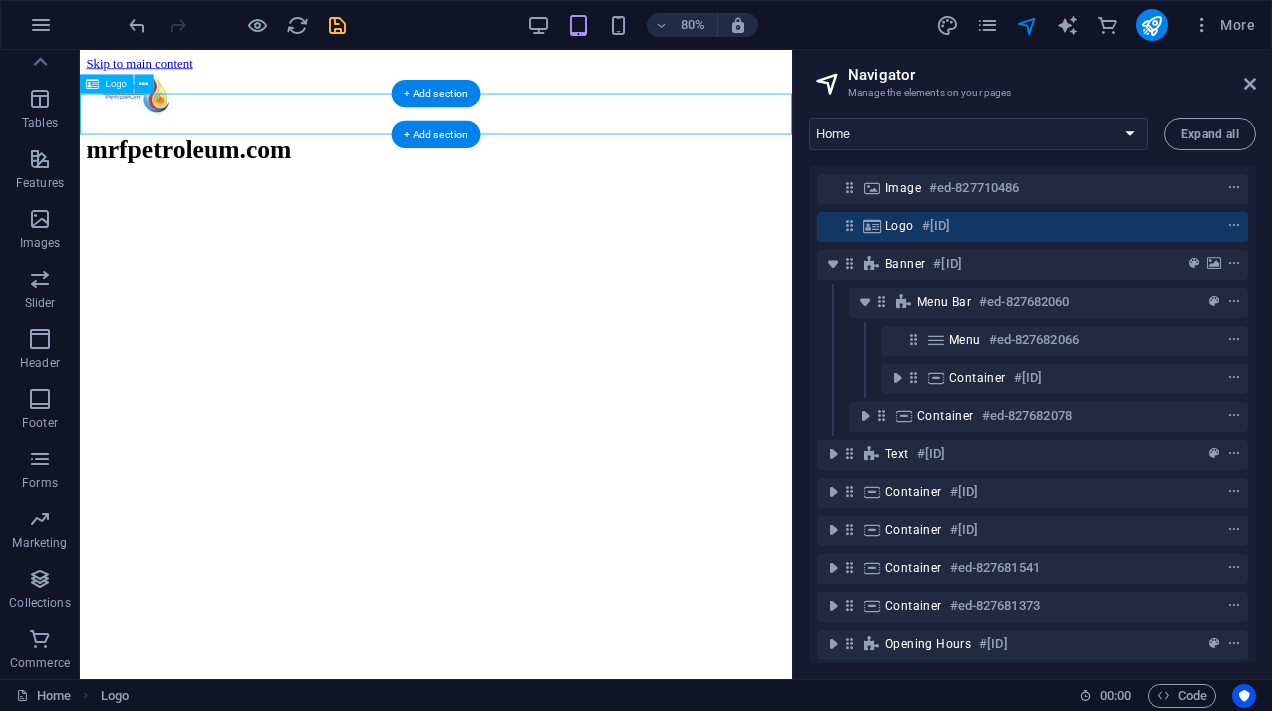 click on "mrfpetroleum.com" at bounding box center (525, 174) 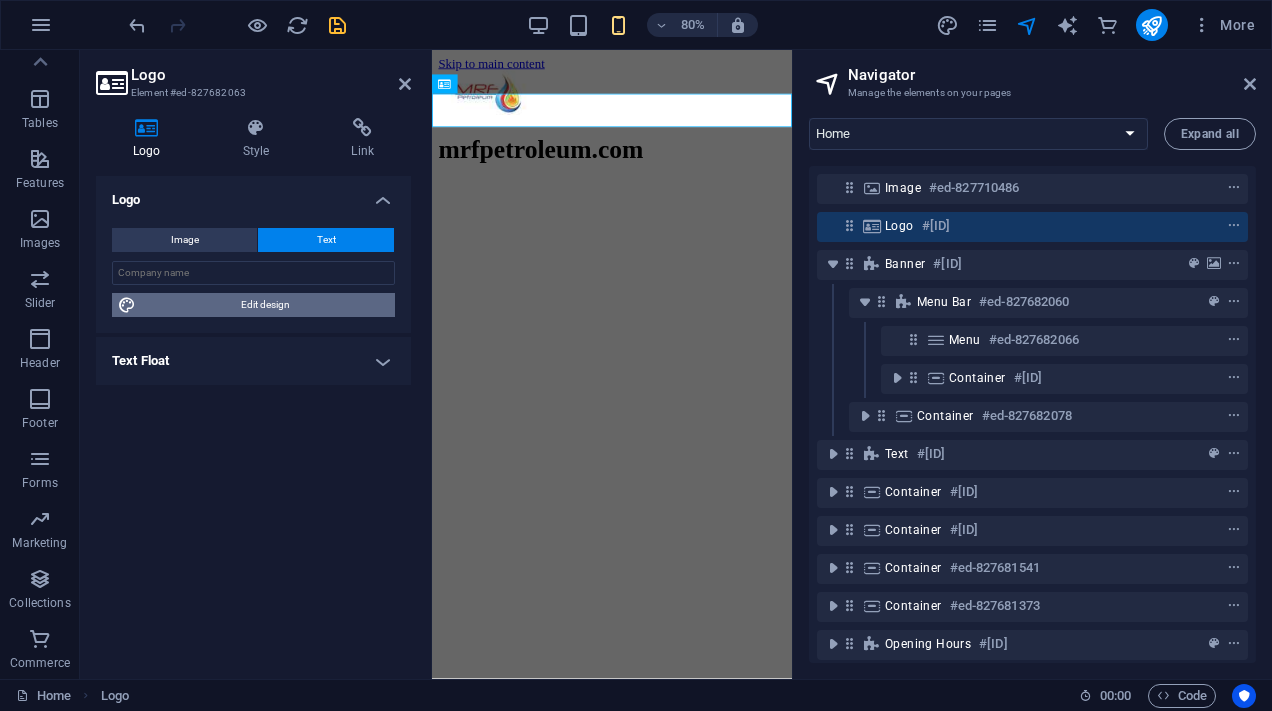 click on "Edit design" at bounding box center (265, 305) 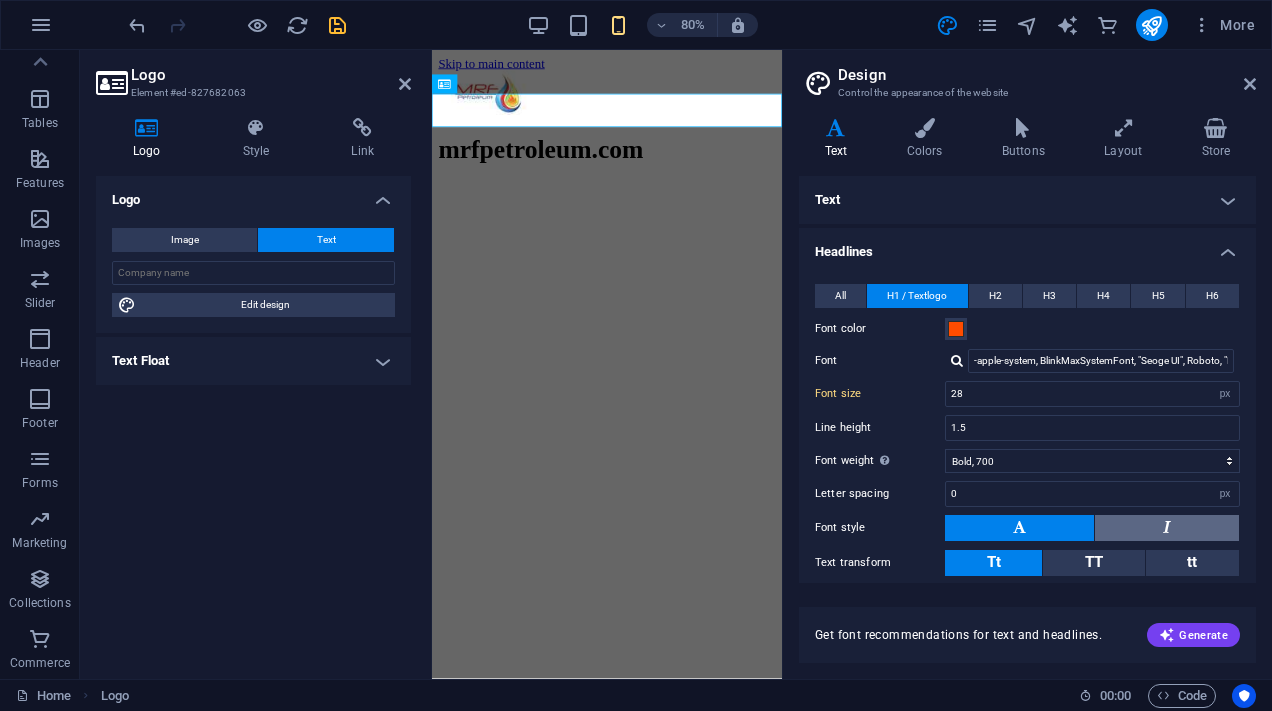 click at bounding box center [1167, 528] 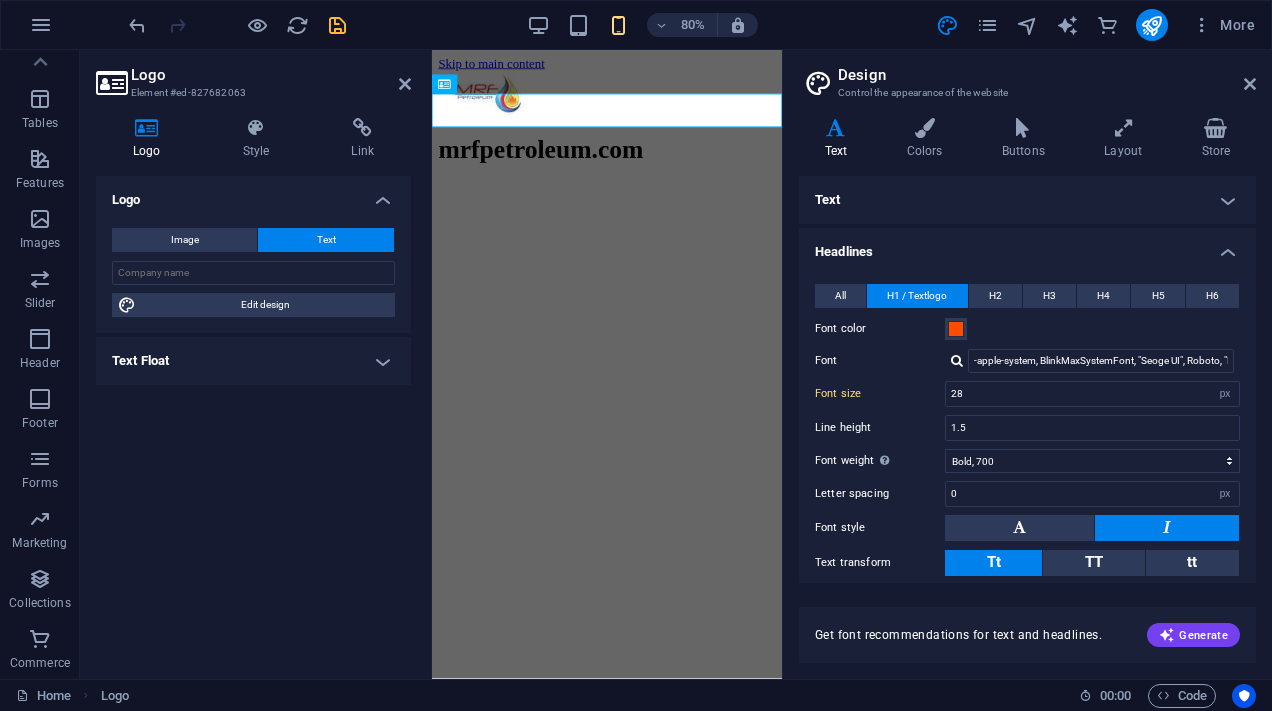 click at bounding box center (1167, 528) 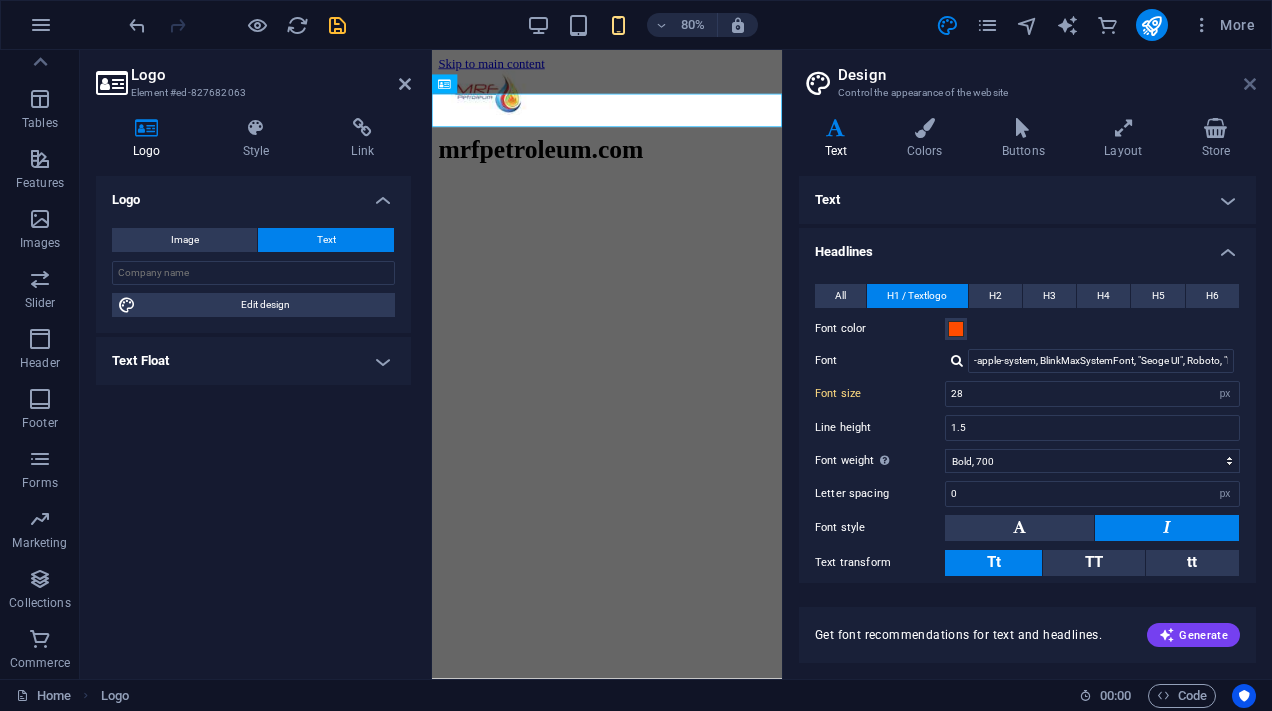 click at bounding box center [1250, 84] 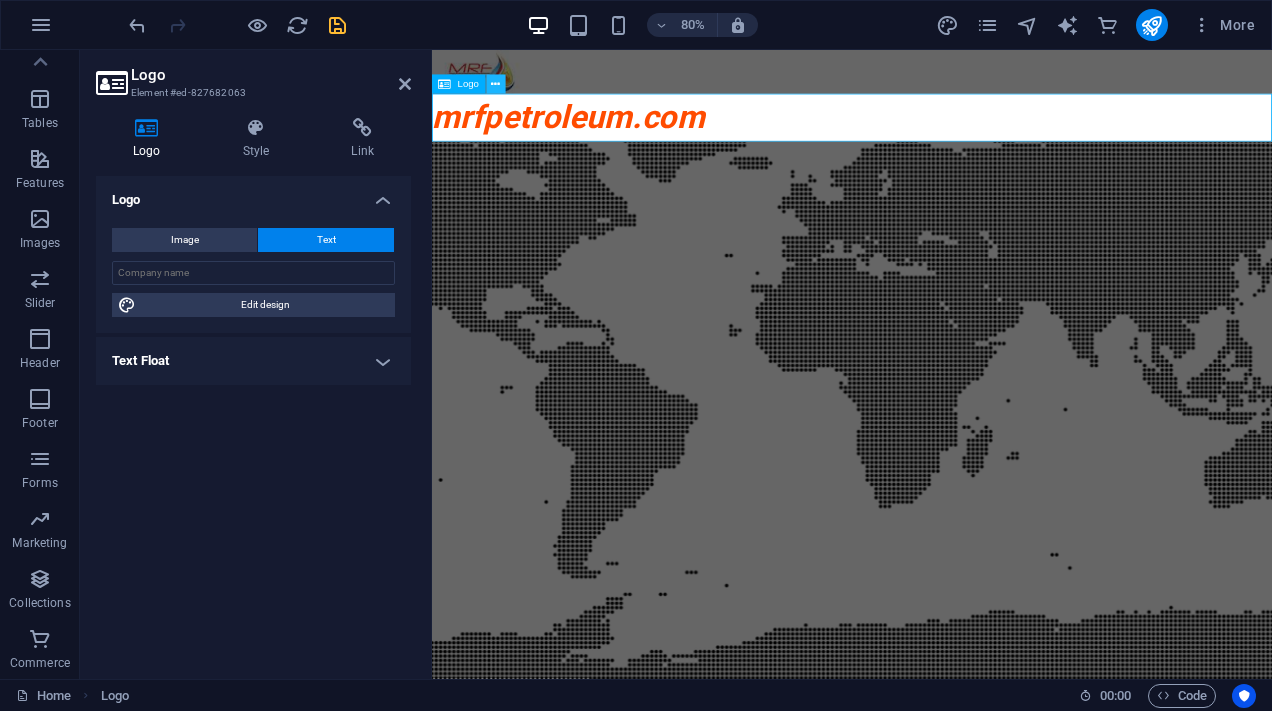 click at bounding box center [495, 84] 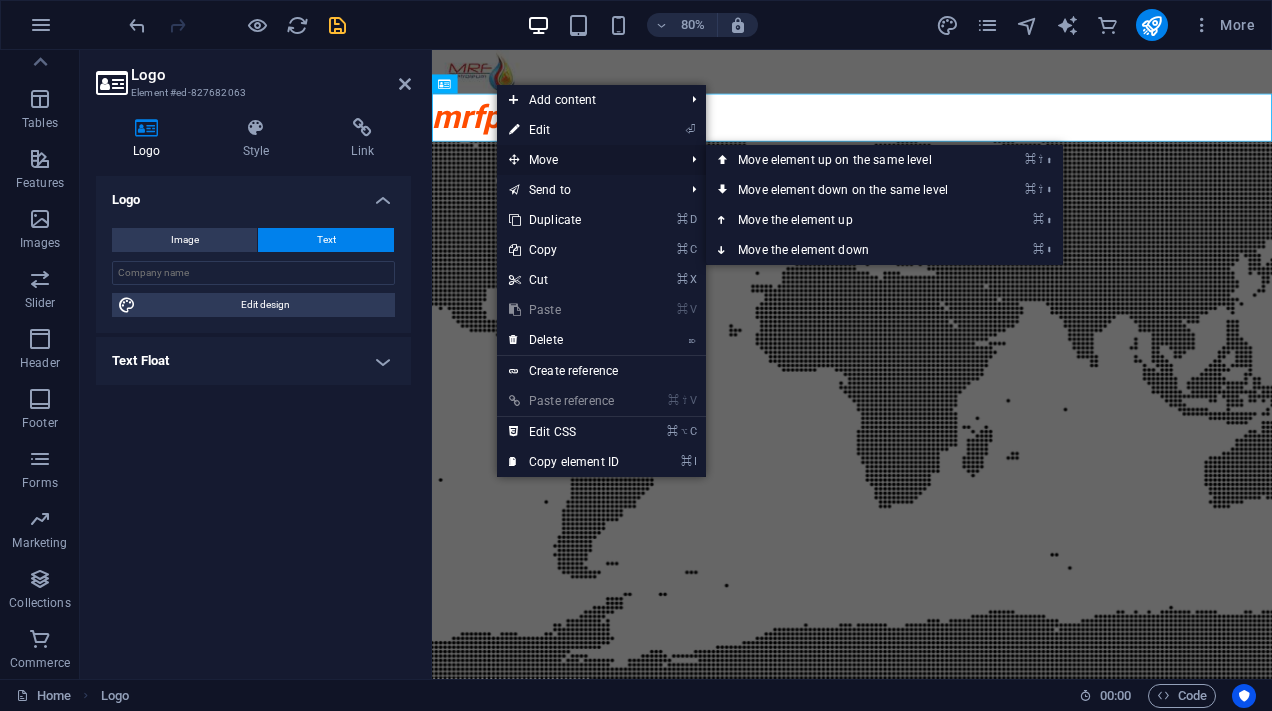 click on "Move" at bounding box center [586, 160] 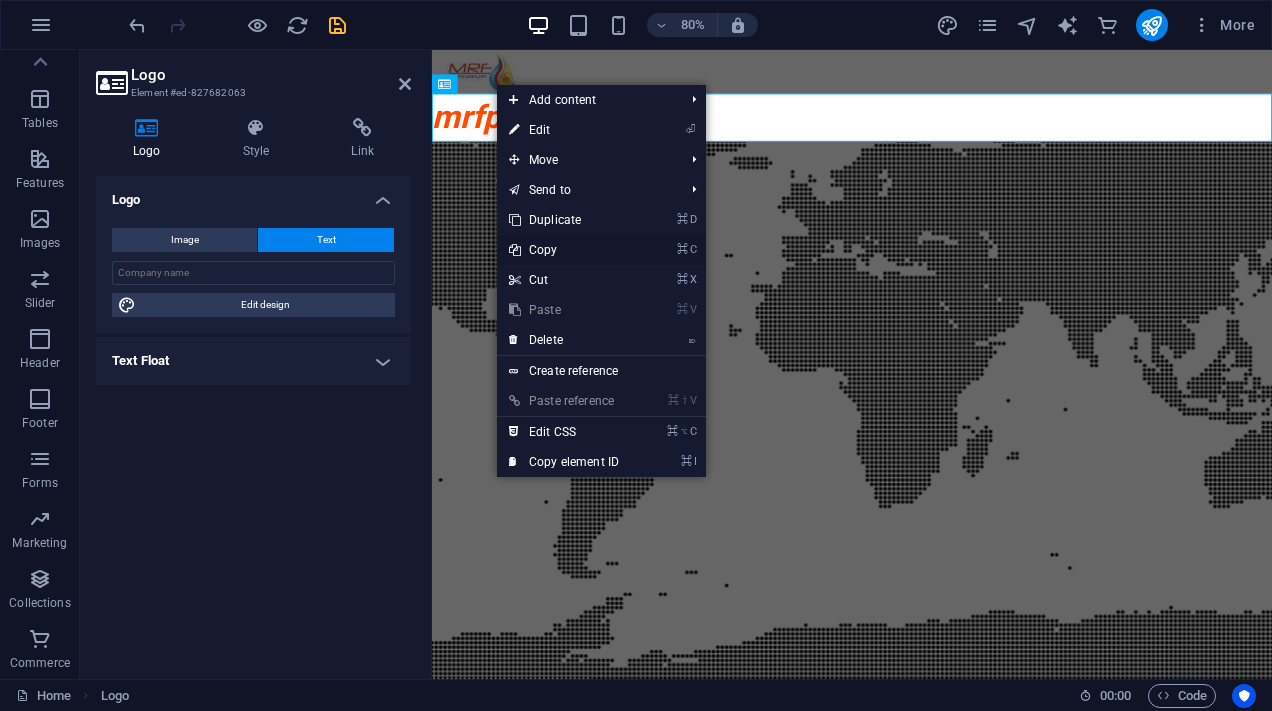 click on "⌘ C  Copy" at bounding box center (564, 250) 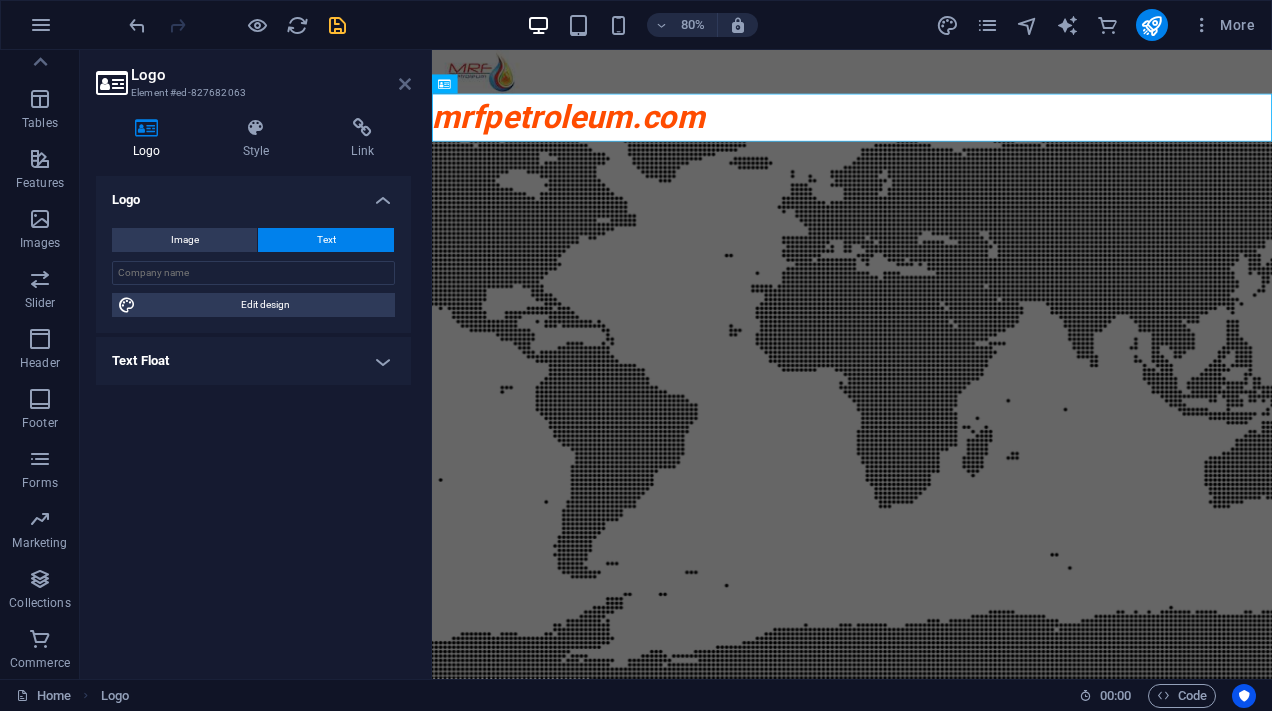 click at bounding box center (405, 84) 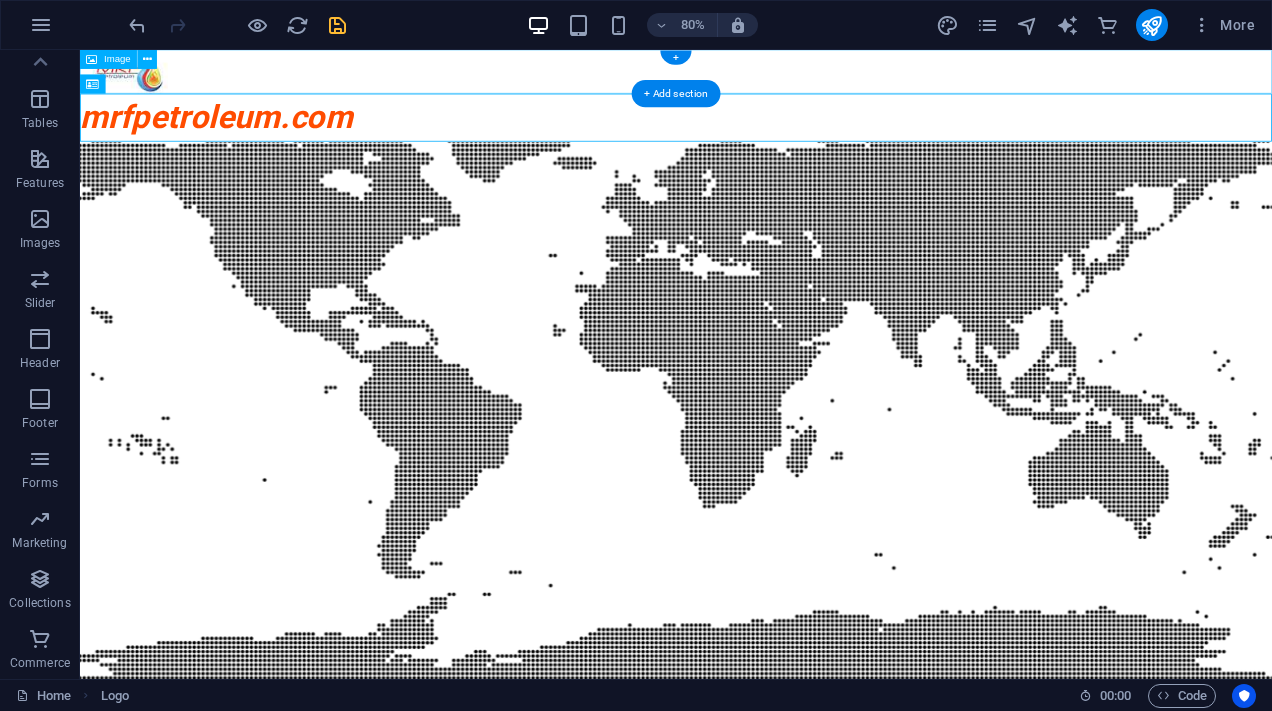 click at bounding box center (825, 77) 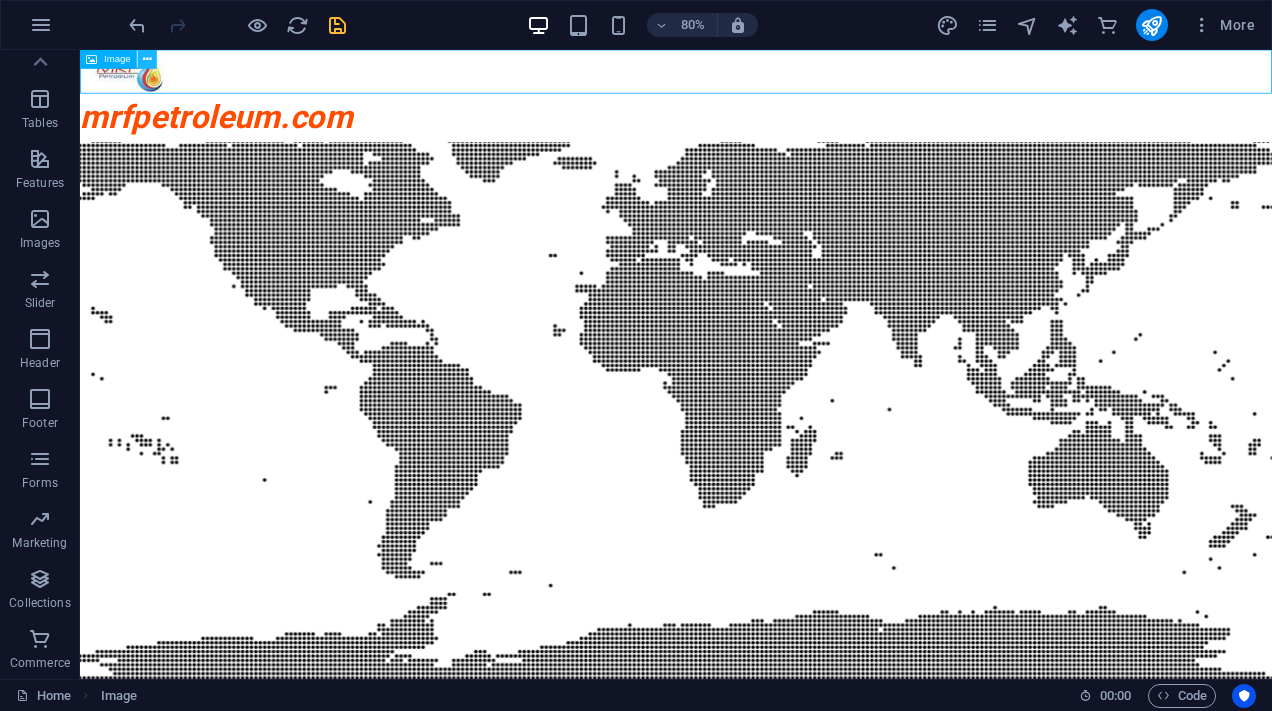 click at bounding box center [147, 59] 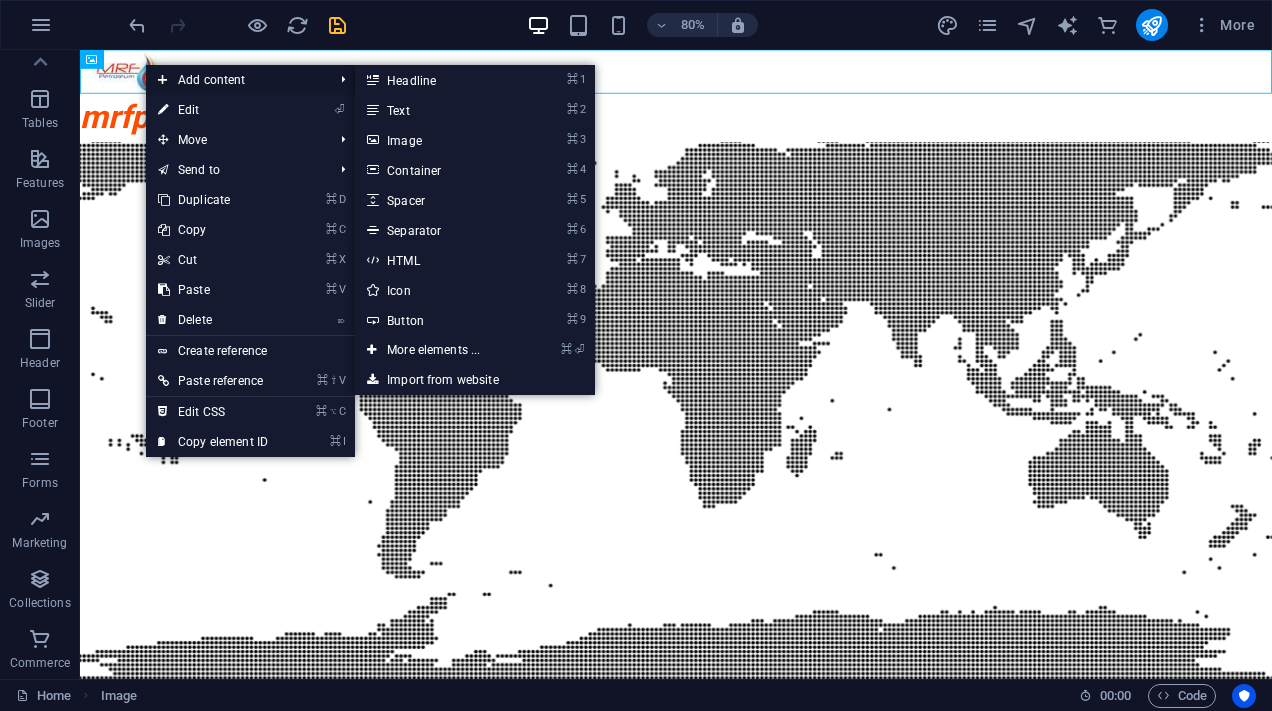 click on "Add content" at bounding box center [235, 80] 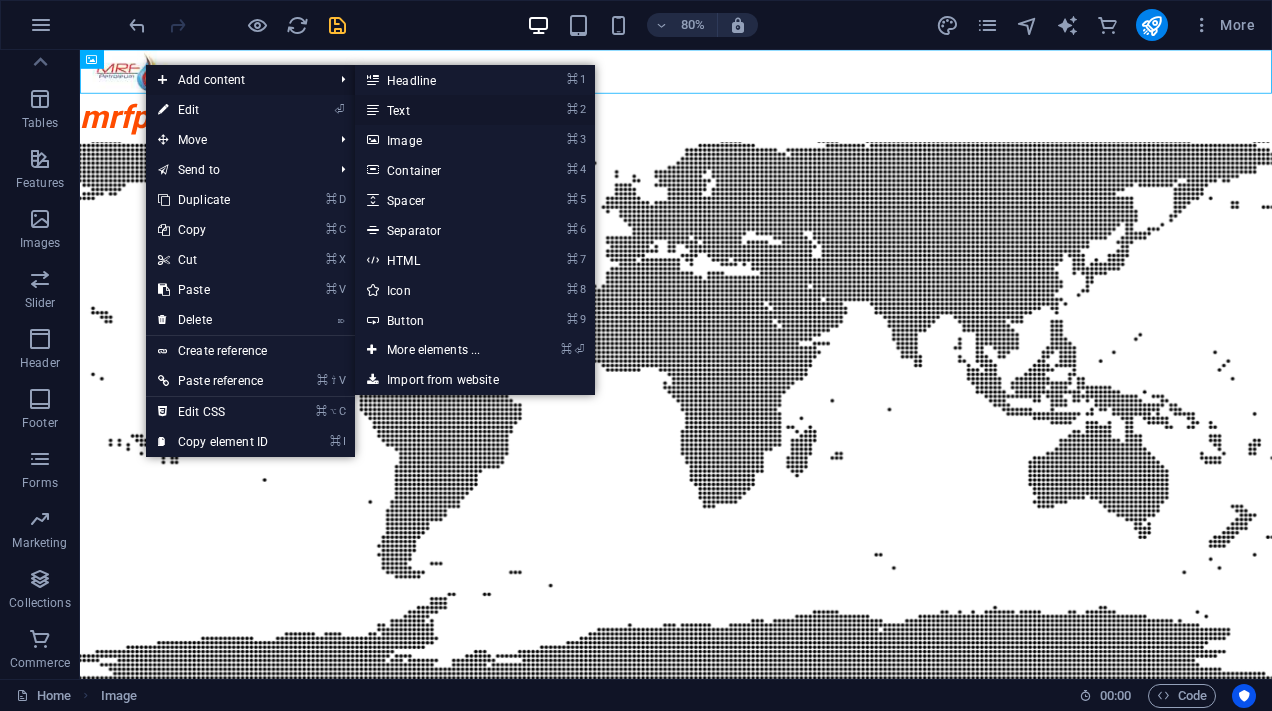 click on "⌘ 2  Text" at bounding box center (437, 110) 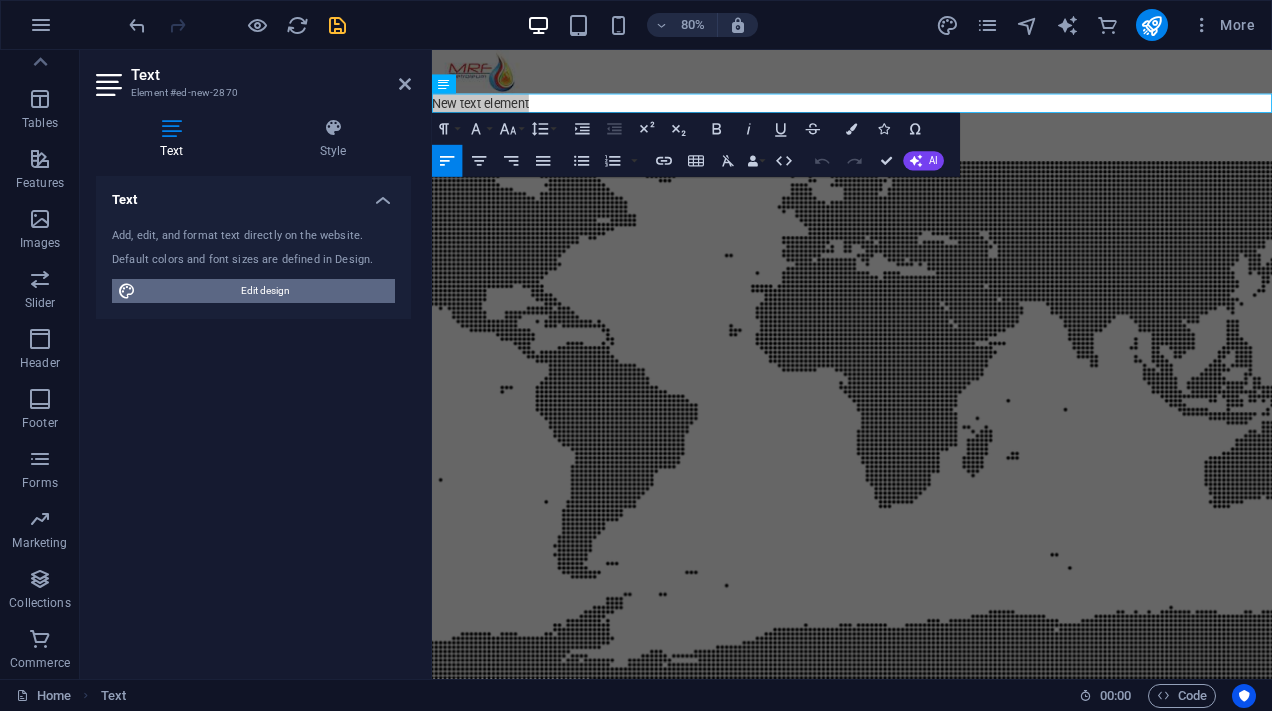 click on "Edit design" at bounding box center (265, 291) 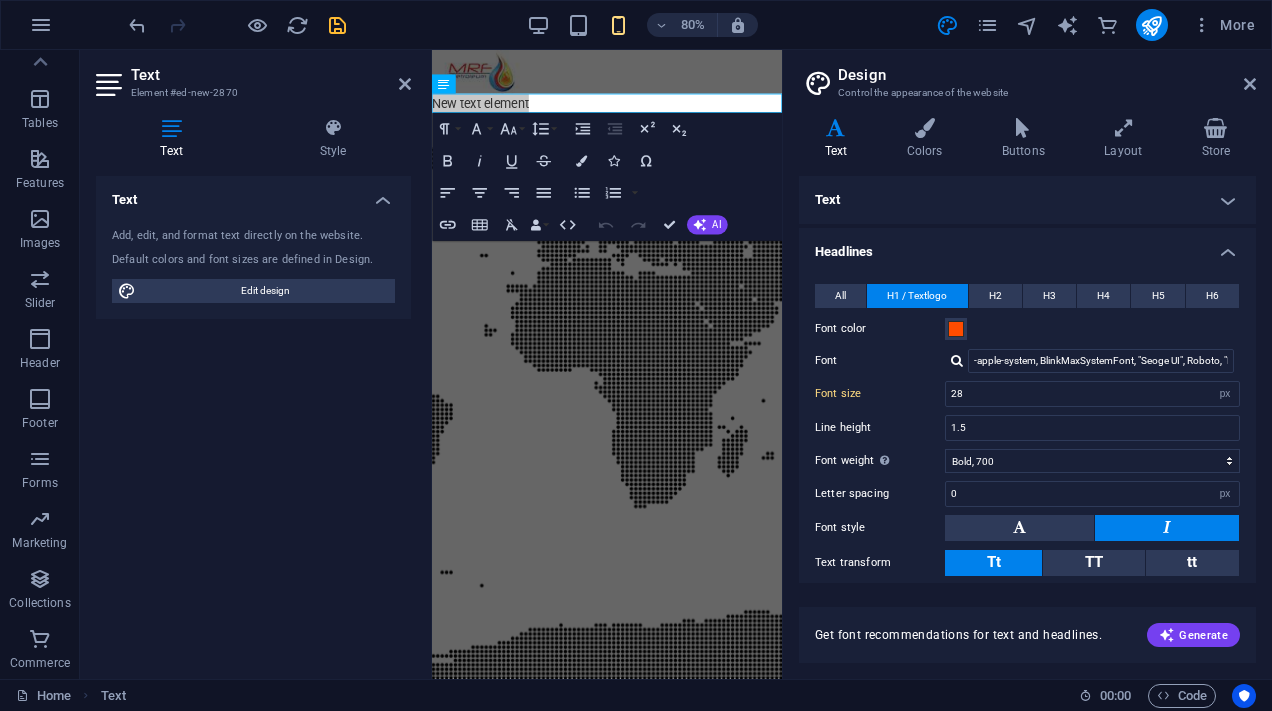 click on "Text" at bounding box center [253, 194] 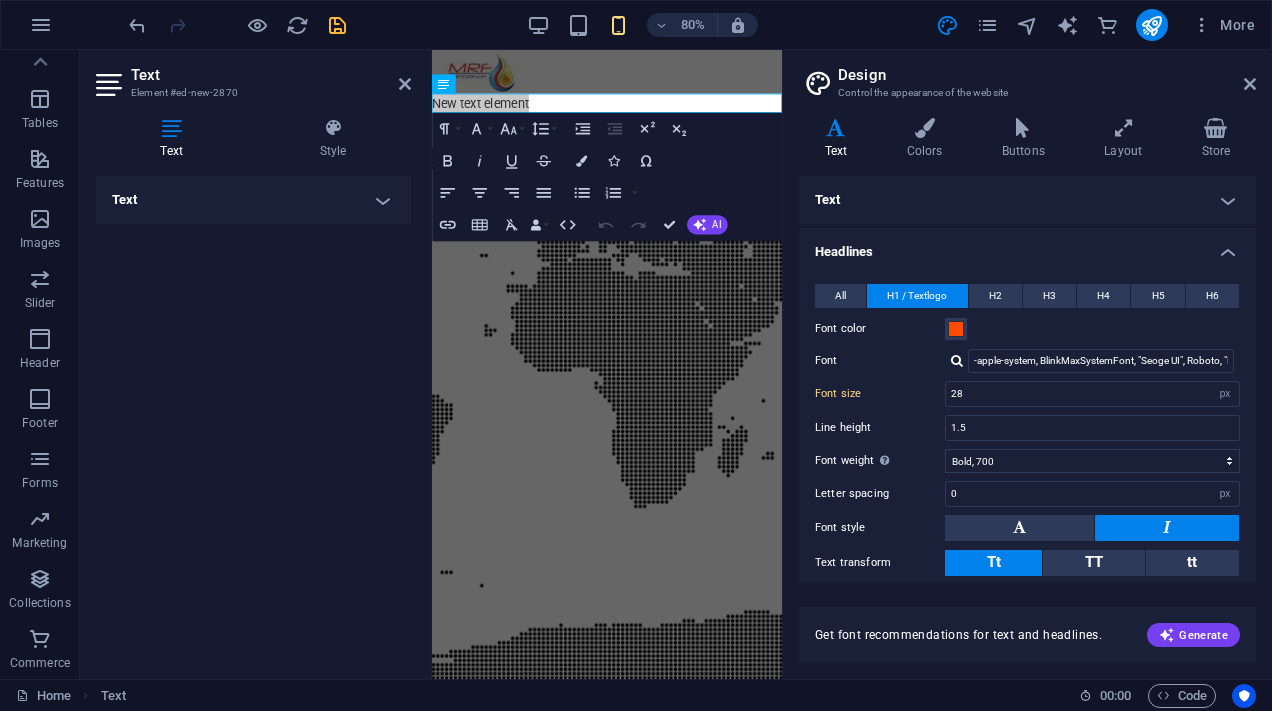 click on "Text" at bounding box center [253, 200] 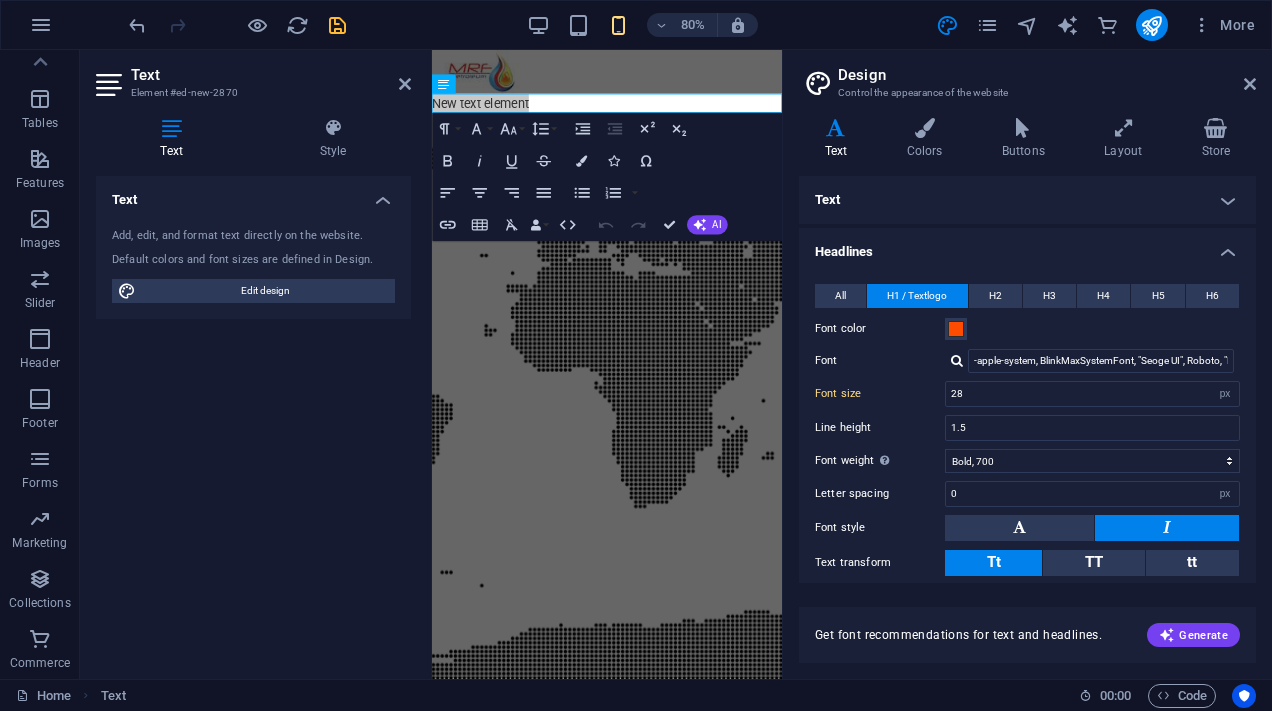 click on "Text" at bounding box center (253, 194) 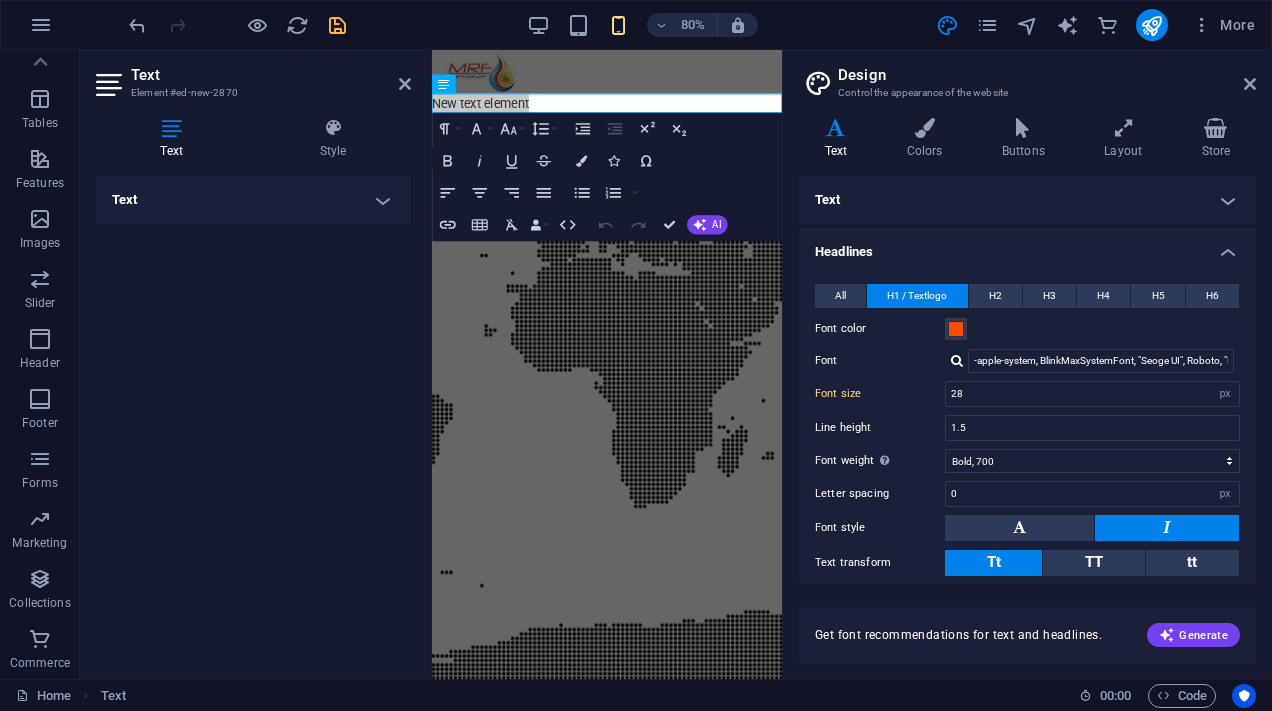 click on "Text" at bounding box center (253, 200) 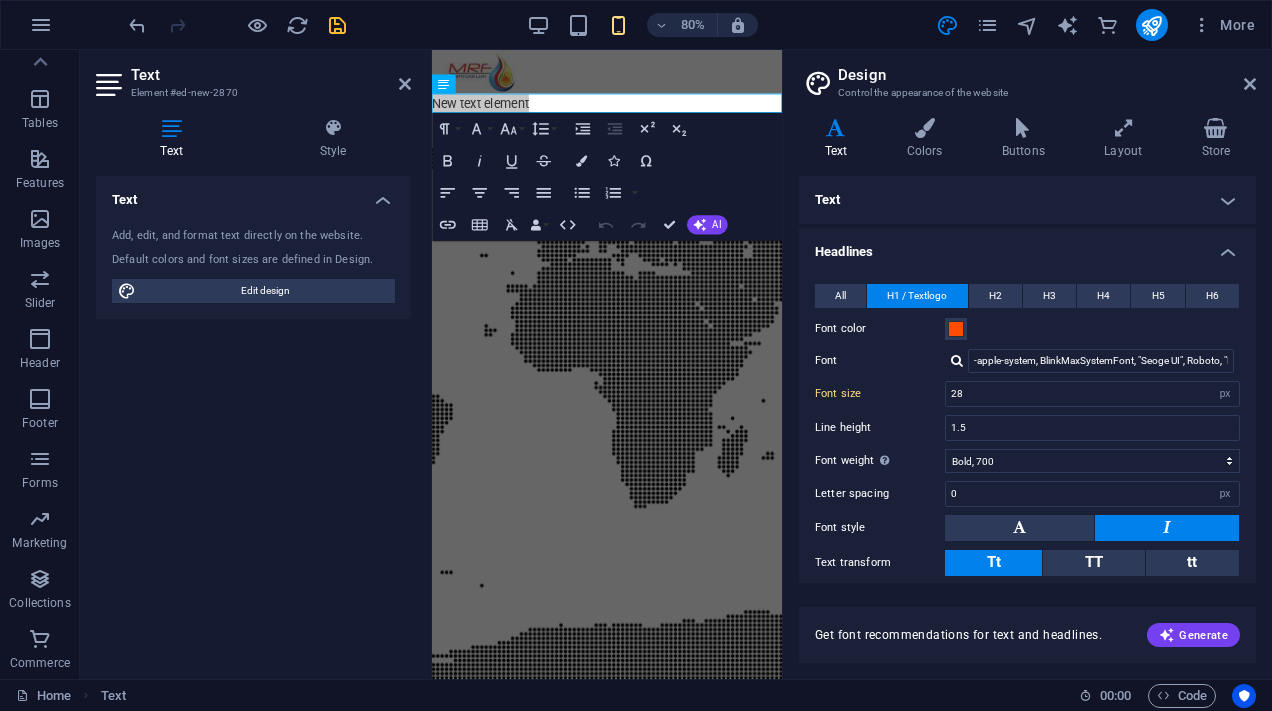 click on "Text" at bounding box center (271, 75) 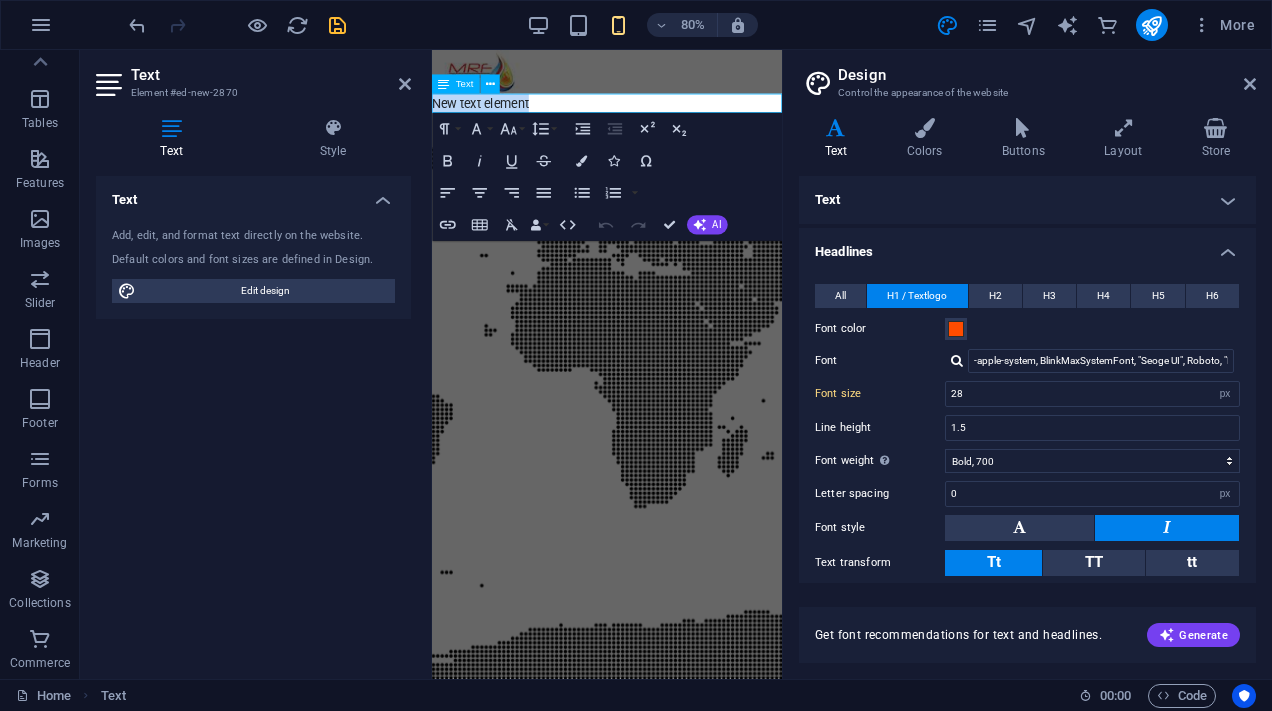 click on "New text element" at bounding box center (651, 117) 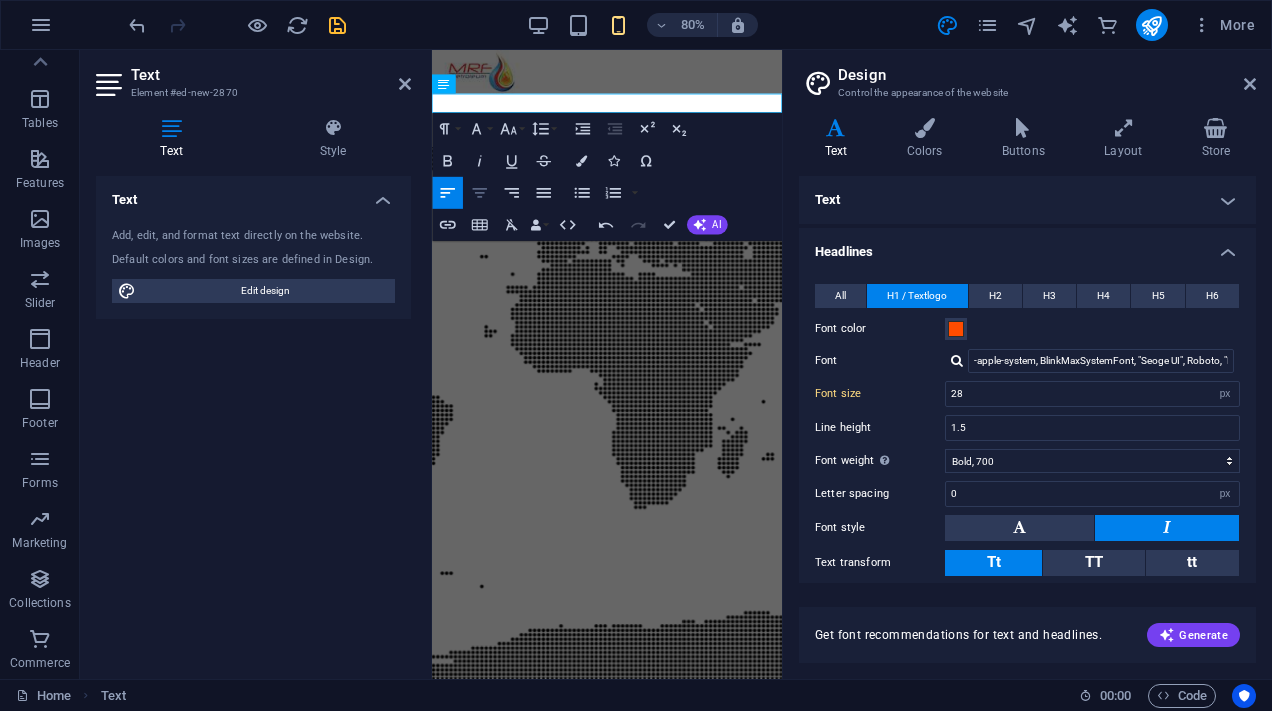 click 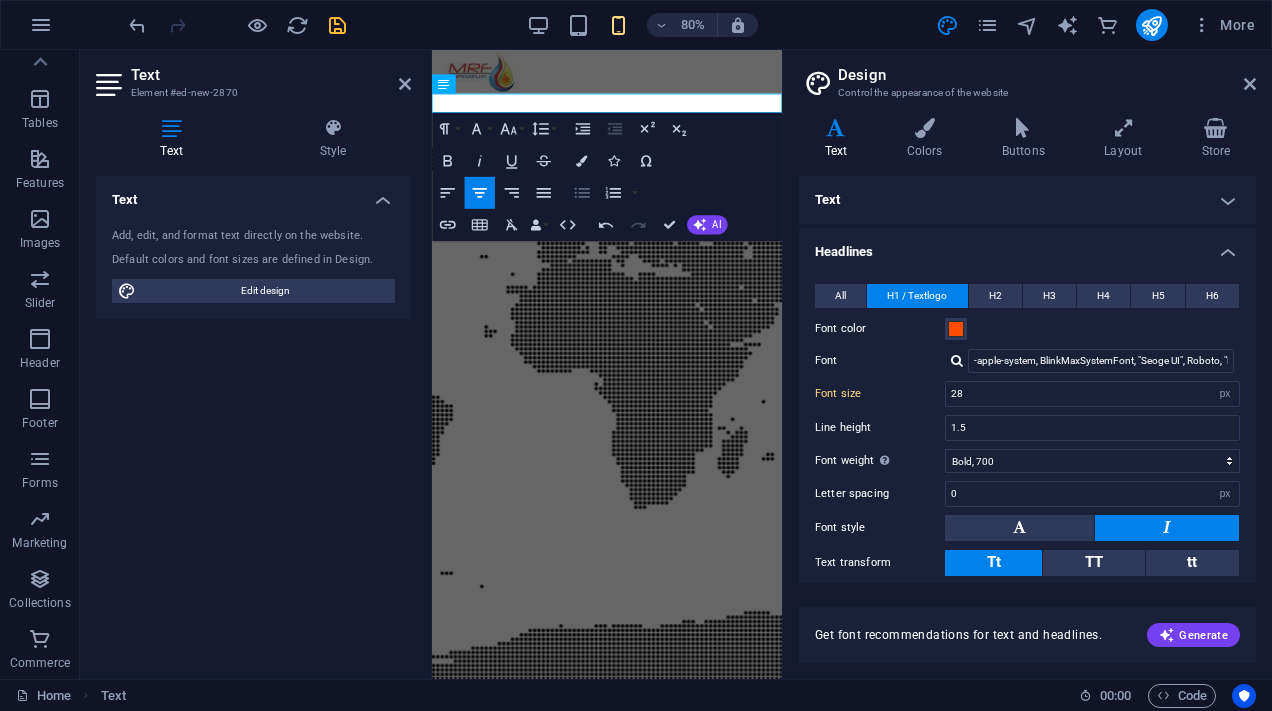 click 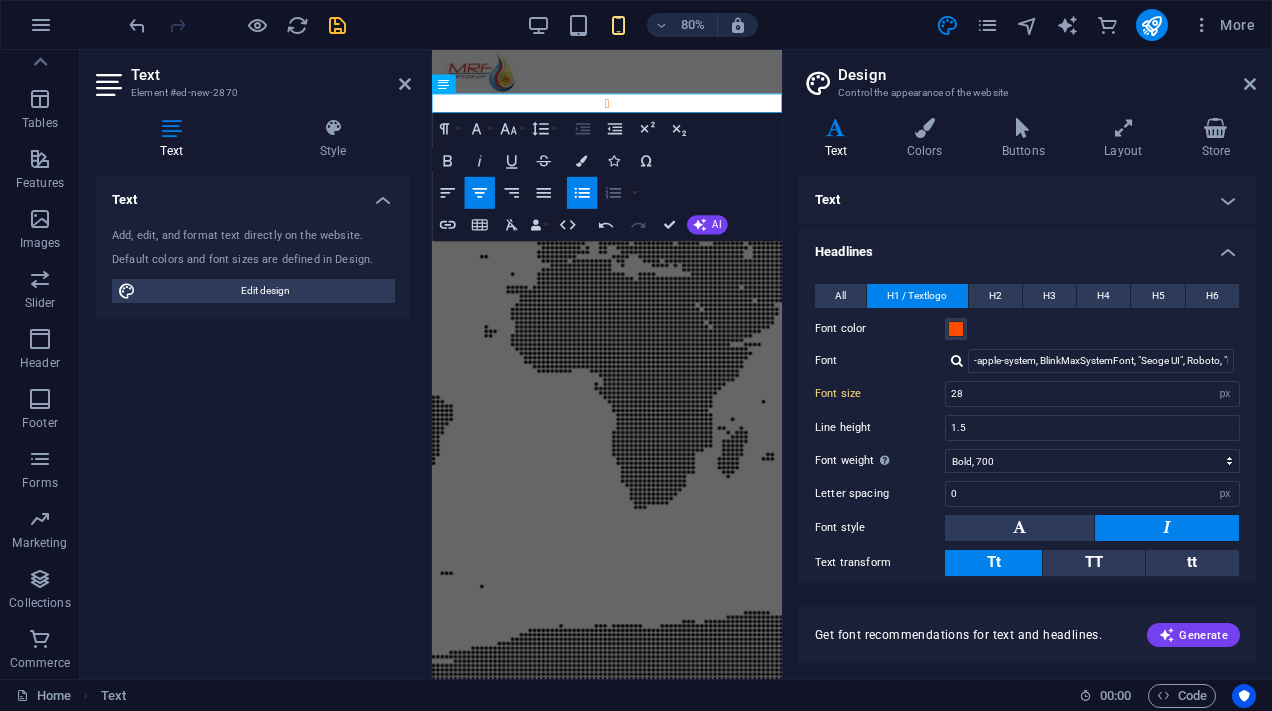 click 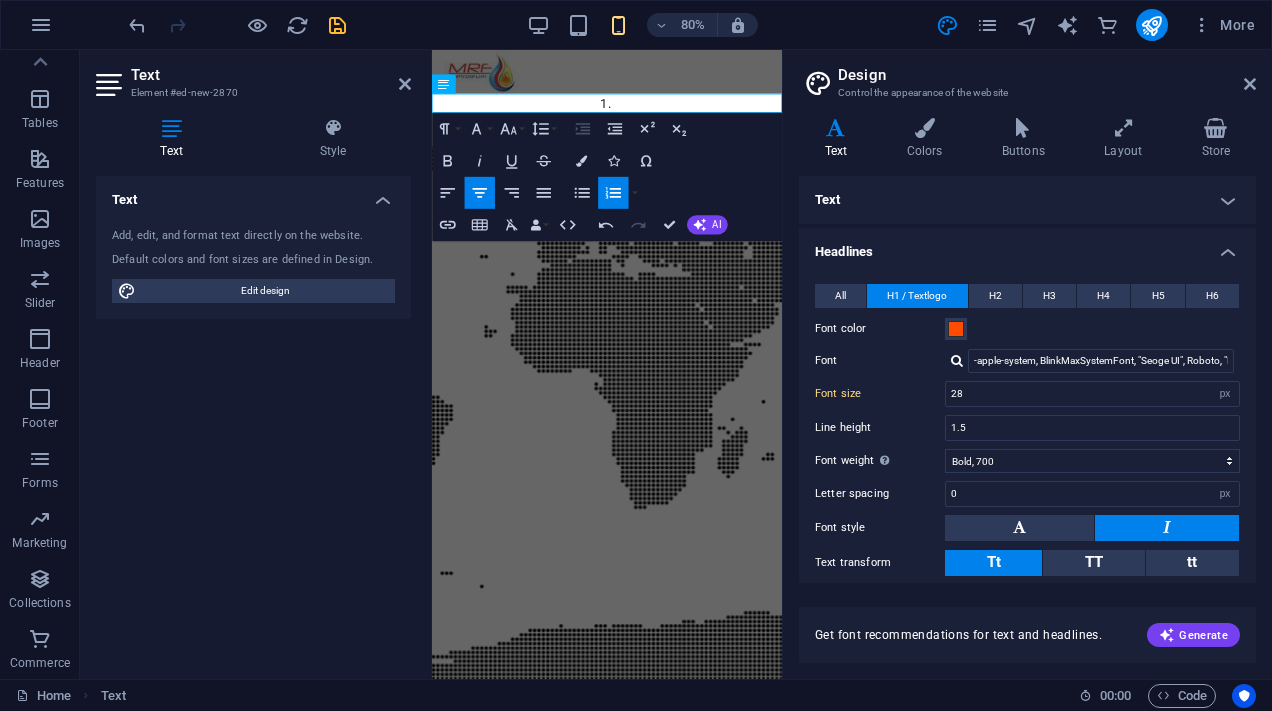 click on "Ordered List" at bounding box center (613, 193) 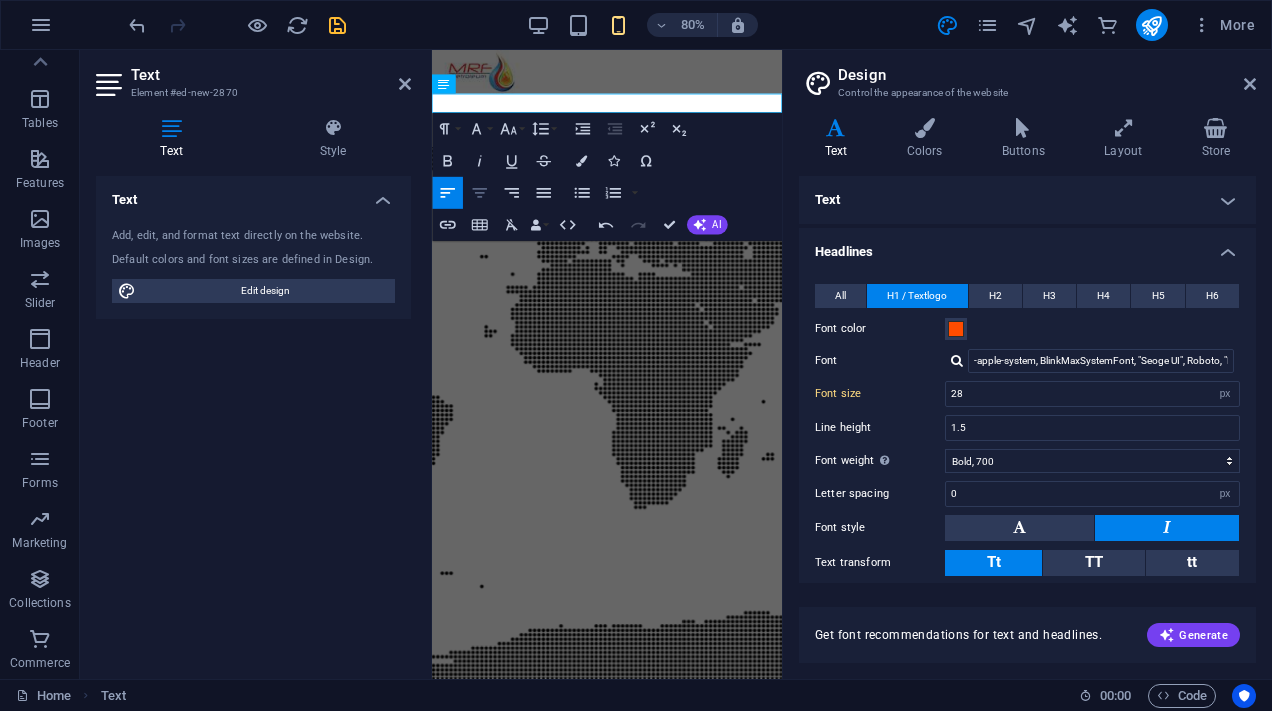 click 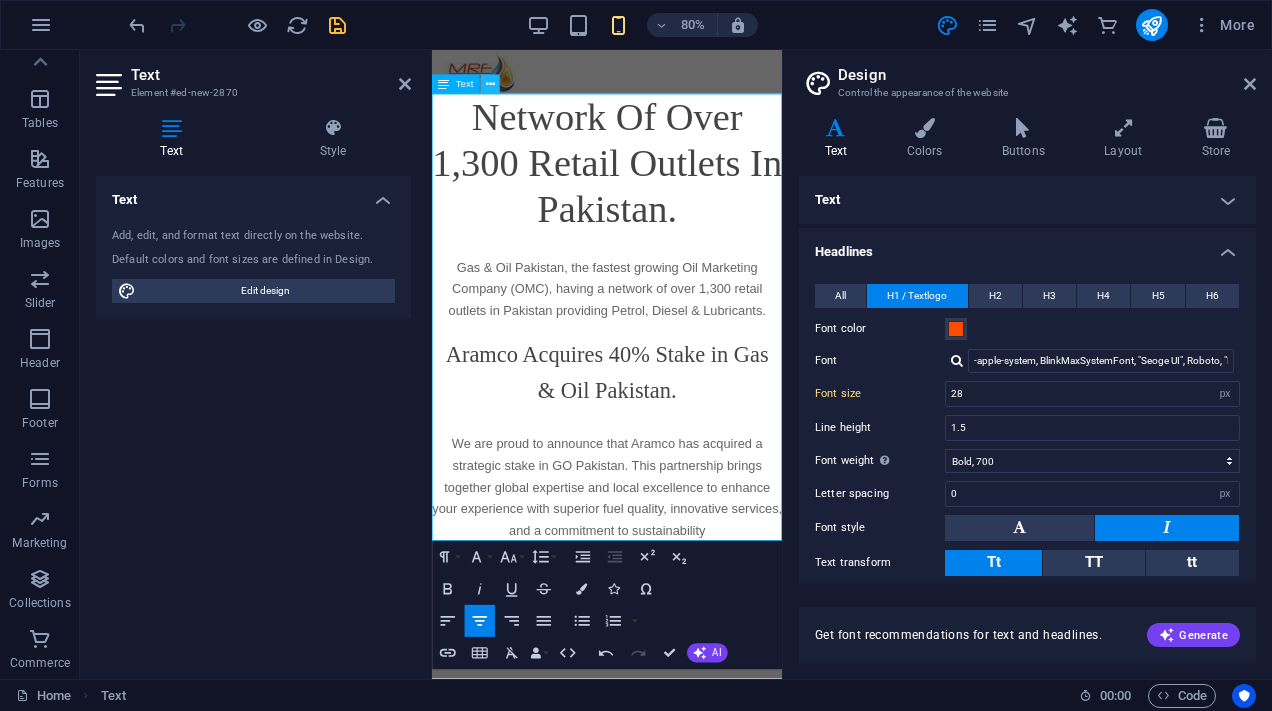 click at bounding box center (490, 84) 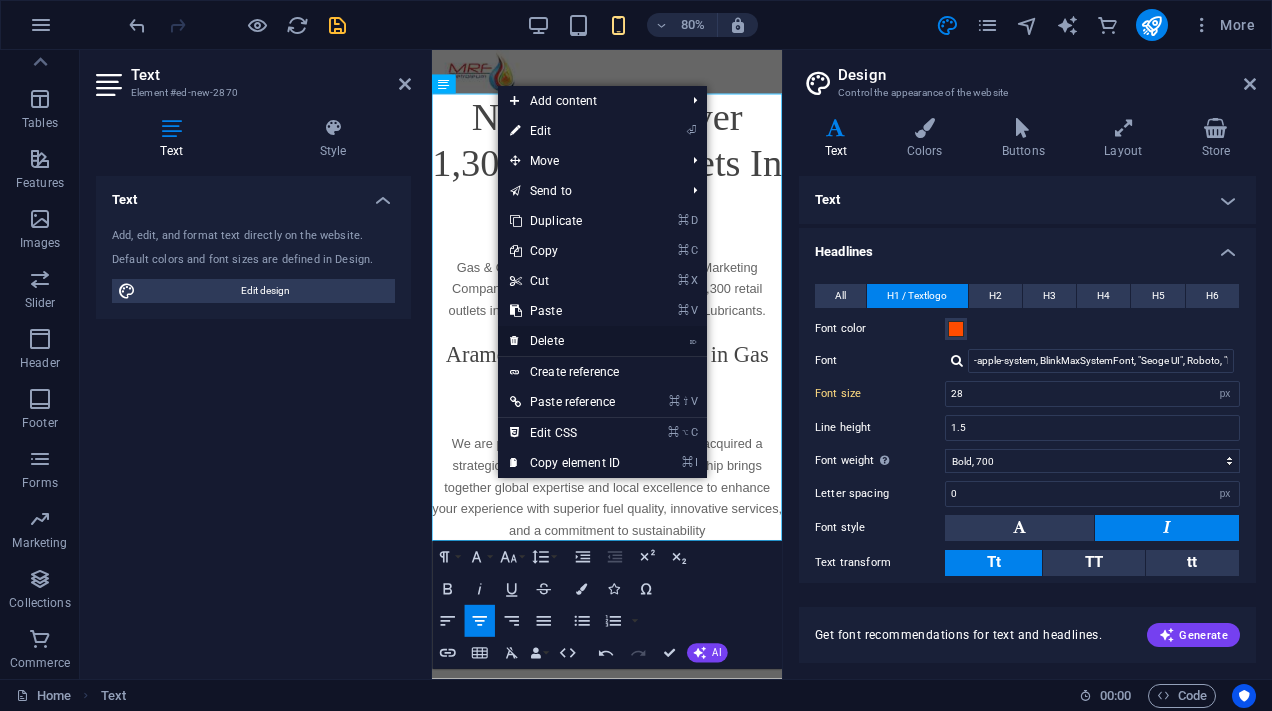 click on "⌦  Delete" at bounding box center [565, 341] 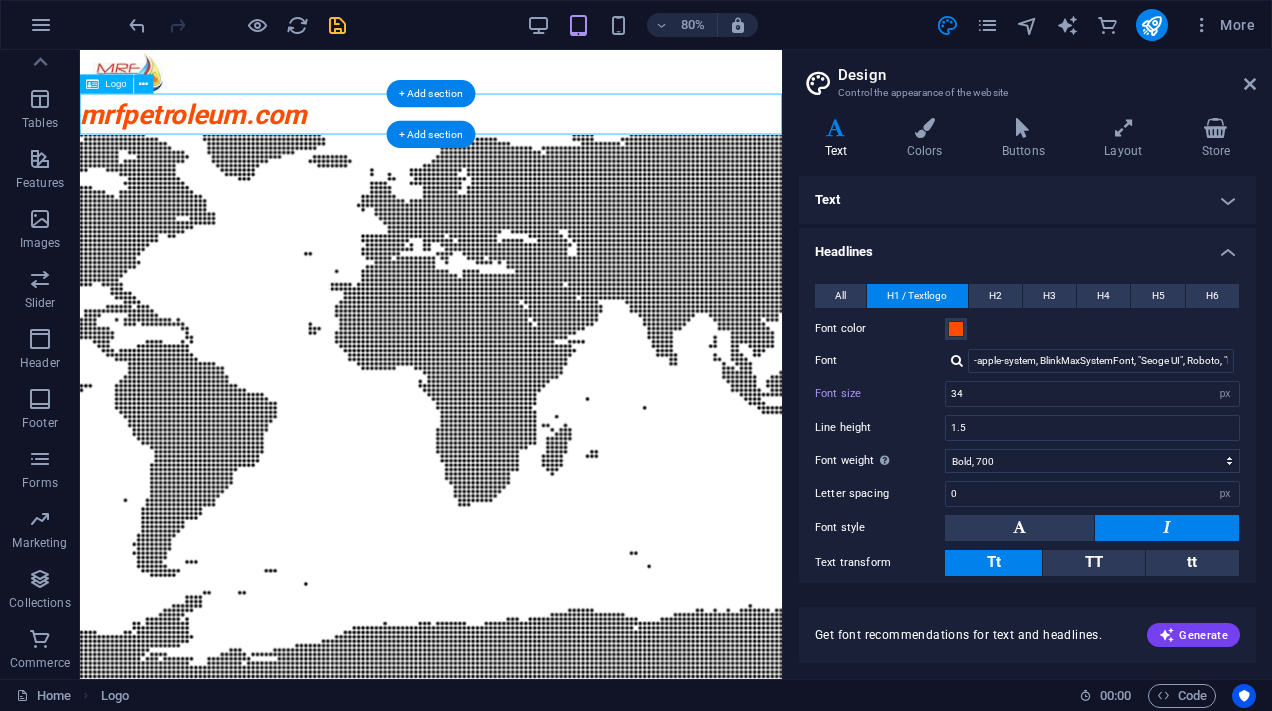 drag, startPoint x: 378, startPoint y: 137, endPoint x: 280, endPoint y: 144, distance: 98.24968 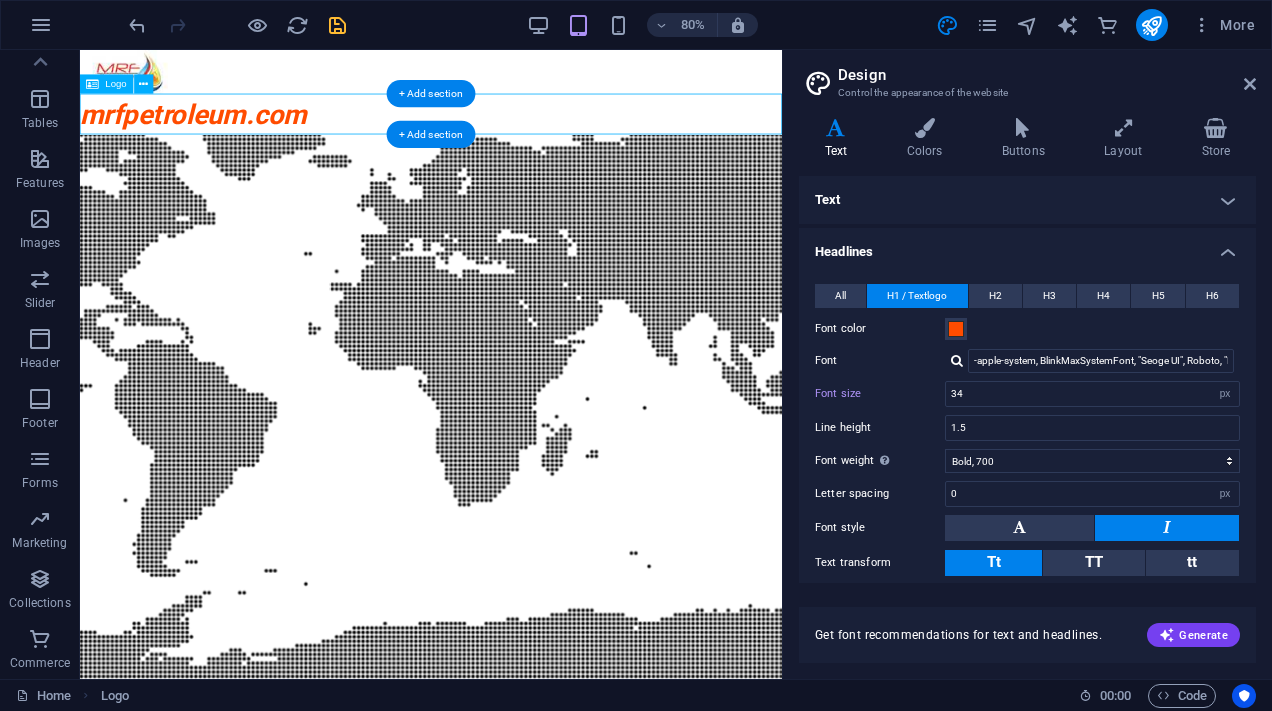 click on "mrfpetroleum.com" at bounding box center [519, 130] 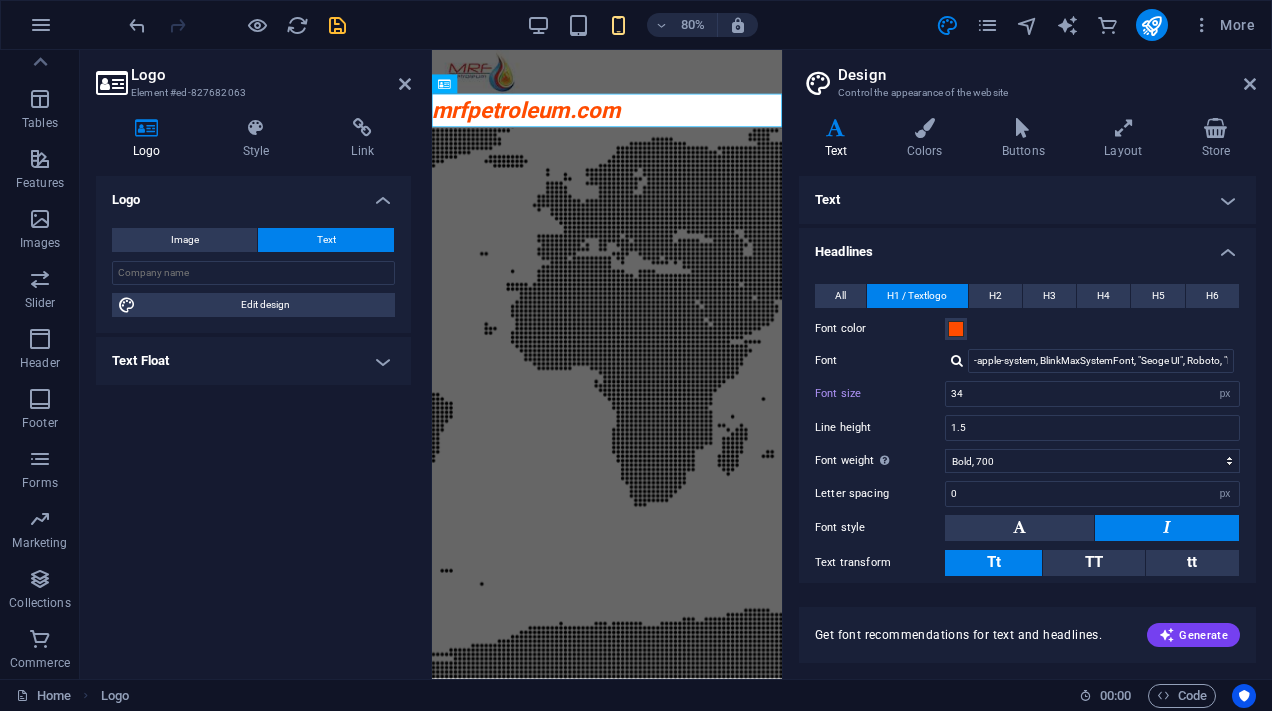 type on "28" 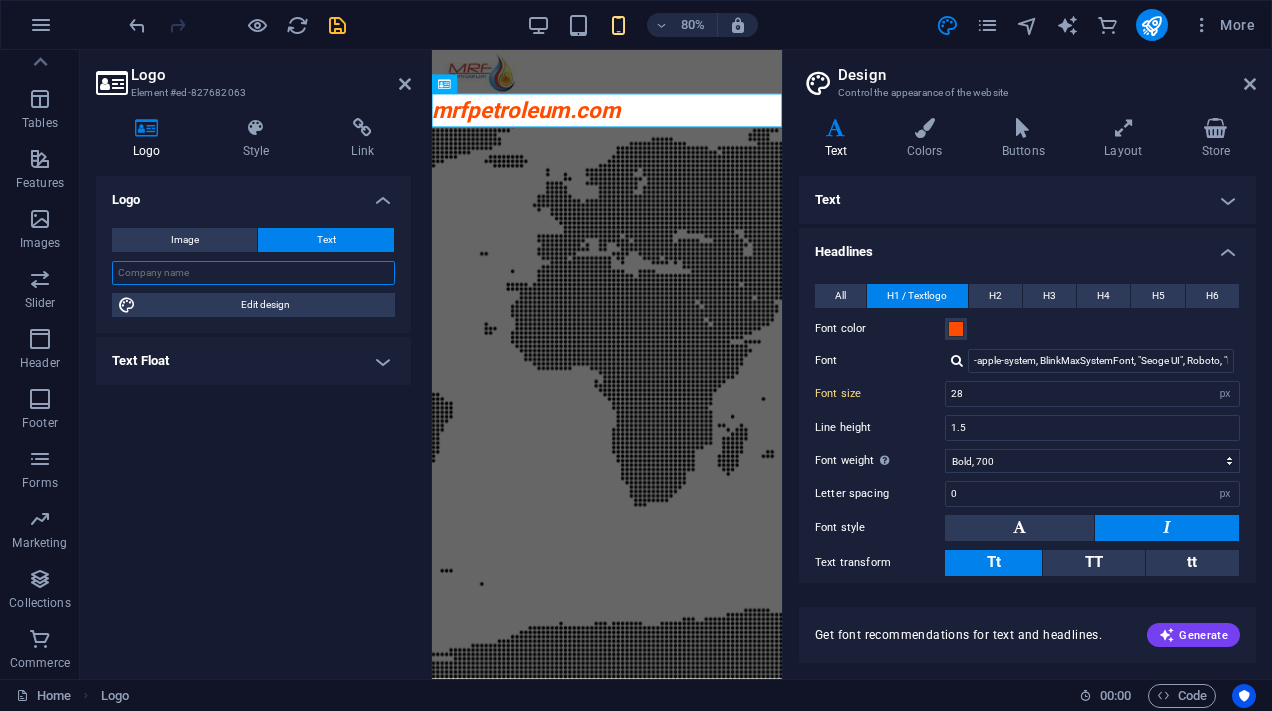 click at bounding box center (253, 273) 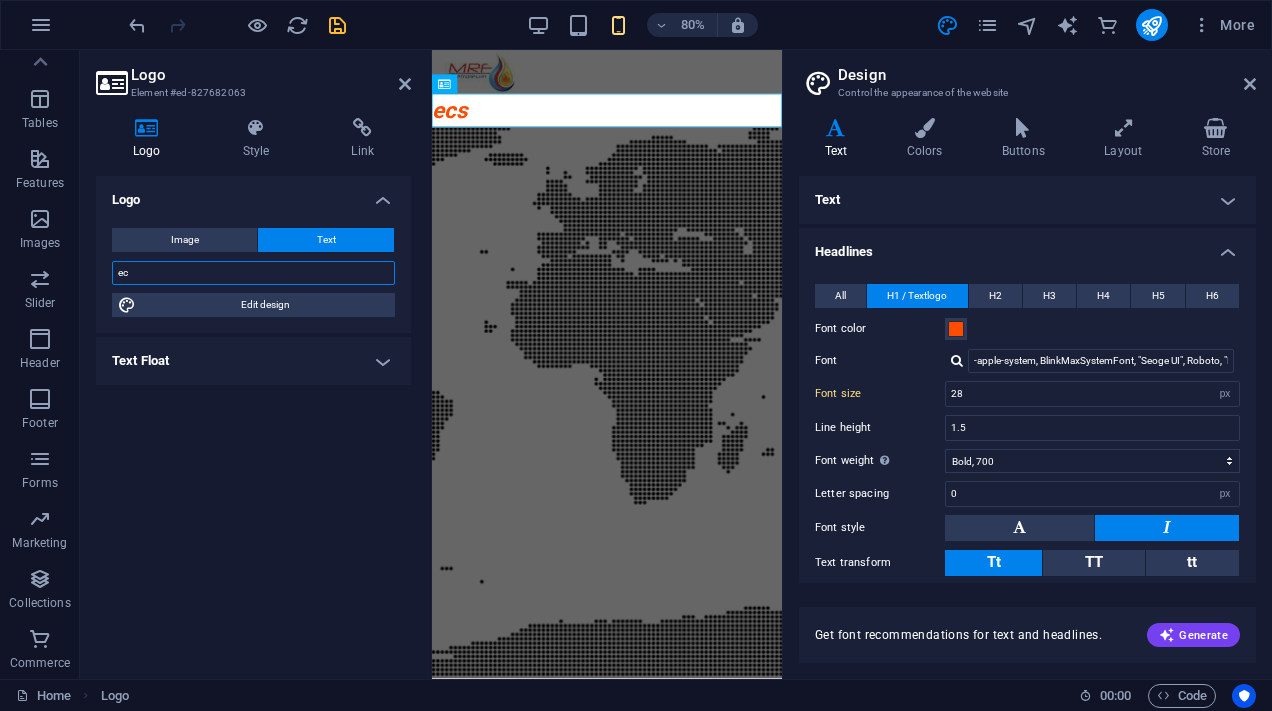 type on "e" 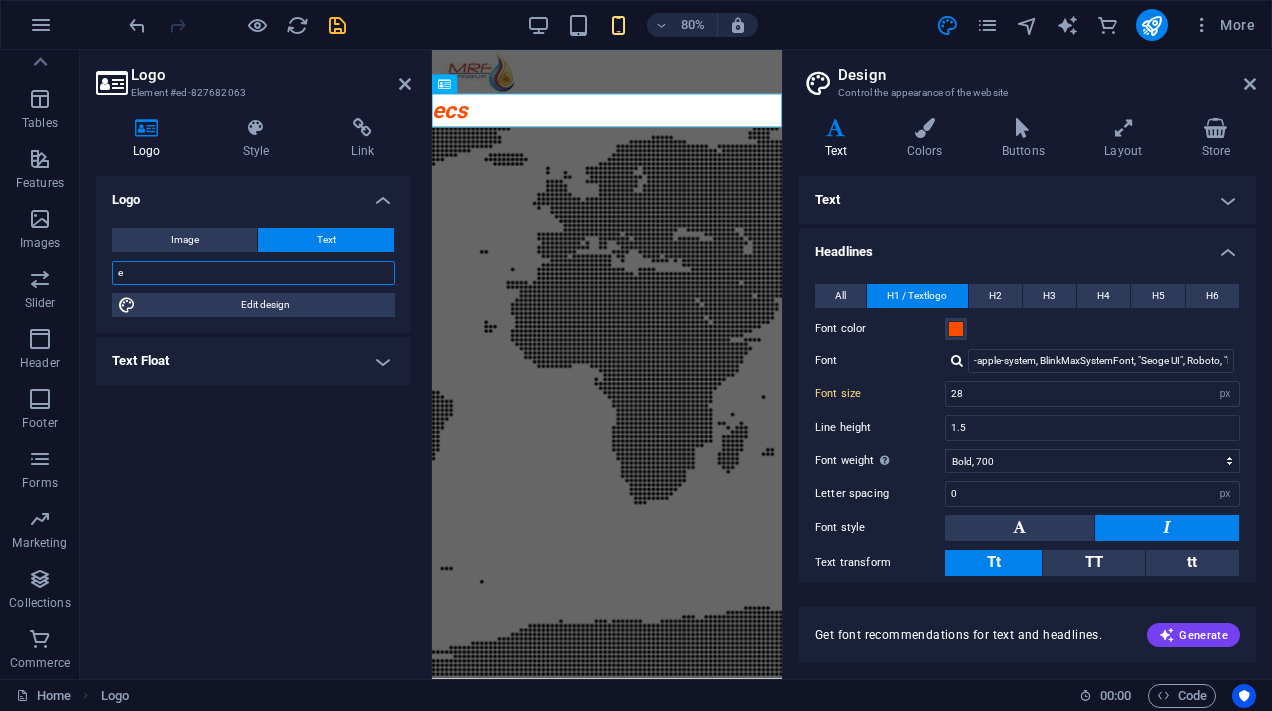 type 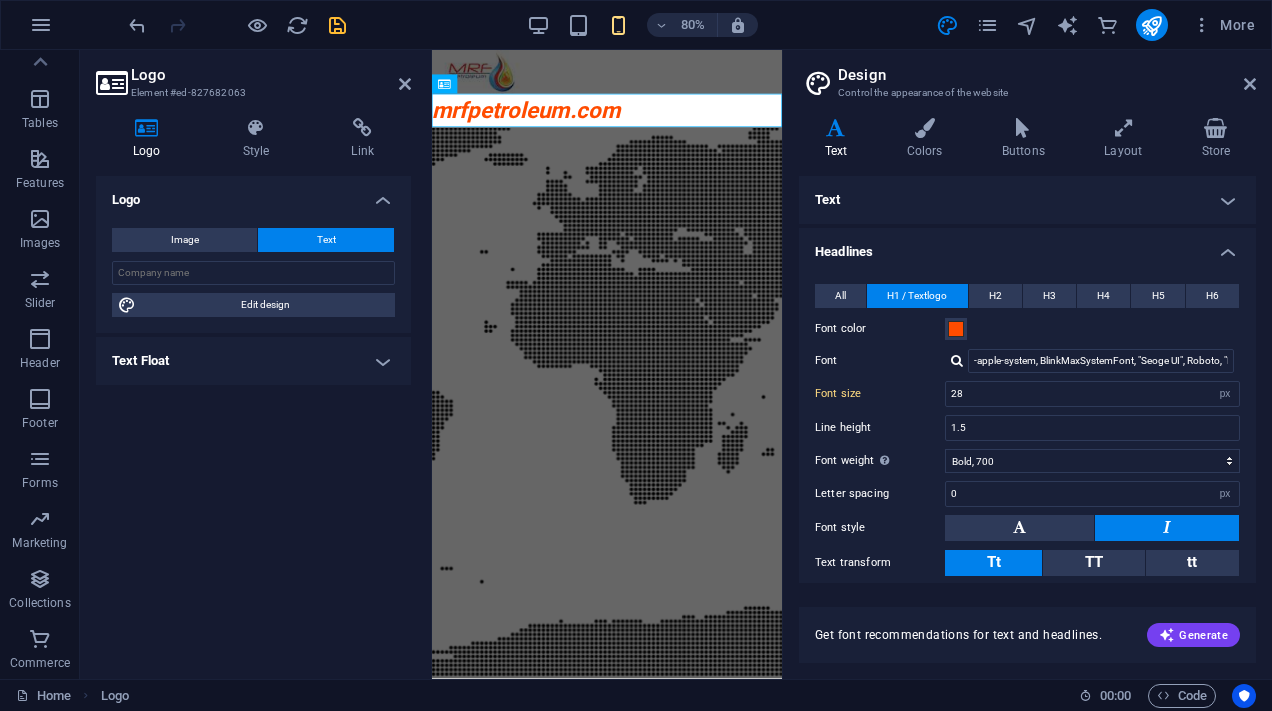 click on "Logo" at bounding box center (271, 75) 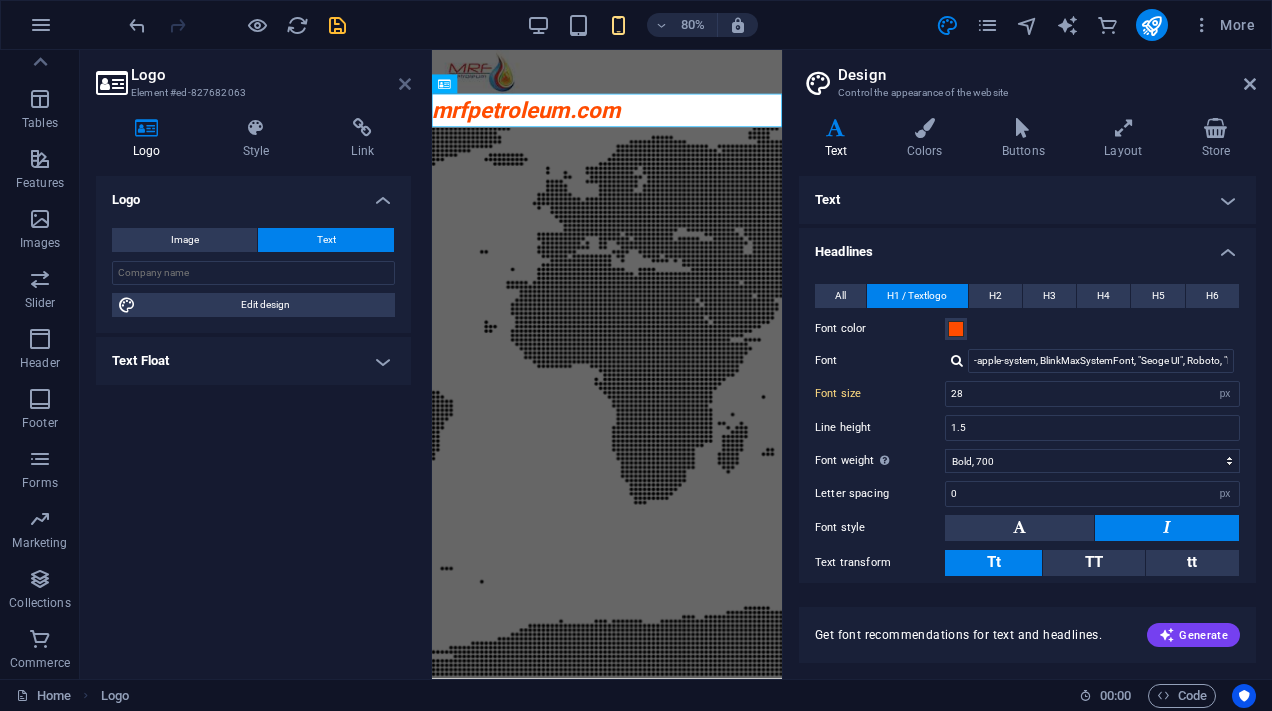 click at bounding box center [405, 84] 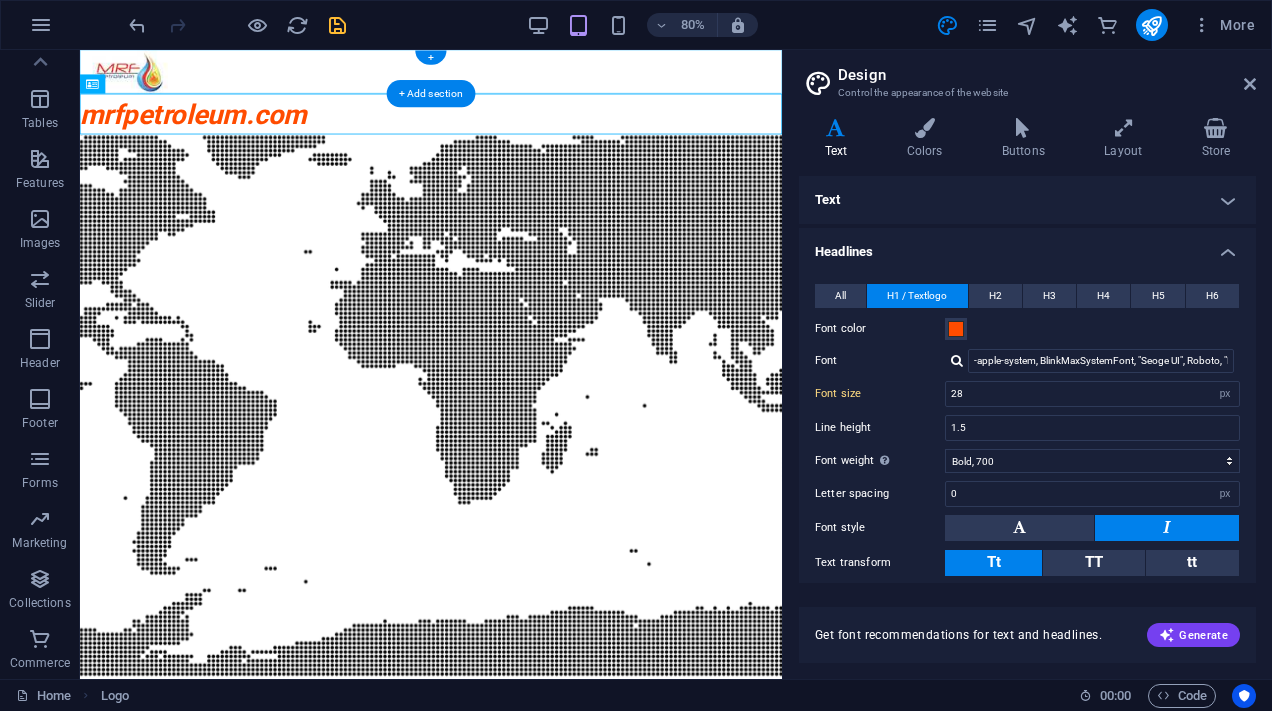 type on "34" 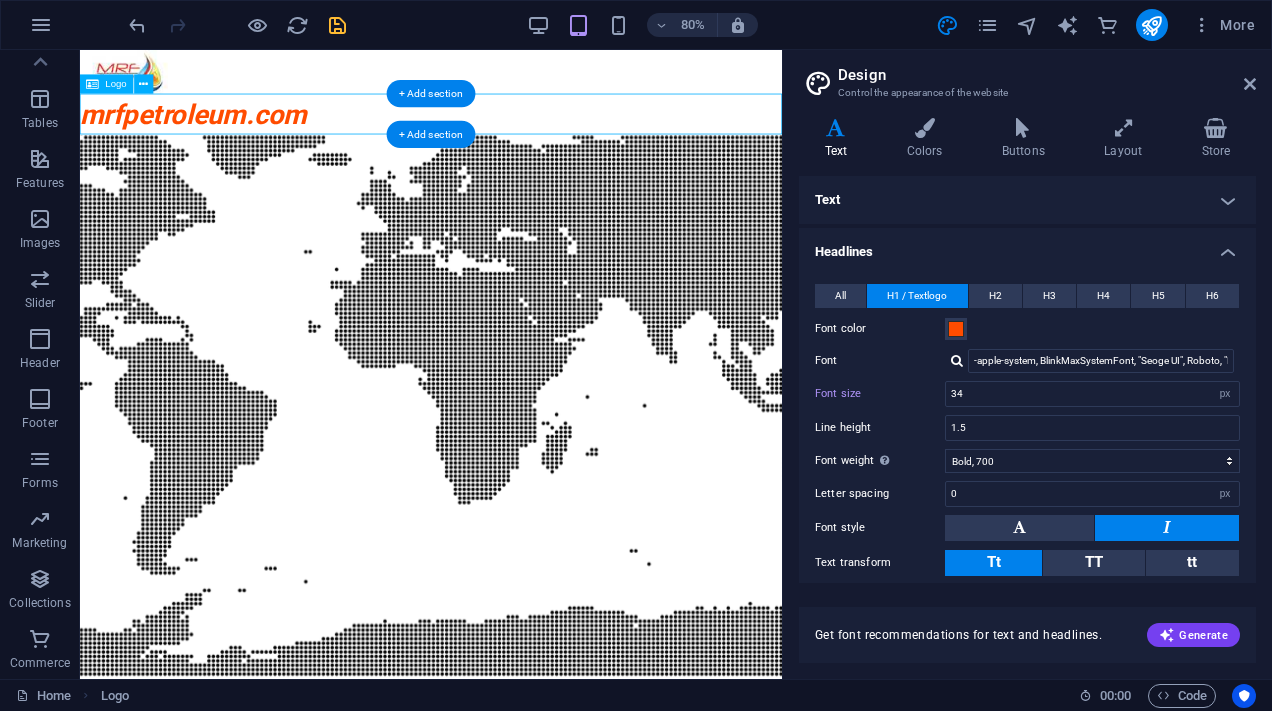 click on "mrfpetroleum.com" at bounding box center [519, 130] 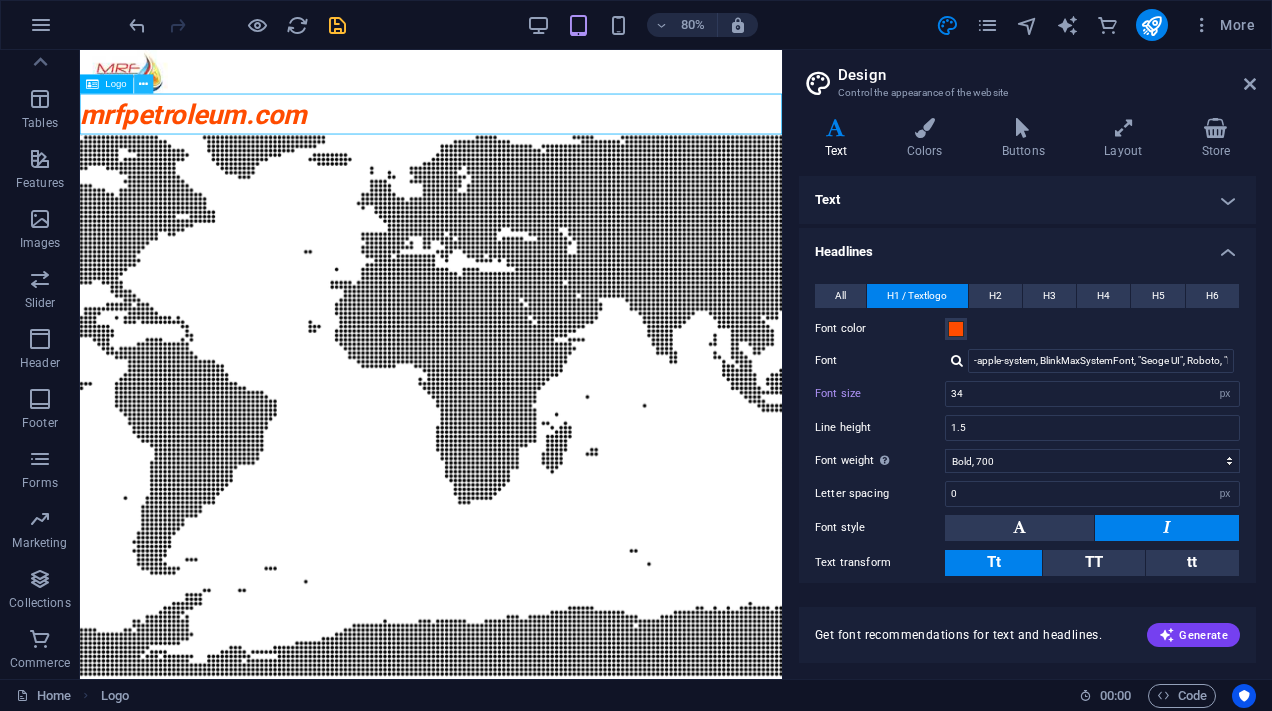 click at bounding box center [143, 84] 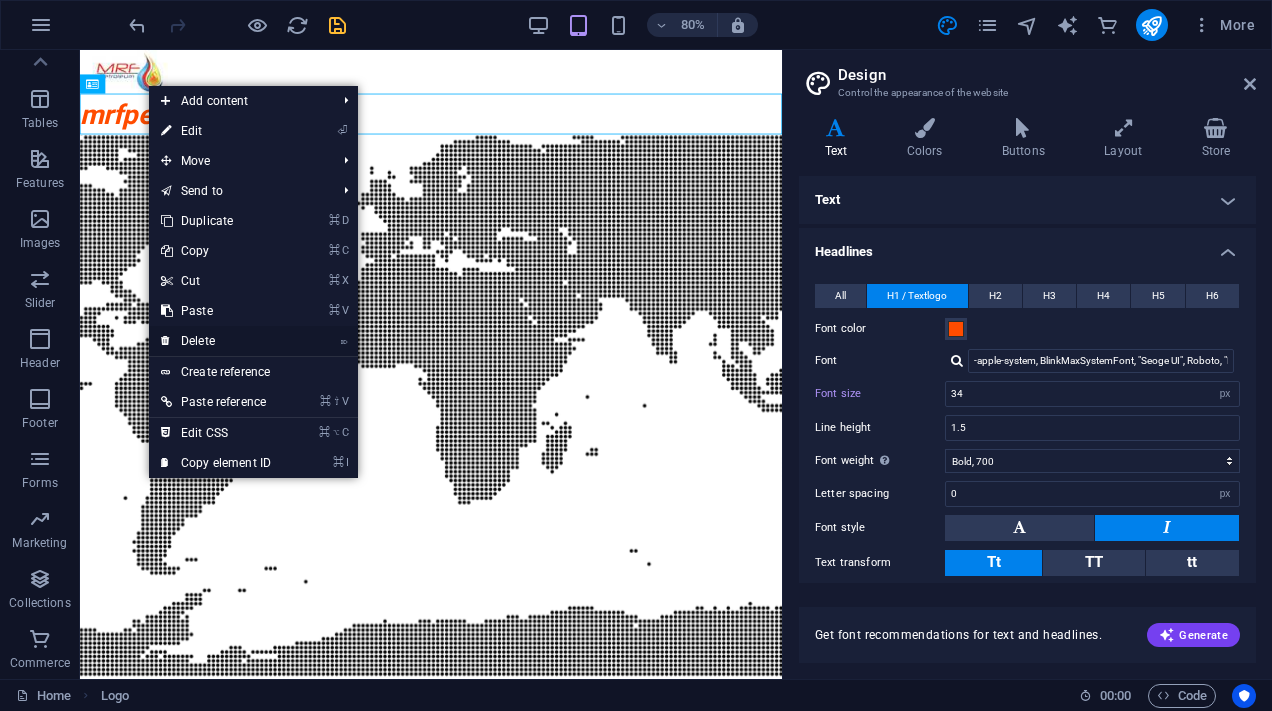 click on "⌦  Delete" at bounding box center [216, 341] 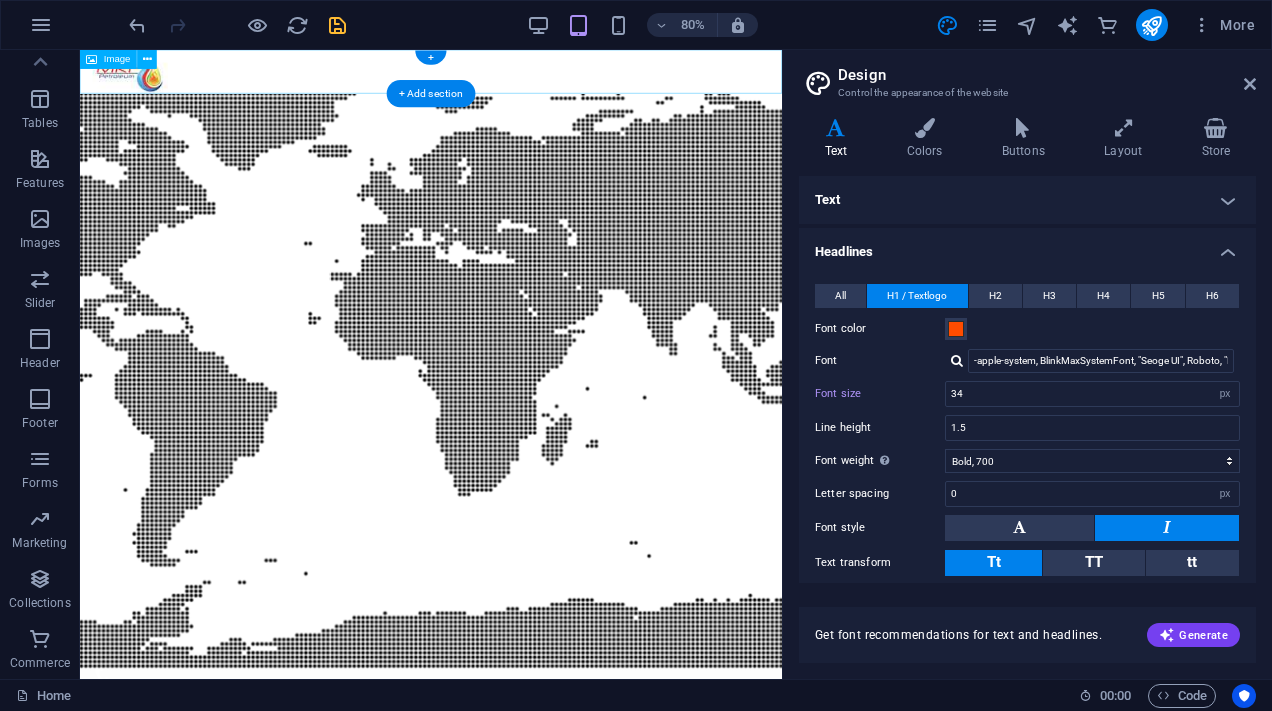 click at bounding box center (519, 77) 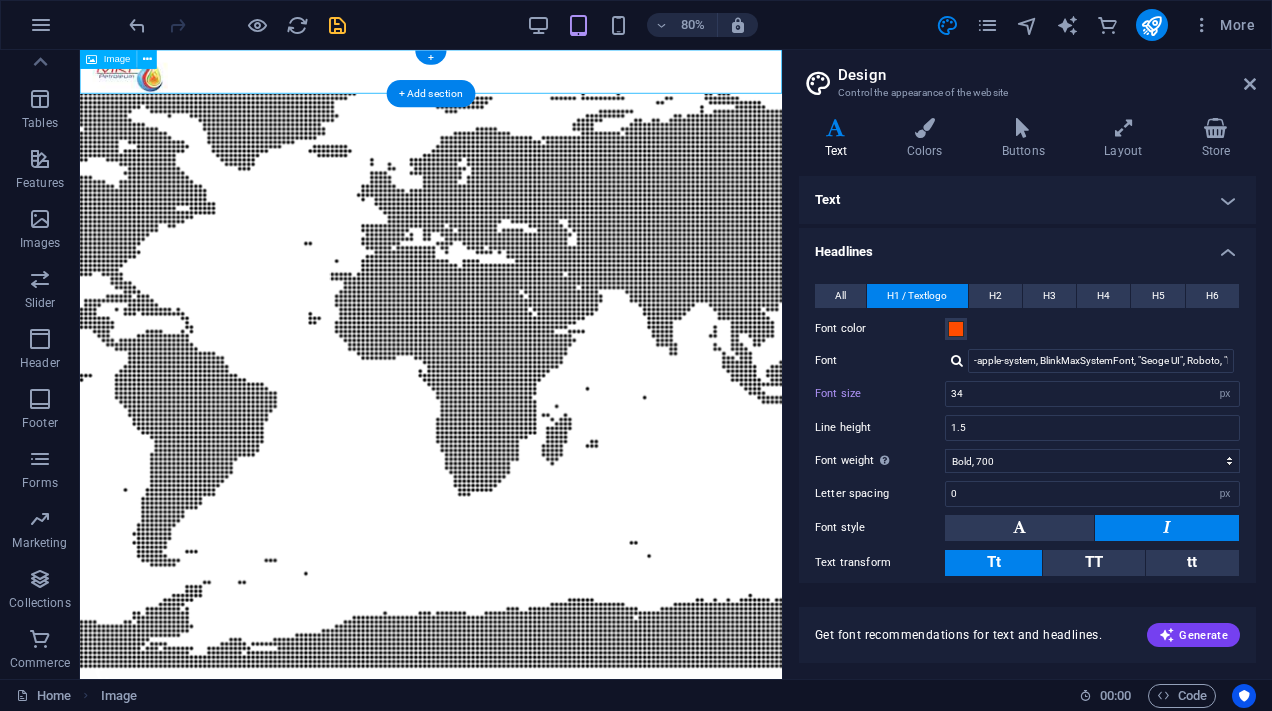 click at bounding box center [519, 77] 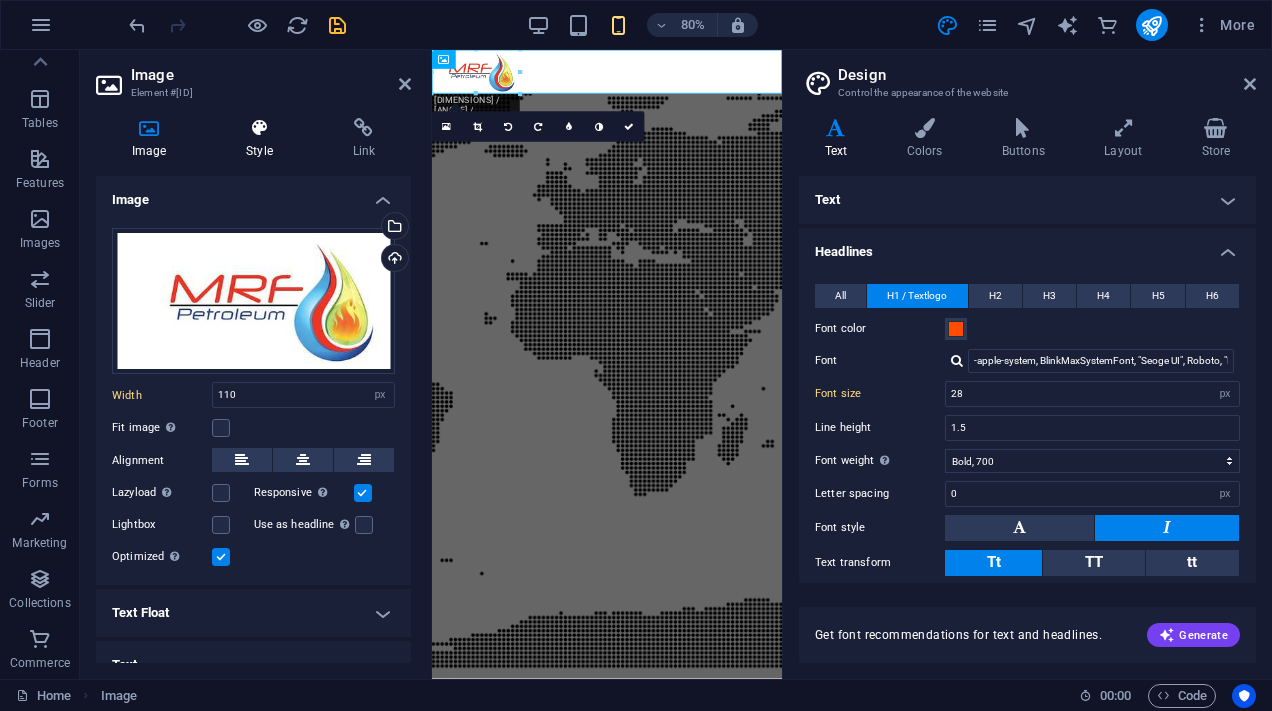 click at bounding box center (259, 128) 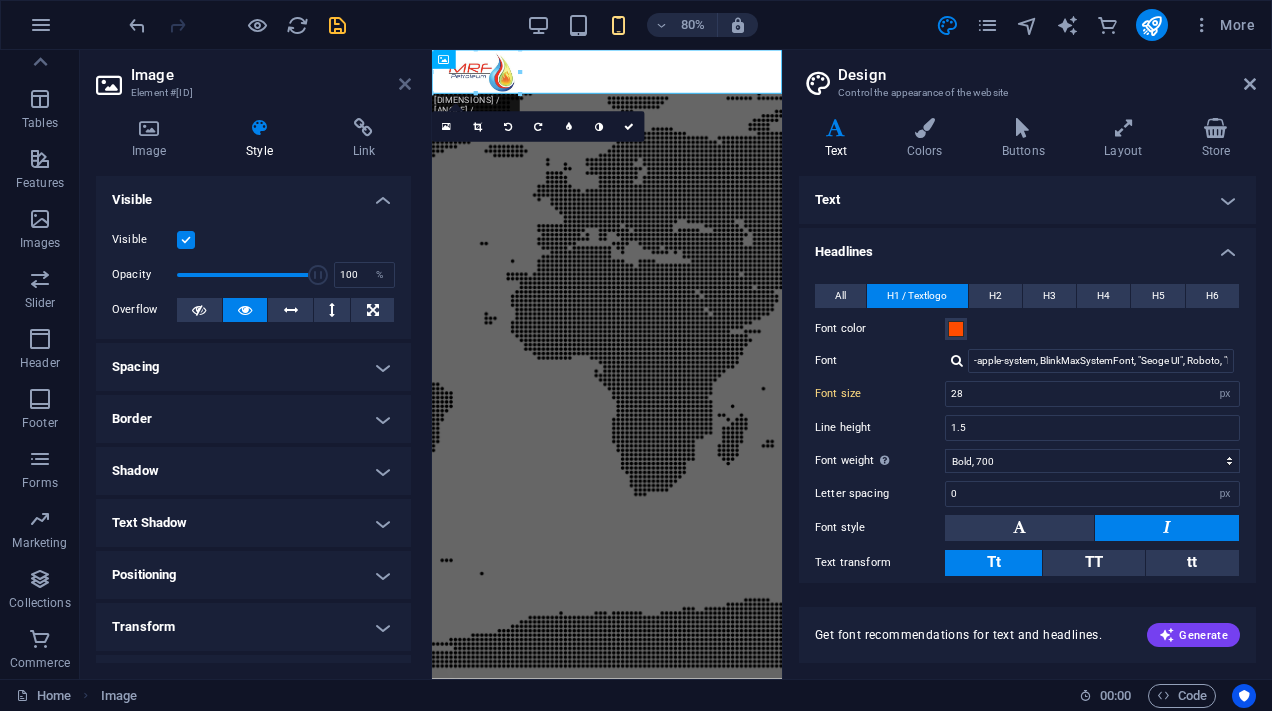 click at bounding box center [405, 84] 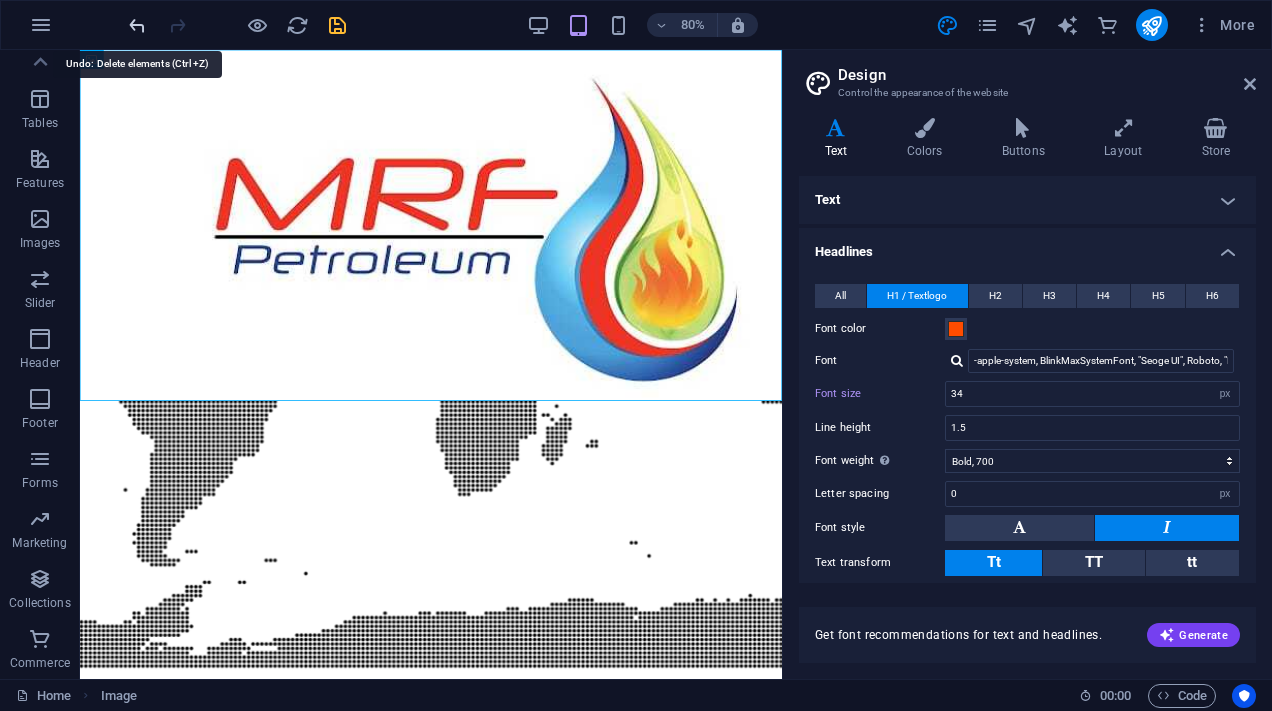 click at bounding box center (137, 25) 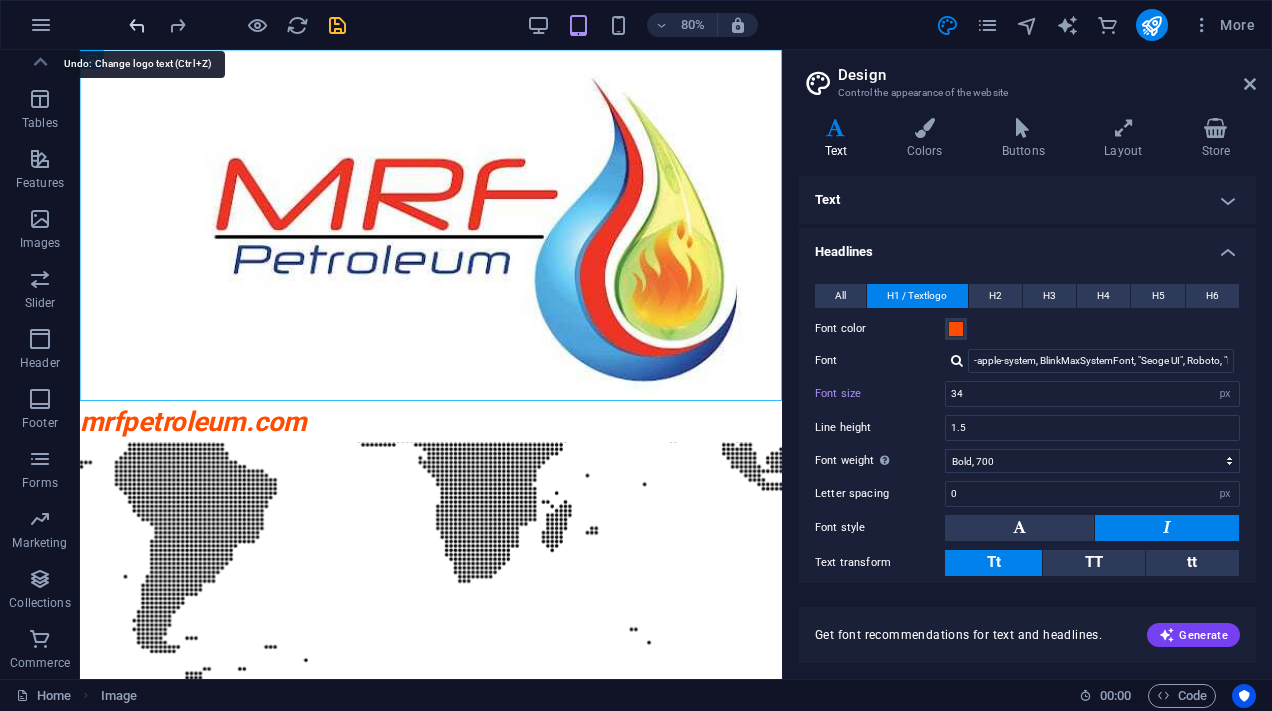 click at bounding box center [137, 25] 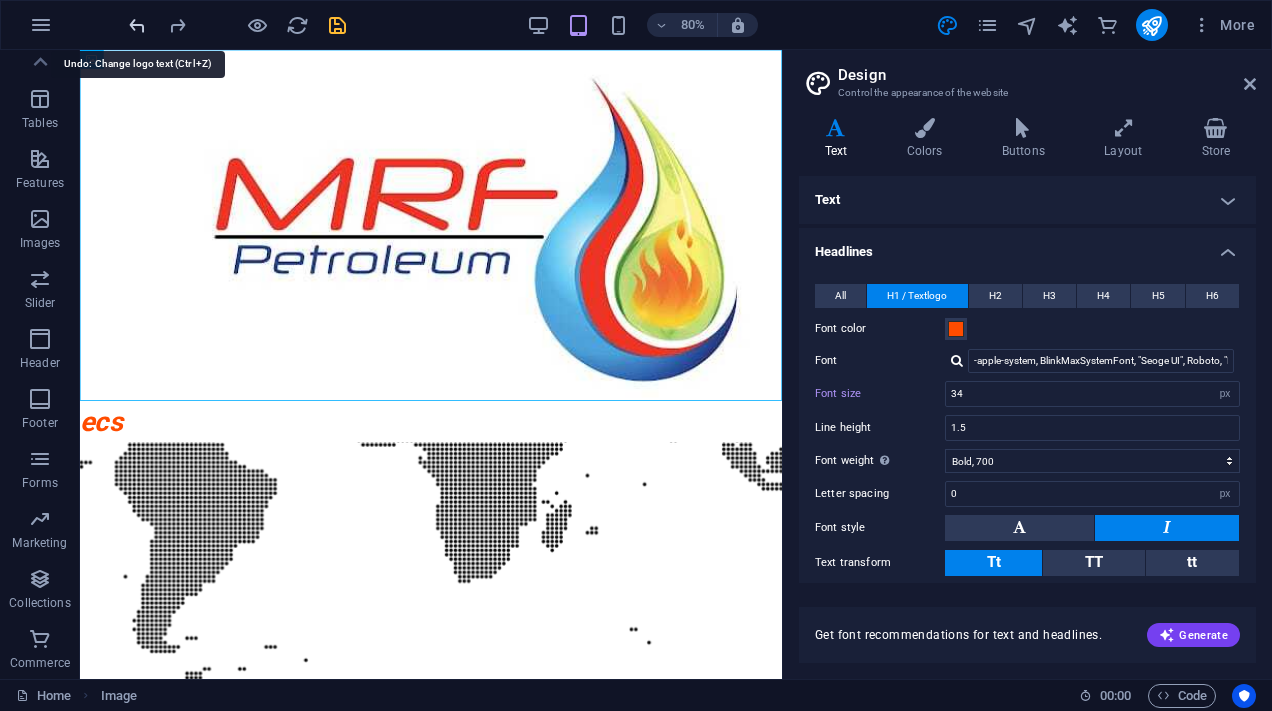 click at bounding box center (137, 25) 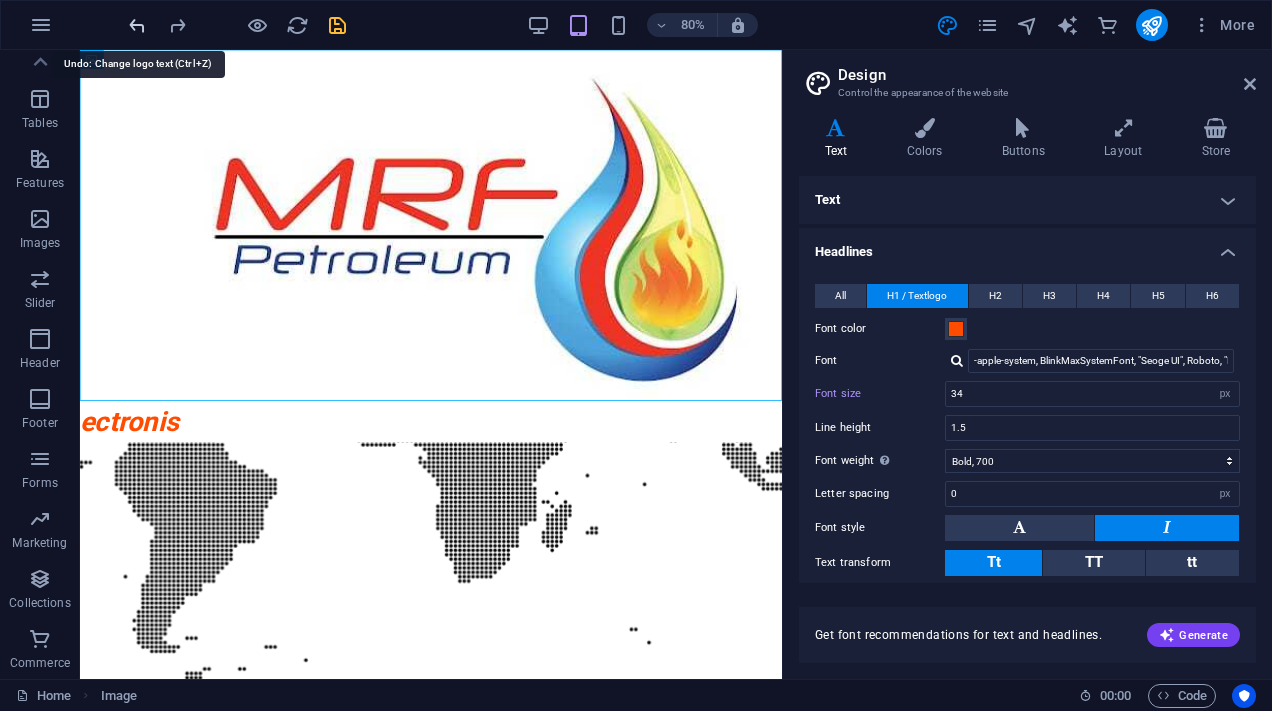 click at bounding box center (137, 25) 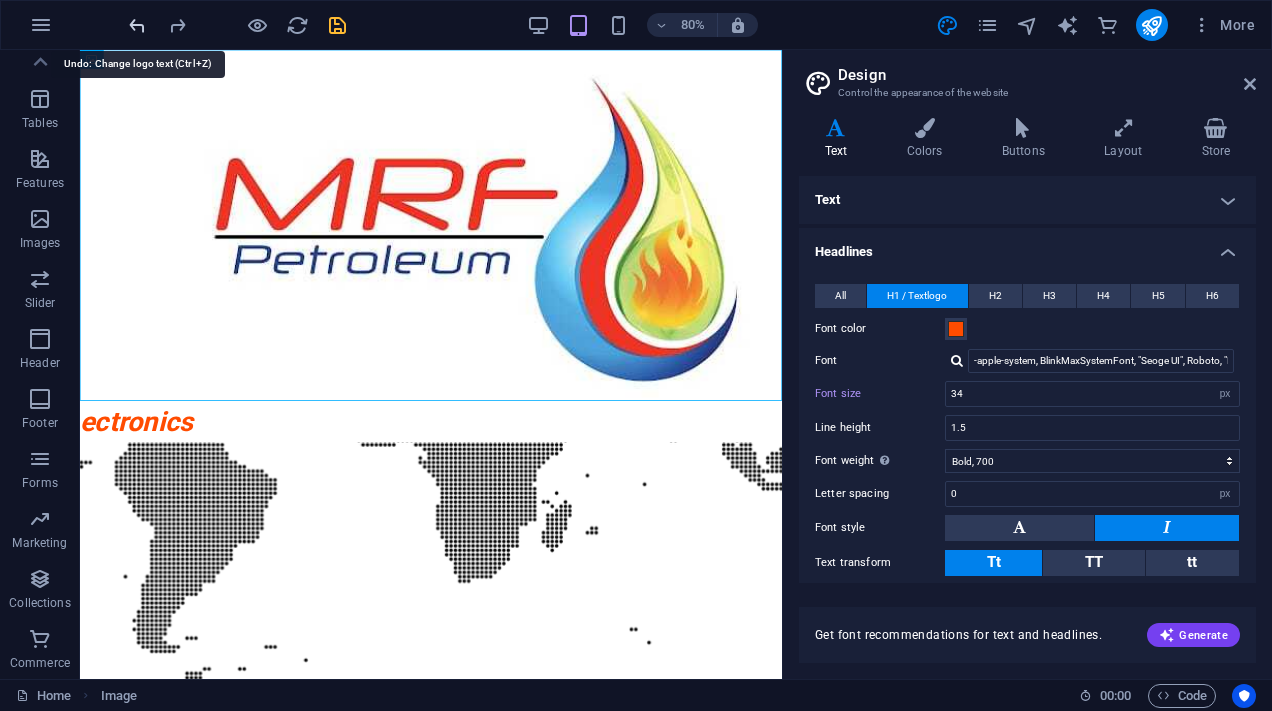 click at bounding box center [137, 25] 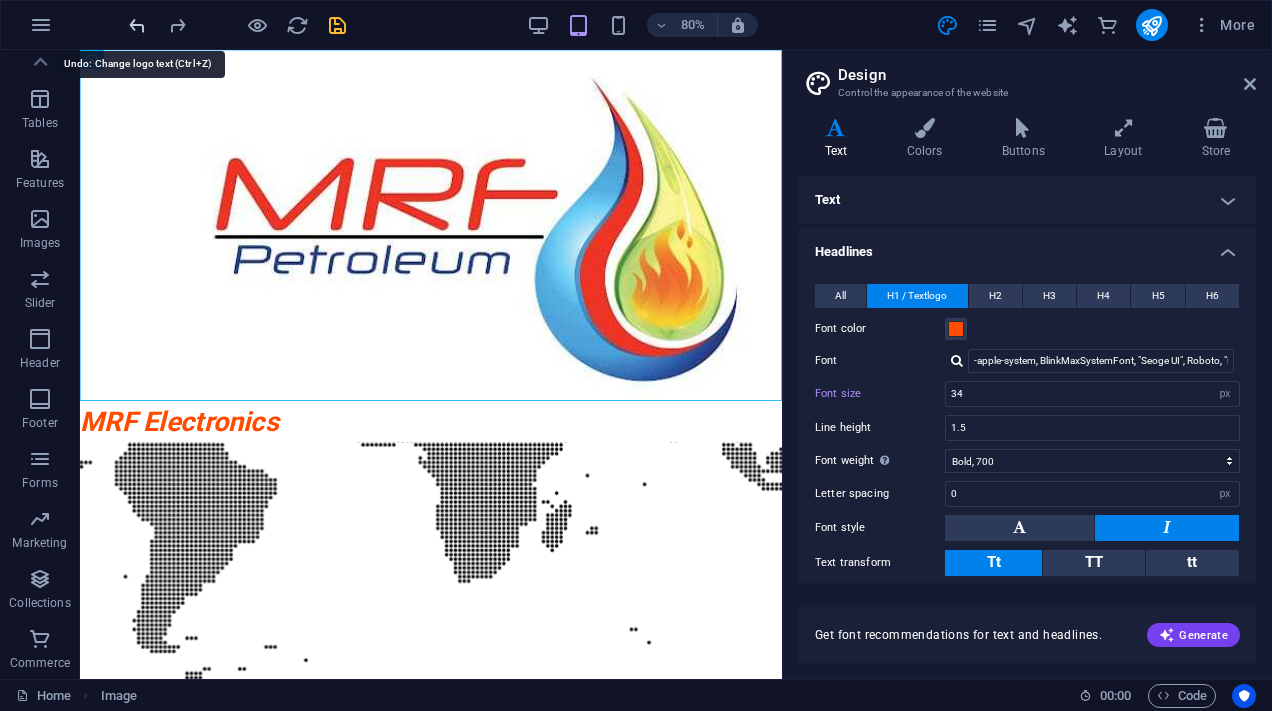 click at bounding box center (137, 25) 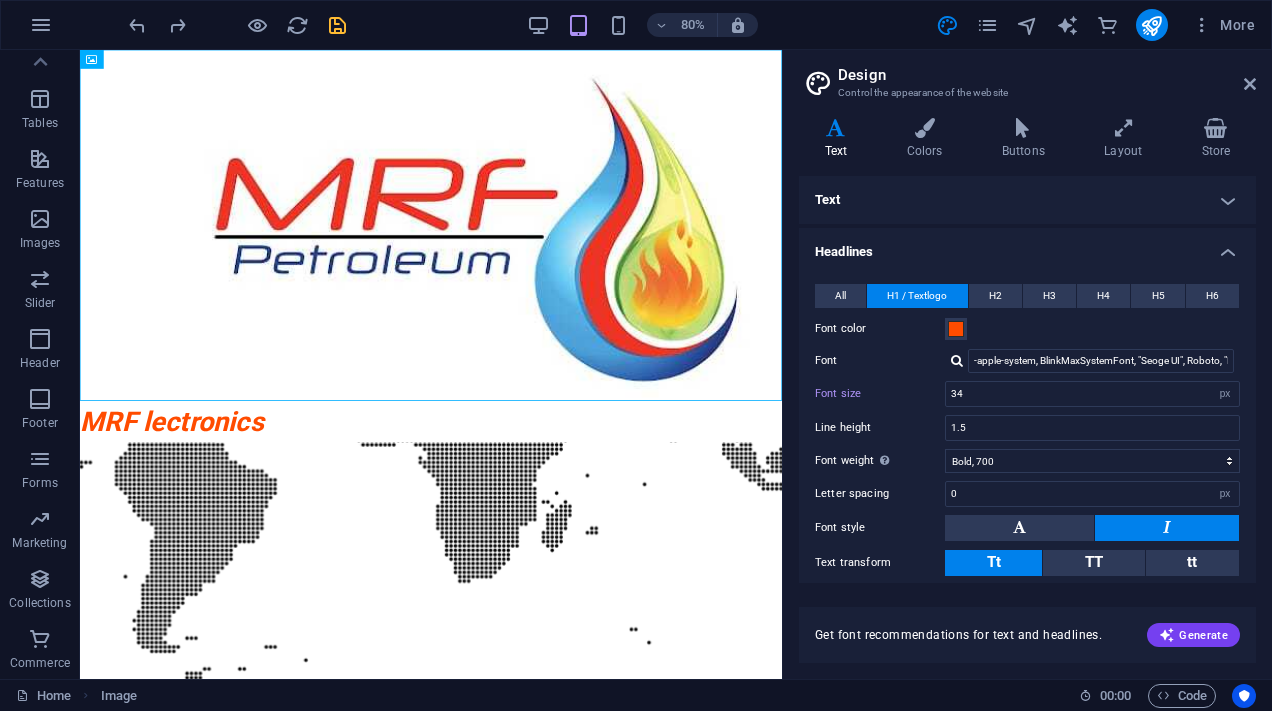 click at bounding box center [237, 25] 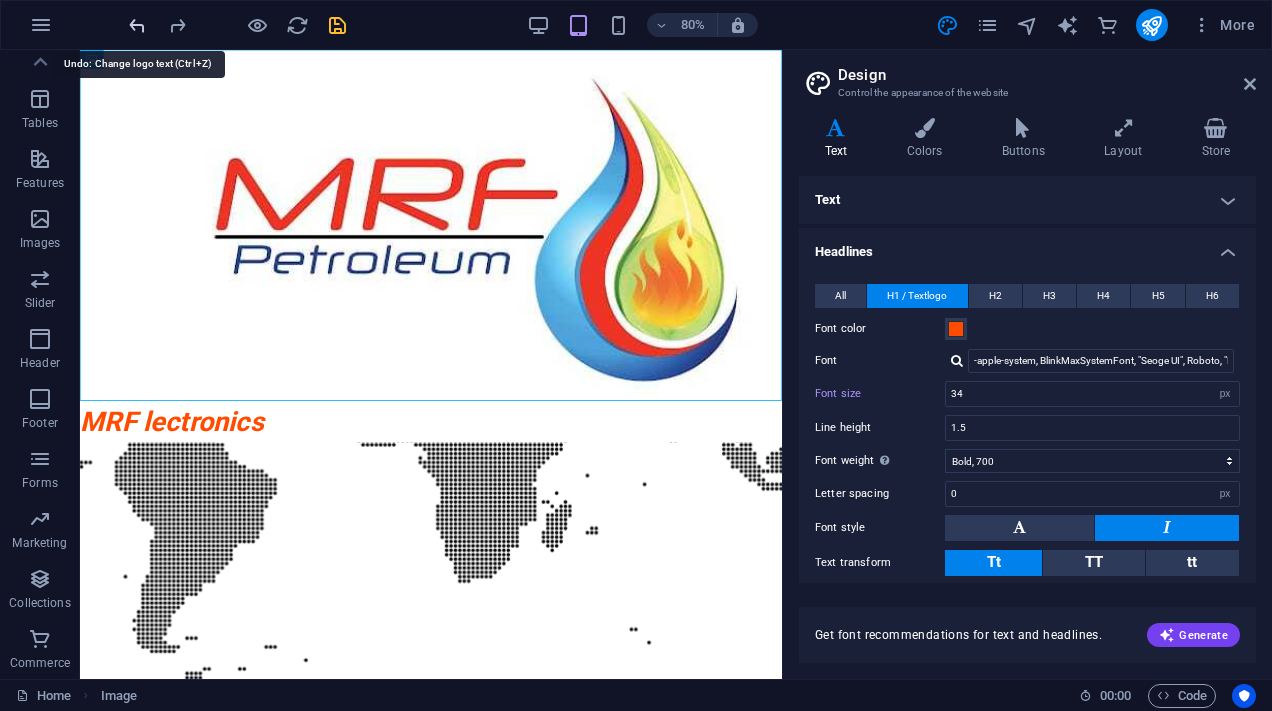 click at bounding box center [137, 25] 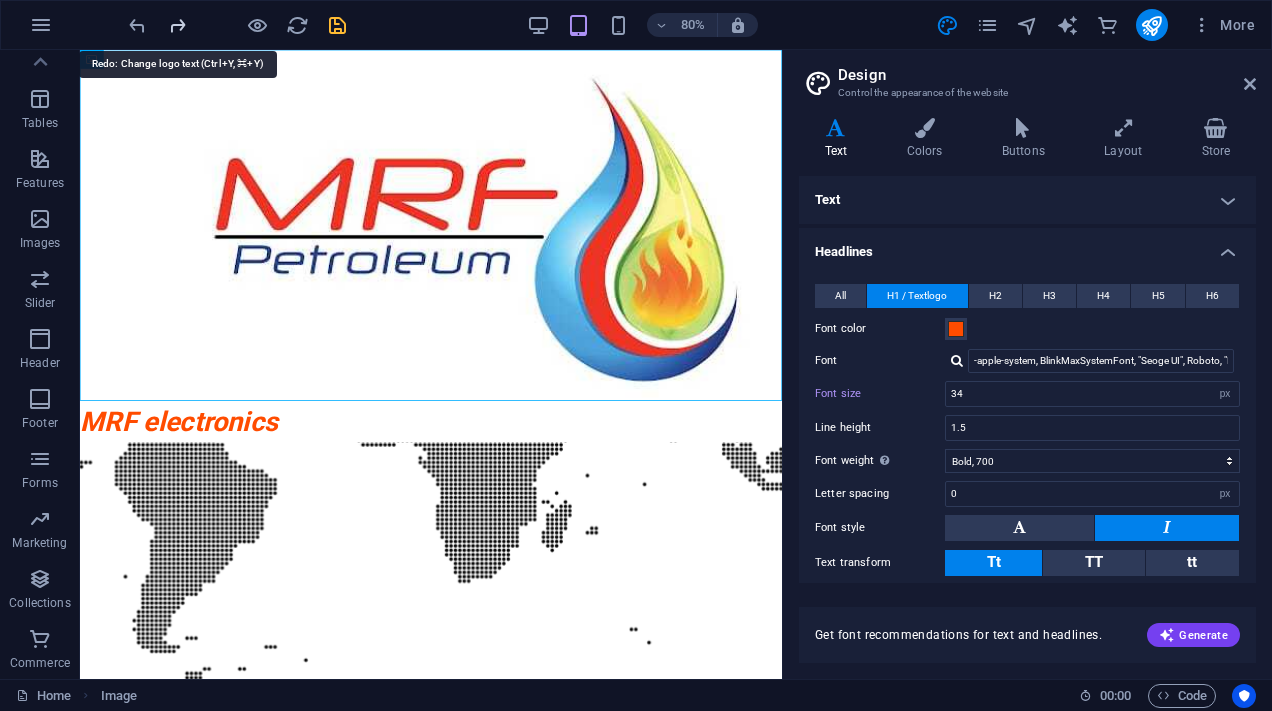 click at bounding box center [177, 25] 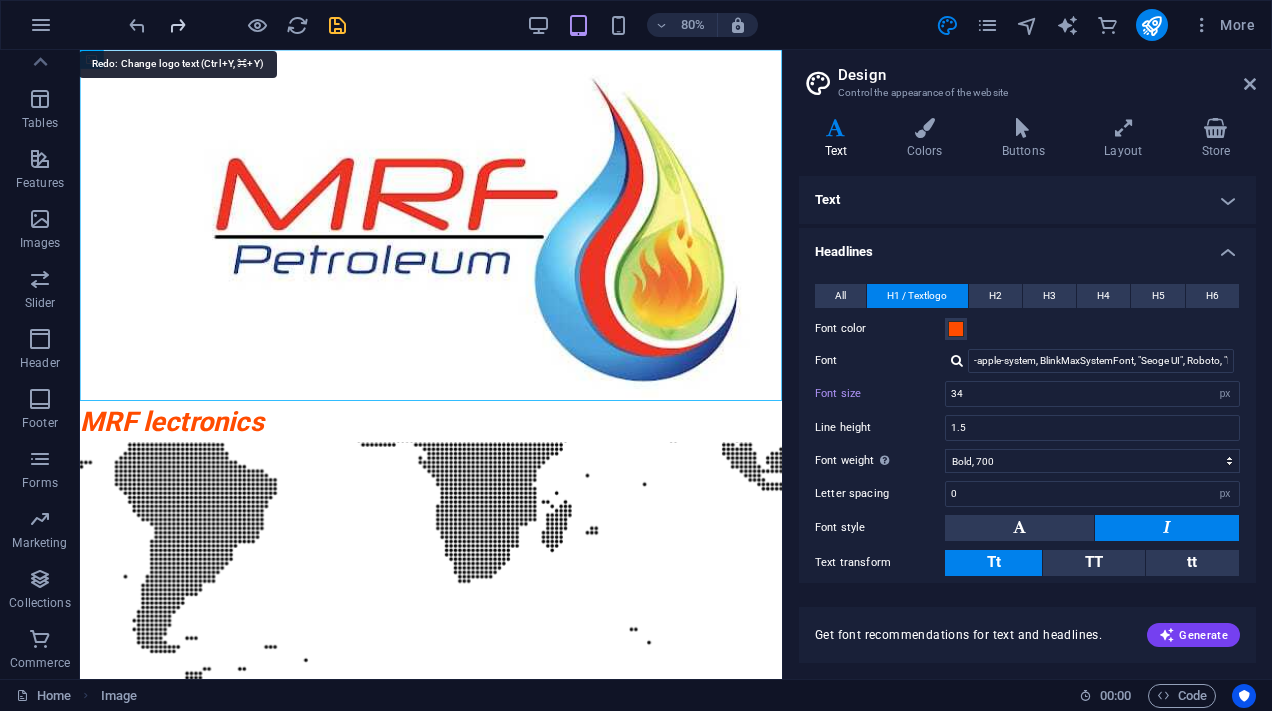 click at bounding box center (177, 25) 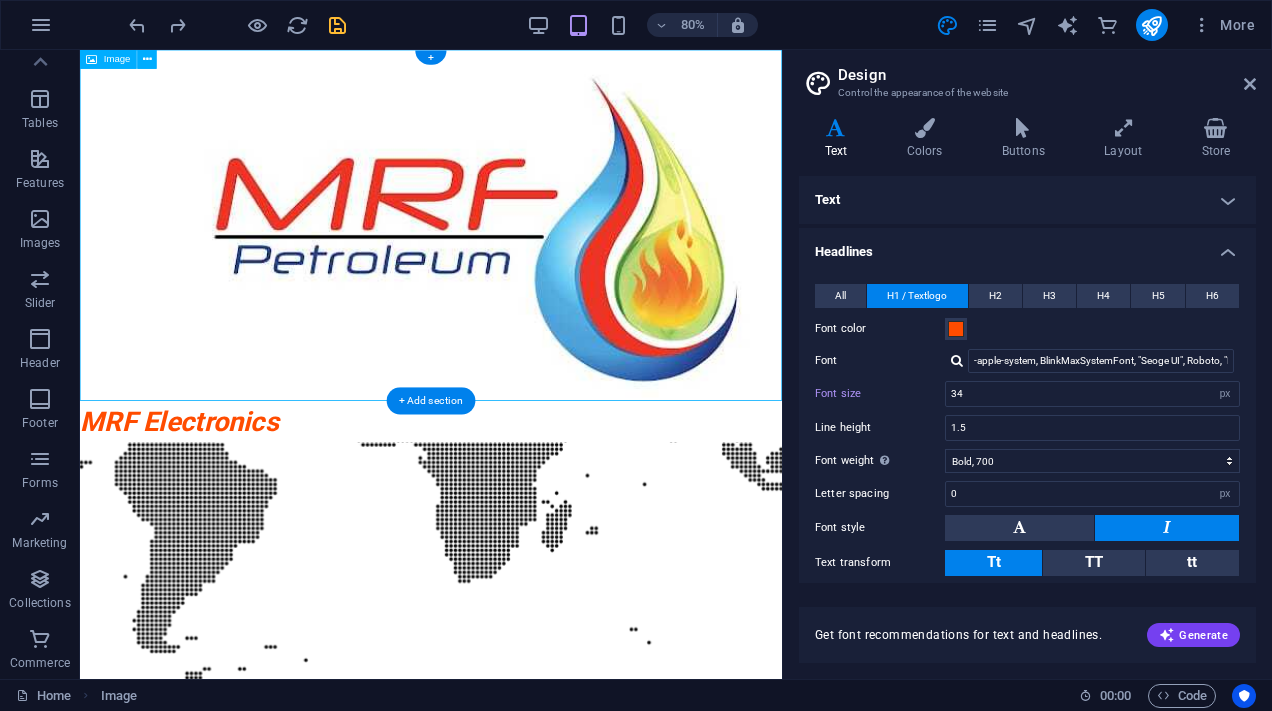 click at bounding box center [519, 269] 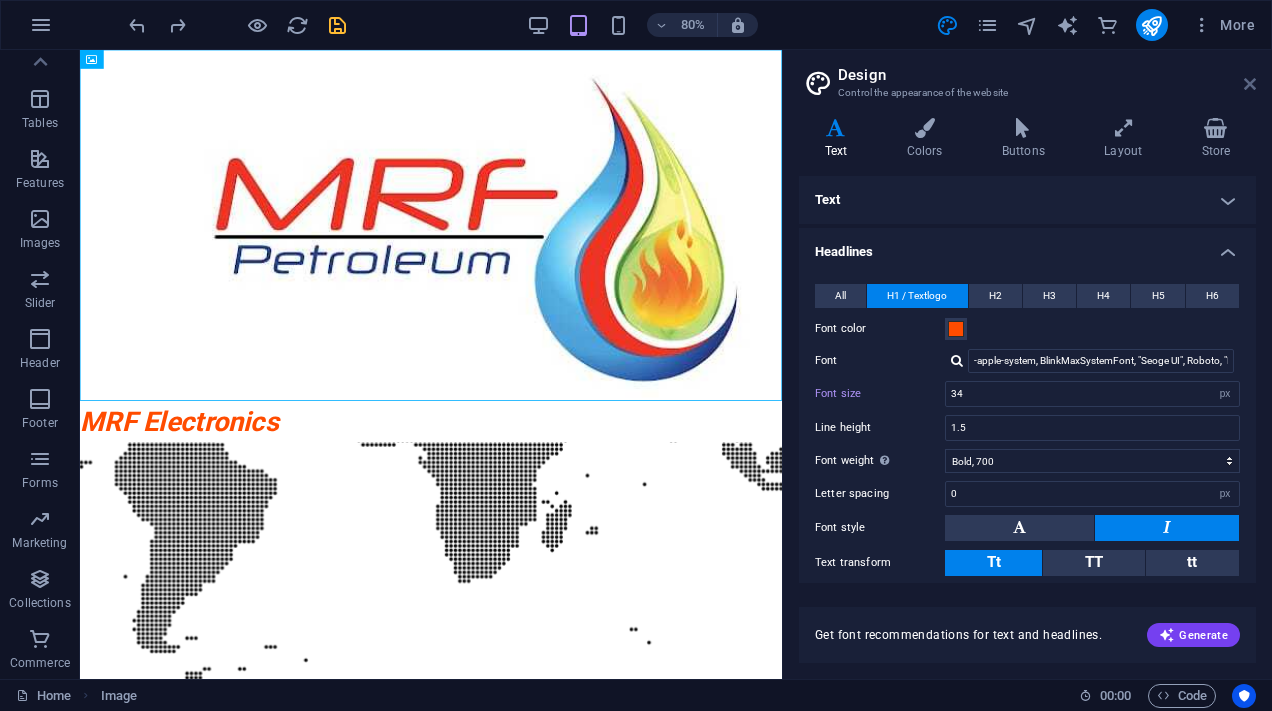 click at bounding box center [1250, 84] 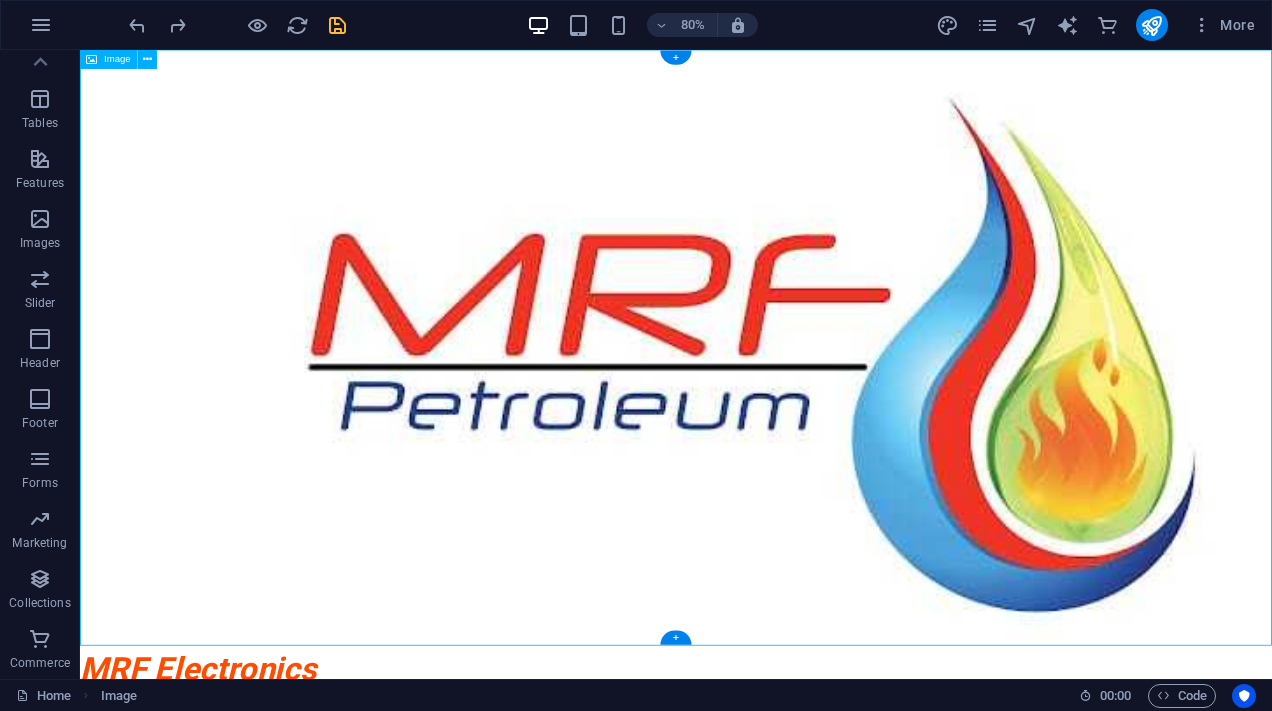 click at bounding box center [825, 422] 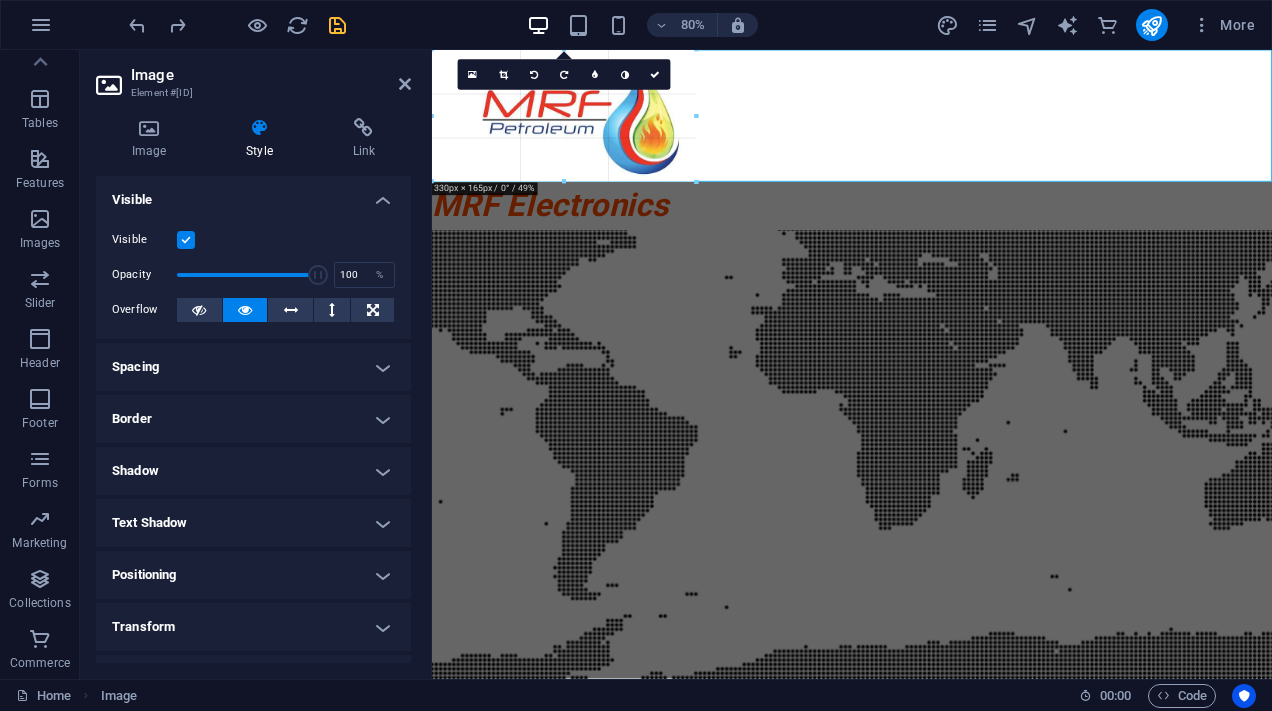 drag, startPoint x: 850, startPoint y: 471, endPoint x: 724, endPoint y: 111, distance: 381.41315 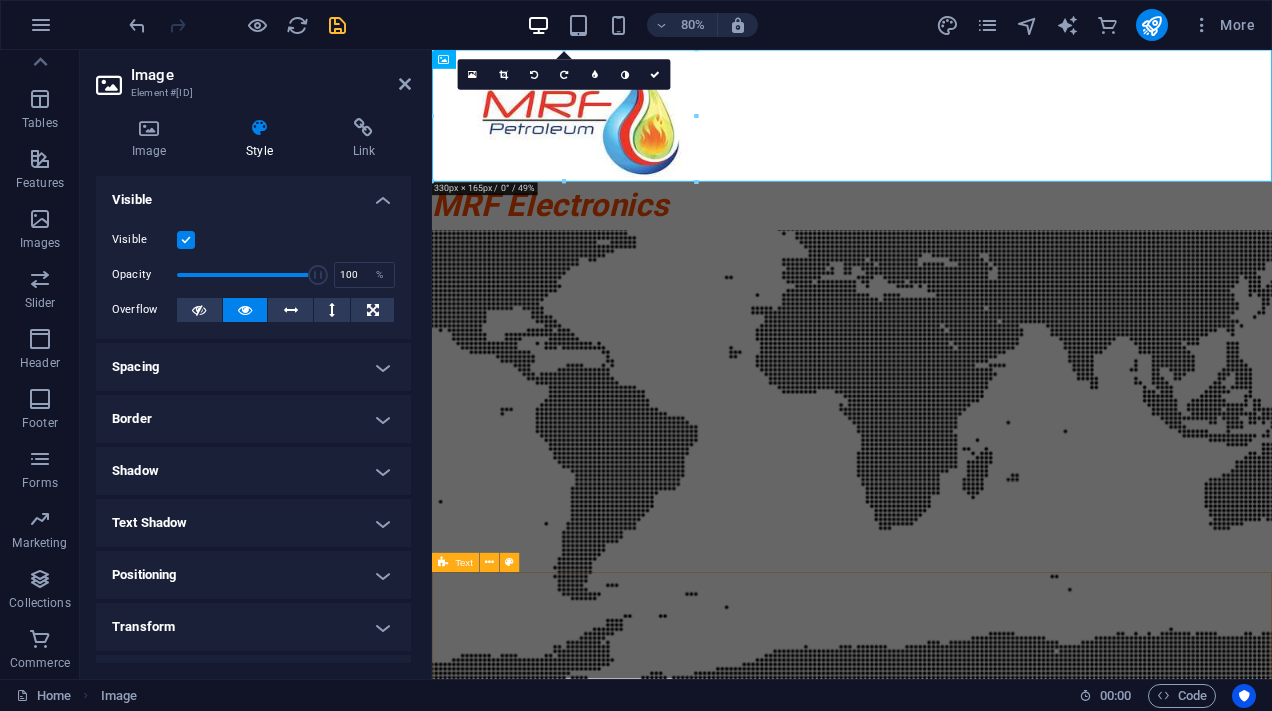 click on "About MRF Petroleum MRF Petroleum is a leading Oil Marketing Company in Pakistan with a robust network of over 1,300 retail outlets. Committed to providing quality fuels, we deliver Petrol, Diesel, and Lubricants to cater to the needs of our valued customers throughout the nation." at bounding box center [957, 1543] 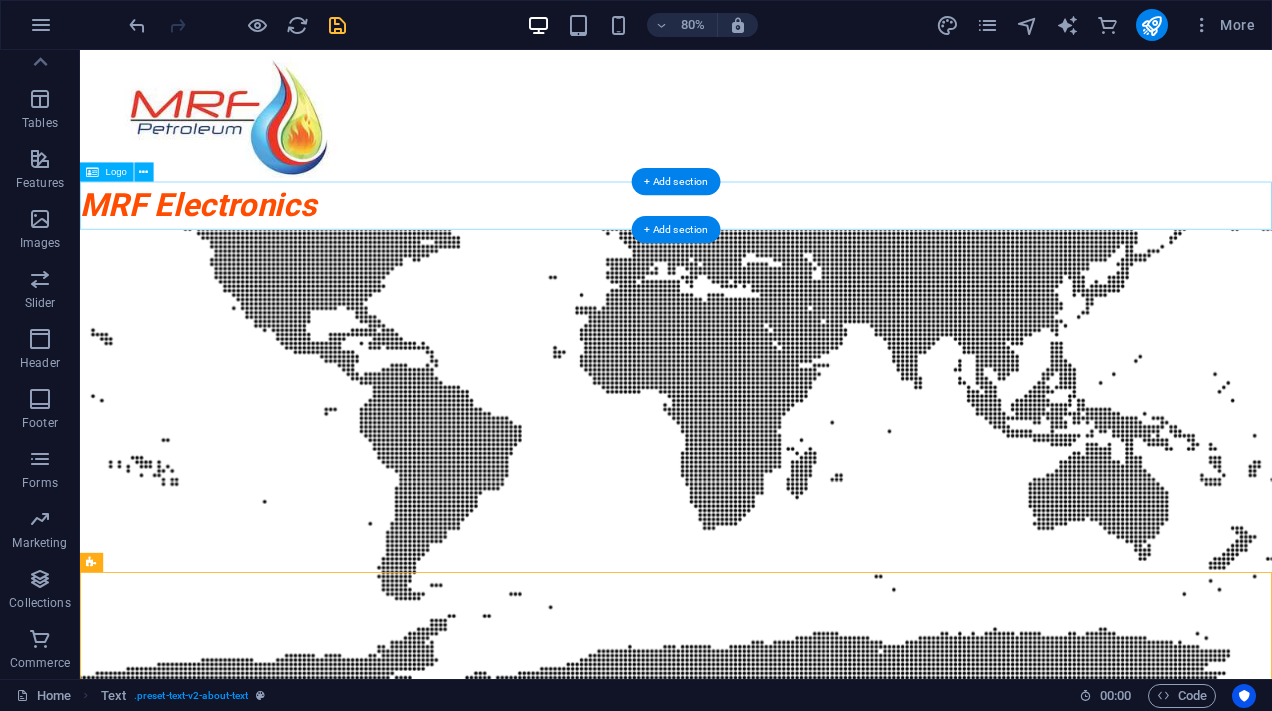 click on "MRF Electronics" at bounding box center [825, 245] 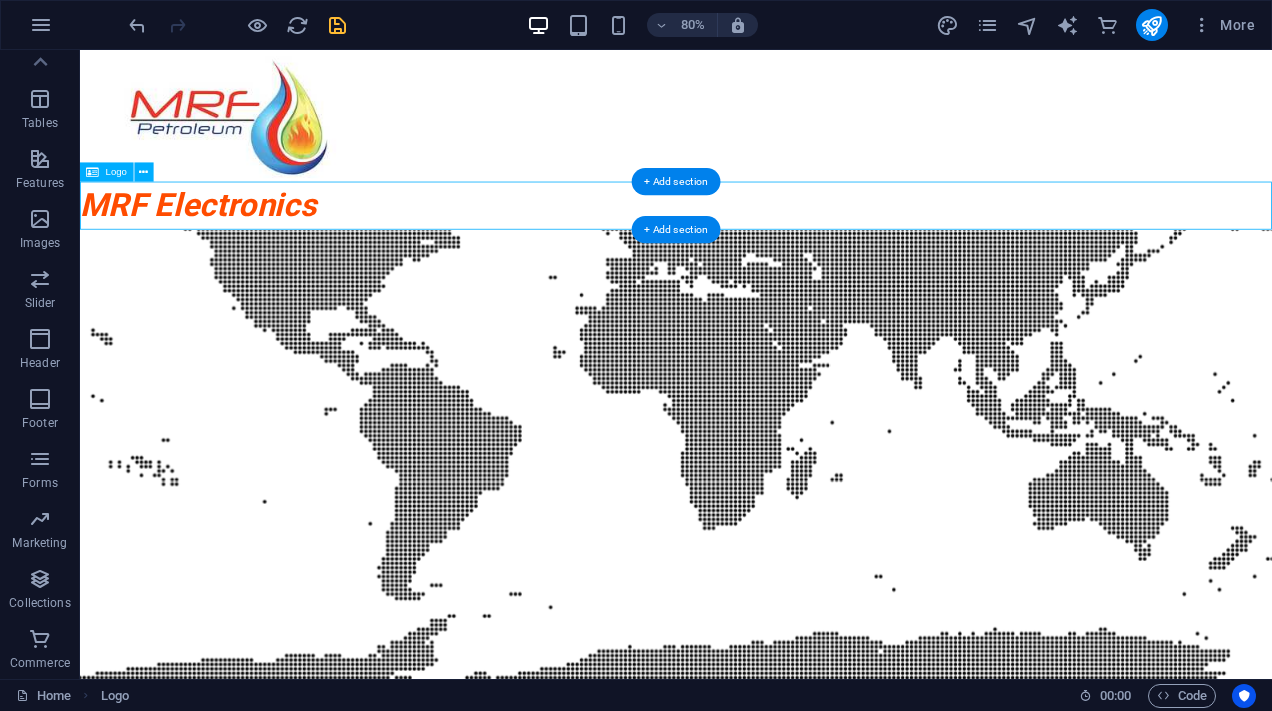 click on "MRF Electronics" at bounding box center (825, 245) 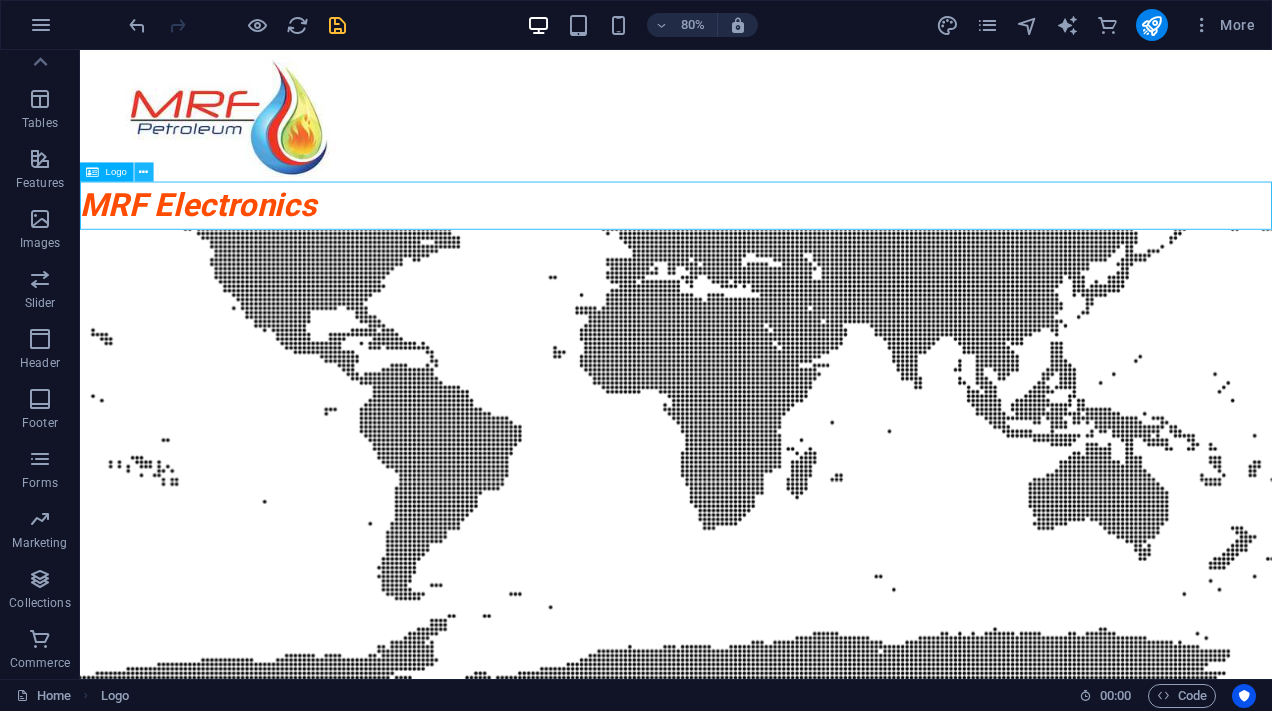 click at bounding box center [143, 172] 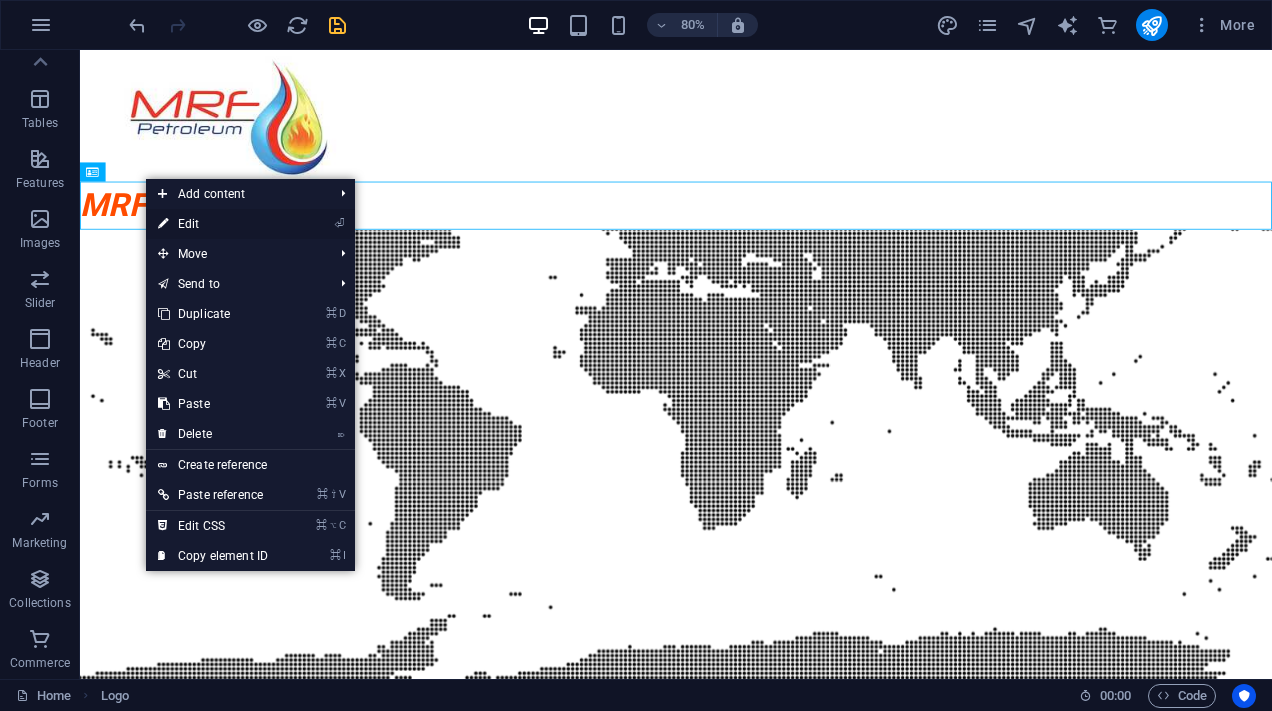 click on "⏎  Edit" at bounding box center [213, 224] 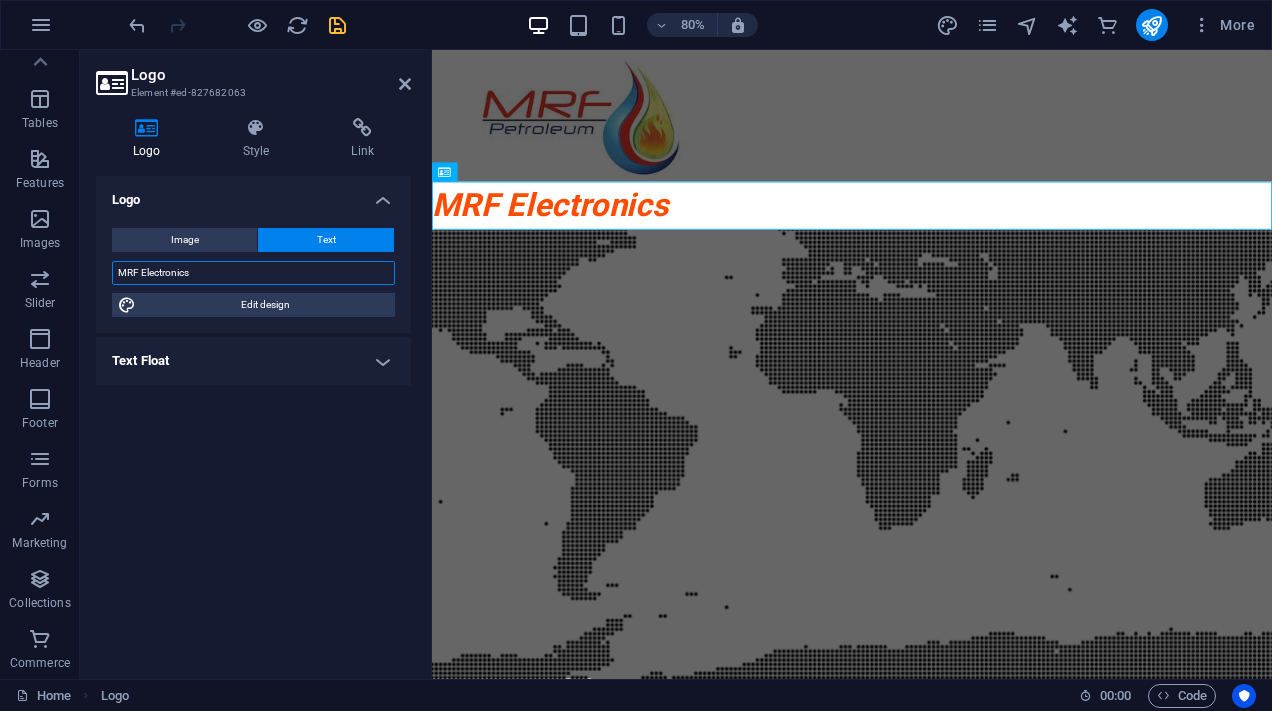 click on "MRF Electronics" at bounding box center (253, 273) 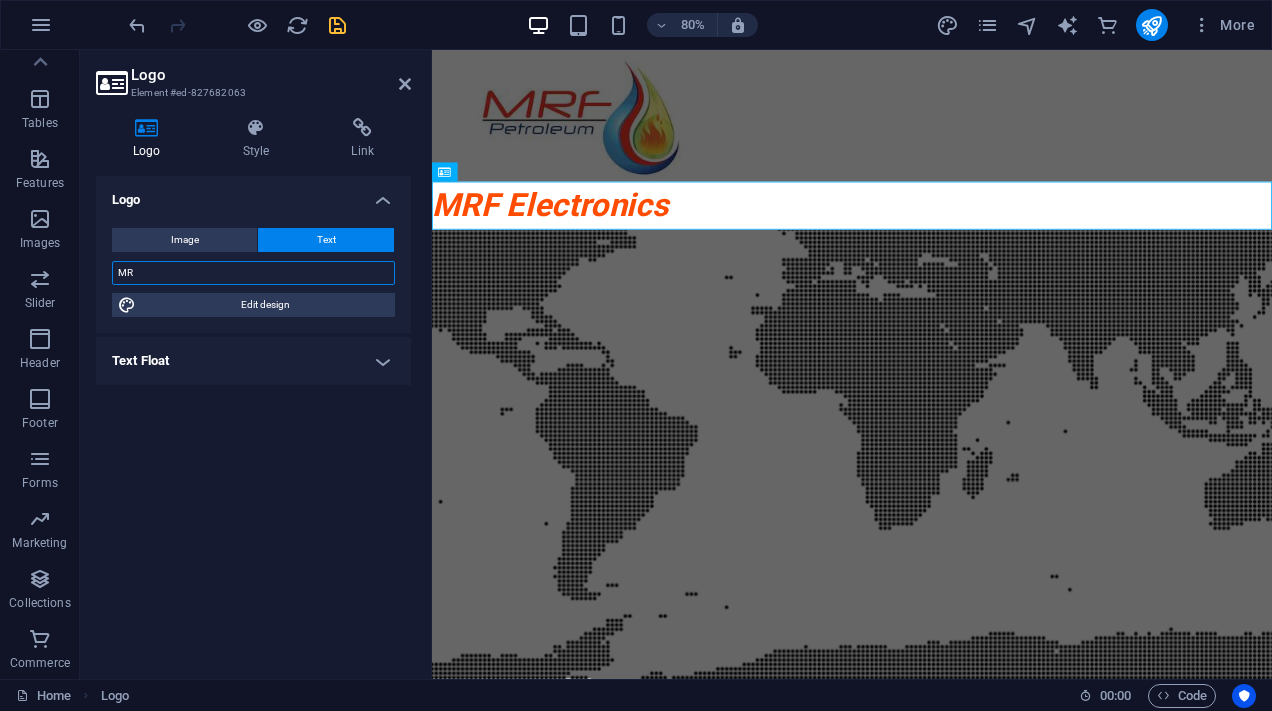 type on "M" 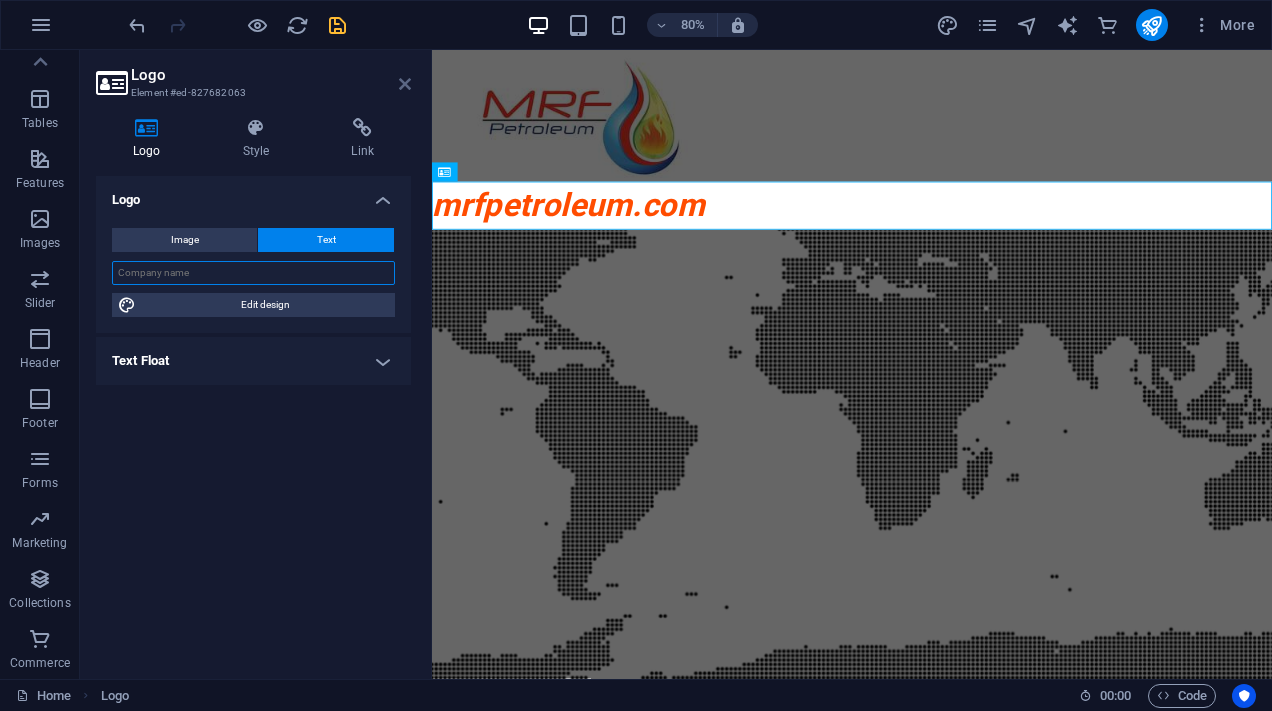 type 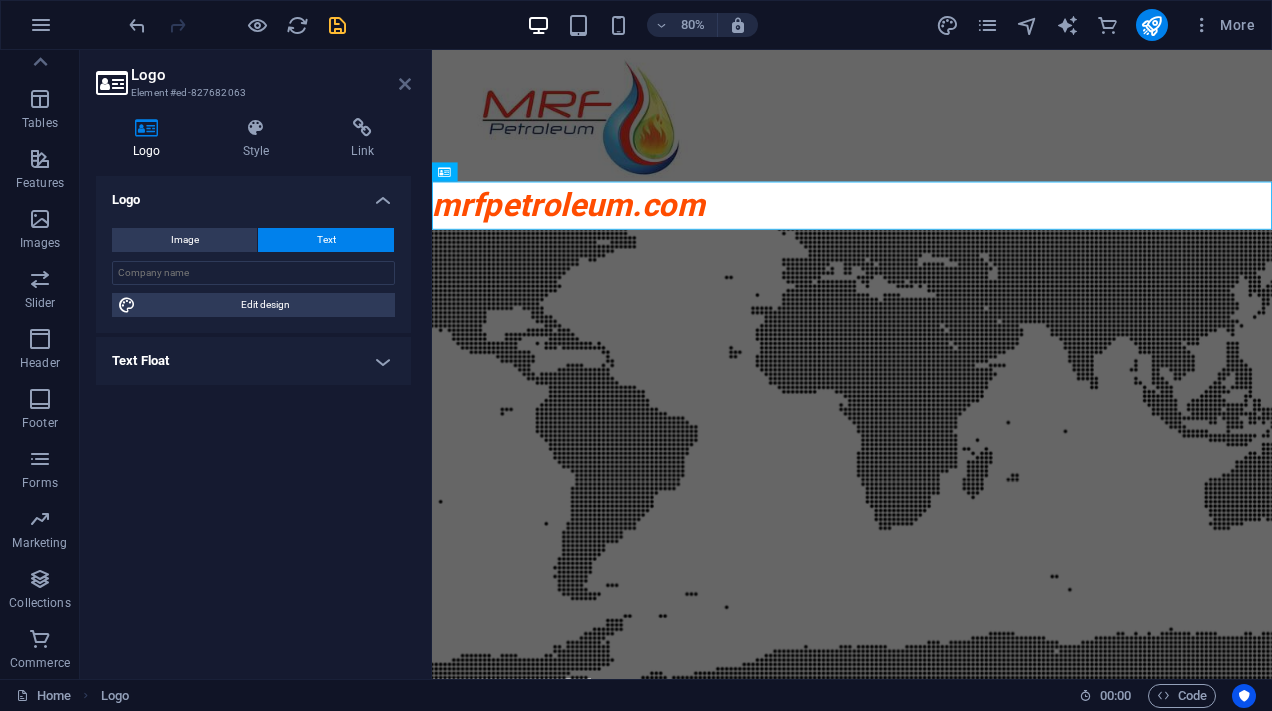 click at bounding box center [405, 84] 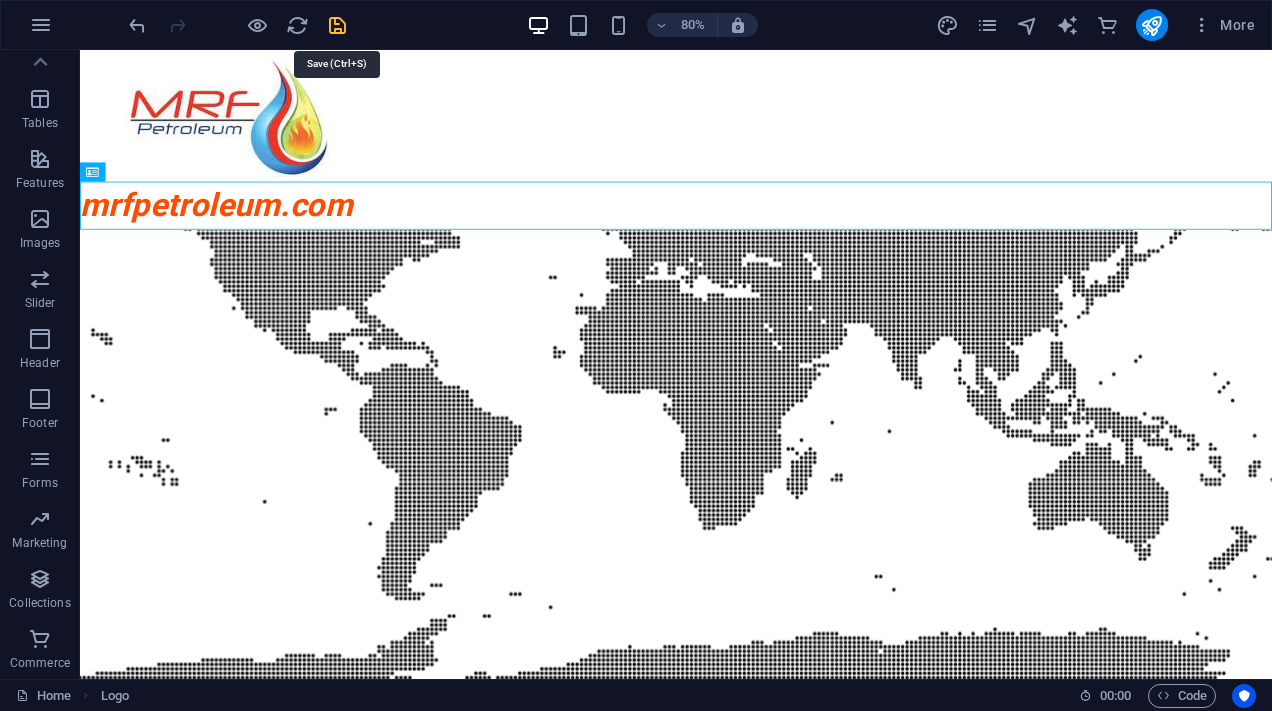 click at bounding box center [337, 25] 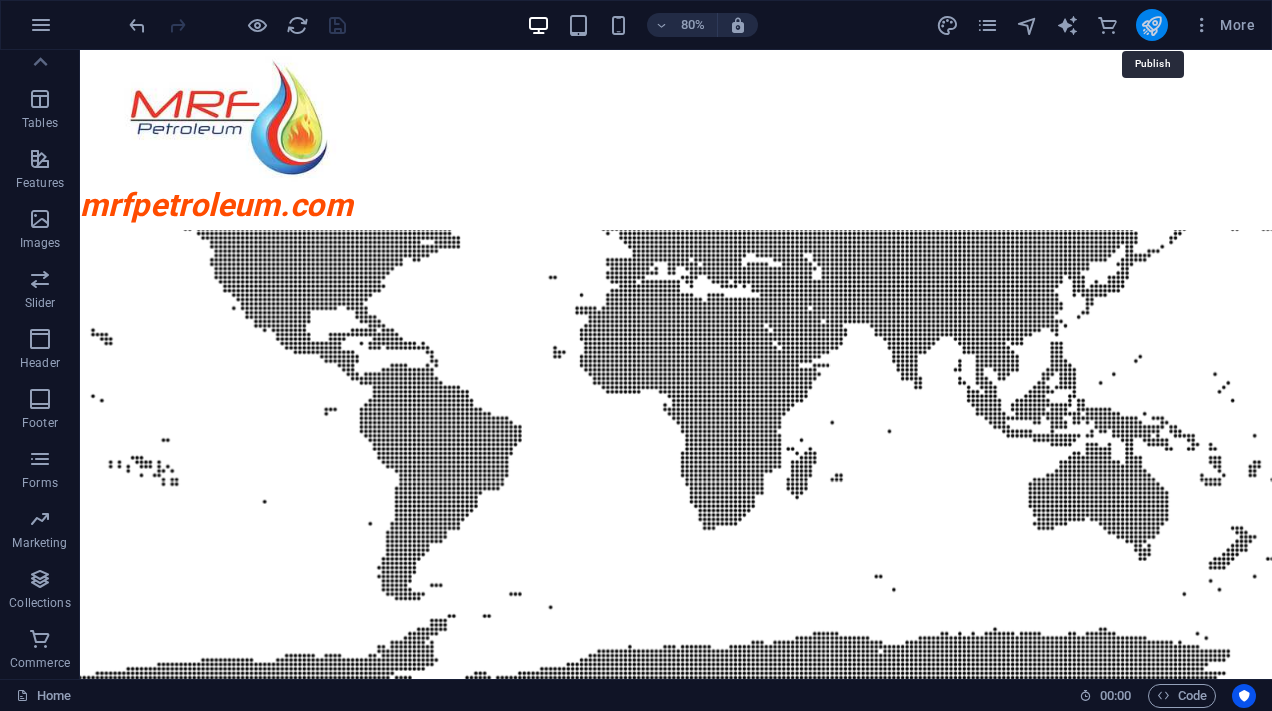 click at bounding box center (1151, 25) 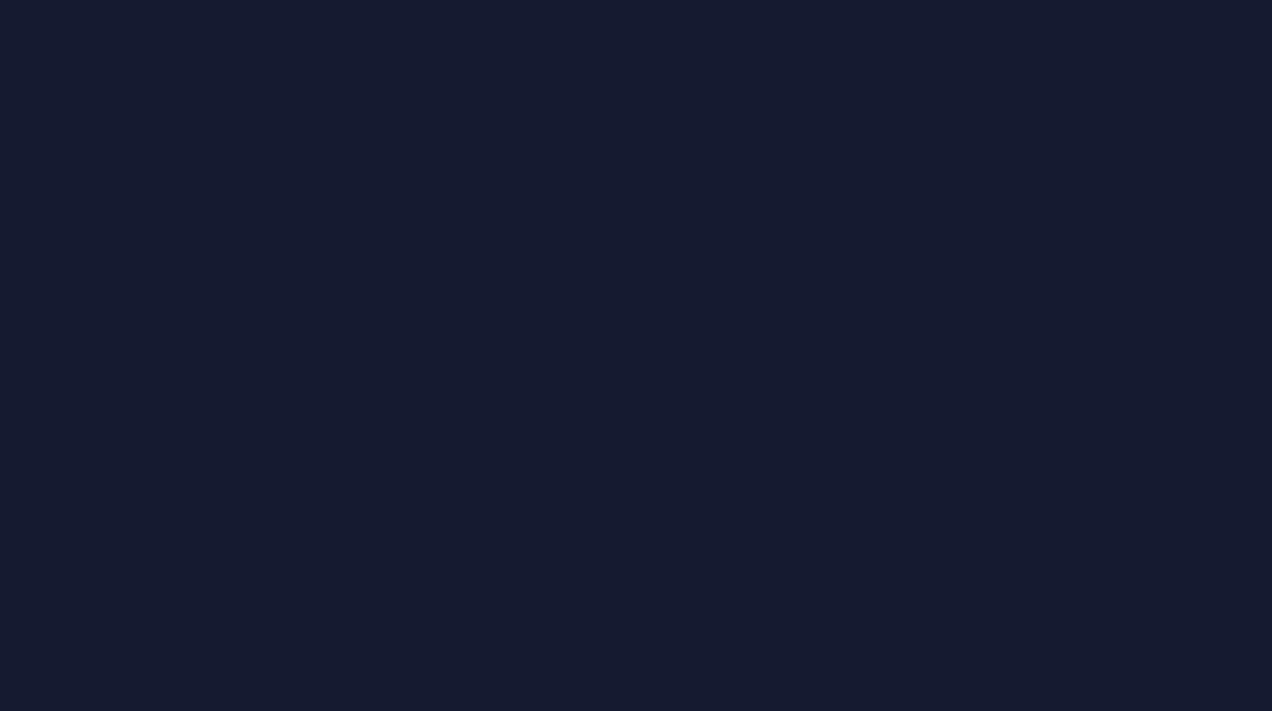 scroll, scrollTop: 0, scrollLeft: 0, axis: both 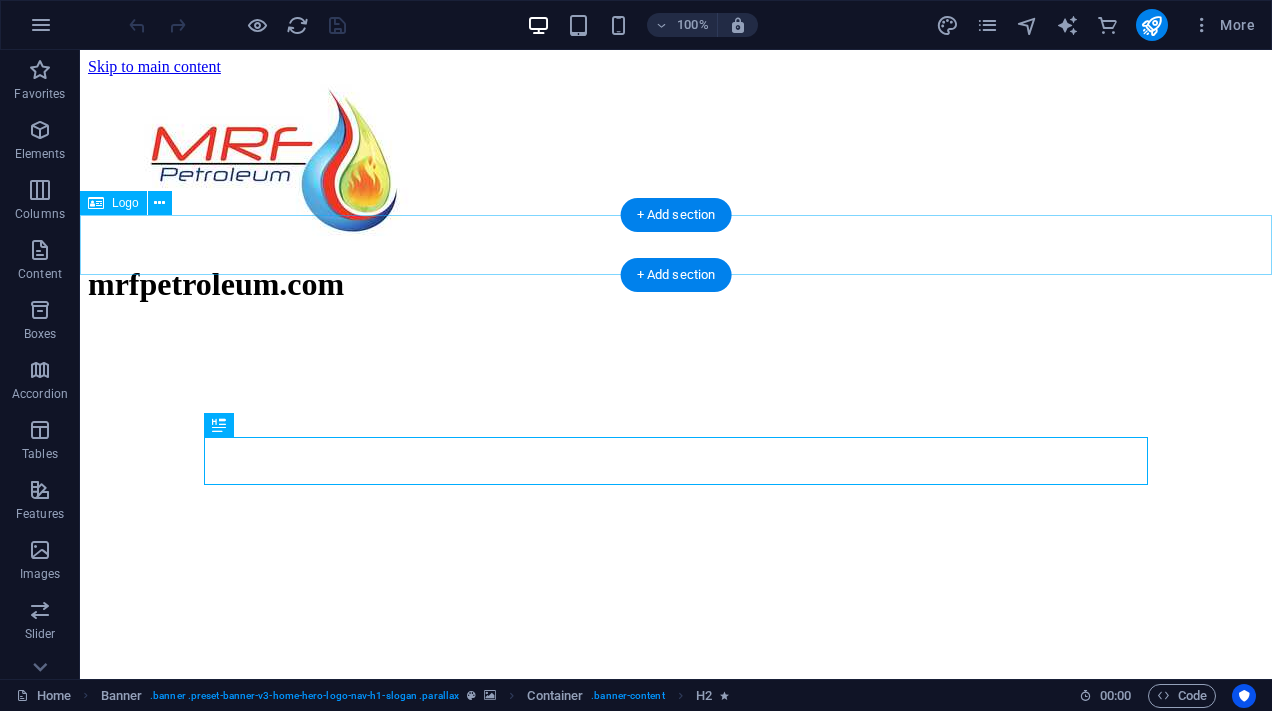 click on "mrfpetroleum.com" at bounding box center (676, 284) 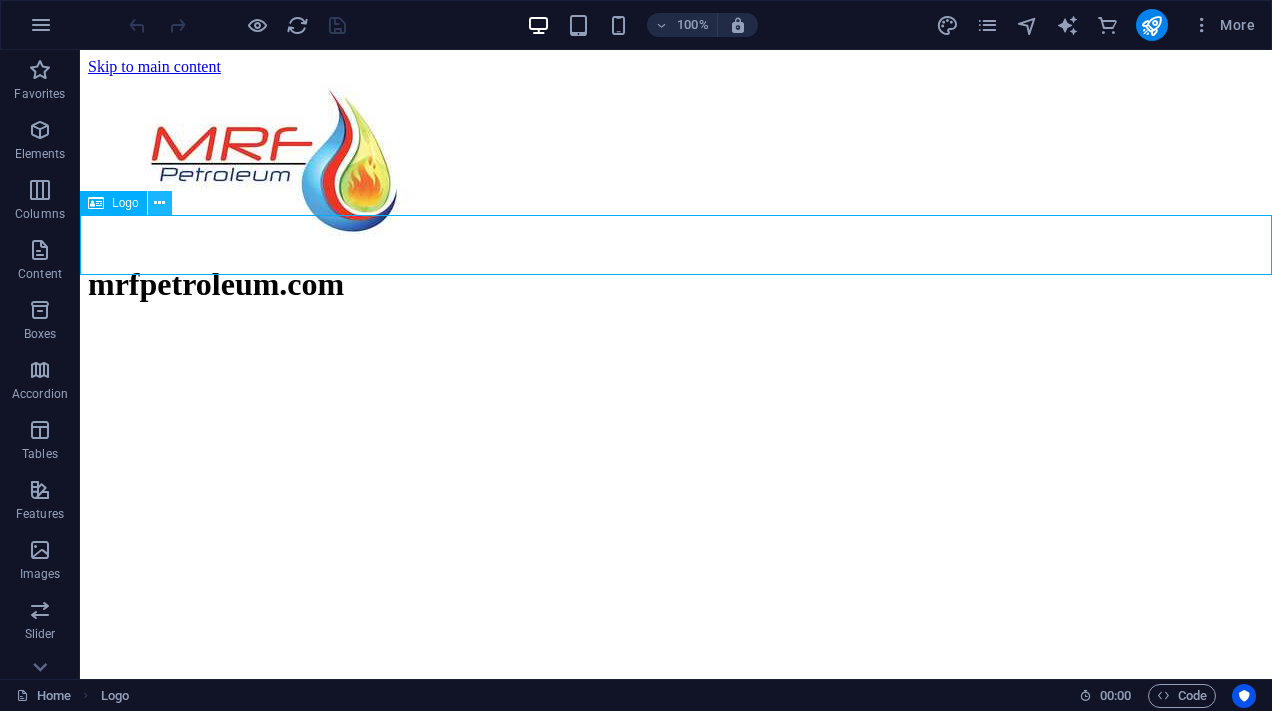 click at bounding box center (159, 203) 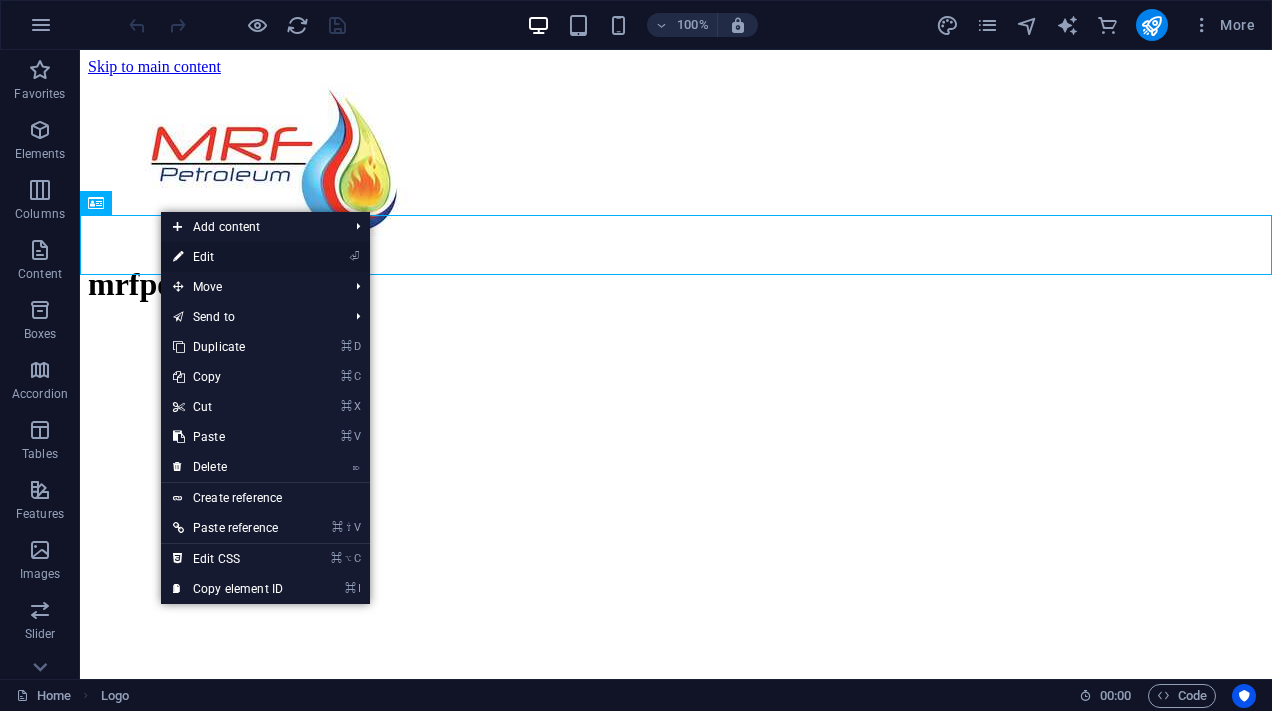click on "⏎  Edit" at bounding box center (228, 257) 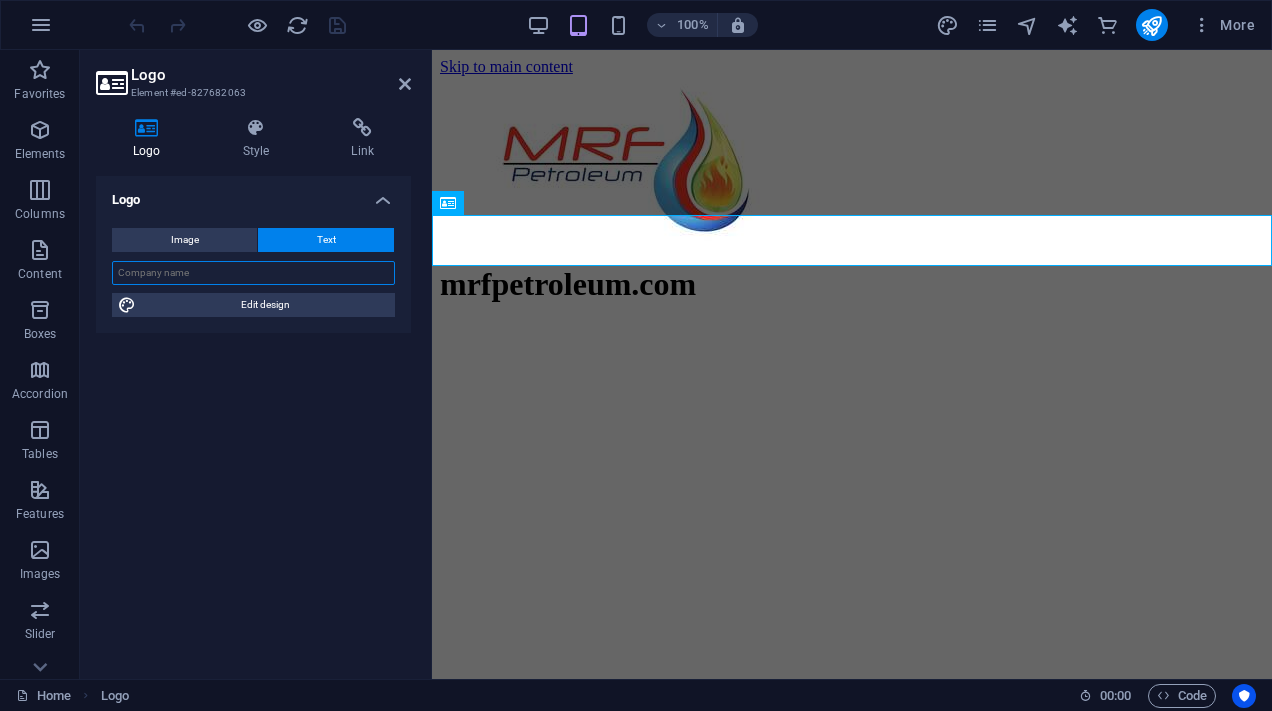 click at bounding box center (253, 273) 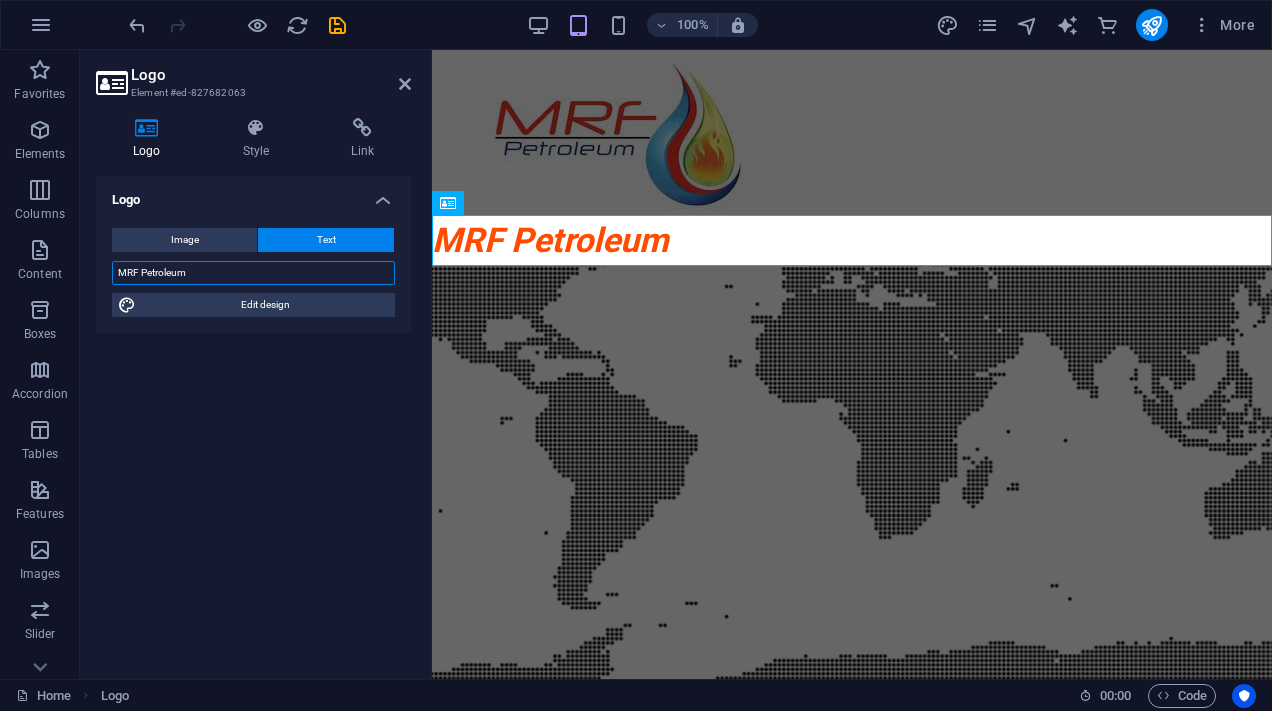 click on "MRF petroleum" at bounding box center [253, 273] 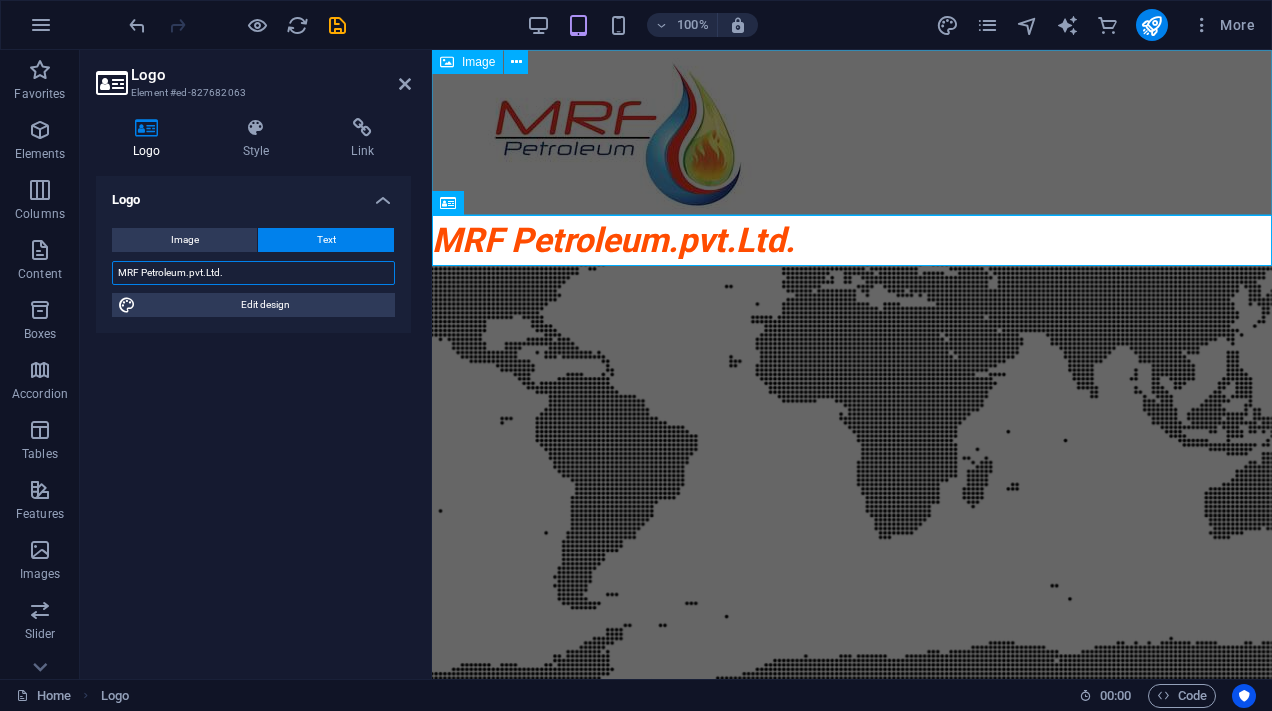 type on "MRF Petroleum.pvt.Ltd." 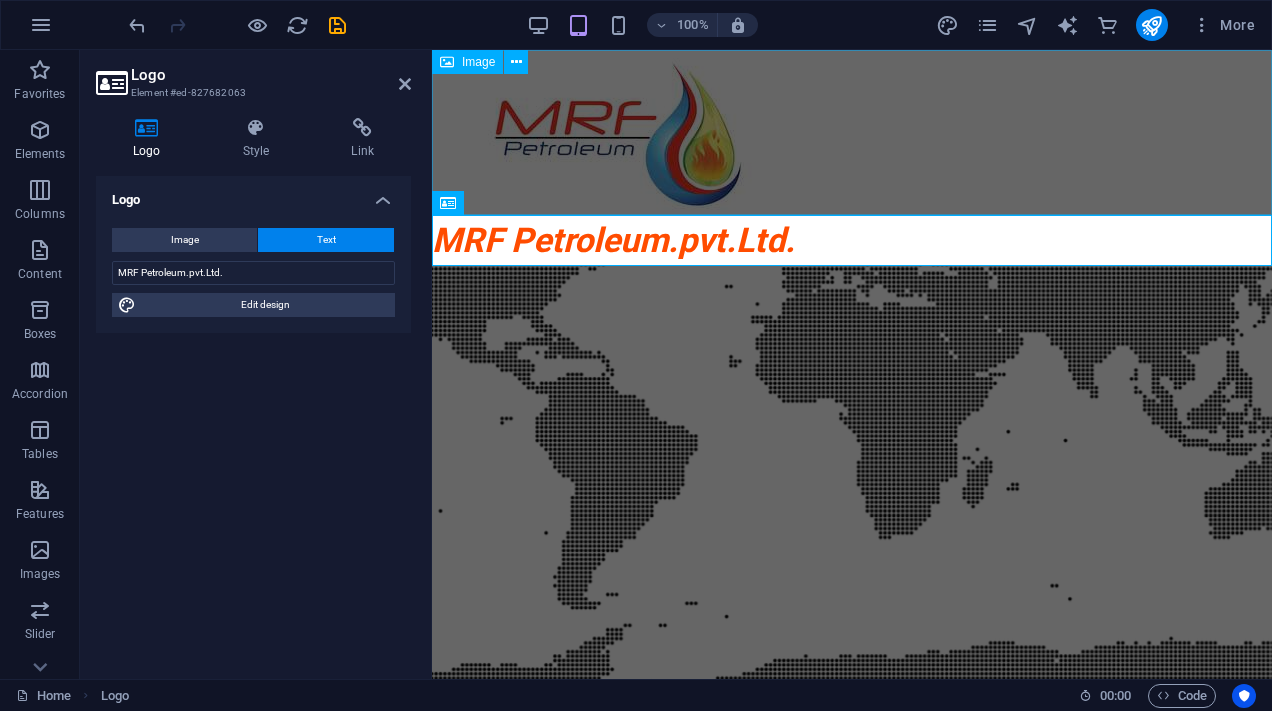 click at bounding box center (852, 132) 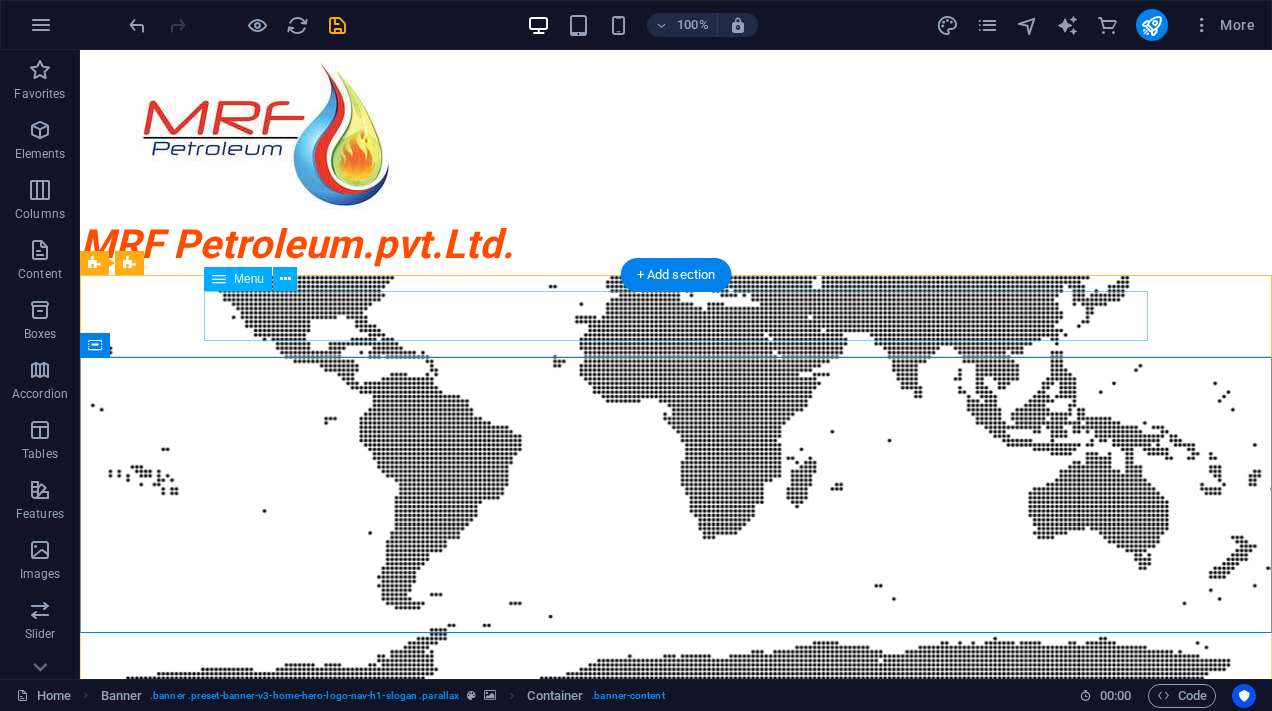 click on "Home About Us Services Pricing Contact" at bounding box center (676, 895) 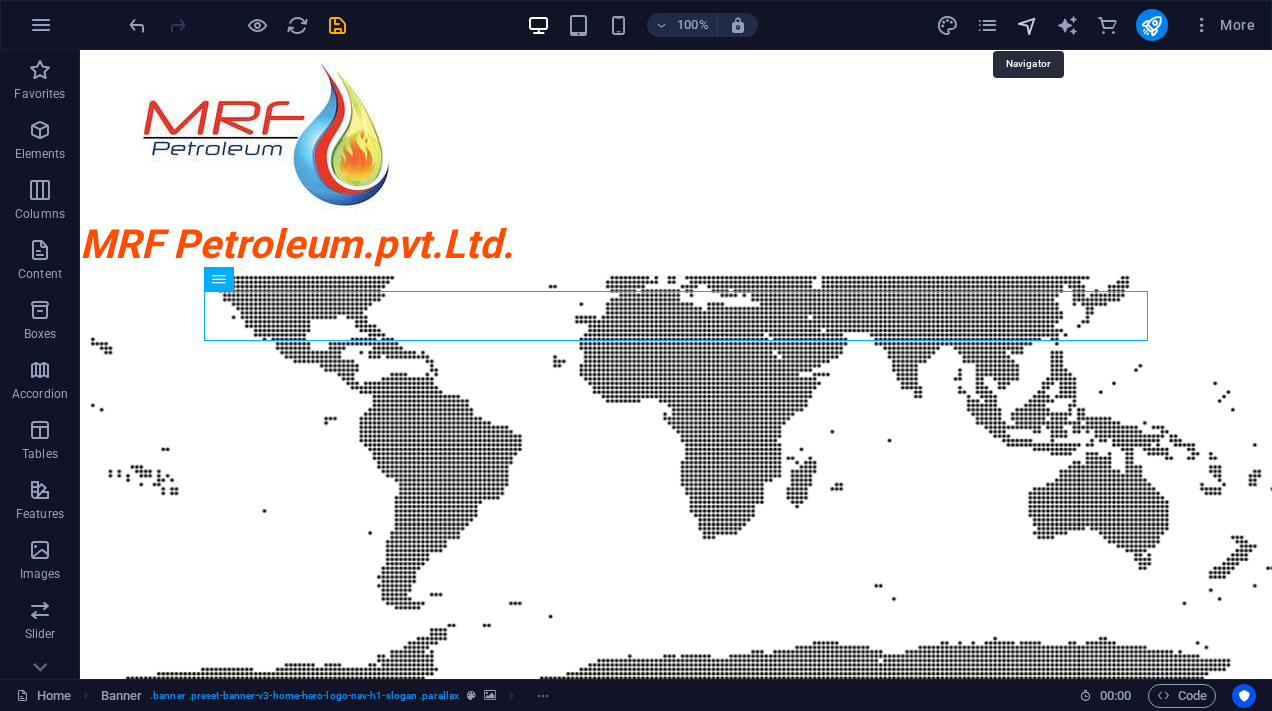 click at bounding box center (1027, 25) 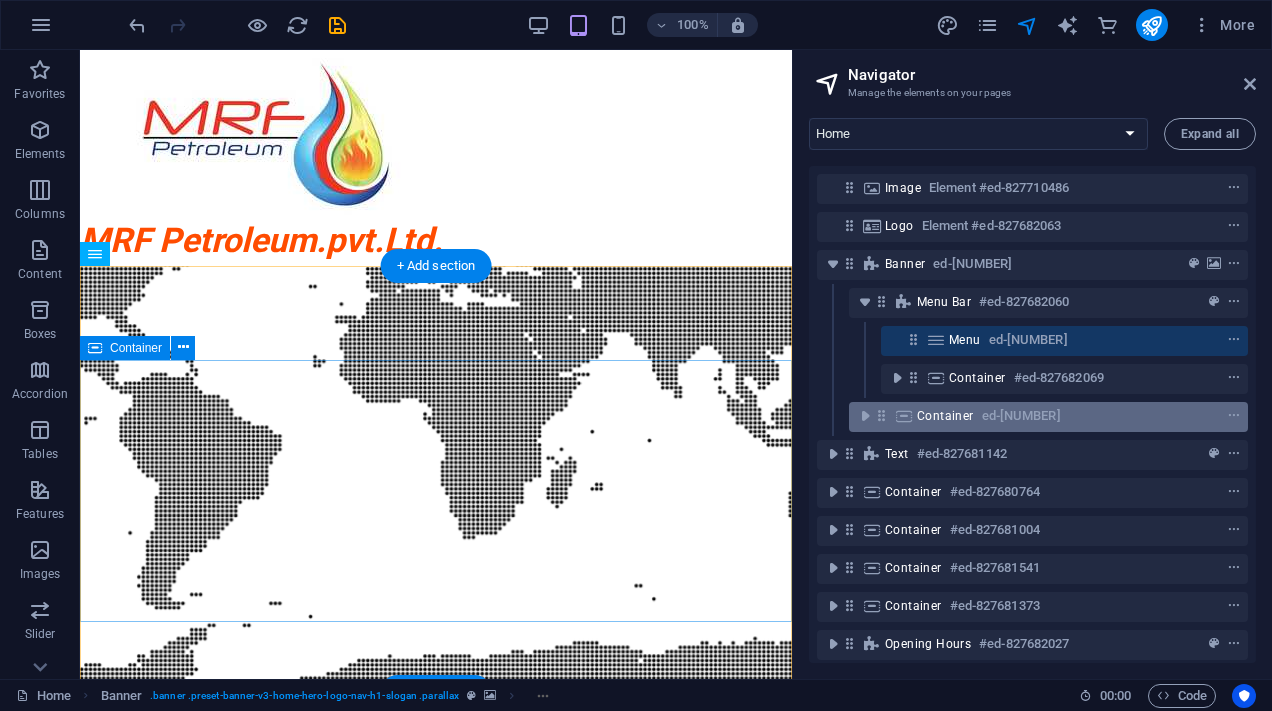 click on "Container" at bounding box center (945, 416) 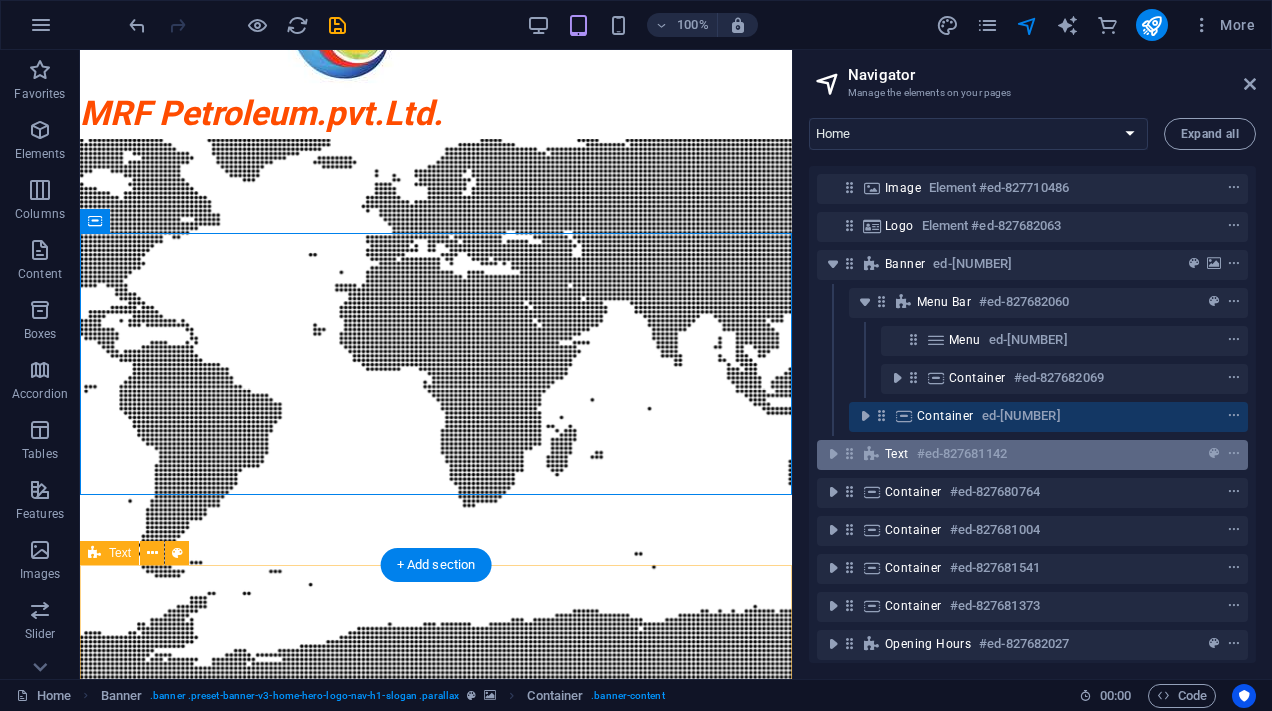 click on "Text #[ID]" at bounding box center [1016, 454] 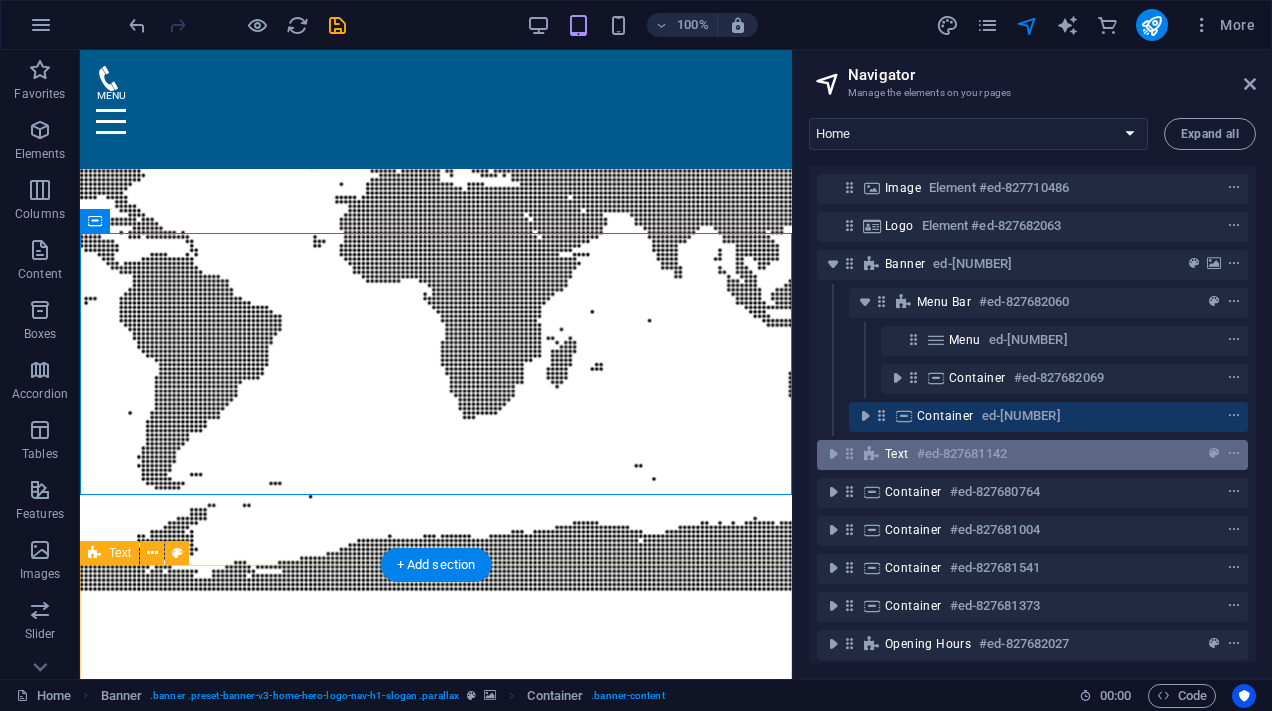 scroll, scrollTop: 479, scrollLeft: 0, axis: vertical 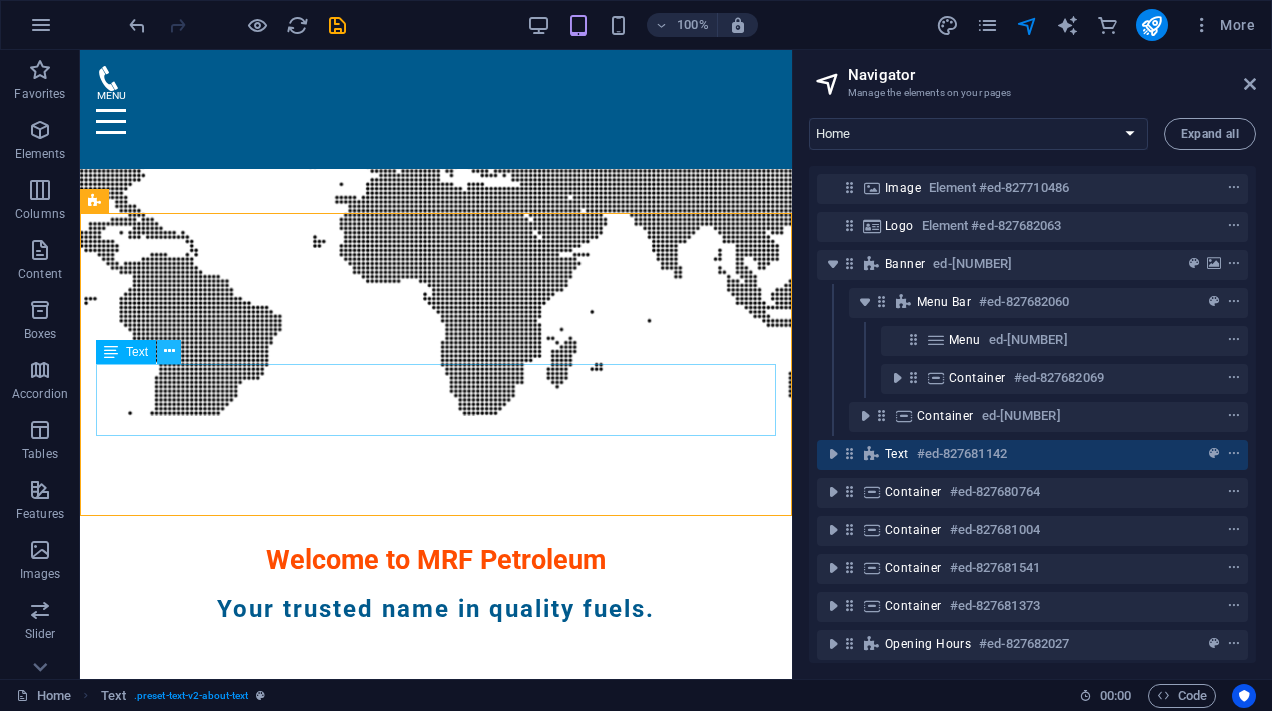 click at bounding box center [169, 351] 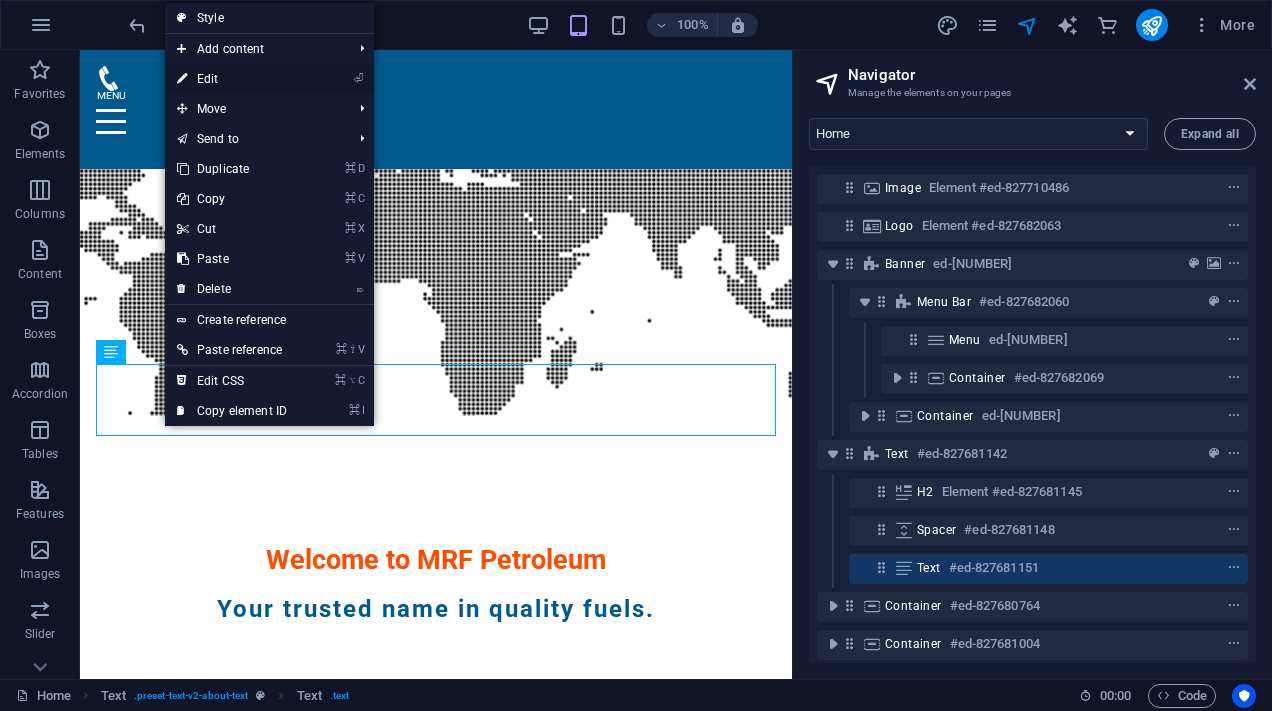 click on "⏎  Edit" at bounding box center [232, 79] 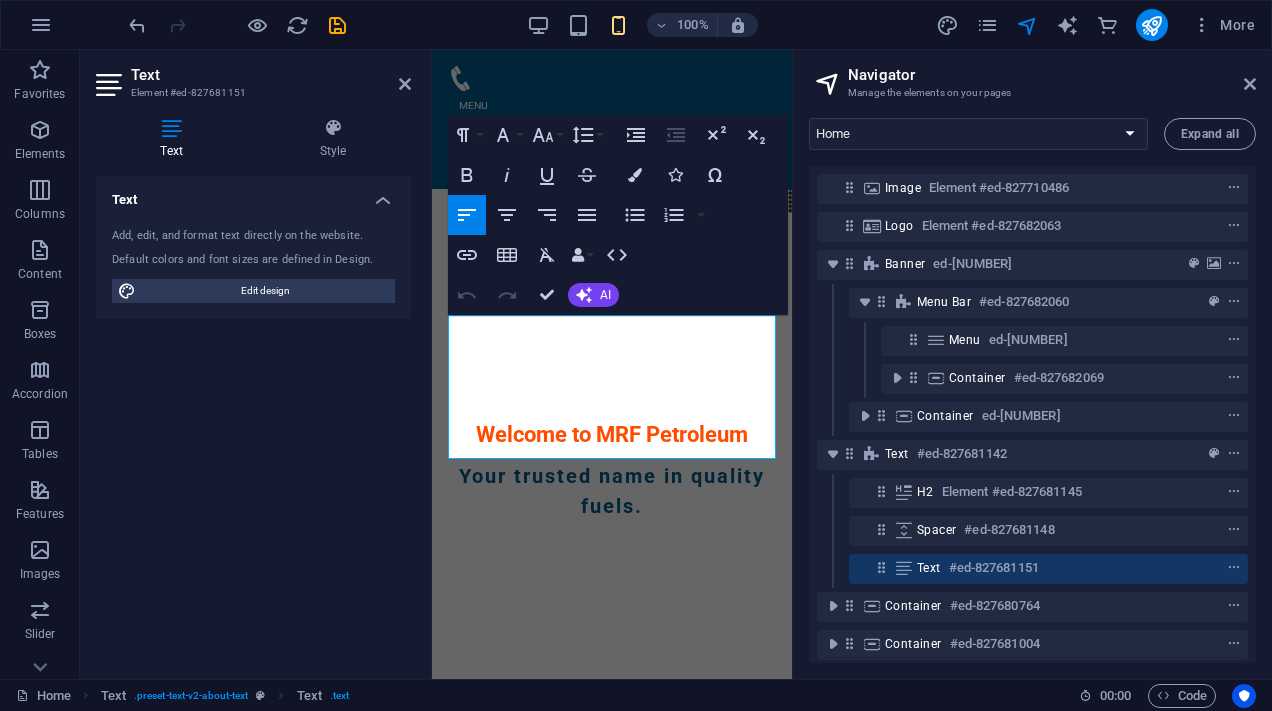 scroll, scrollTop: 360, scrollLeft: 0, axis: vertical 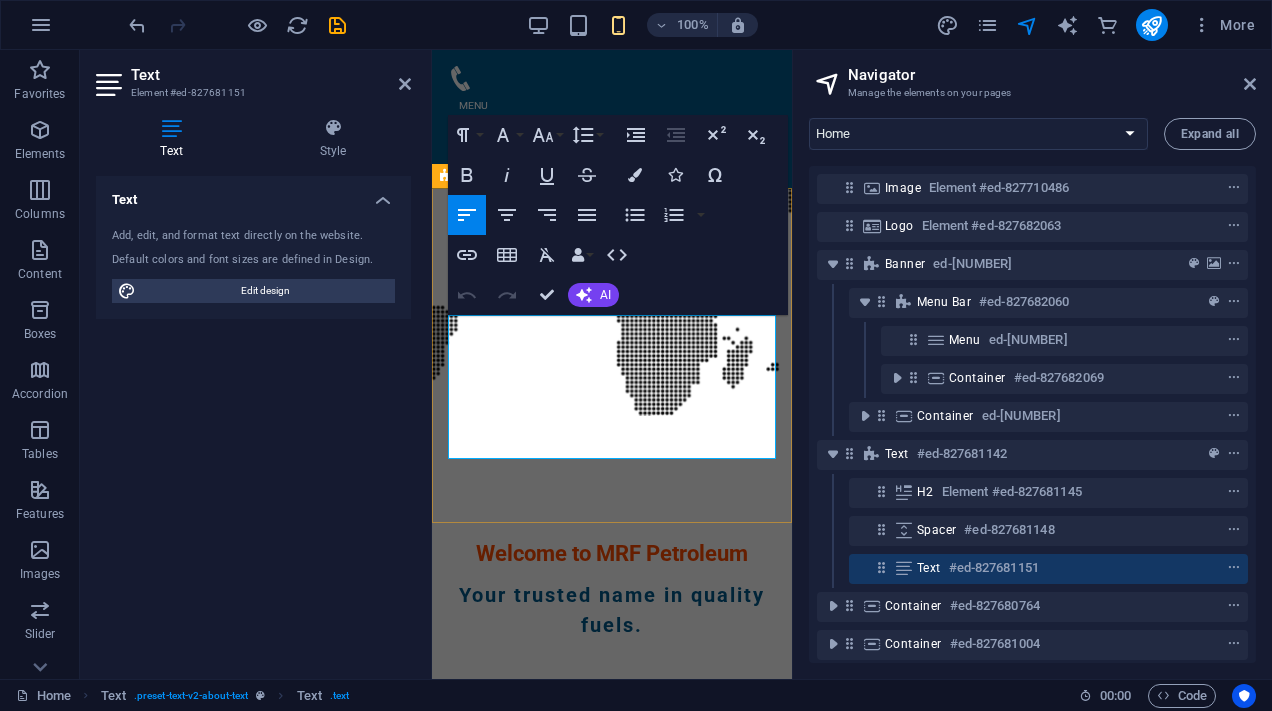 click on "MRF Petroleum is a leading Oil Marketing Company in Pakistan with a robust network of over 1,300 retail outlets. Committed to providing quality fuels, we deliver Petrol, Diesel, and Lubricants to cater to the needs of our valued customers throughout the nation." at bounding box center (612, 959) 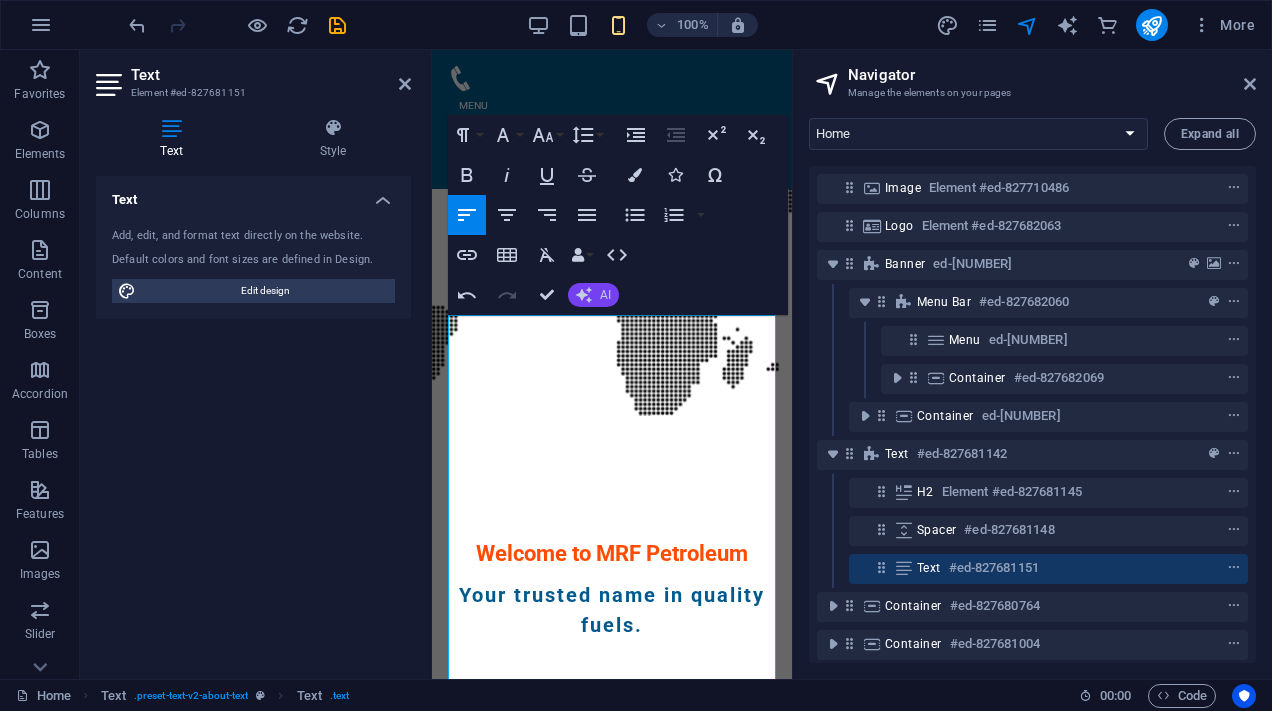 click 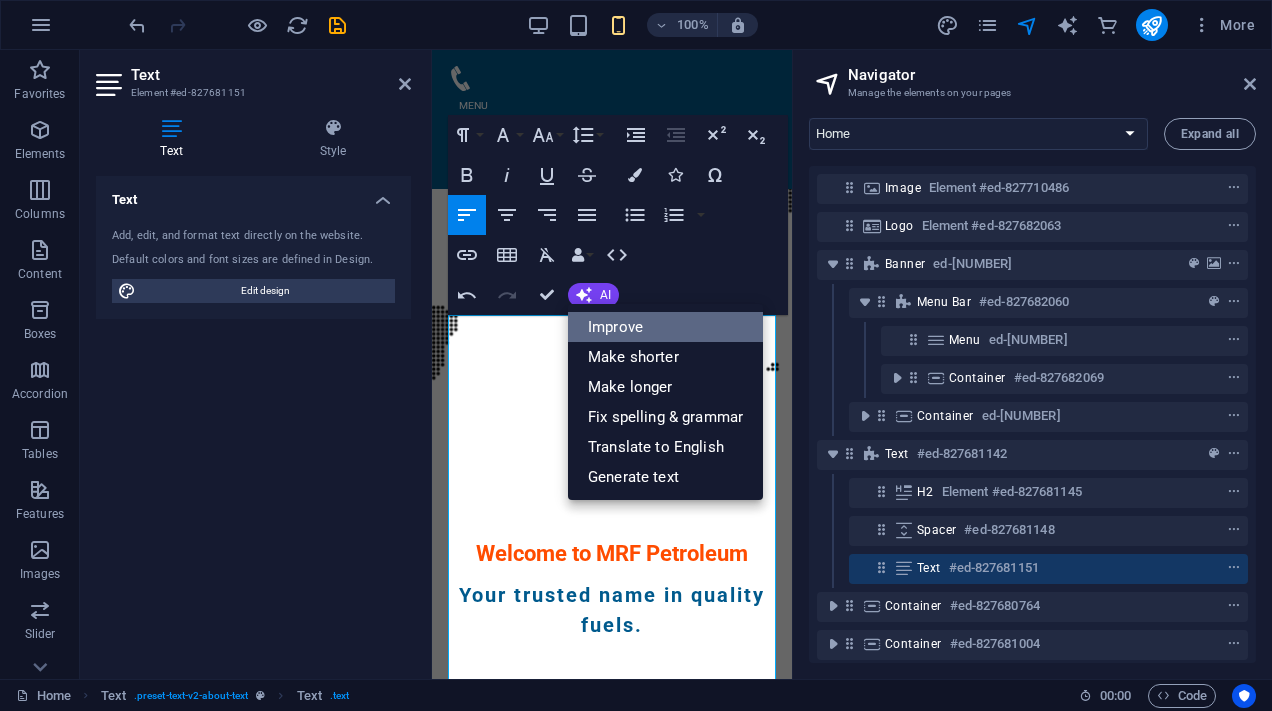 click on "Improve" at bounding box center (665, 327) 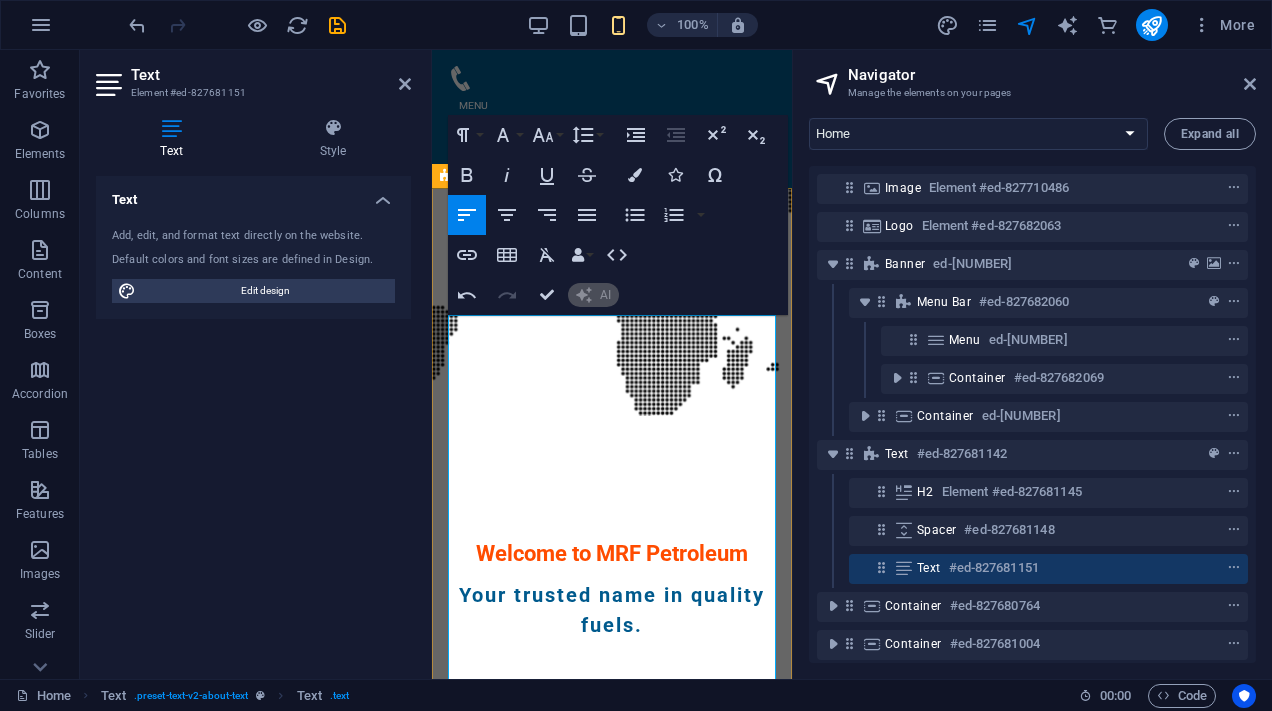 type 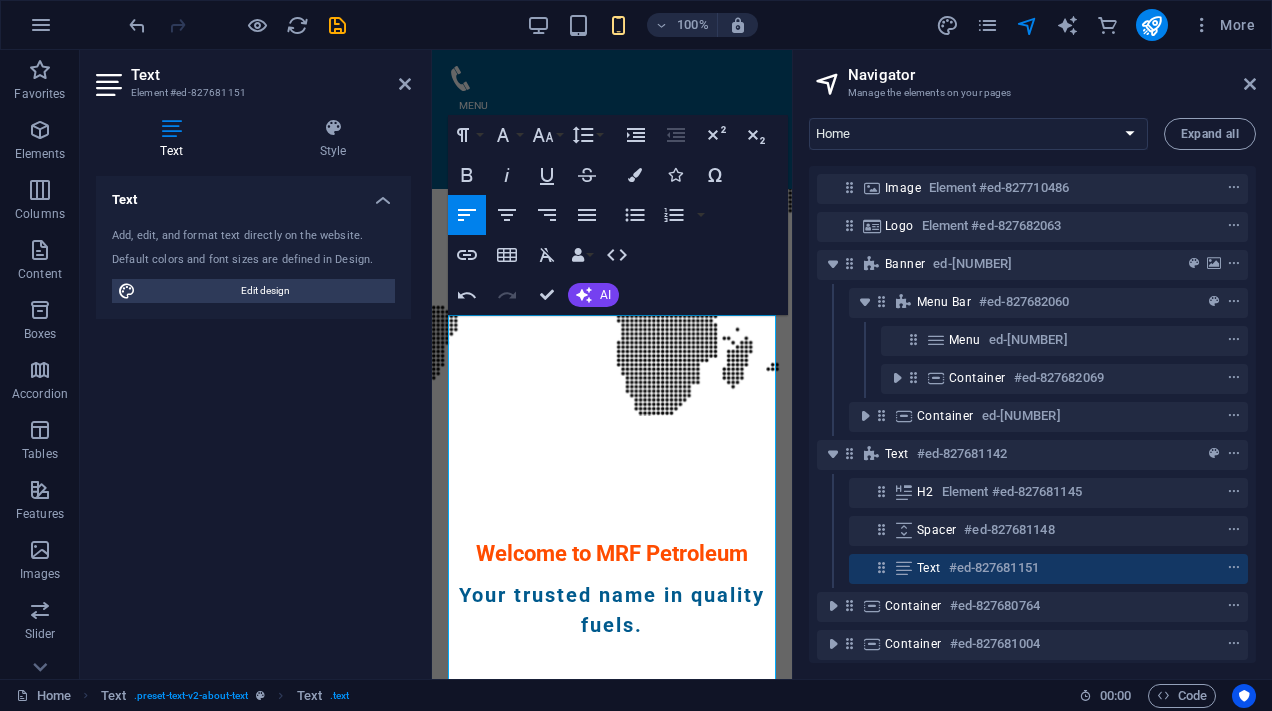 click on "Align Left" at bounding box center [467, 215] 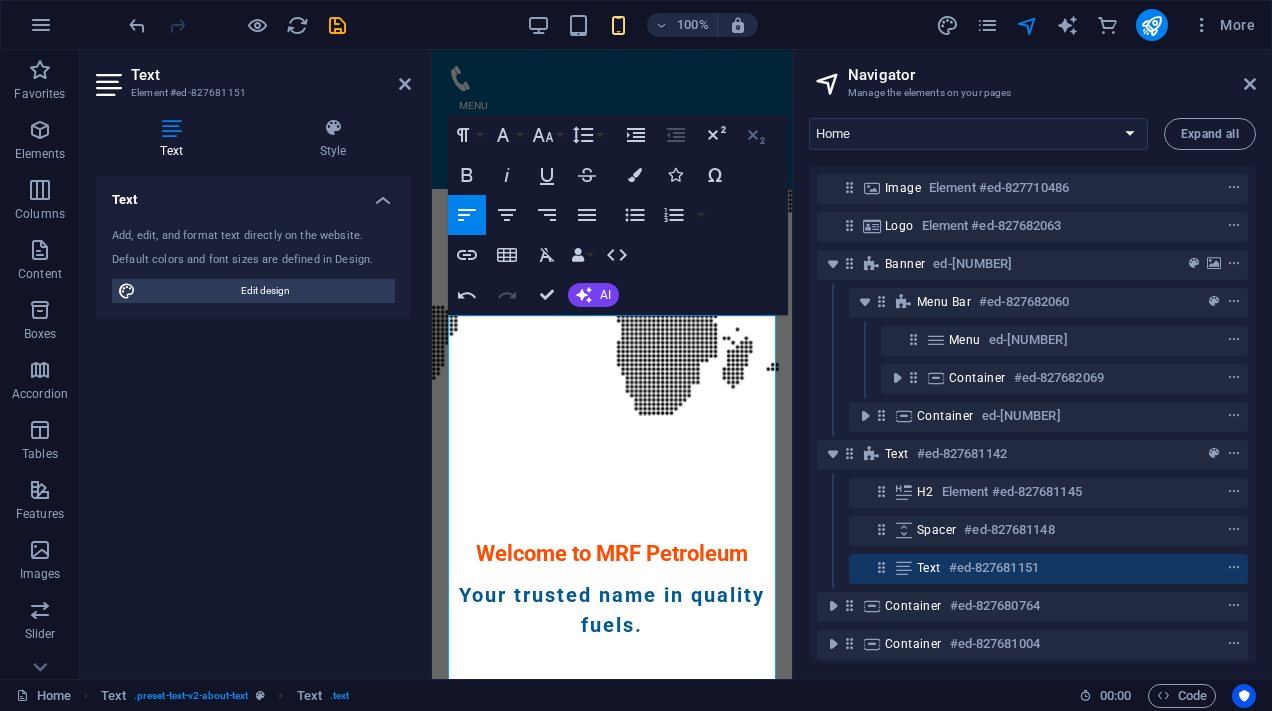 click 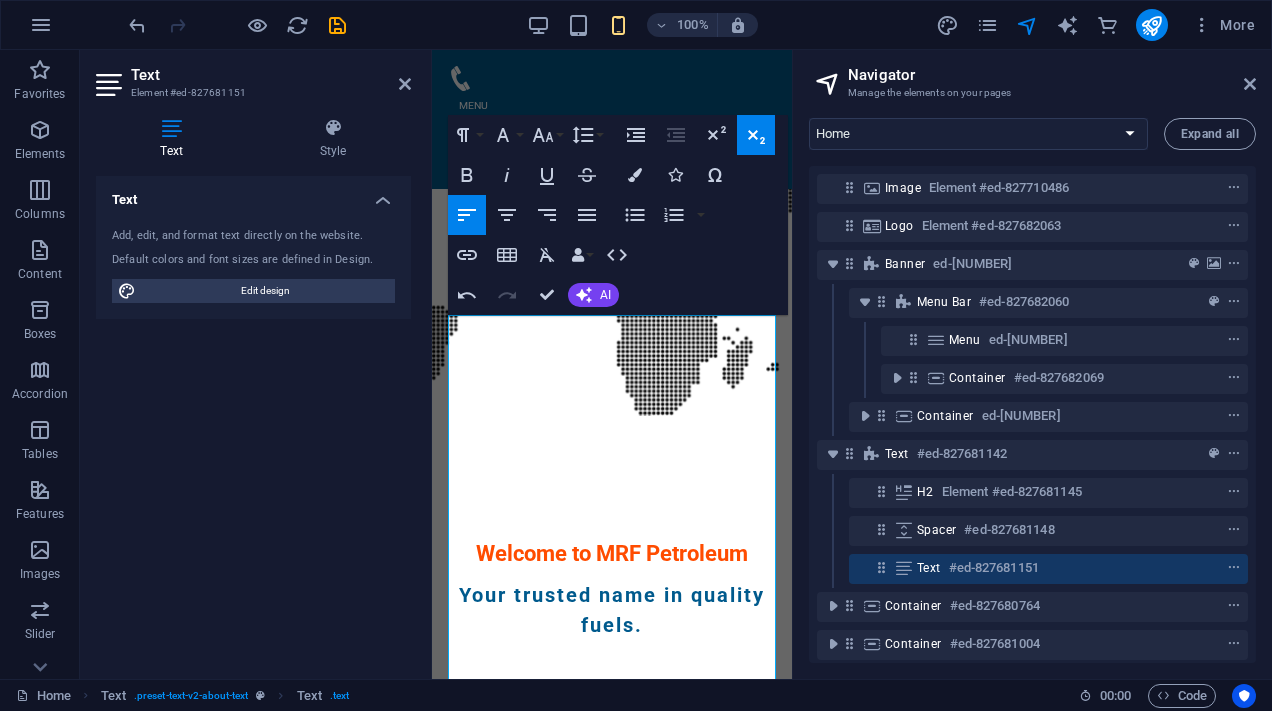 click 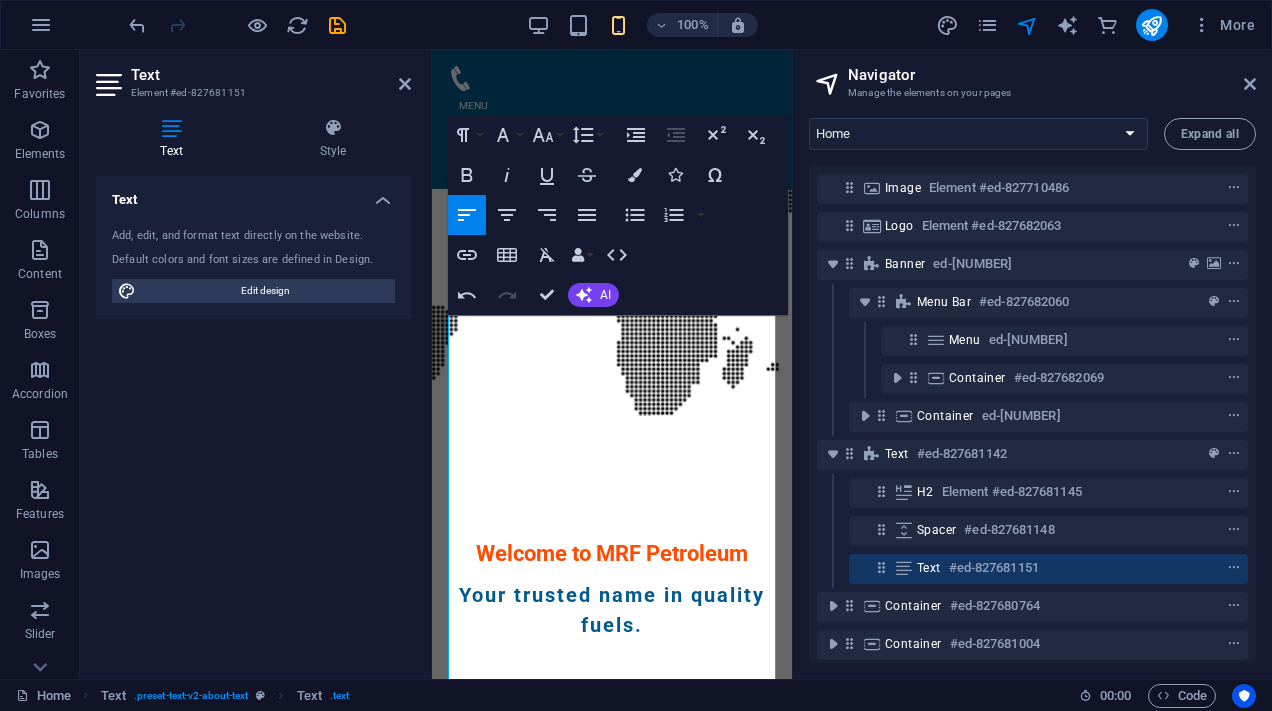 click on "Text Add, edit, and format text directly on the website. Default colors and font sizes are defined in Design. Edit design Alignment Left aligned Centered Right aligned" at bounding box center [253, 419] 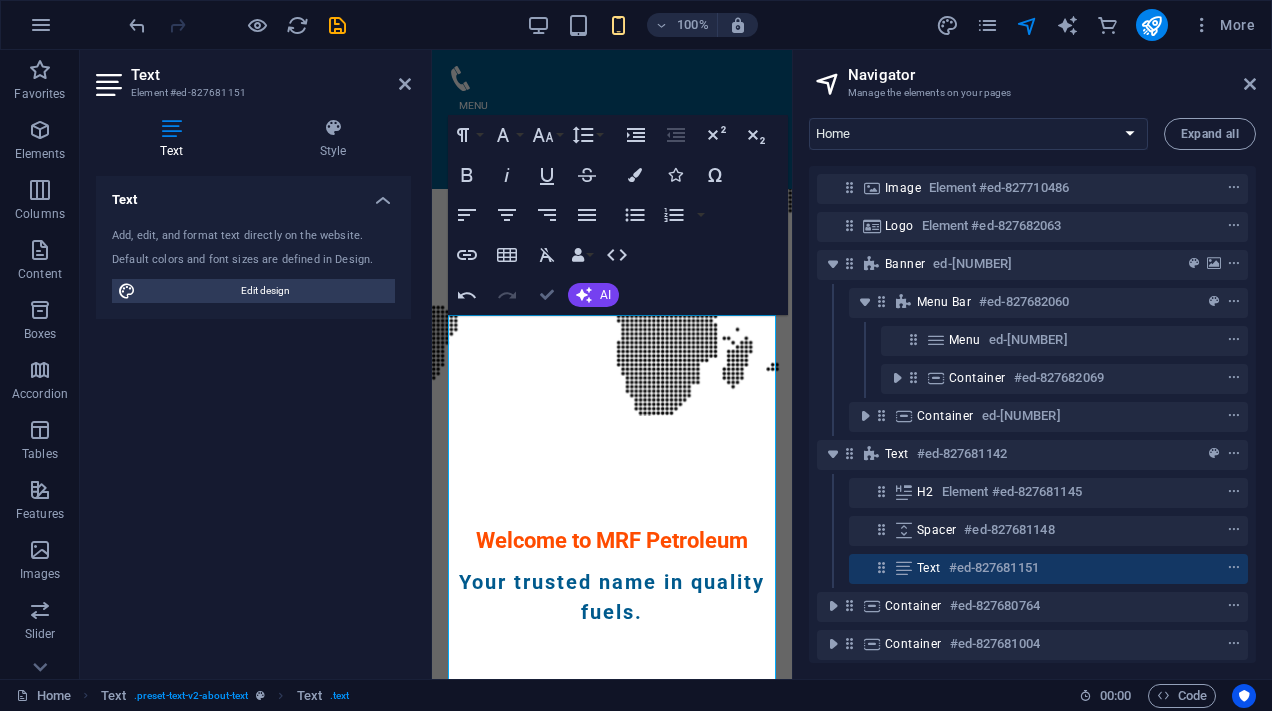 scroll, scrollTop: 479, scrollLeft: 0, axis: vertical 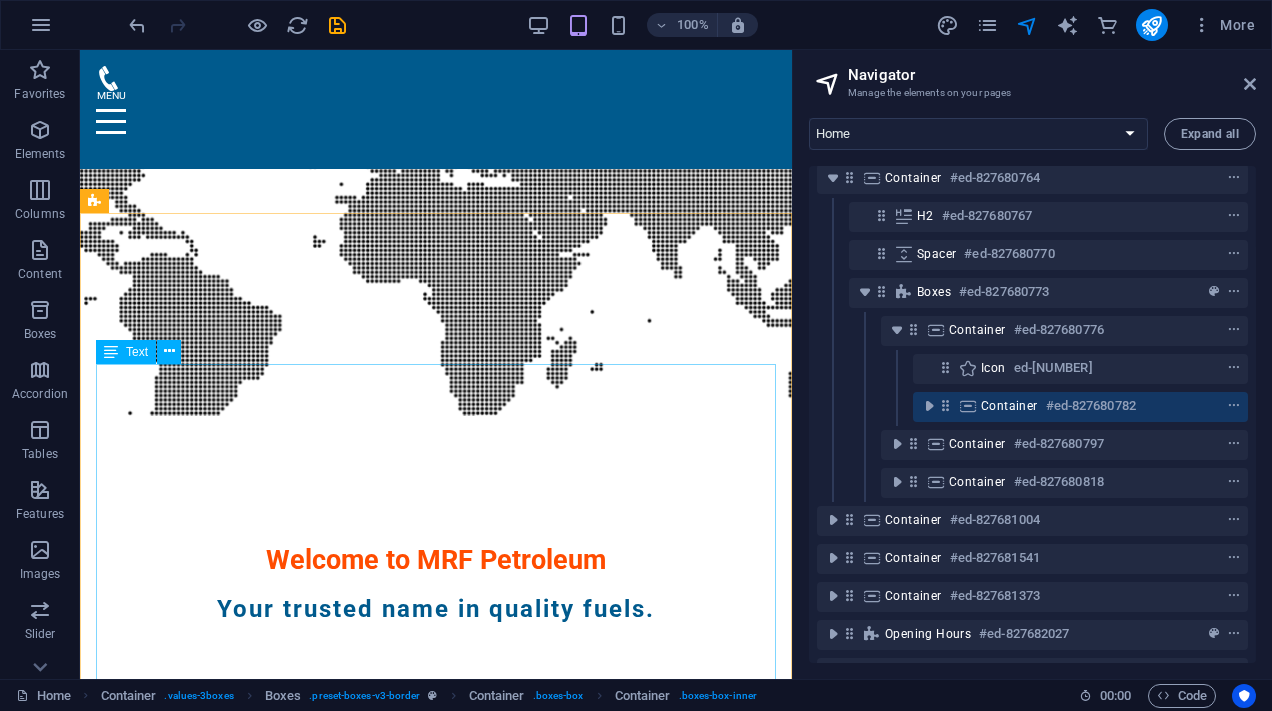 click on "Text" at bounding box center (137, 352) 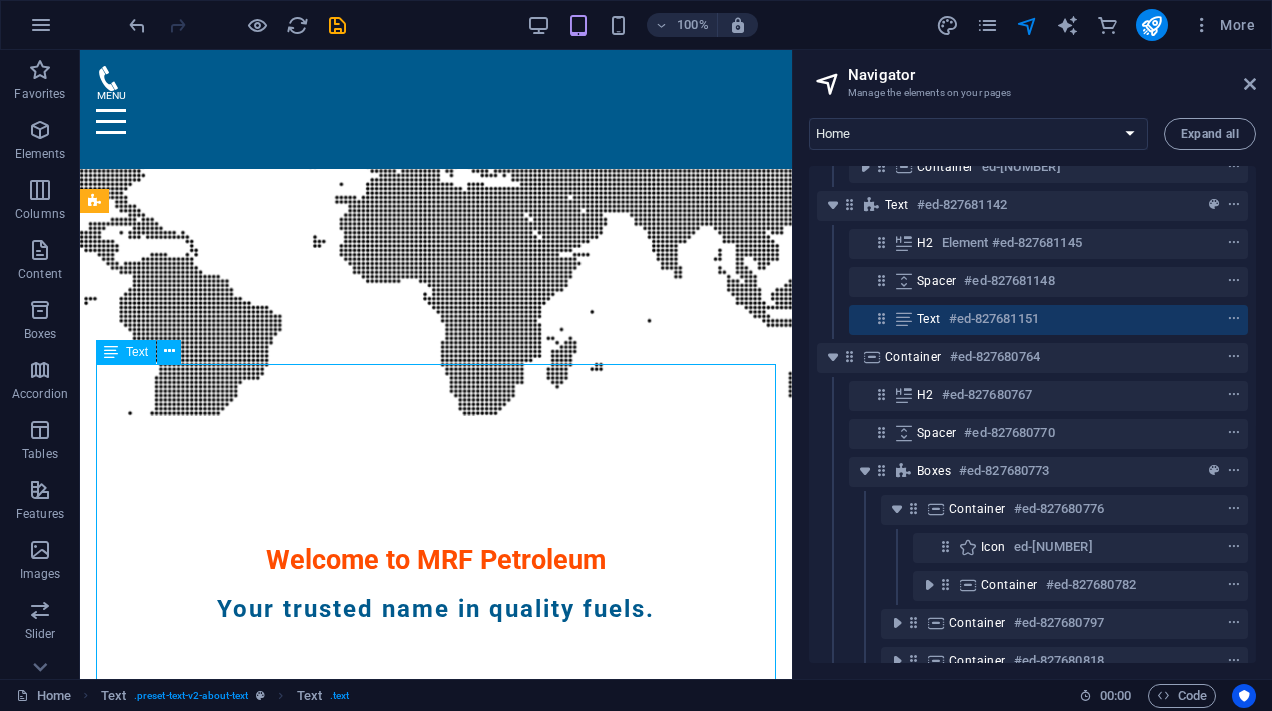 scroll, scrollTop: 162, scrollLeft: 0, axis: vertical 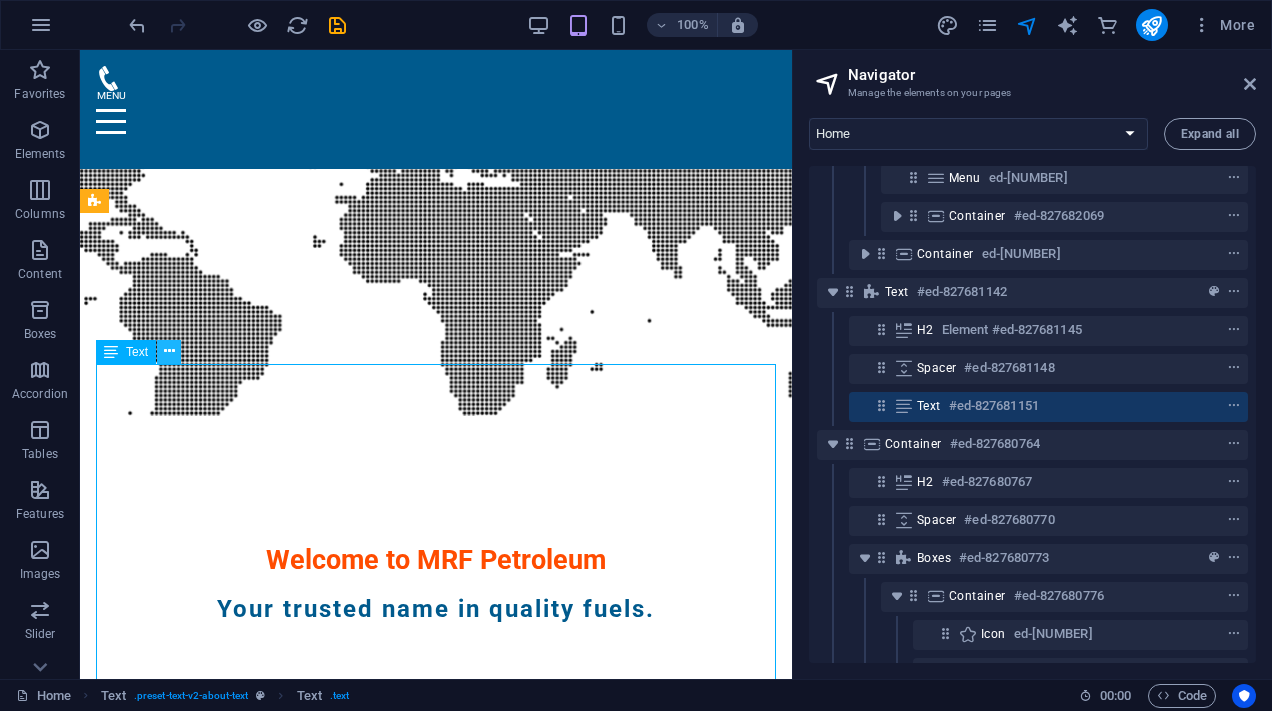 click at bounding box center (169, 352) 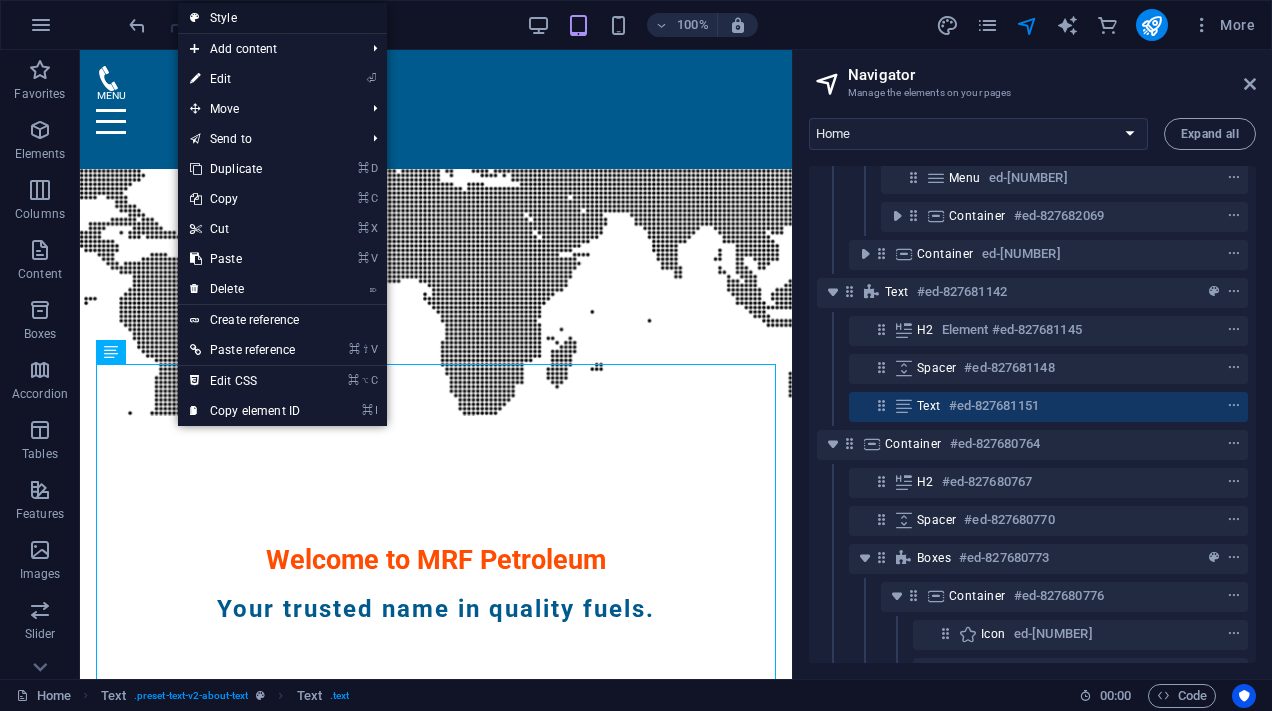 click on "Style" at bounding box center (282, 18) 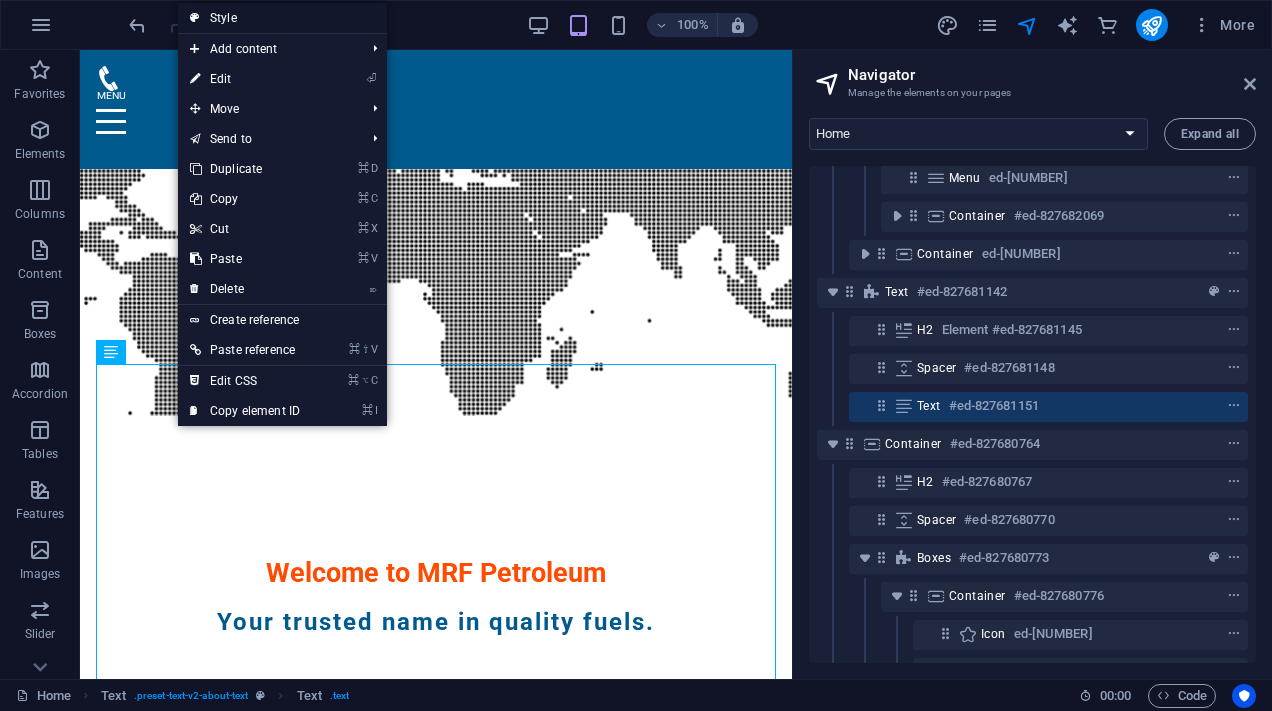 select on "preset-text-v2-about-text" 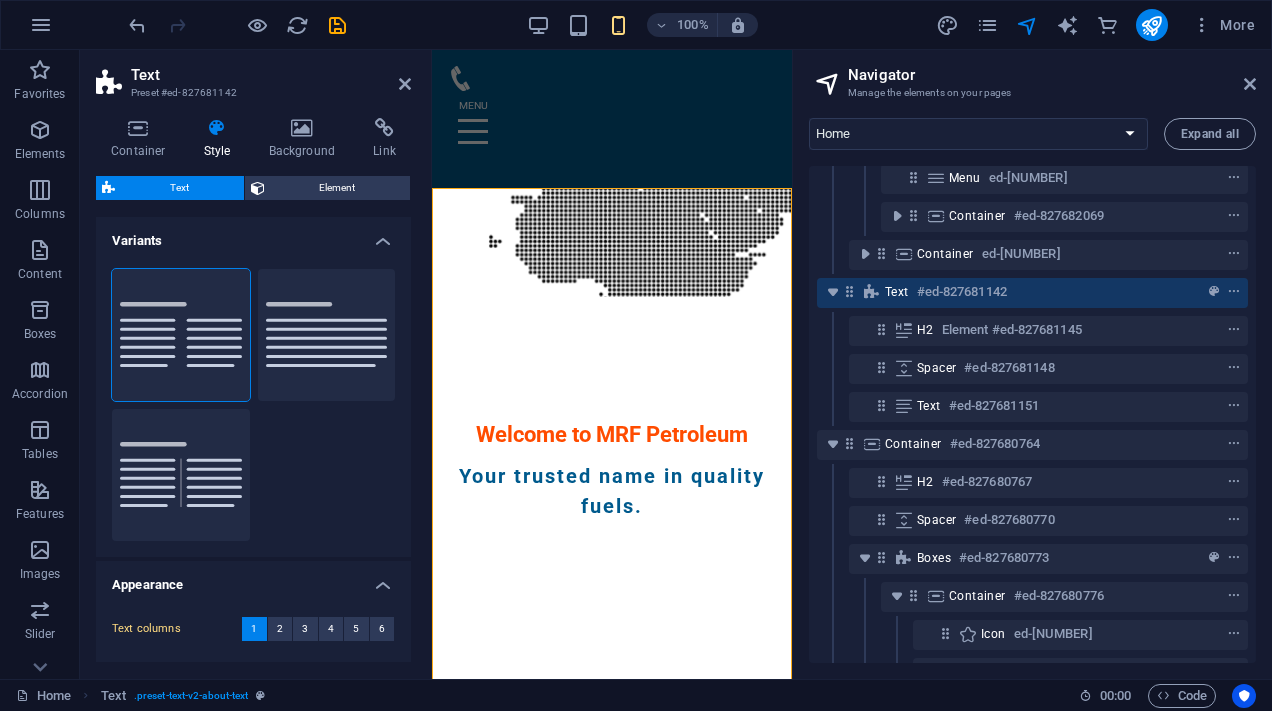 scroll, scrollTop: 360, scrollLeft: 0, axis: vertical 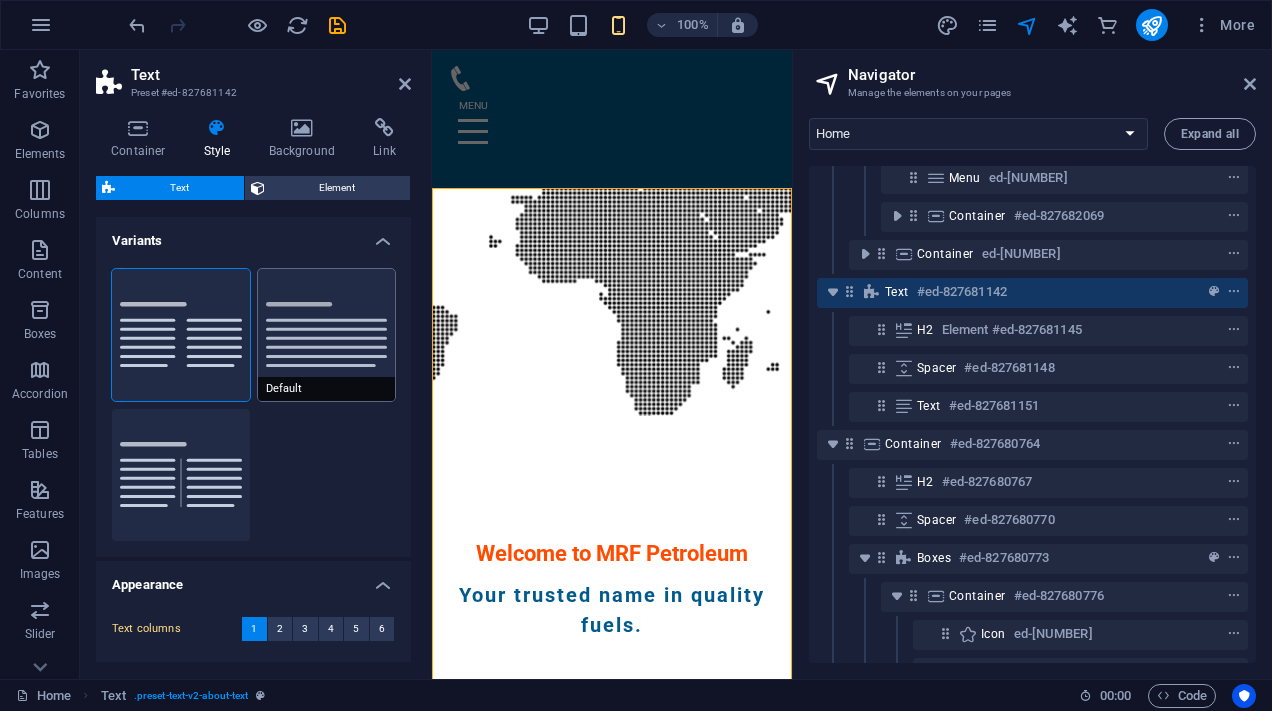 click on "Default" at bounding box center [327, 335] 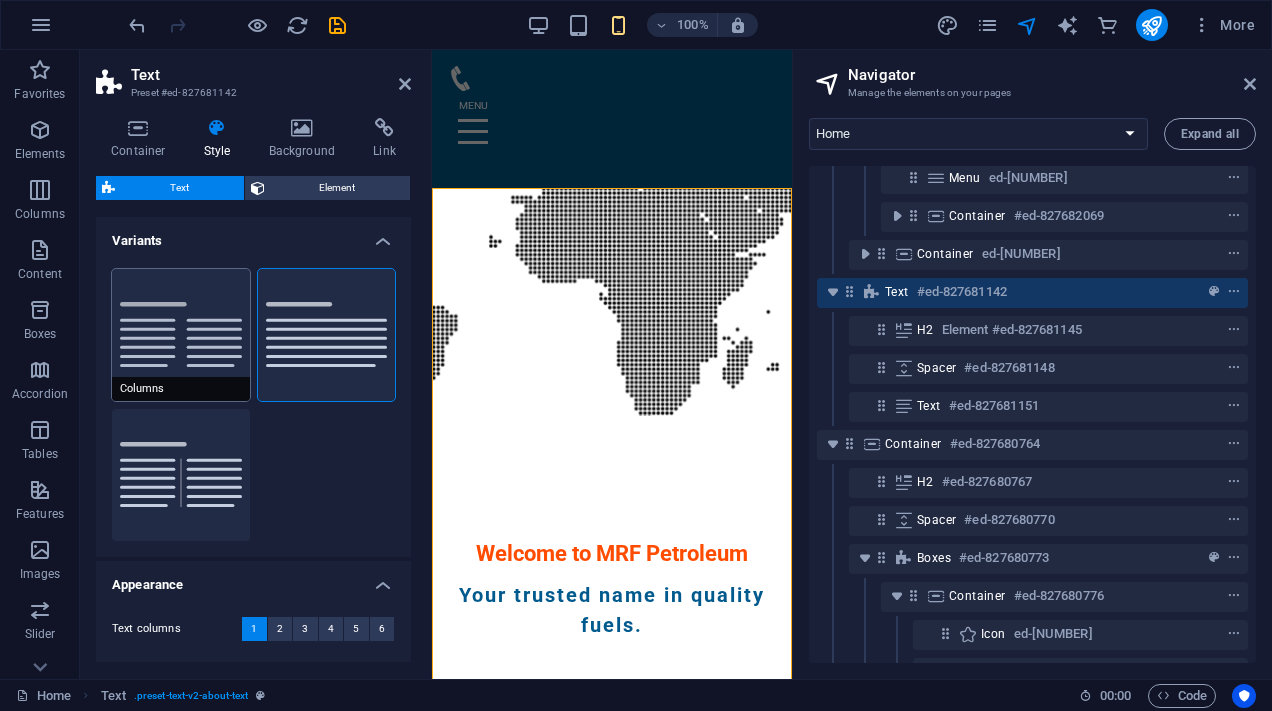 click on "Columns" at bounding box center [181, 335] 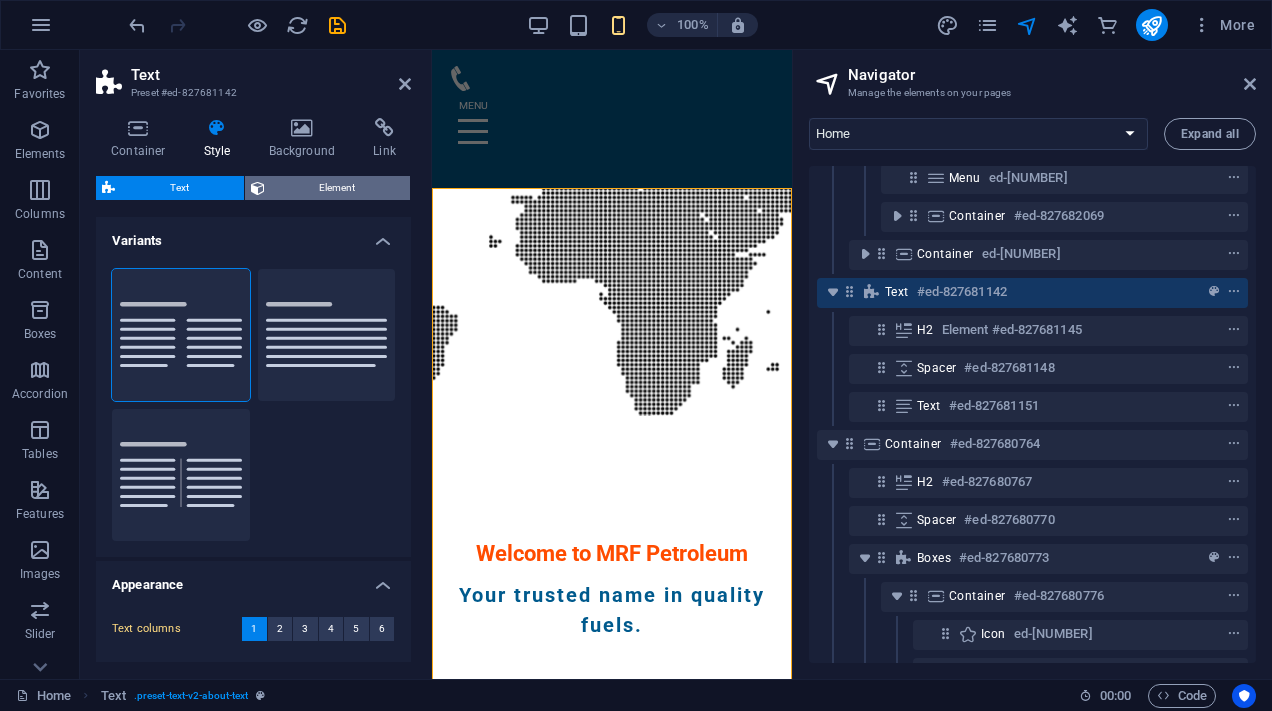 click on "Element" at bounding box center [338, 188] 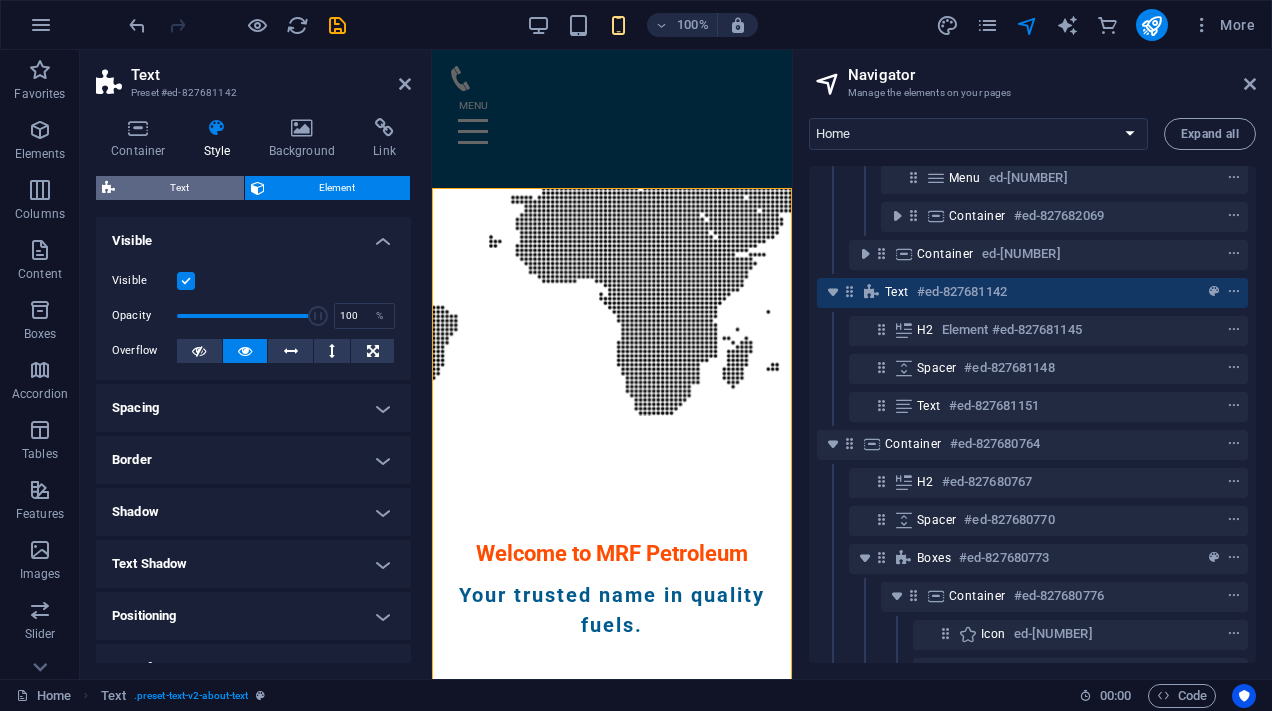 click on "Text" at bounding box center (179, 188) 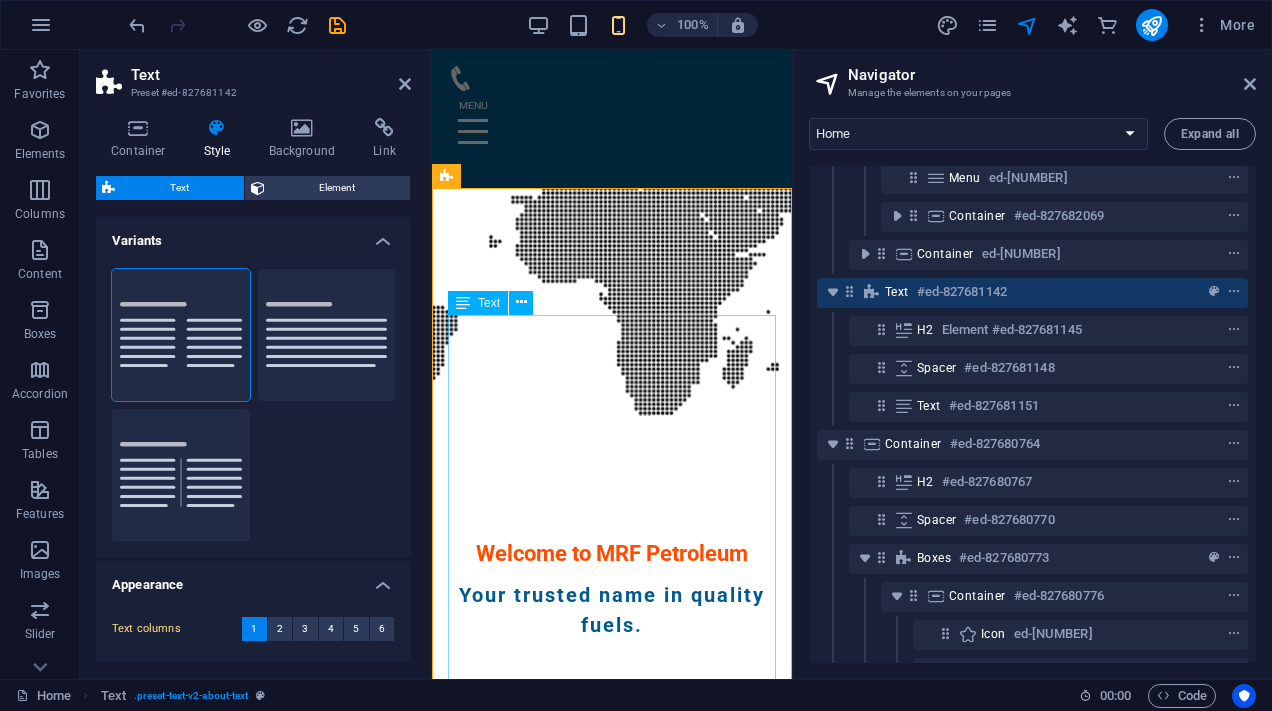 click on "Text" at bounding box center [478, 303] 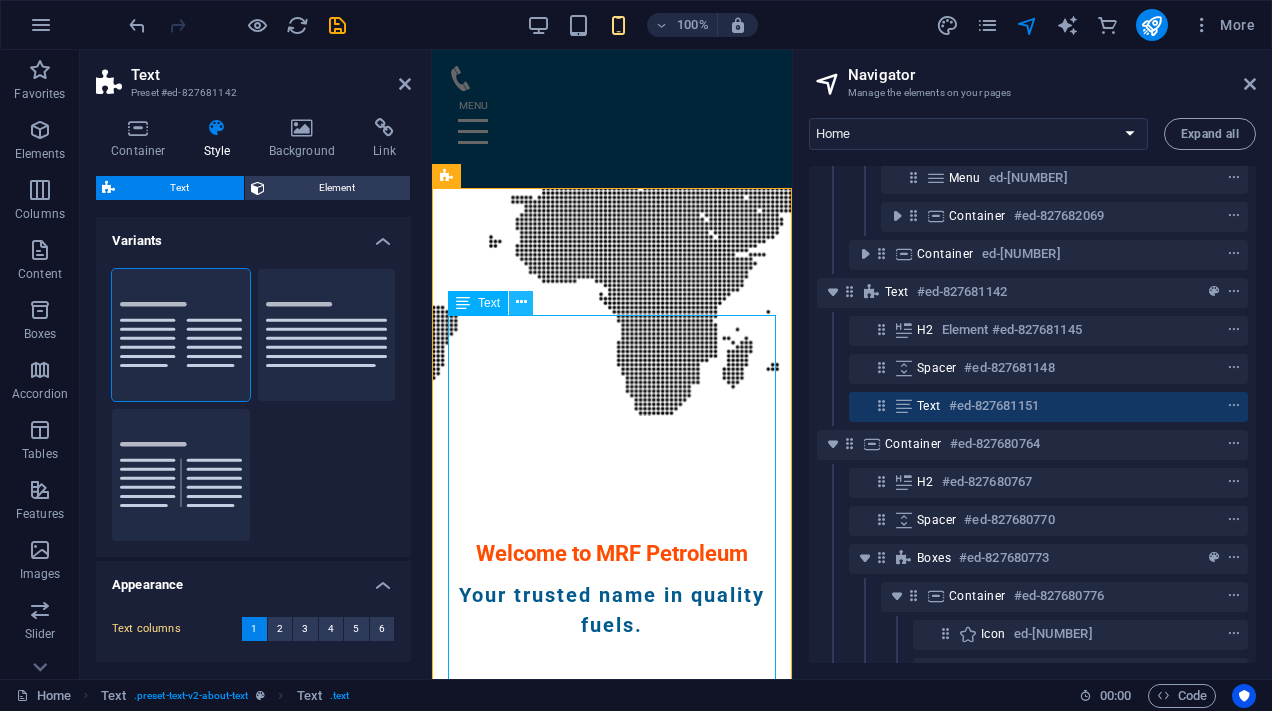 click at bounding box center [521, 302] 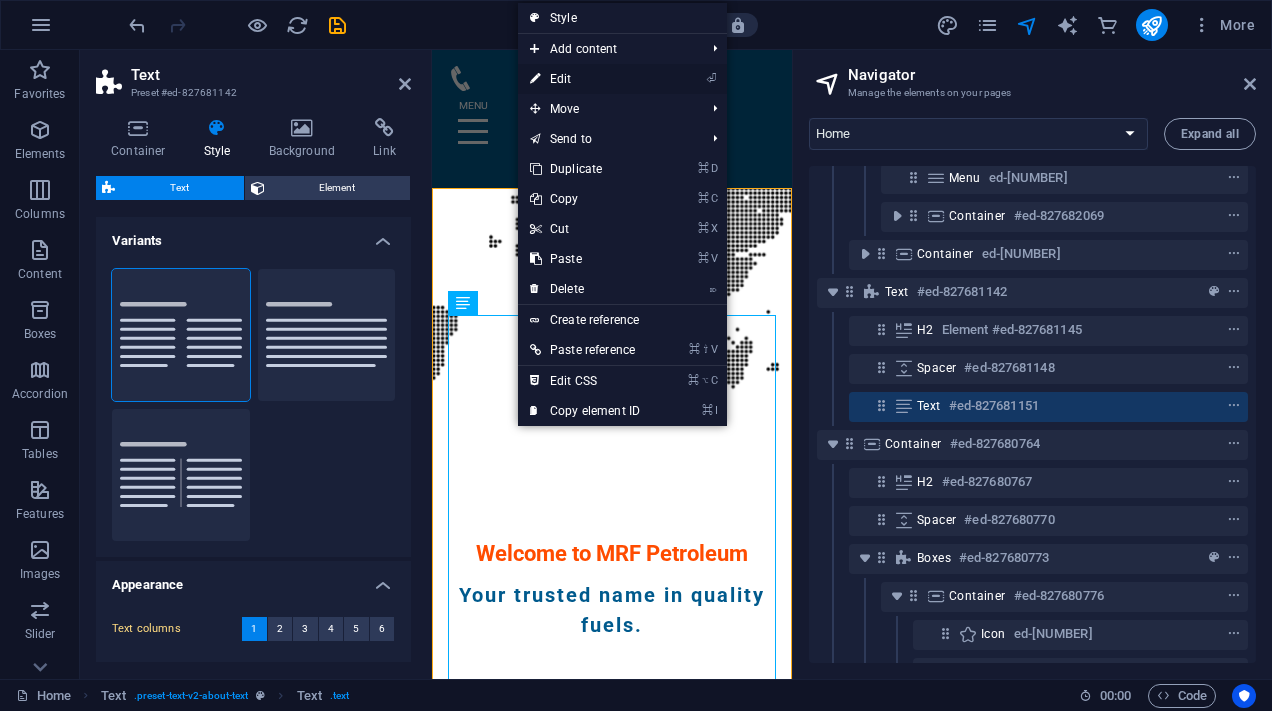 click on "⏎  Edit" at bounding box center [585, 79] 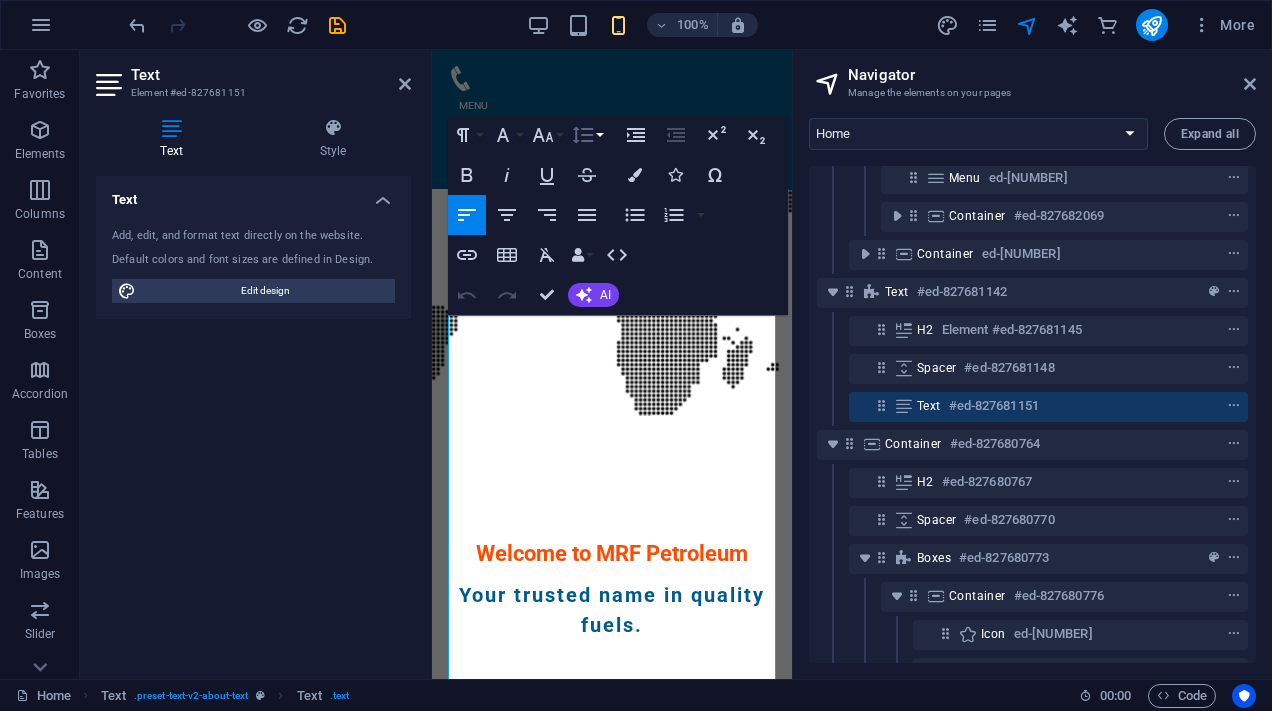 click on "Line Height" at bounding box center [587, 135] 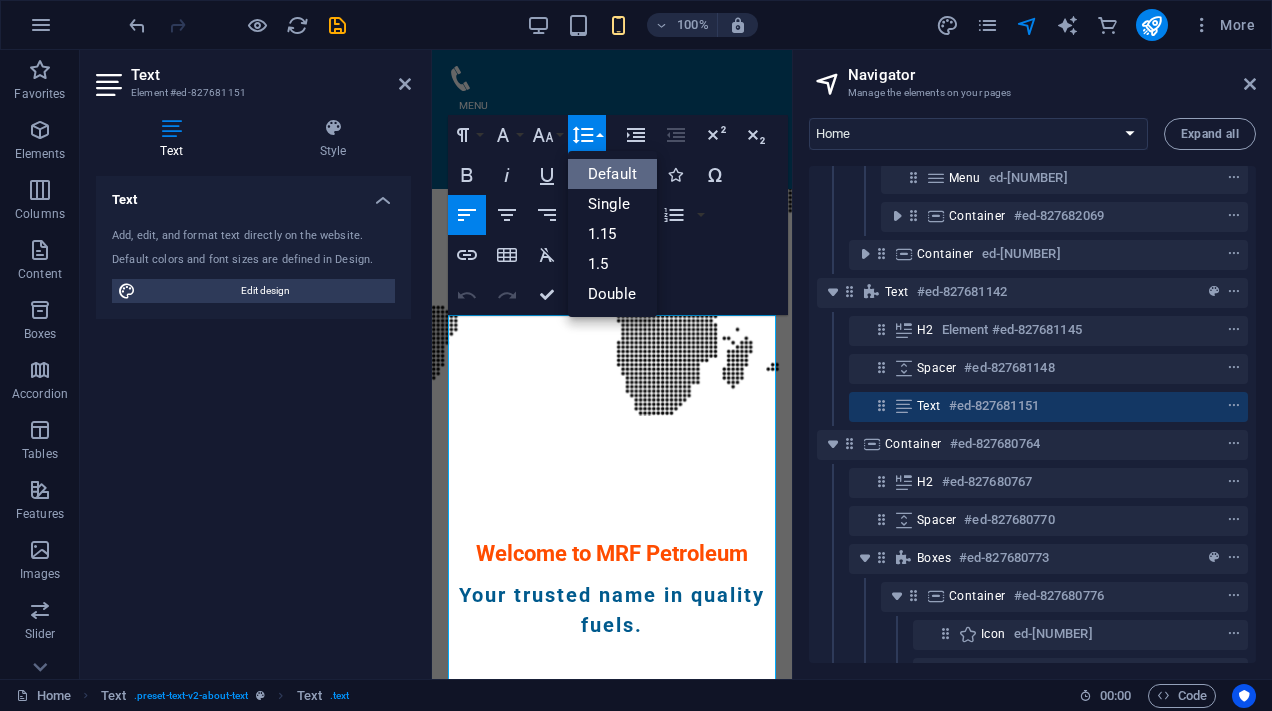 click on "Default" at bounding box center (612, 174) 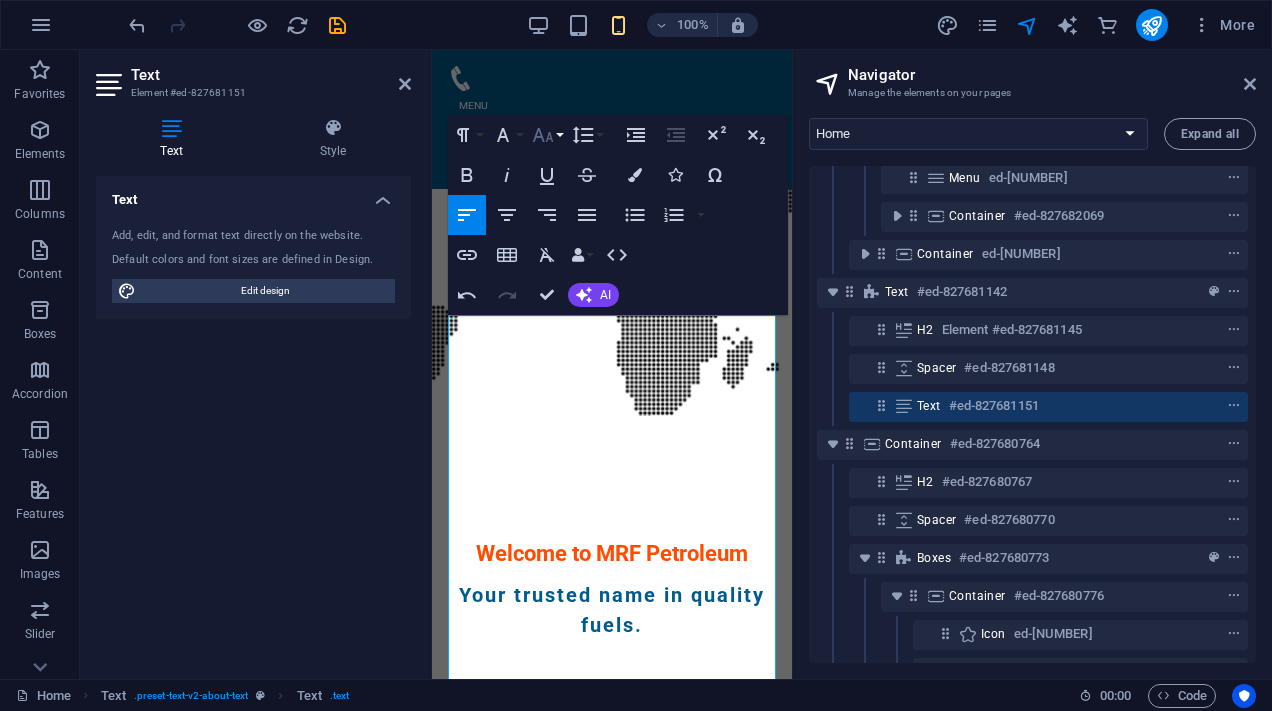 click on "Font Size" at bounding box center [547, 135] 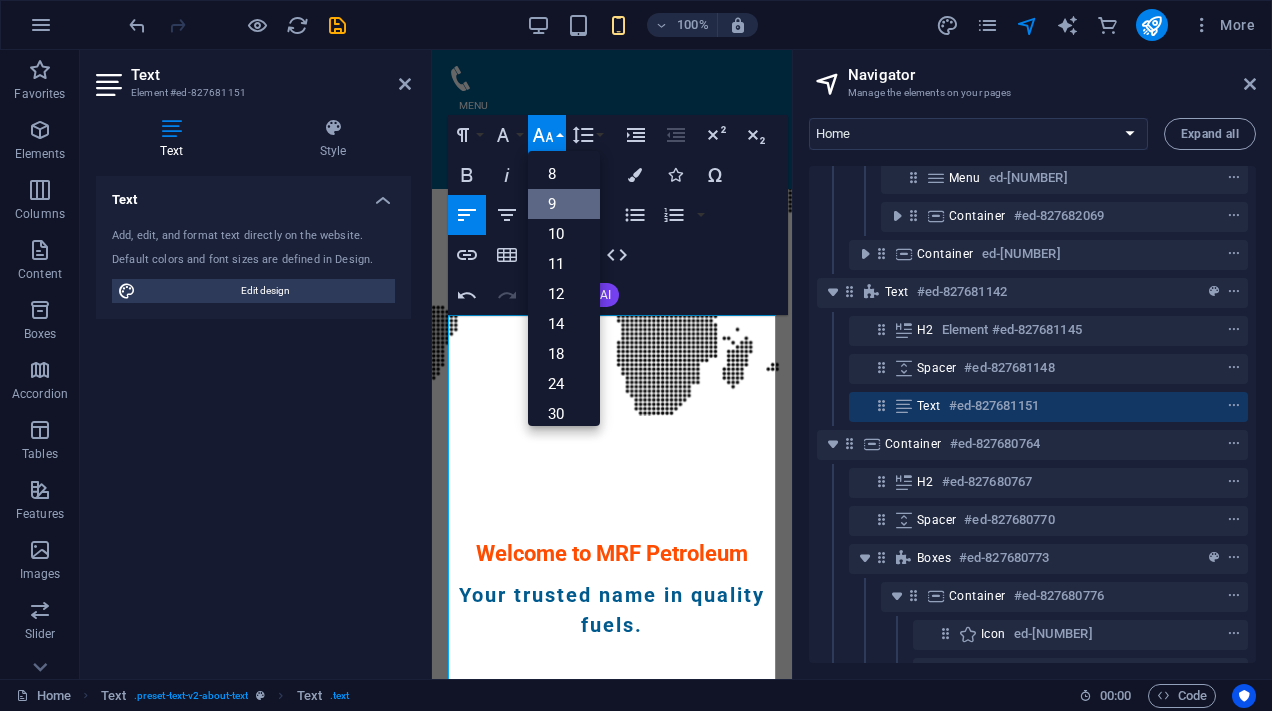 click on "9" at bounding box center (564, 204) 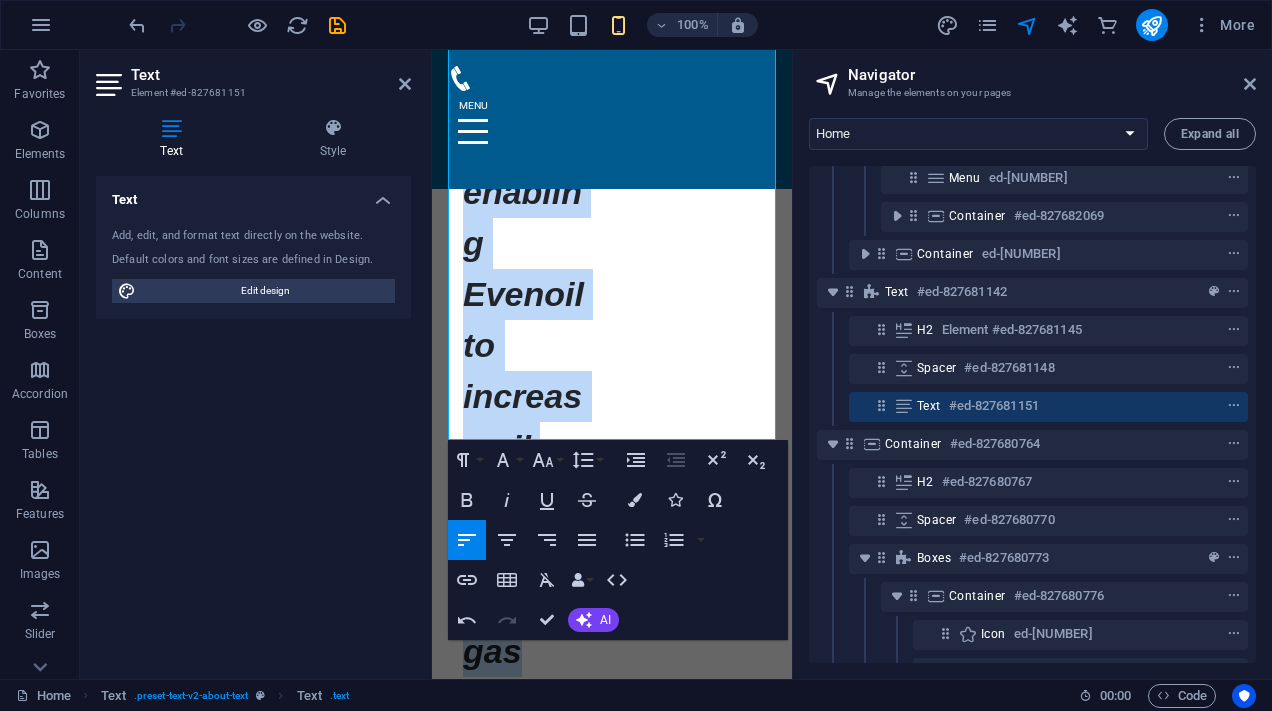 scroll, scrollTop: 3112, scrollLeft: 0, axis: vertical 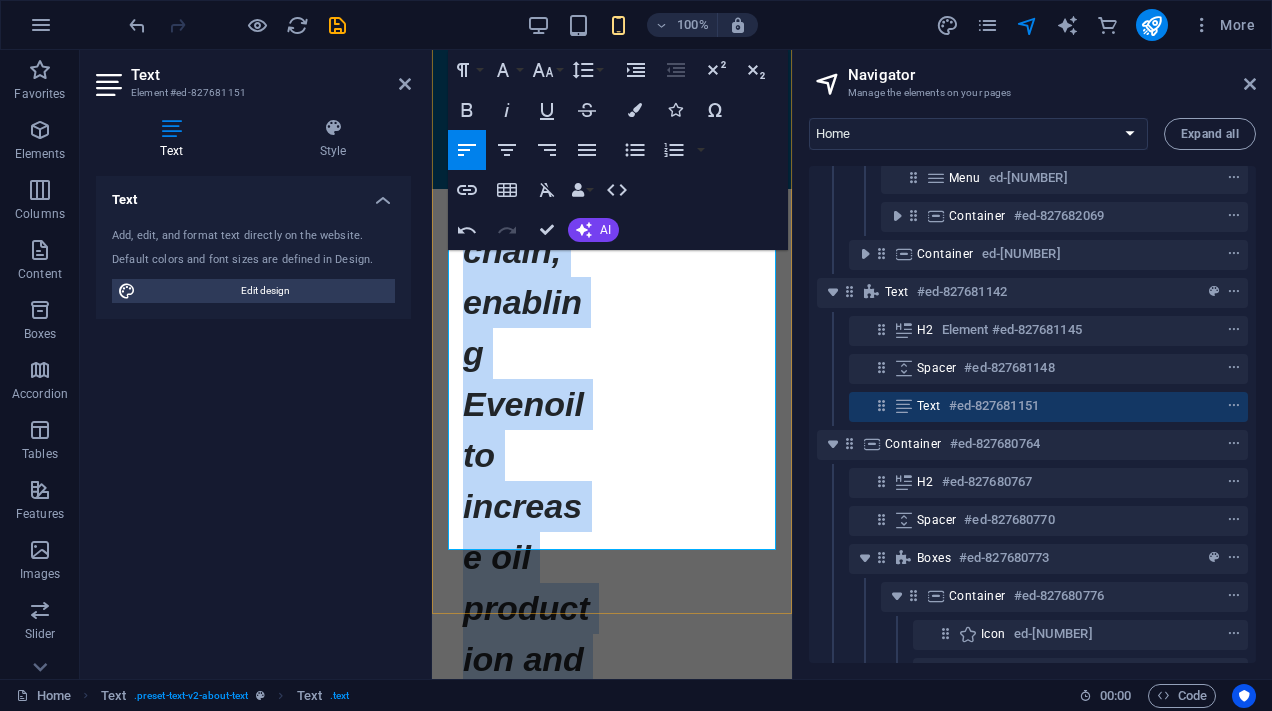 drag, startPoint x: 461, startPoint y: 332, endPoint x: 589, endPoint y: 453, distance: 176.13914 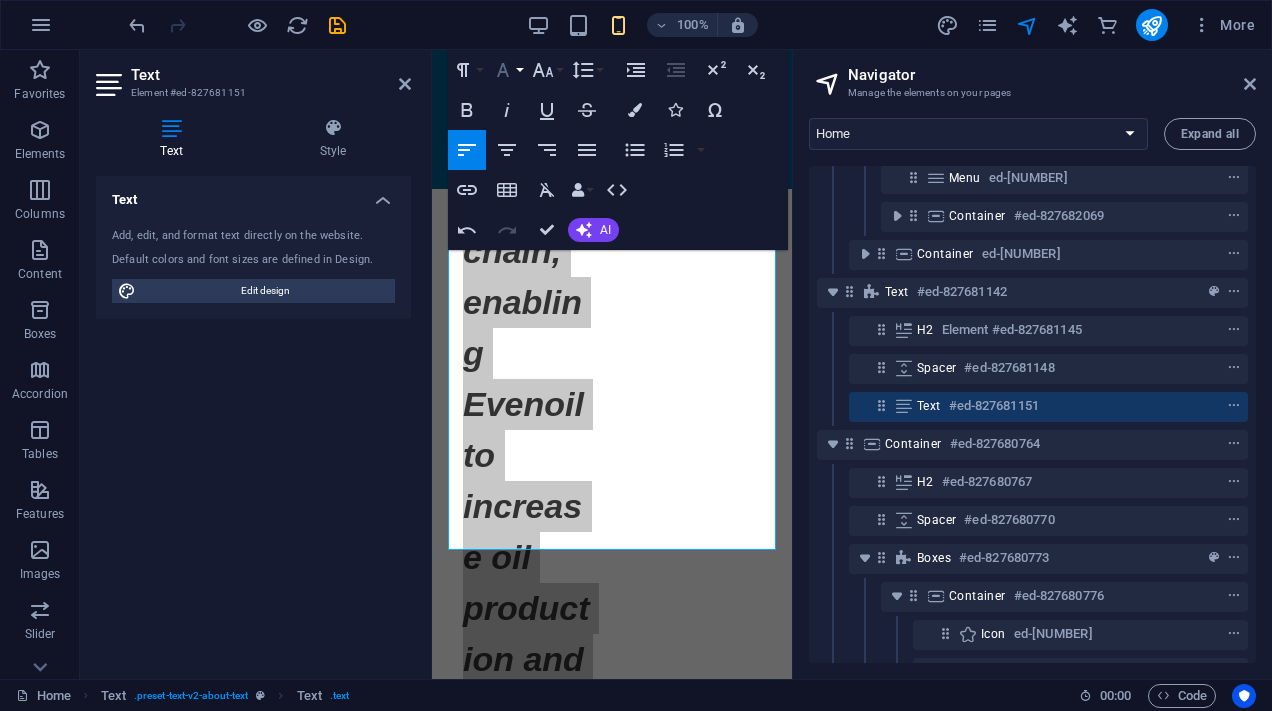 click on "Font Family" at bounding box center (507, 70) 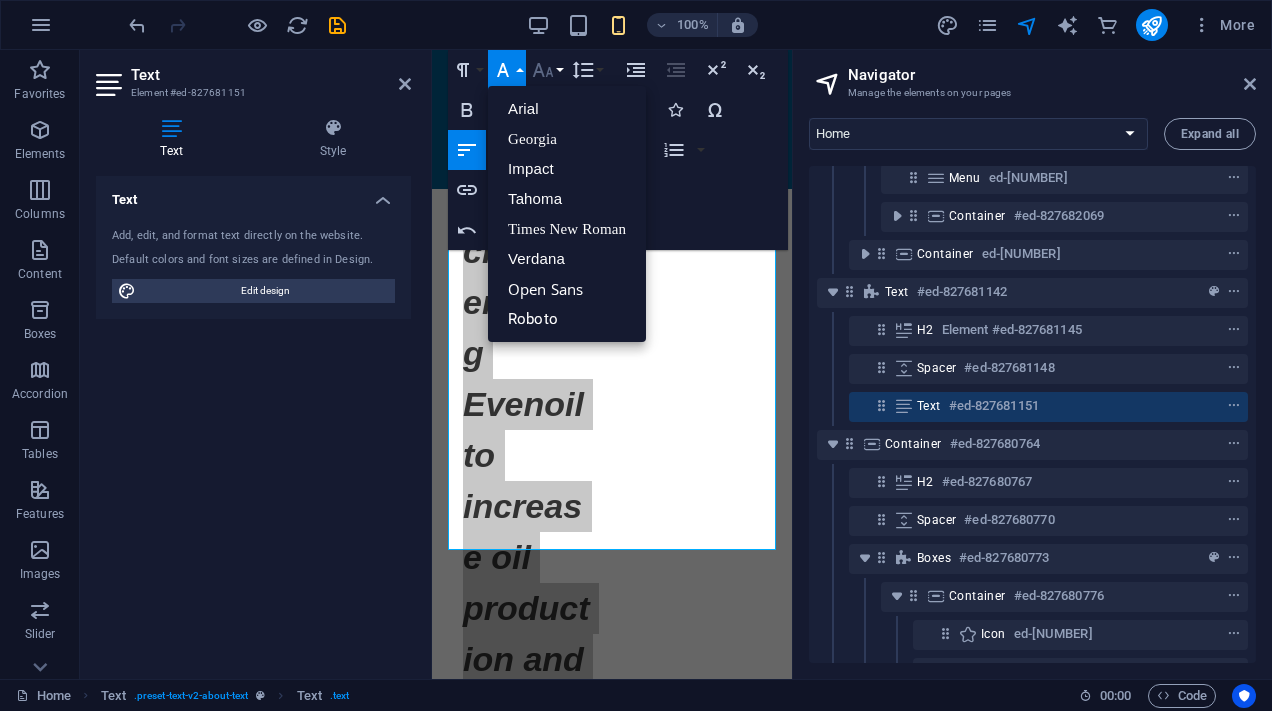click 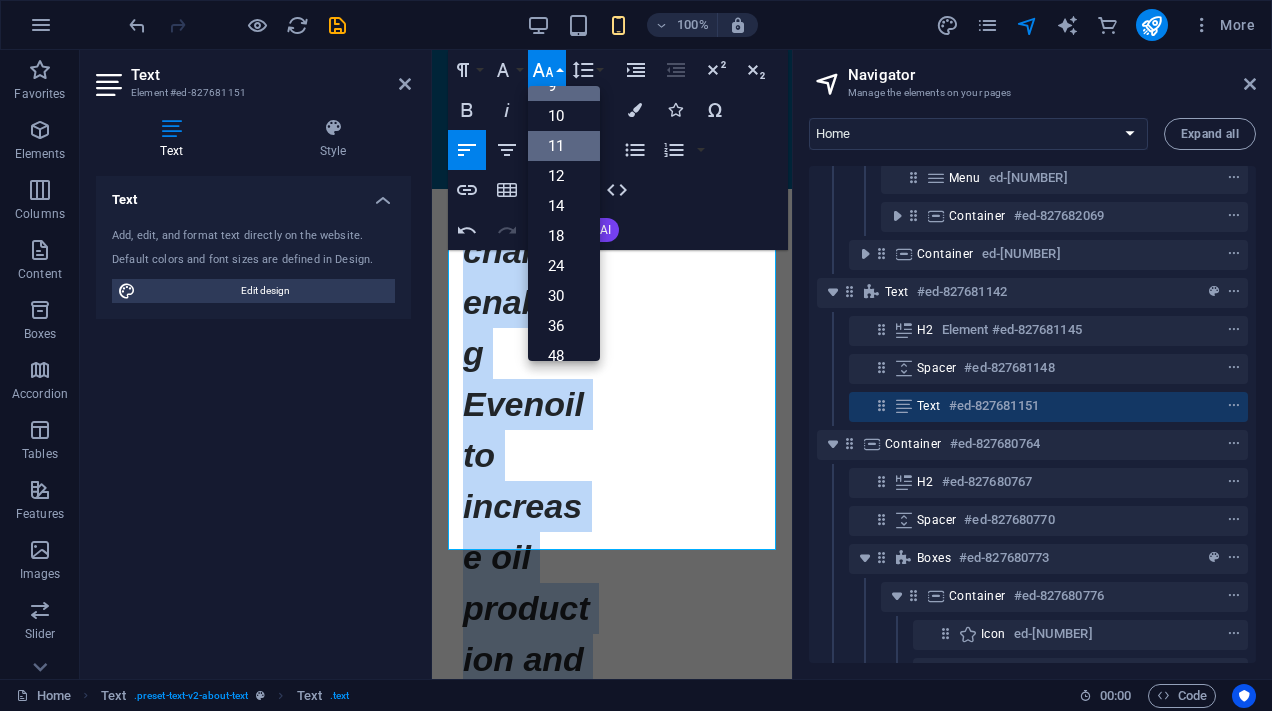 click on "11" at bounding box center (564, 146) 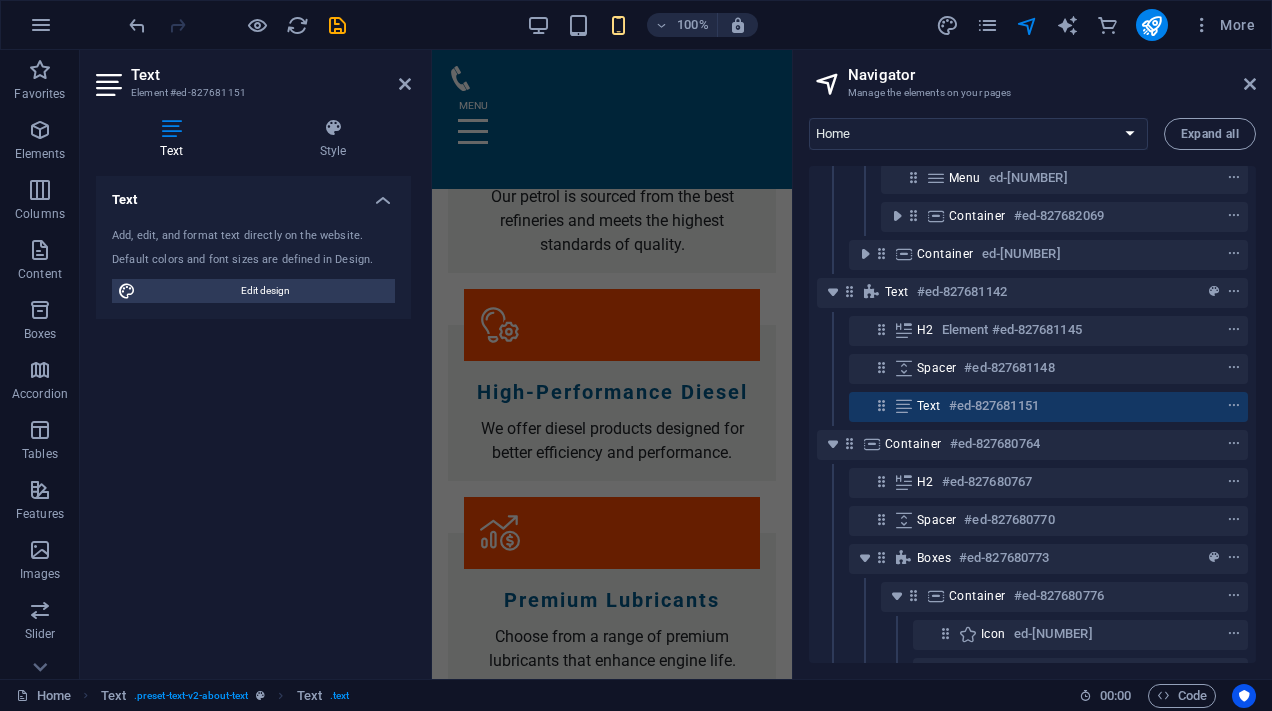 scroll, scrollTop: 344, scrollLeft: 0, axis: vertical 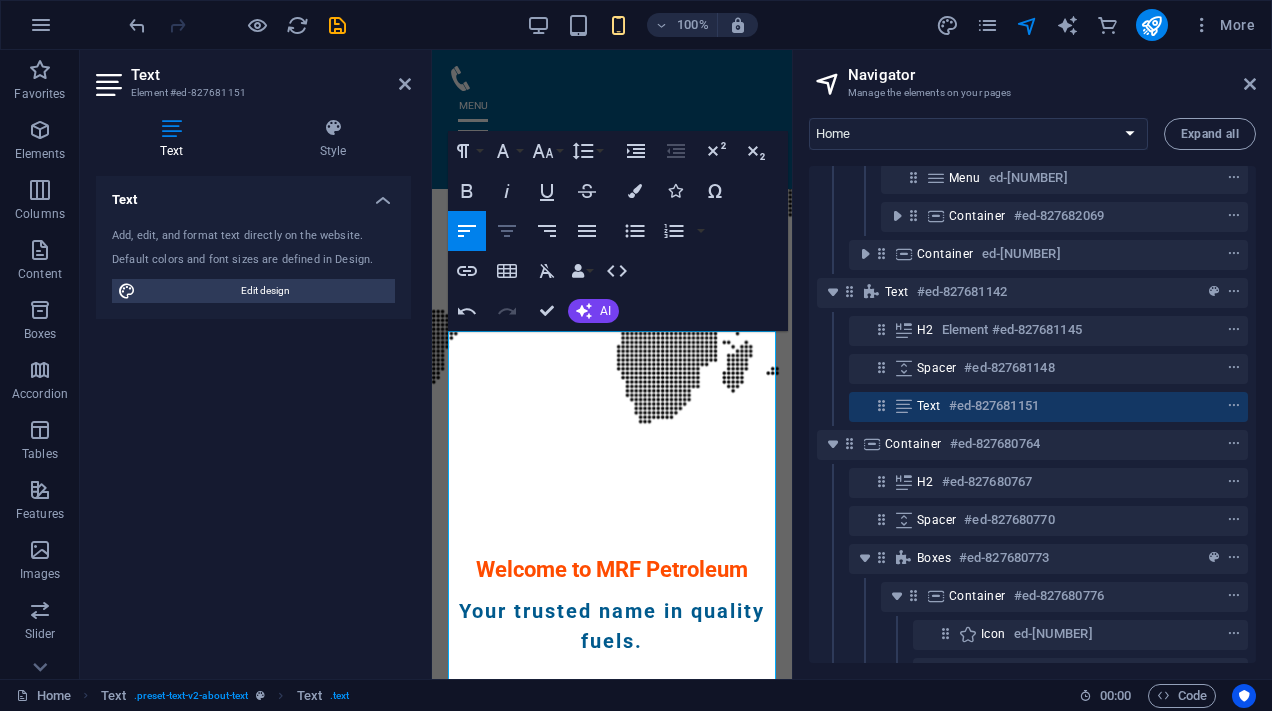 click 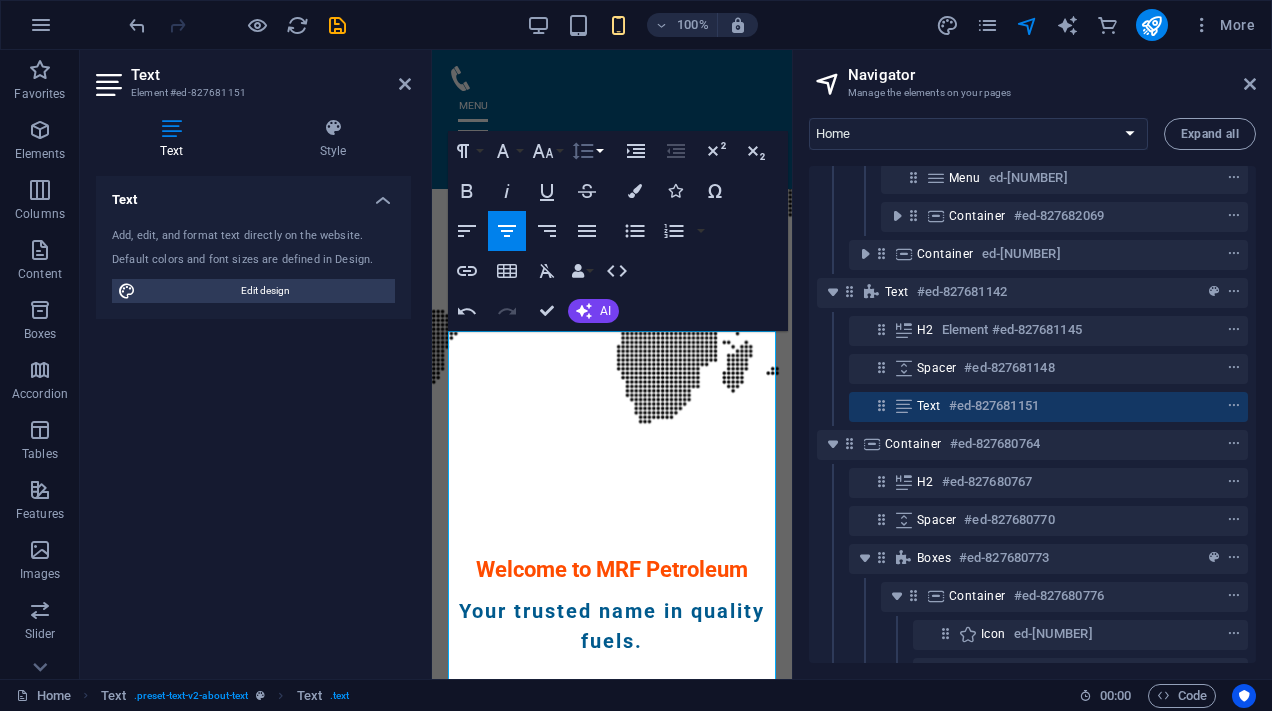 click 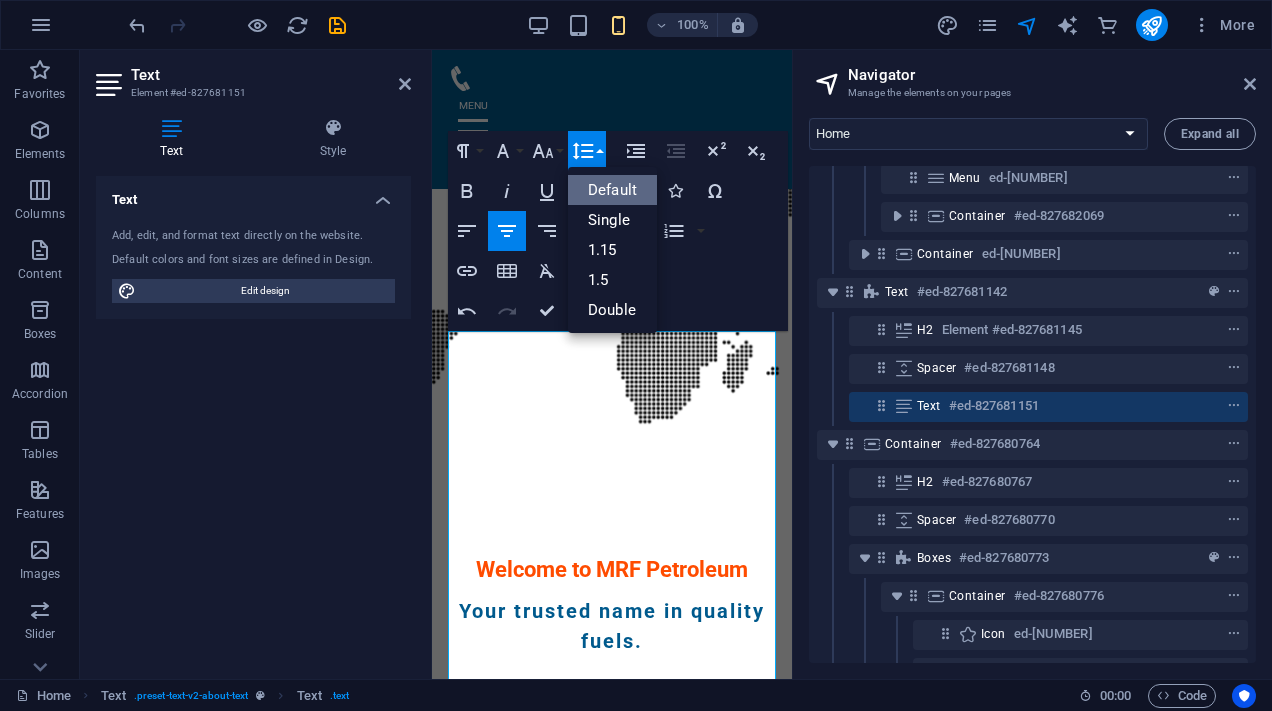 scroll, scrollTop: 0, scrollLeft: 0, axis: both 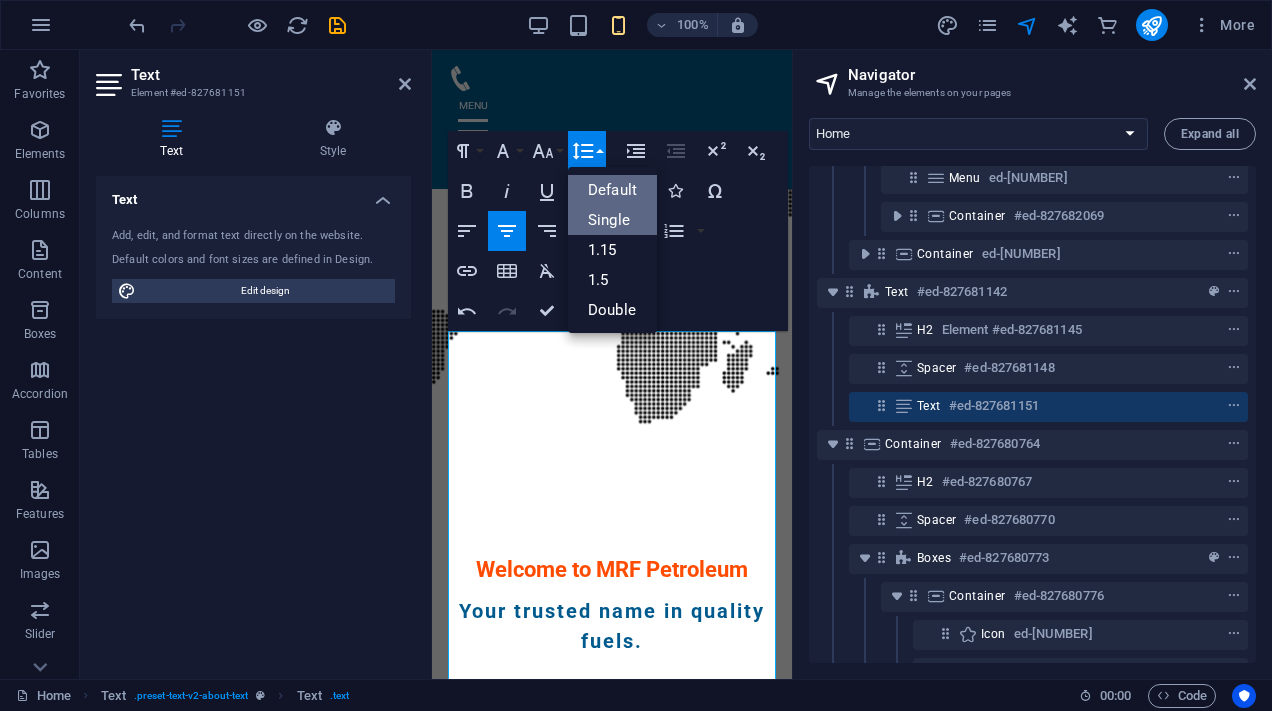 click on "Single" at bounding box center (612, 220) 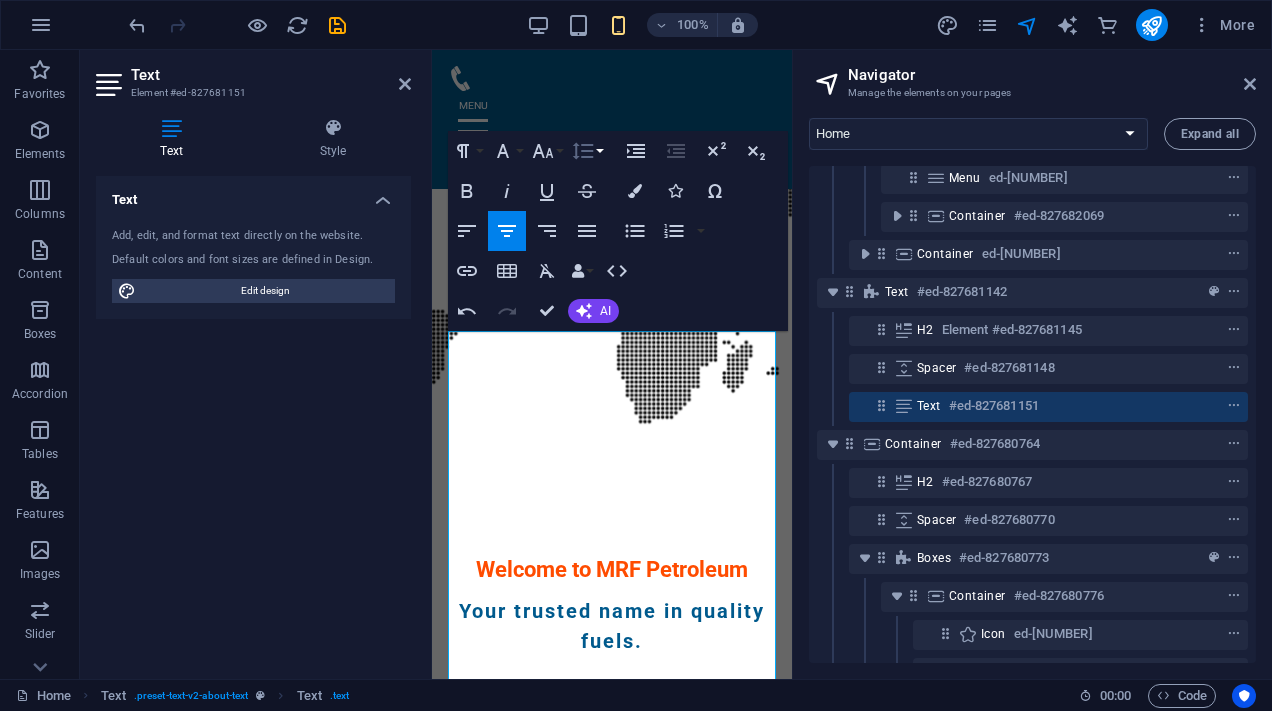 click on "Line Height" at bounding box center [587, 151] 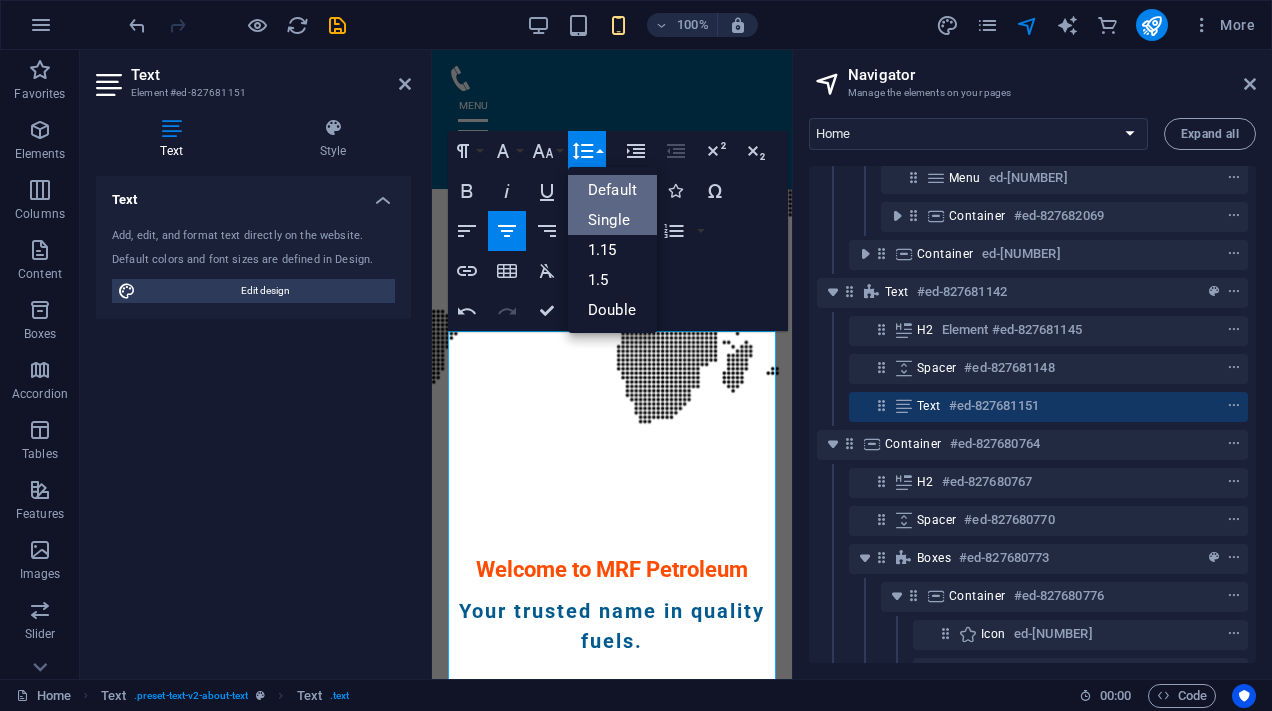 scroll, scrollTop: 0, scrollLeft: 0, axis: both 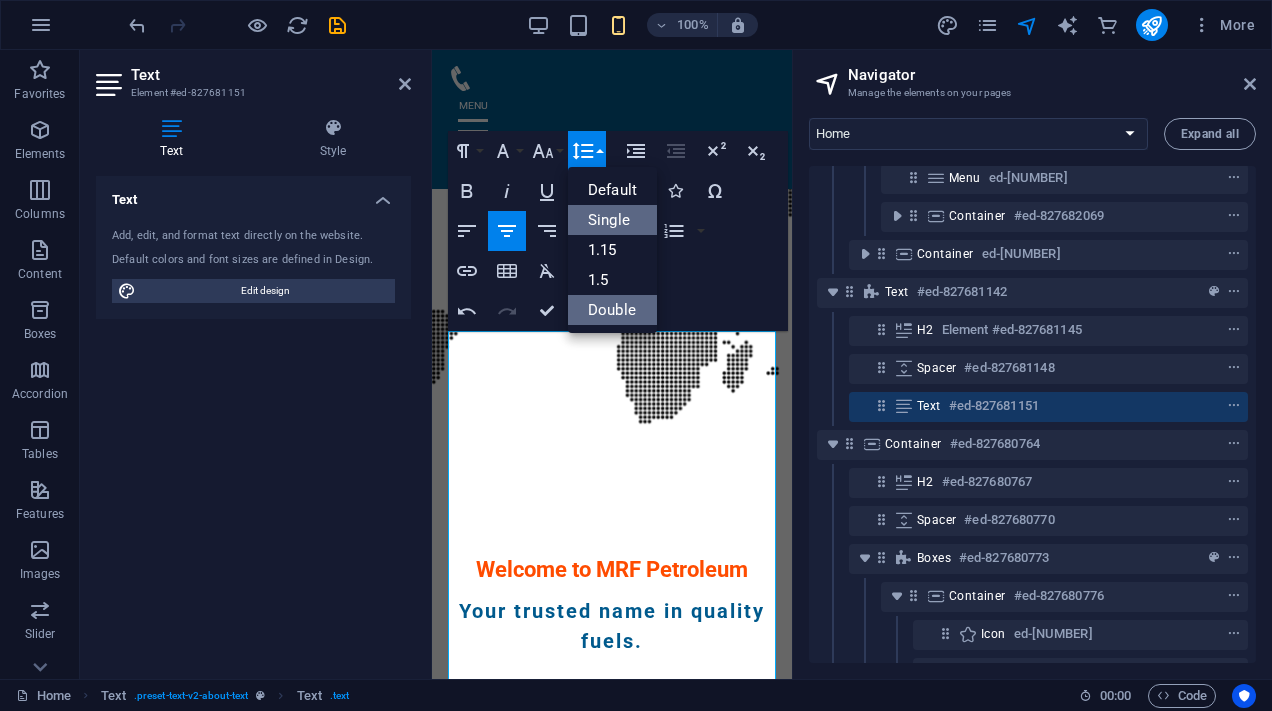 click on "Double" at bounding box center (612, 310) 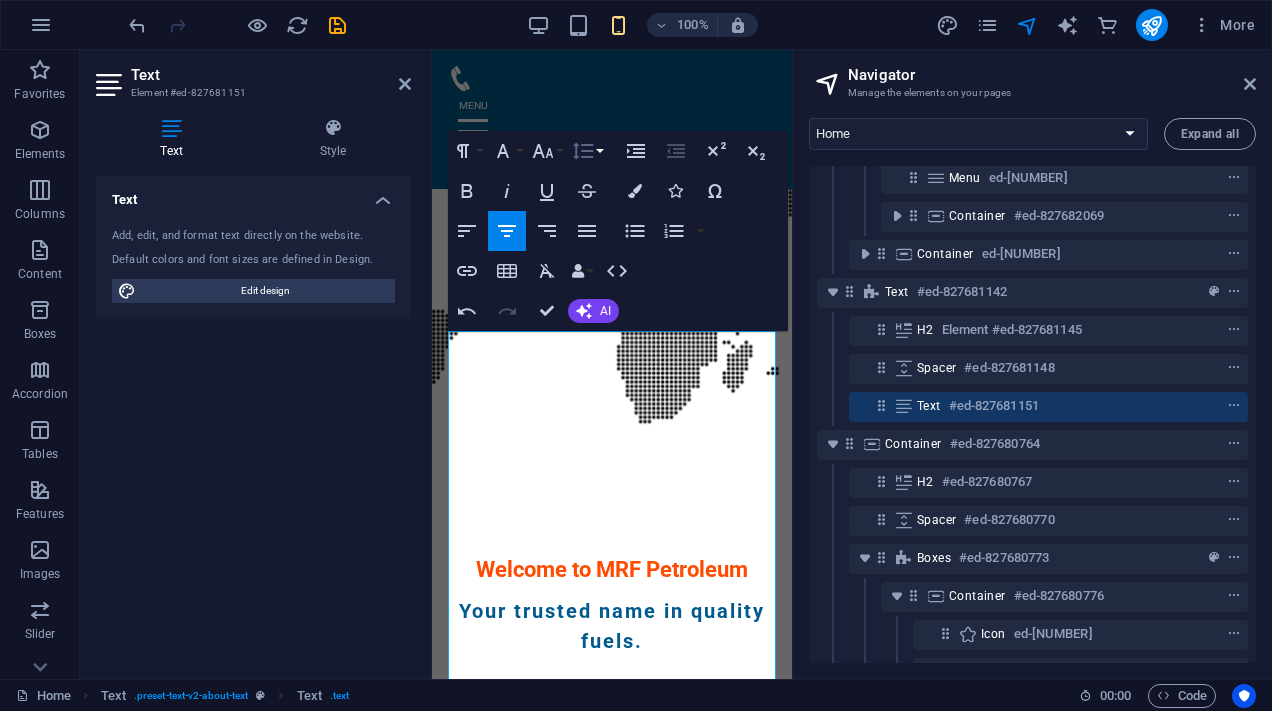 click on "Line Height" at bounding box center [587, 151] 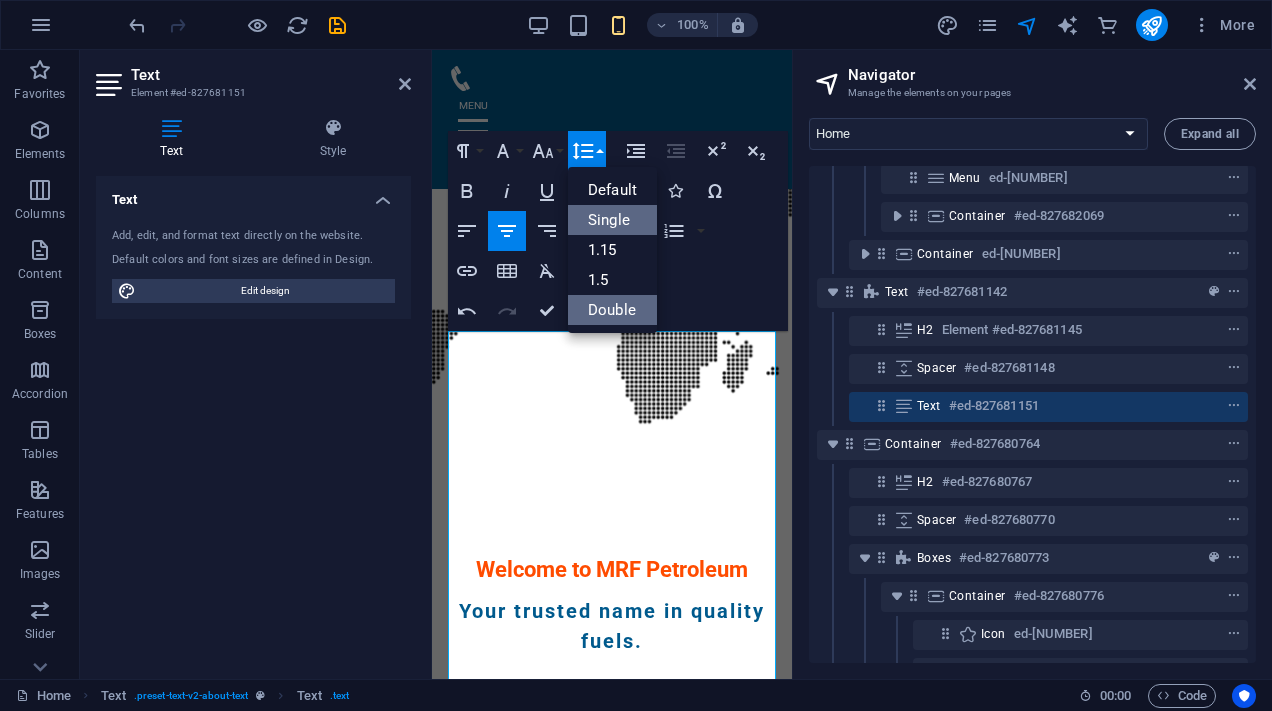 scroll, scrollTop: 0, scrollLeft: 0, axis: both 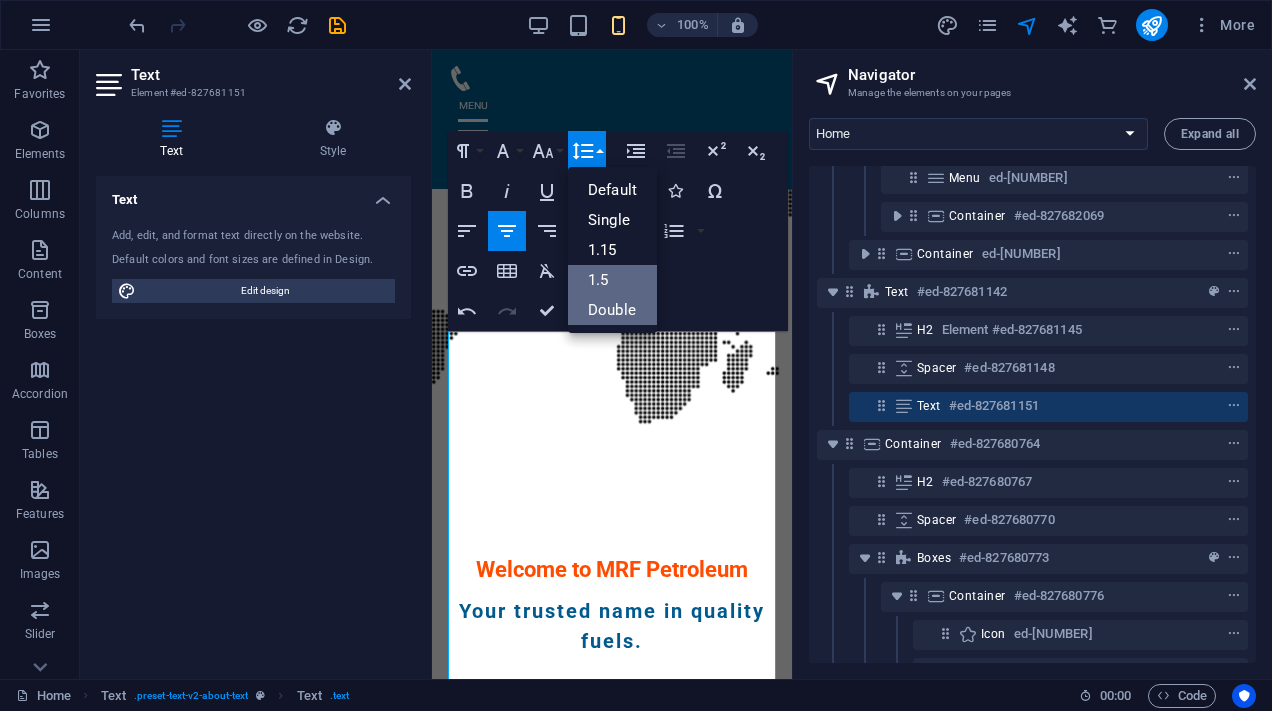 click on "1.5" at bounding box center [612, 280] 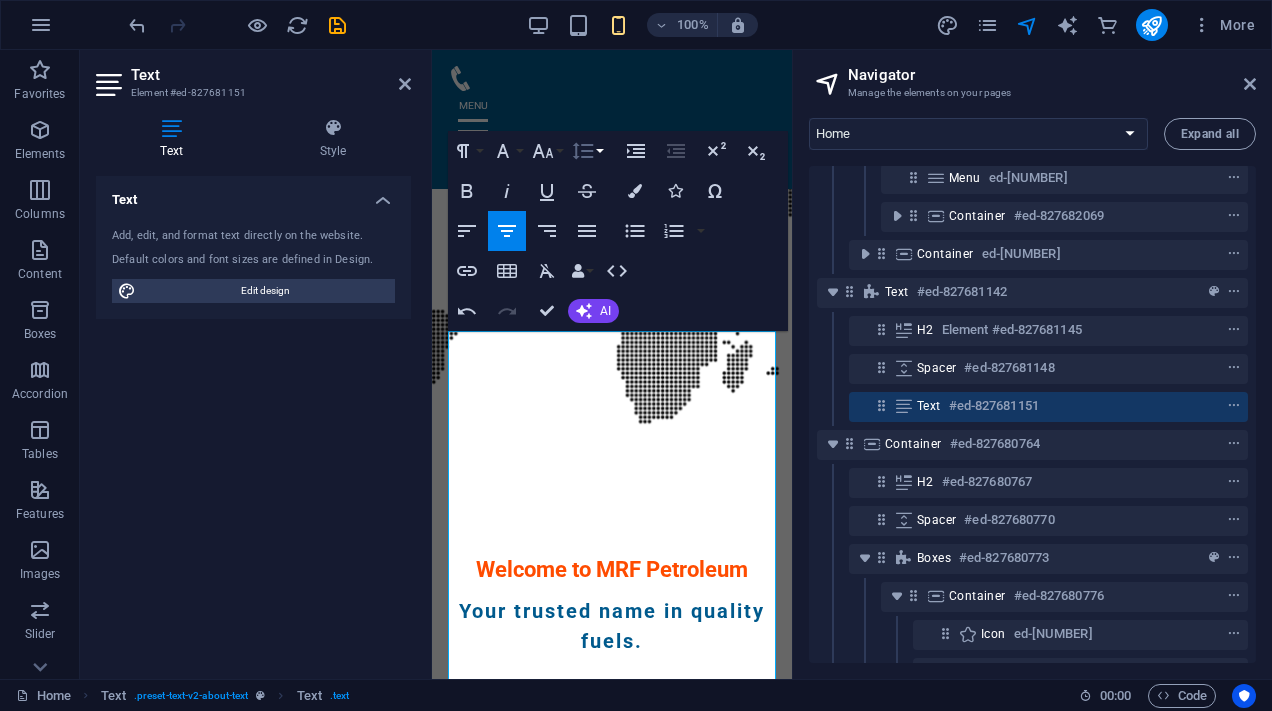 click on "Line Height" at bounding box center (587, 151) 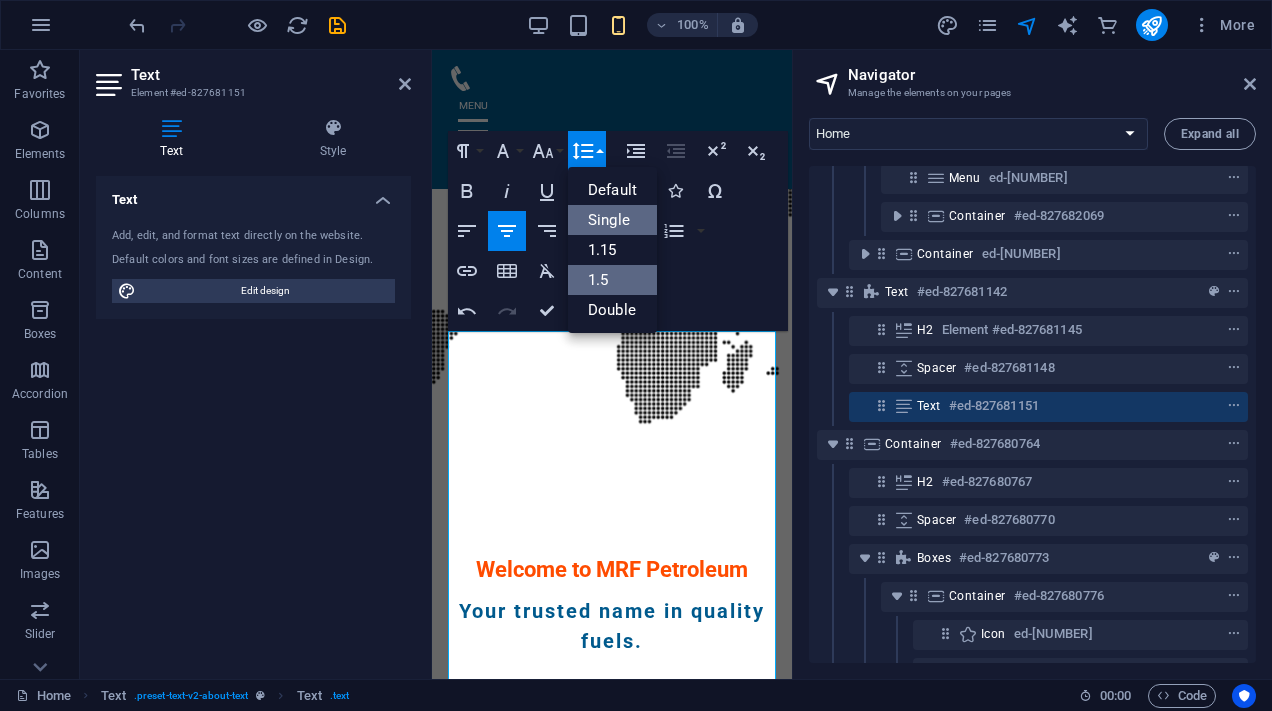 scroll, scrollTop: 0, scrollLeft: 0, axis: both 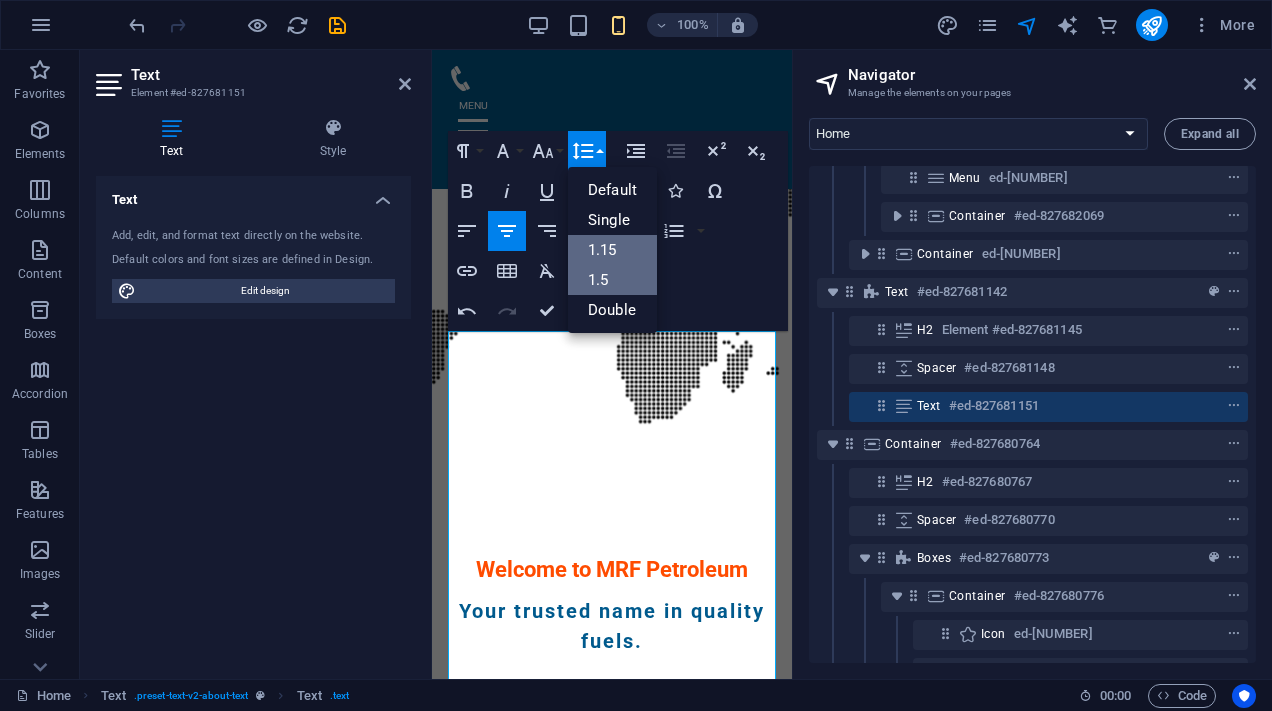 click on "1.15" at bounding box center [612, 250] 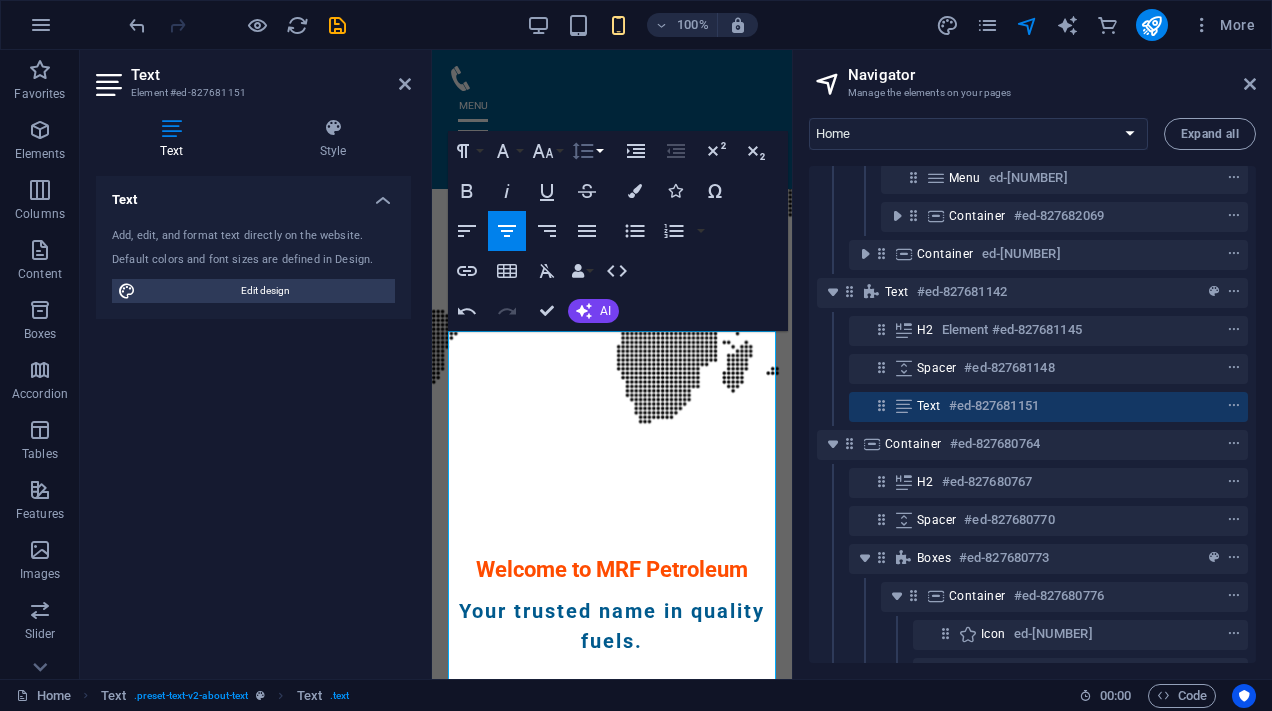 click on "Line Height" at bounding box center [587, 151] 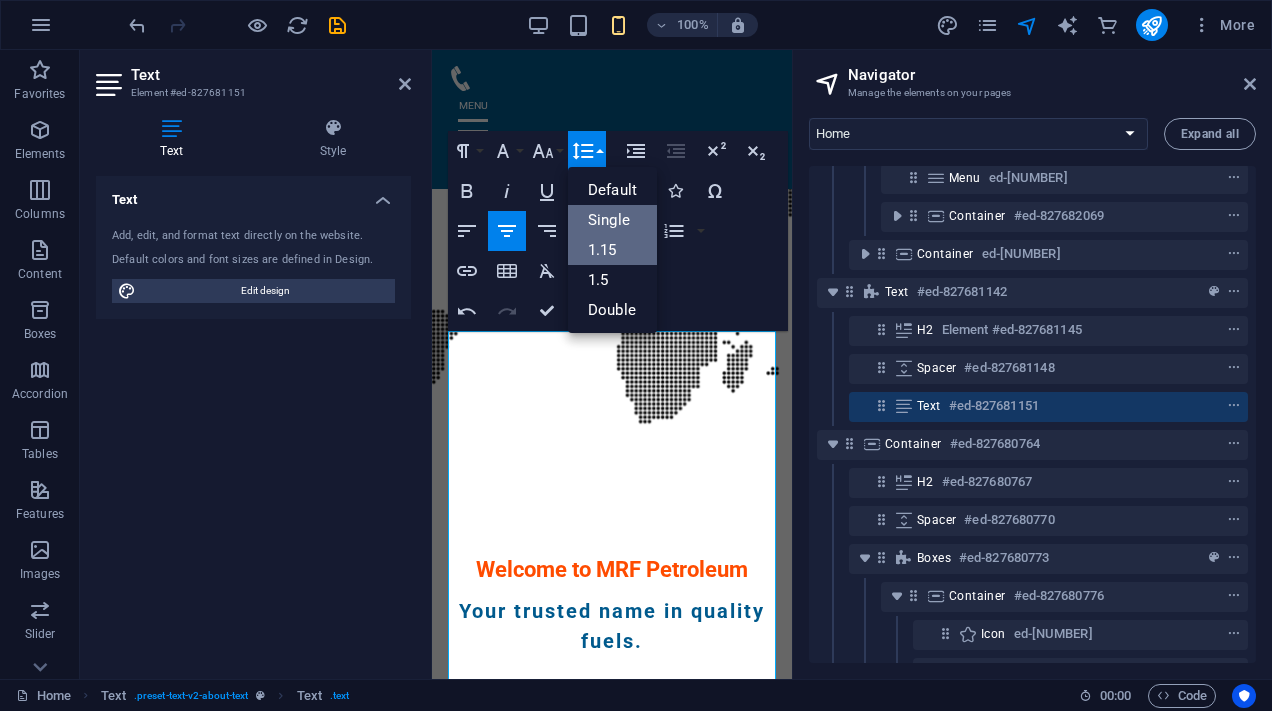 scroll, scrollTop: 0, scrollLeft: 0, axis: both 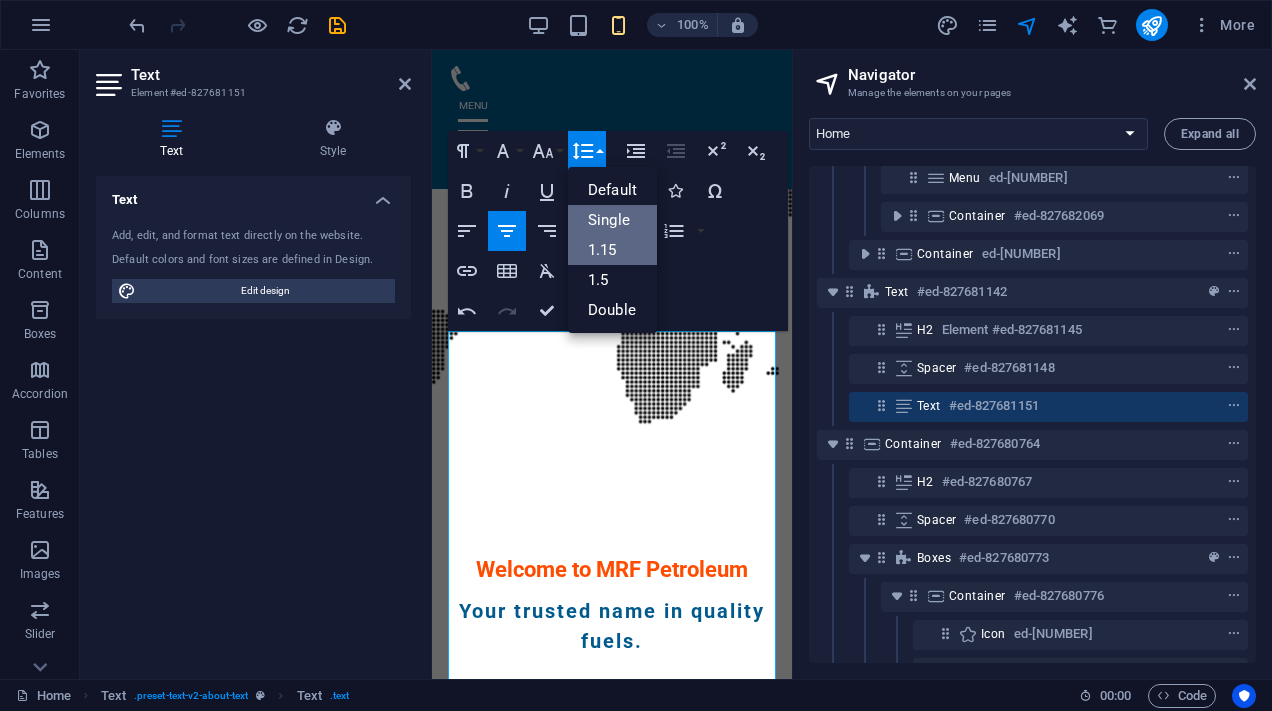click on "Single" at bounding box center (612, 220) 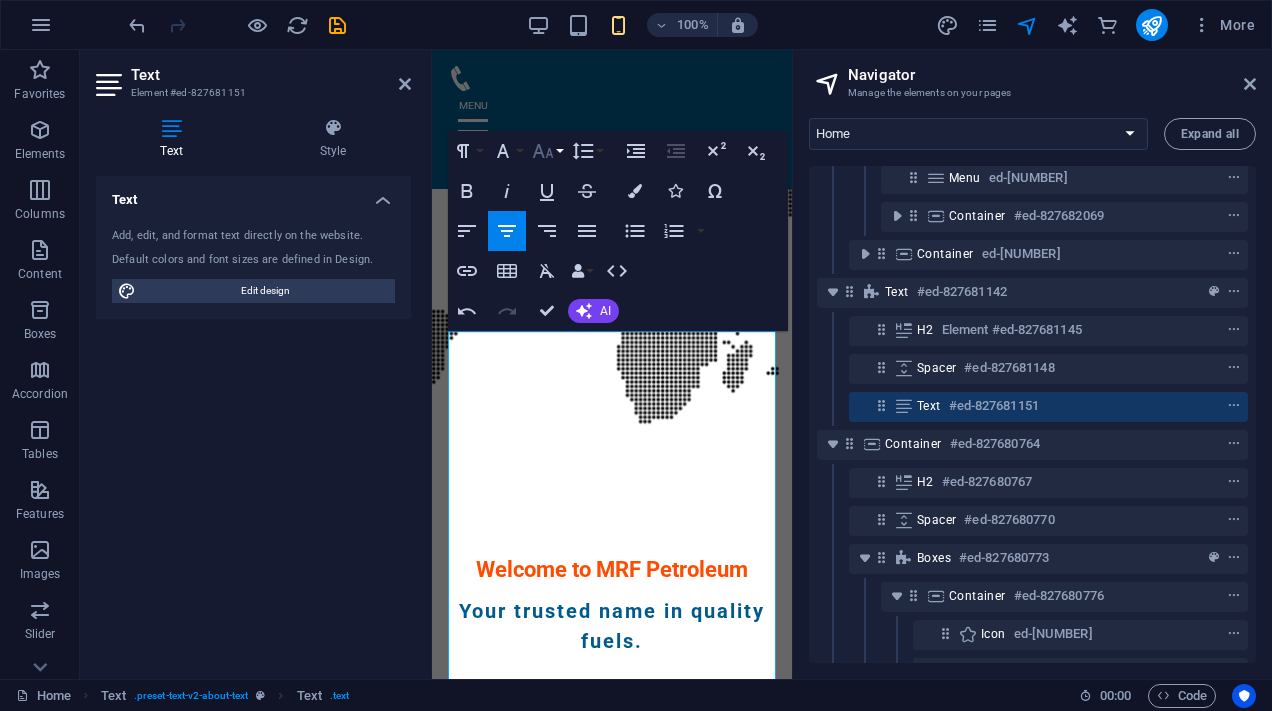 click 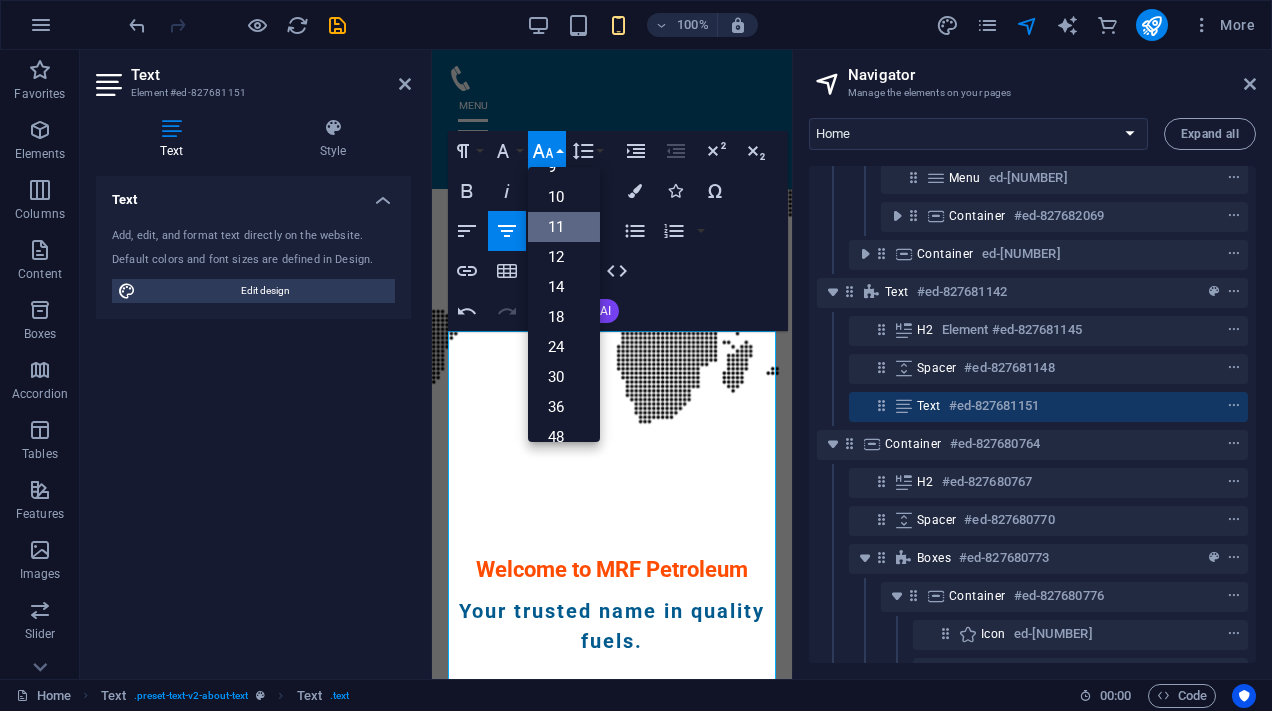 scroll, scrollTop: 113, scrollLeft: 0, axis: vertical 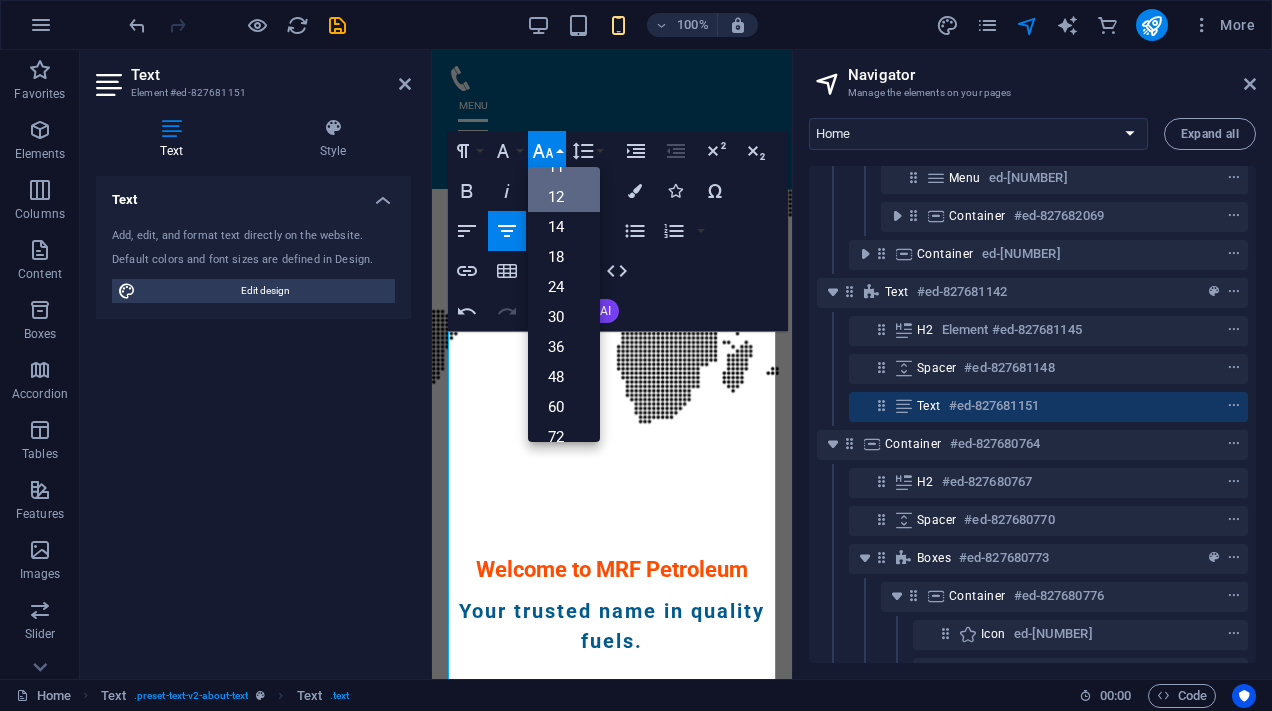 click on "12" at bounding box center (564, 197) 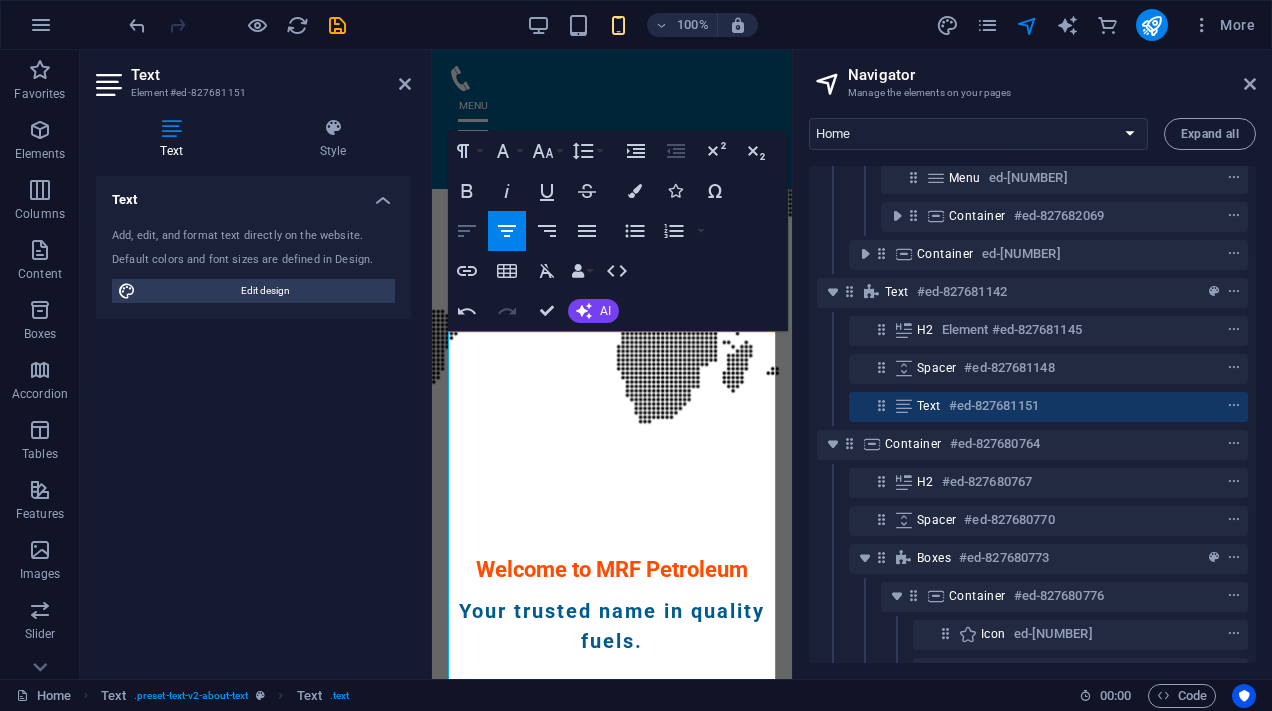 click 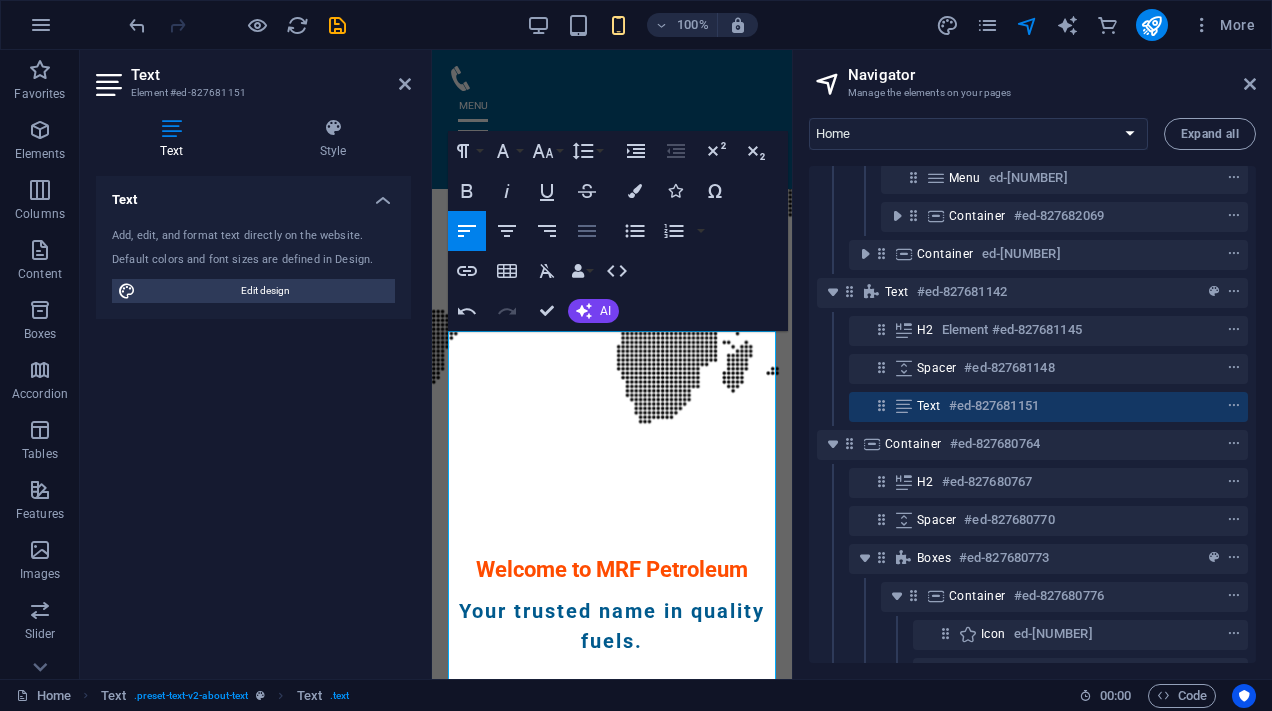 click 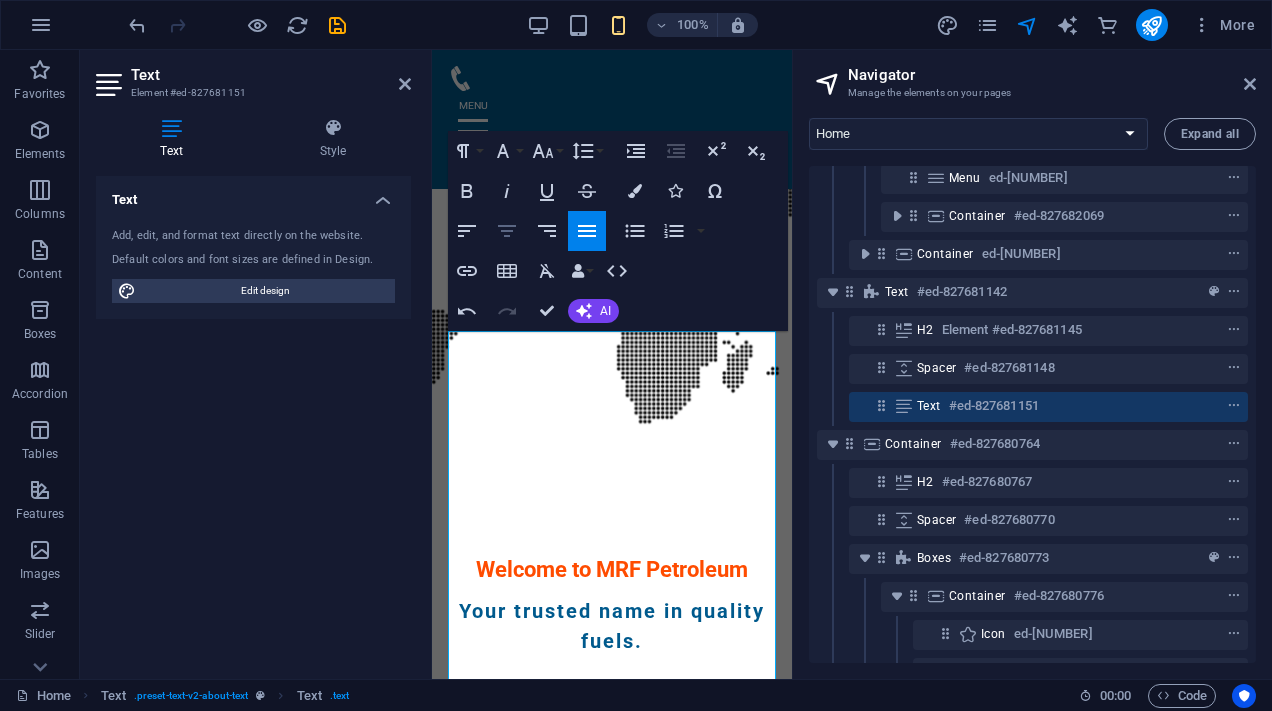 click 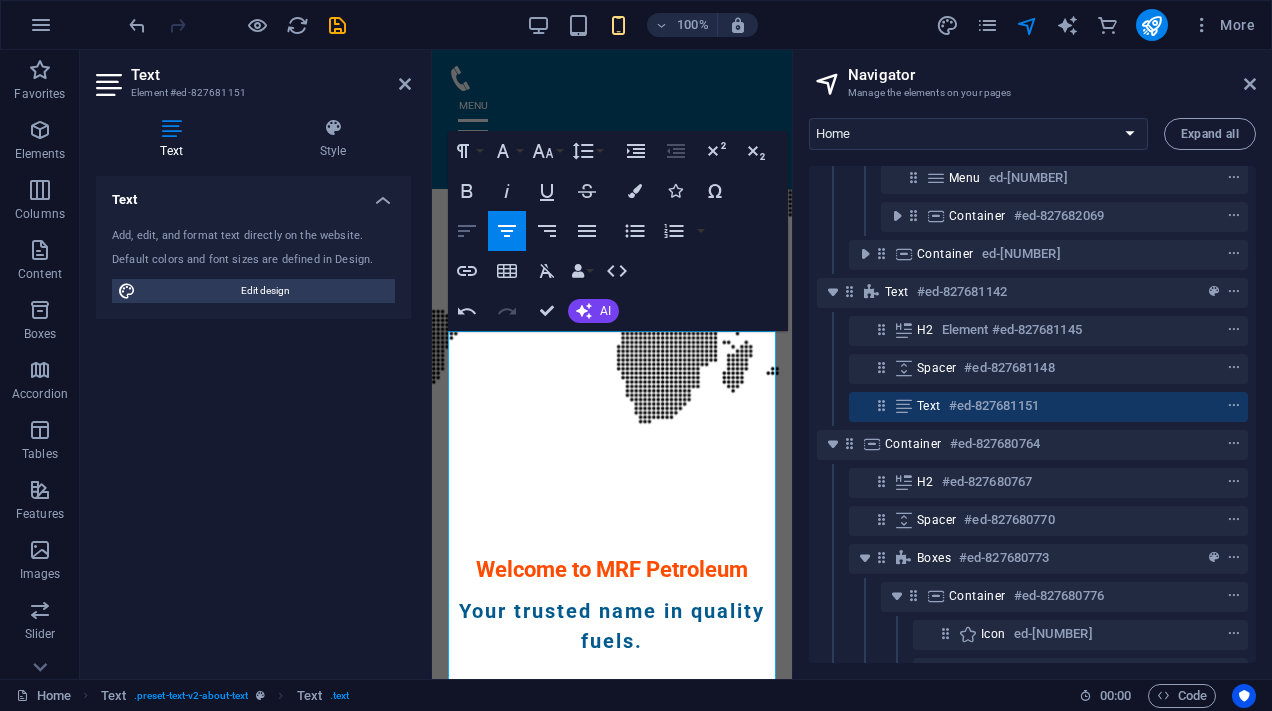 click 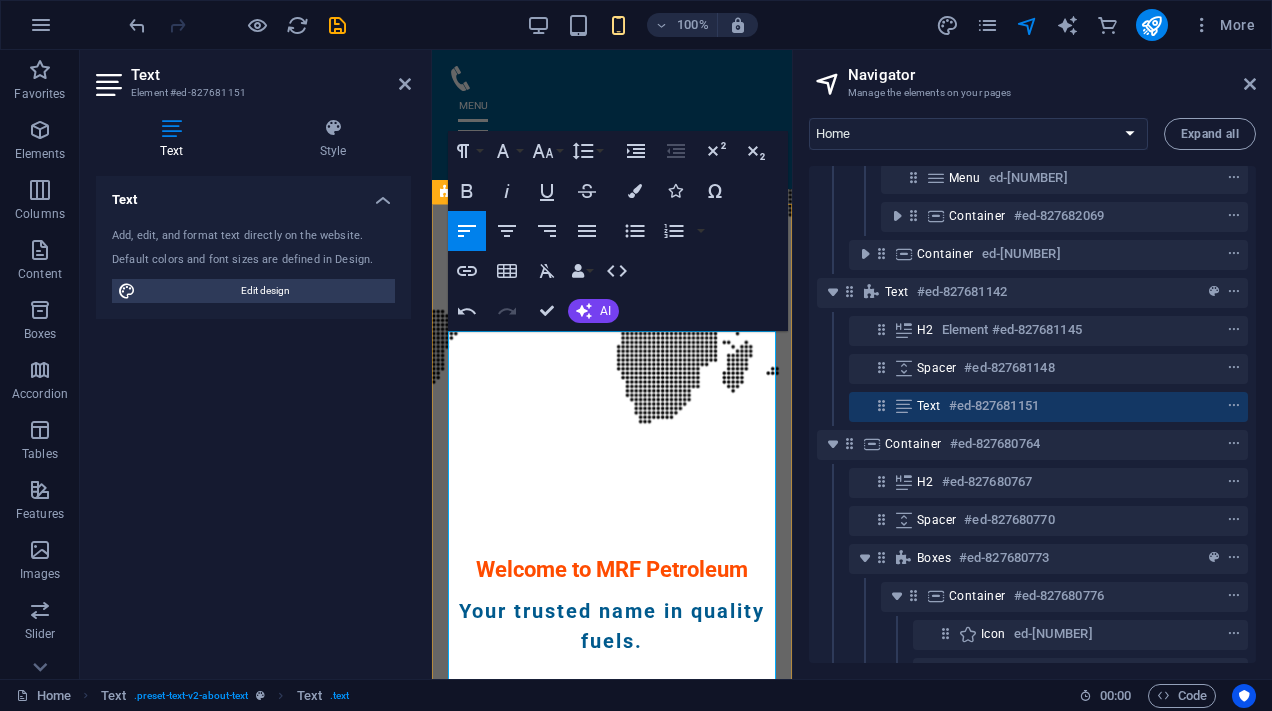 click on "​ We deliver 100% quality products and ensure business success to achieve our ultimate goals. Established in 2006, we focus on providing unique business strategies that accomplish and deliver excellence. We serve as a crucial link in the upstream value chain, enabling Evenoil to increase oil production and achieve gas self-sufficiency for the UAE." at bounding box center [530, 1209] 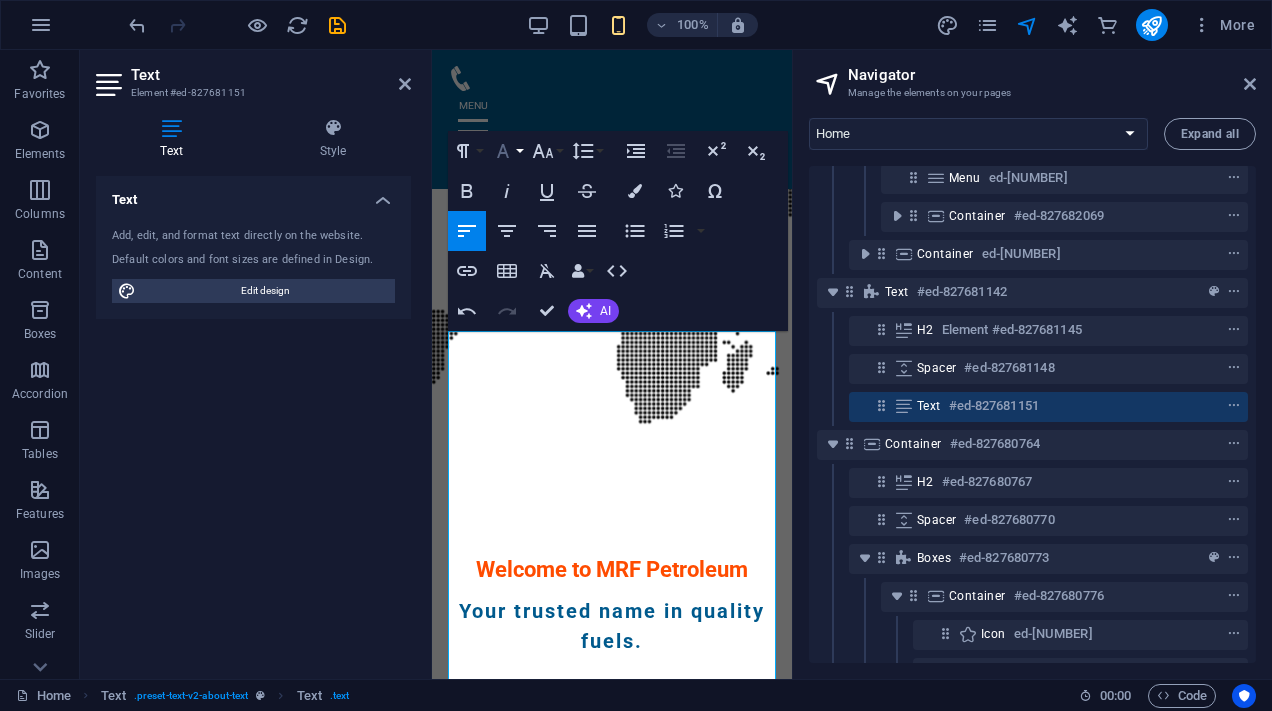 click on "Font Family" at bounding box center [507, 151] 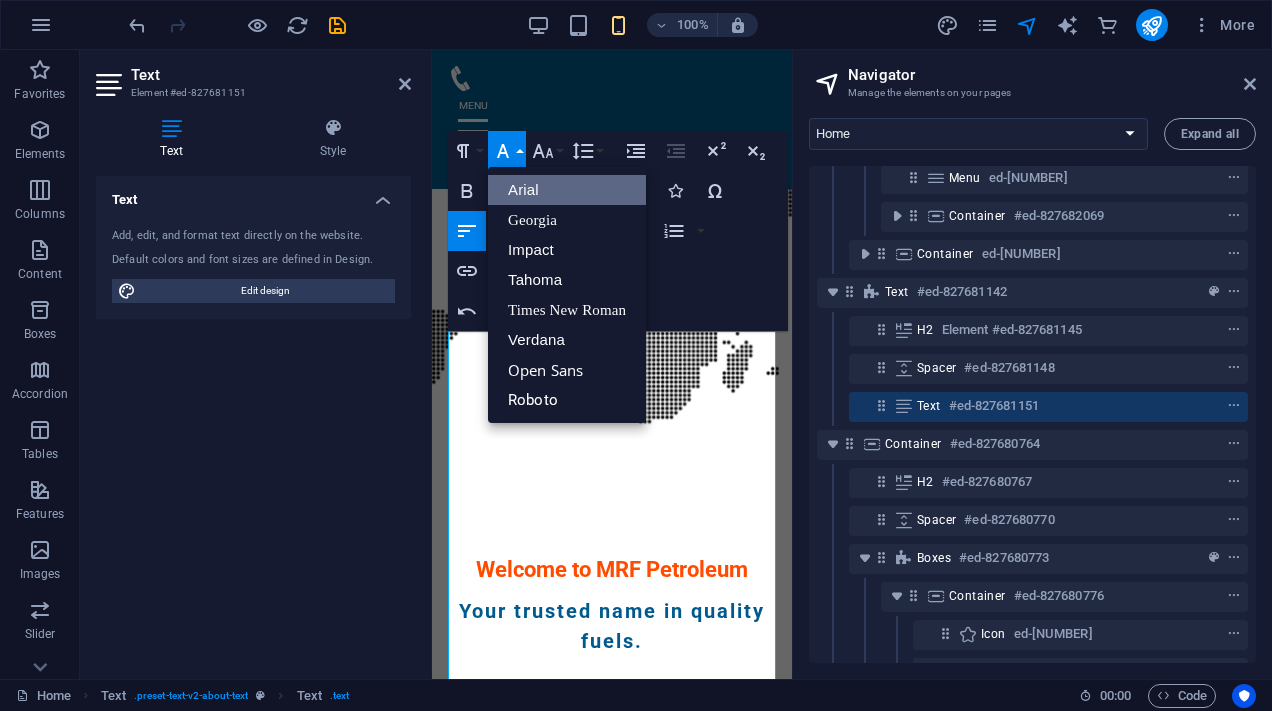 click on "Arial" at bounding box center [567, 190] 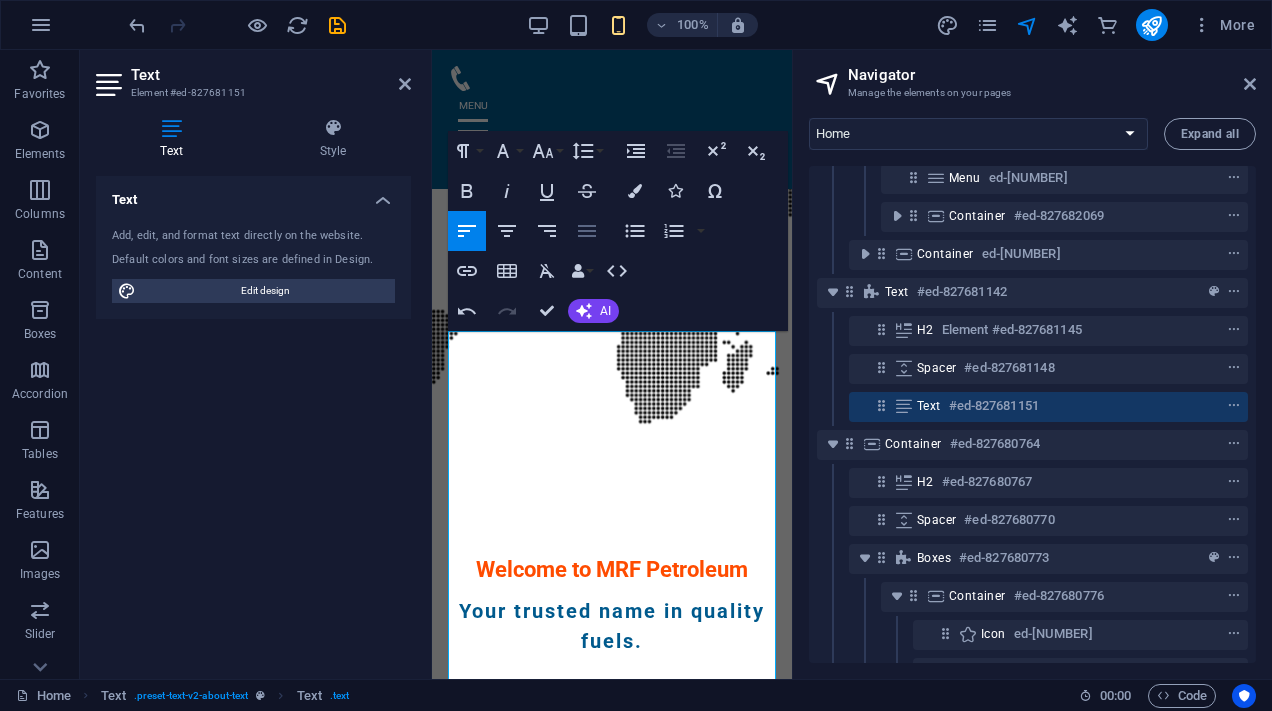 click 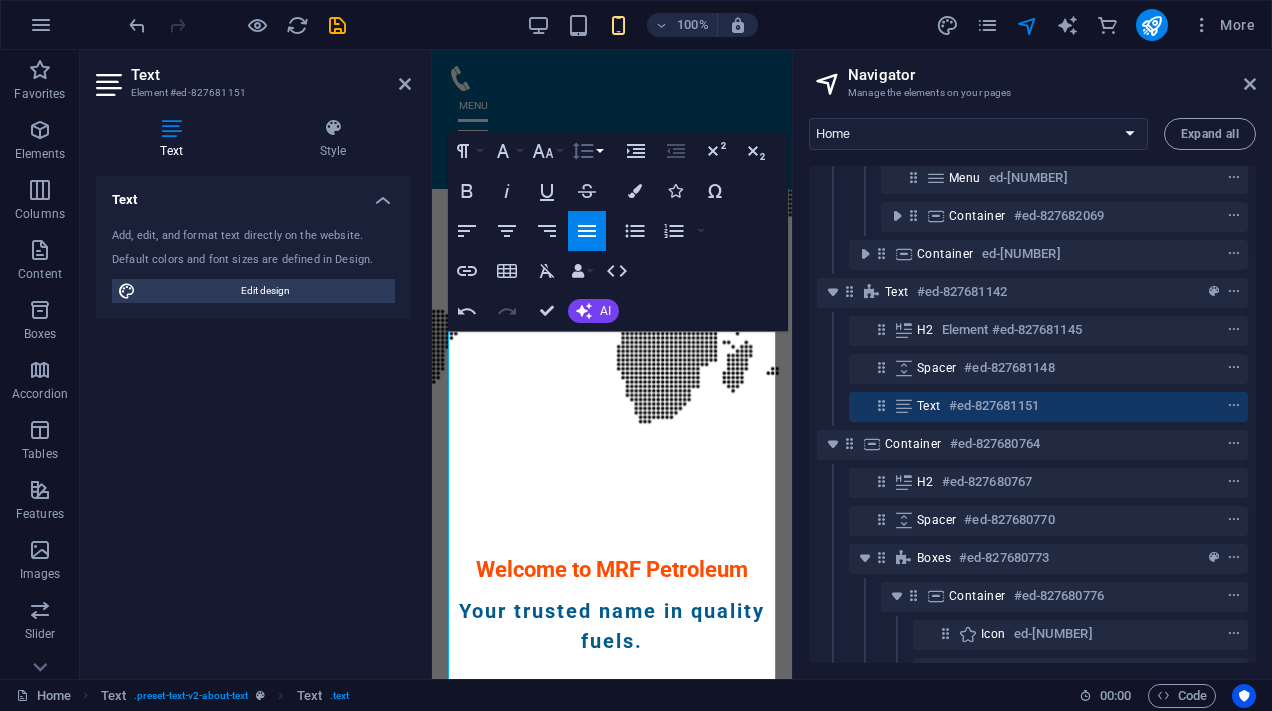 click 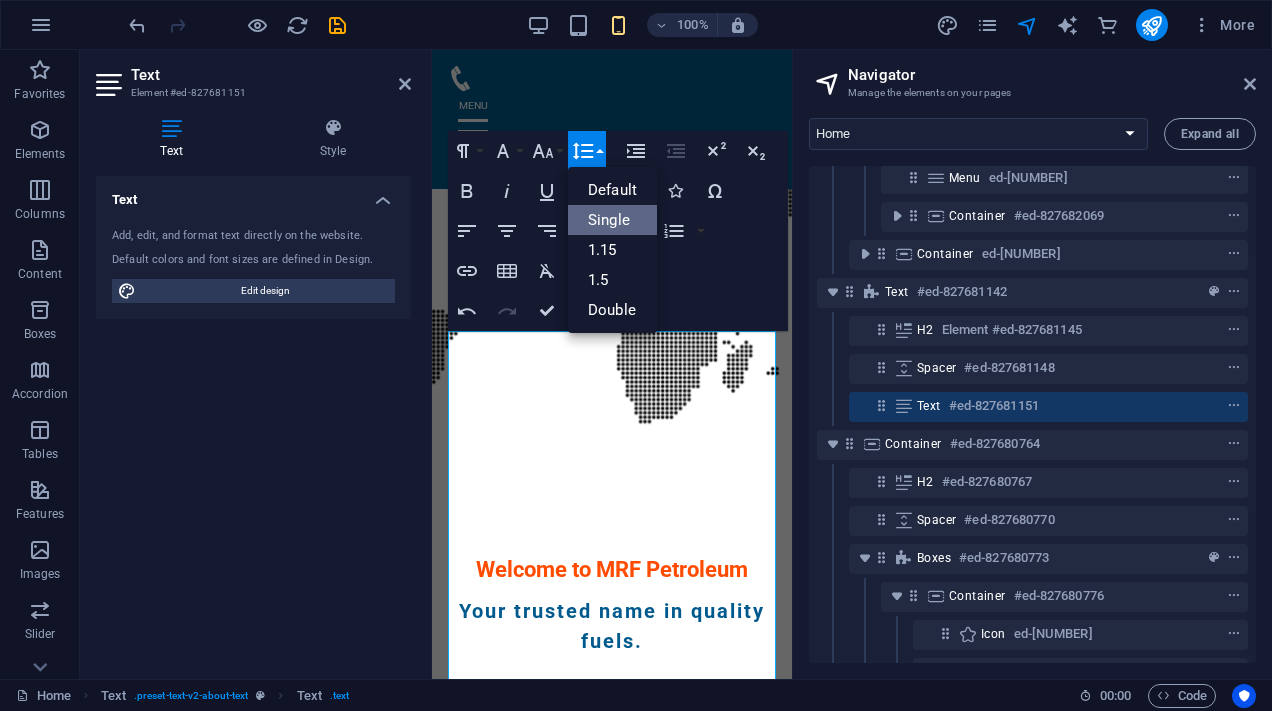 scroll, scrollTop: 0, scrollLeft: 0, axis: both 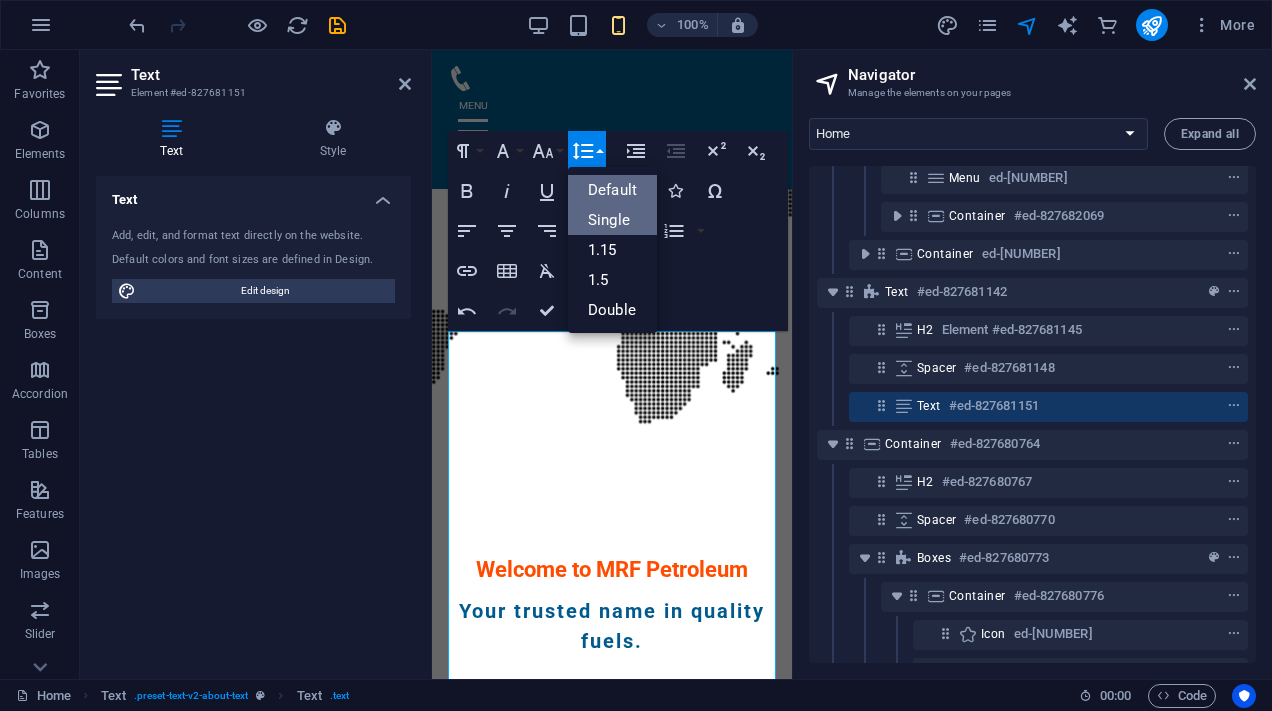 click on "Default" at bounding box center (612, 190) 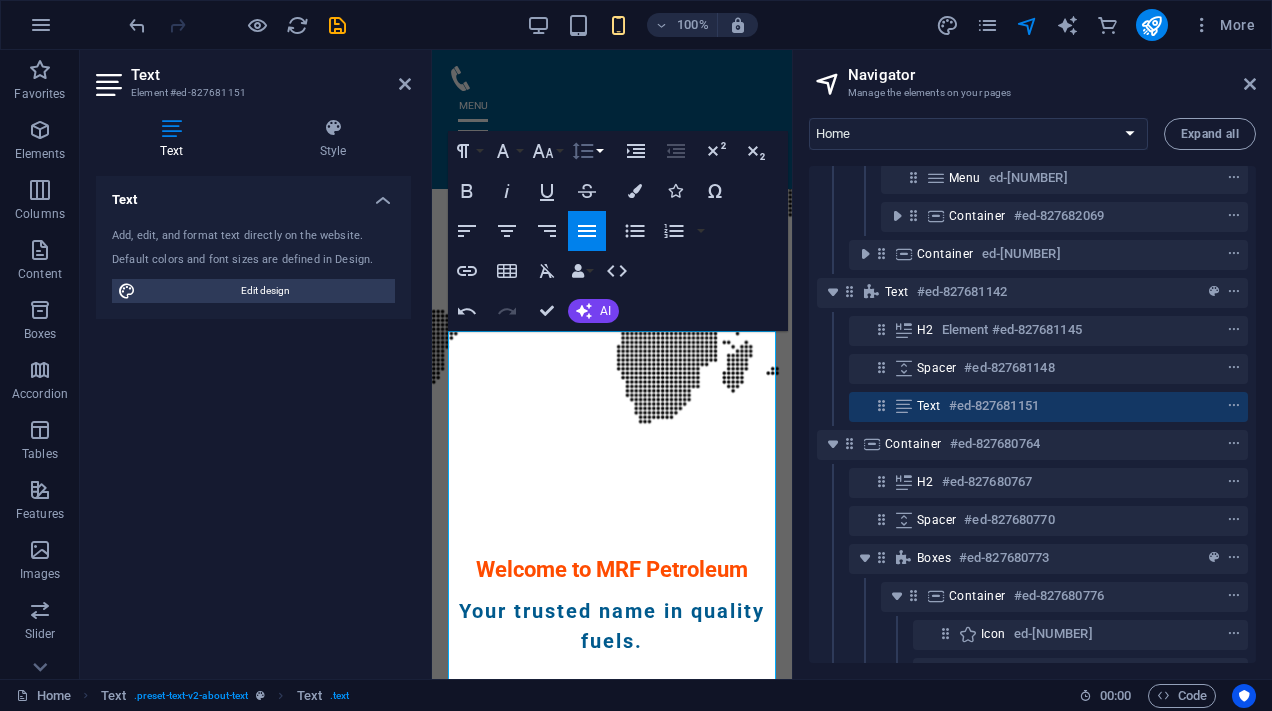 click on "Line Height" at bounding box center [587, 151] 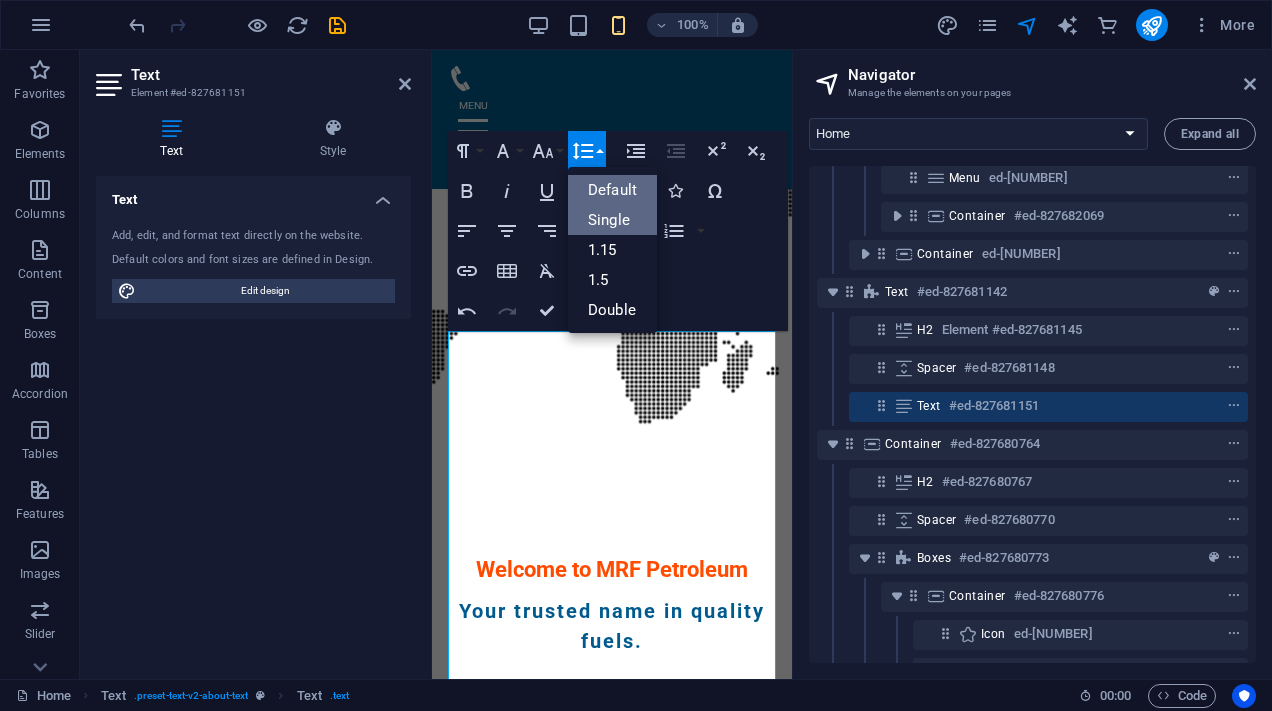scroll, scrollTop: 0, scrollLeft: 0, axis: both 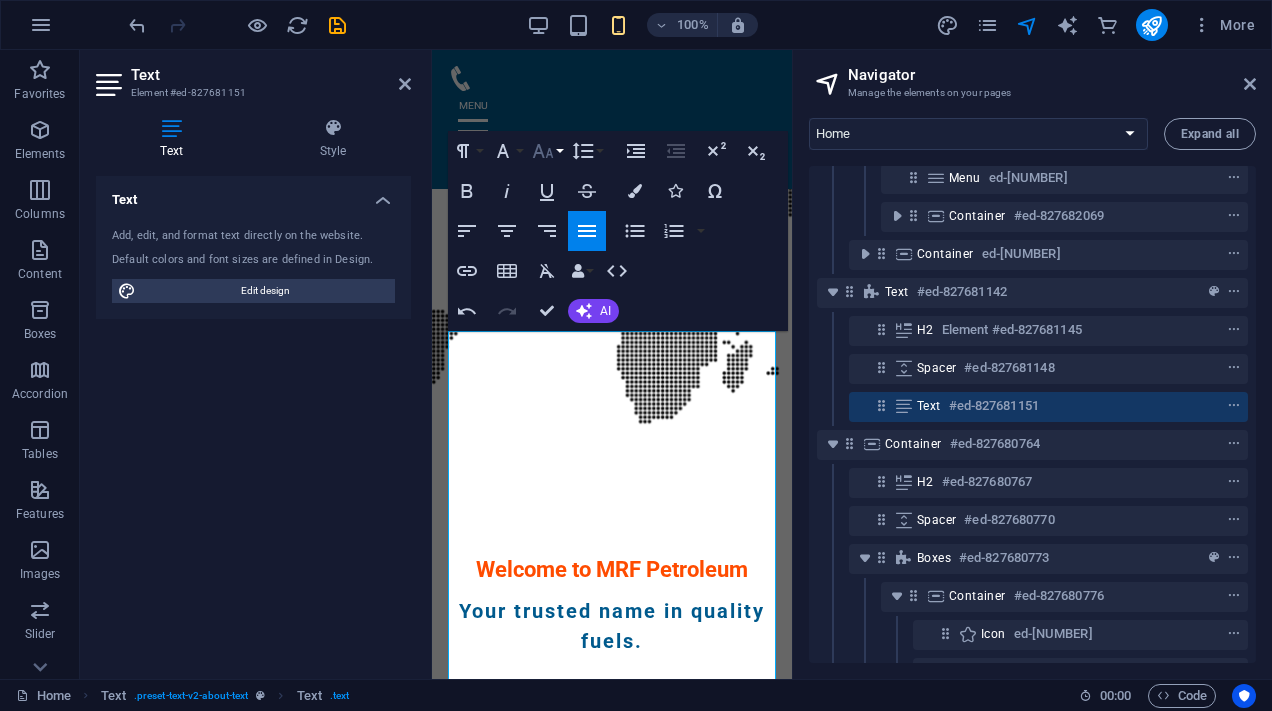 click 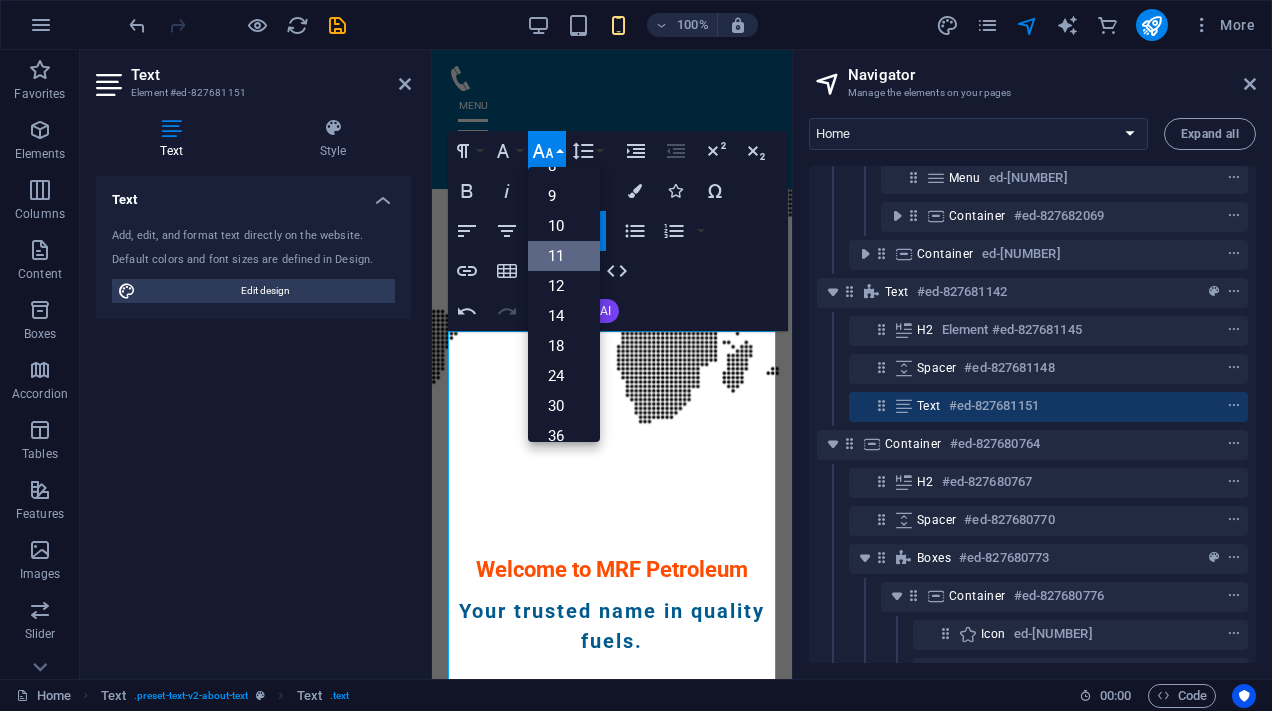 scroll, scrollTop: 0, scrollLeft: 0, axis: both 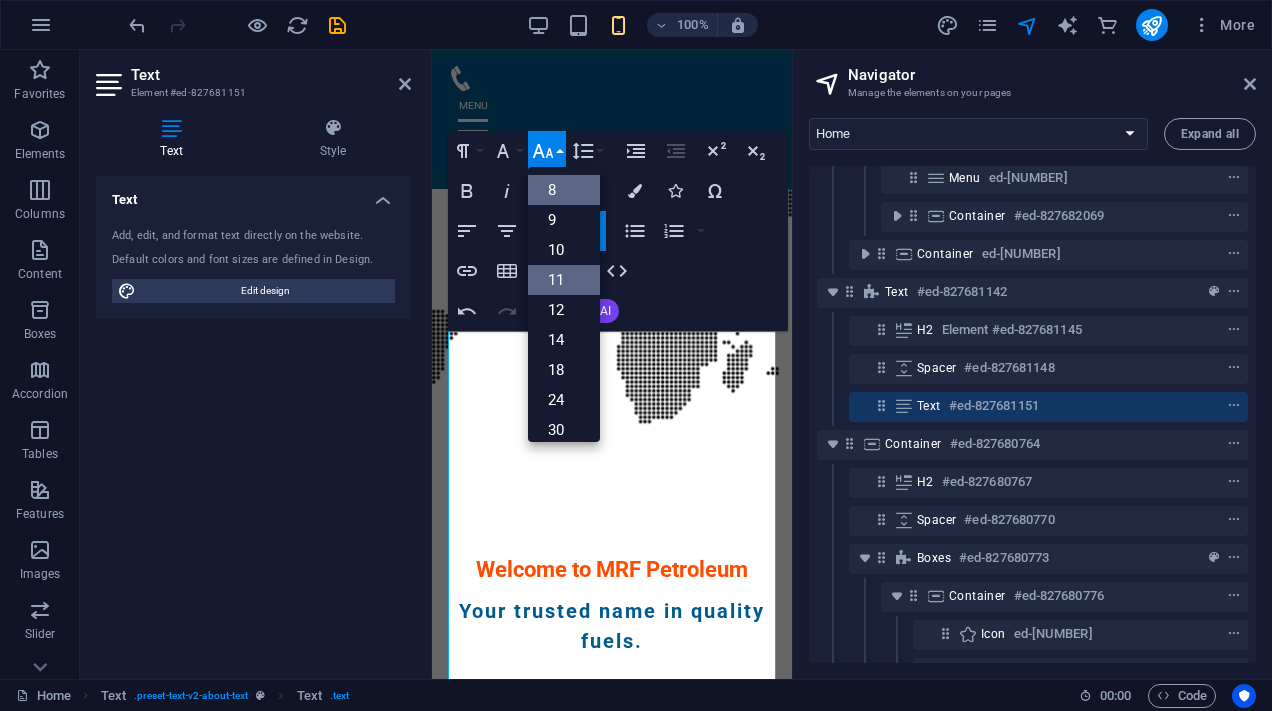 click on "8" at bounding box center (564, 190) 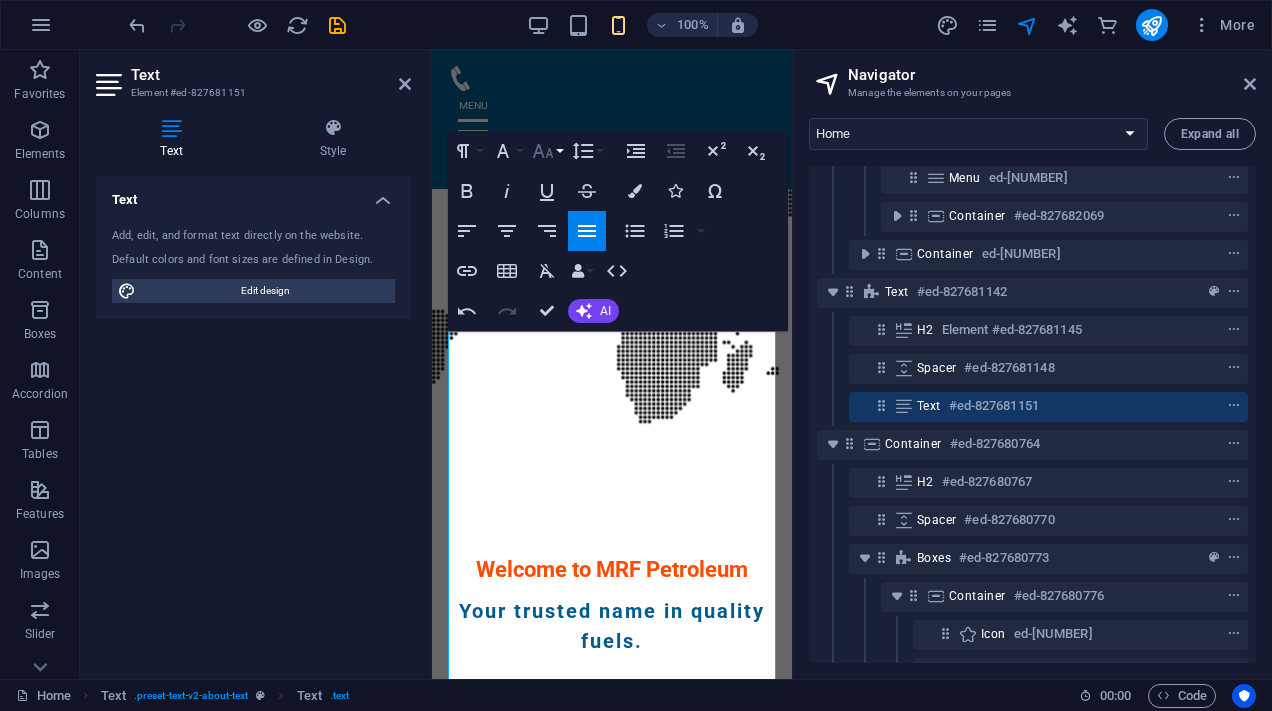 click 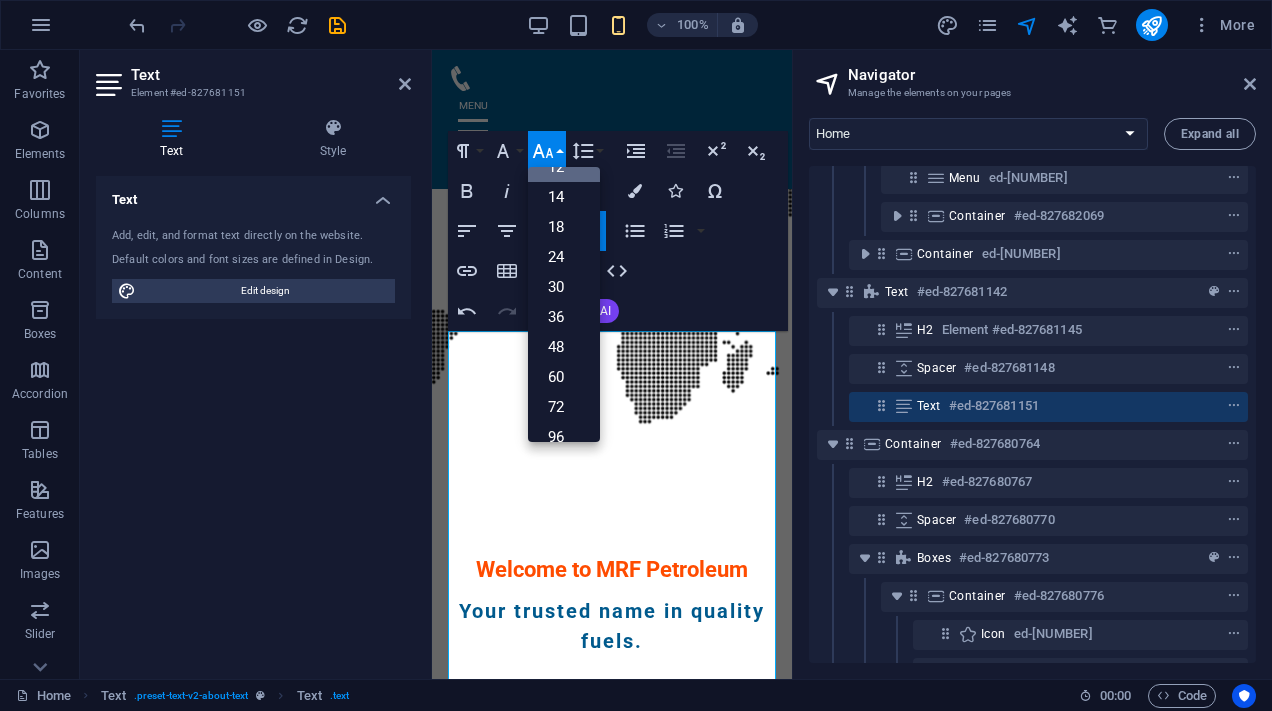 drag, startPoint x: 604, startPoint y: 226, endPoint x: 605, endPoint y: 186, distance: 40.012497 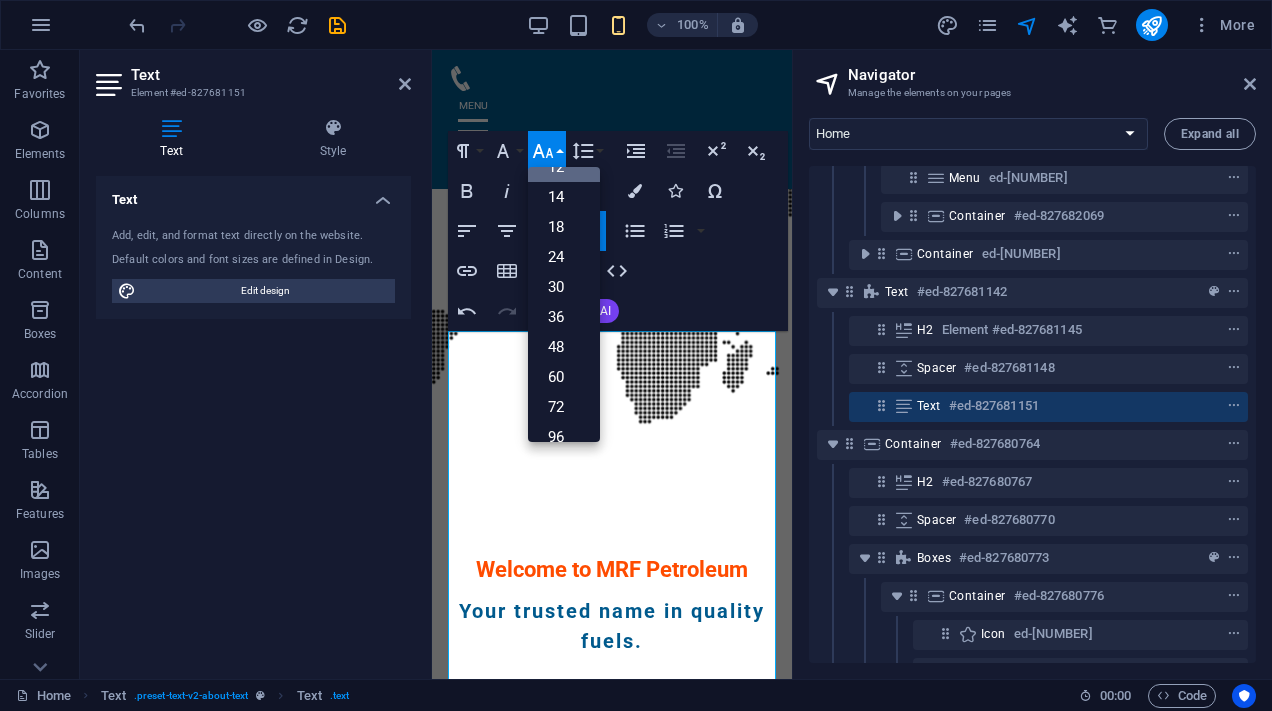 click on "Strikethrough" at bounding box center (587, 191) 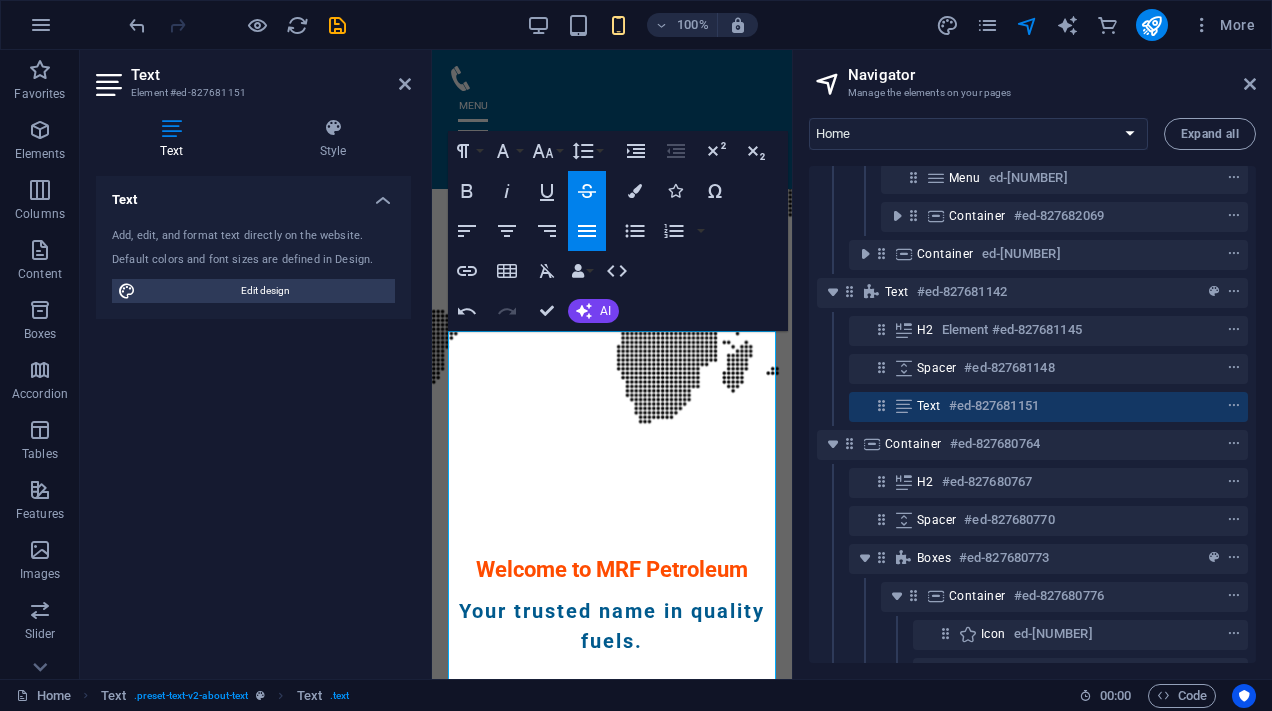 click 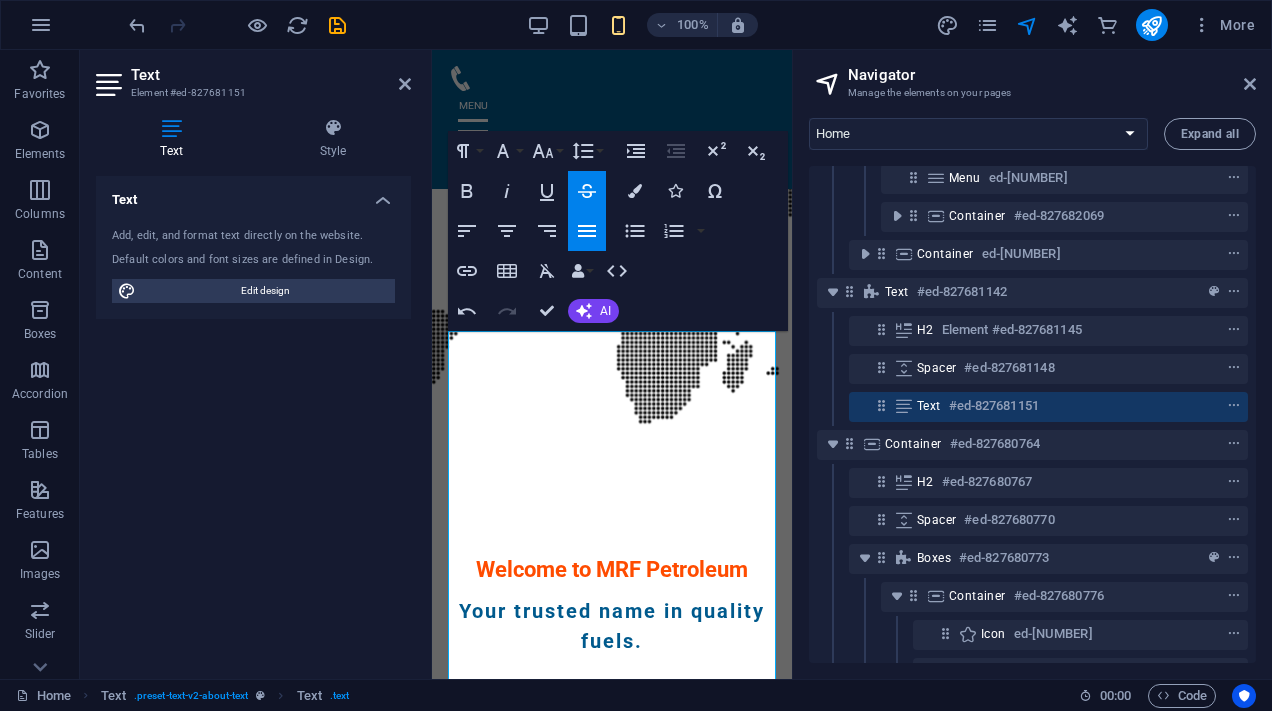 click 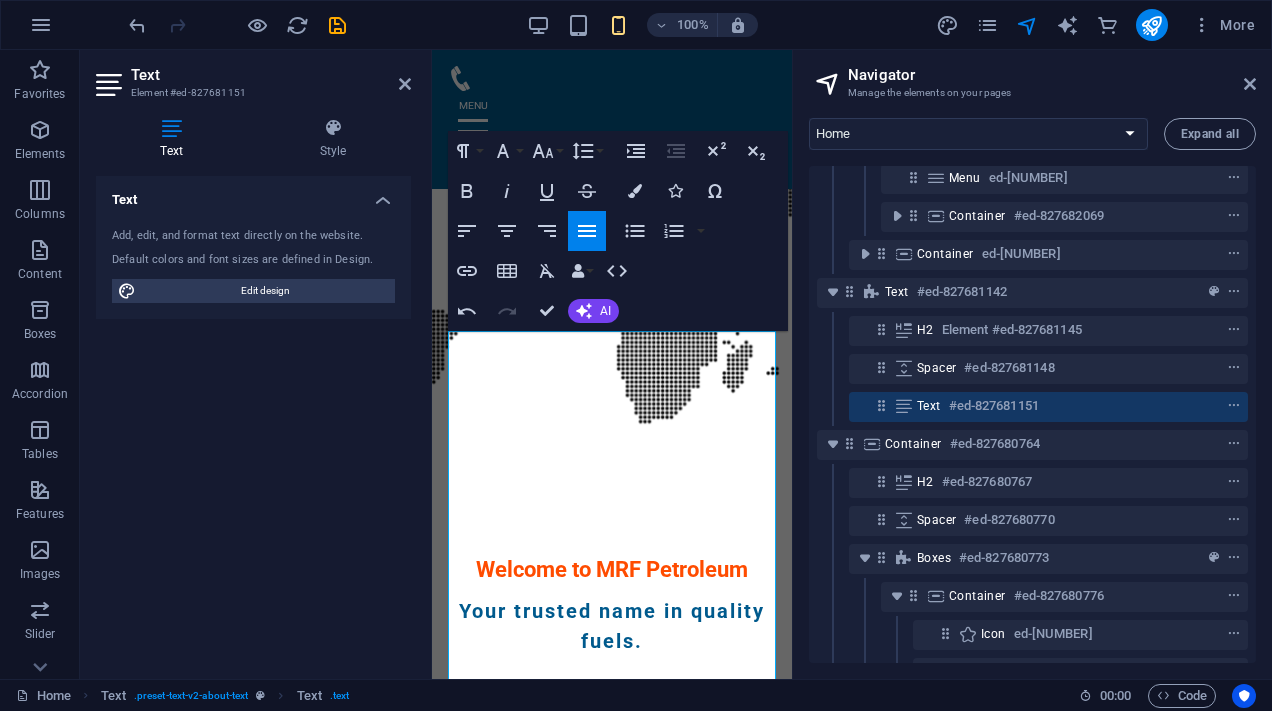 click 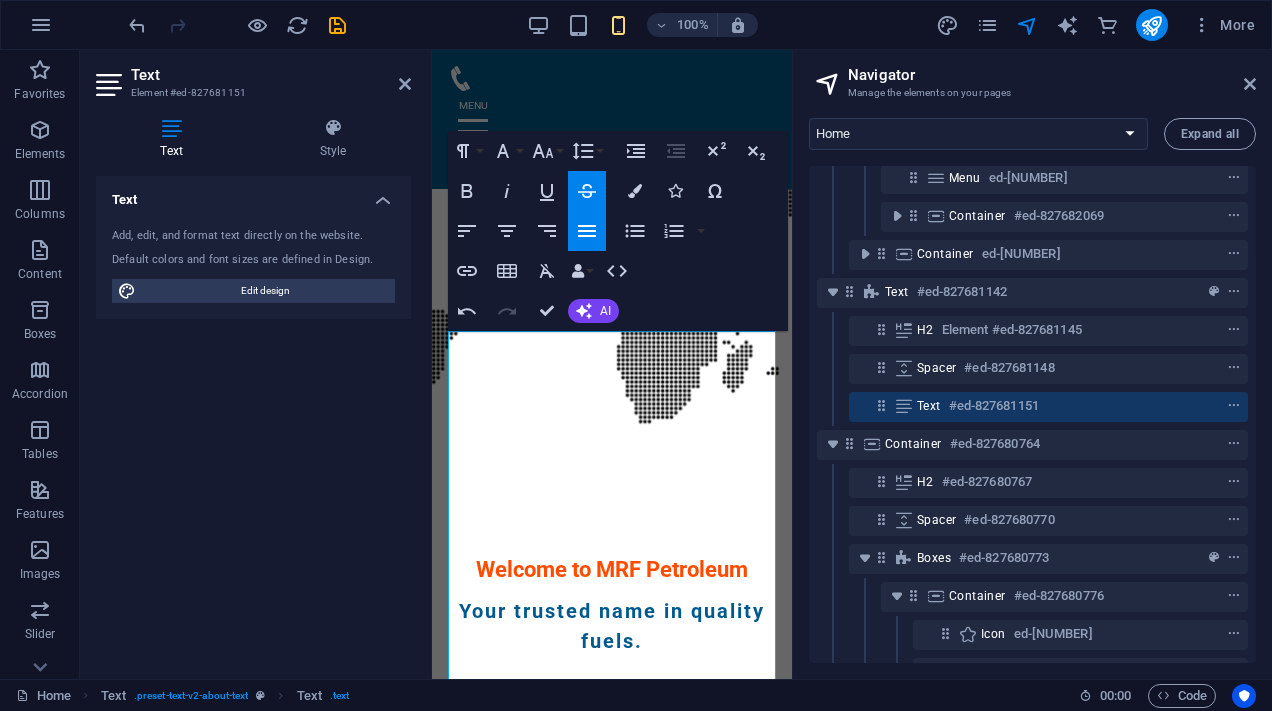 click on "Align Justify" at bounding box center (587, 231) 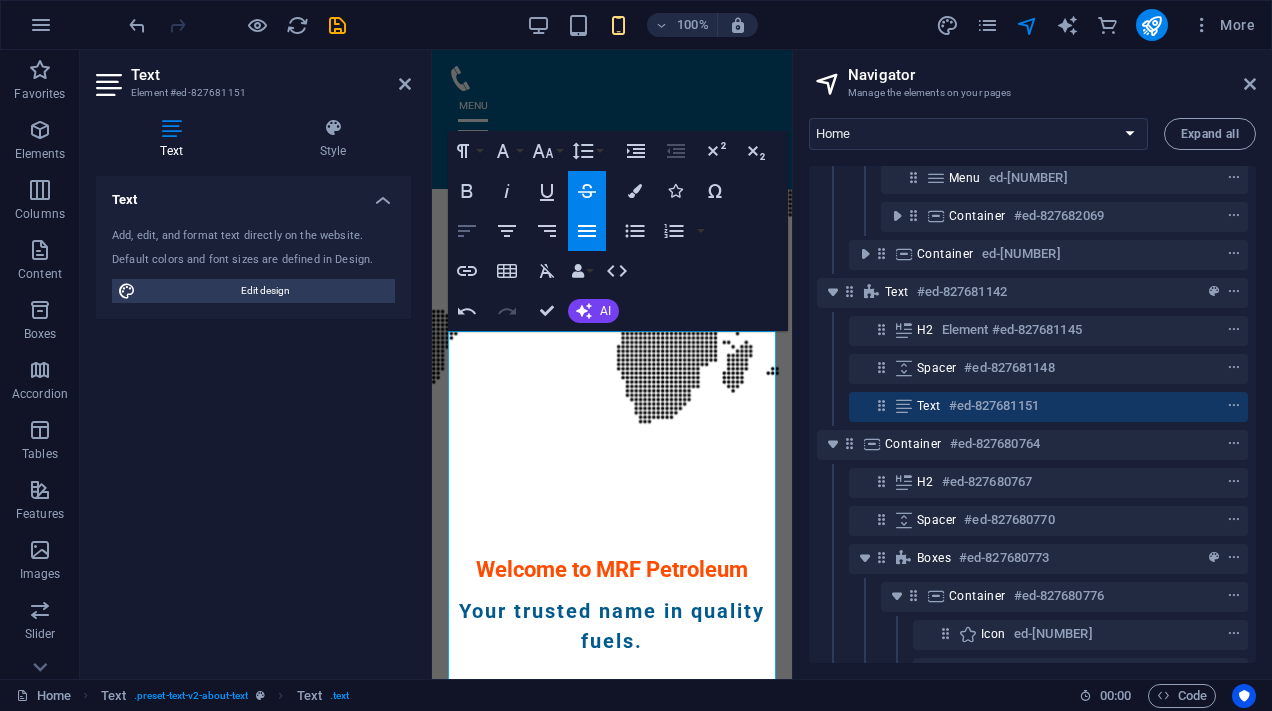 click 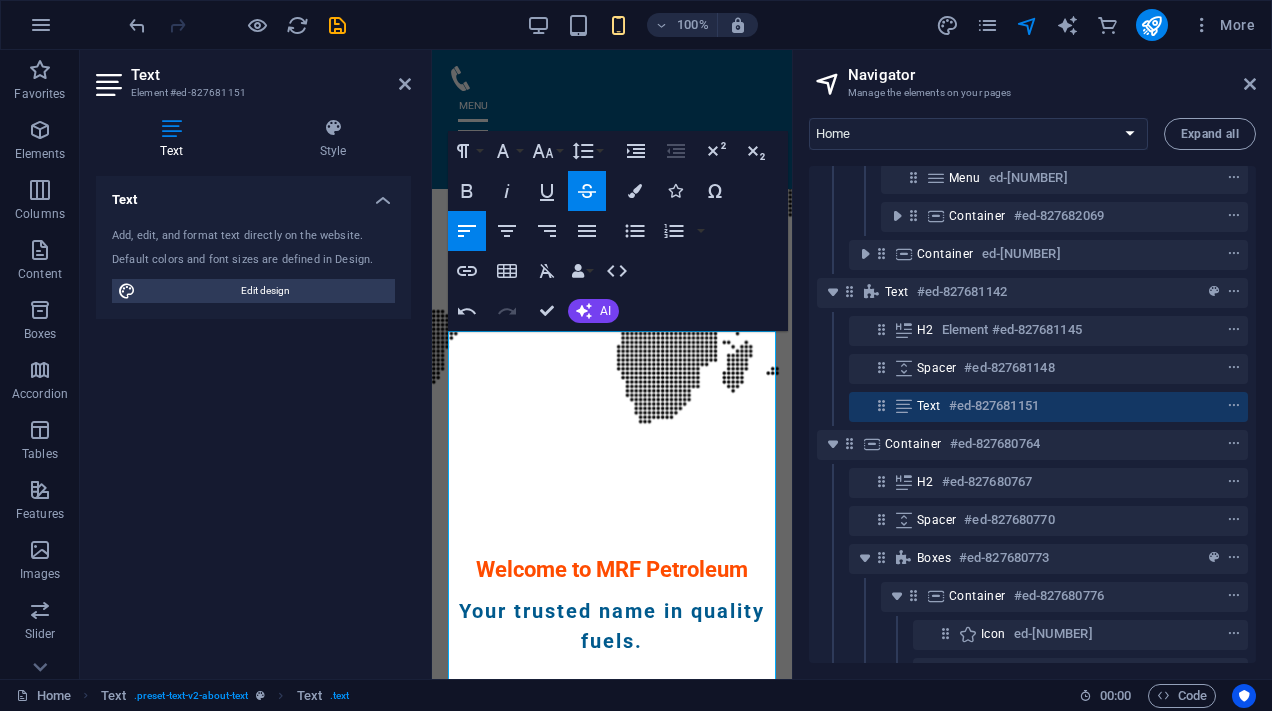 click on "Strikethrough" at bounding box center (587, 191) 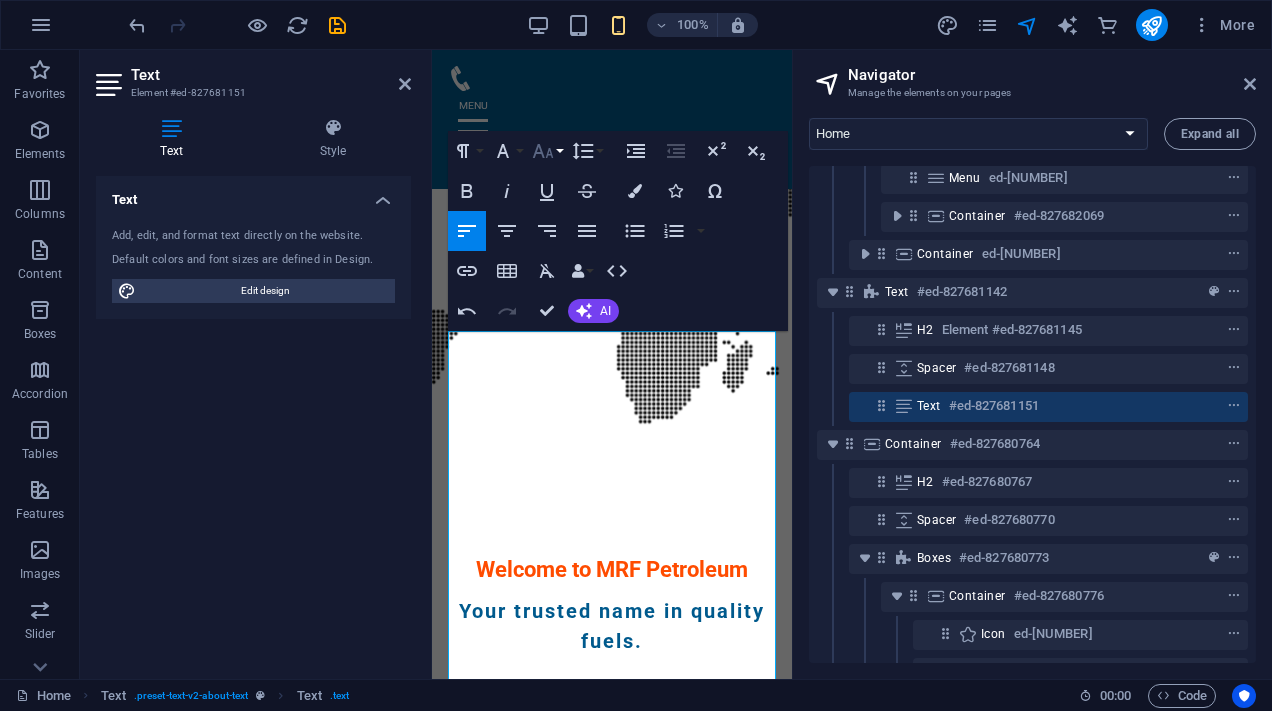 click 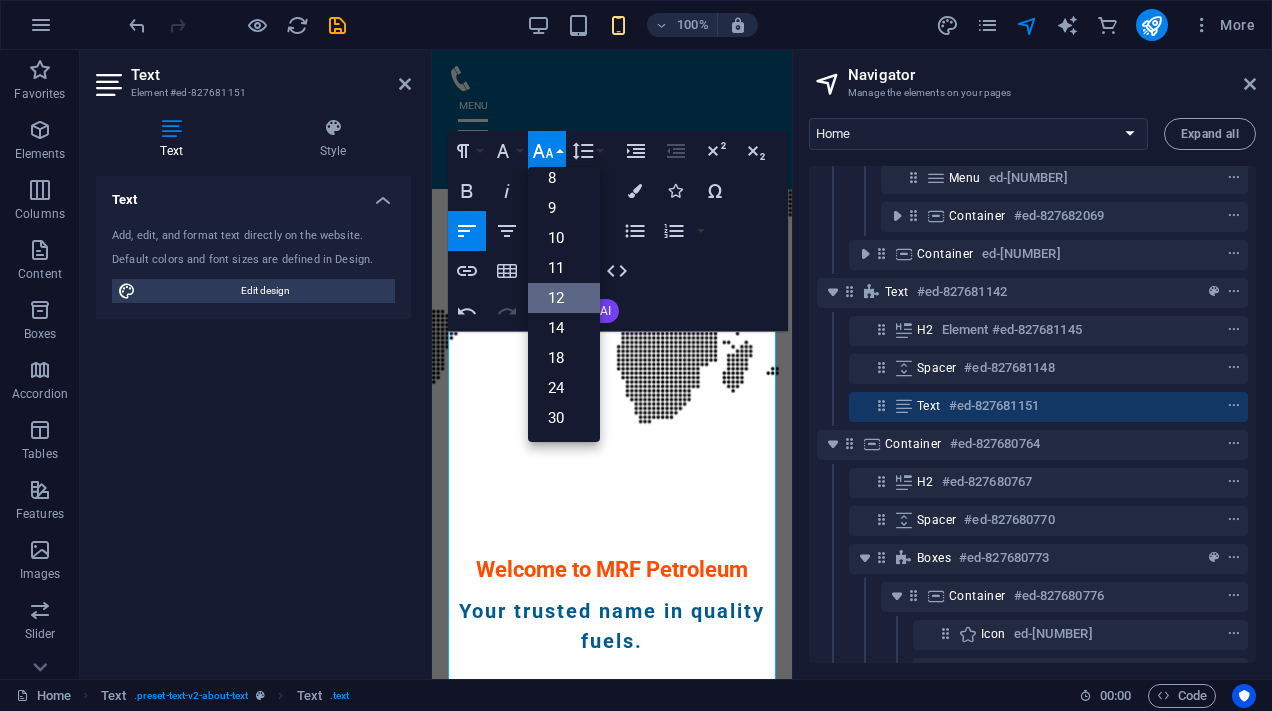 scroll, scrollTop: 0, scrollLeft: 0, axis: both 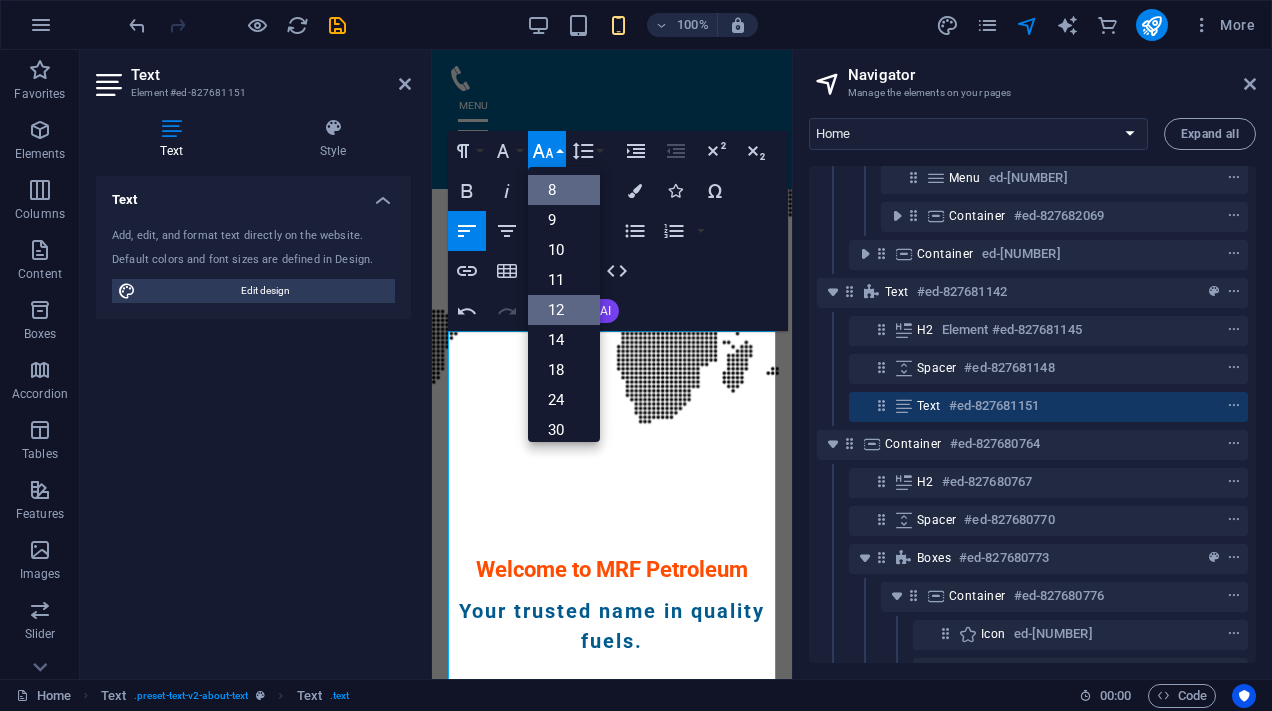 click on "8" at bounding box center (564, 190) 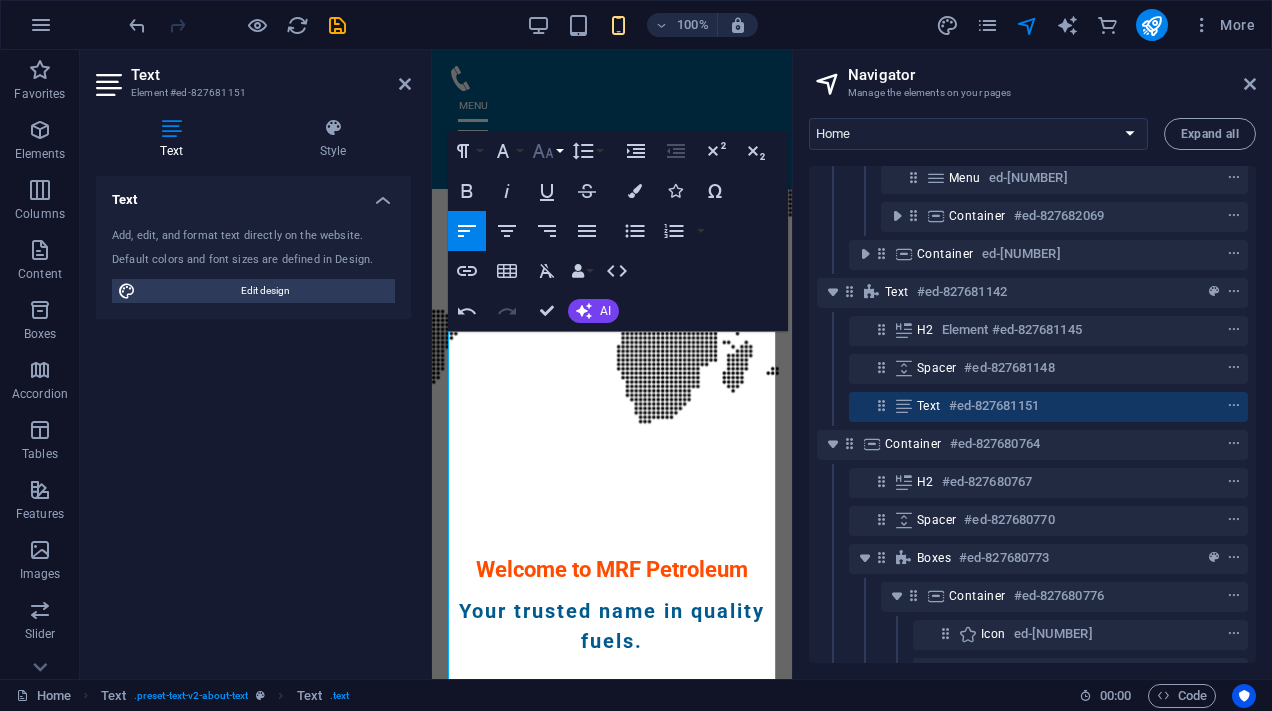 click on "Font Size" at bounding box center [547, 151] 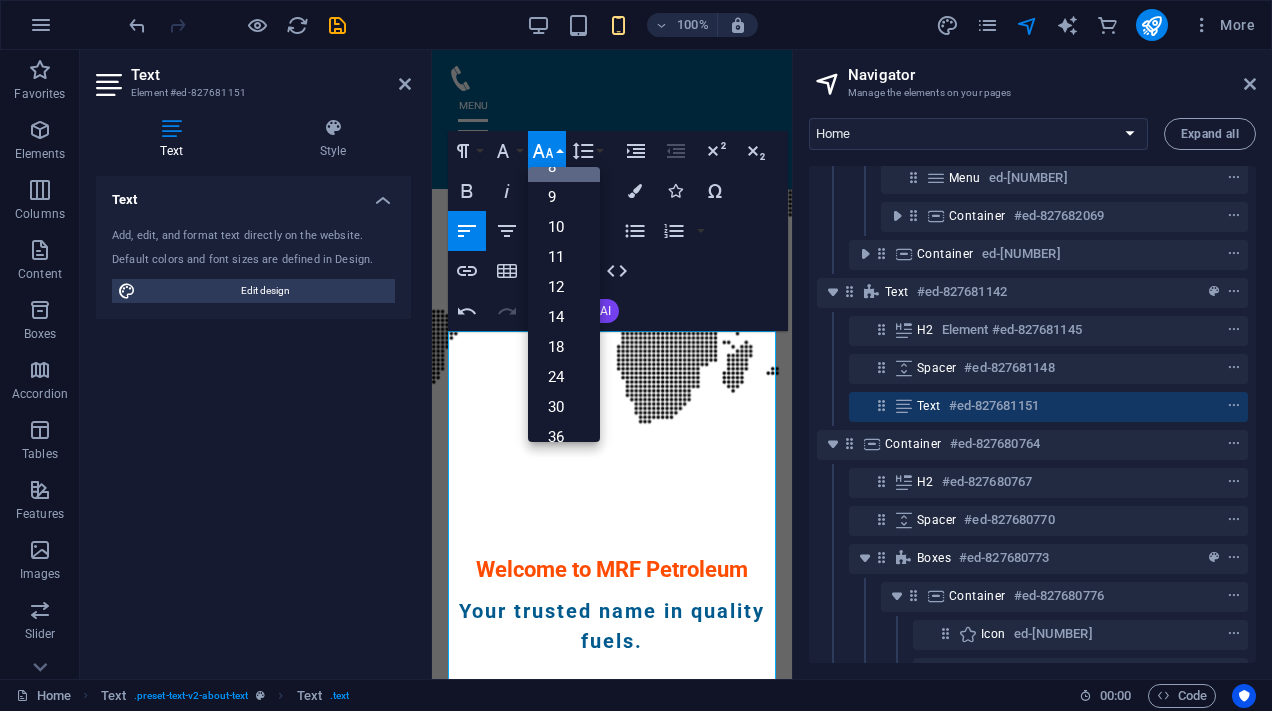 click on "8" at bounding box center (564, 167) 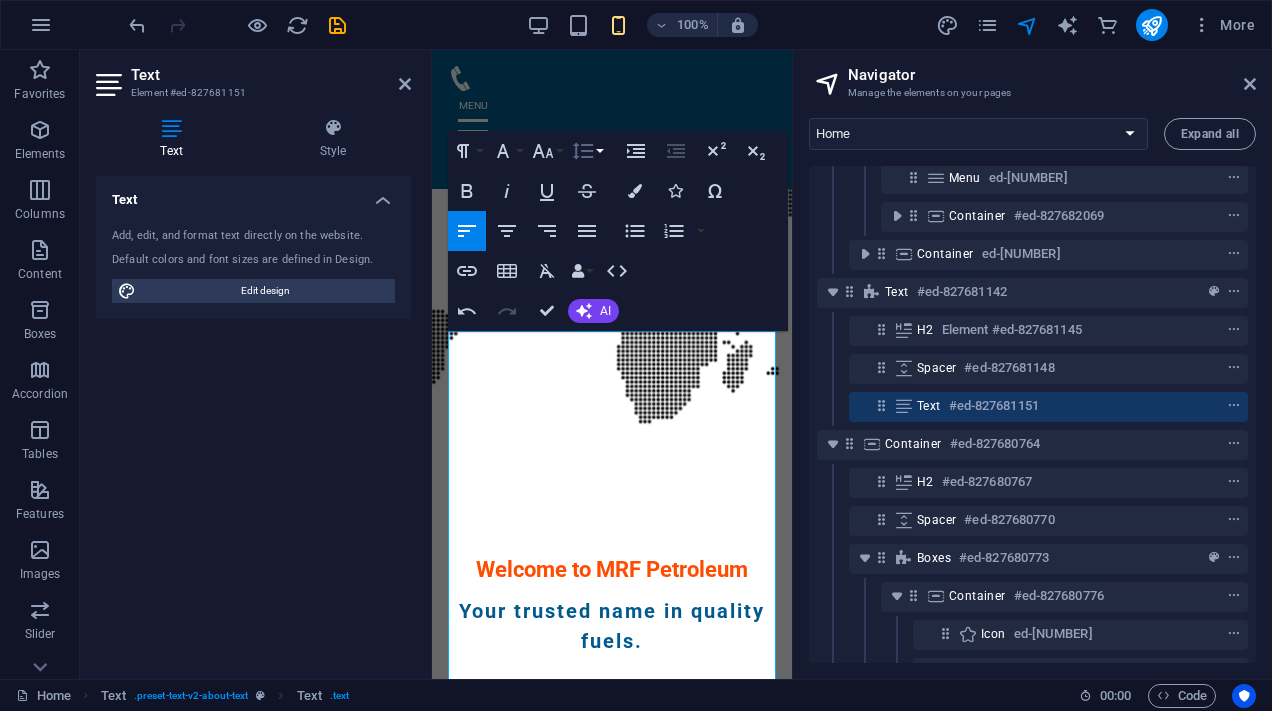 click 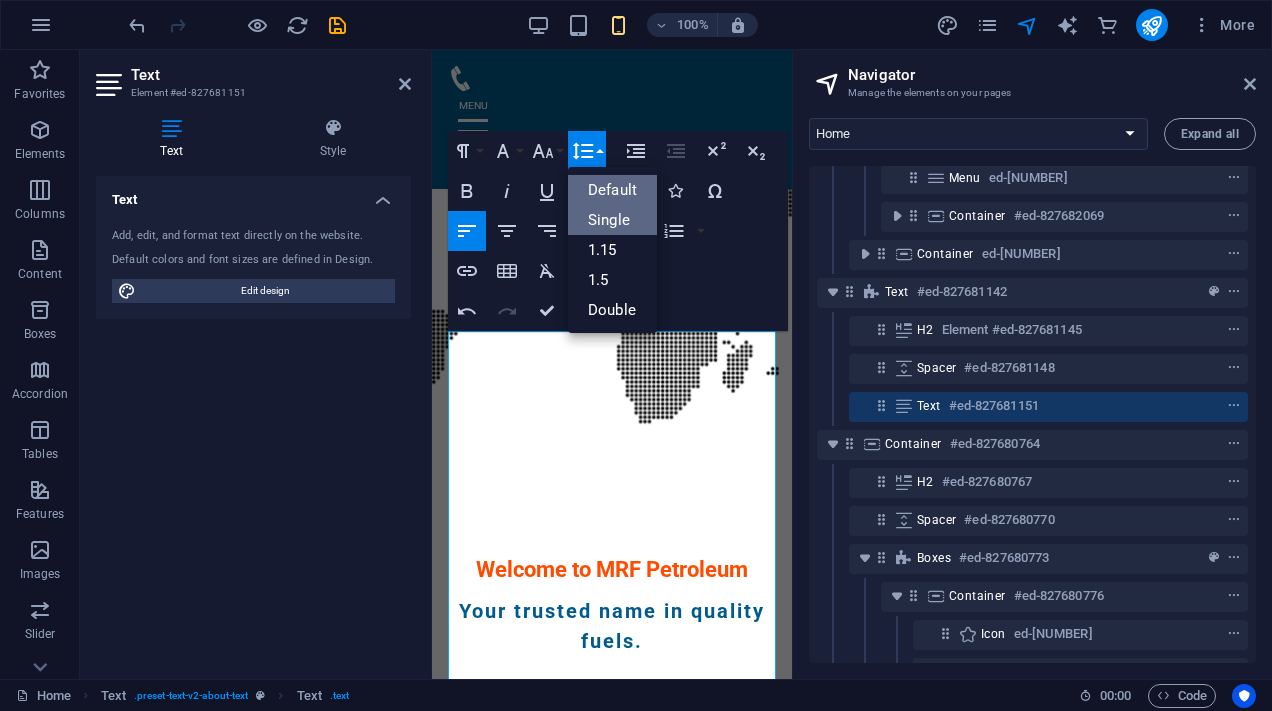 scroll, scrollTop: 0, scrollLeft: 0, axis: both 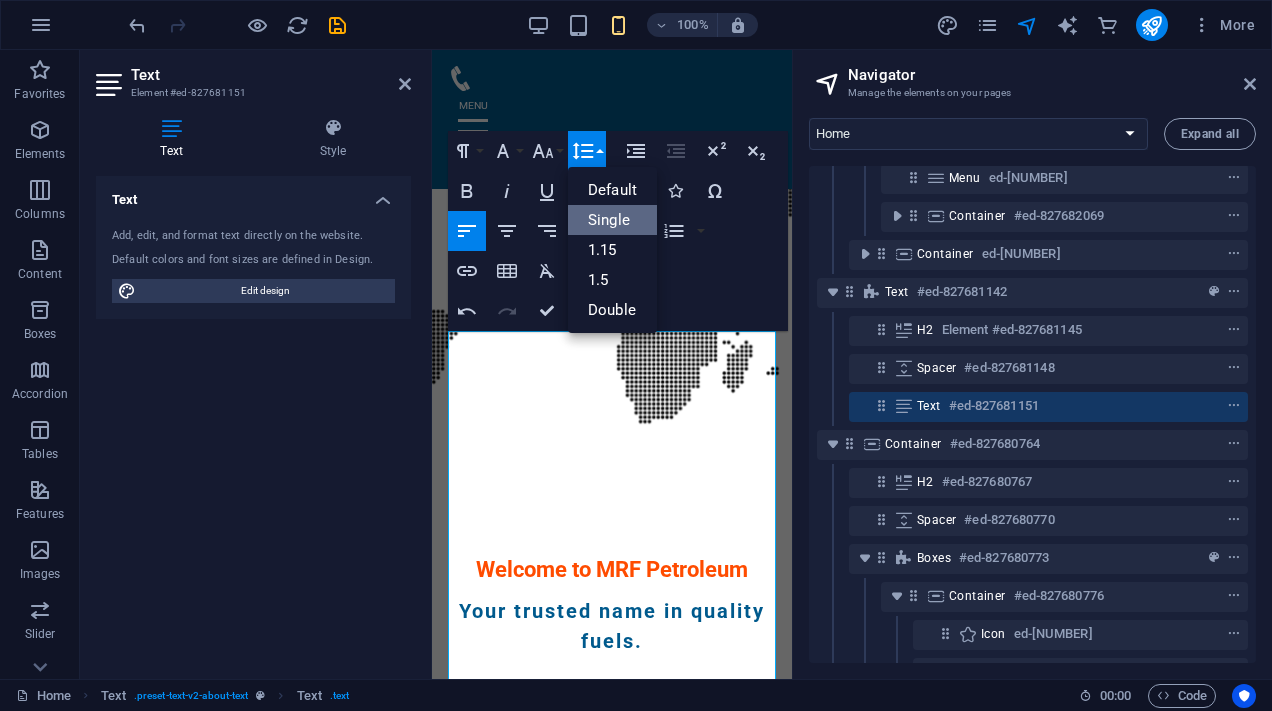 click on "Single" at bounding box center [612, 220] 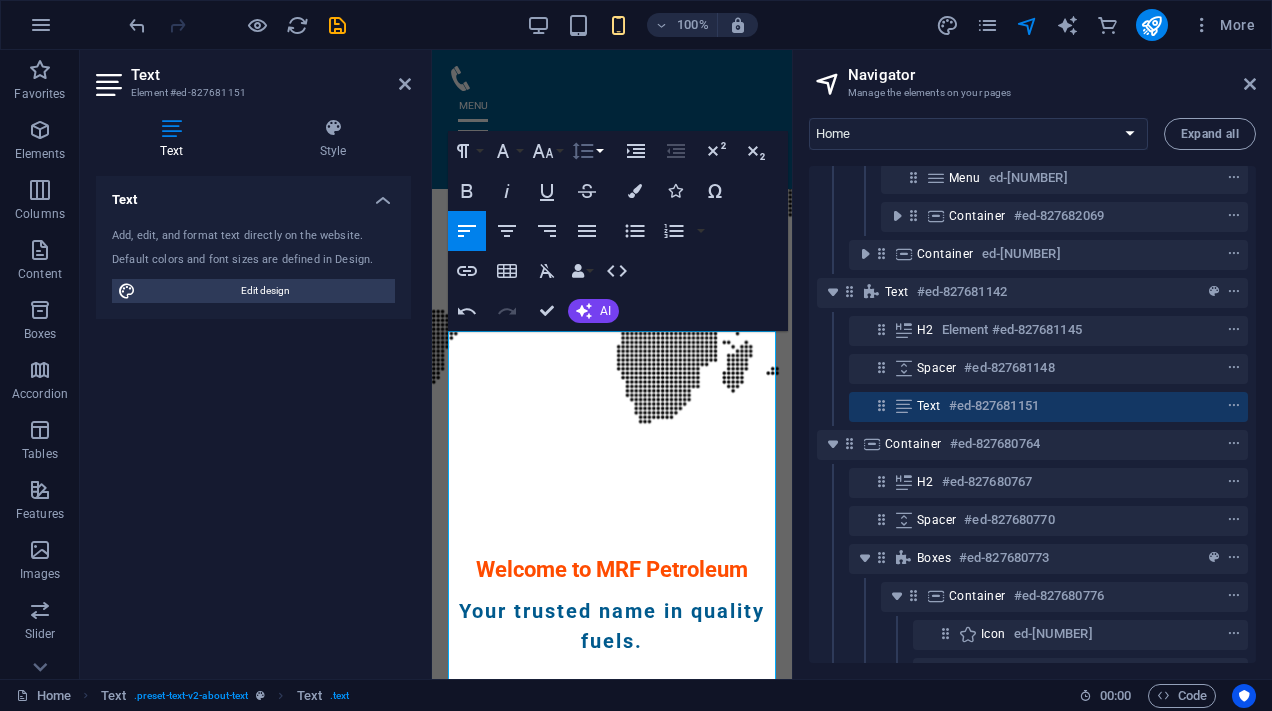 click 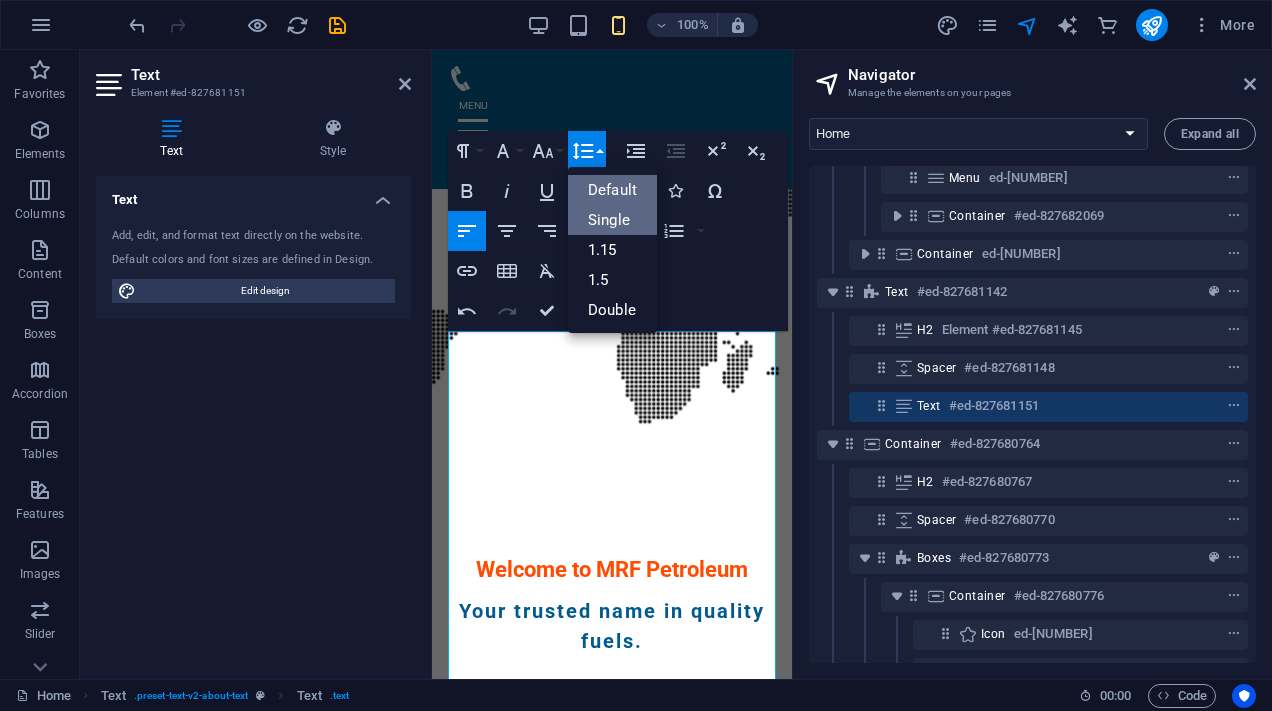 scroll, scrollTop: 0, scrollLeft: 0, axis: both 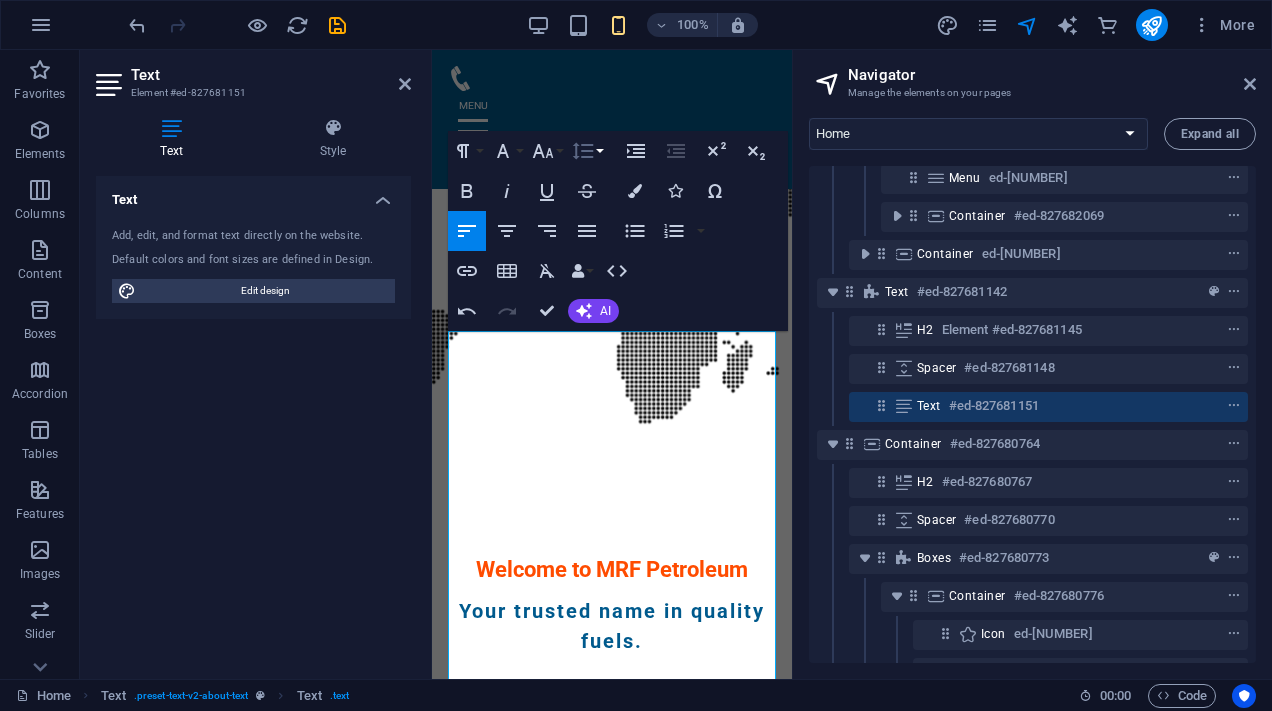 click on "Line Height" at bounding box center (587, 151) 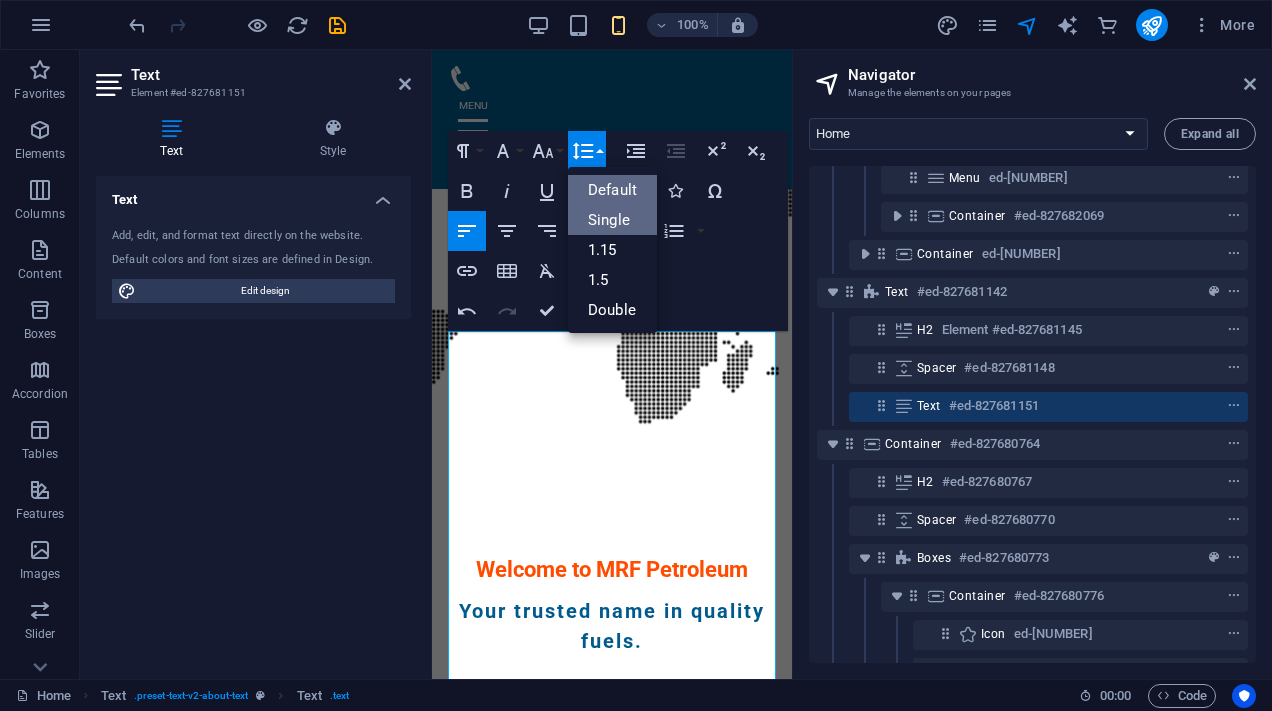 scroll, scrollTop: 0, scrollLeft: 0, axis: both 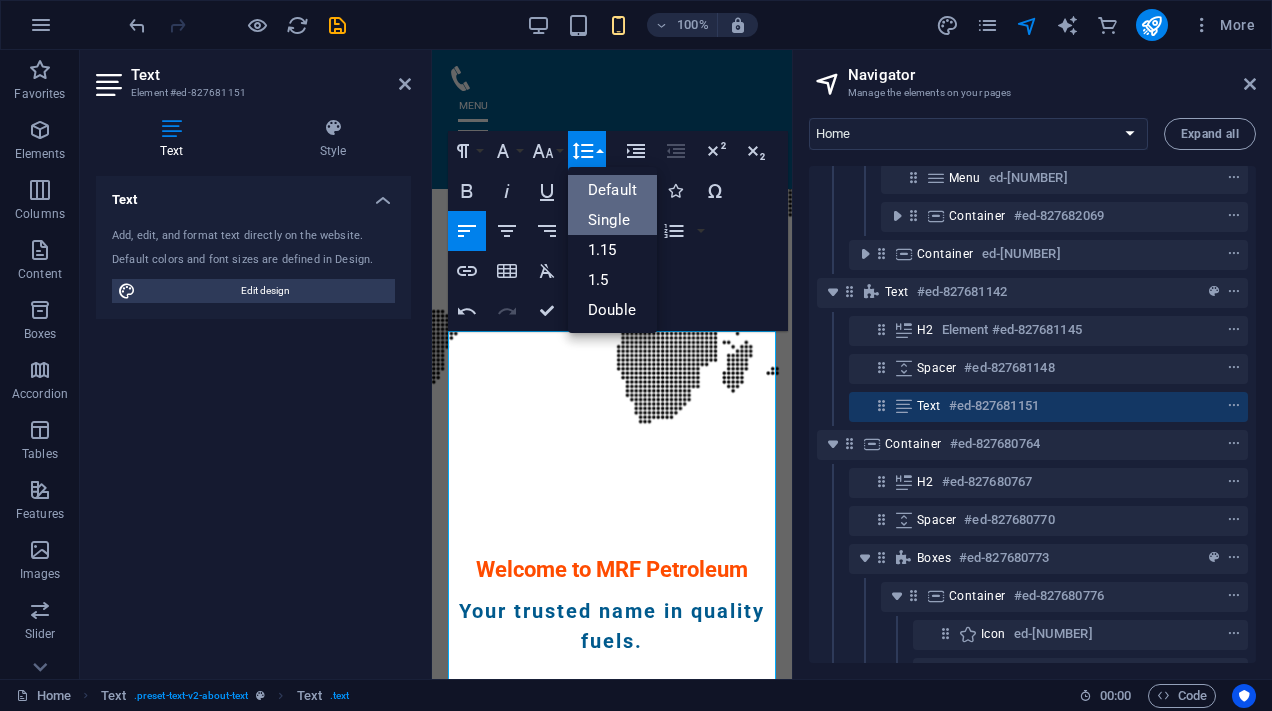 click on "Single" at bounding box center (612, 220) 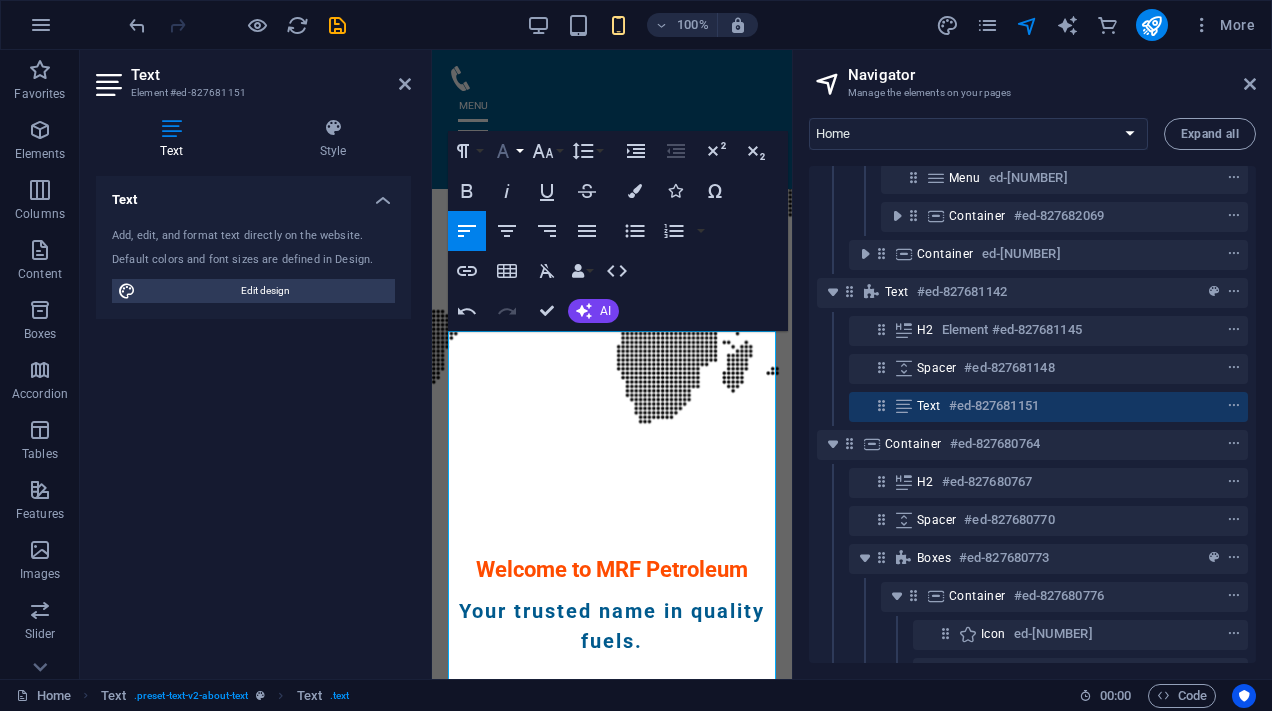 click on "Font Family" at bounding box center (507, 151) 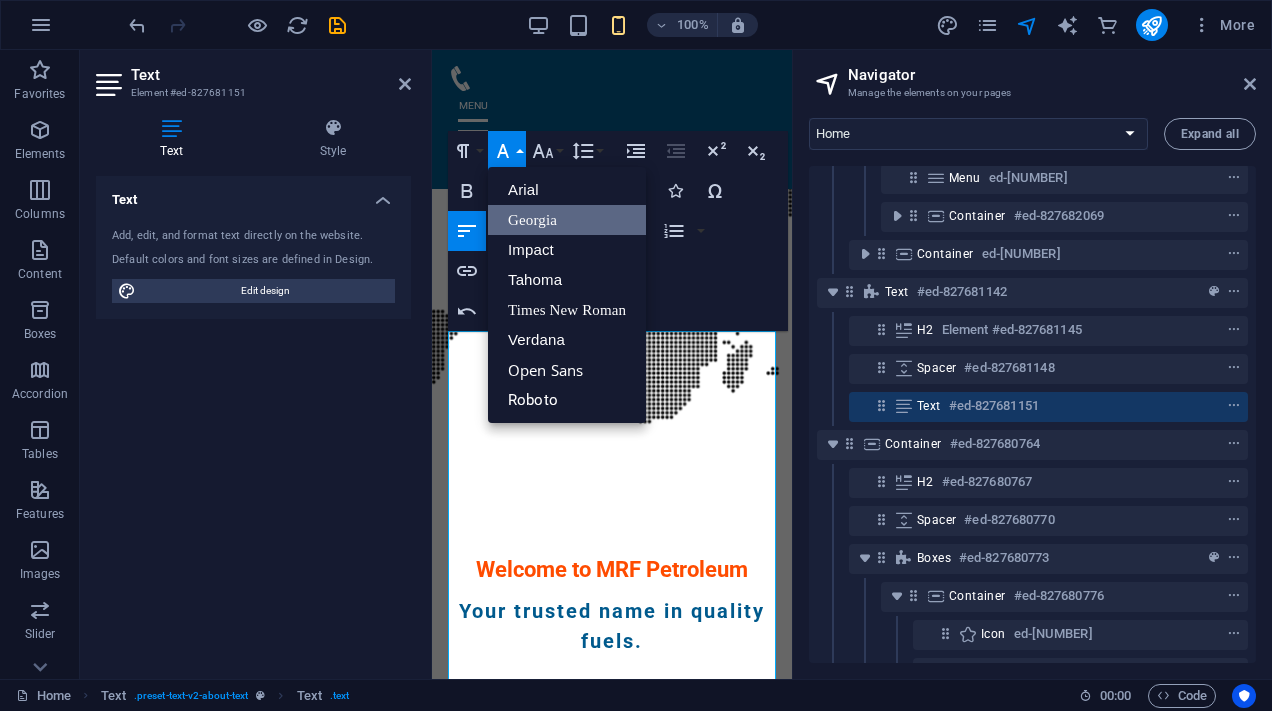 click on "Georgia" at bounding box center (567, 220) 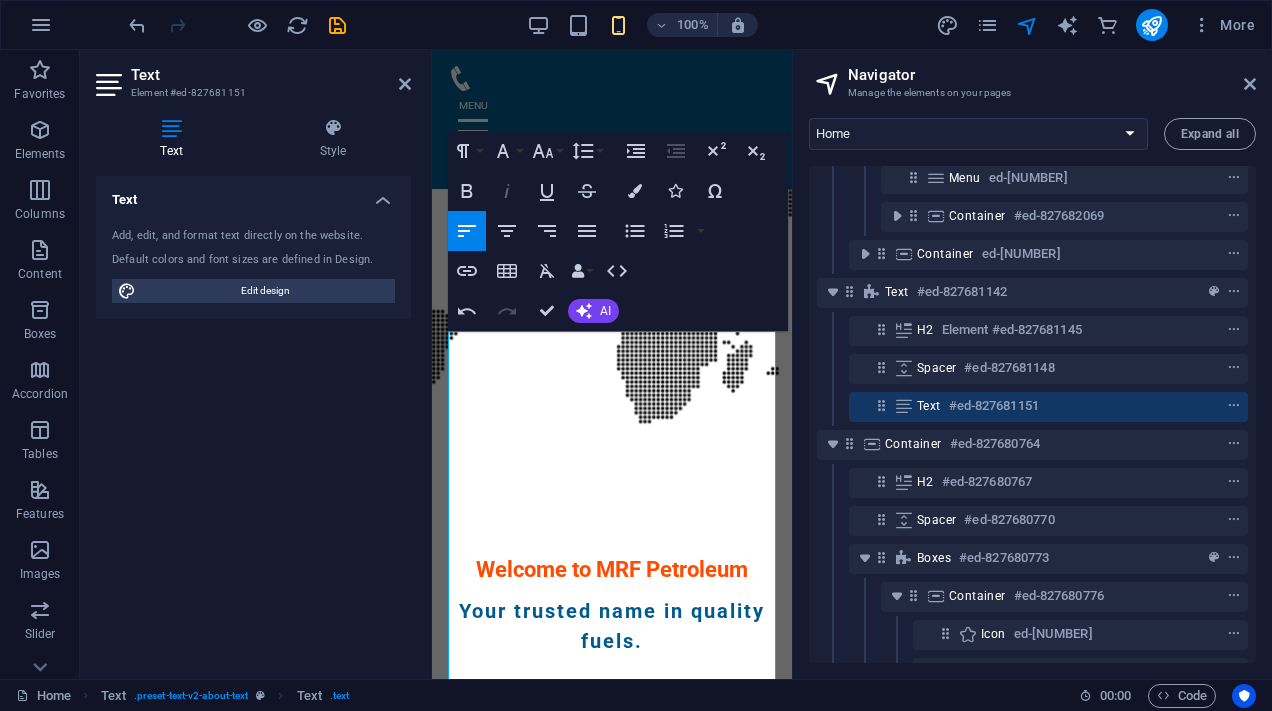click 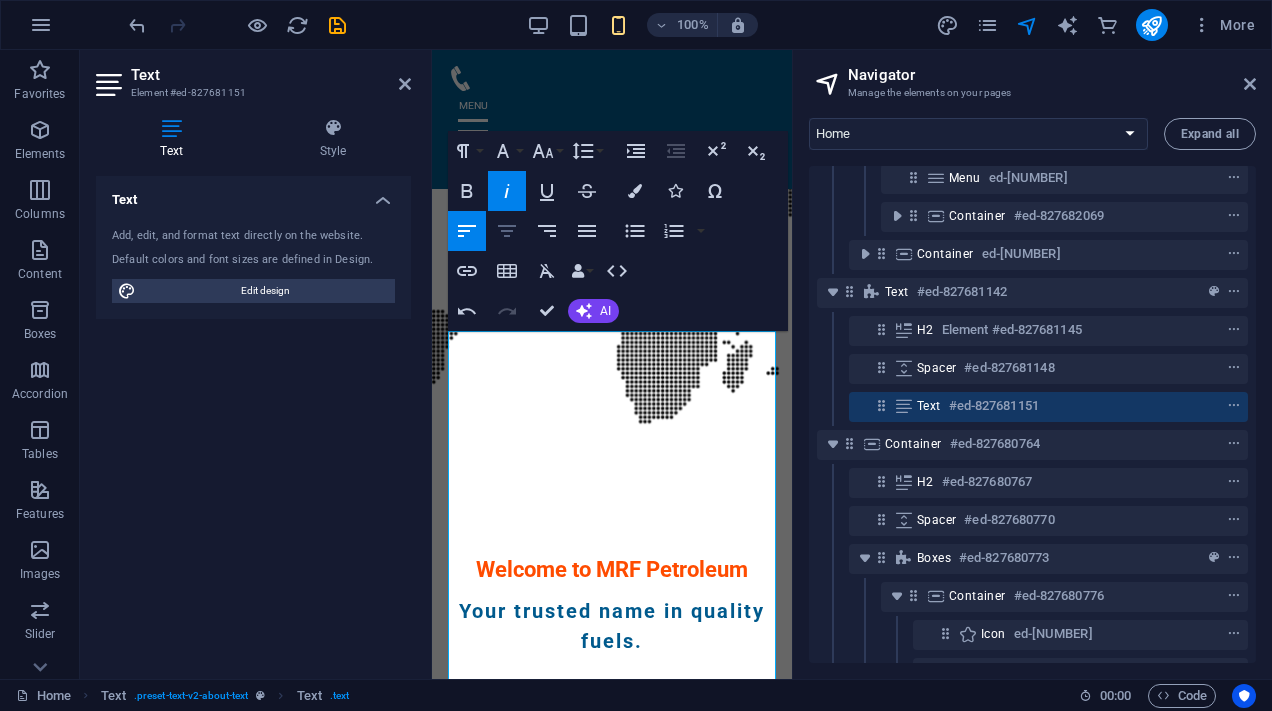 click on "Align Center" at bounding box center [507, 231] 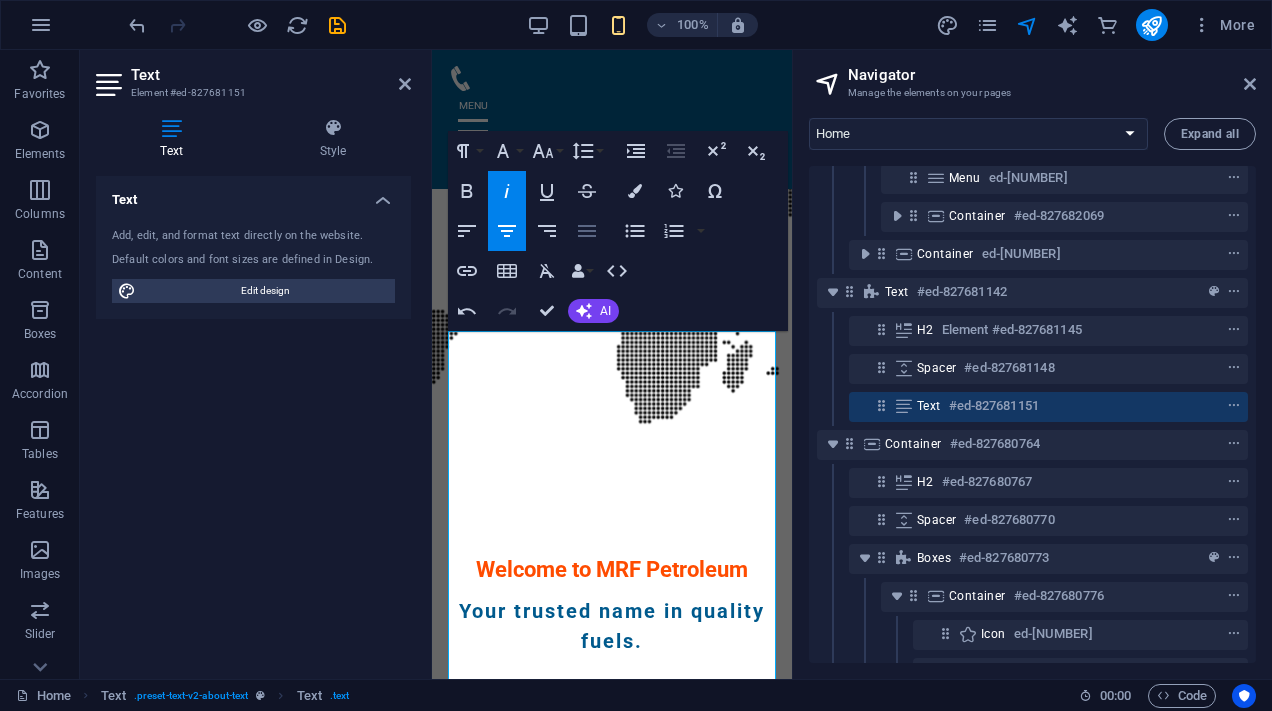 click 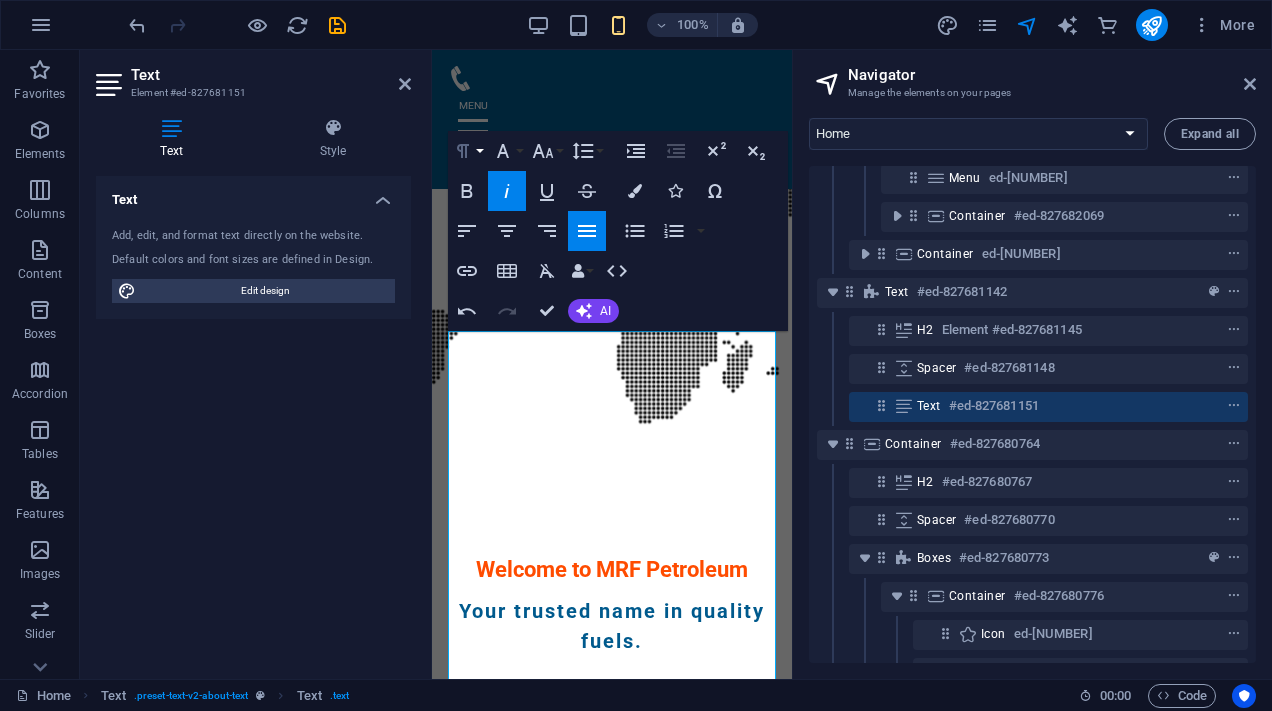 click on "Paragraph Format" at bounding box center [467, 151] 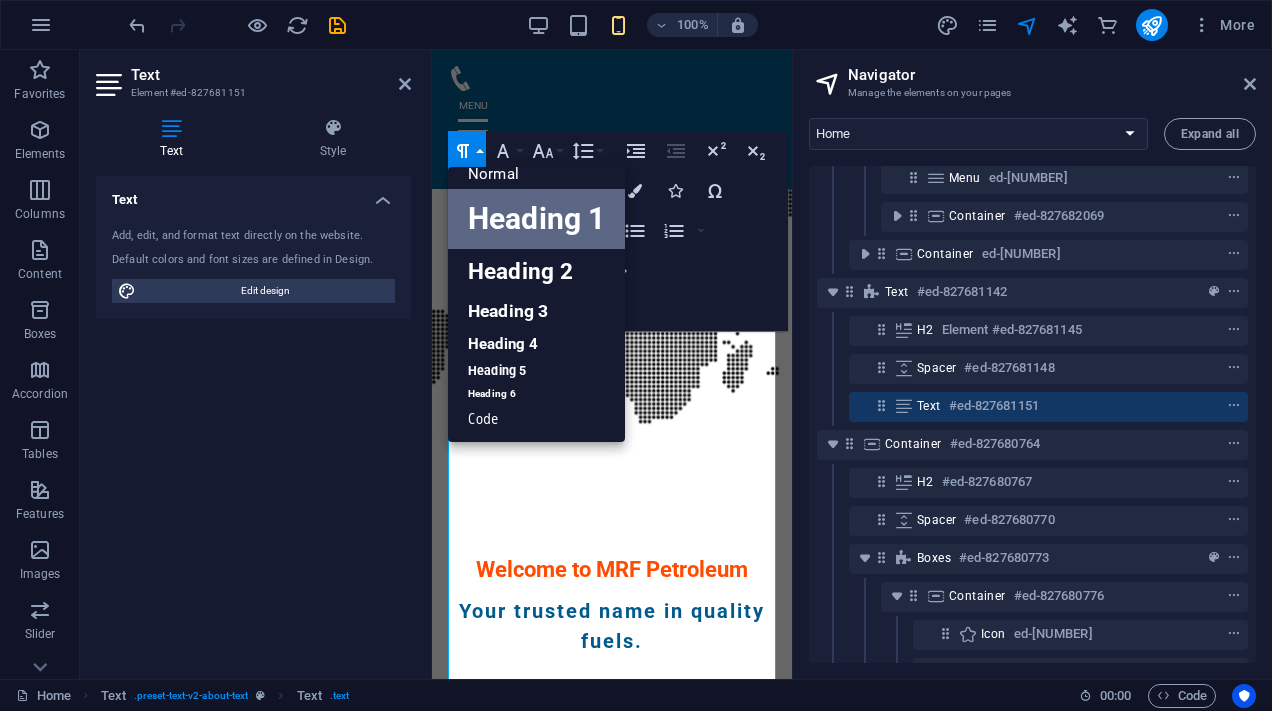 scroll, scrollTop: 16, scrollLeft: 0, axis: vertical 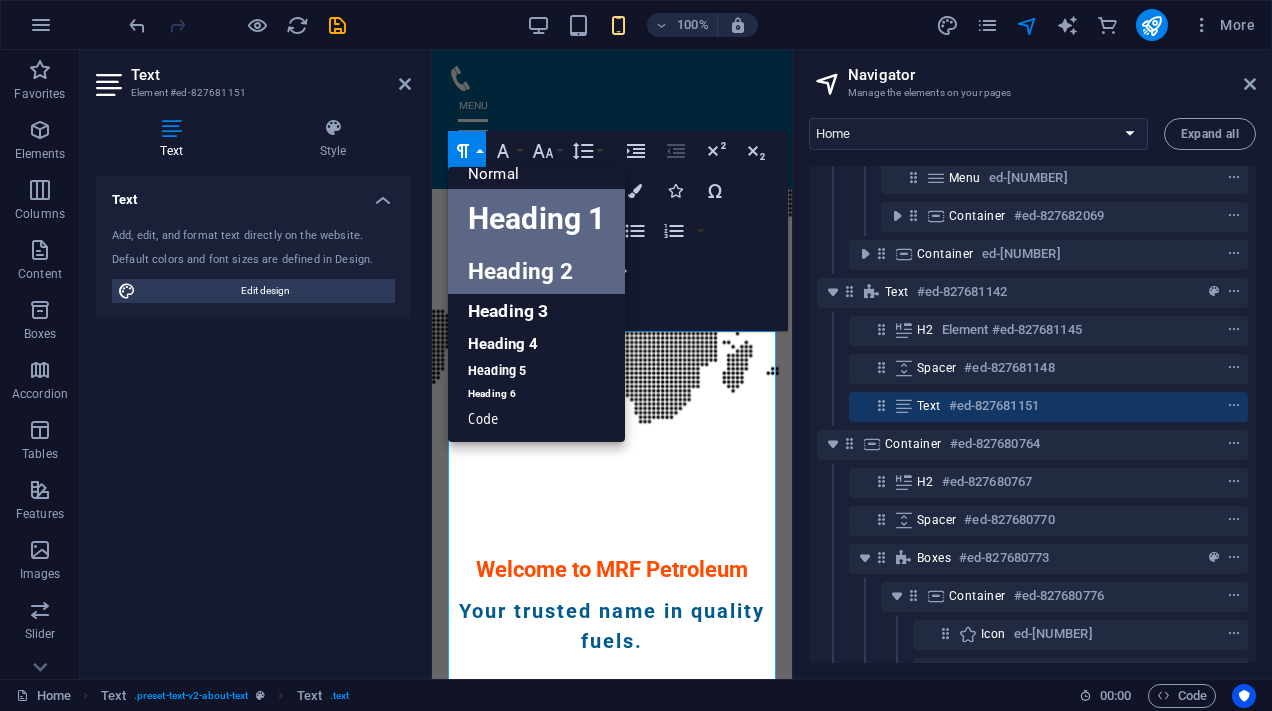 click on "Heading 2" at bounding box center (536, 271) 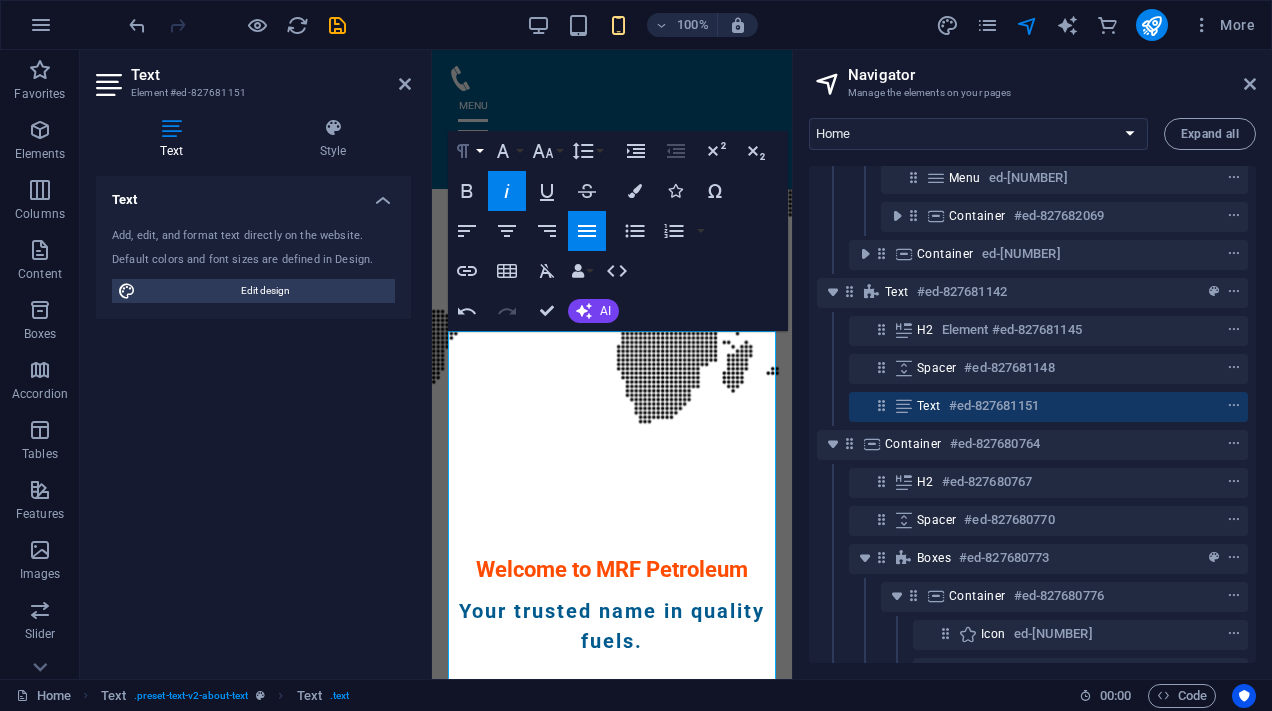 click on "Paragraph Format" at bounding box center [467, 151] 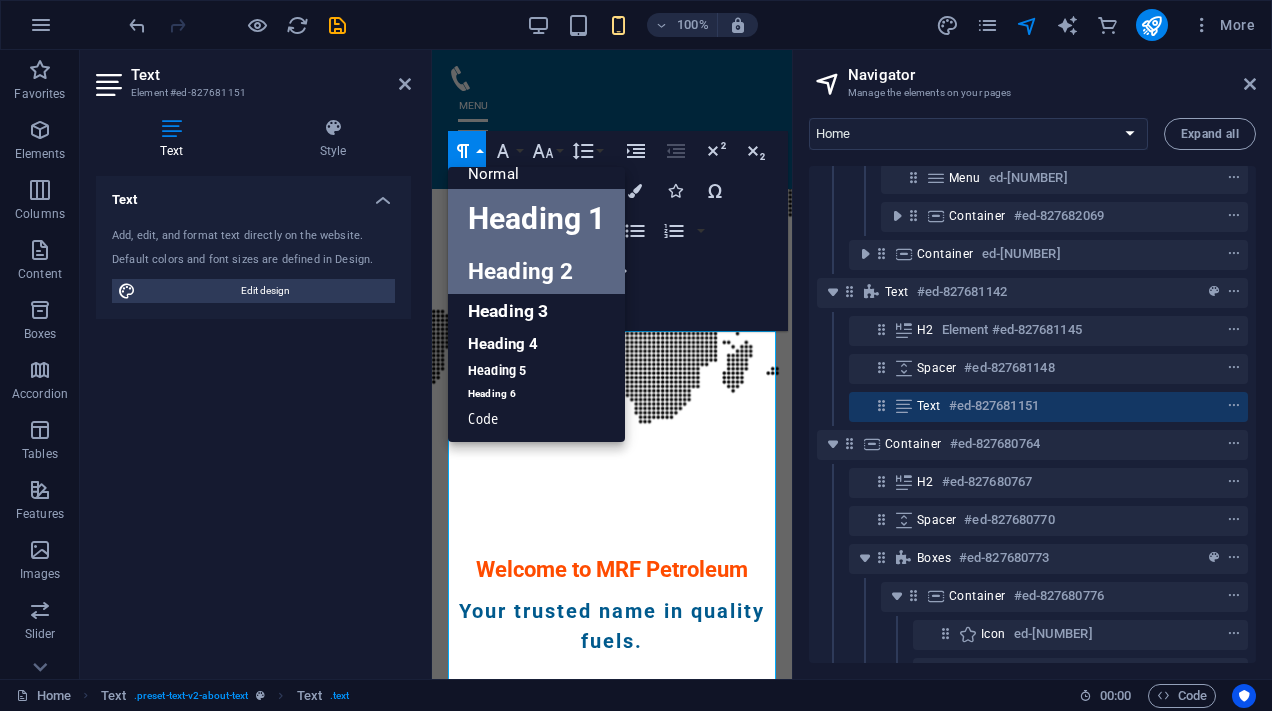 scroll, scrollTop: 16, scrollLeft: 0, axis: vertical 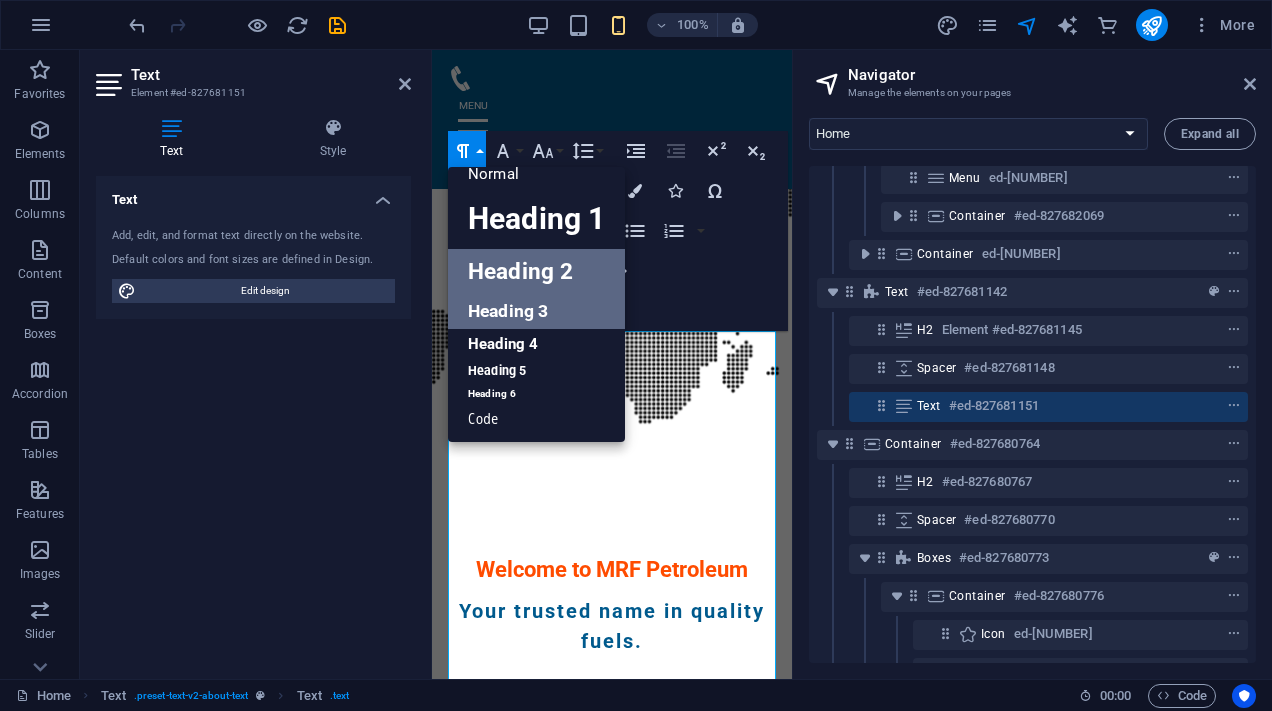 click on "Heading 3" at bounding box center [536, 311] 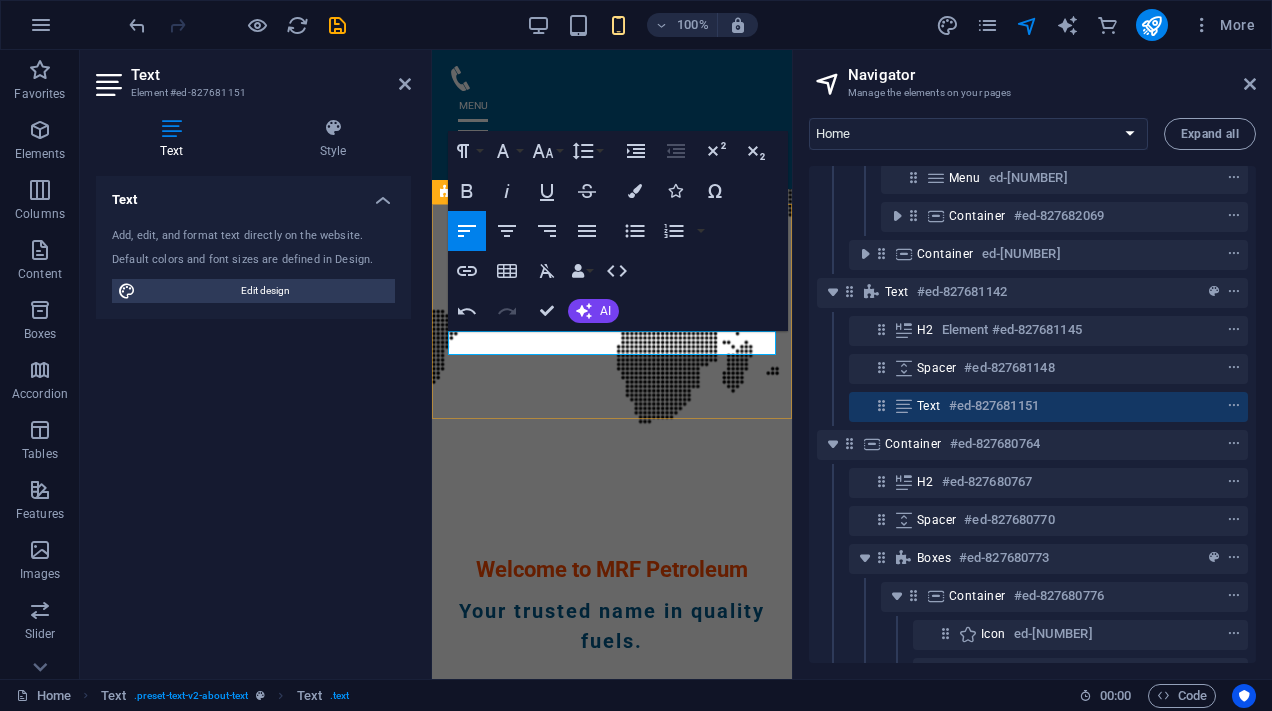 click at bounding box center [612, 915] 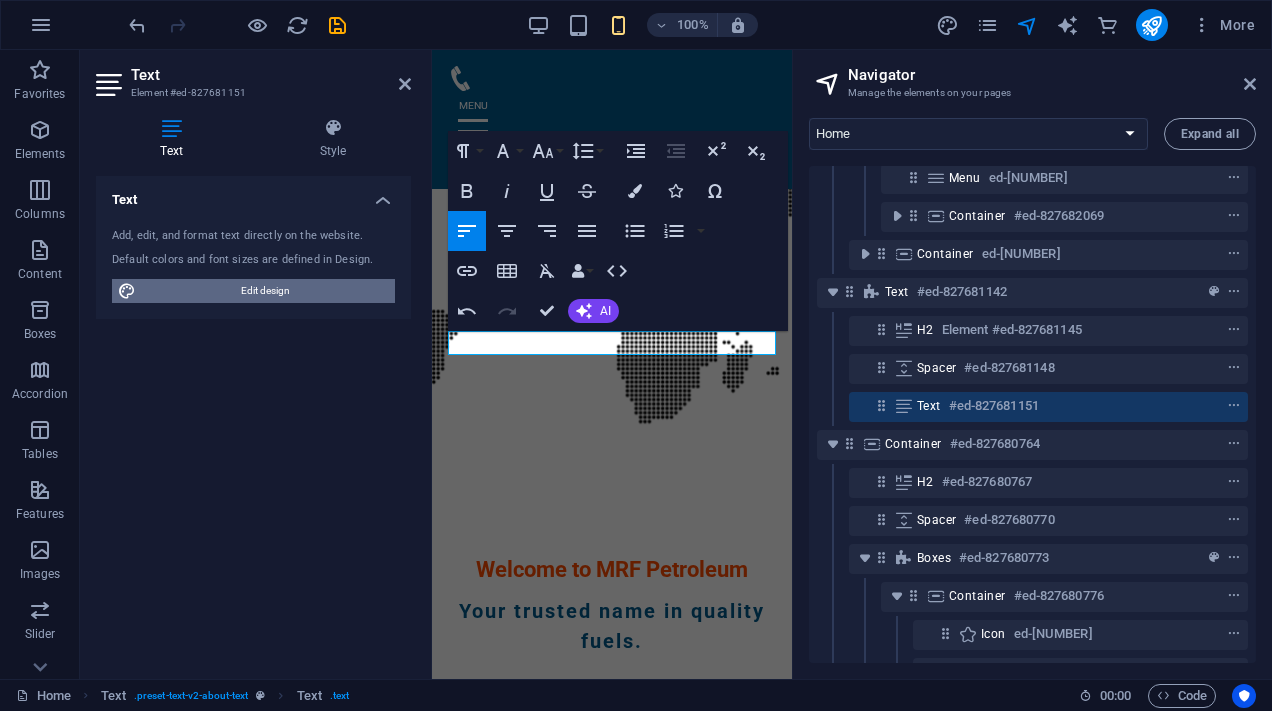 click on "Edit design" at bounding box center (265, 291) 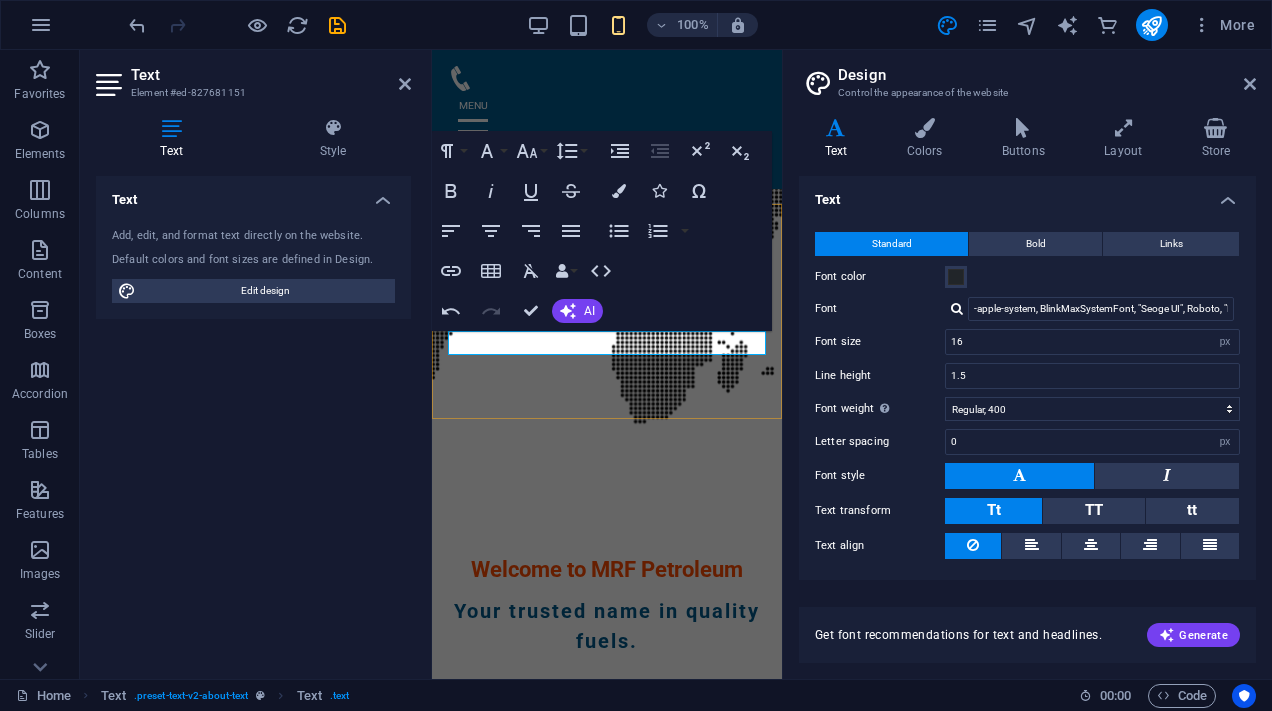 type 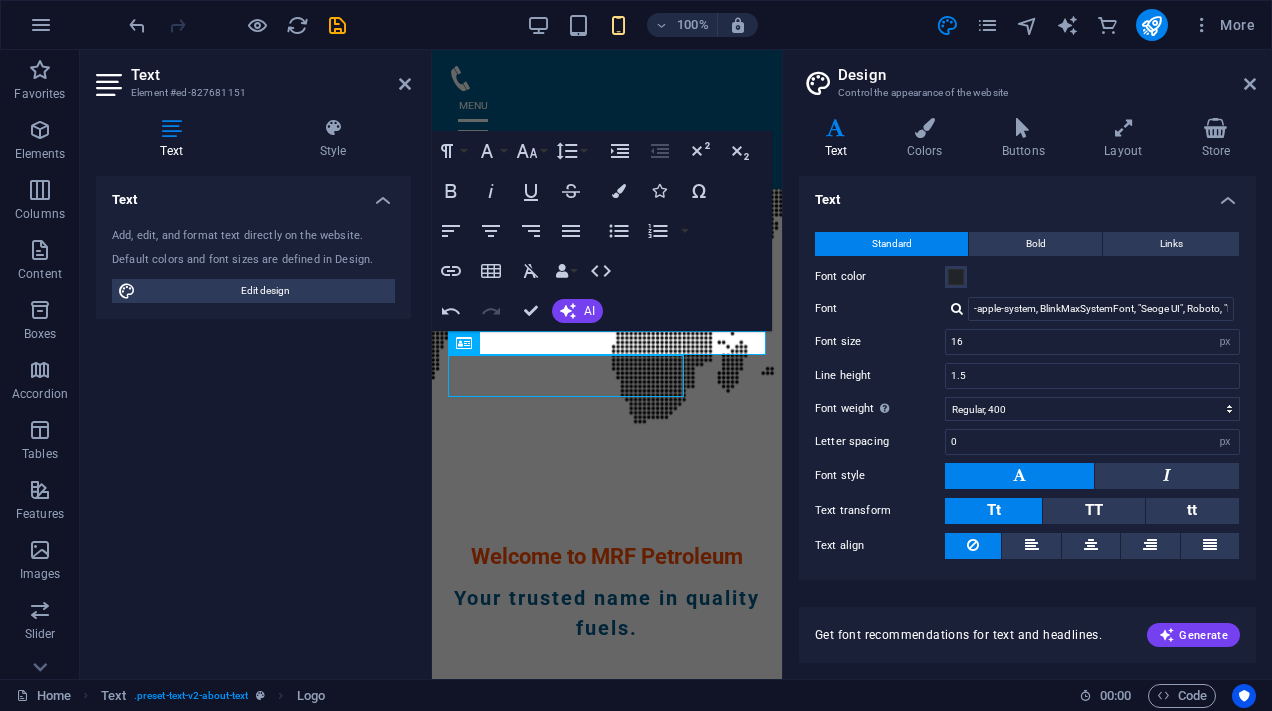 scroll, scrollTop: 463, scrollLeft: 0, axis: vertical 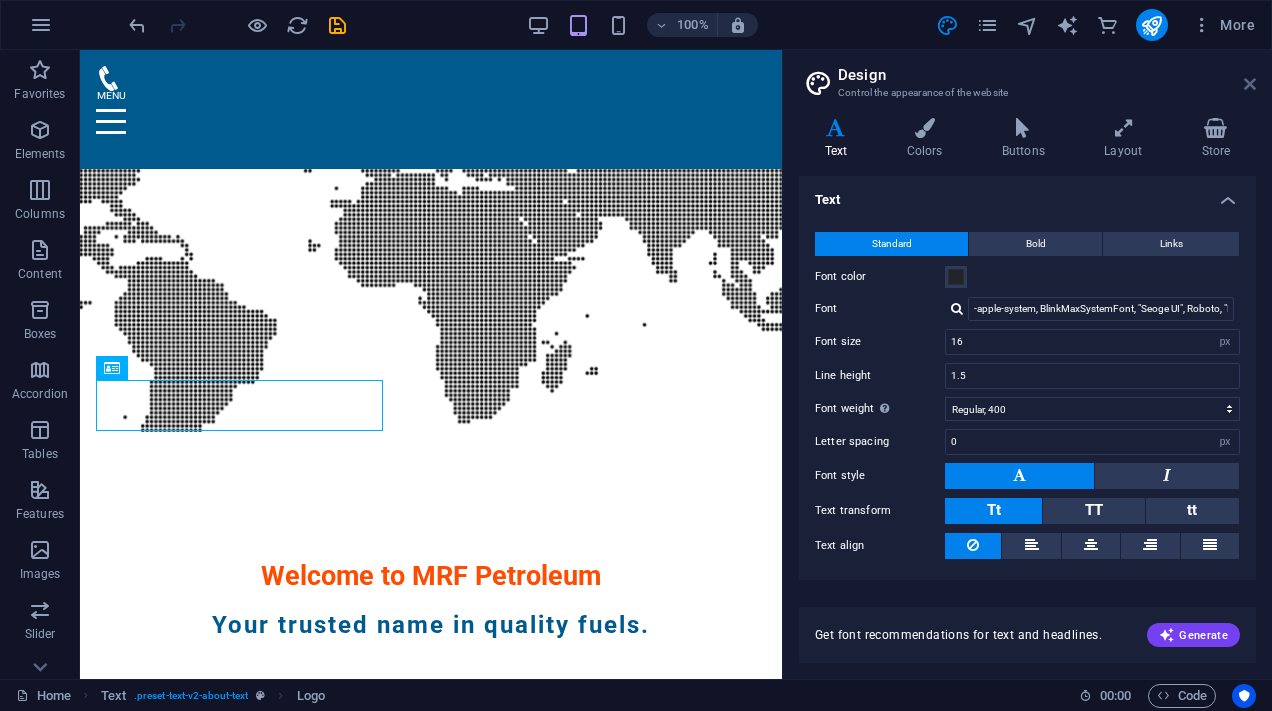 click at bounding box center (1250, 84) 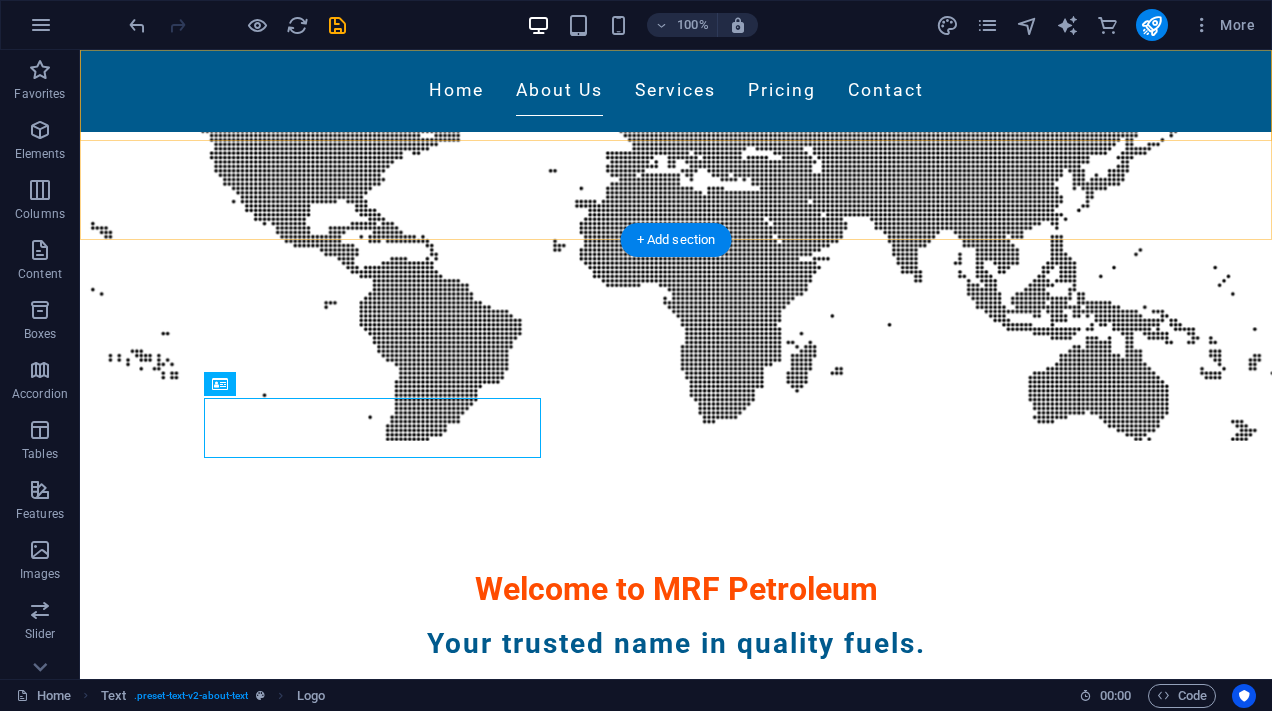 scroll, scrollTop: 472, scrollLeft: 0, axis: vertical 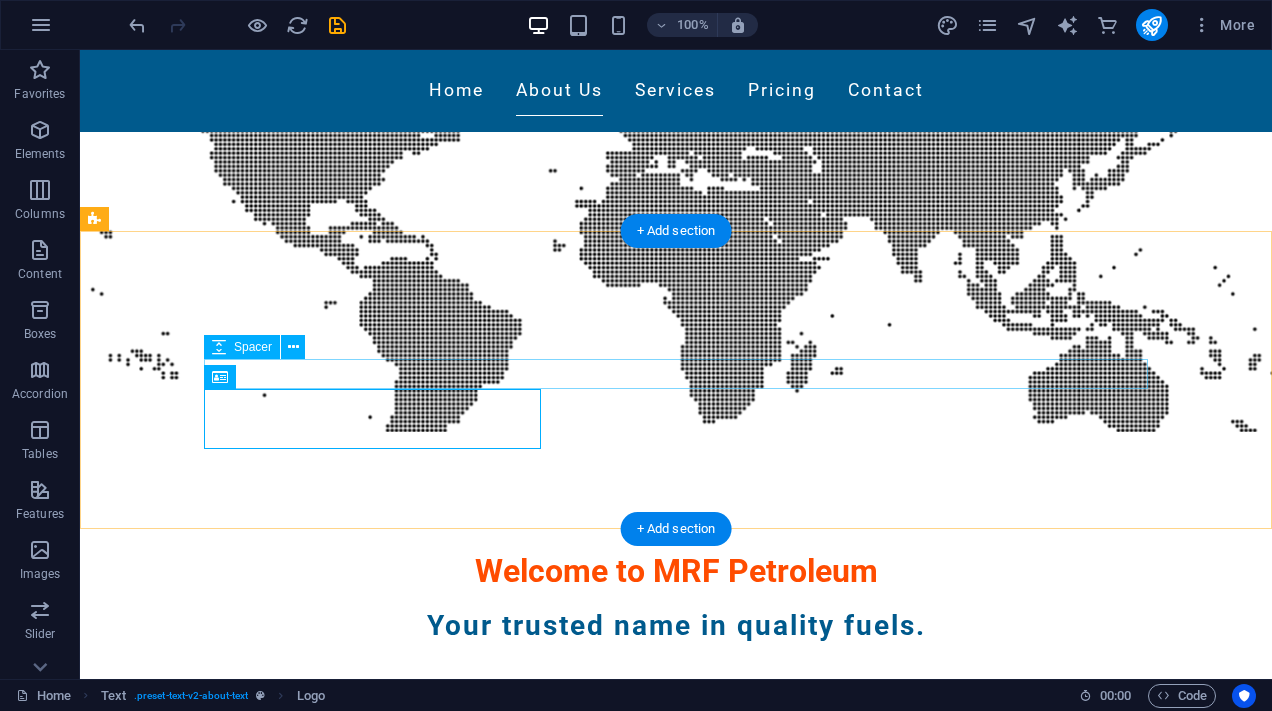 click at bounding box center [676, 956] 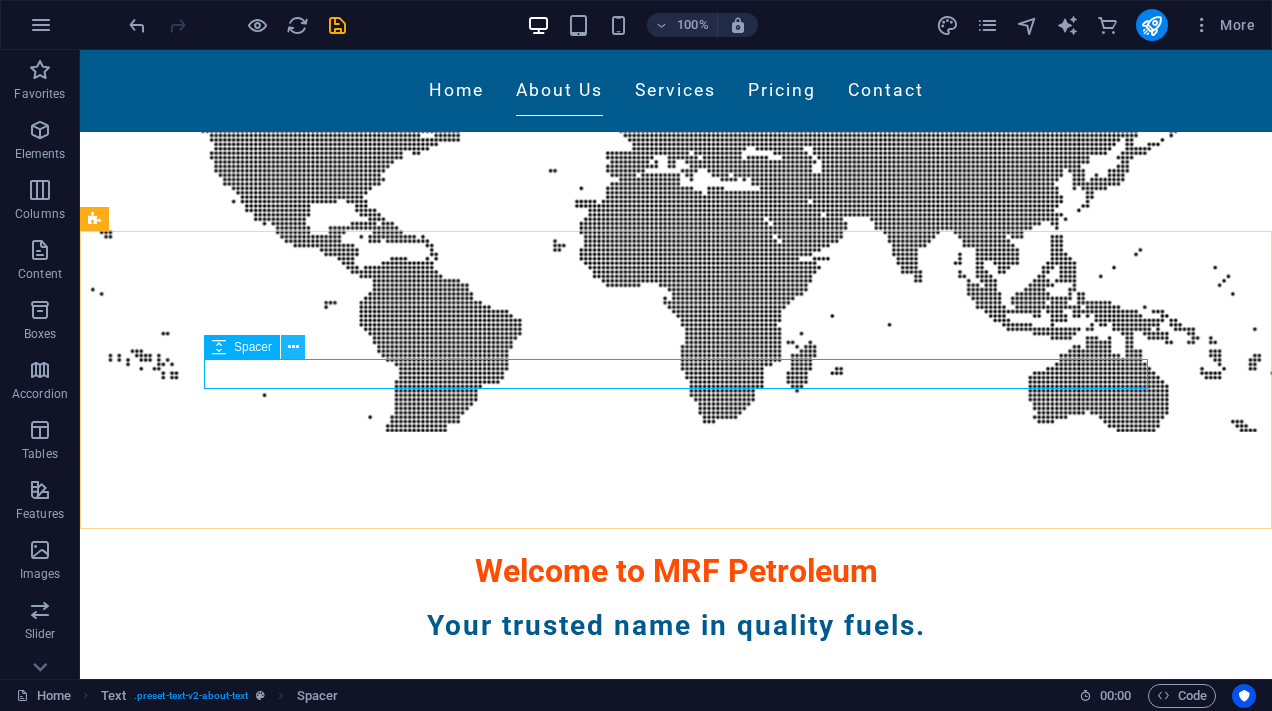 click at bounding box center [293, 347] 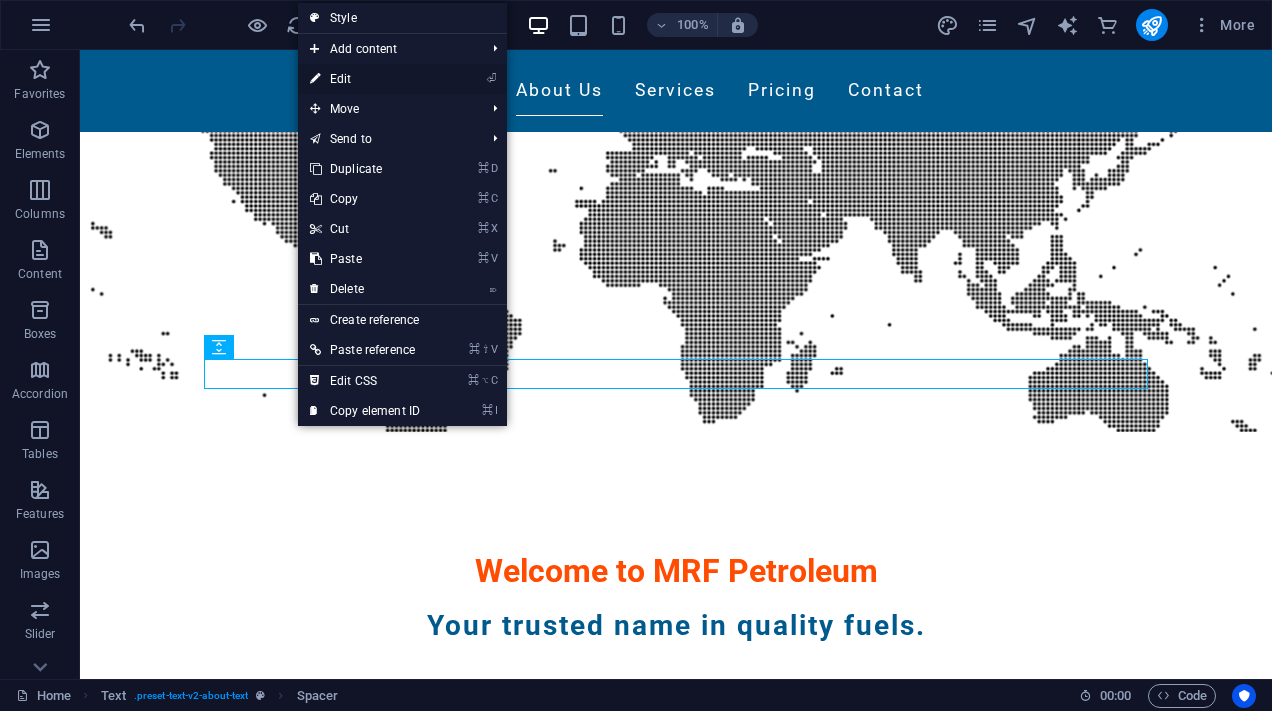 click on "⏎  Edit" at bounding box center (365, 79) 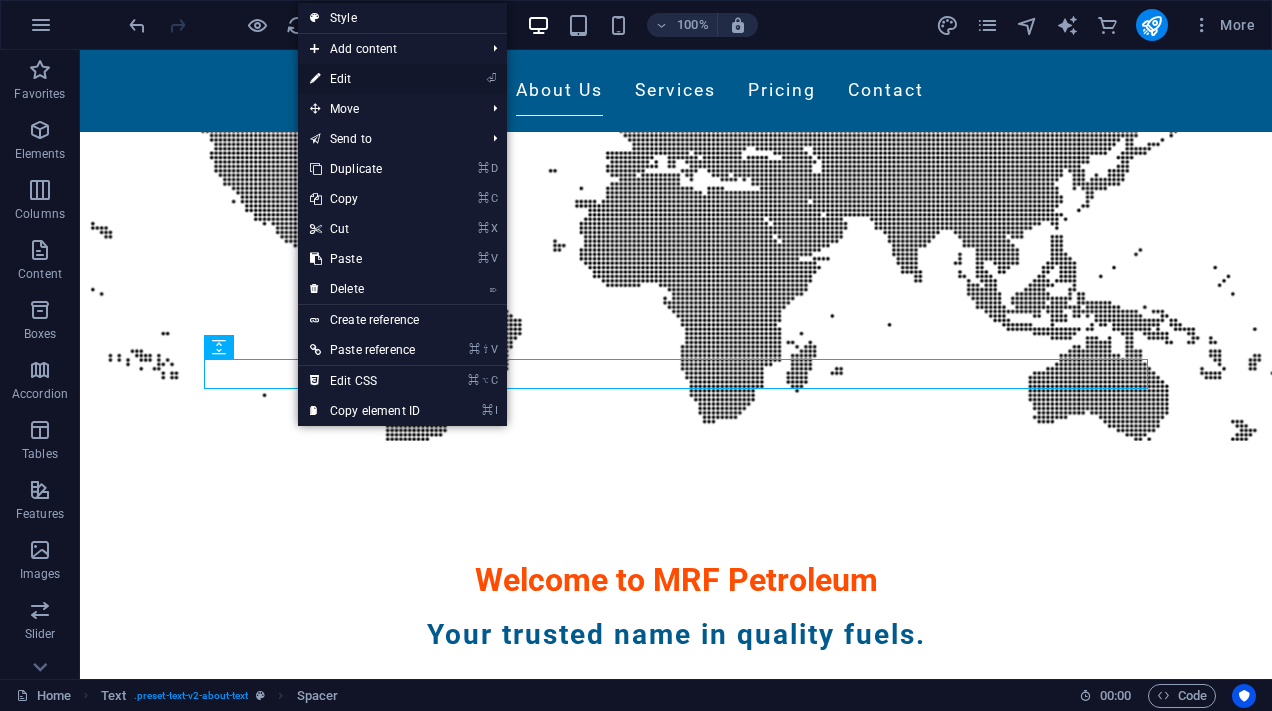 select on "px" 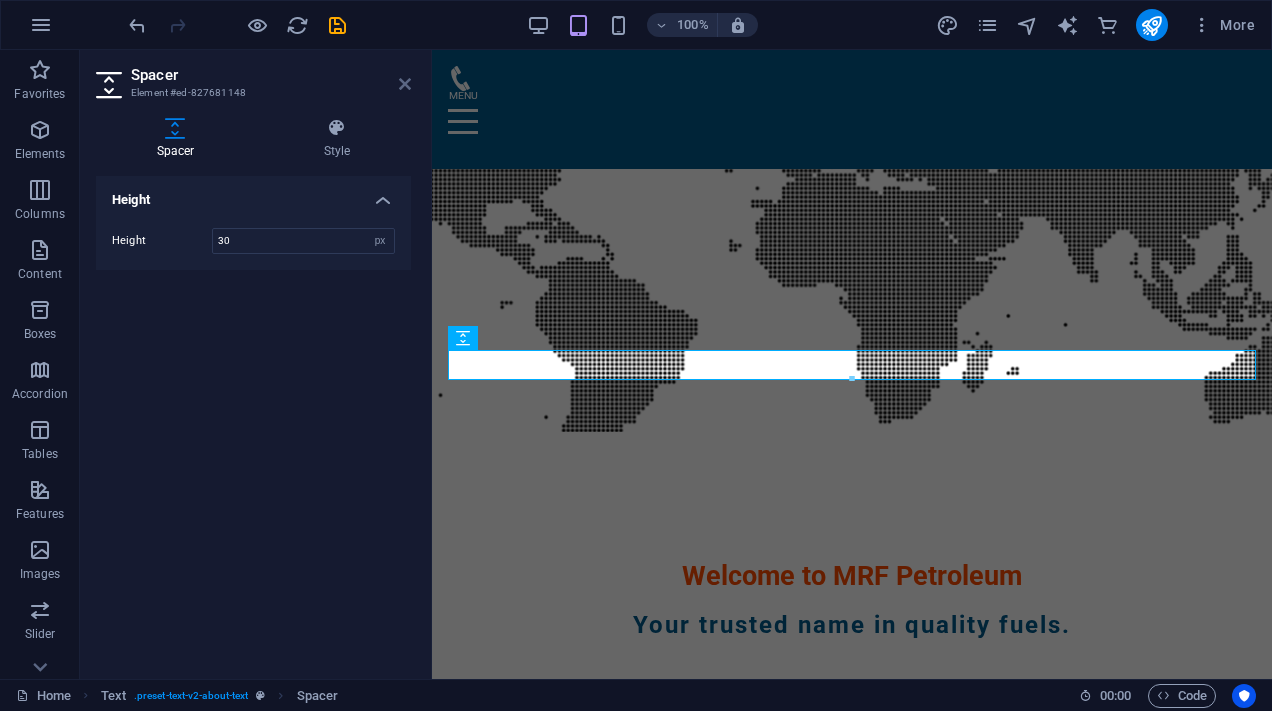 click at bounding box center [405, 84] 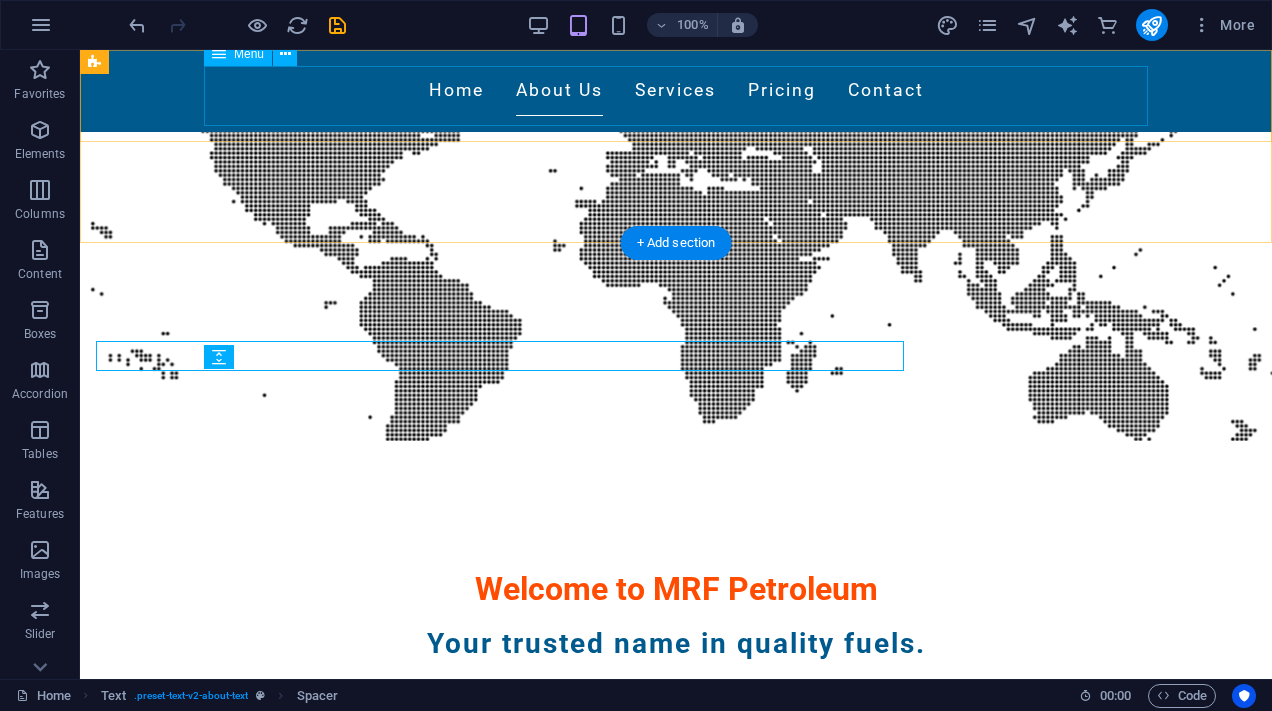scroll, scrollTop: 472, scrollLeft: 0, axis: vertical 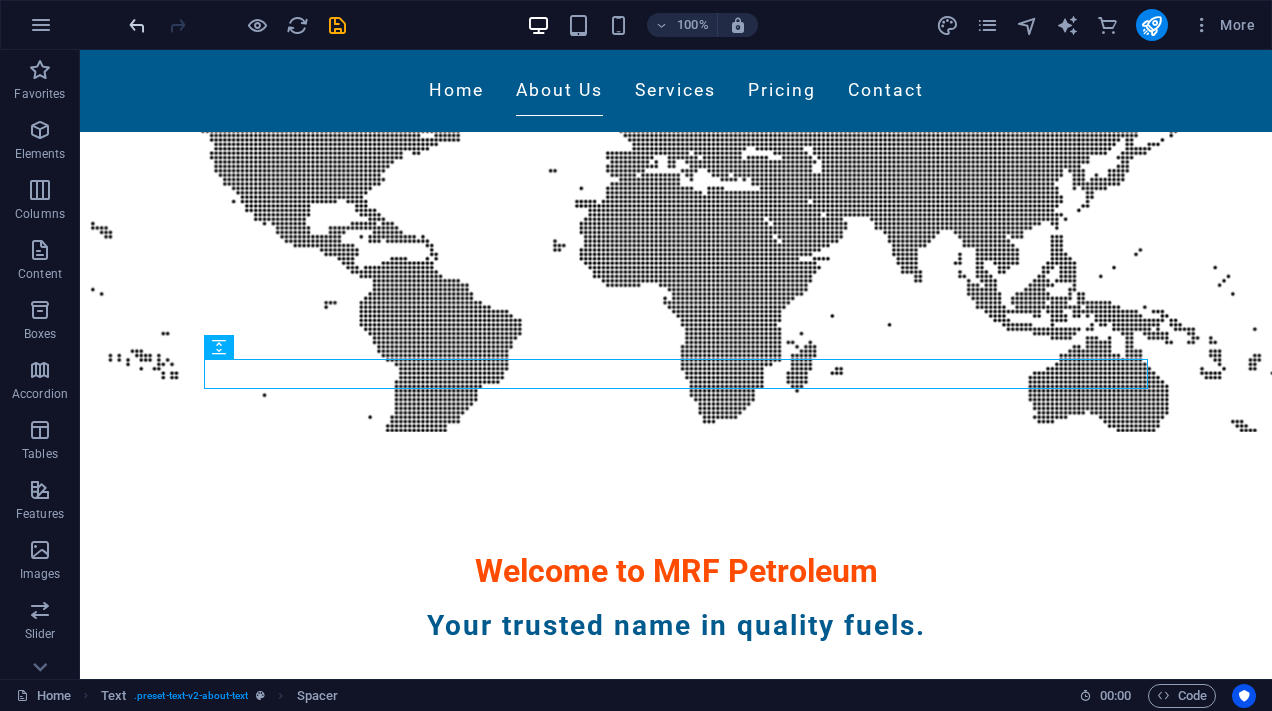 click at bounding box center (137, 25) 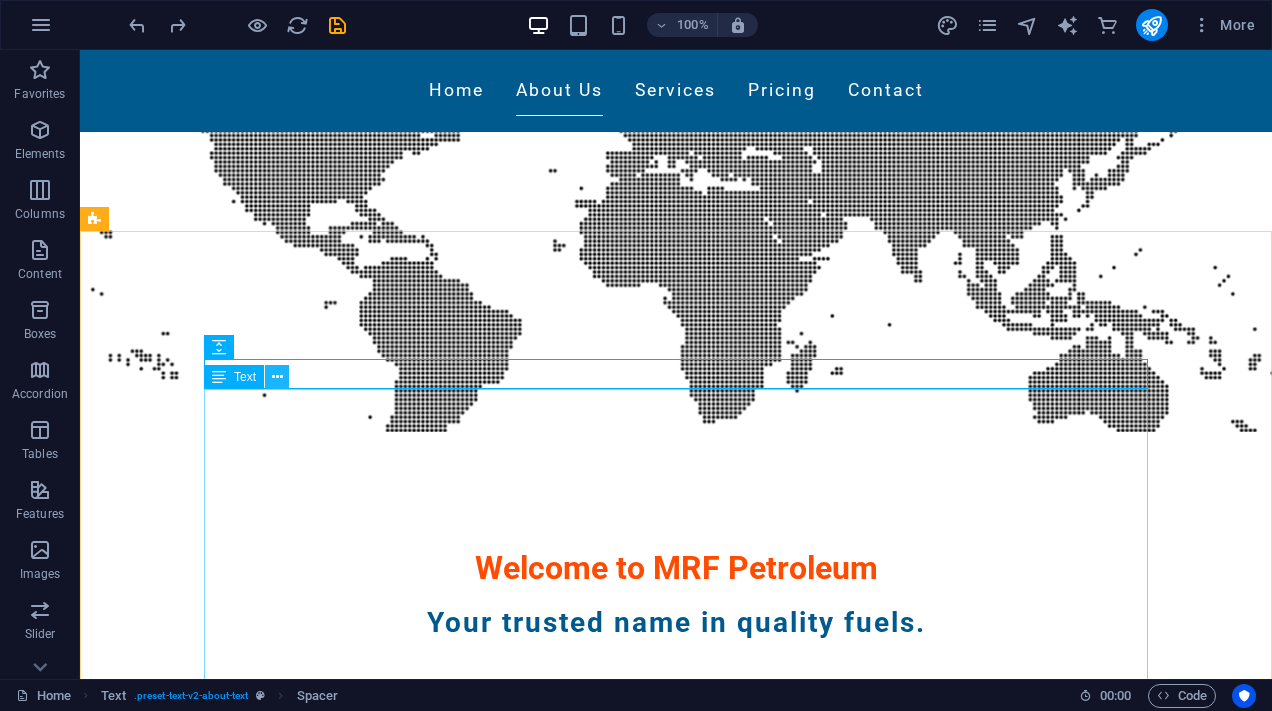 click at bounding box center [277, 377] 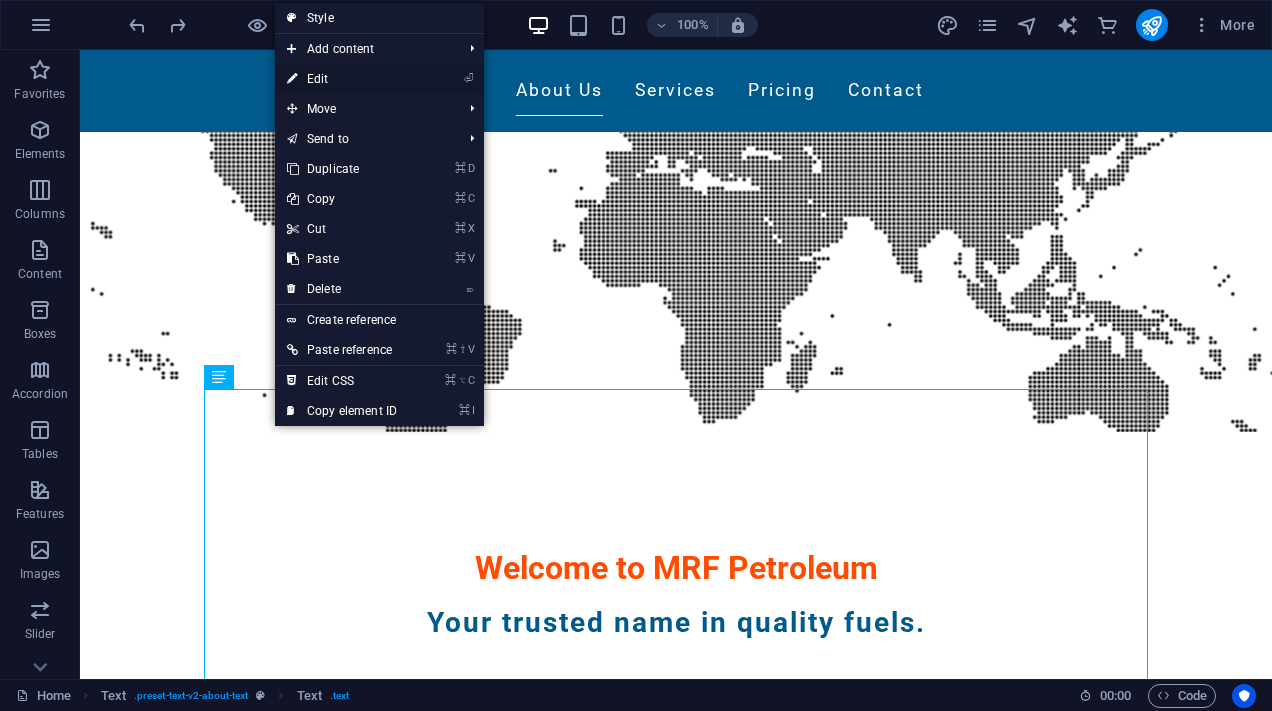 click on "⏎  Edit" at bounding box center [342, 79] 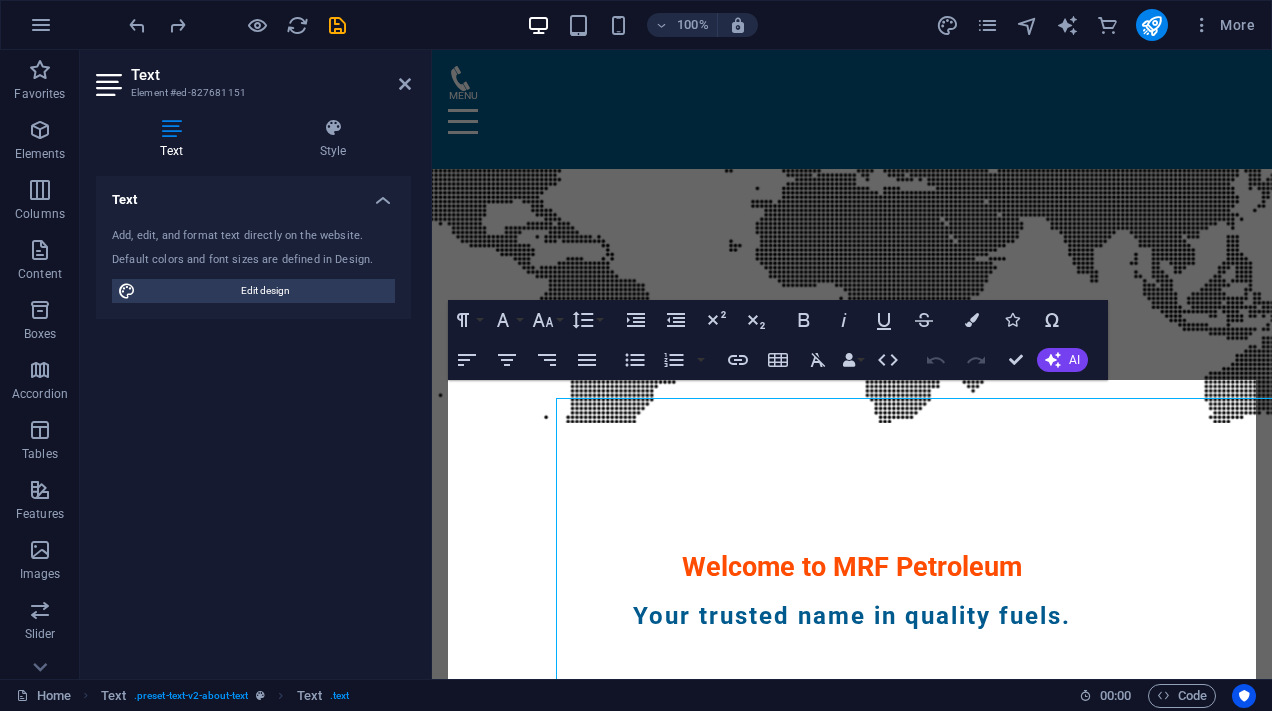 scroll, scrollTop: 463, scrollLeft: 0, axis: vertical 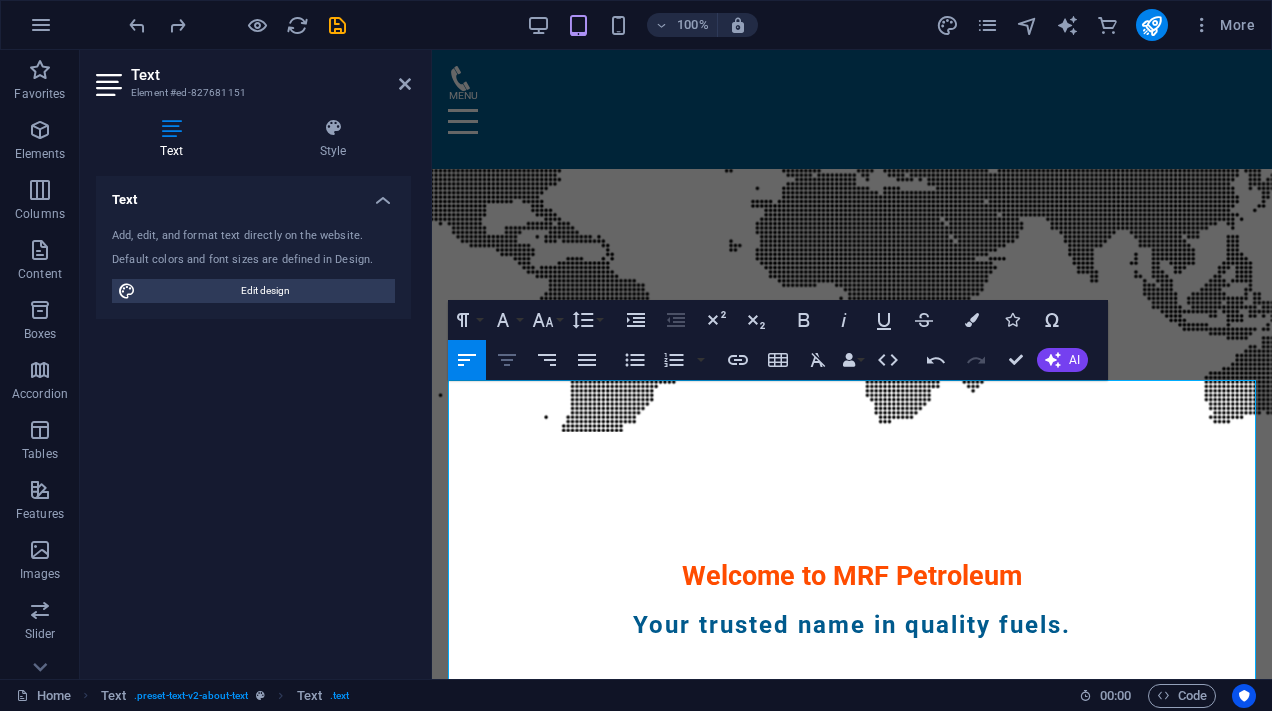 click 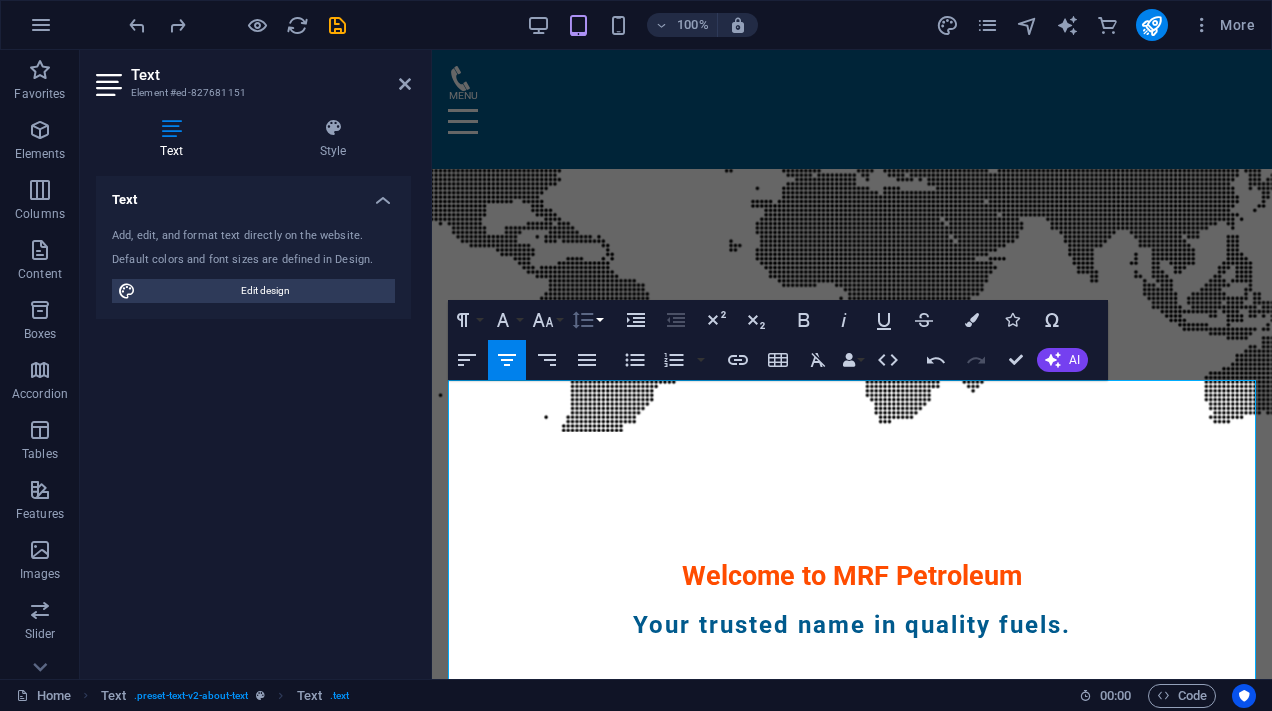 click 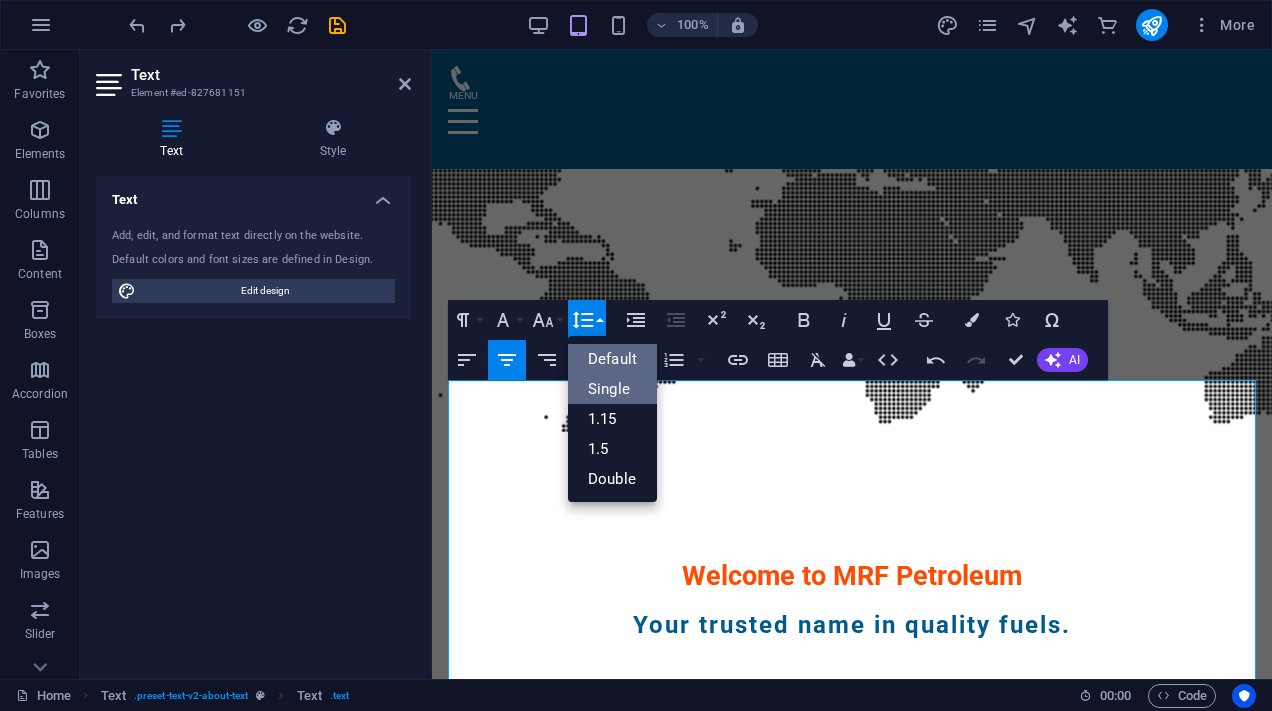 scroll, scrollTop: 0, scrollLeft: 0, axis: both 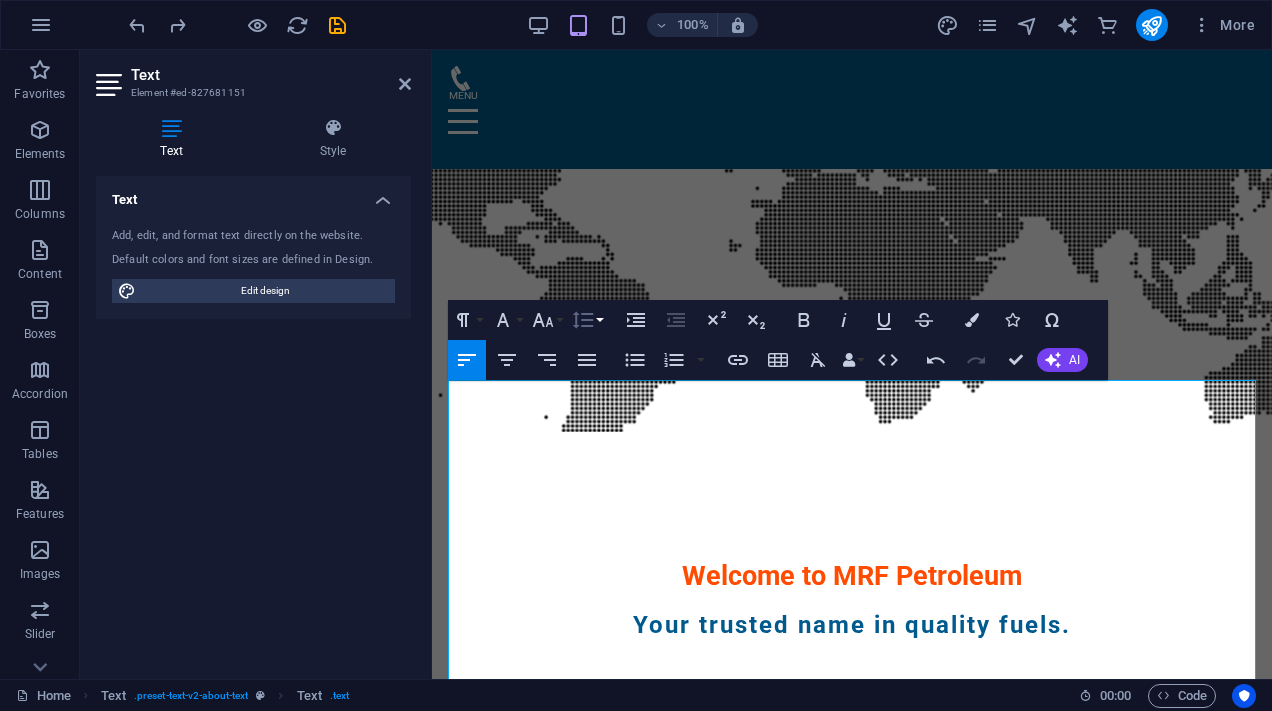 click on "Line Height" at bounding box center (587, 320) 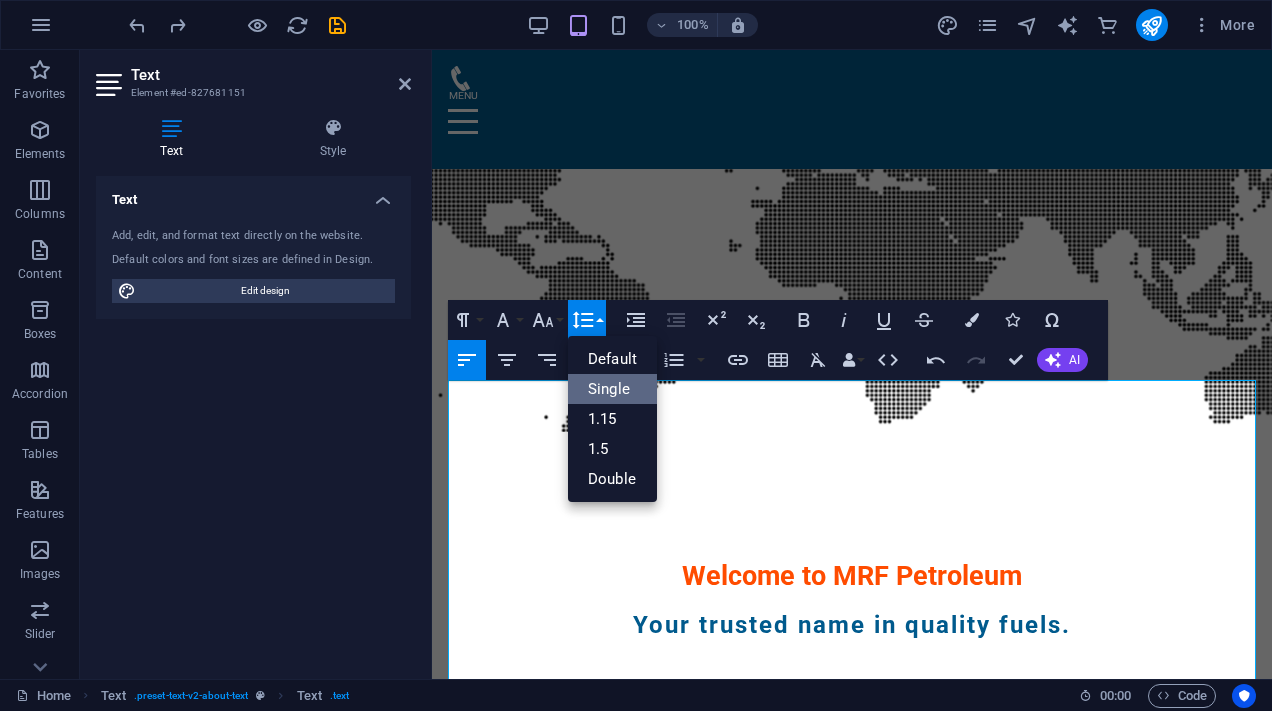 click on "Single" at bounding box center (612, 389) 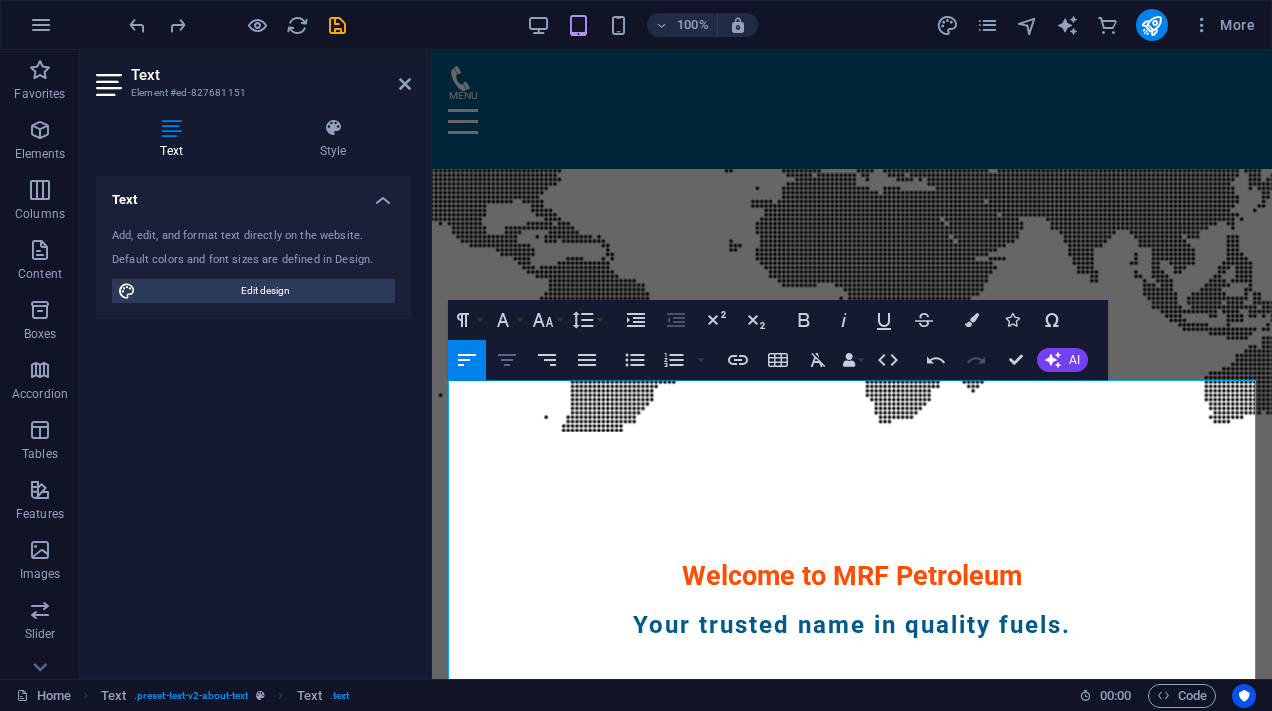 click 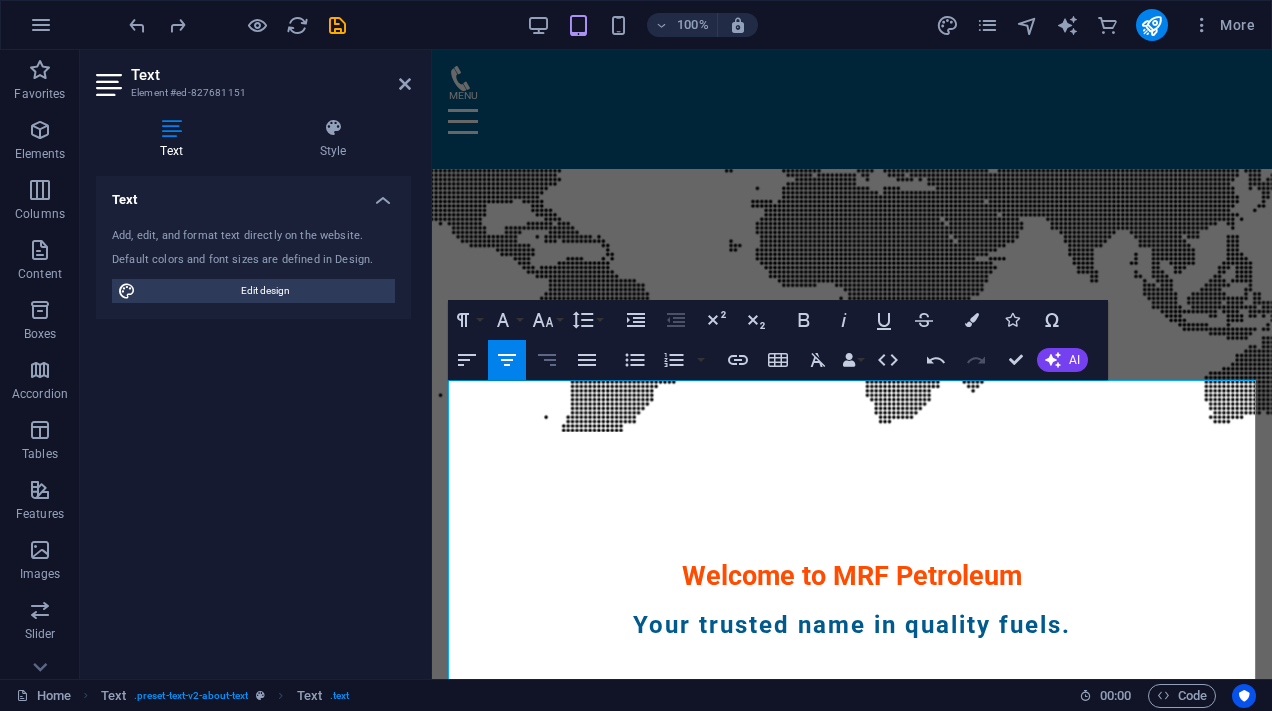 click 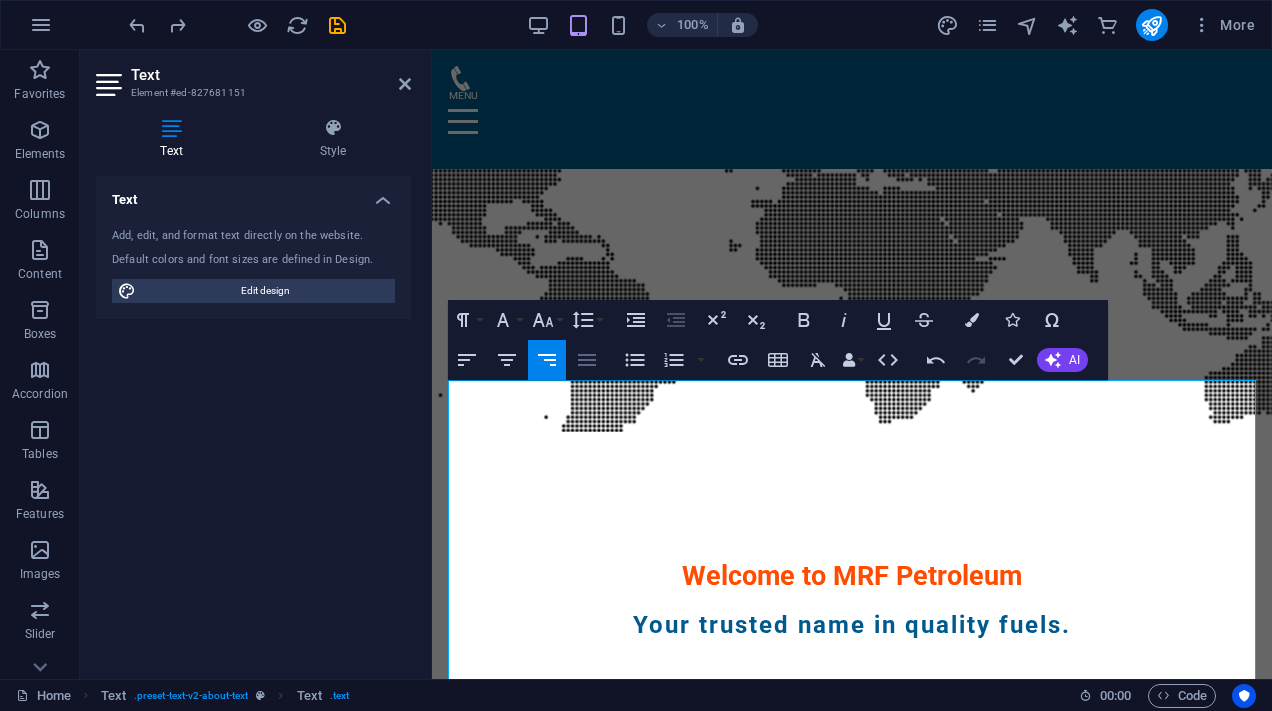 click 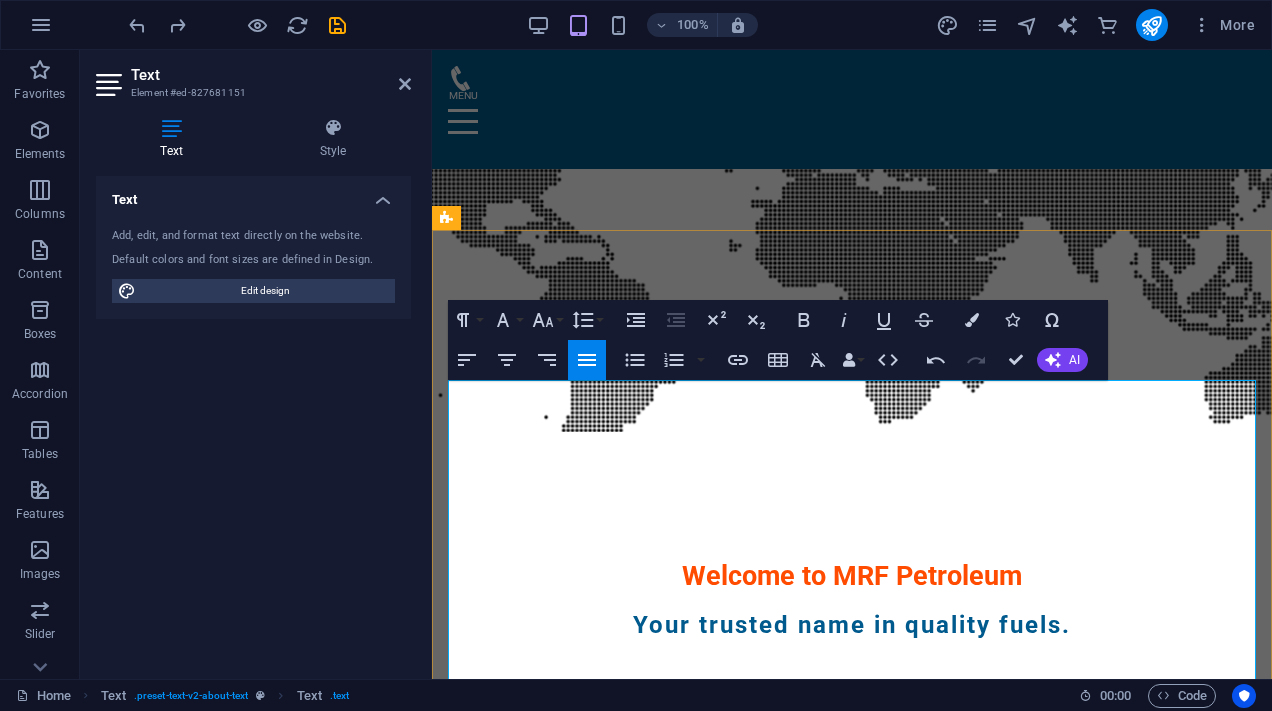 click on "We deliver 100% quality product and success the business to achieve our ultimate goal." at bounding box center (753, 1153) 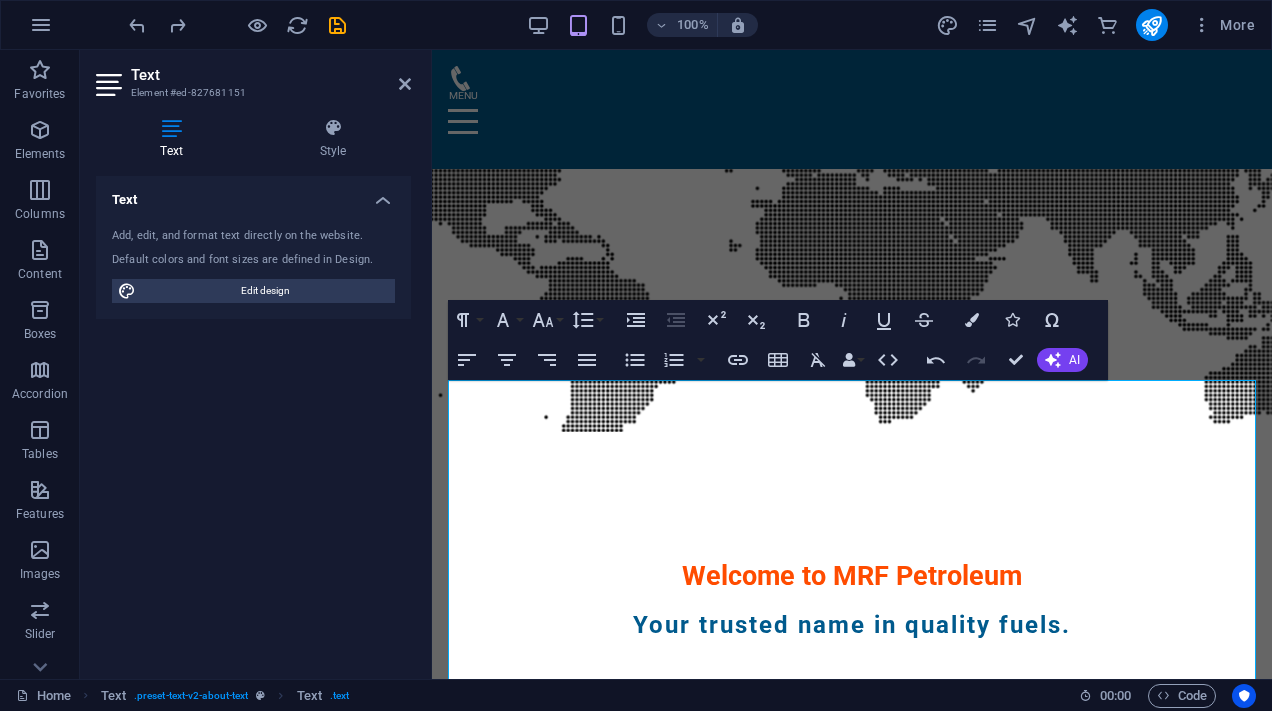 click on "Home Text . preset-text-v2-about-text Text . text" at bounding box center (539, 696) 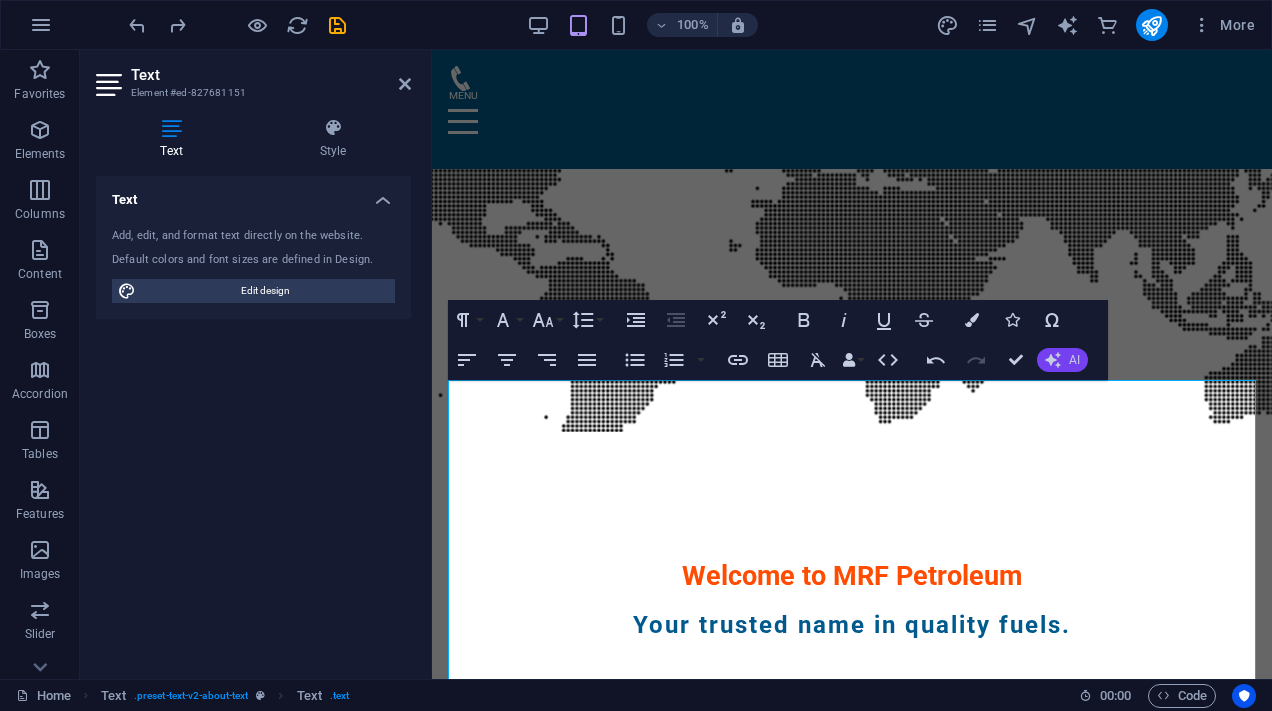 click 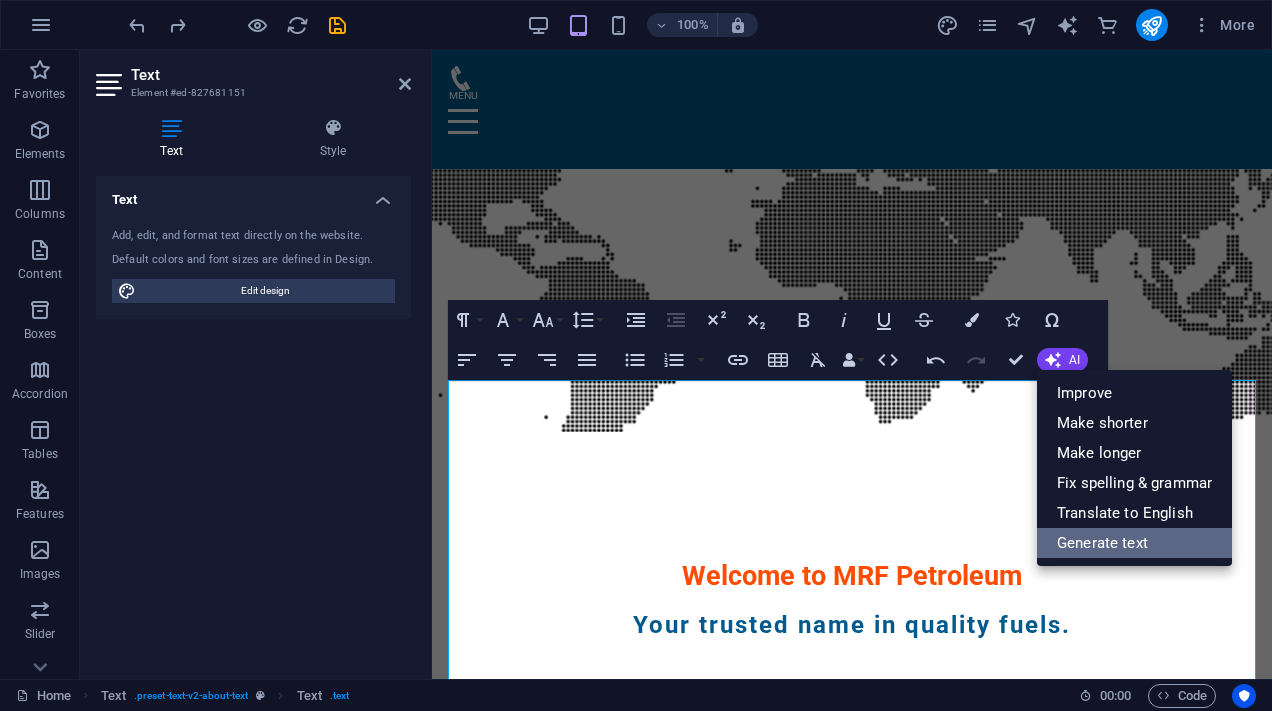 click on "Generate text" at bounding box center [1134, 543] 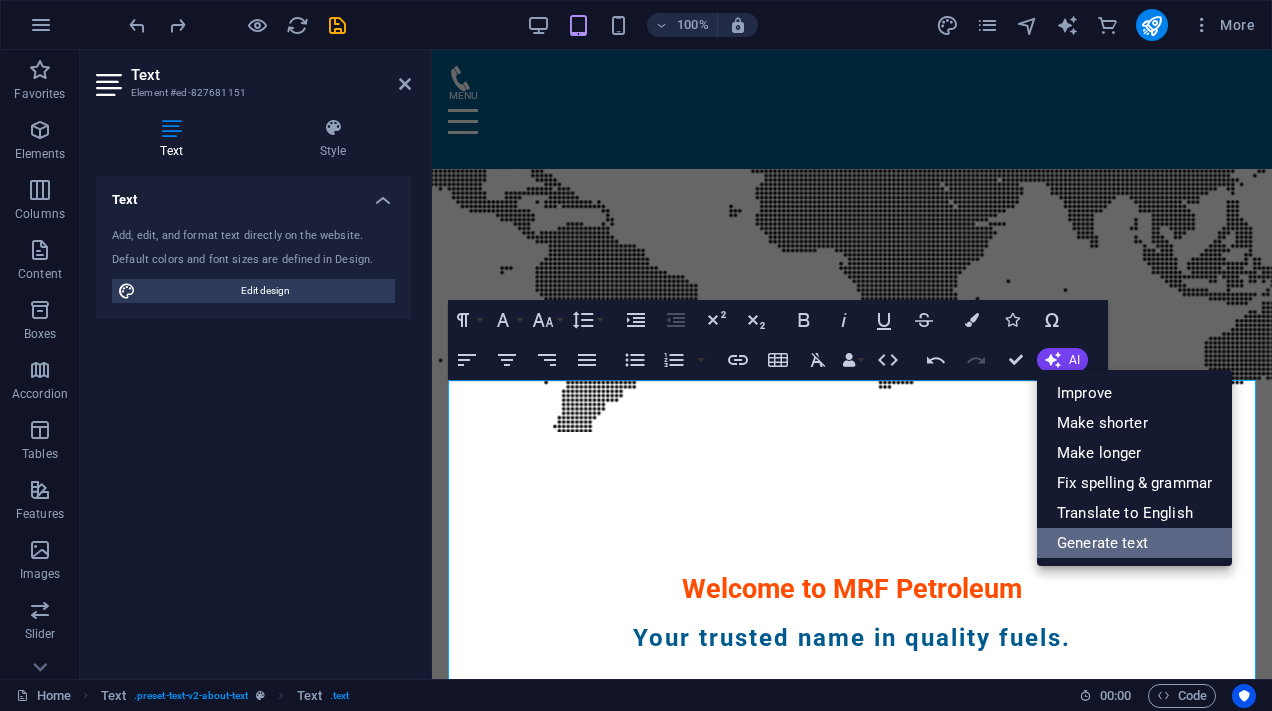 select on "English" 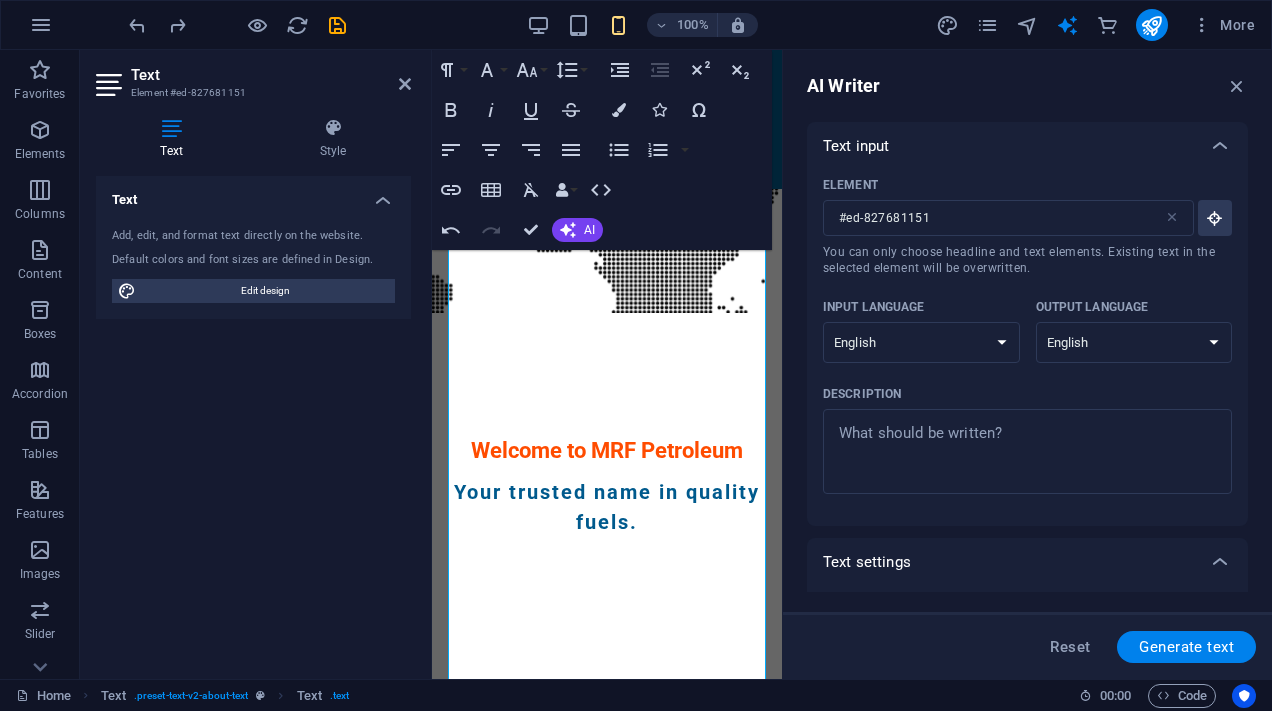 scroll, scrollTop: 483, scrollLeft: 0, axis: vertical 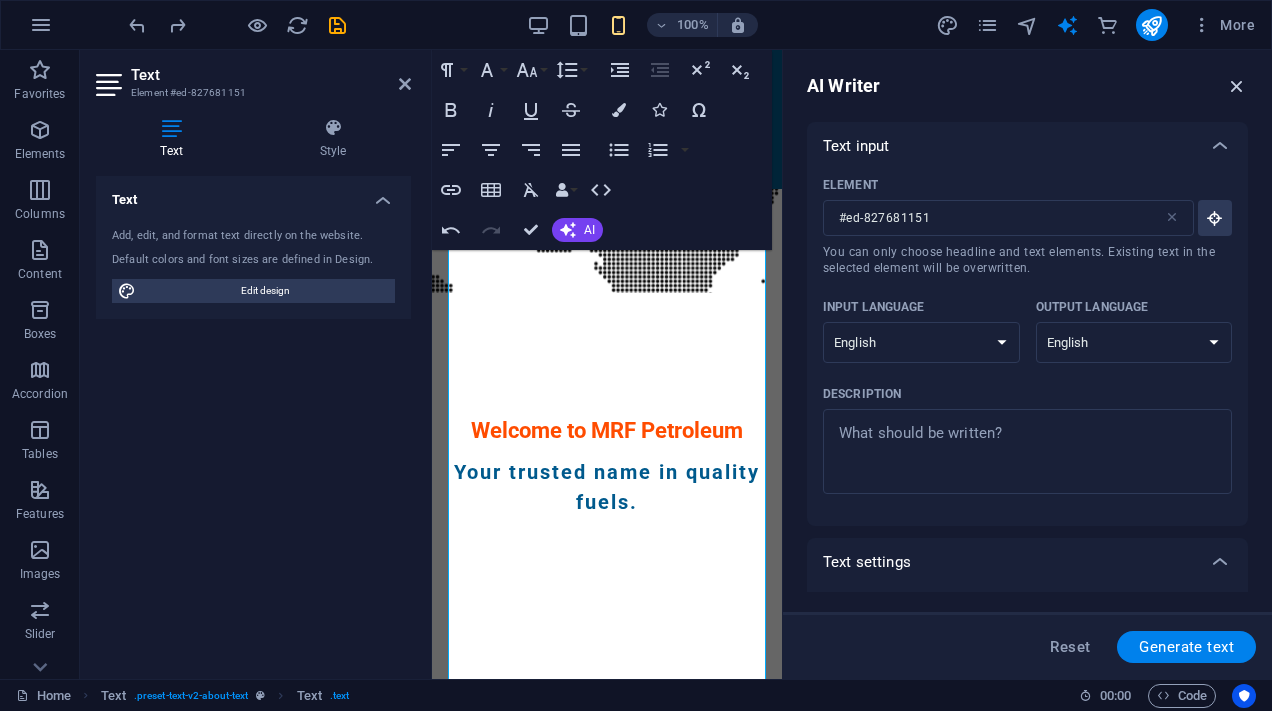 click at bounding box center [1237, 86] 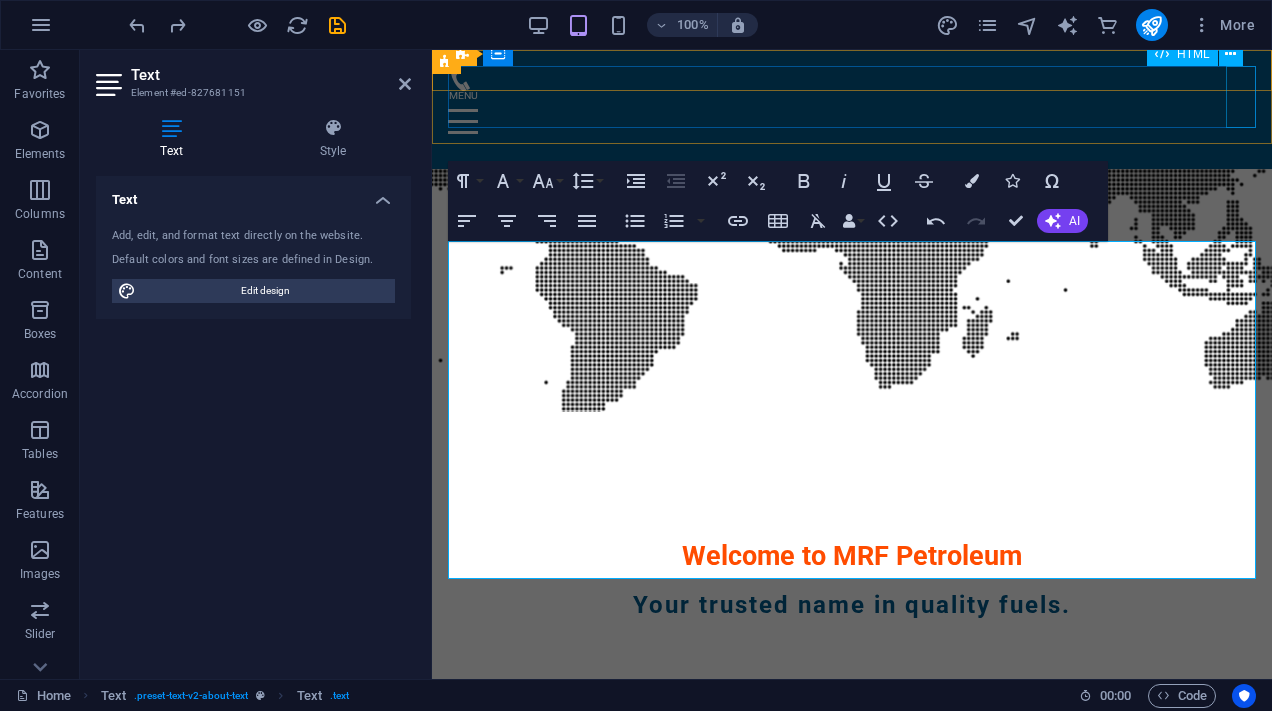 scroll, scrollTop: 602, scrollLeft: 0, axis: vertical 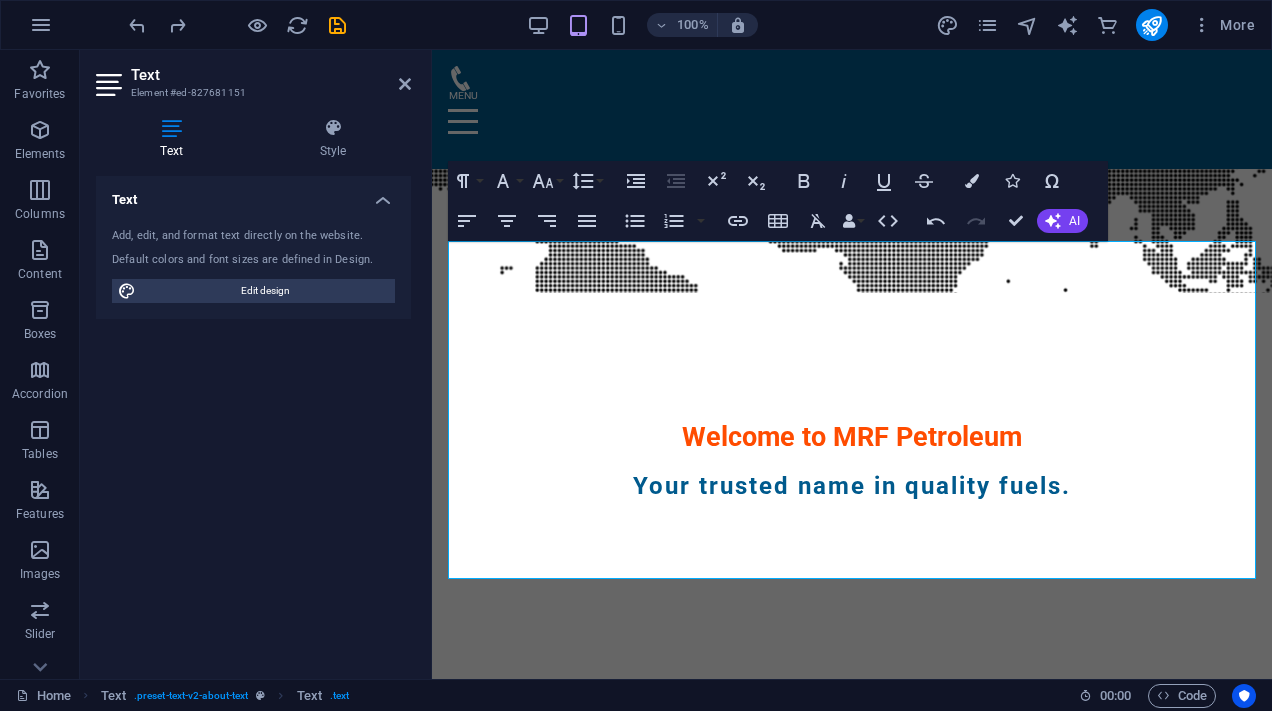 click on "Undo Redo Confirm (⌘+⏎) AI Improve Make shorter Make longer Fix spelling & grammar Translate to English Generate text" at bounding box center (1003, 221) 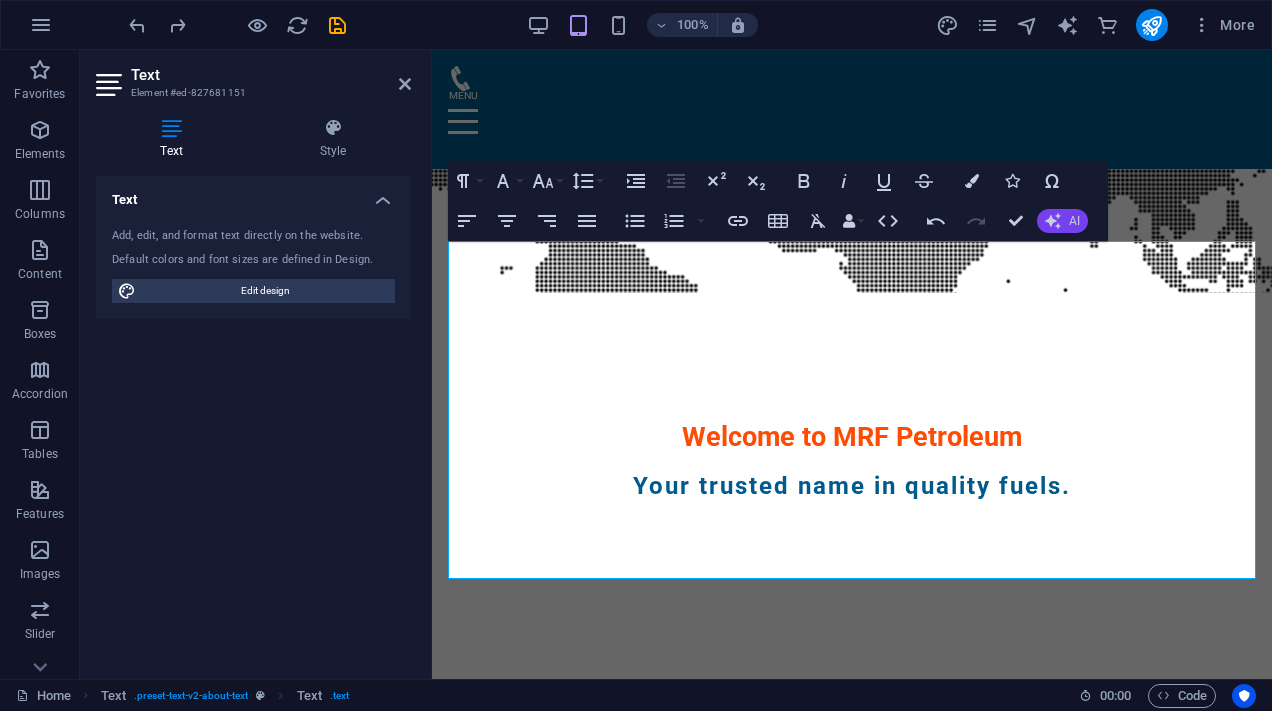 click on "AI" at bounding box center [1062, 221] 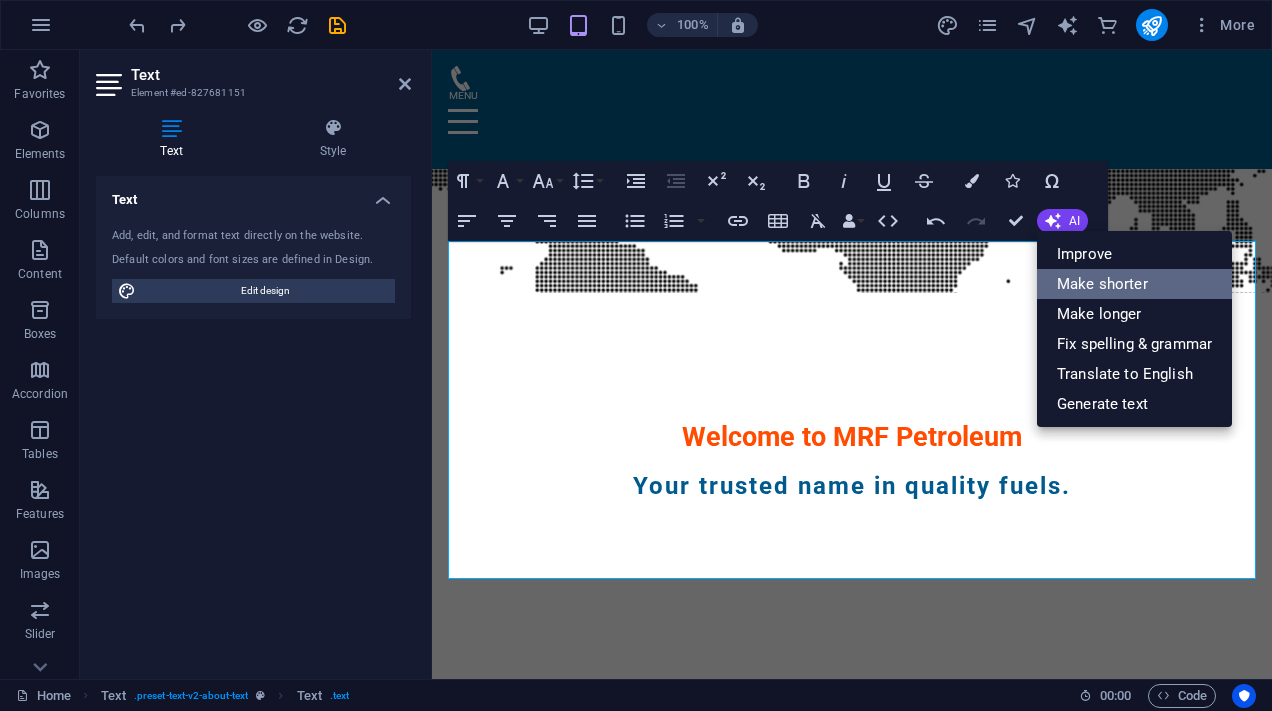 click on "Make shorter" at bounding box center (1134, 284) 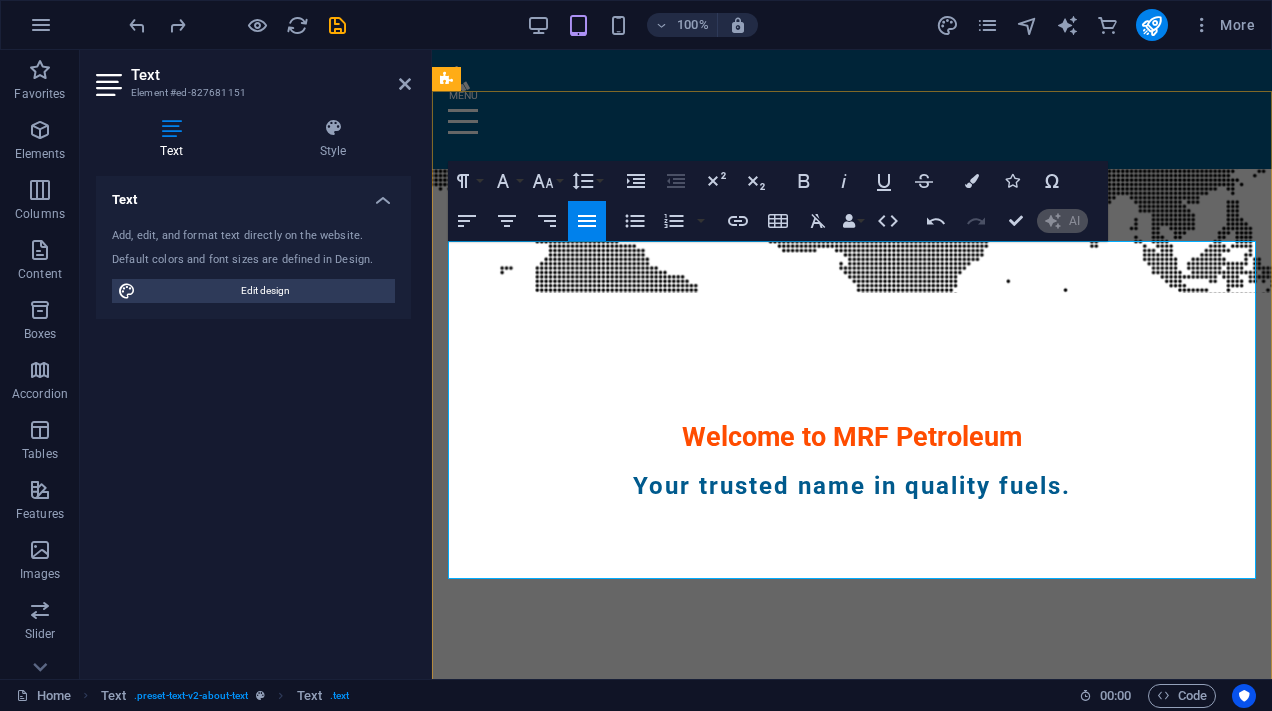 type 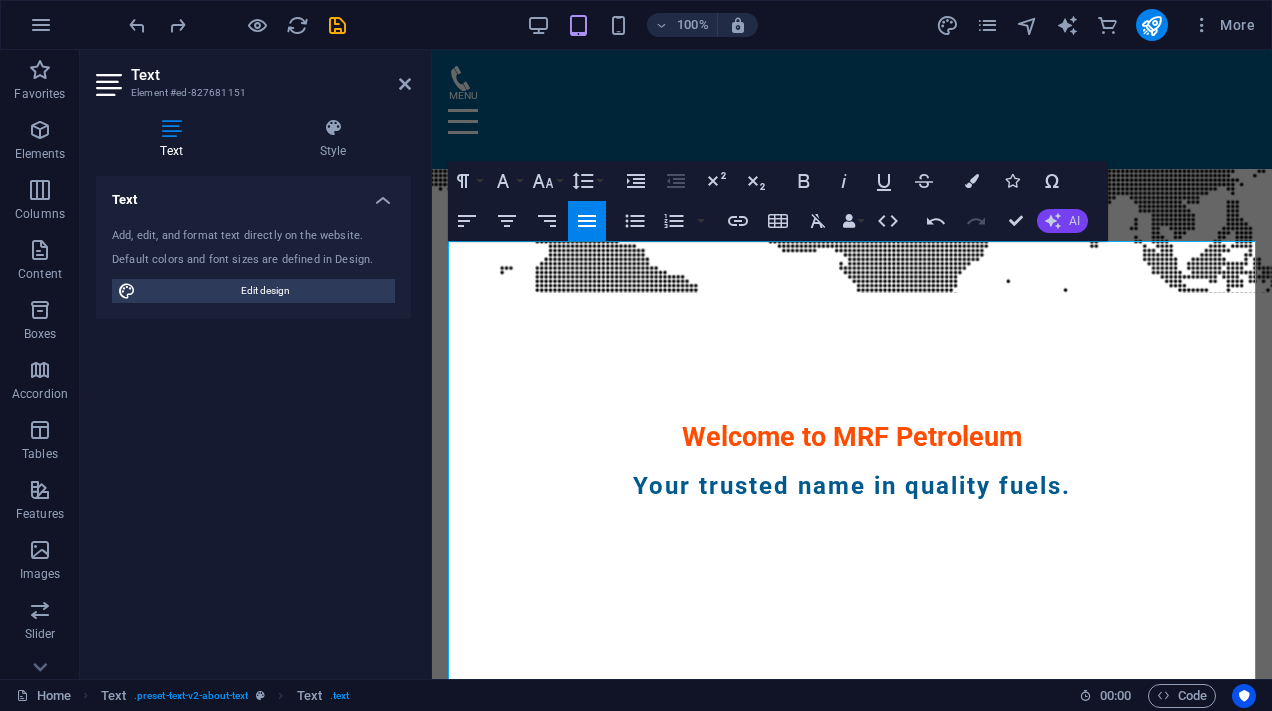 click on "AI" at bounding box center (1062, 221) 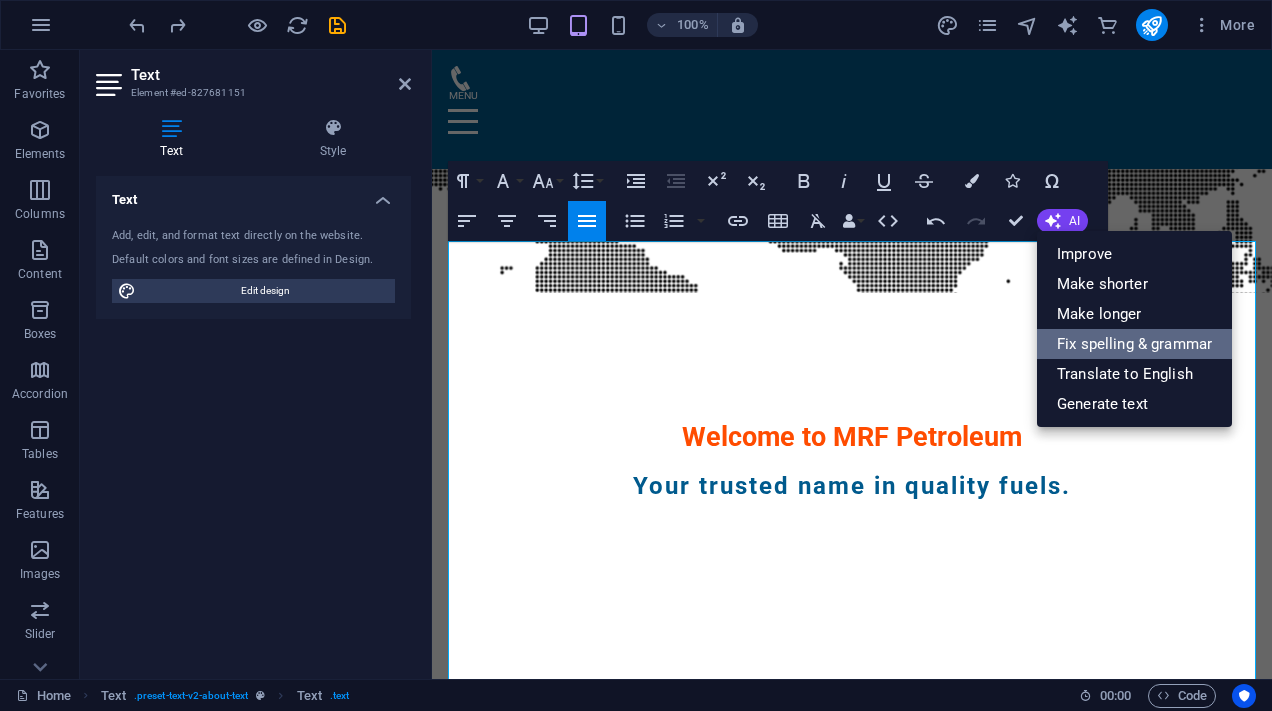 click on "Fix spelling & grammar" at bounding box center [1134, 344] 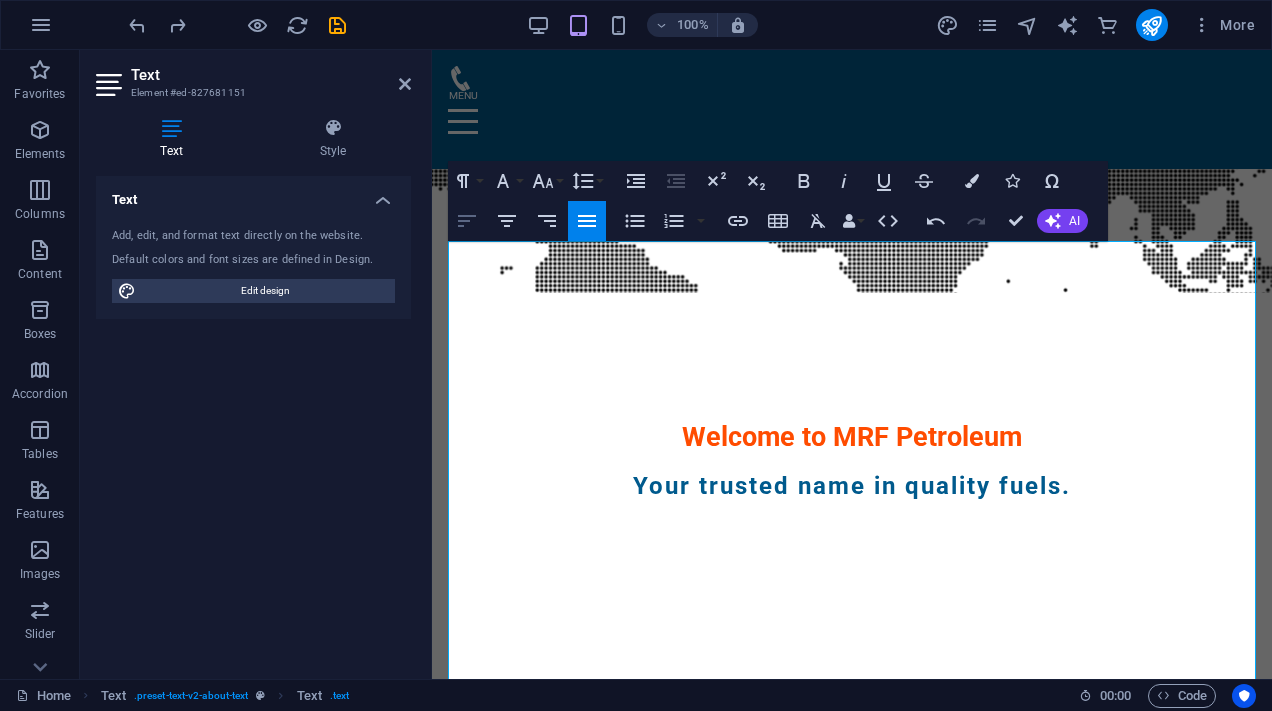 click 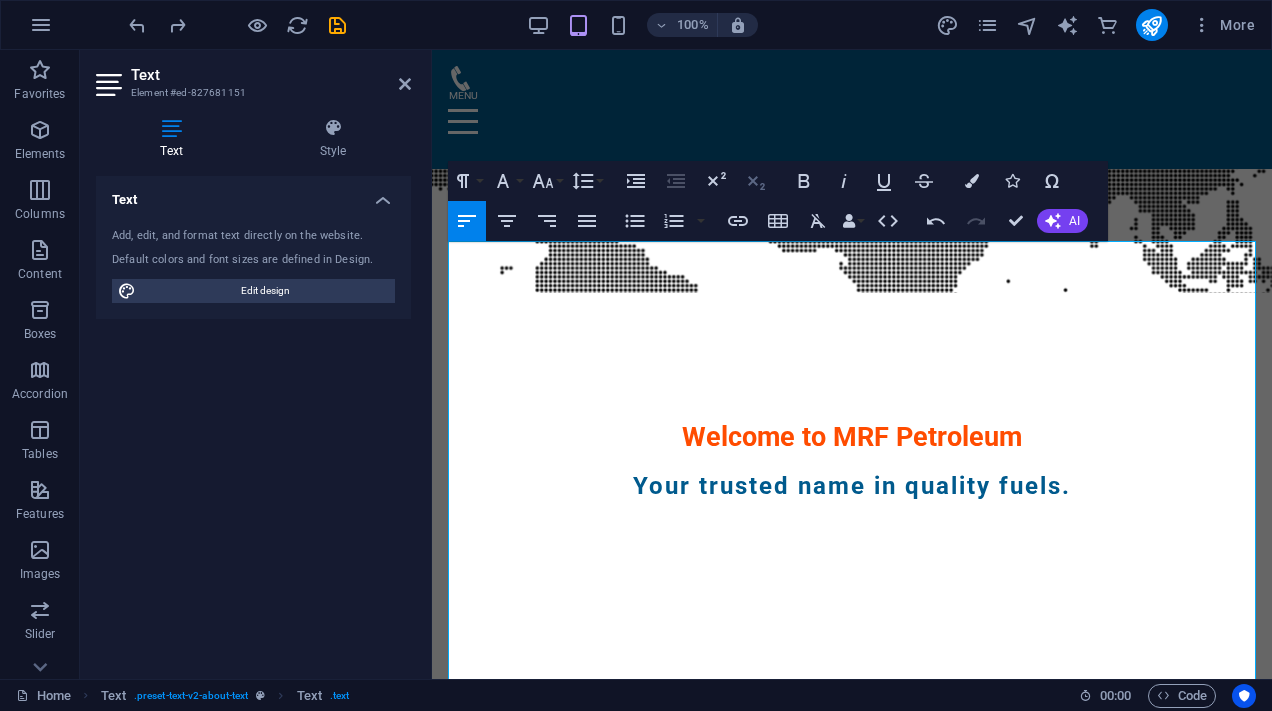 click 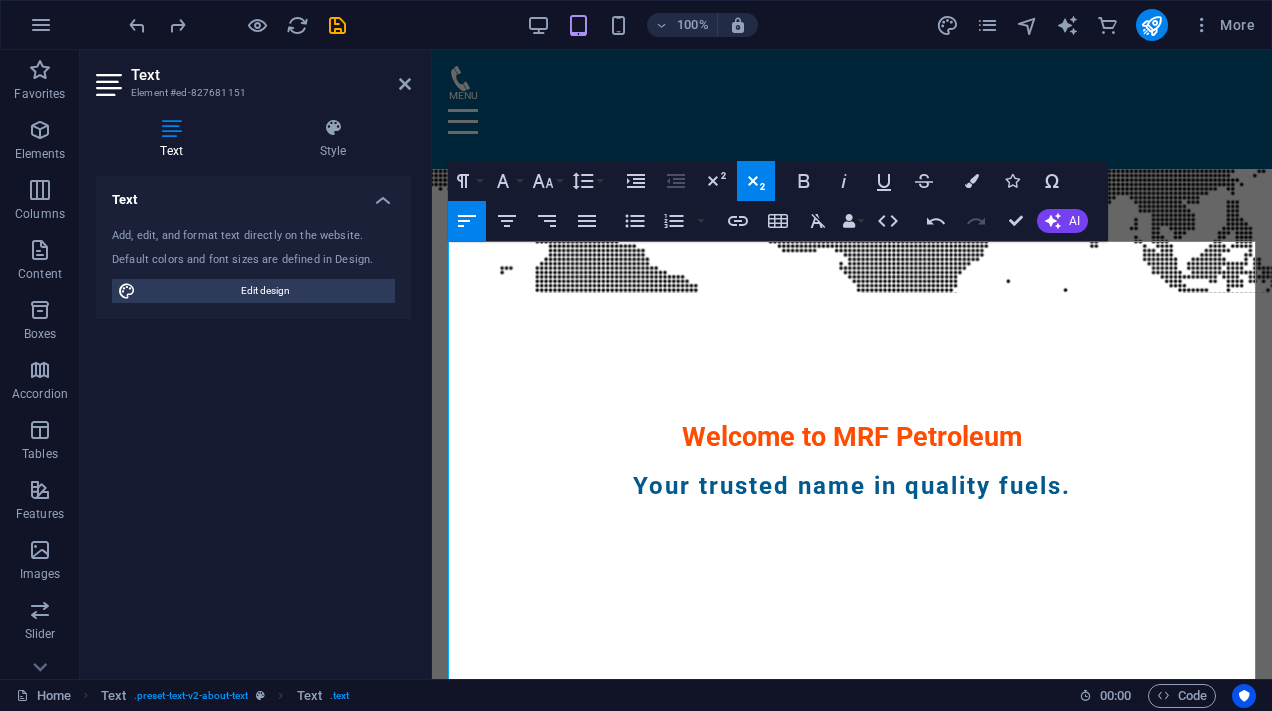 click 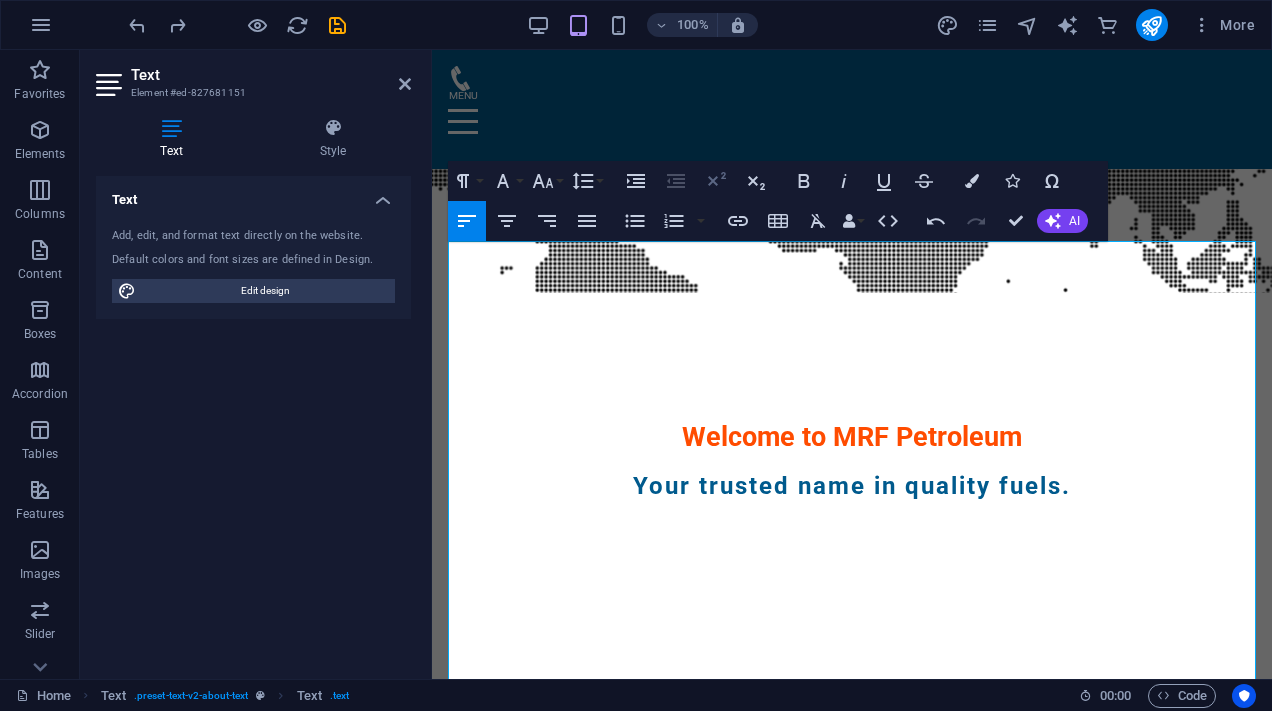 click 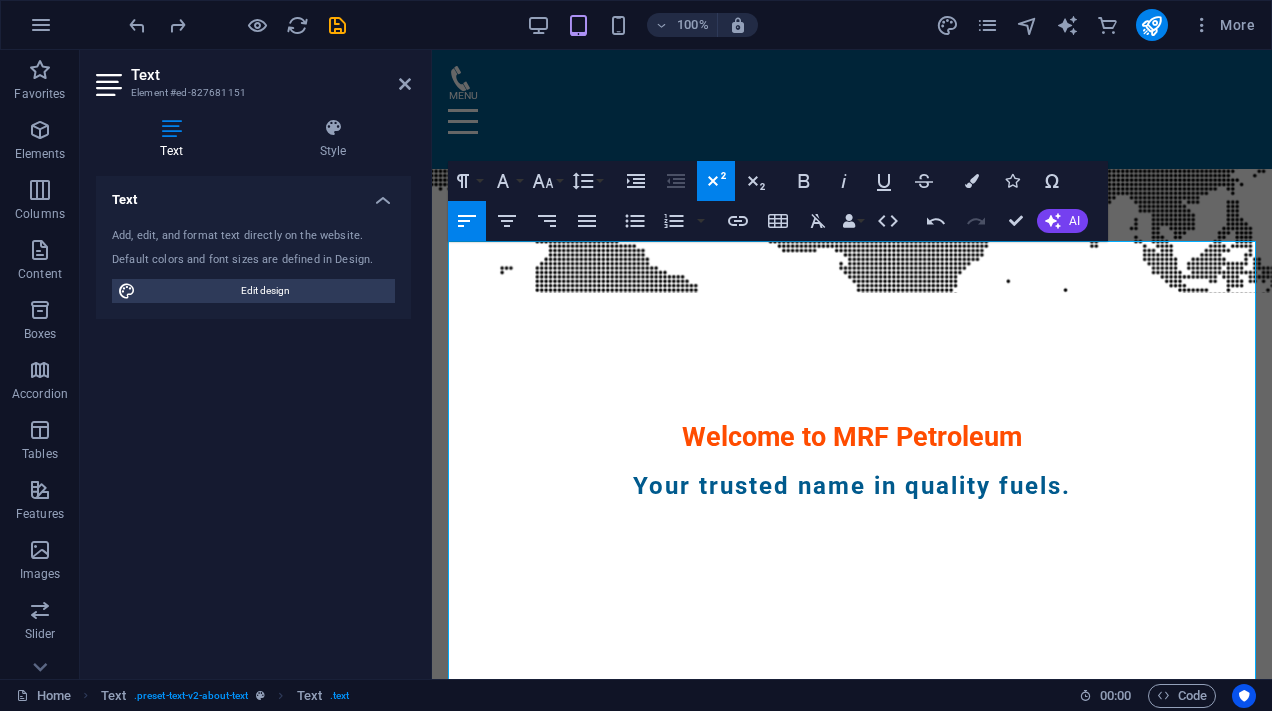 click 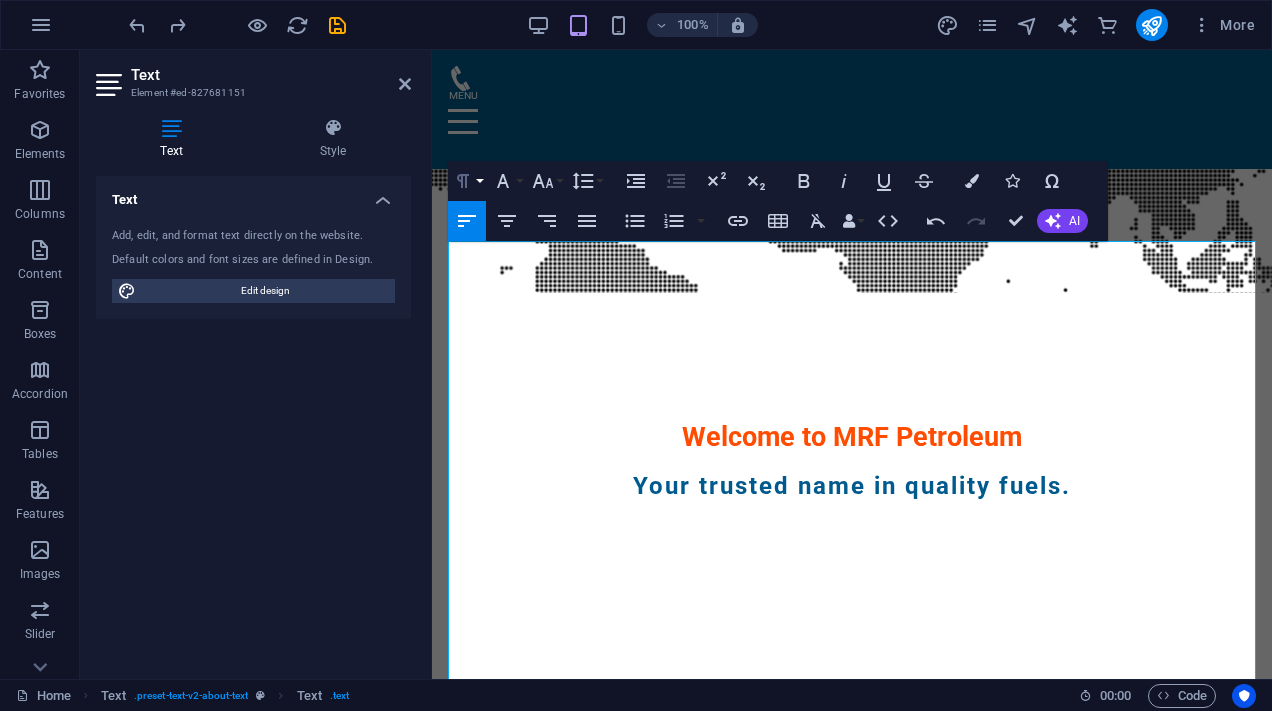 click 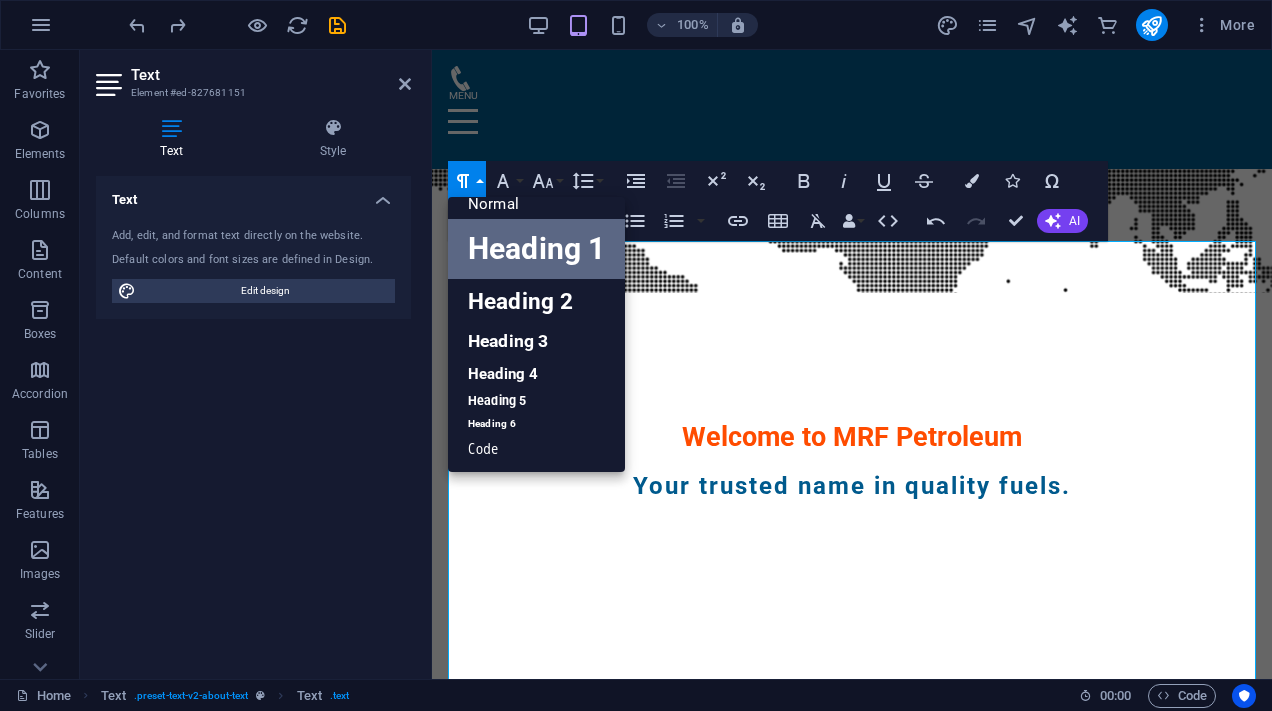 scroll, scrollTop: 16, scrollLeft: 0, axis: vertical 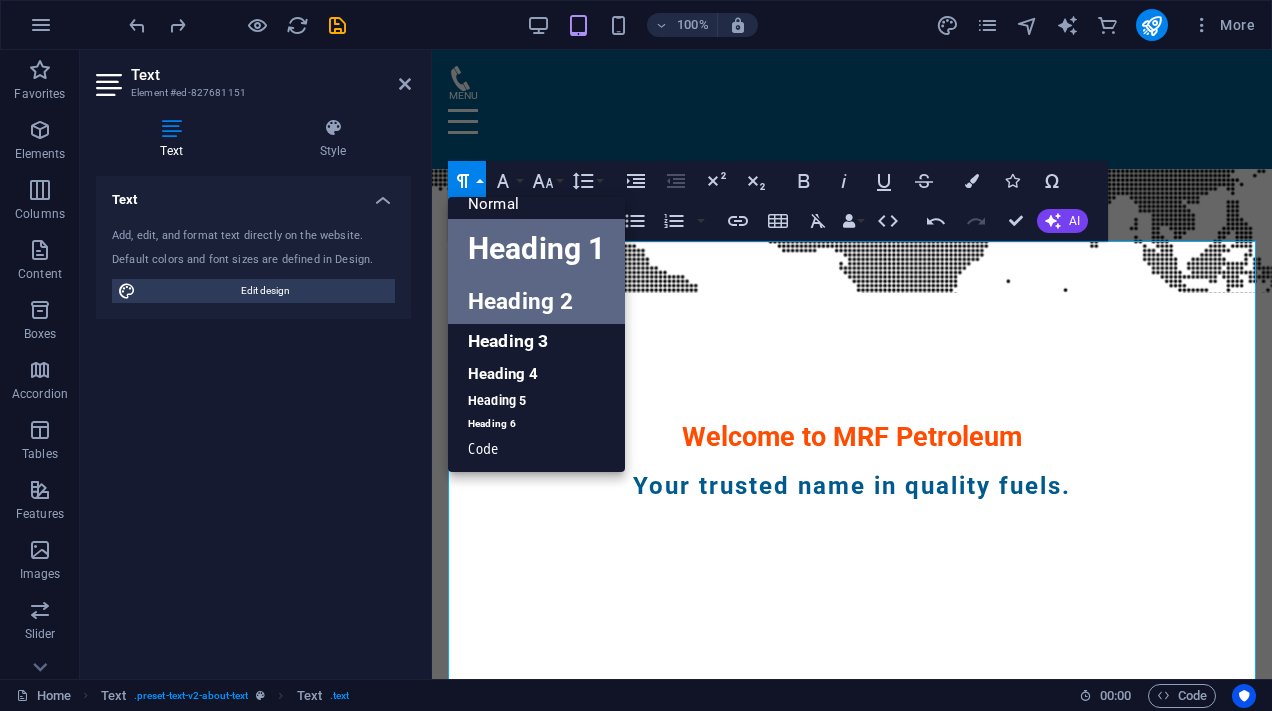 click on "Heading 2" at bounding box center [536, 301] 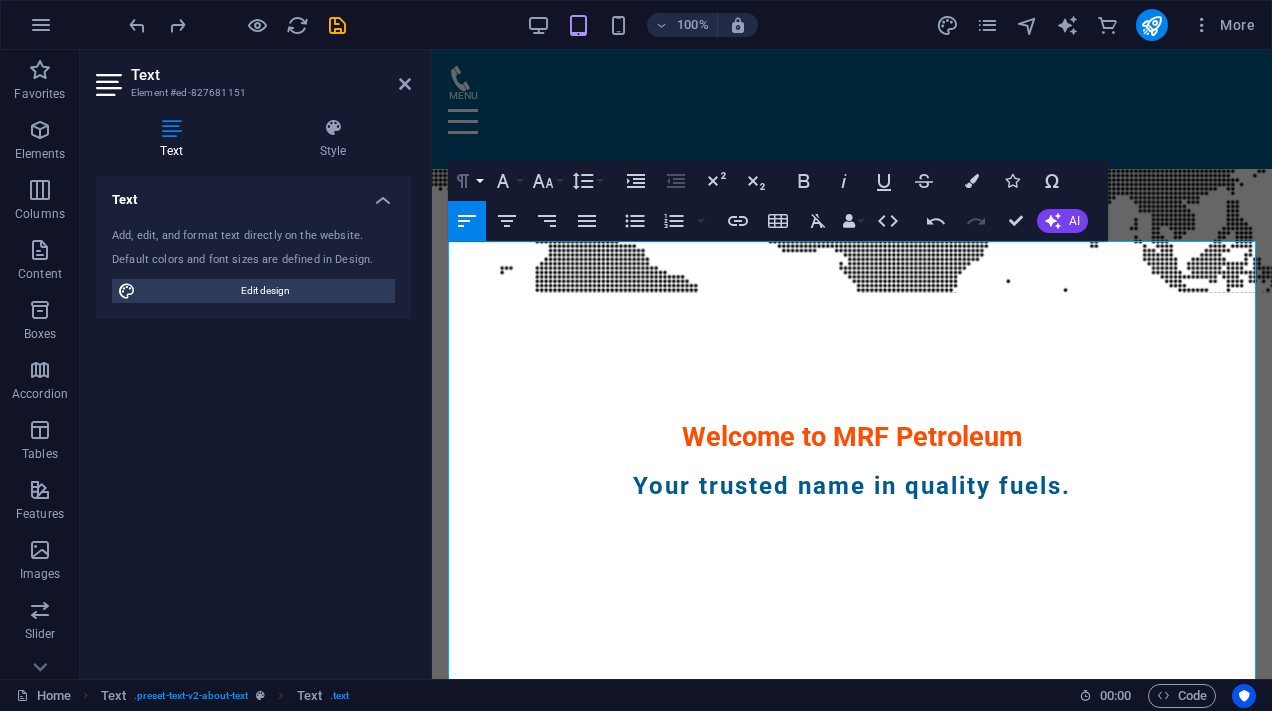 click on "Paragraph Format" at bounding box center (467, 181) 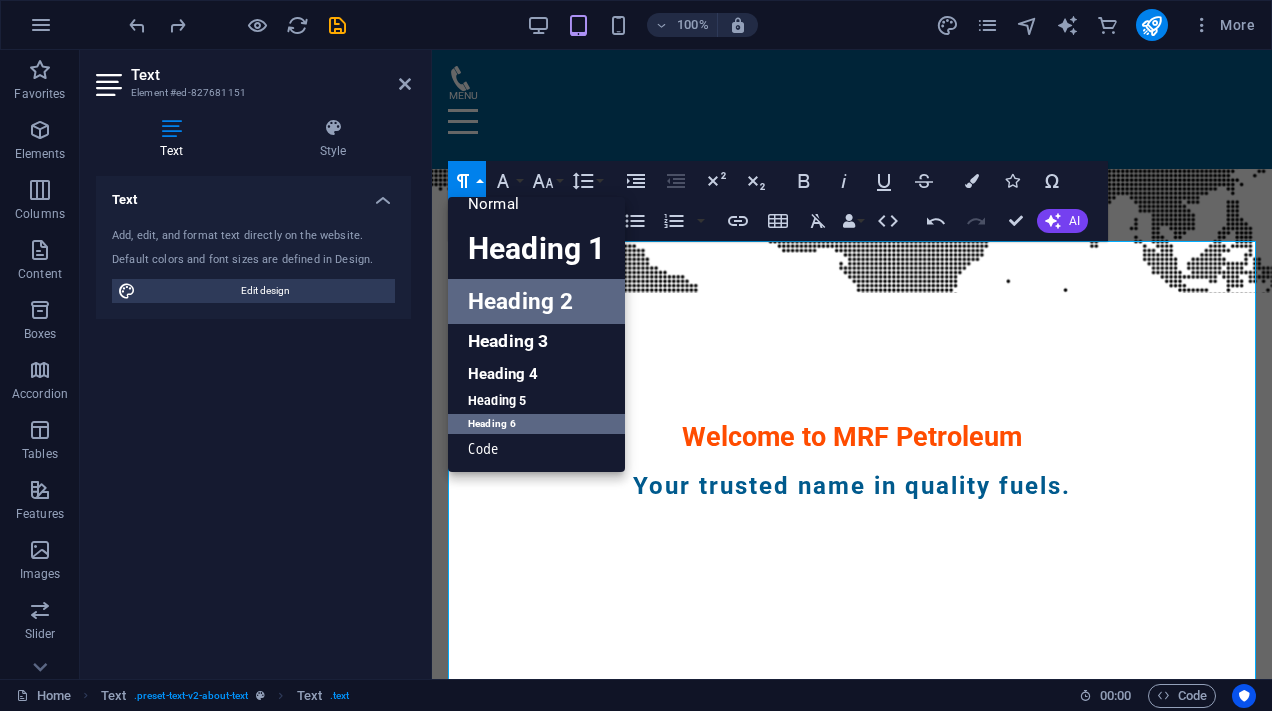 scroll, scrollTop: 16, scrollLeft: 0, axis: vertical 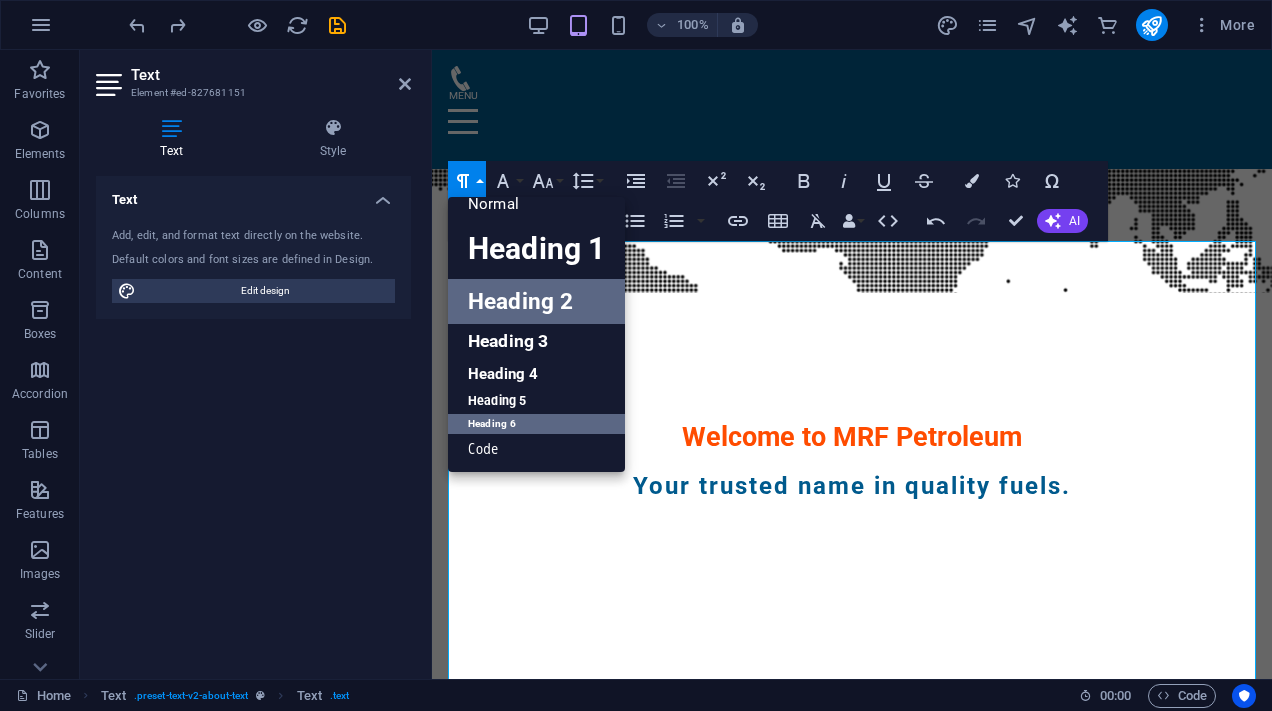 click on "Heading 6" at bounding box center [536, 424] 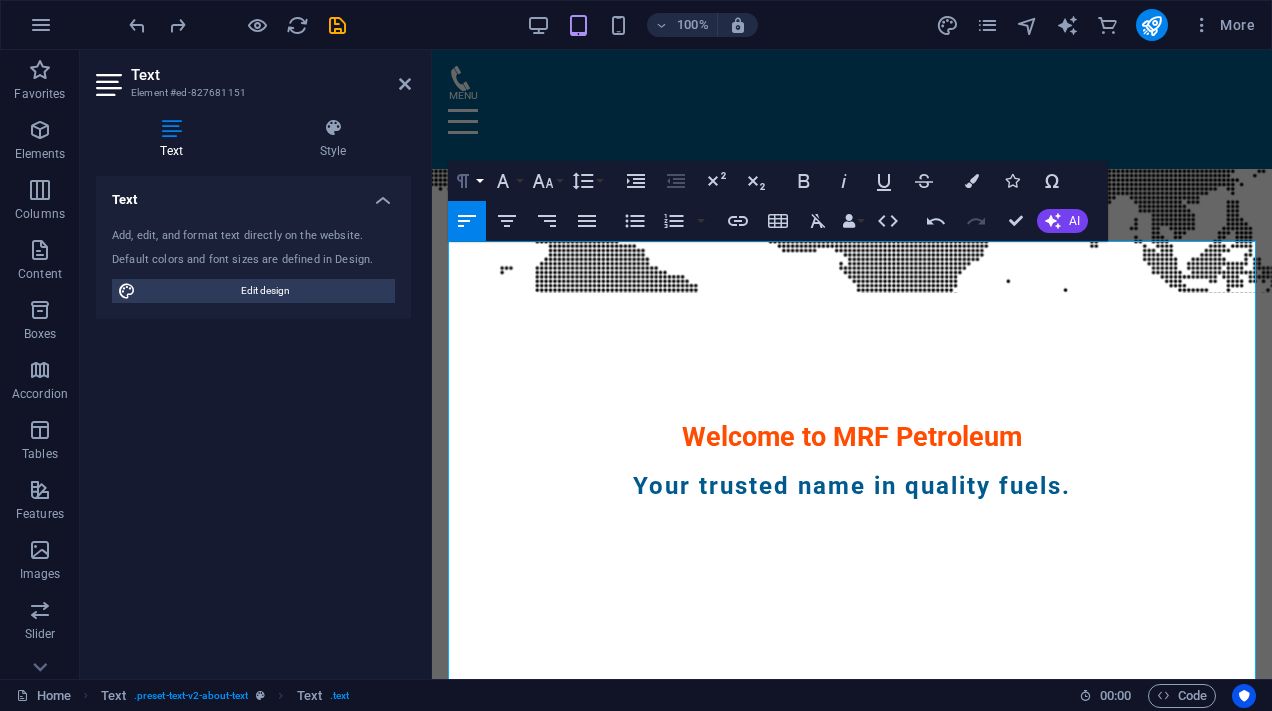 click on "Paragraph Format" at bounding box center [467, 181] 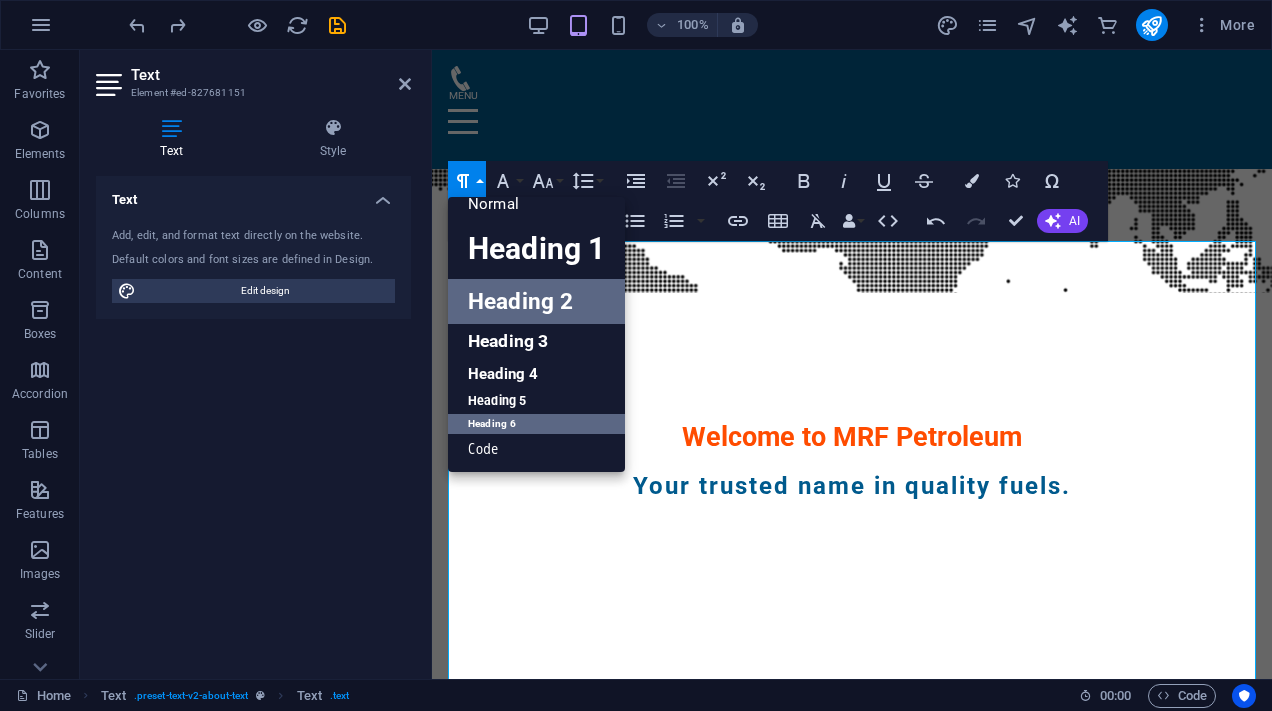 scroll, scrollTop: 16, scrollLeft: 0, axis: vertical 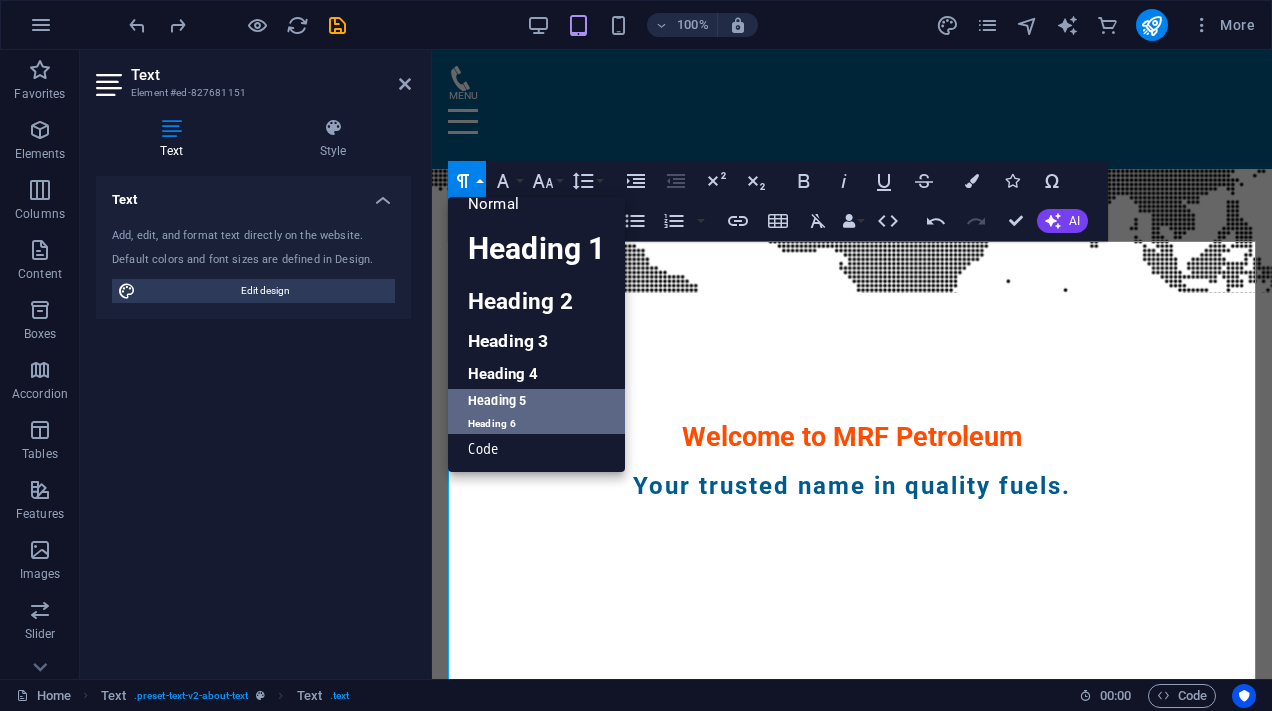 click on "Heading 5" at bounding box center (536, 401) 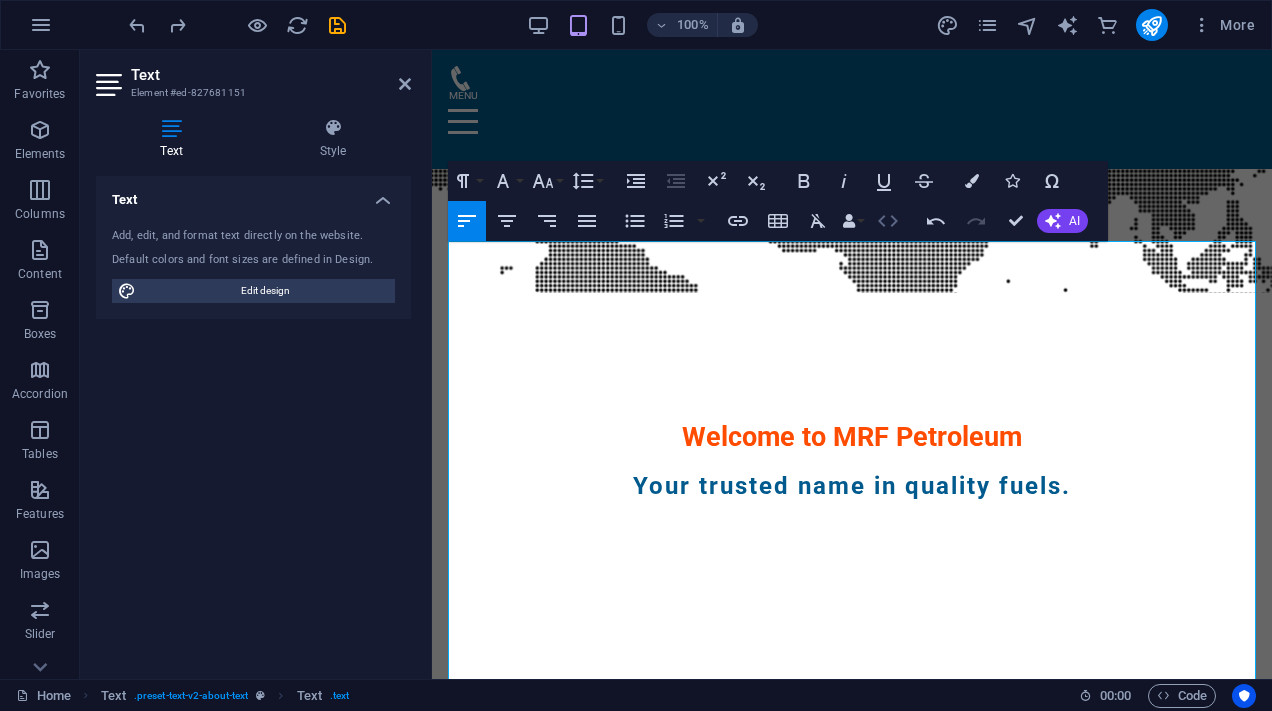 click 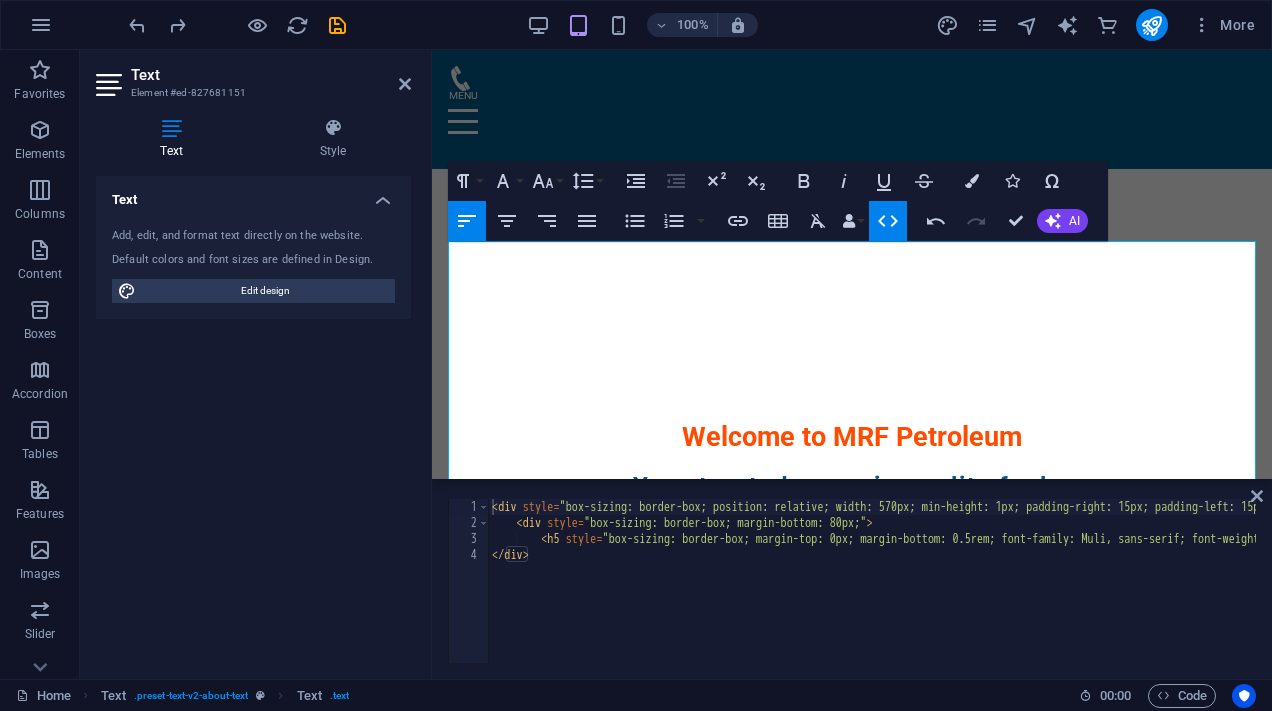 click 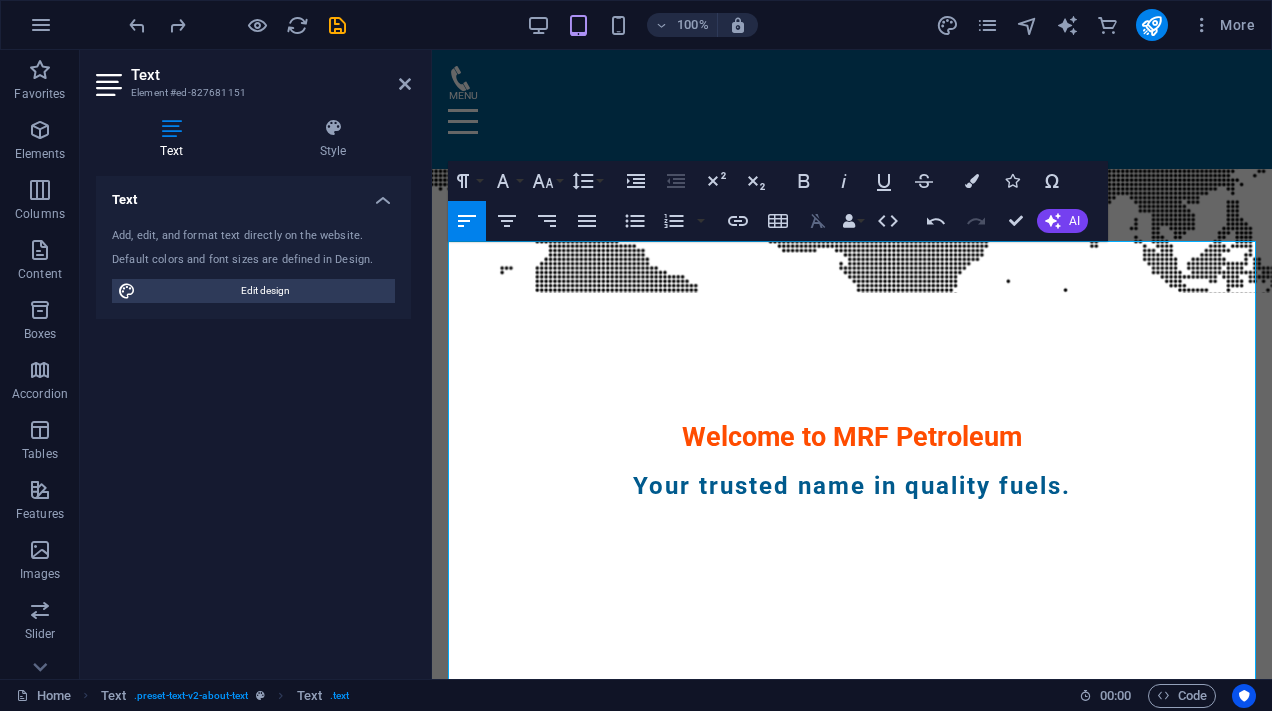 click 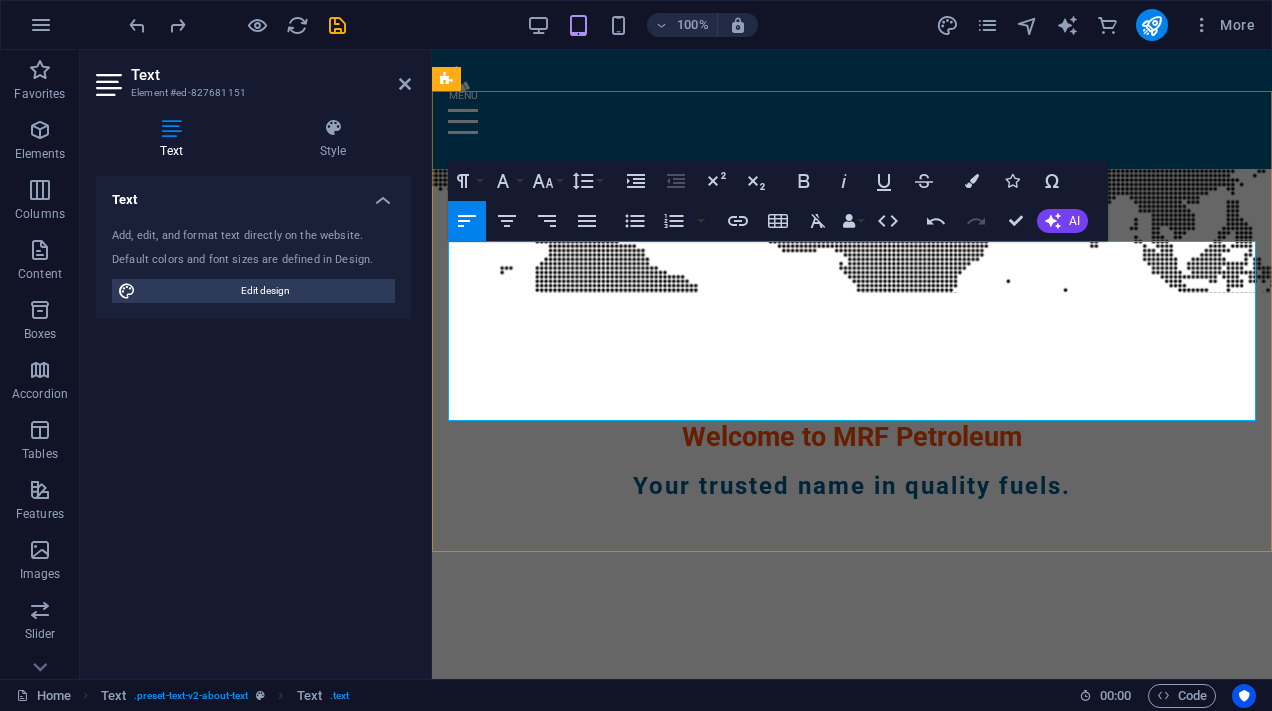 click on "Founded in 2006, we specialize in unique business strategies to drive success. As a key link in the upstream value chain, we help Evenoil boost oil production and achieve gas self-sufficiency for the UAE.​" at bounding box center [852, 916] 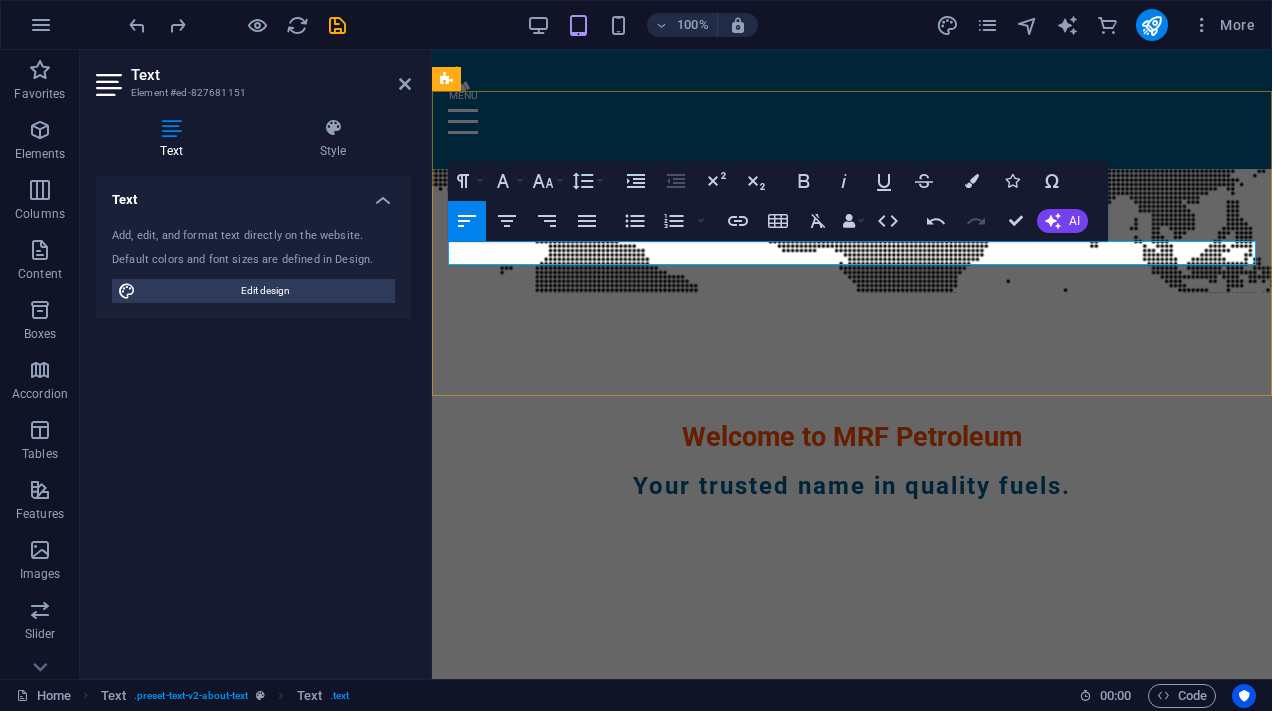drag, startPoint x: 578, startPoint y: 249, endPoint x: 1010, endPoint y: 282, distance: 433.25858 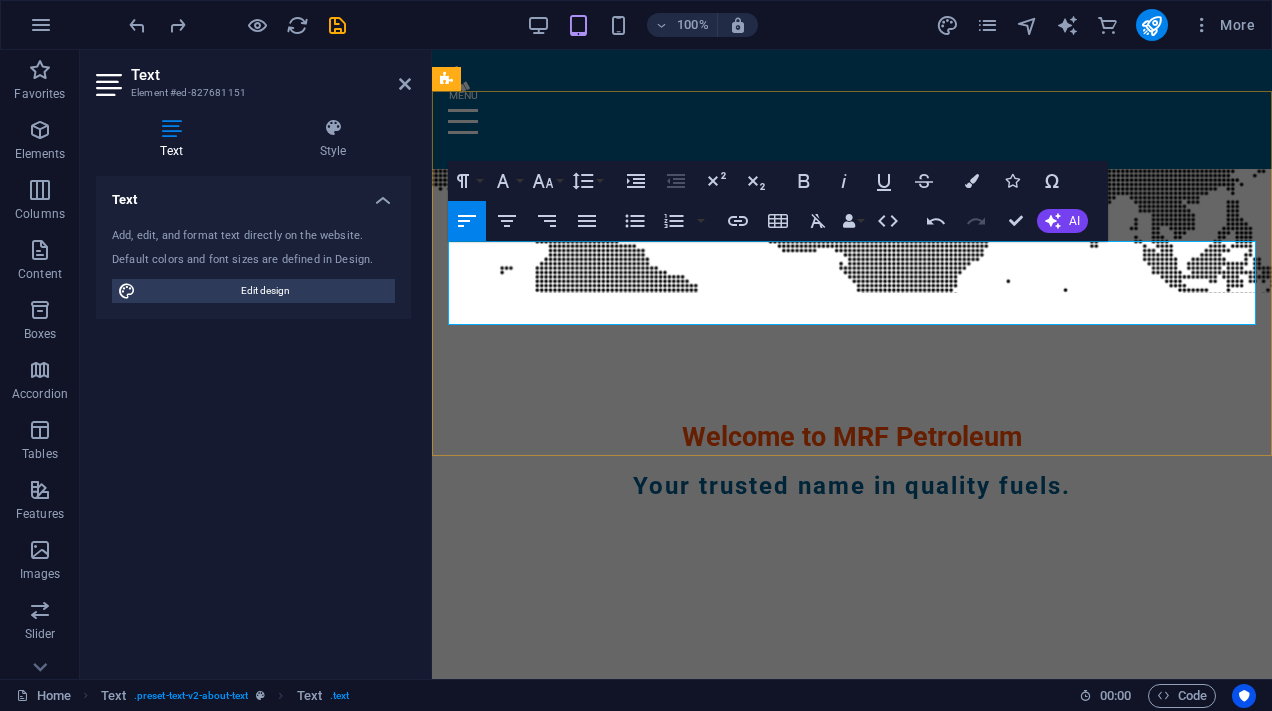 click on "We deliver 100% quality product and success the business to achieve our ultimate goal." at bounding box center (852, 862) 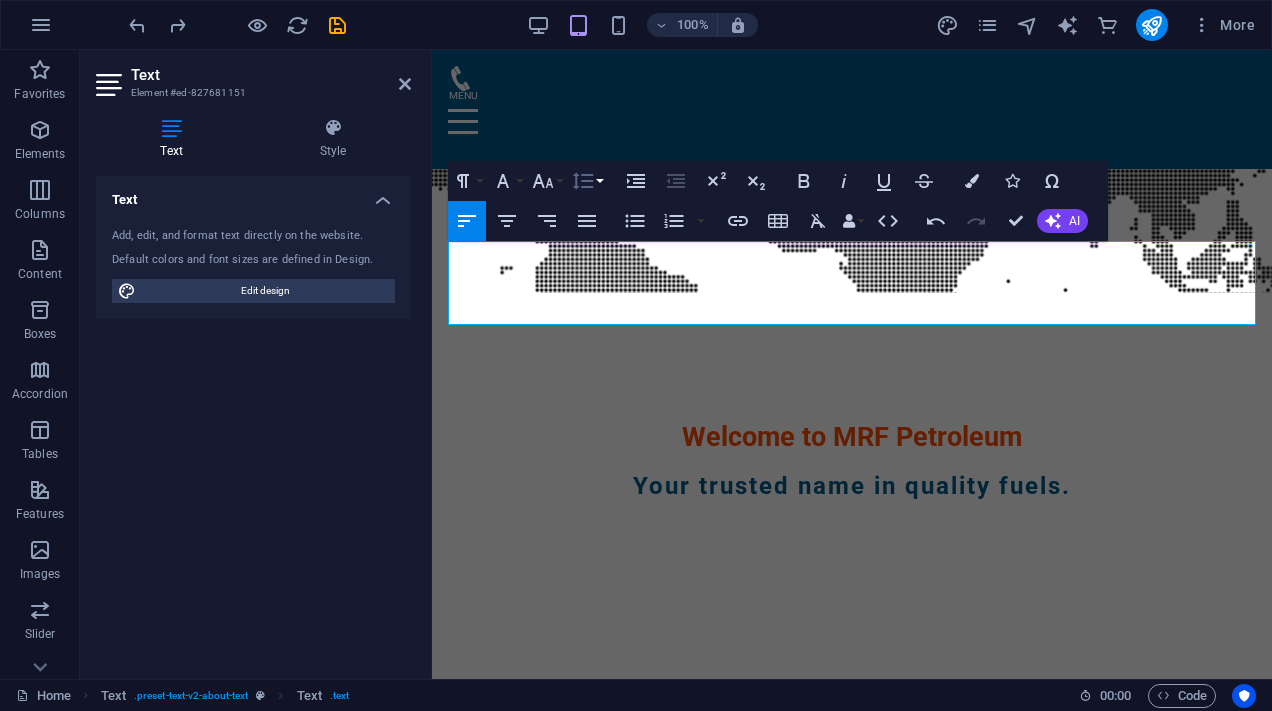 click 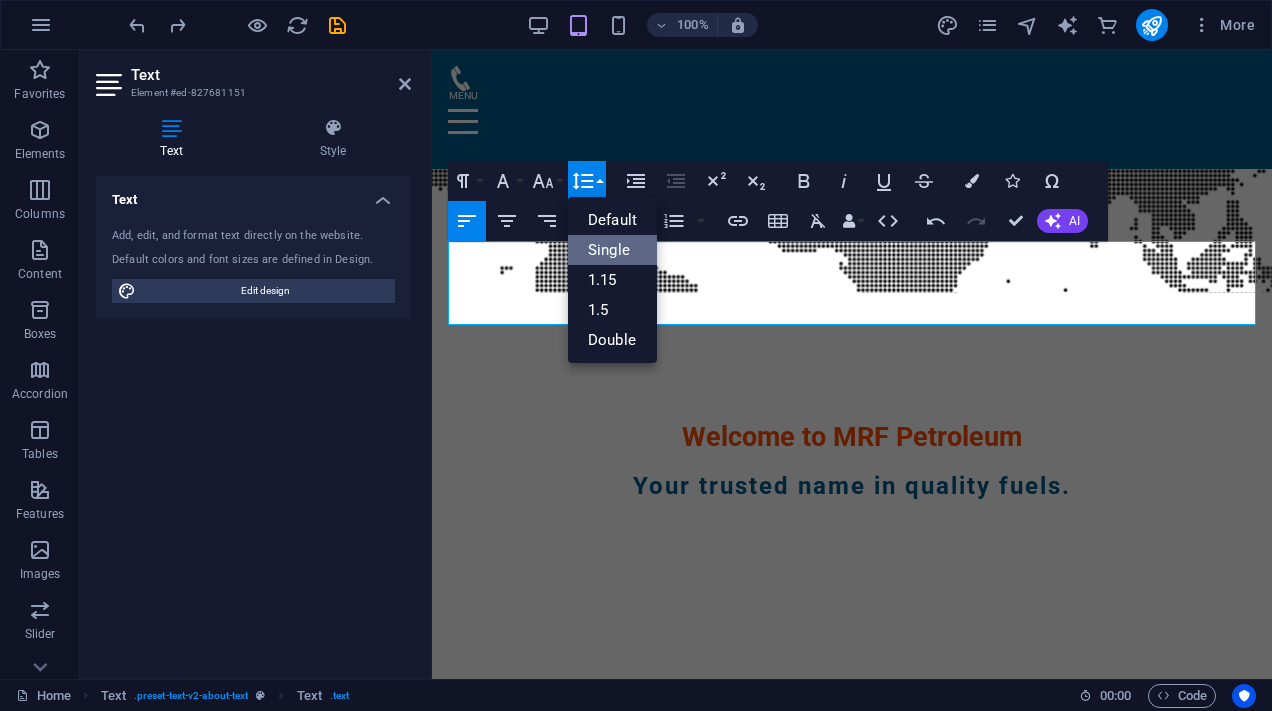 click on "Single" at bounding box center [612, 250] 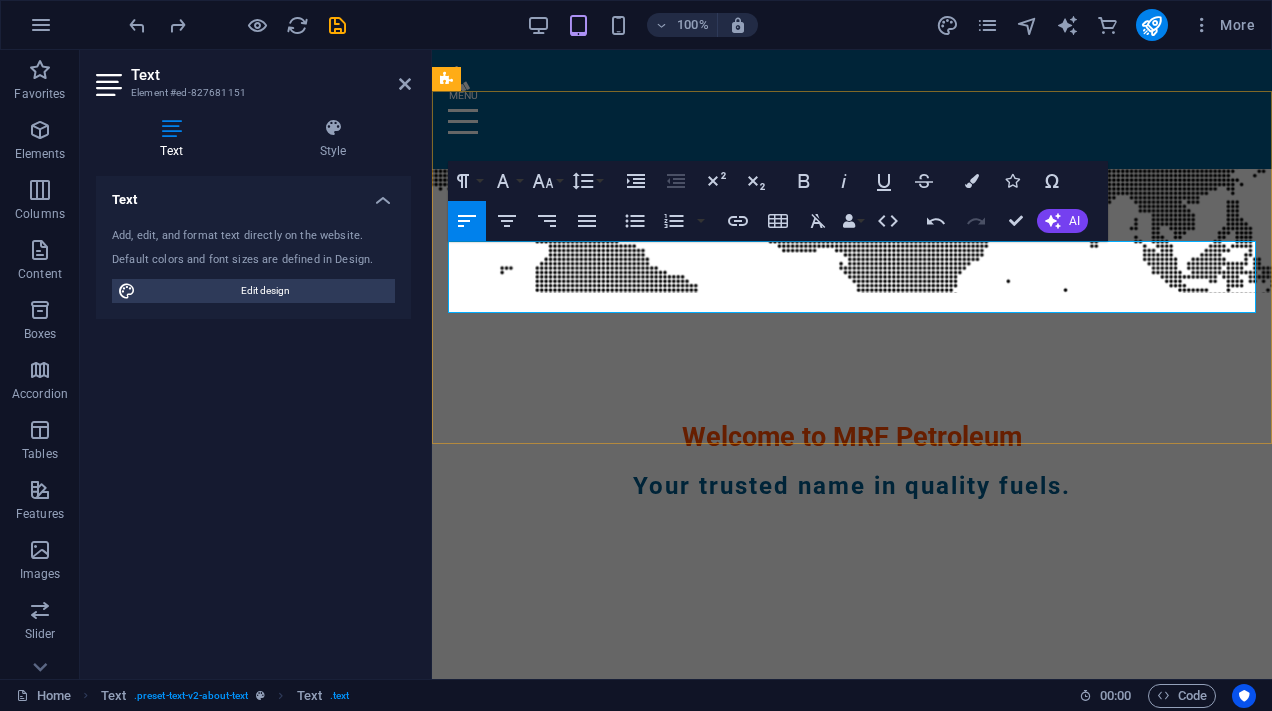 click on "We deliver 100% quality product and success the business to achieve our ultimate goal." at bounding box center (852, 856) 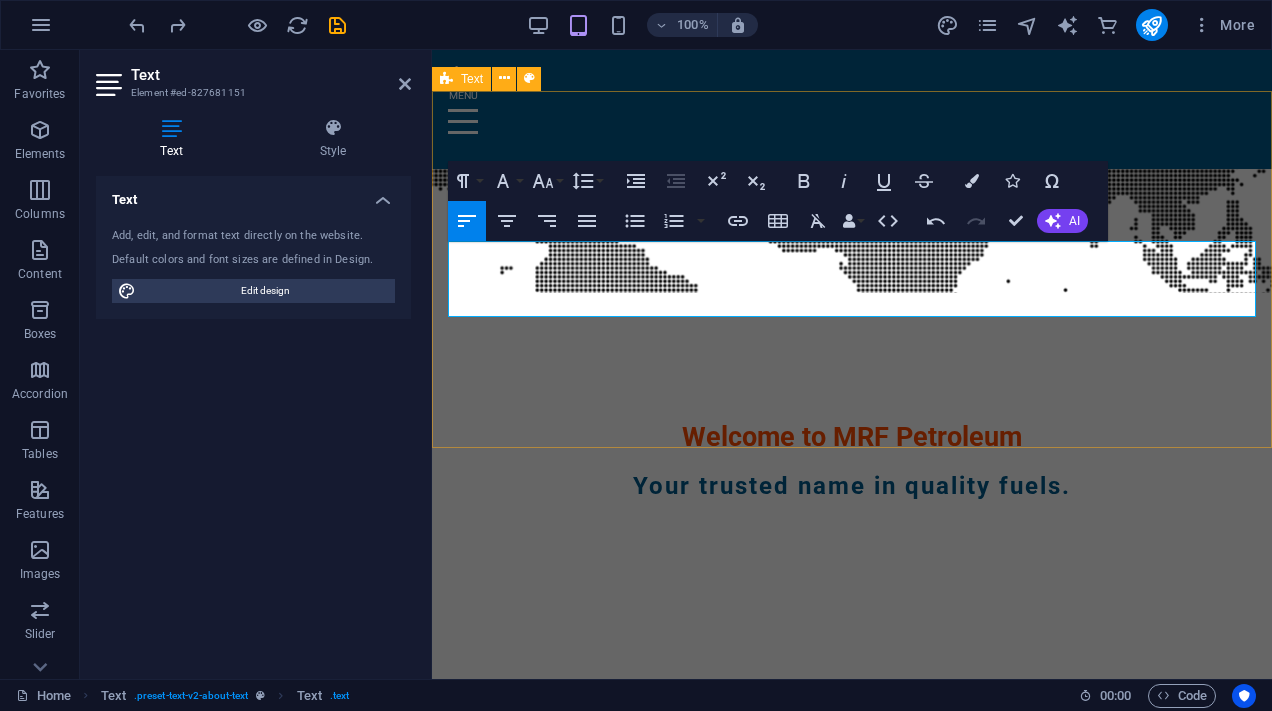 click on "About MRF Petroleum We deliver 100% quality product and success  the business to achieve our ultimate goal. mrfpetroleum.com" at bounding box center [852, 862] 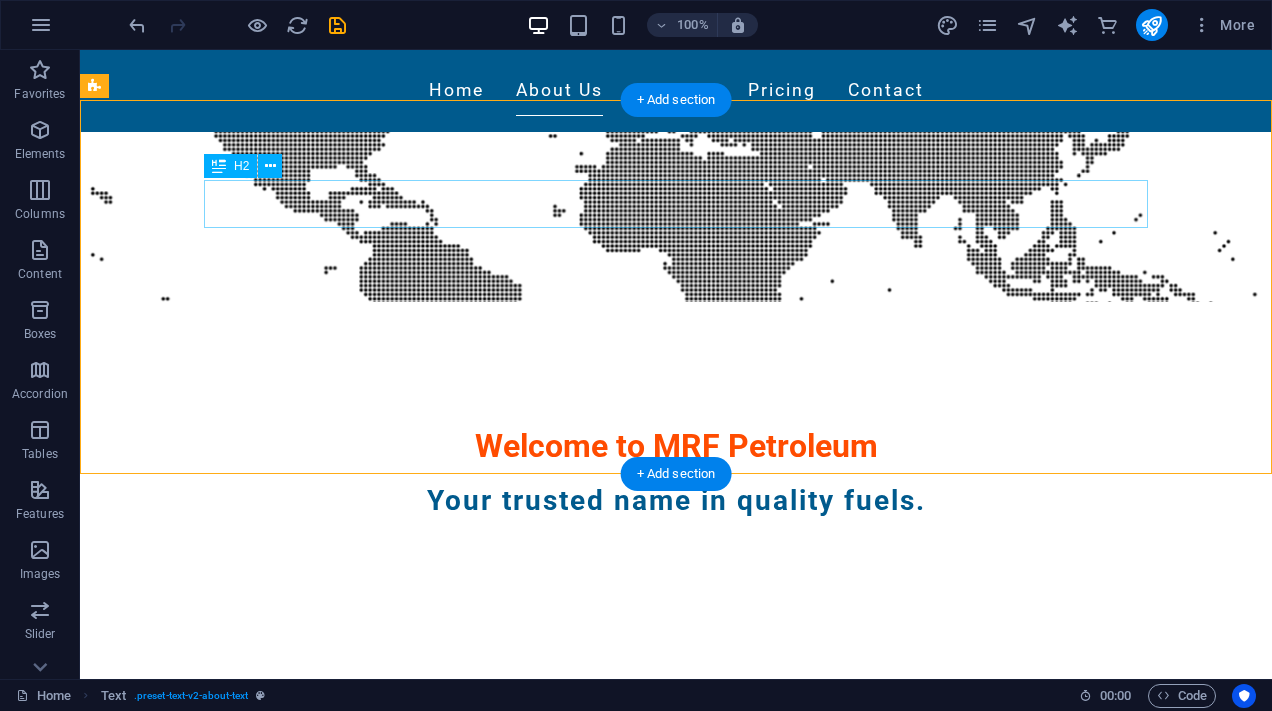 scroll, scrollTop: 611, scrollLeft: 0, axis: vertical 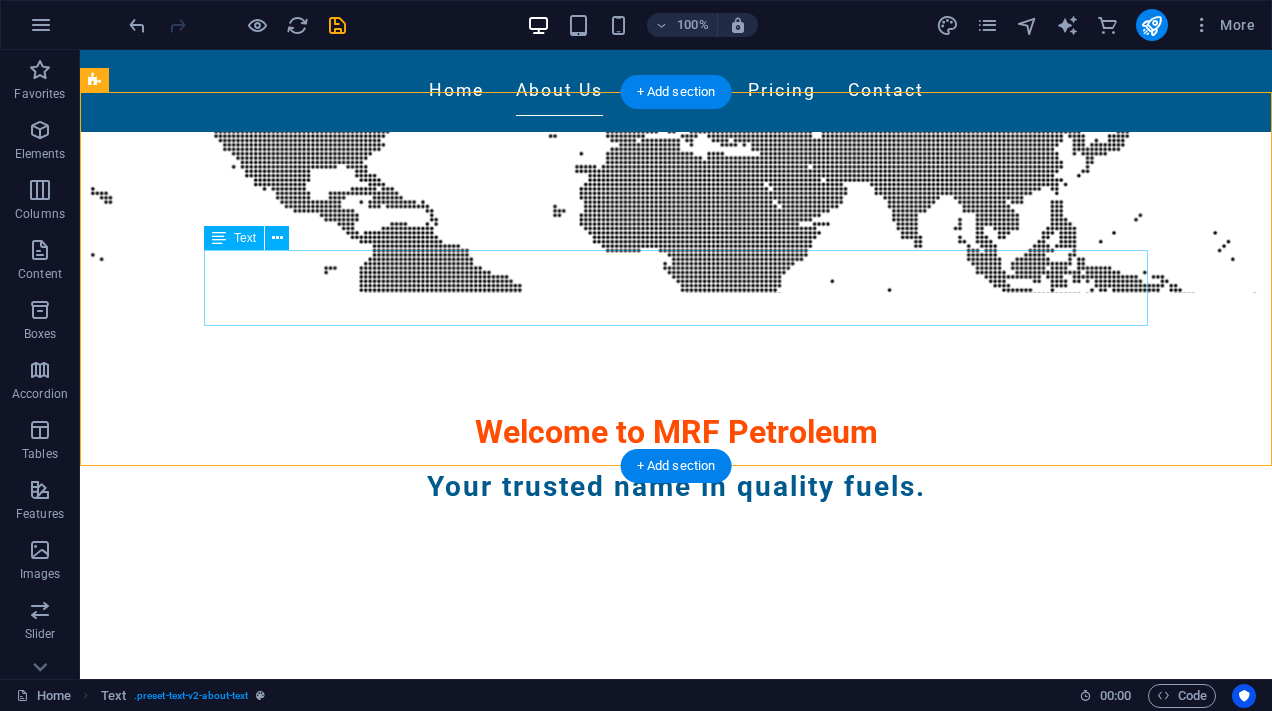 click on "We deliver 100% quality product and success  the business to achieve our ultimate goal." at bounding box center (676, 870) 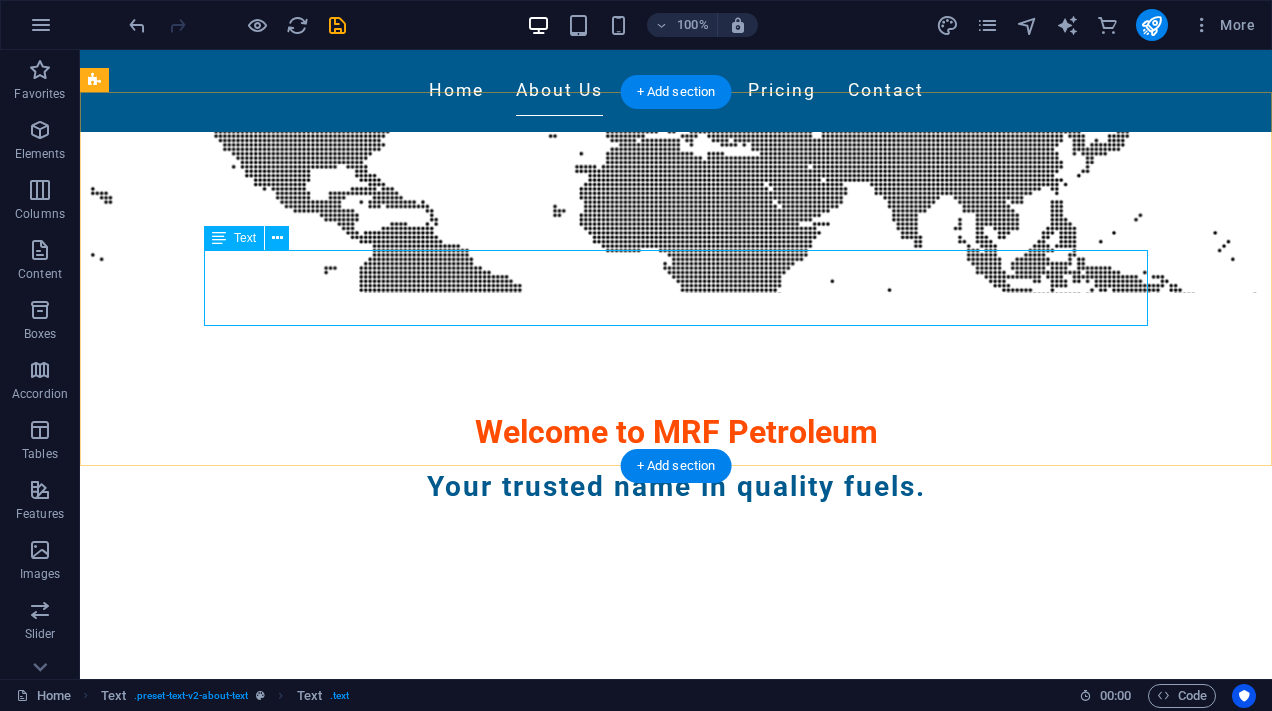 click on "We deliver 100% quality product and success  the business to achieve our ultimate goal." at bounding box center (676, 870) 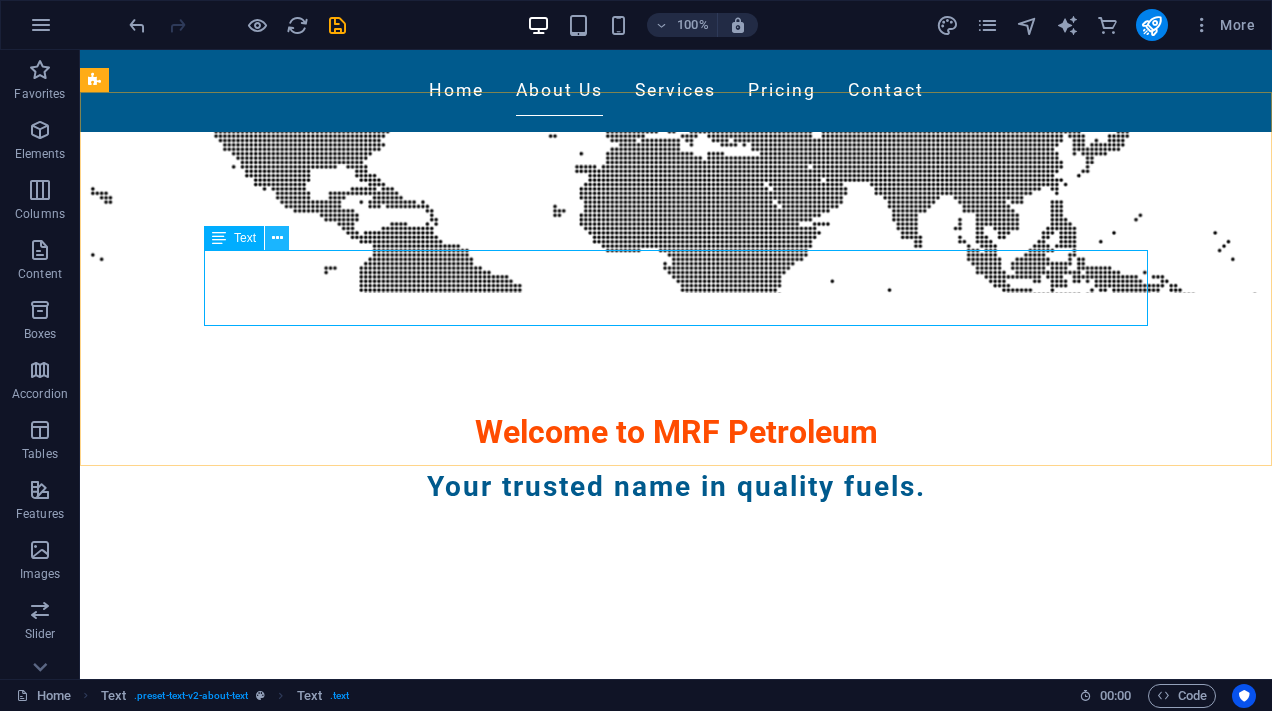 click at bounding box center (277, 238) 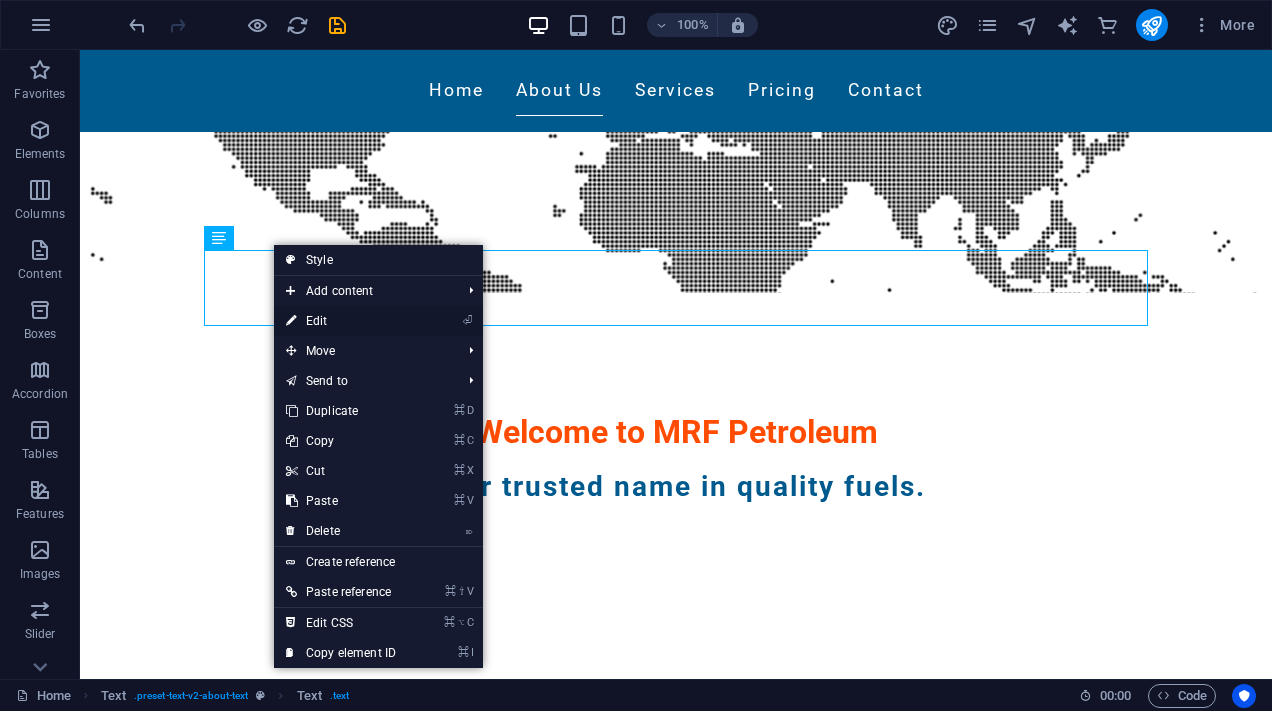 click on "⏎  Edit" at bounding box center (341, 321) 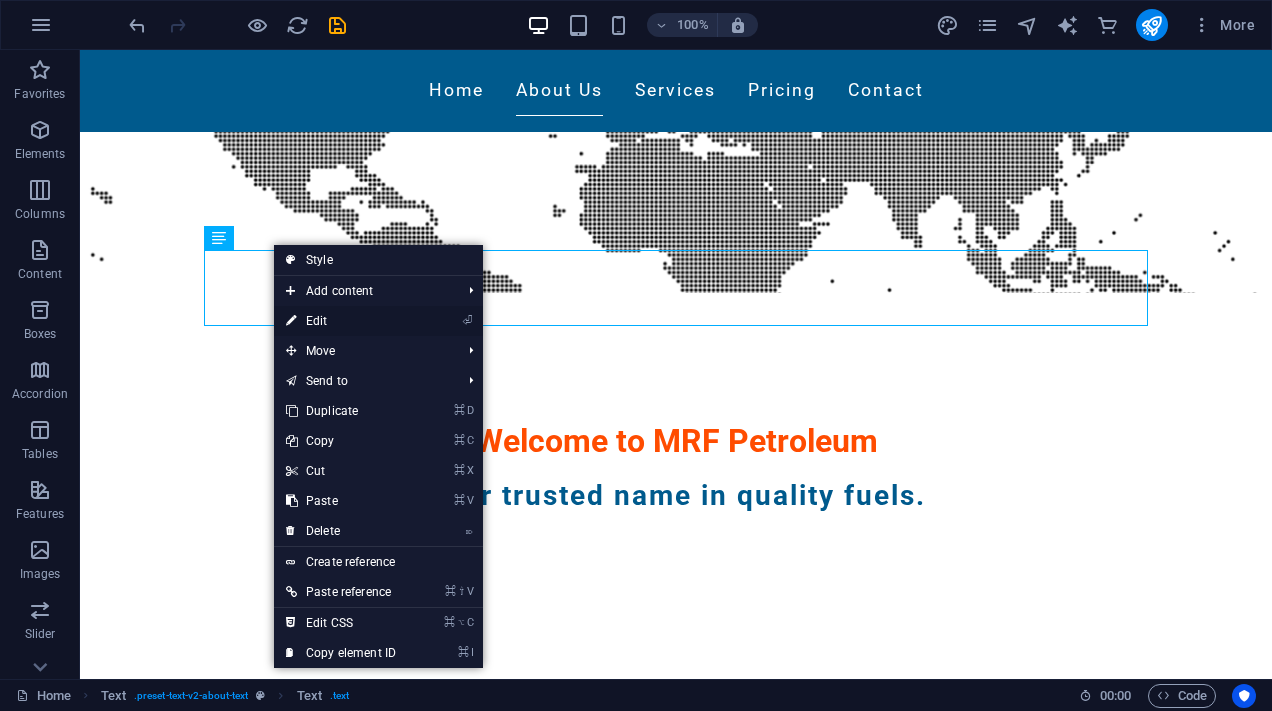 scroll, scrollTop: 602, scrollLeft: 0, axis: vertical 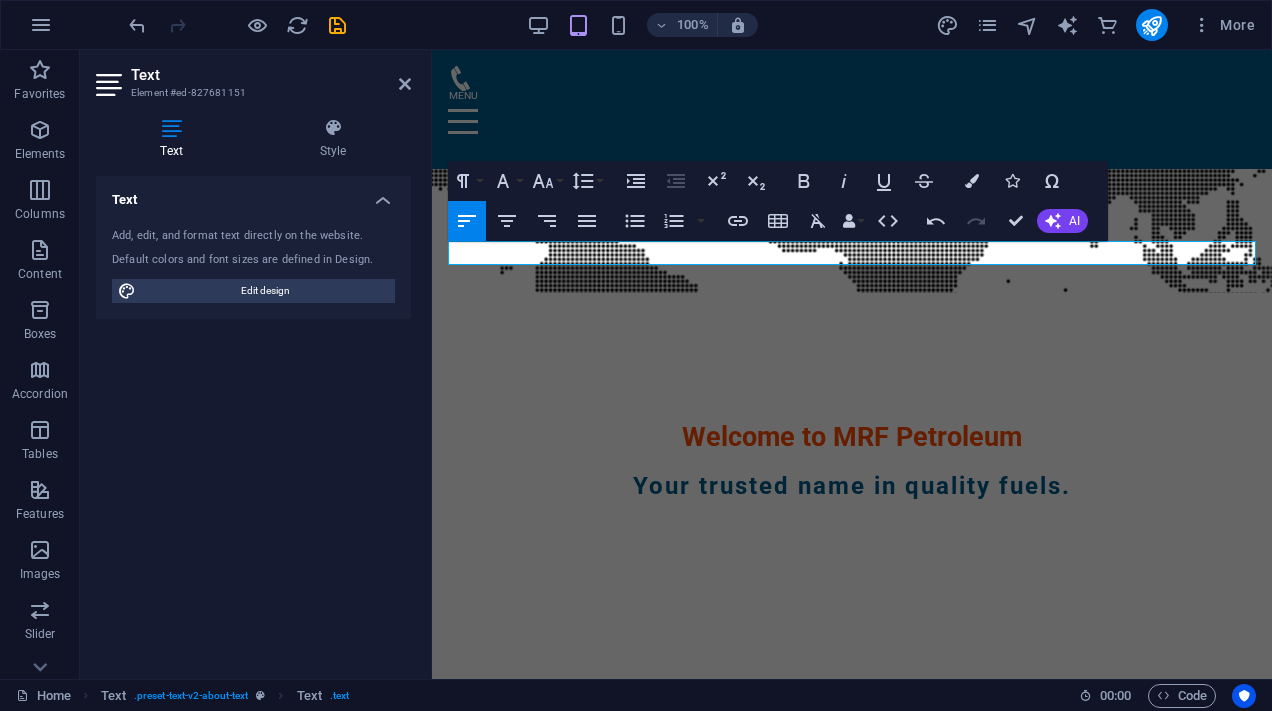 type 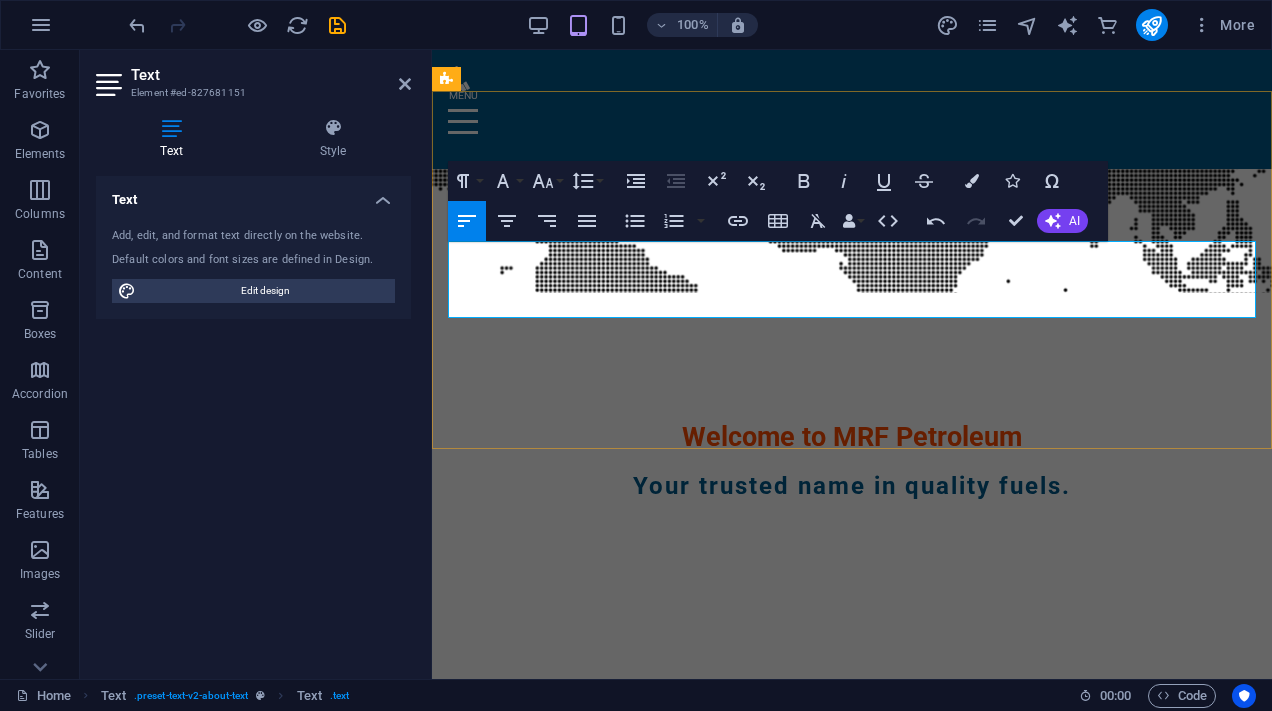 click on "​ We are established in 2006 for the very best in unique business strategies to accomplish and delivery with excellency. we serve as a crucial link in the upstream value chain, enabling Evenoil to increase oil production and achieve gas self-sufficiency for the UAE." at bounding box center (852, 858) 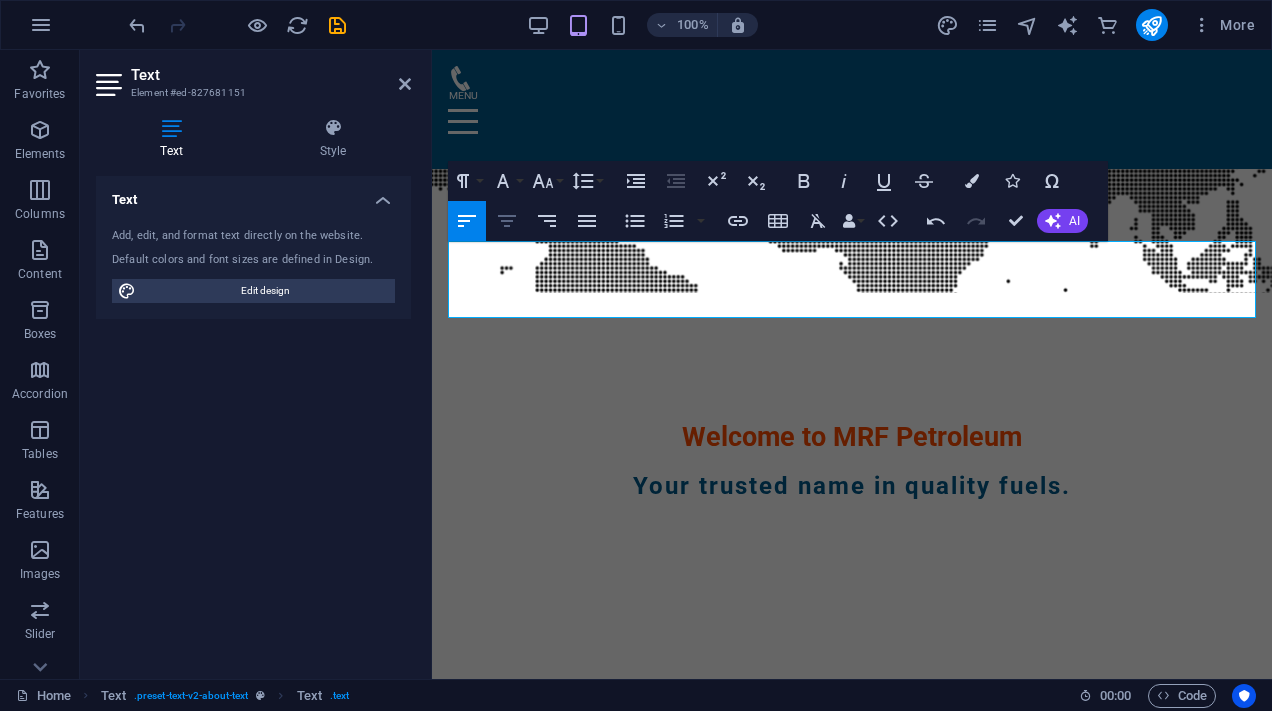 click 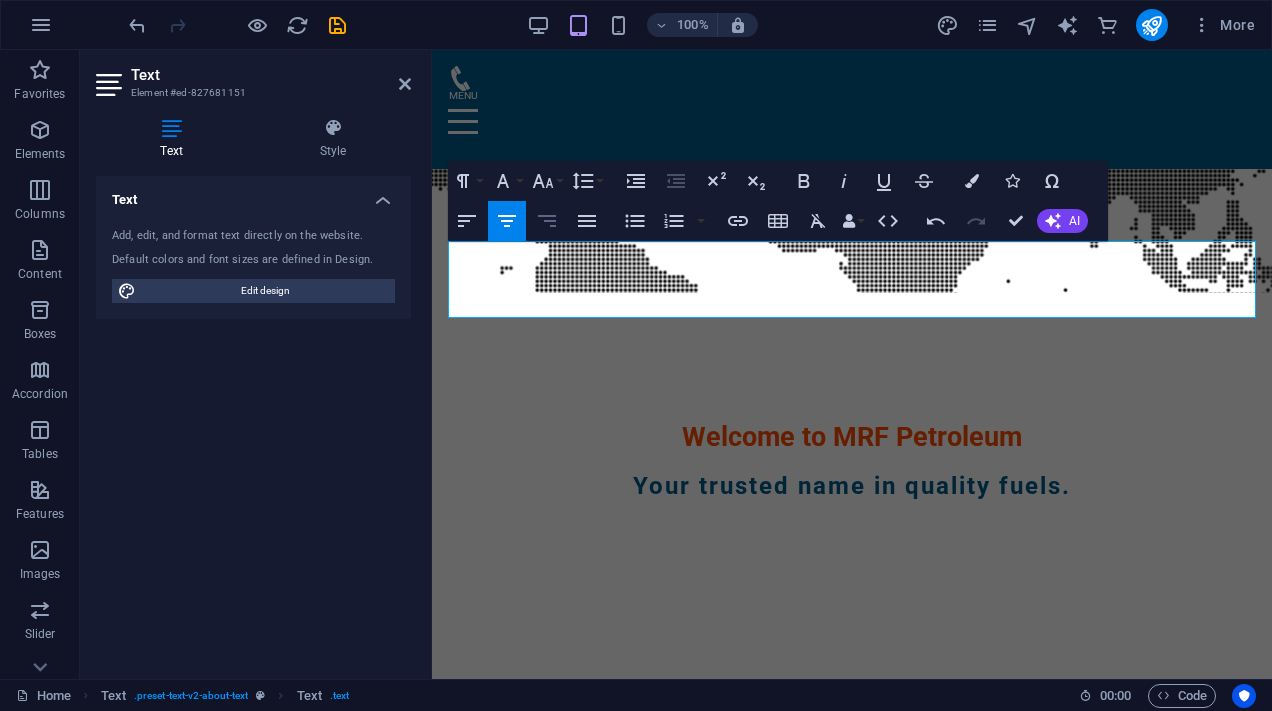click 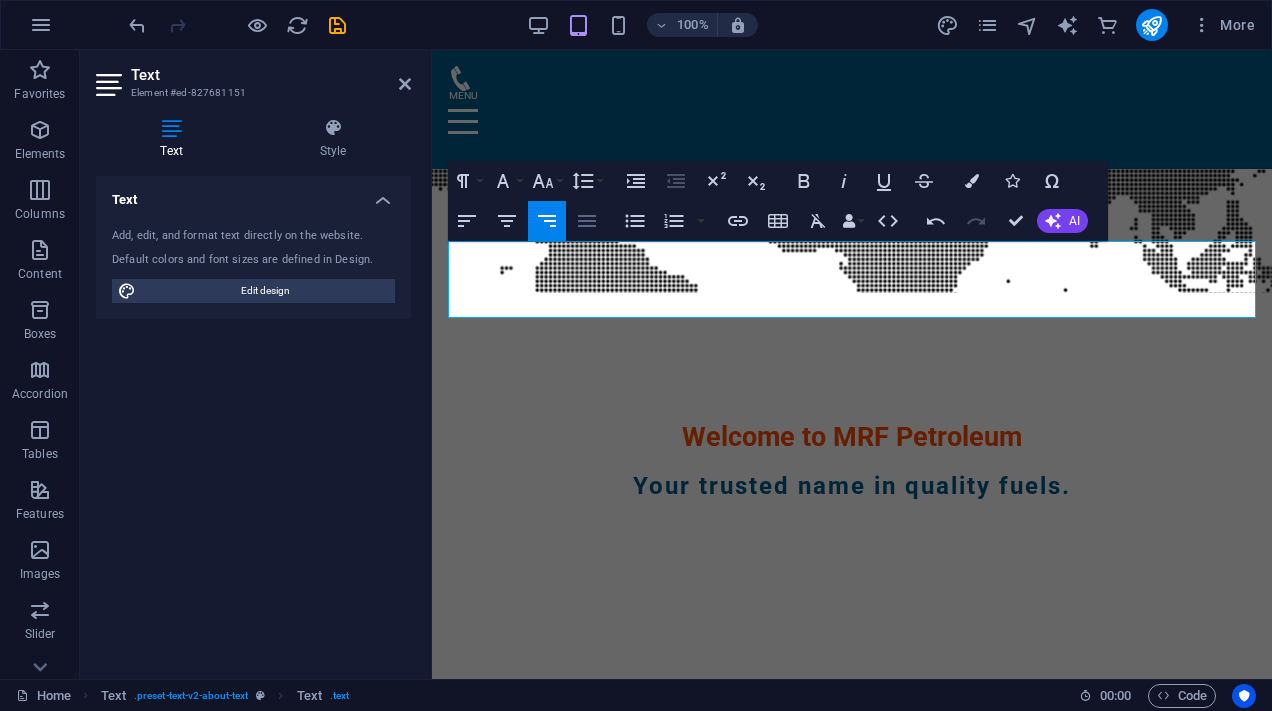 click 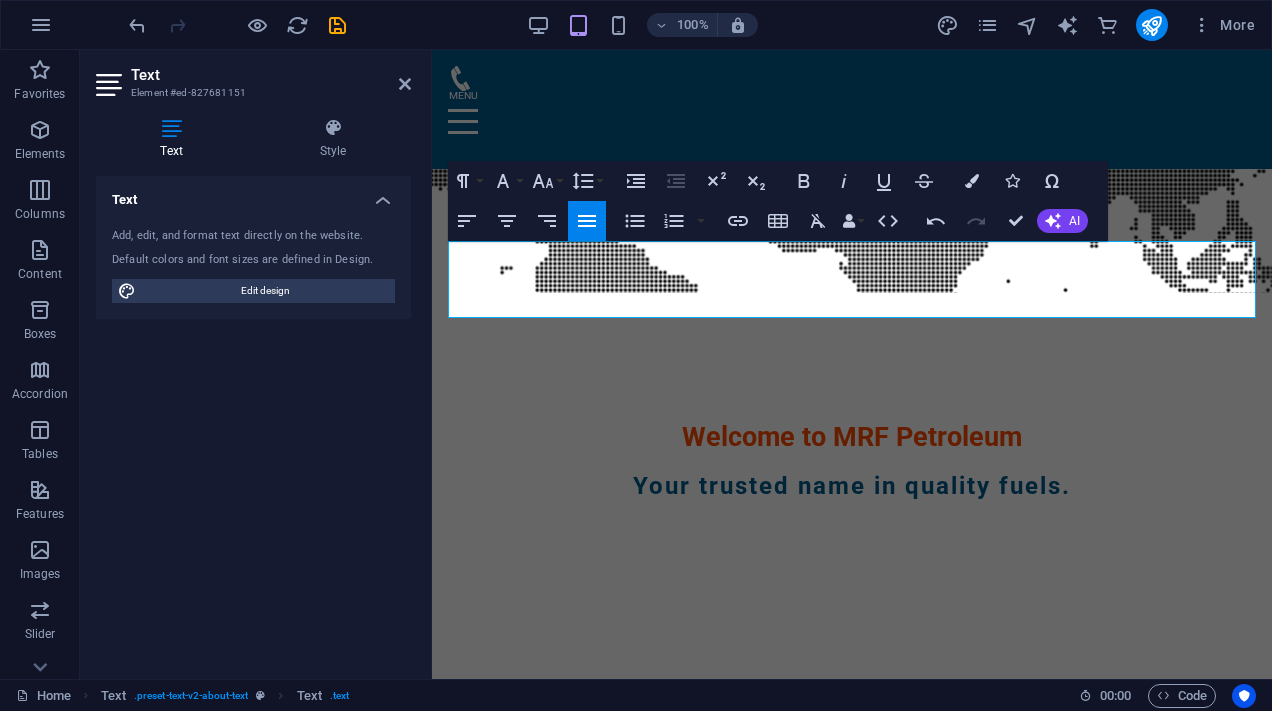 click 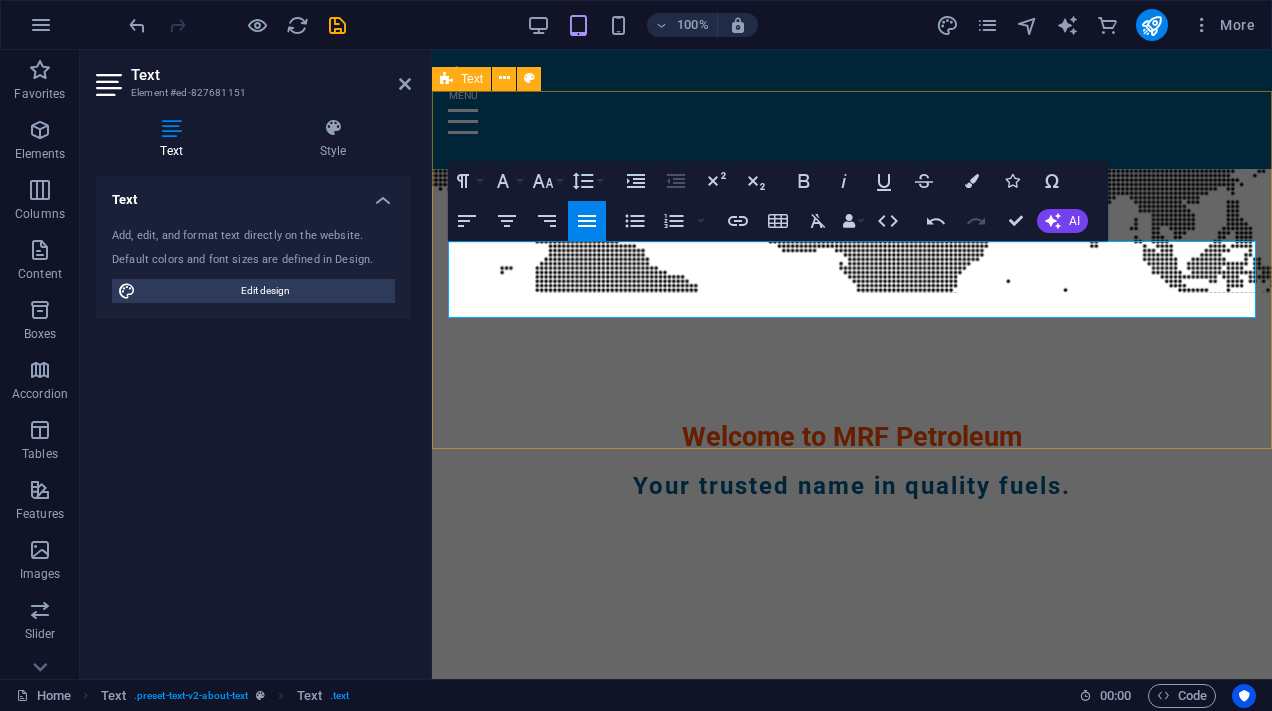 click on "About MRF Petroleum ​ We are established in 2006 for the very best in unique business strategies to accomplish and delivery with excellency. we serve as a crucial link in the upstream value chain, enabling Evenoil to increase oil production and achieve gas self-sufficiency for the UAE. mrfpetroleum.com" at bounding box center (852, 849) 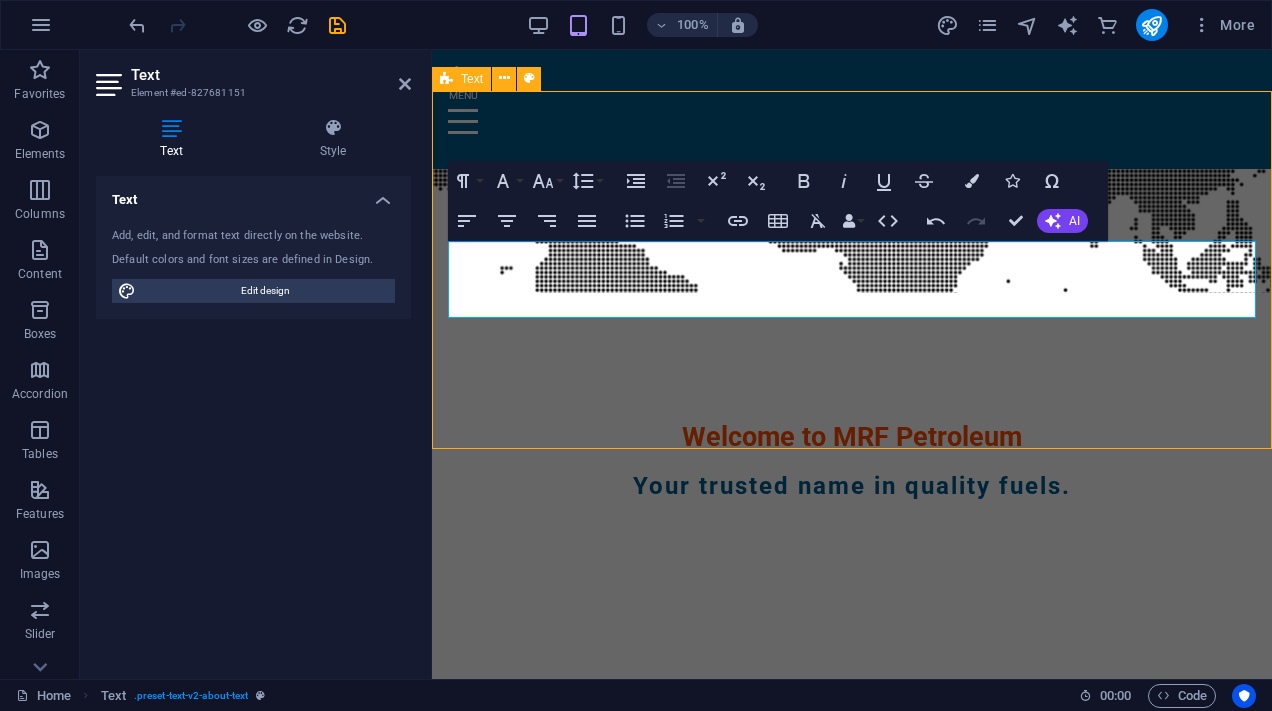 scroll, scrollTop: 611, scrollLeft: 0, axis: vertical 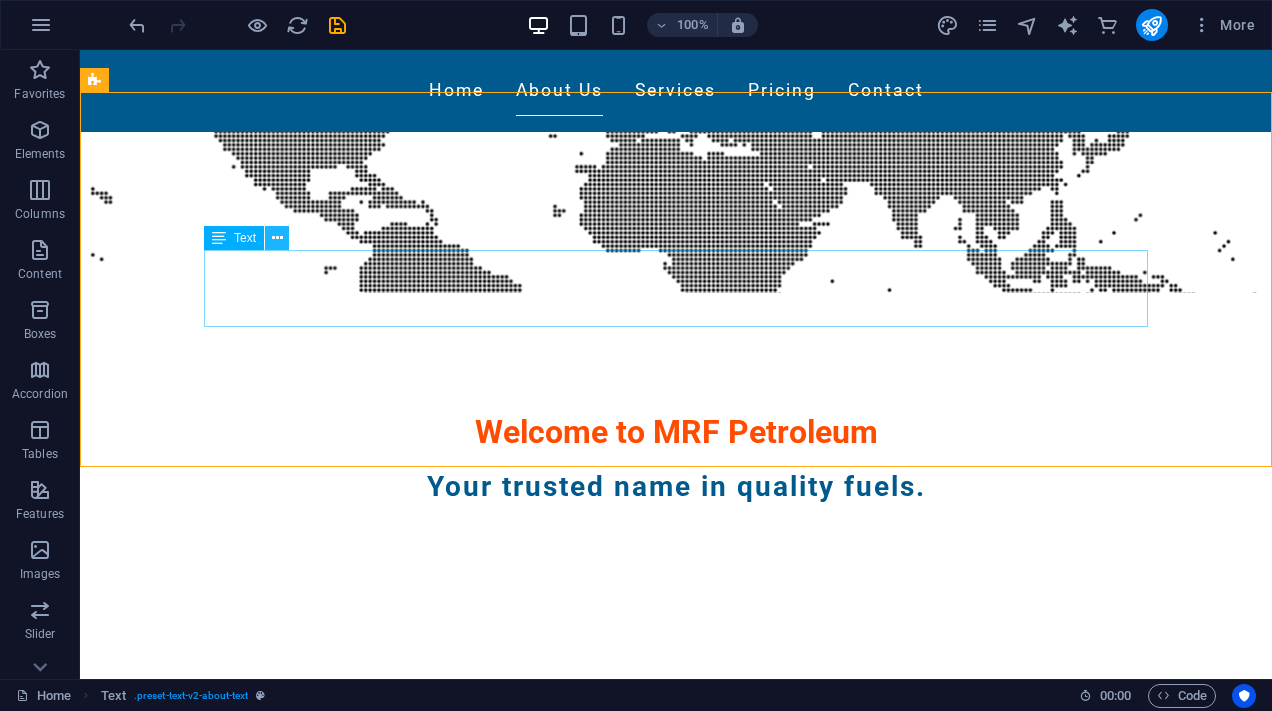 click at bounding box center [277, 238] 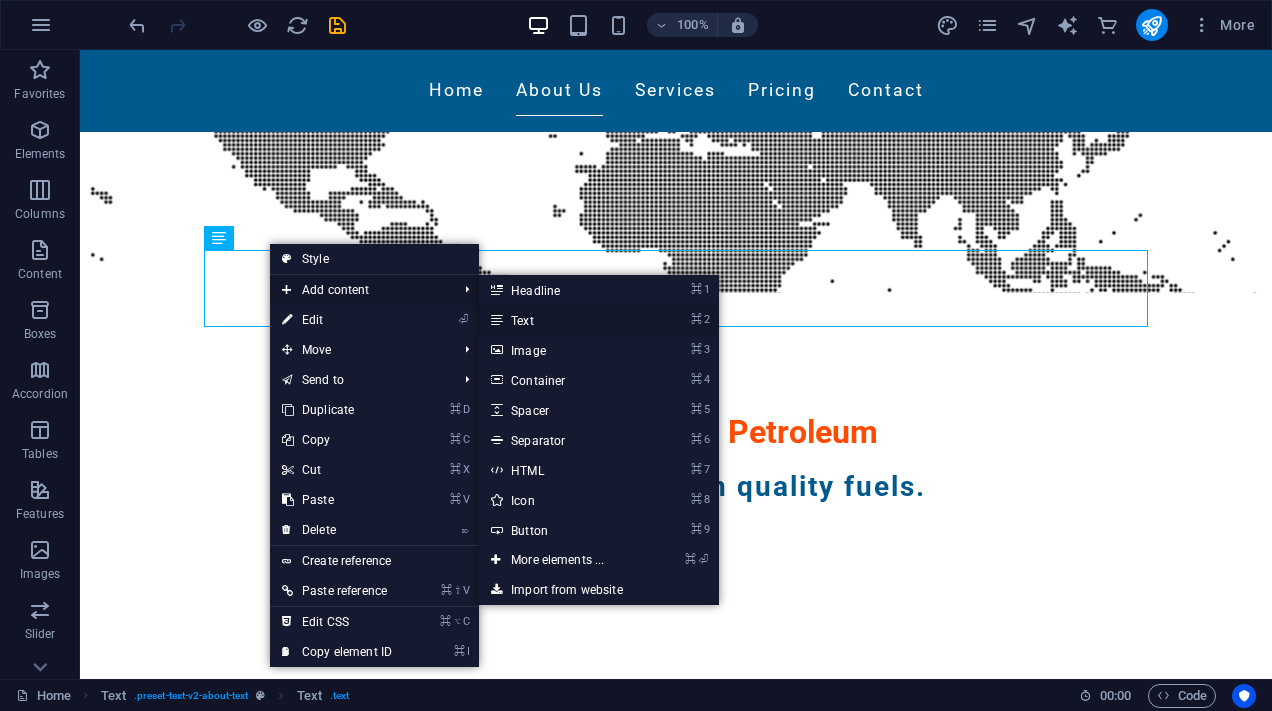 click on "⌘ 2  Text" at bounding box center (561, 320) 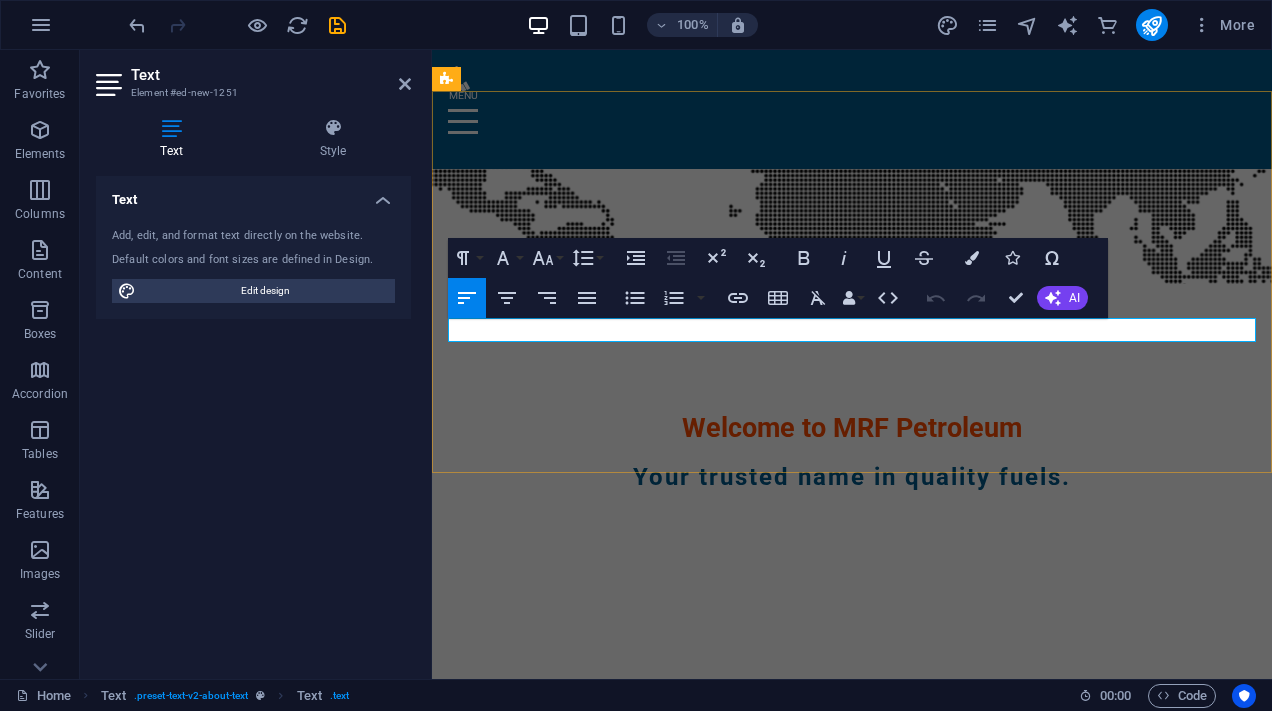 scroll, scrollTop: 602, scrollLeft: 0, axis: vertical 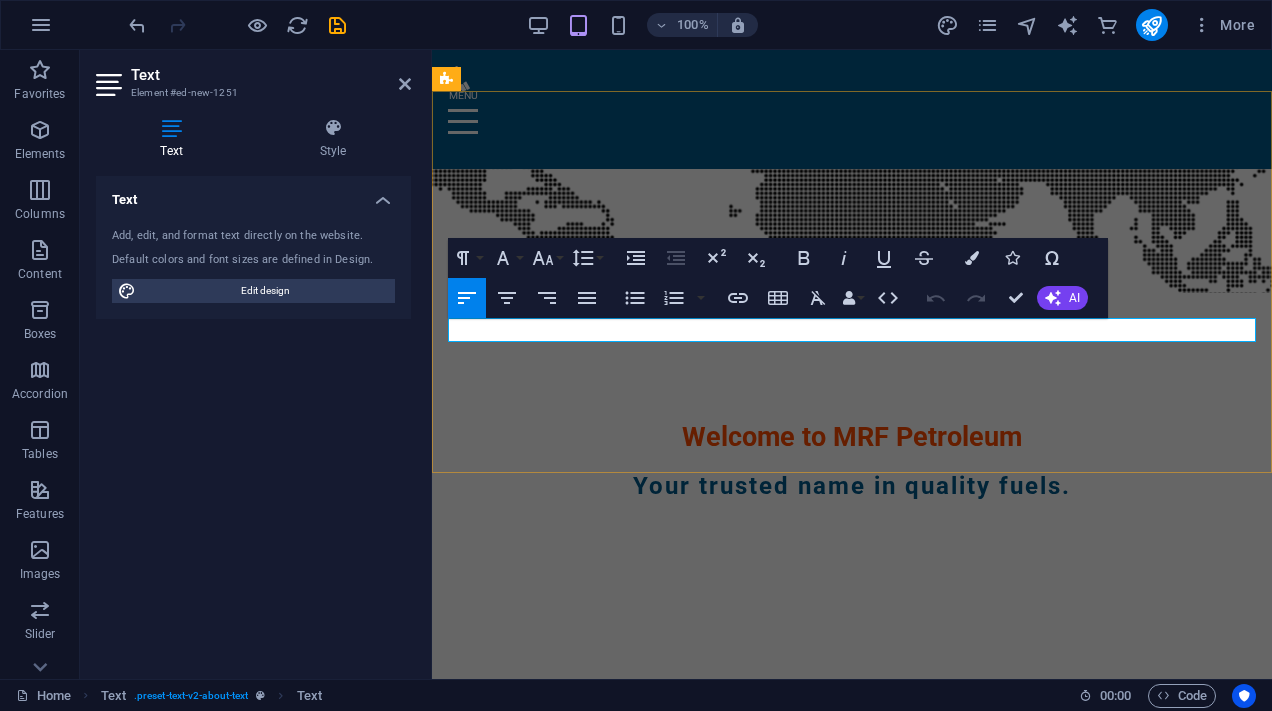 click on "New text element" at bounding box center (852, 909) 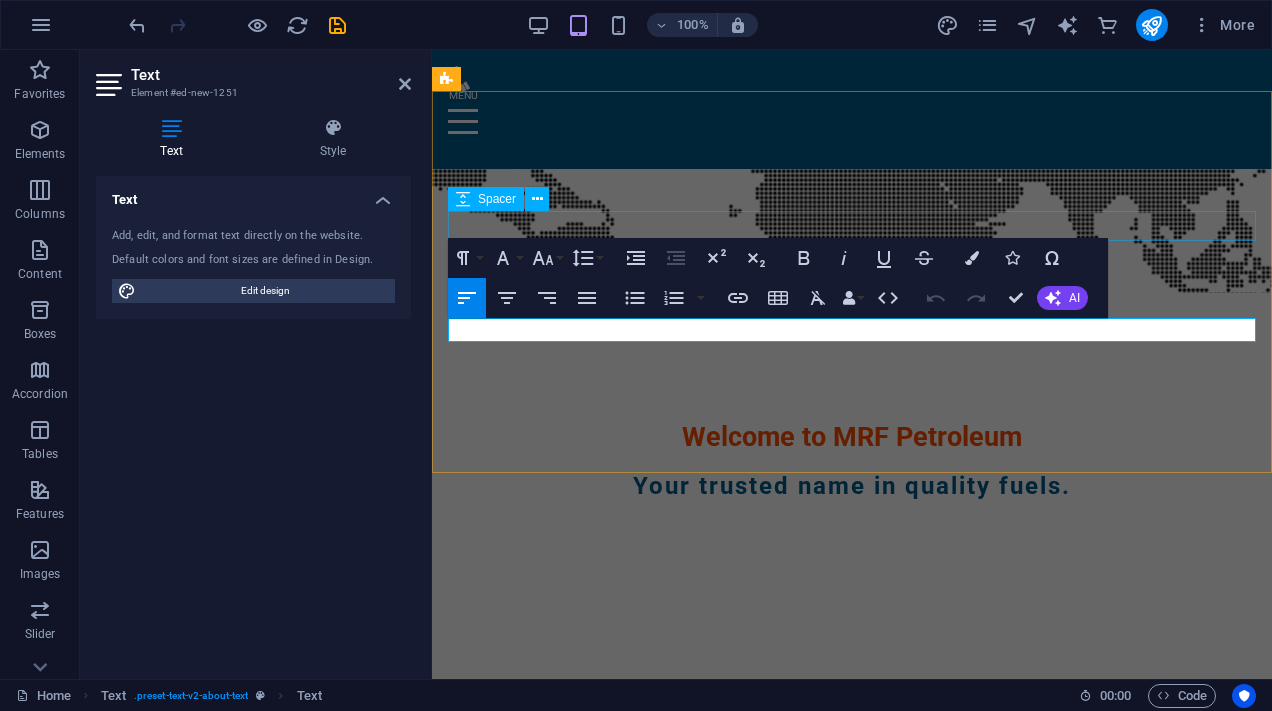 click at bounding box center (852, 805) 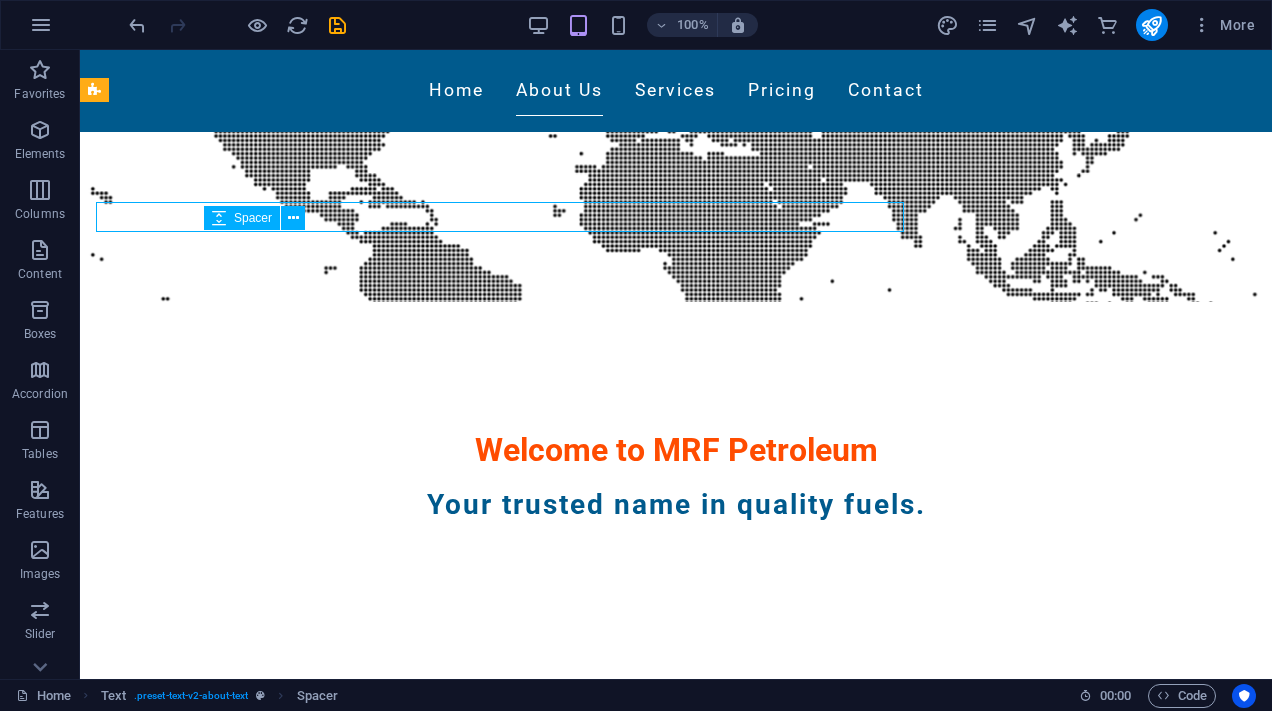 scroll, scrollTop: 611, scrollLeft: 0, axis: vertical 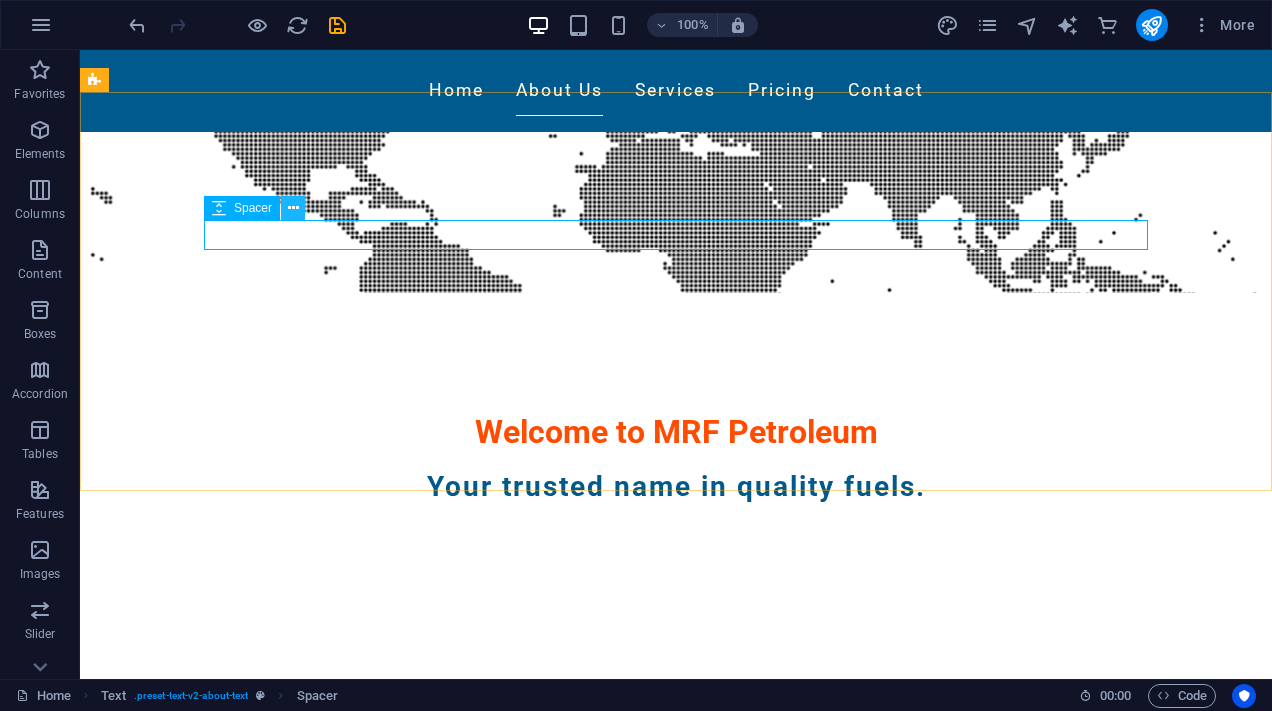 click at bounding box center [293, 208] 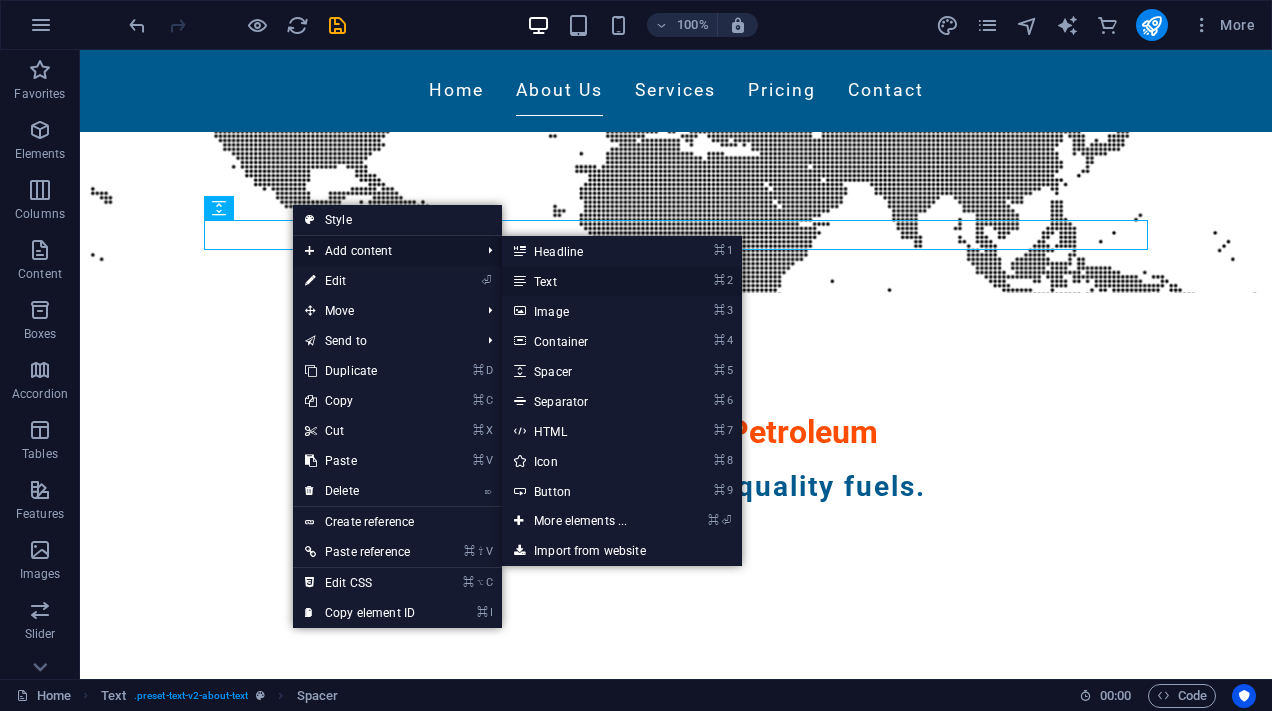 click on "⌘ 2  Text" at bounding box center (584, 281) 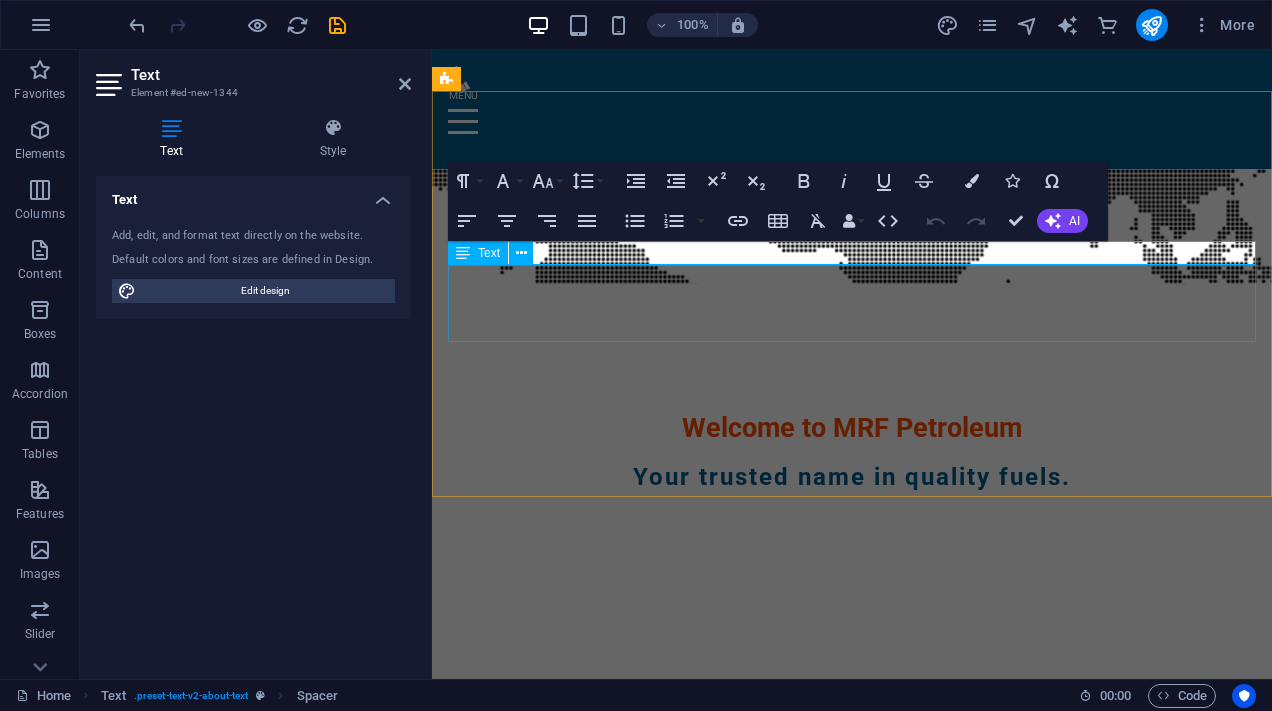 scroll, scrollTop: 602, scrollLeft: 0, axis: vertical 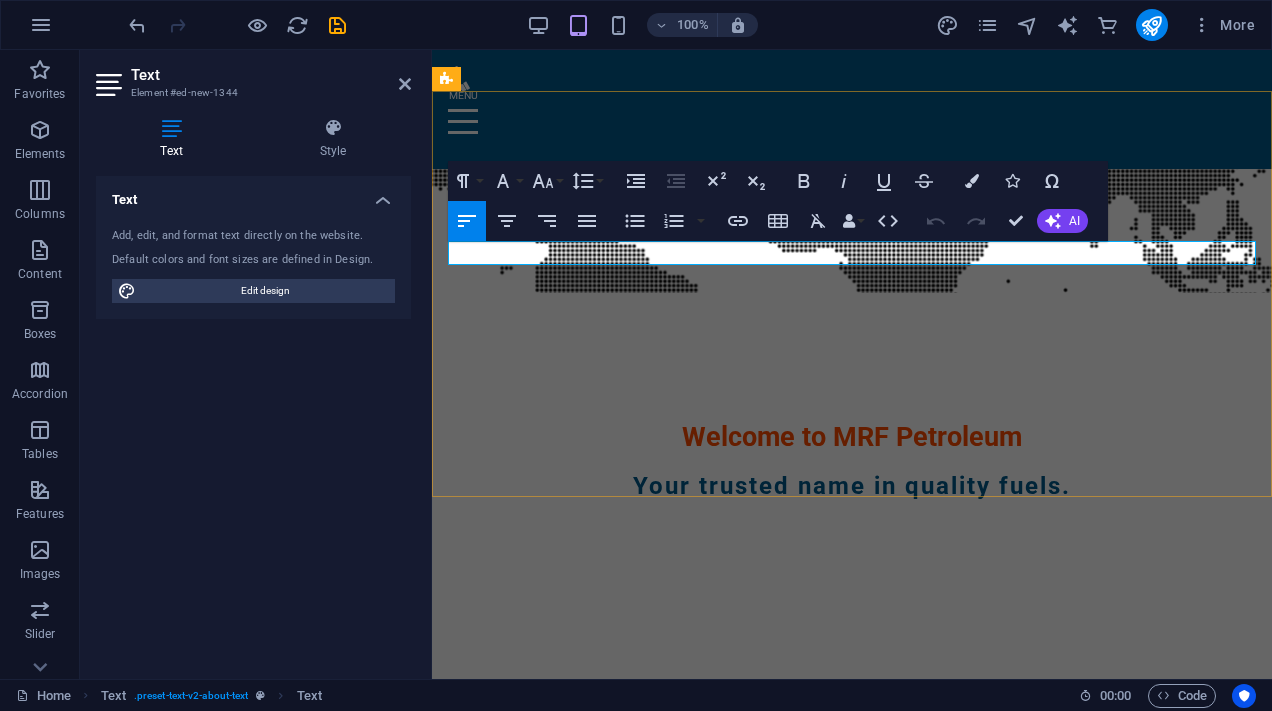 click on "New text element" at bounding box center (852, 832) 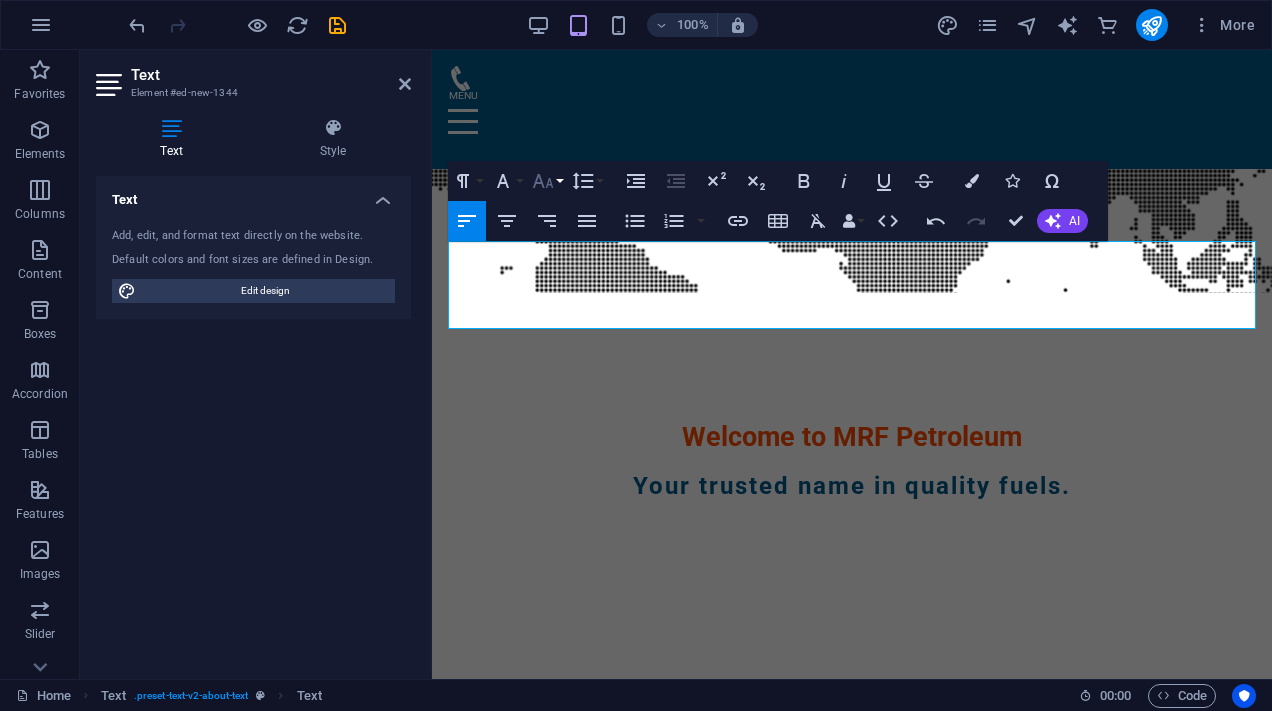 click on "Font Size" at bounding box center (547, 181) 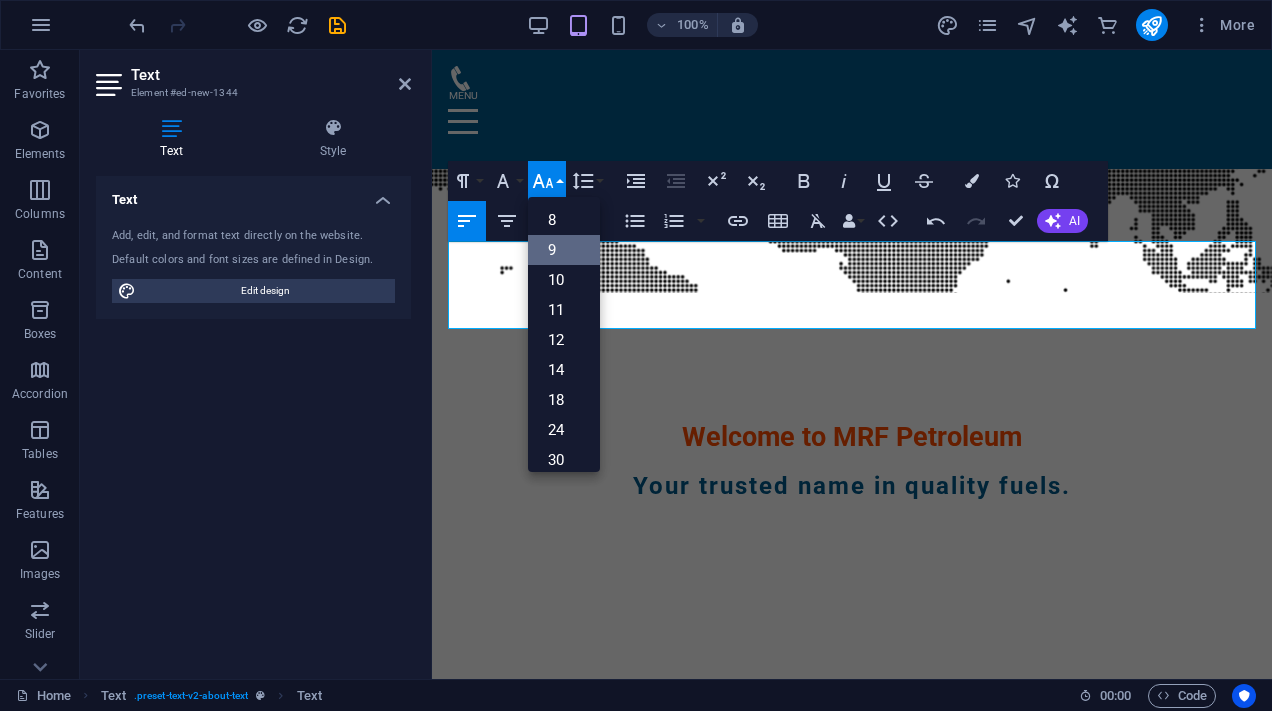 click on "9" at bounding box center (564, 250) 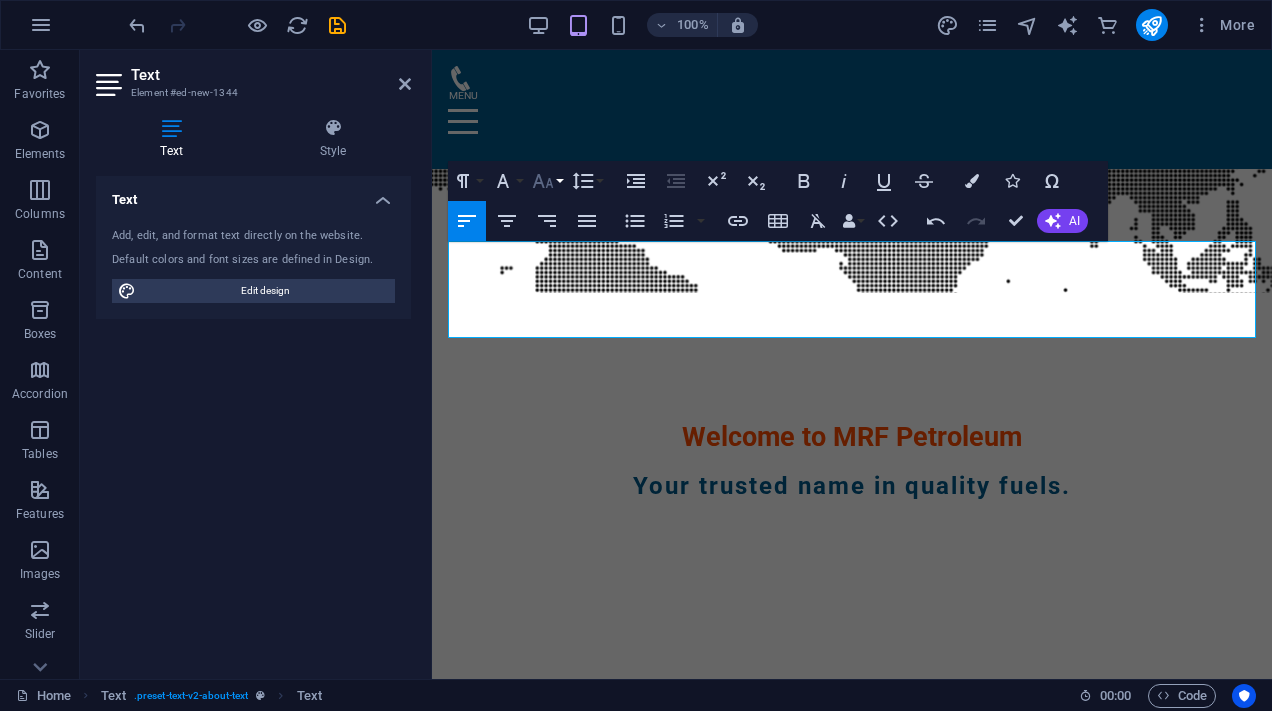 click 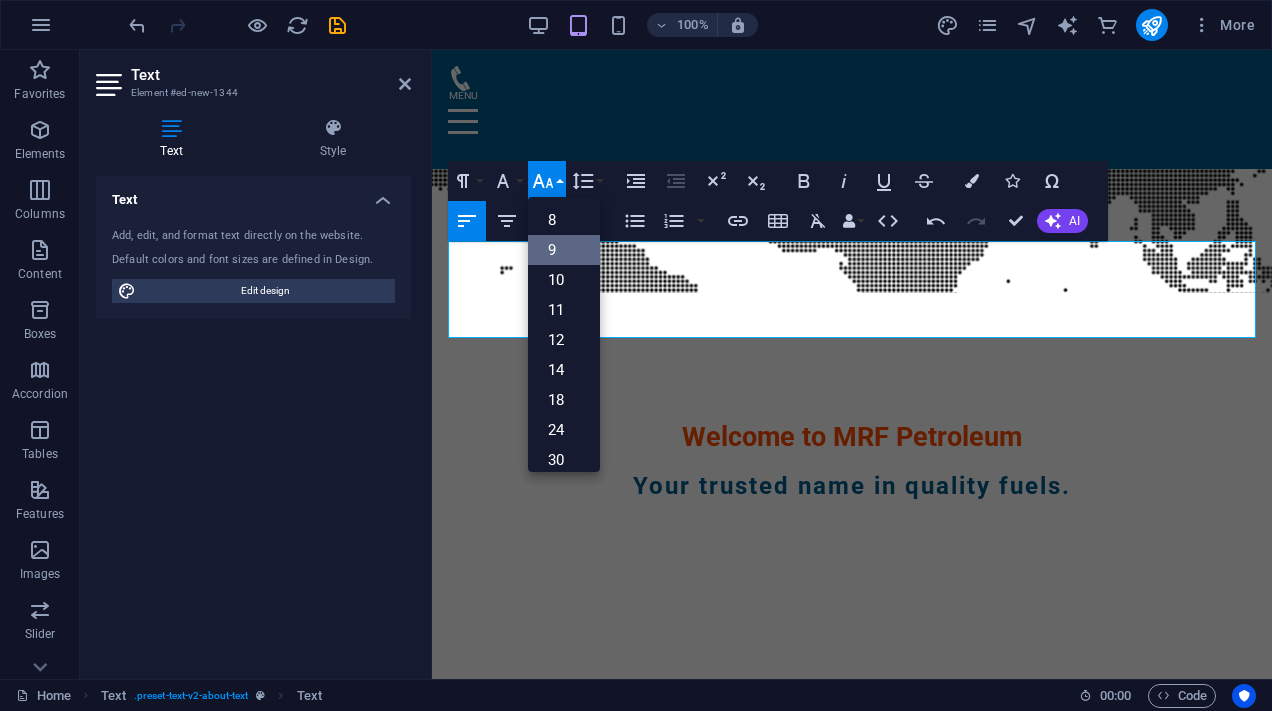 scroll, scrollTop: 53, scrollLeft: 0, axis: vertical 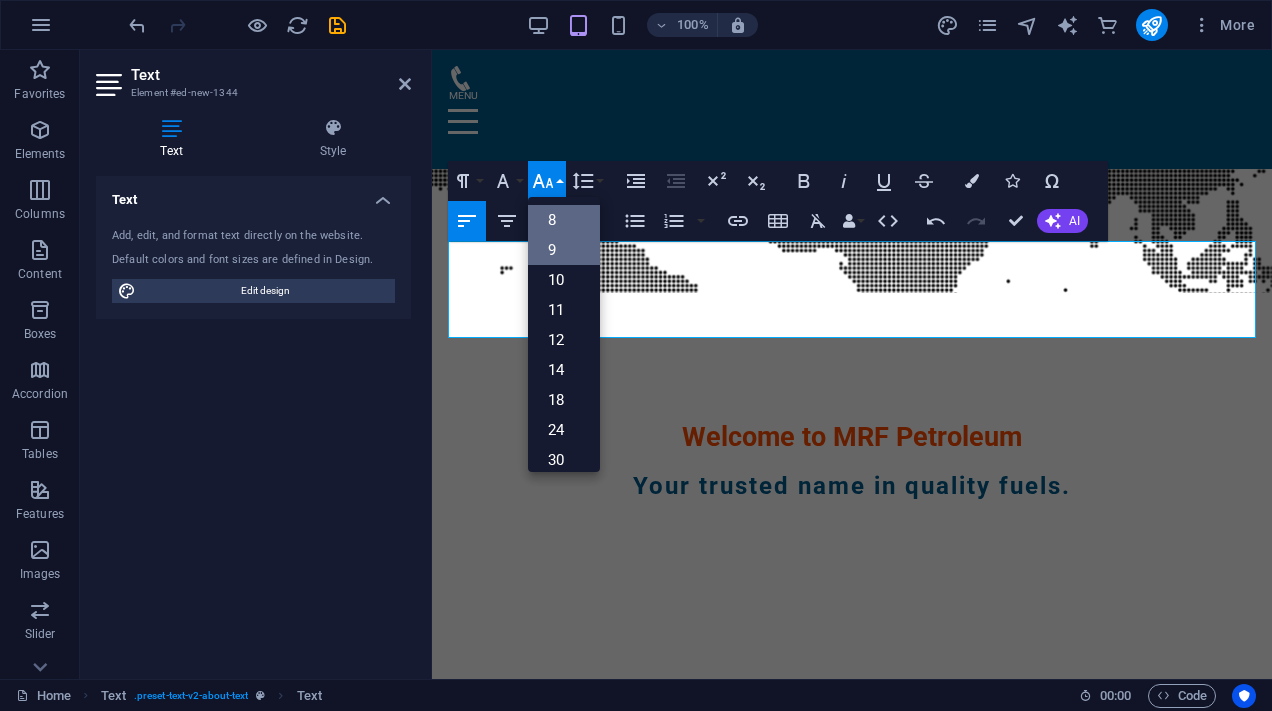 click on "8" at bounding box center (564, 220) 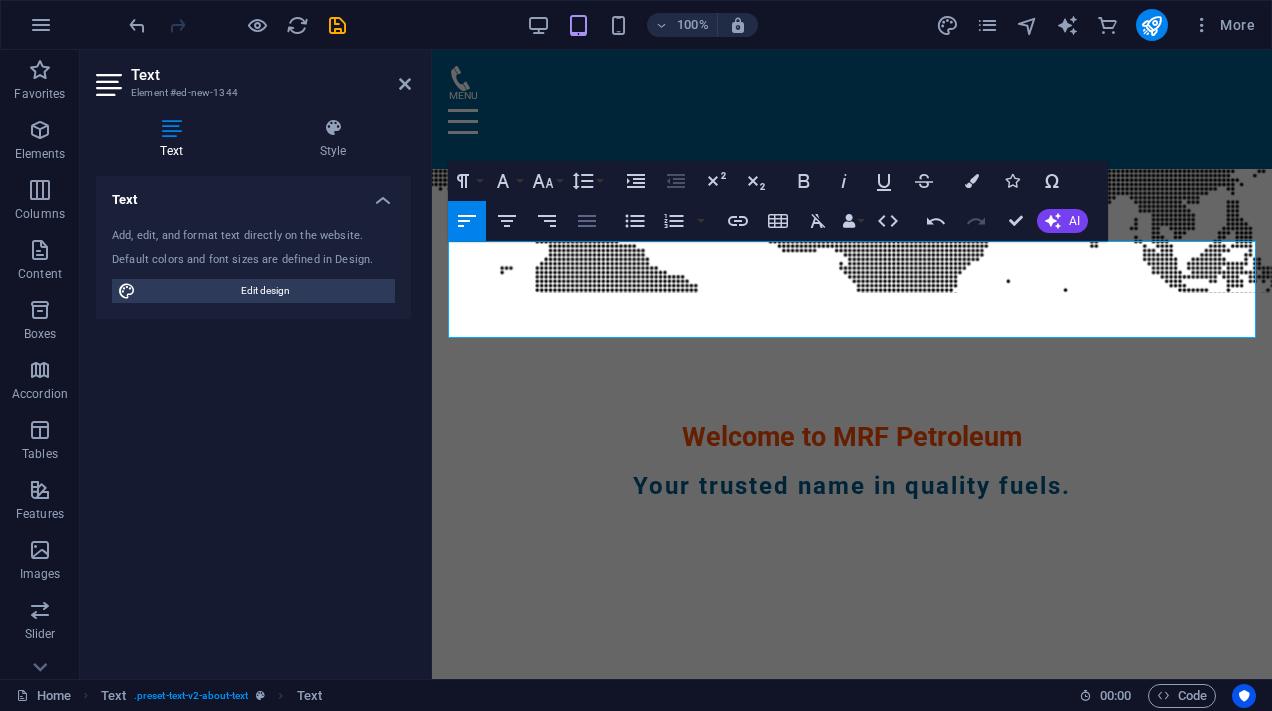 click 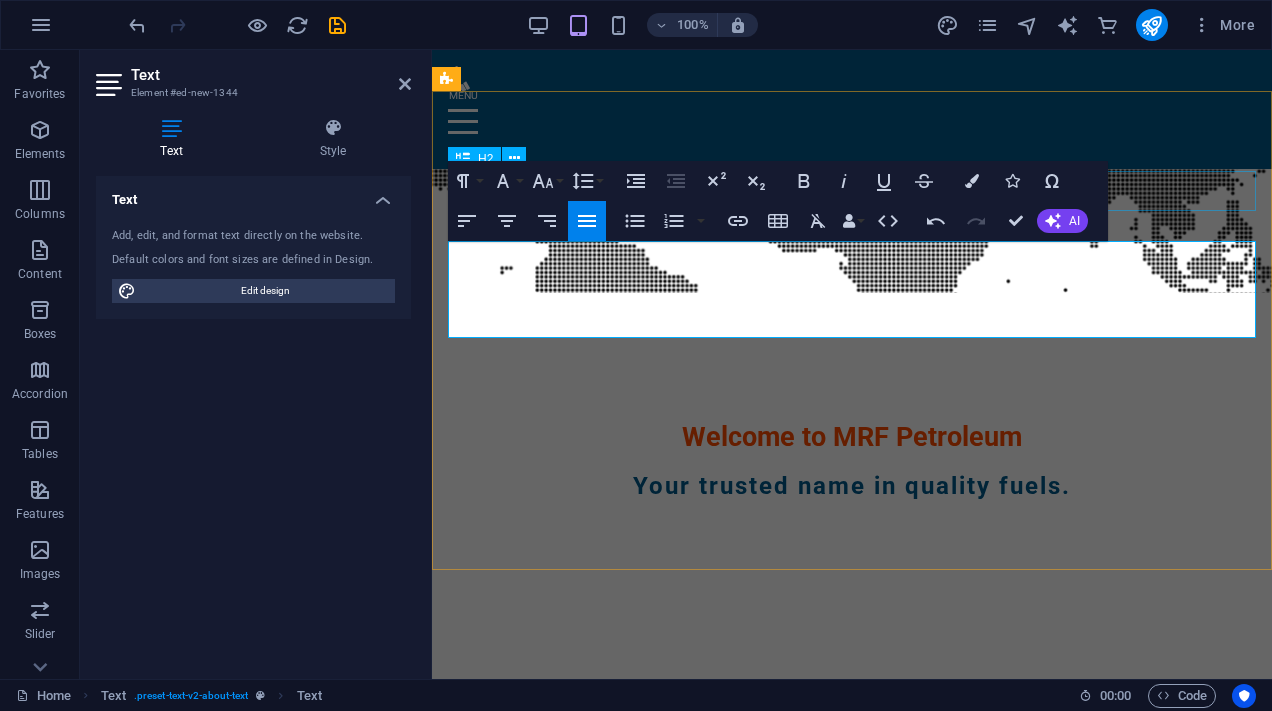click on "About MRF Petroleum" at bounding box center (852, 770) 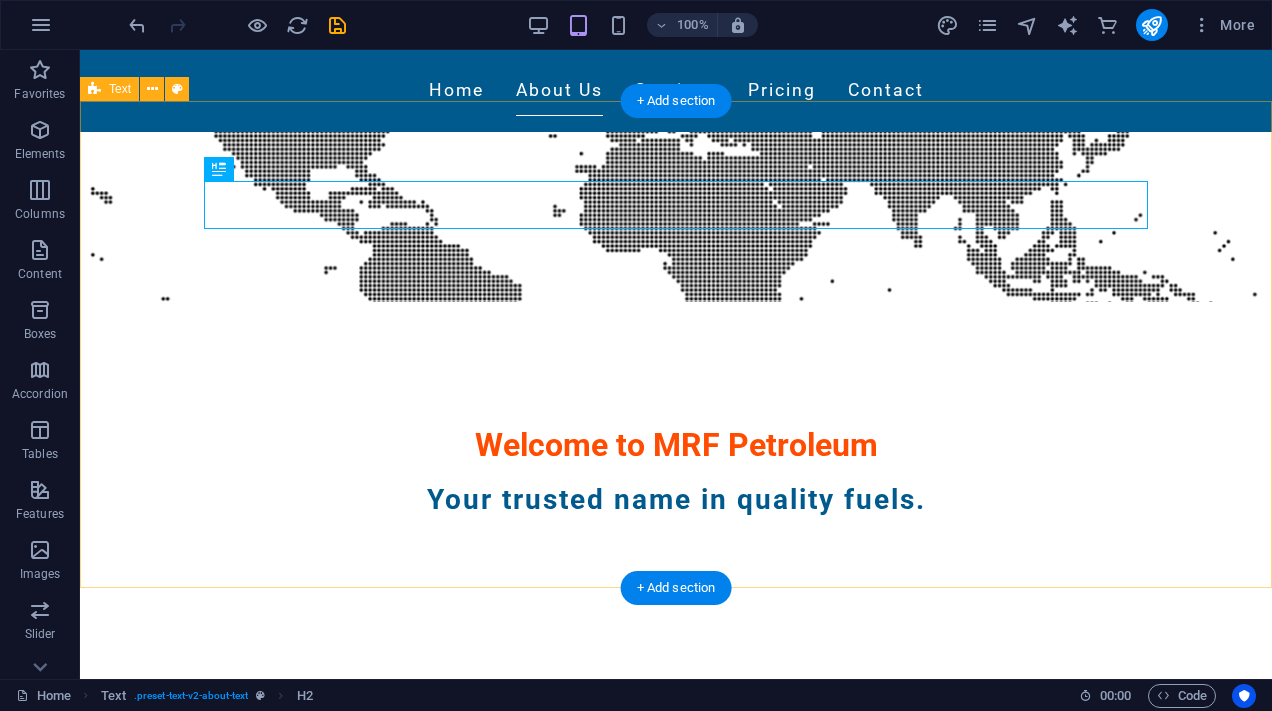 scroll, scrollTop: 611, scrollLeft: 0, axis: vertical 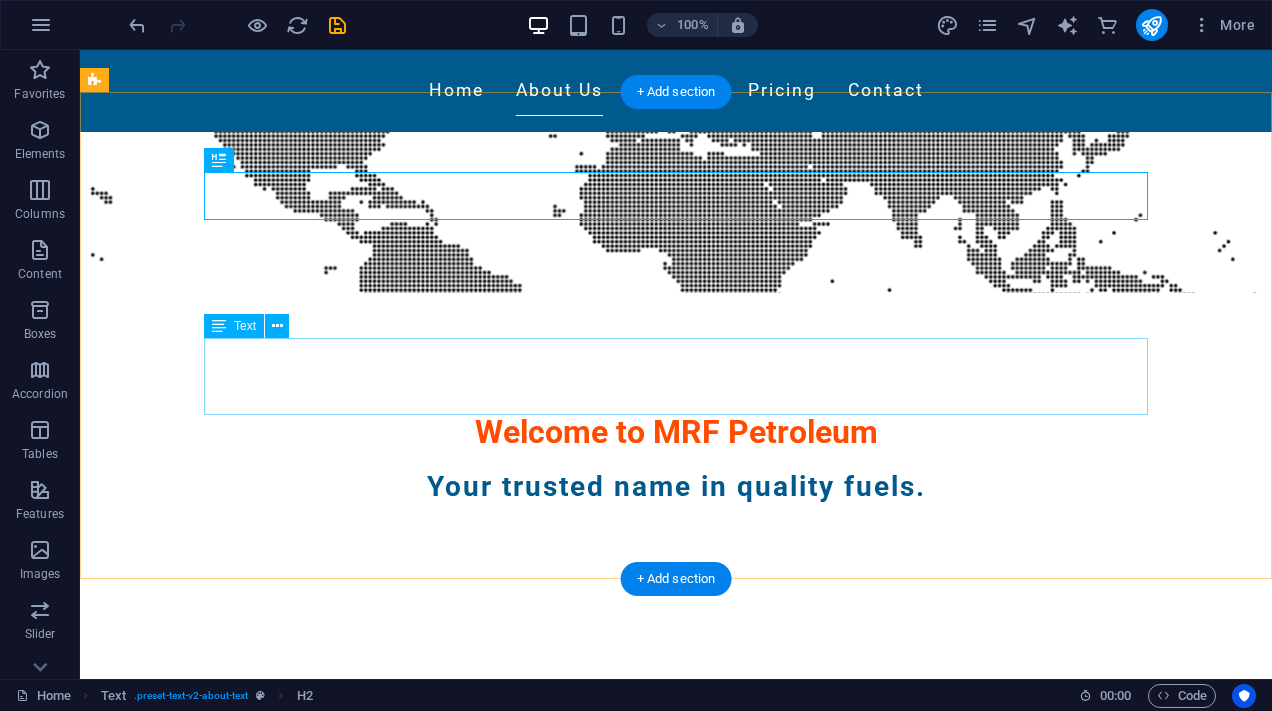 click on "We are established in 2006 for the very best in unique business strategies to accomplish and delivery with excellency. we serve as a crucial link in the upstream value chain, enabling Evenoil to increase oil production and achieve gas self-sufficiency for the UAE." at bounding box center [676, 958] 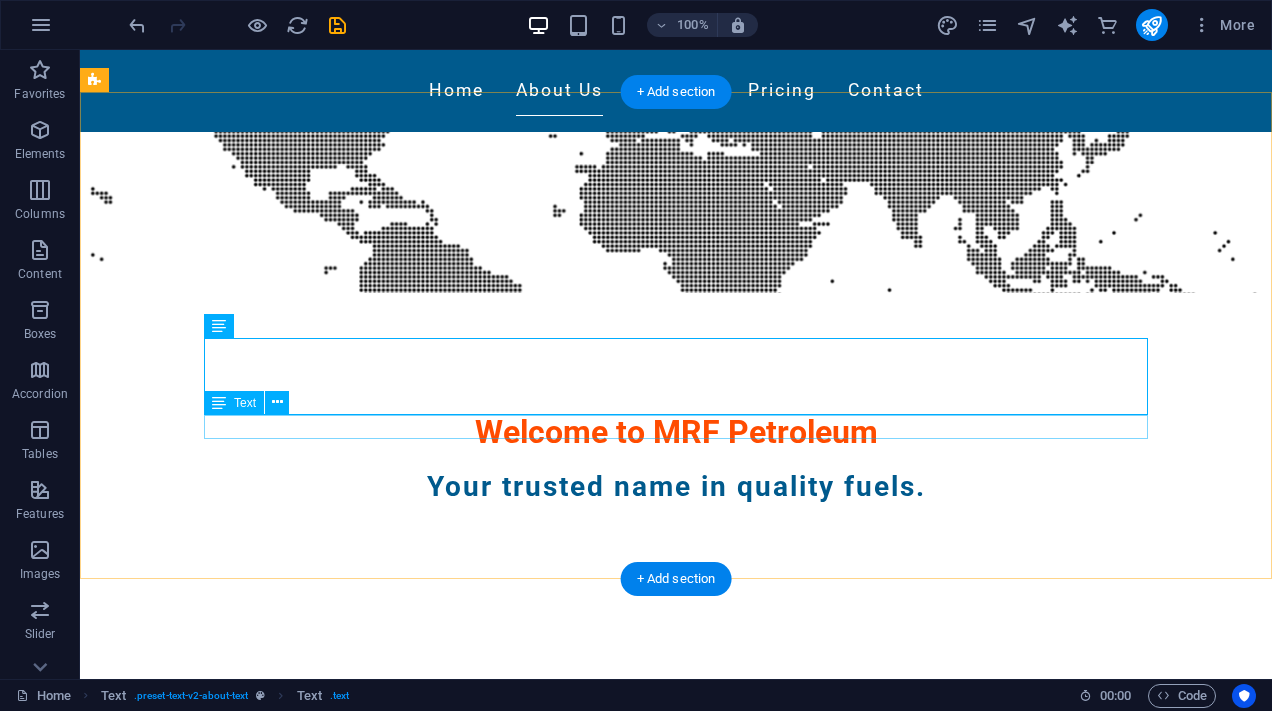 click on "New text element" at bounding box center (676, 1009) 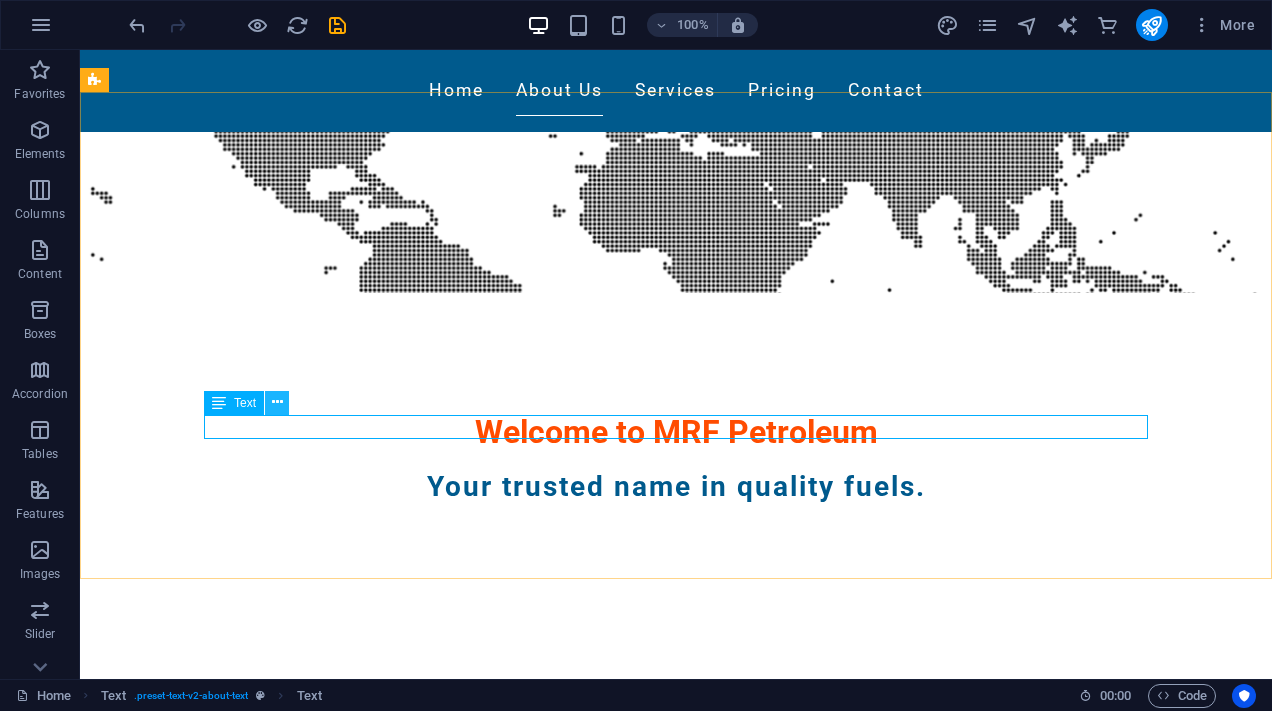 click at bounding box center [277, 403] 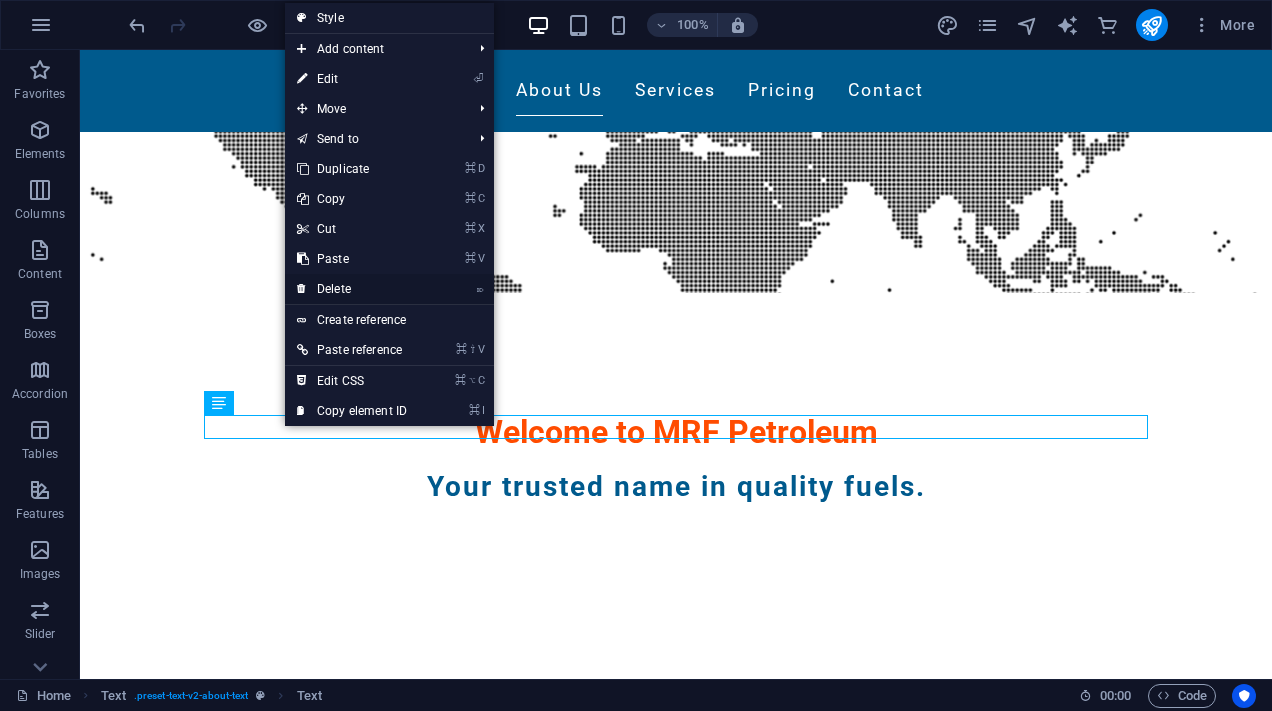 click on "⌦  Delete" at bounding box center (352, 289) 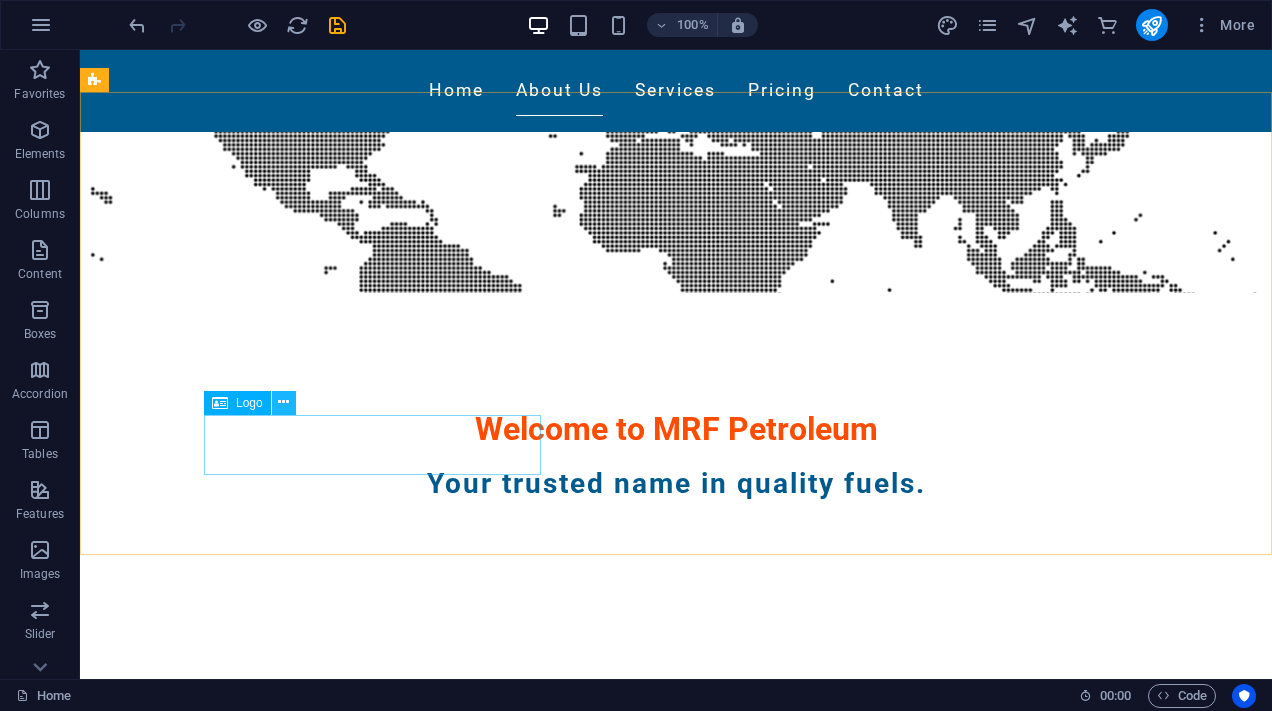 click at bounding box center [283, 402] 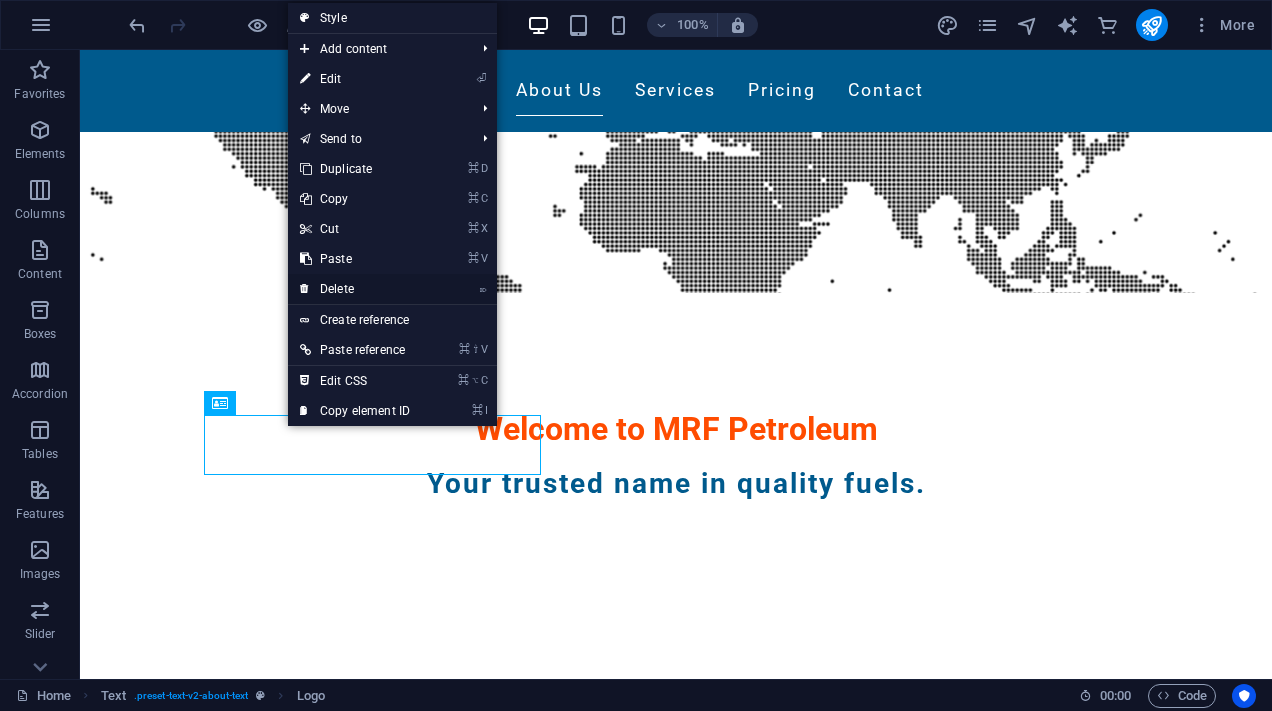 click on "⌦  Delete" at bounding box center (355, 289) 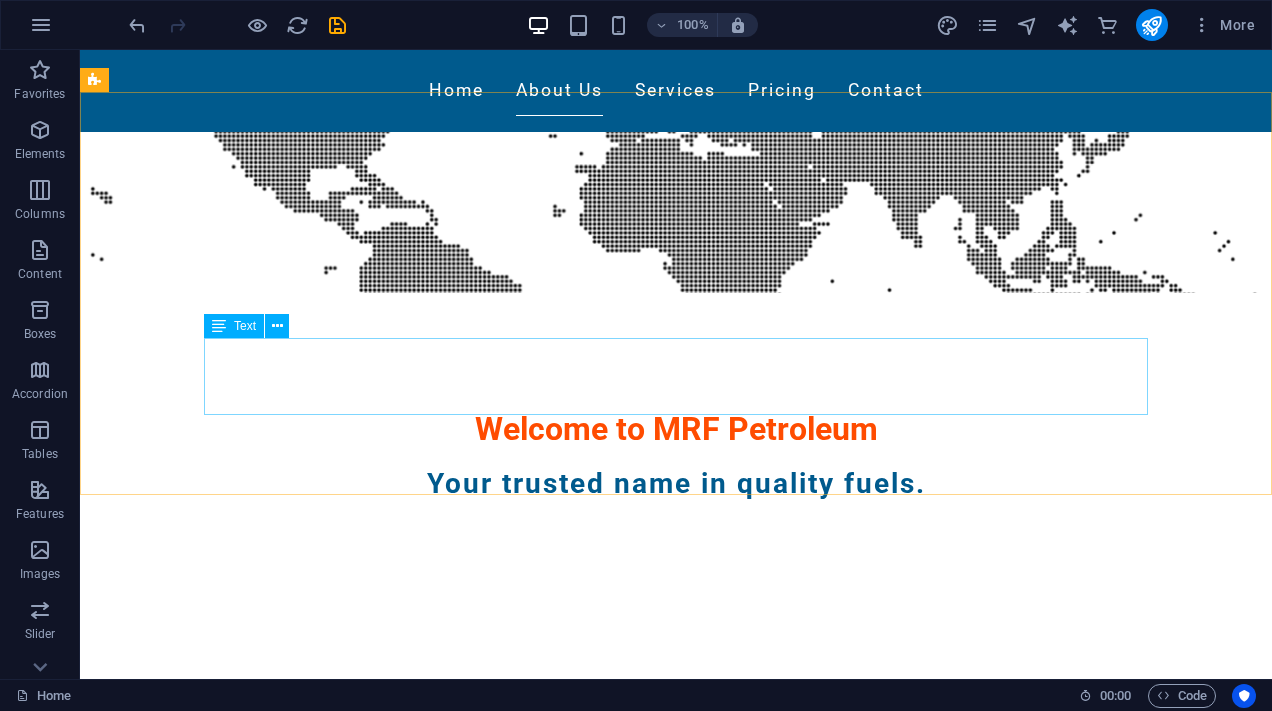 click on "Text" at bounding box center [253, 326] 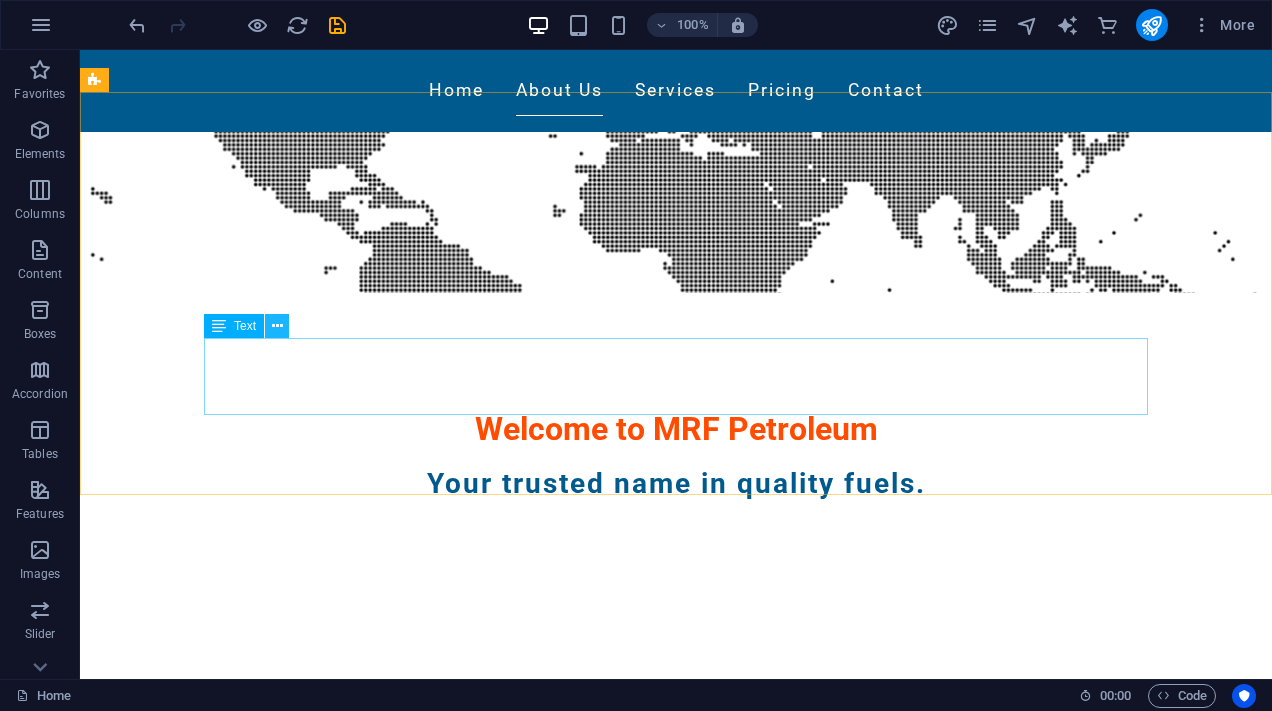click at bounding box center [277, 326] 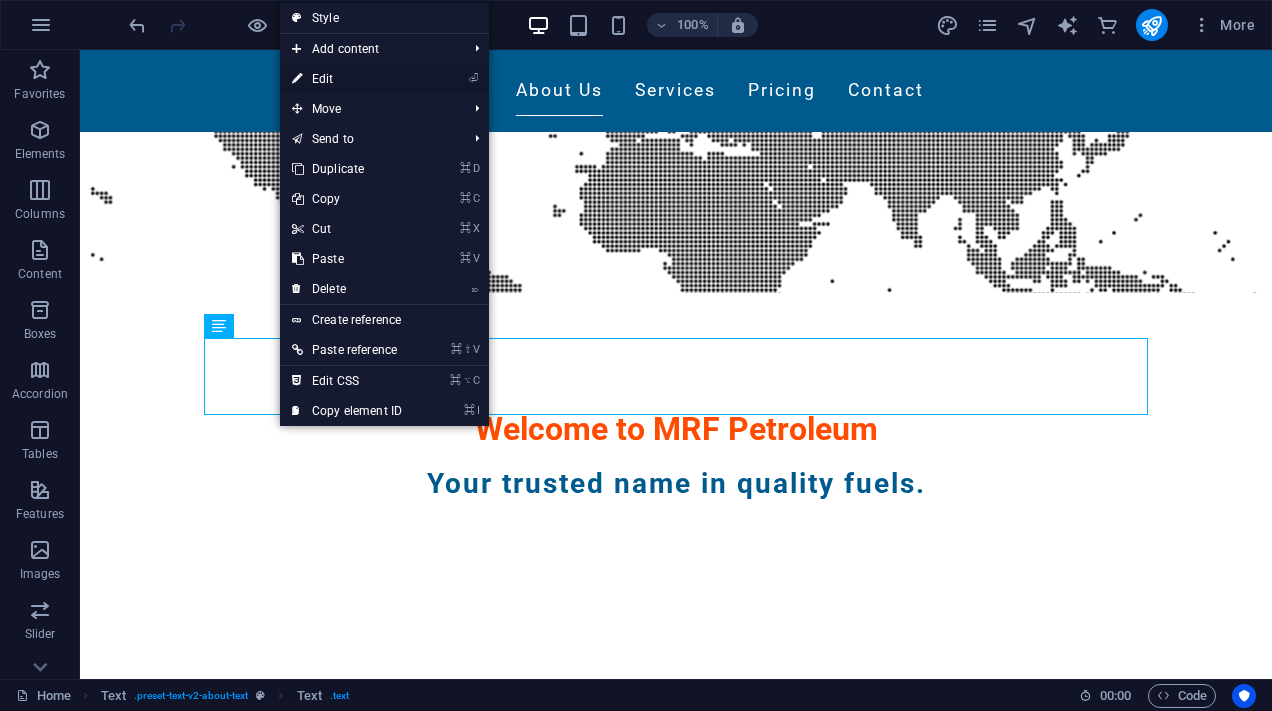 click on "⏎  Edit" at bounding box center [347, 79] 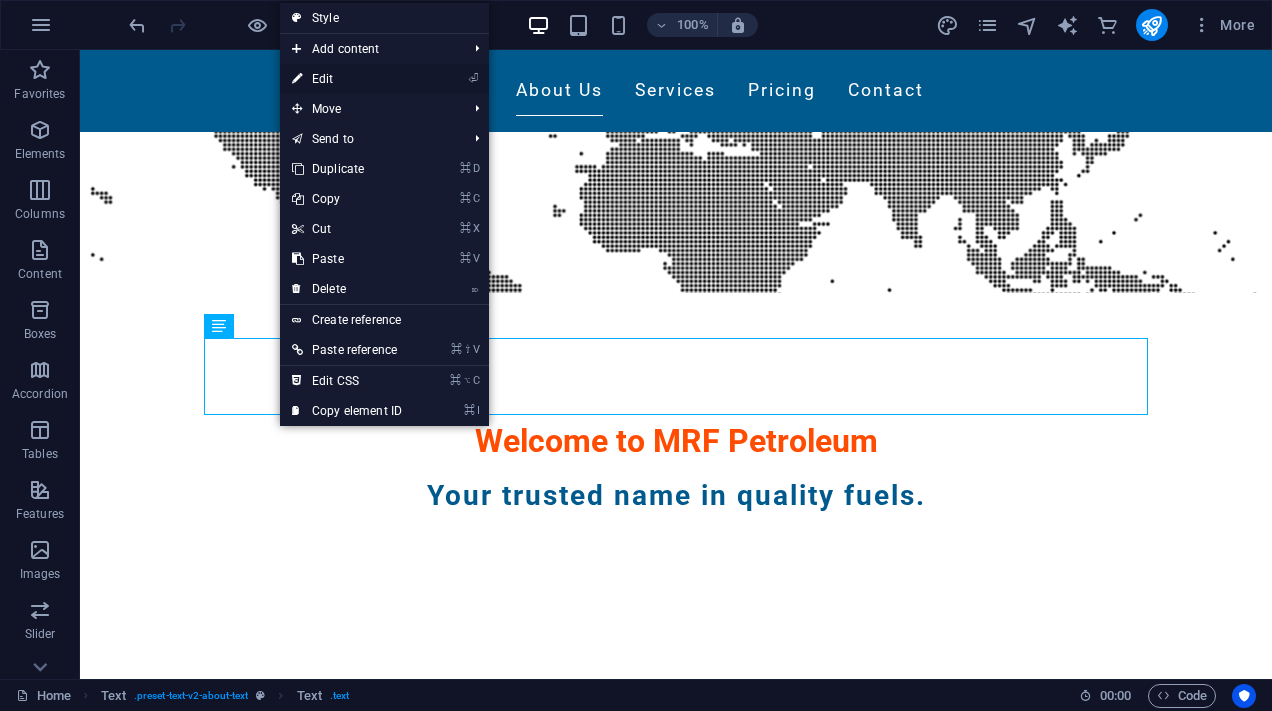 scroll, scrollTop: 602, scrollLeft: 0, axis: vertical 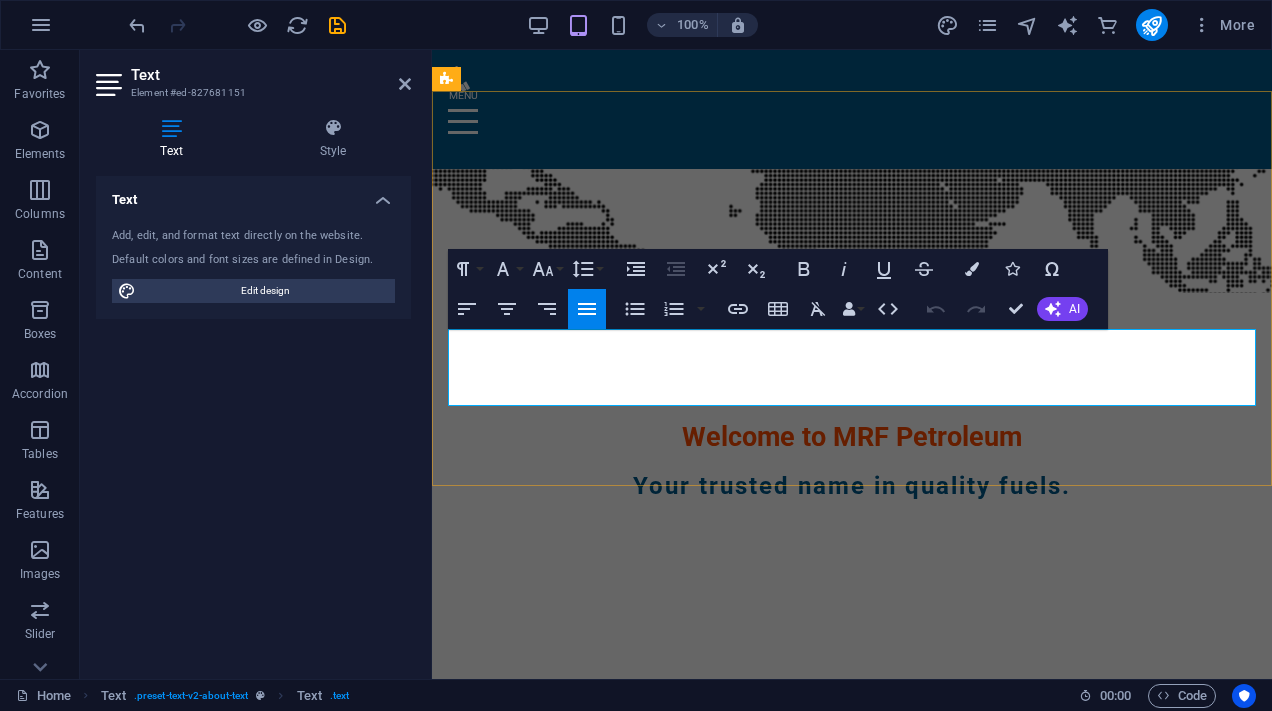 click on "We are established in 2006 for the very best in unique business strategies to accomplish and delivery with excellency. we serve as a crucial link in the upstream value chain, enabling Evenoil to increase oil production and achieve gas self-sufficiency for the UAE." at bounding box center (852, 945) 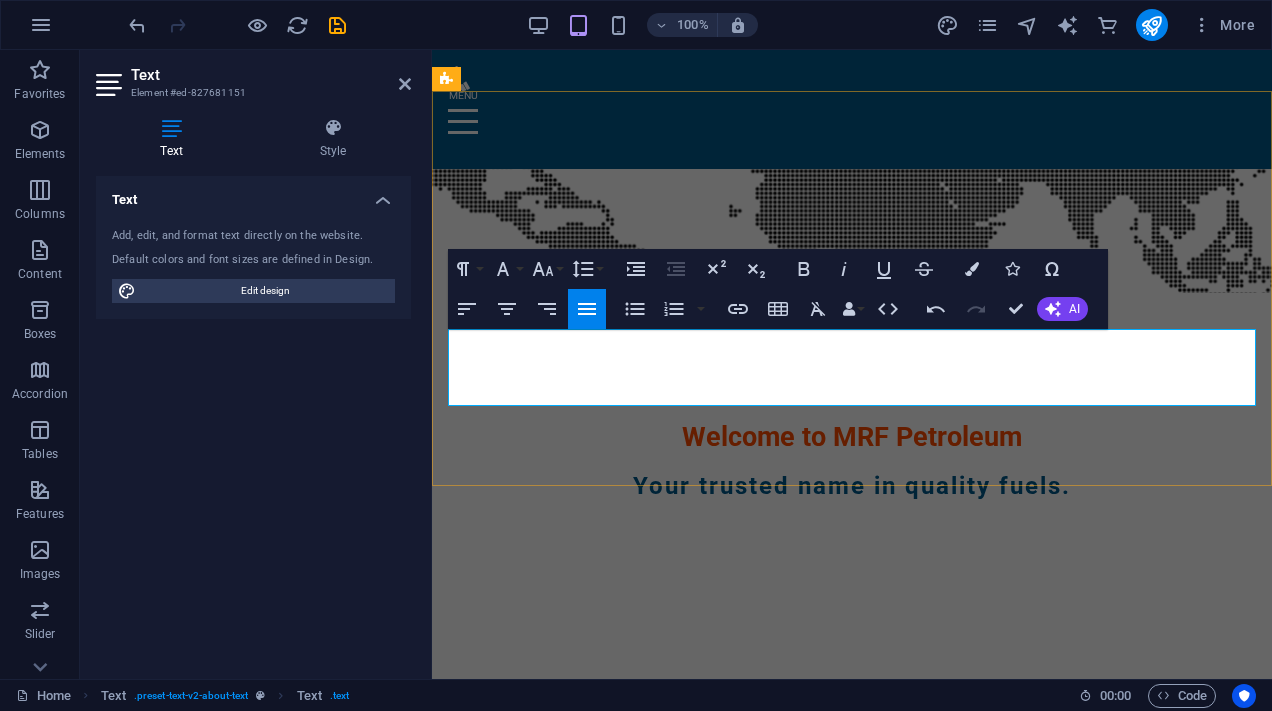 type 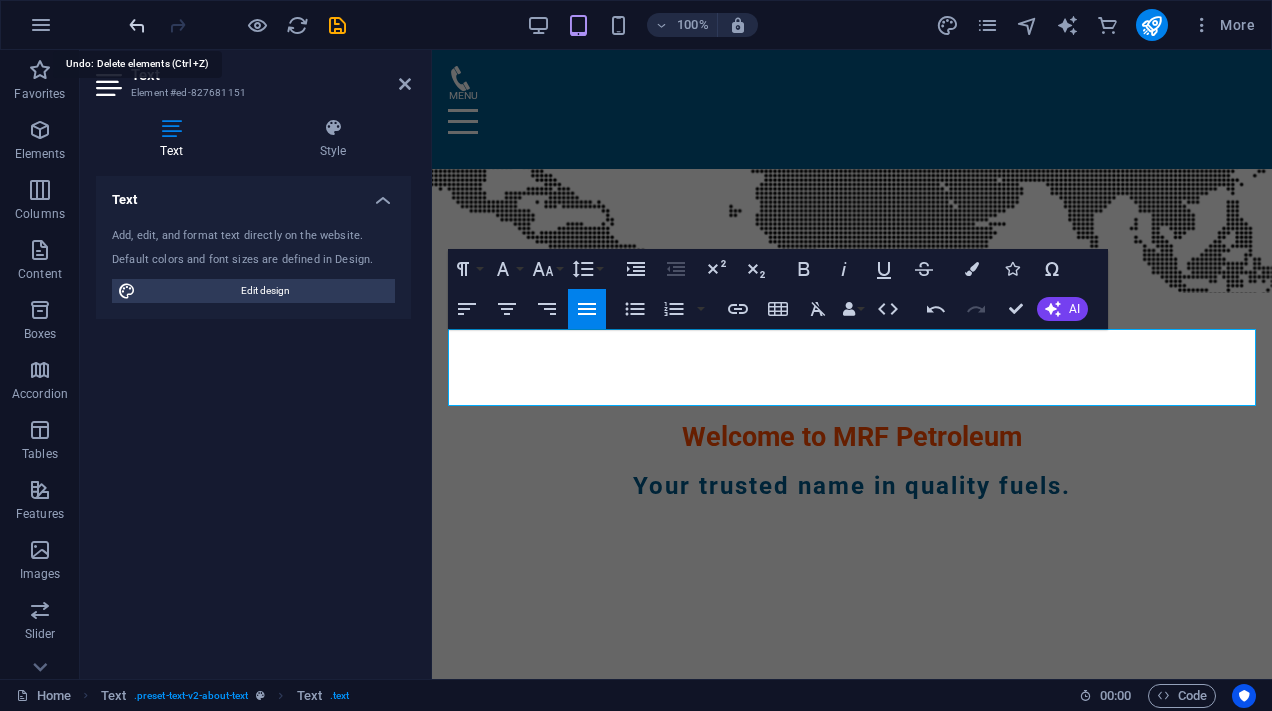 click at bounding box center [137, 25] 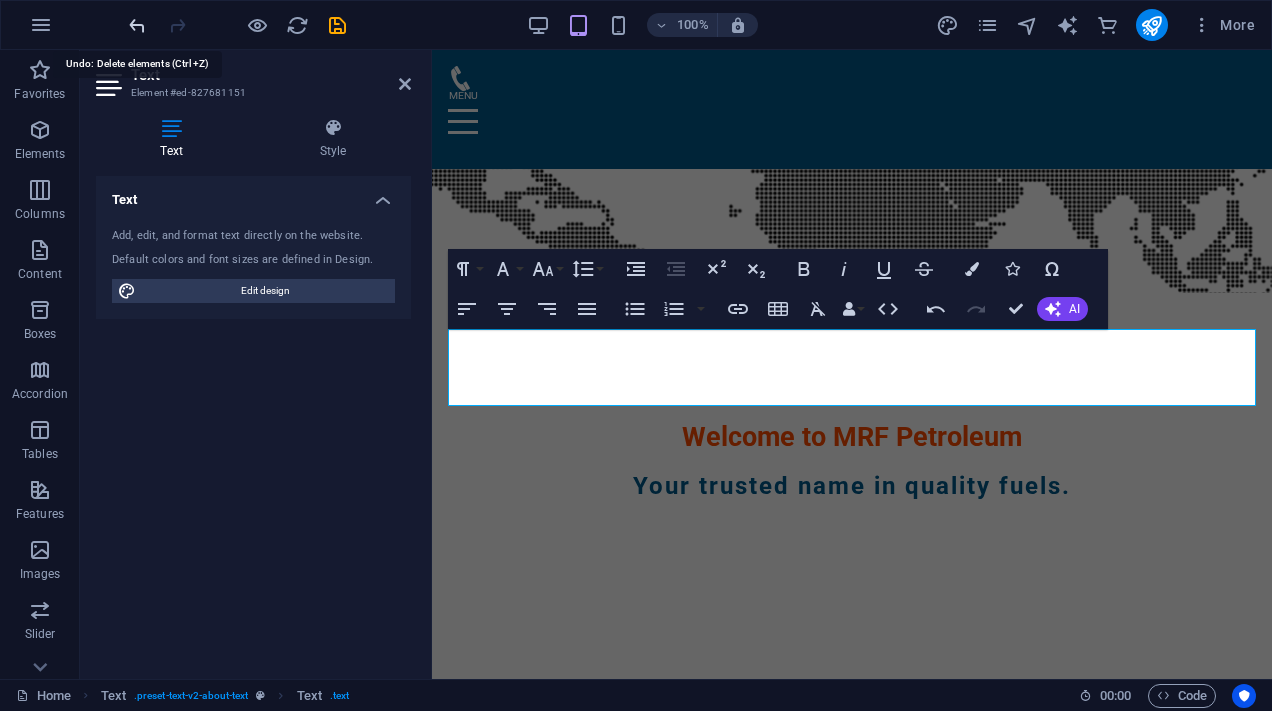 click at bounding box center [137, 25] 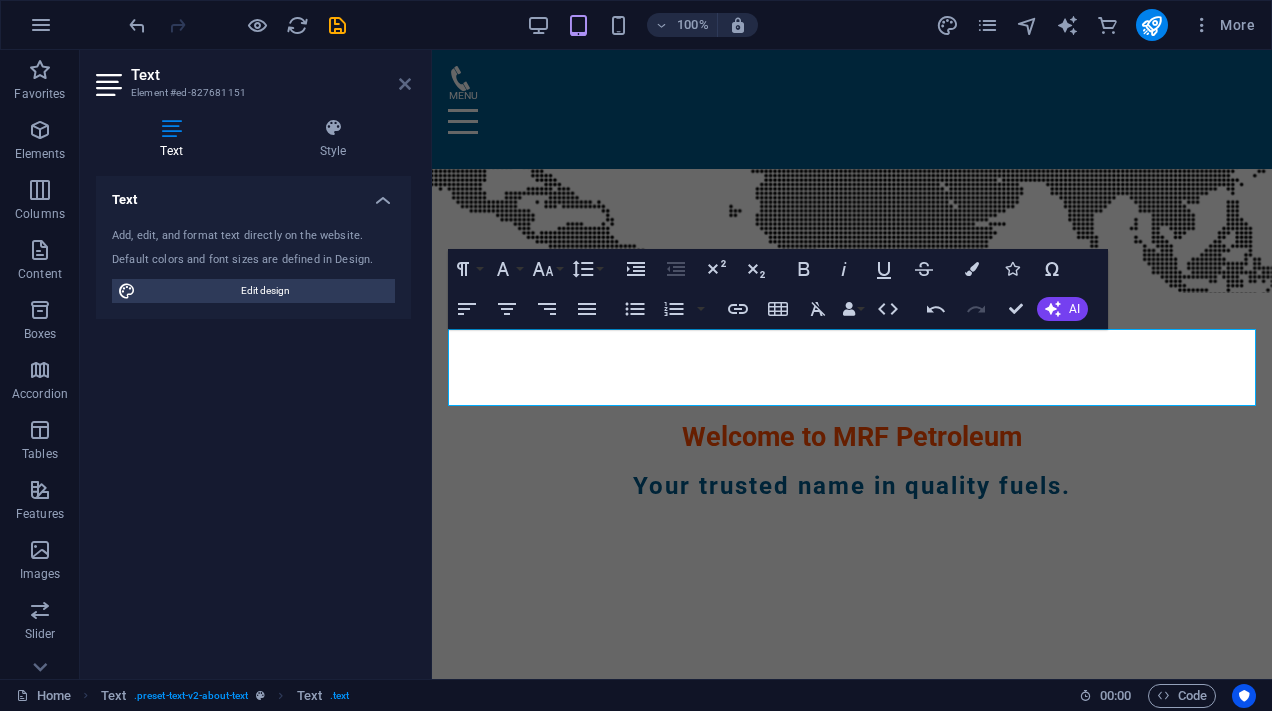 click at bounding box center [405, 84] 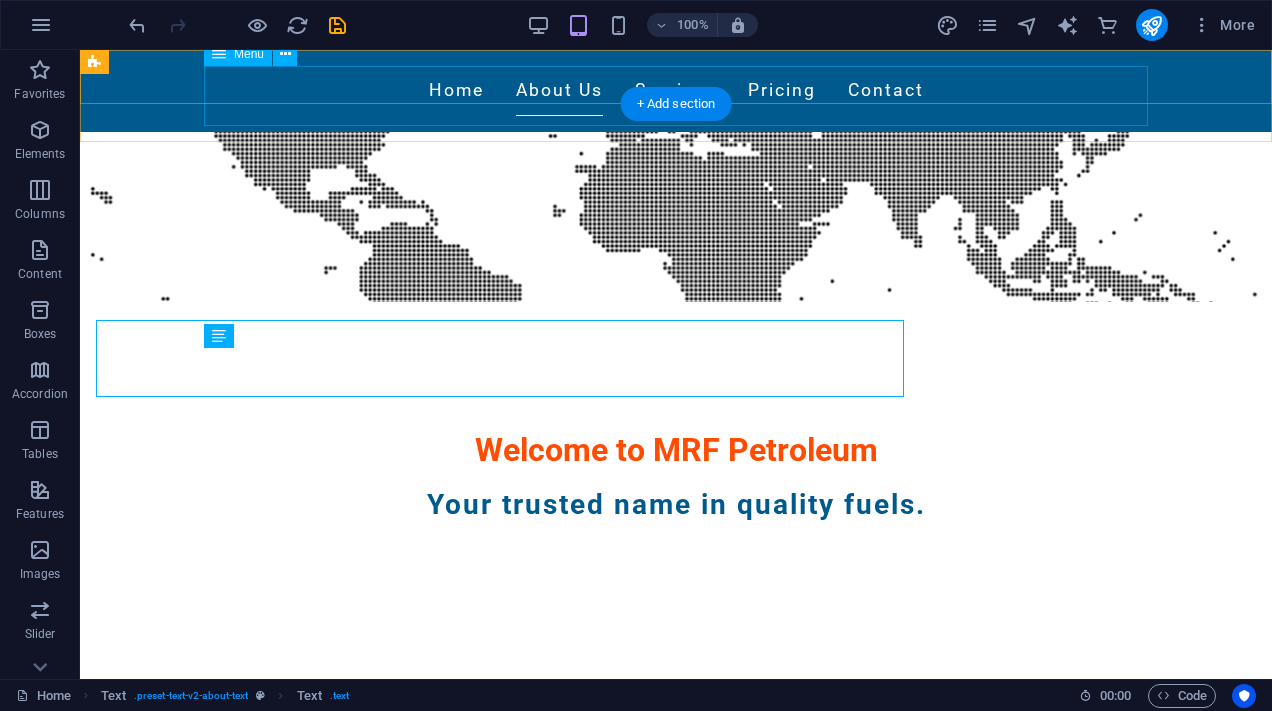 scroll, scrollTop: 611, scrollLeft: 0, axis: vertical 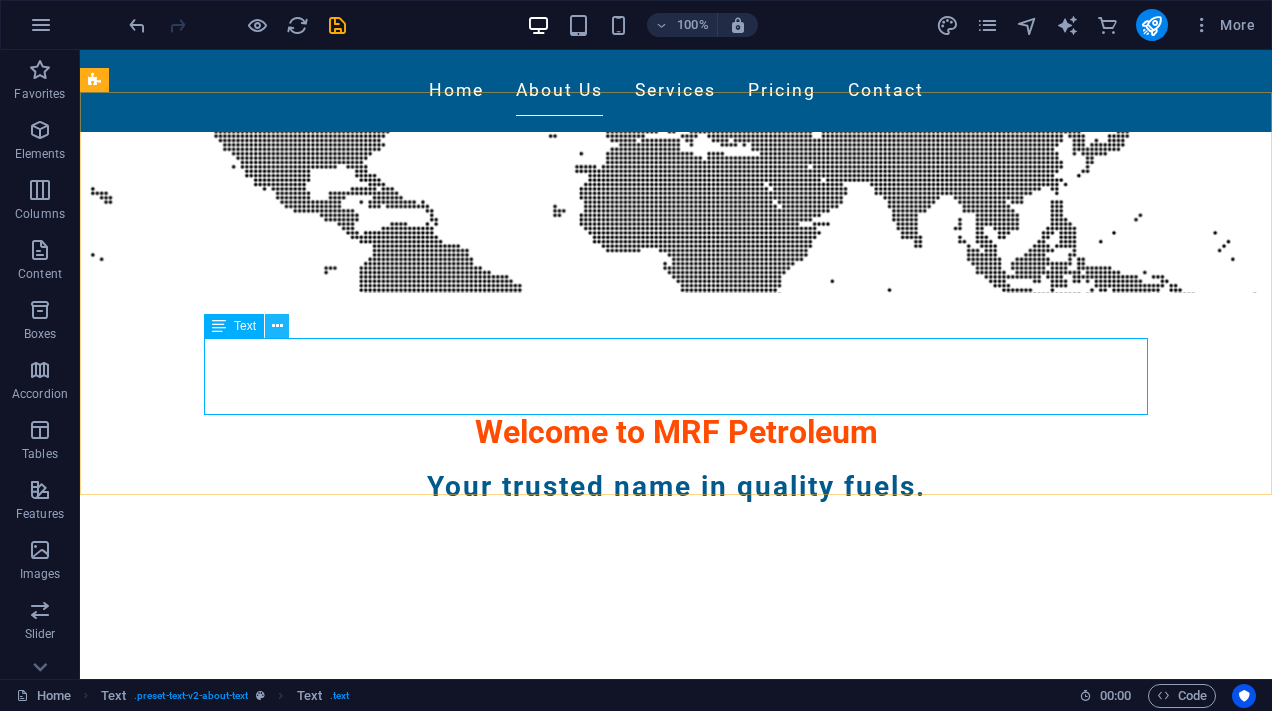 click at bounding box center (277, 326) 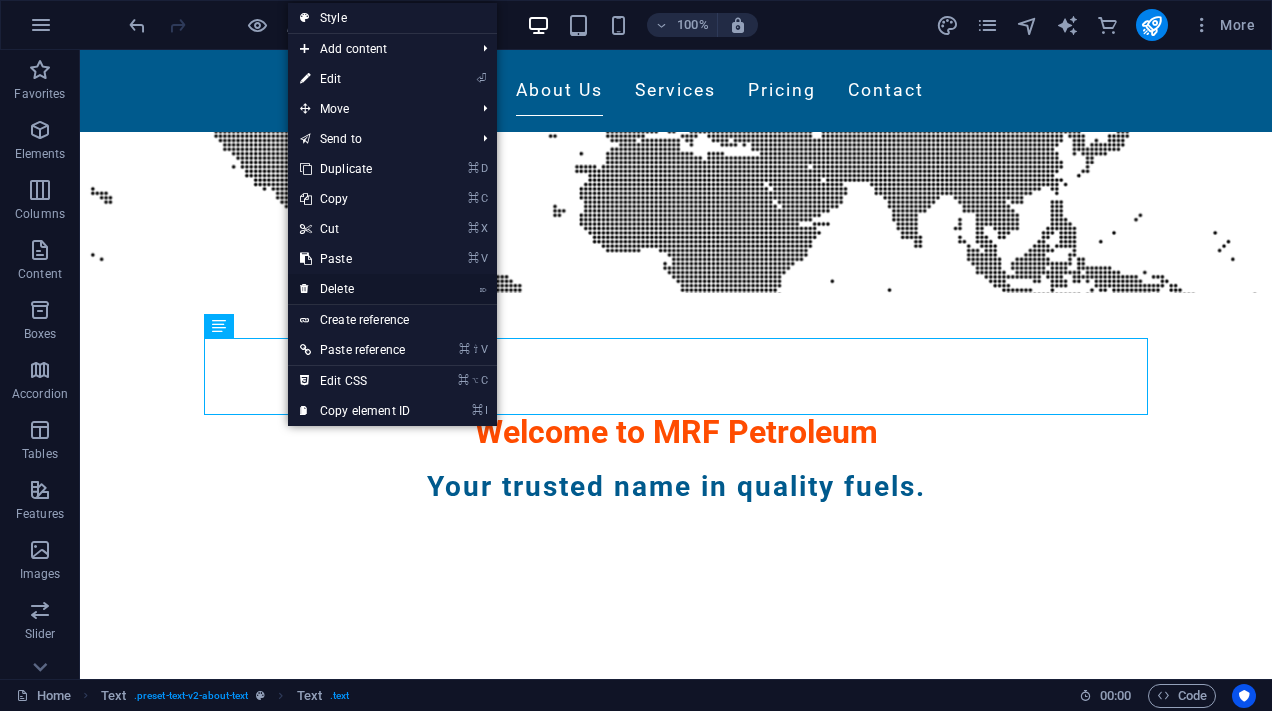 click on "⌦  Delete" at bounding box center [355, 289] 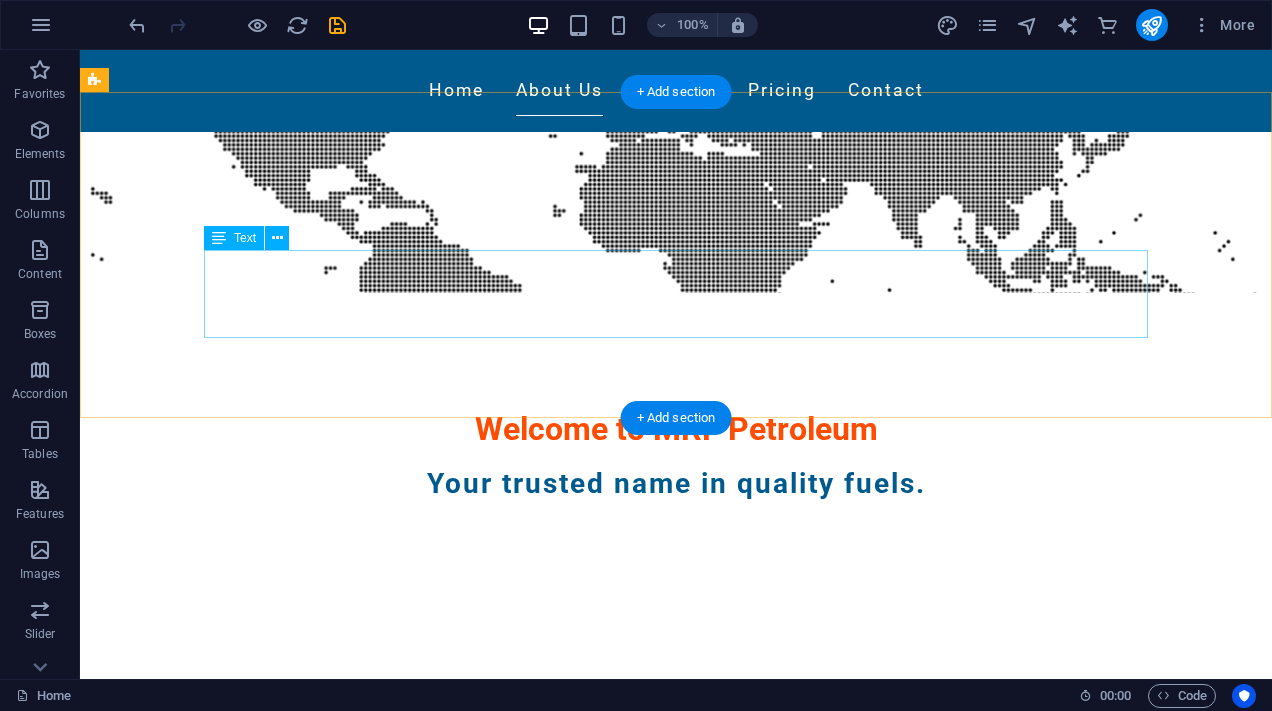 click on "We deliver 100% quality product and success the business to achieve our ultimate goal." at bounding box center (676, 869) 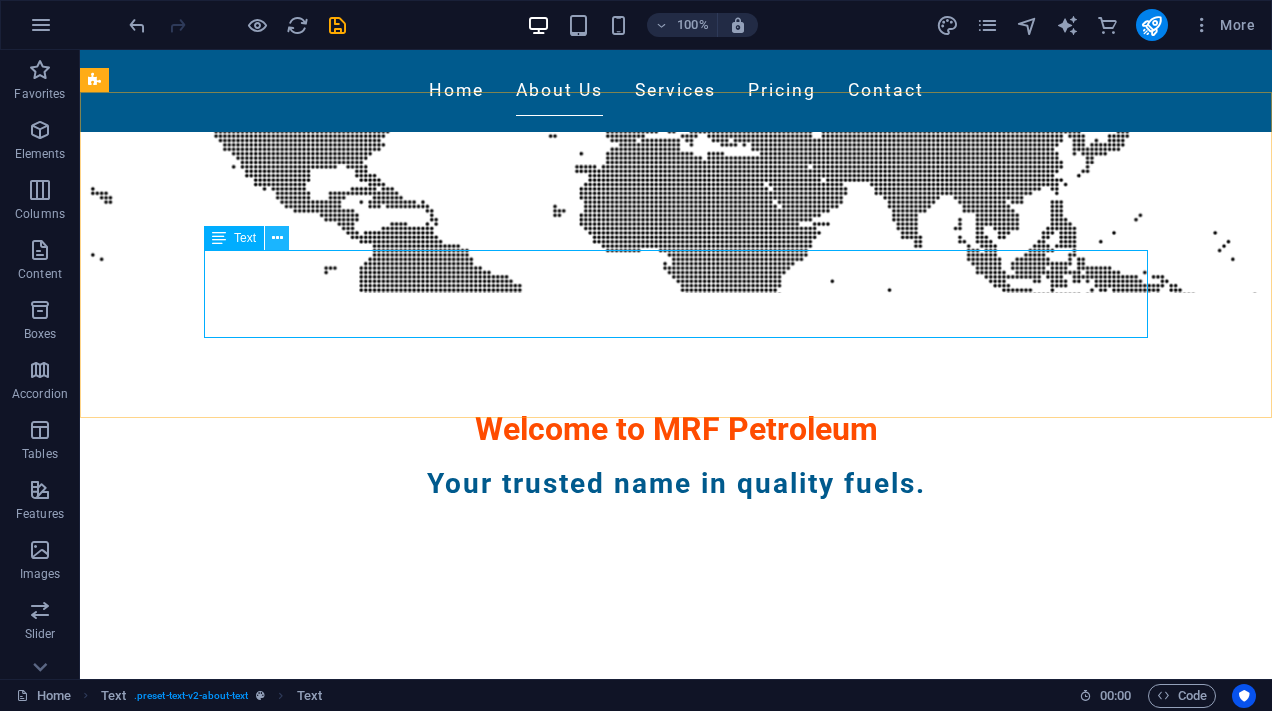 click at bounding box center (277, 238) 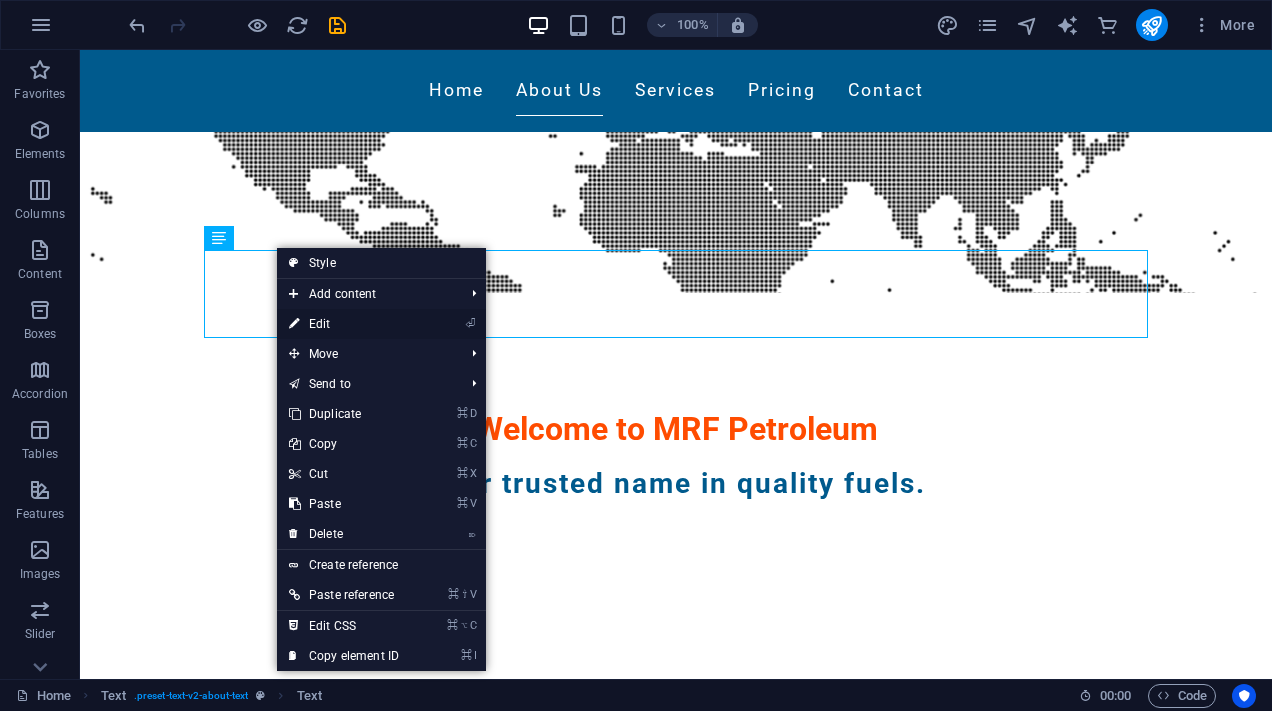 click on "⏎  Edit" at bounding box center [381, 324] 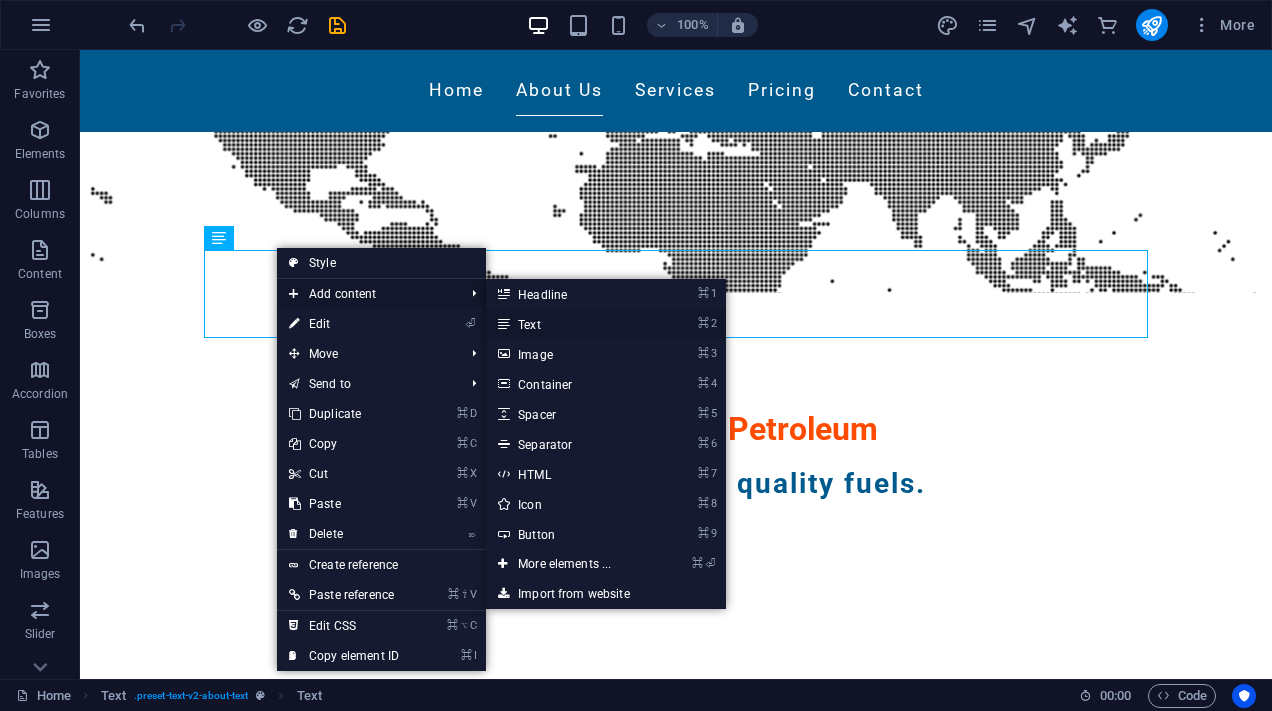 click on "⌘ 2  Text" at bounding box center (568, 324) 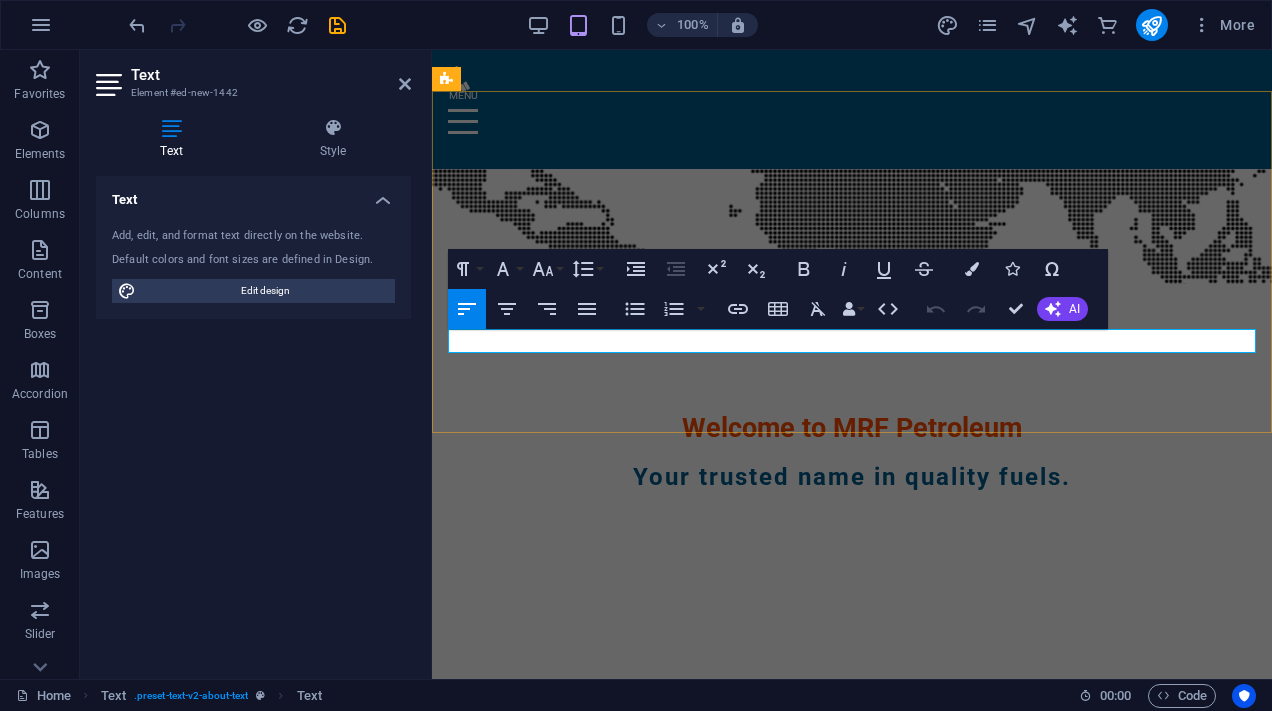 scroll, scrollTop: 602, scrollLeft: 0, axis: vertical 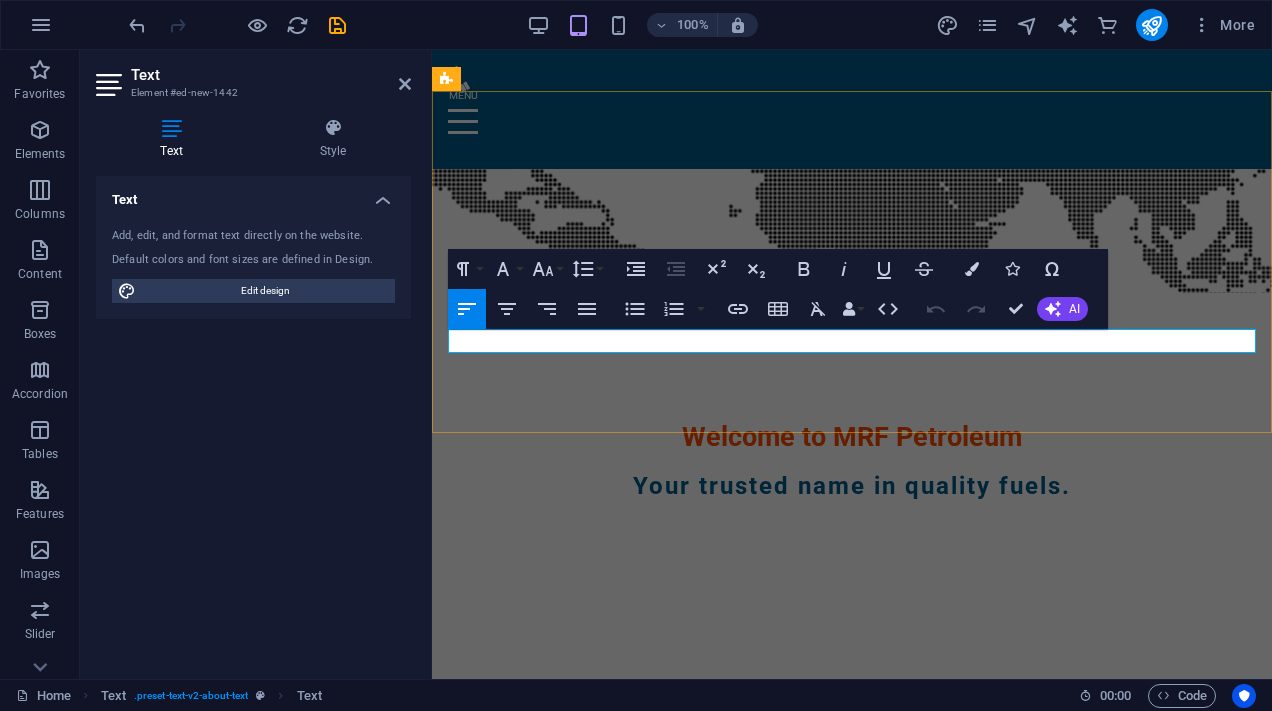 click on "New text element" at bounding box center (852, 920) 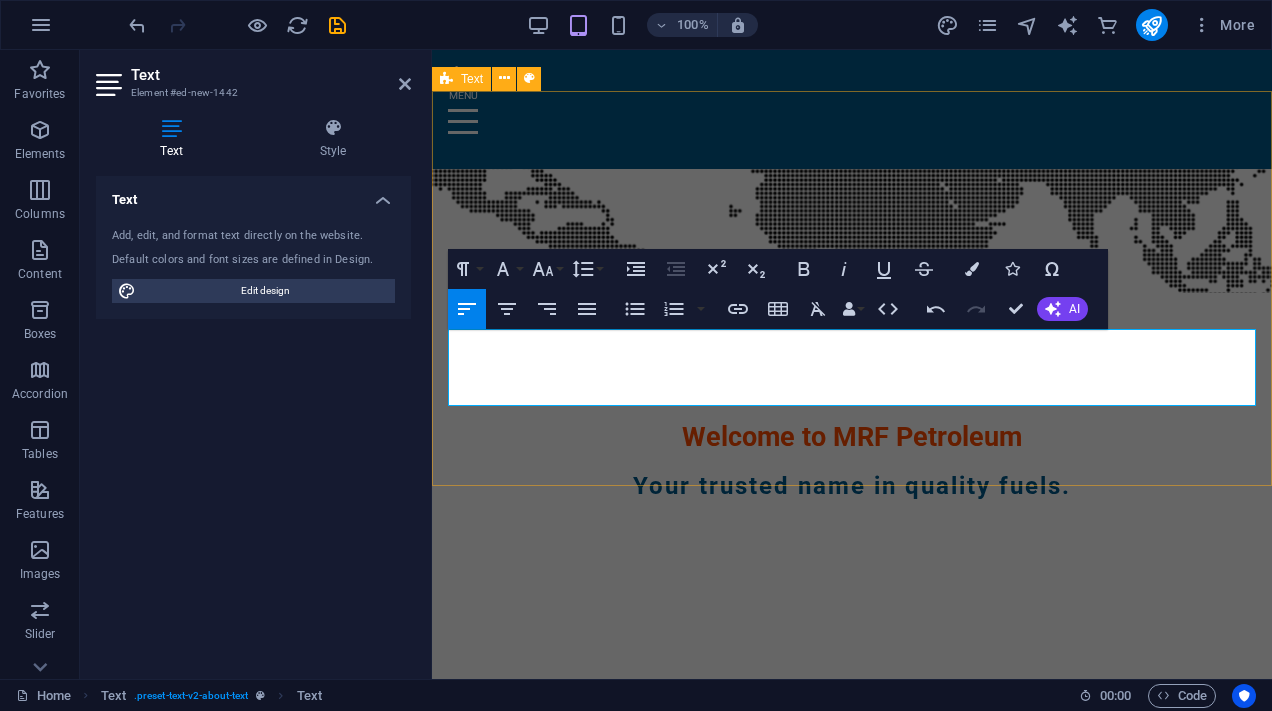 click on "About MRF Petroleum We deliver 100% quality product and success the business to achieve our ultimate goal. ​ We are established in 2006 for the very best in unique business strategies to accomplish and delivery with excellency. we serve as a crucial link in the upstream value chain, enabling Evenoil to increase oil production and achieve gas self-sufficiency for the UAE." at bounding box center [852, 867] 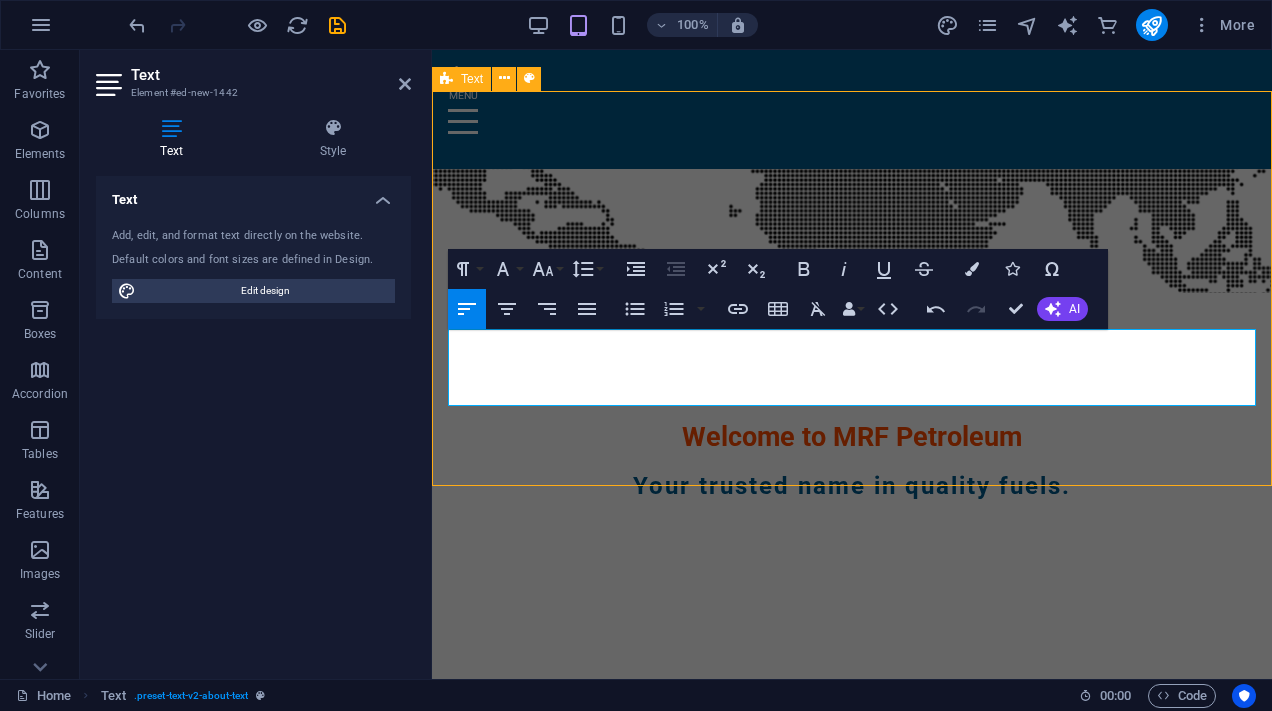 scroll, scrollTop: 632, scrollLeft: 0, axis: vertical 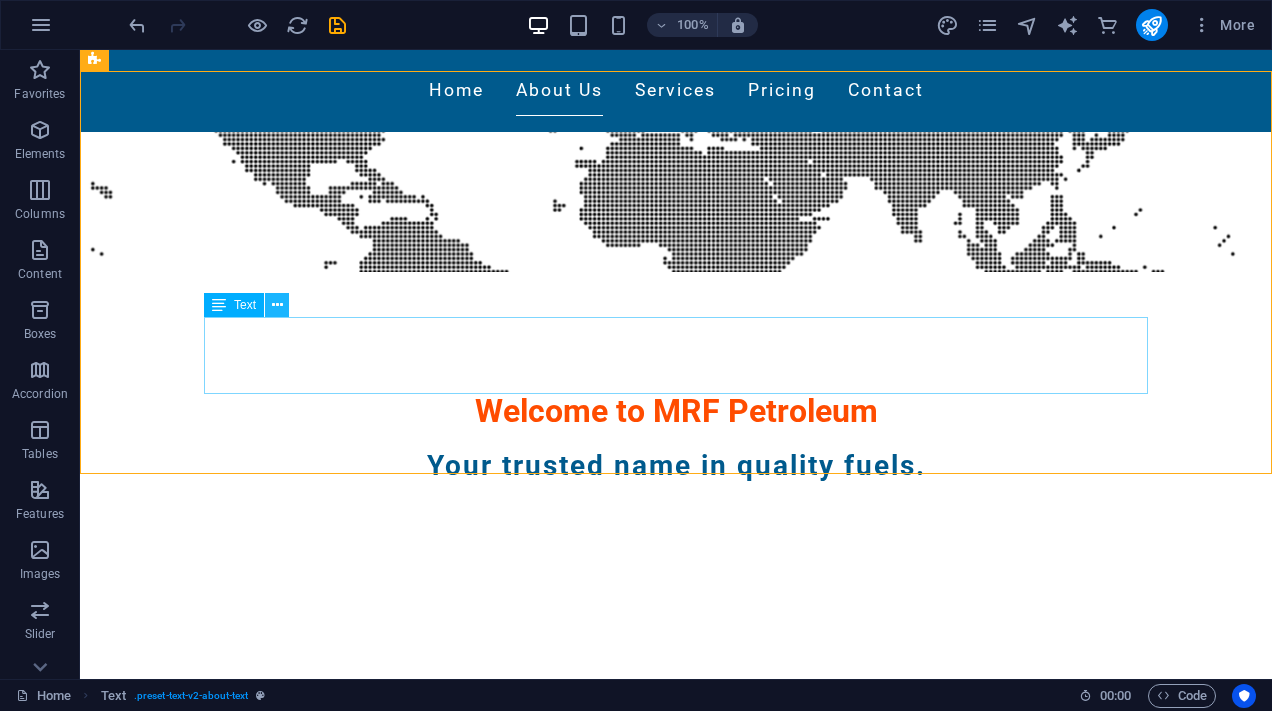 click at bounding box center (277, 305) 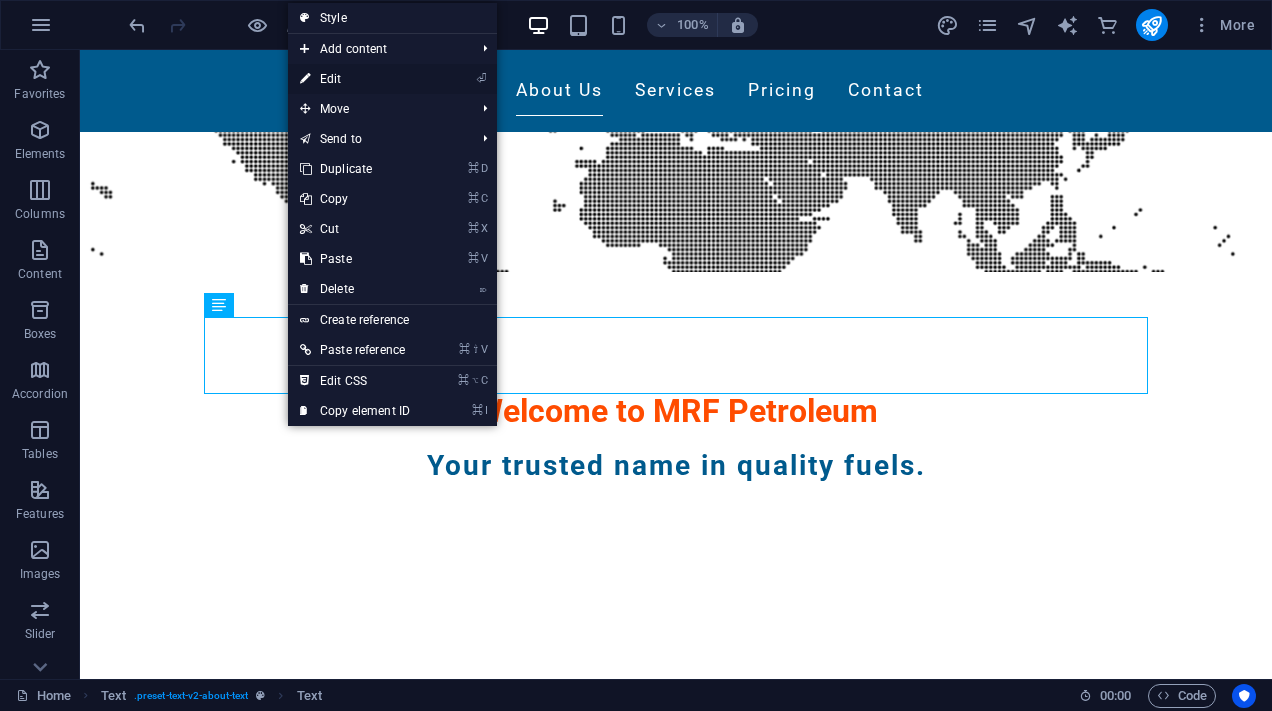 click on "⏎  Edit" at bounding box center (355, 79) 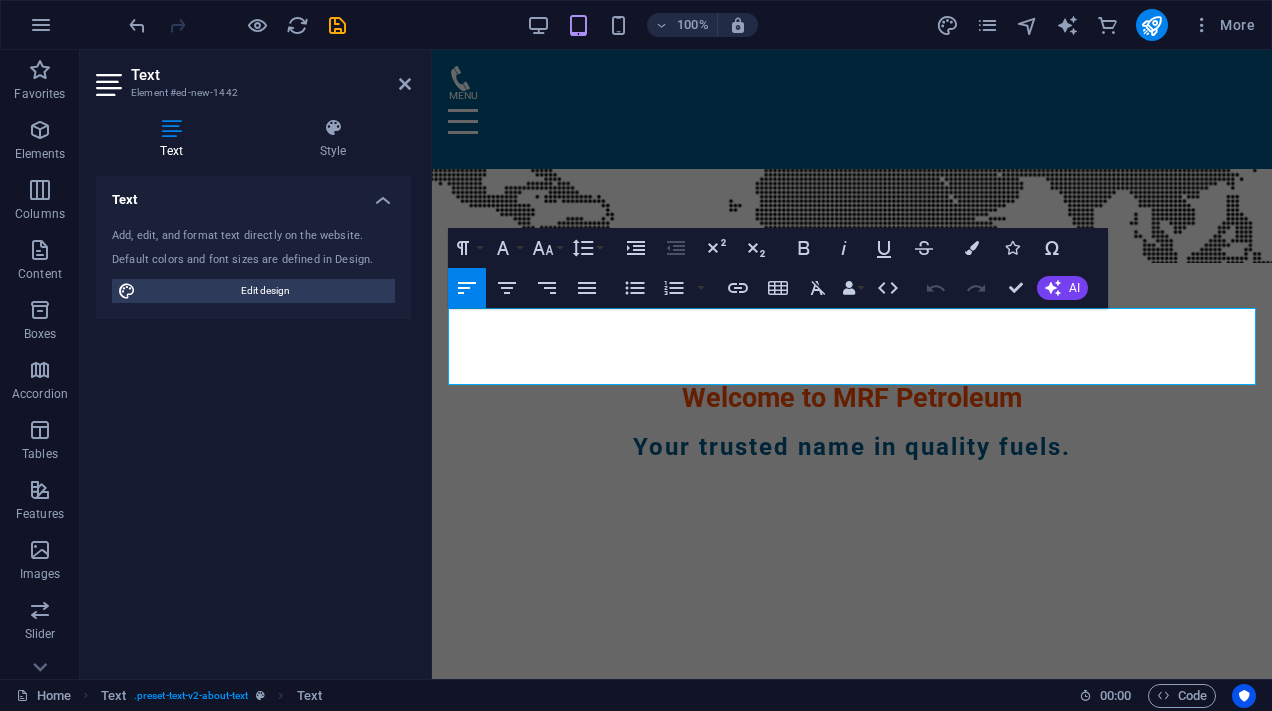 scroll, scrollTop: 623, scrollLeft: 0, axis: vertical 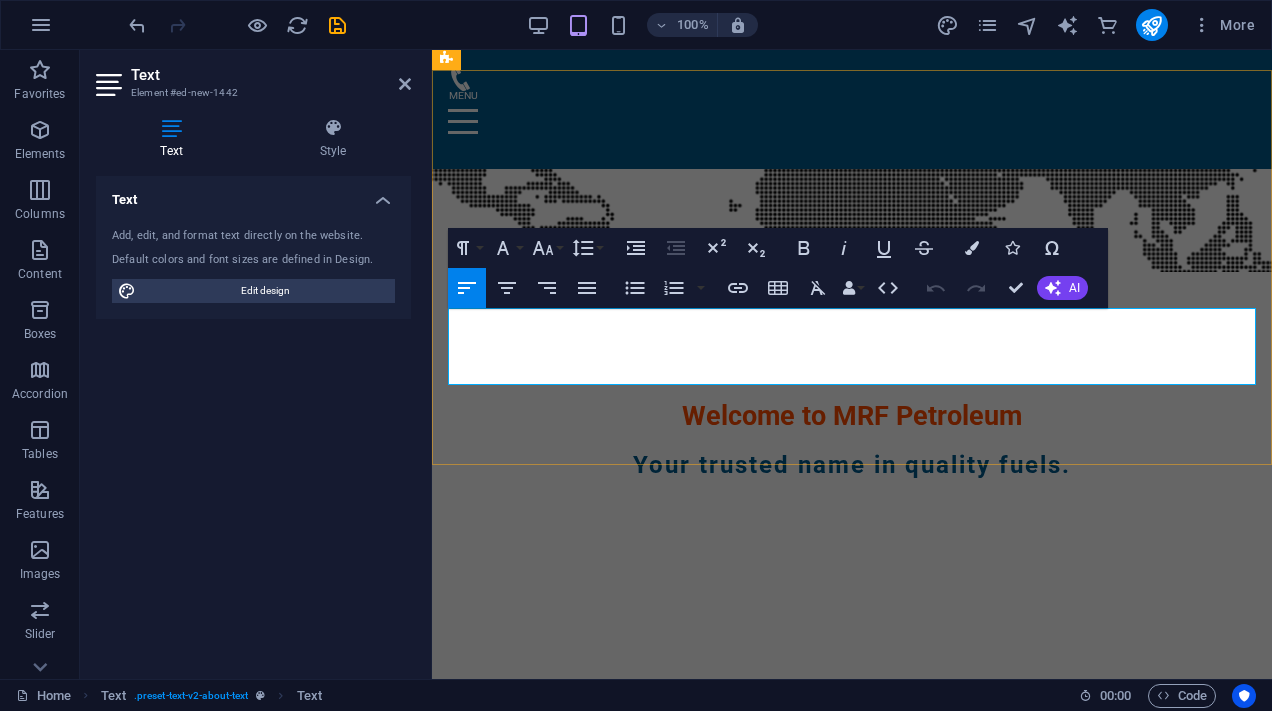 click on "We are established in 2006 for the very best in unique business strategies to accomplish and delivery with excellency. we serve as a crucial link in the upstream value chain, enabling Evenoil to increase oil production and achieve gas self-sufficiency for the UAE." at bounding box center (834, 924) 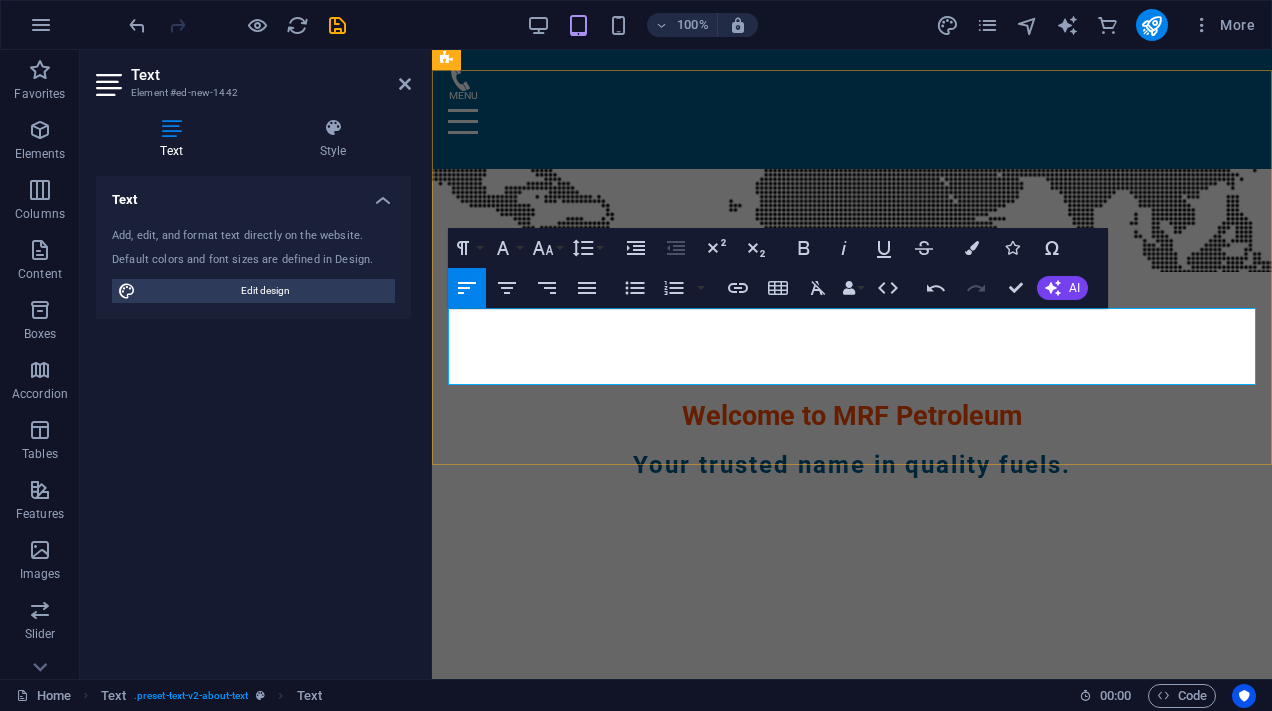 type 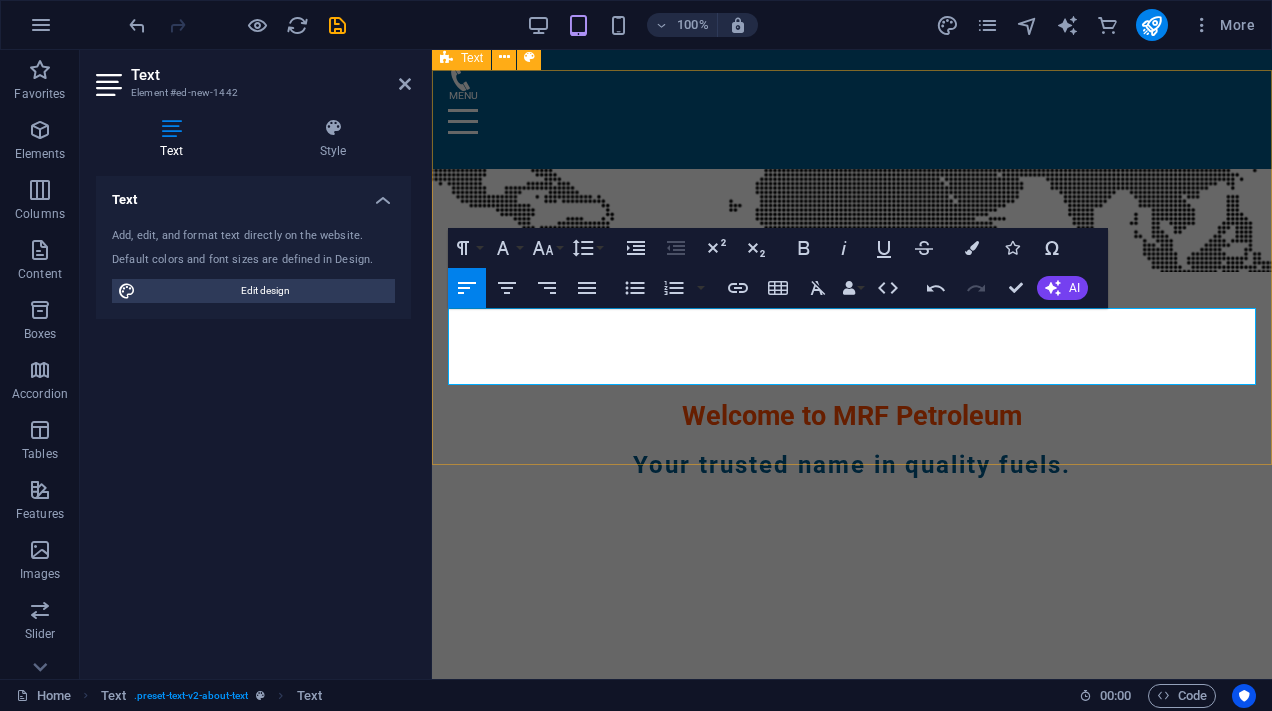 click on "About MRF Petroleum We deliver 100% quality product and success the business to achieve our ultimate goal. We are established in 2006 for the very best in unique business strategies to accomplish and delivery with excellency. we serve as a crucial link in the upstream value chain, enabling mrf petroleum   to increase oil production and achieve gas self-sufficiency for the UAE." at bounding box center [852, 846] 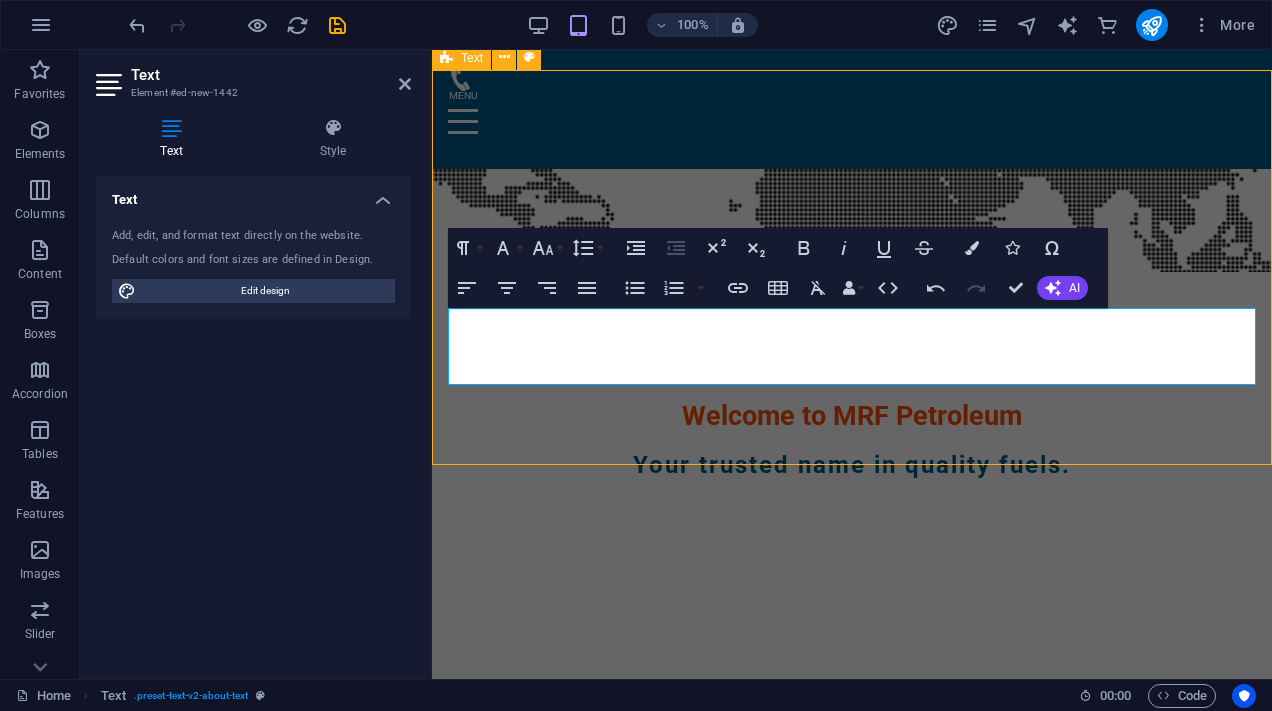 scroll, scrollTop: 632, scrollLeft: 0, axis: vertical 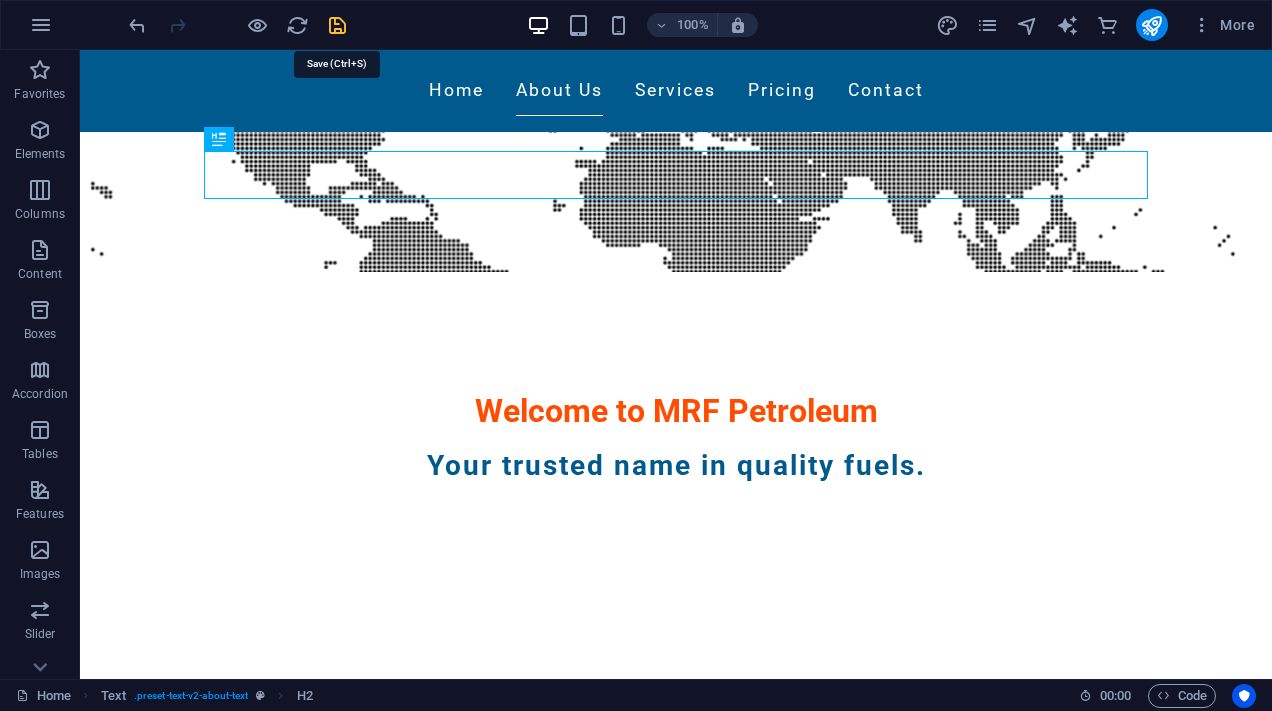 click at bounding box center [337, 25] 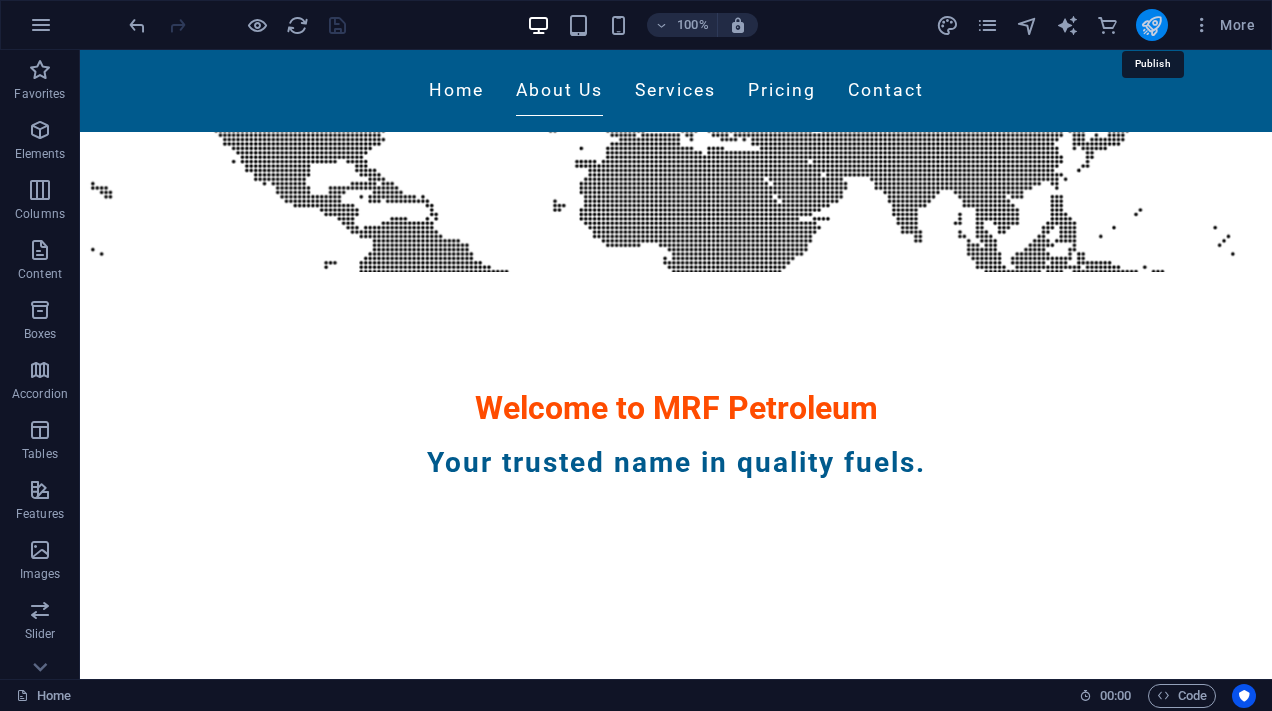 click at bounding box center (1151, 25) 